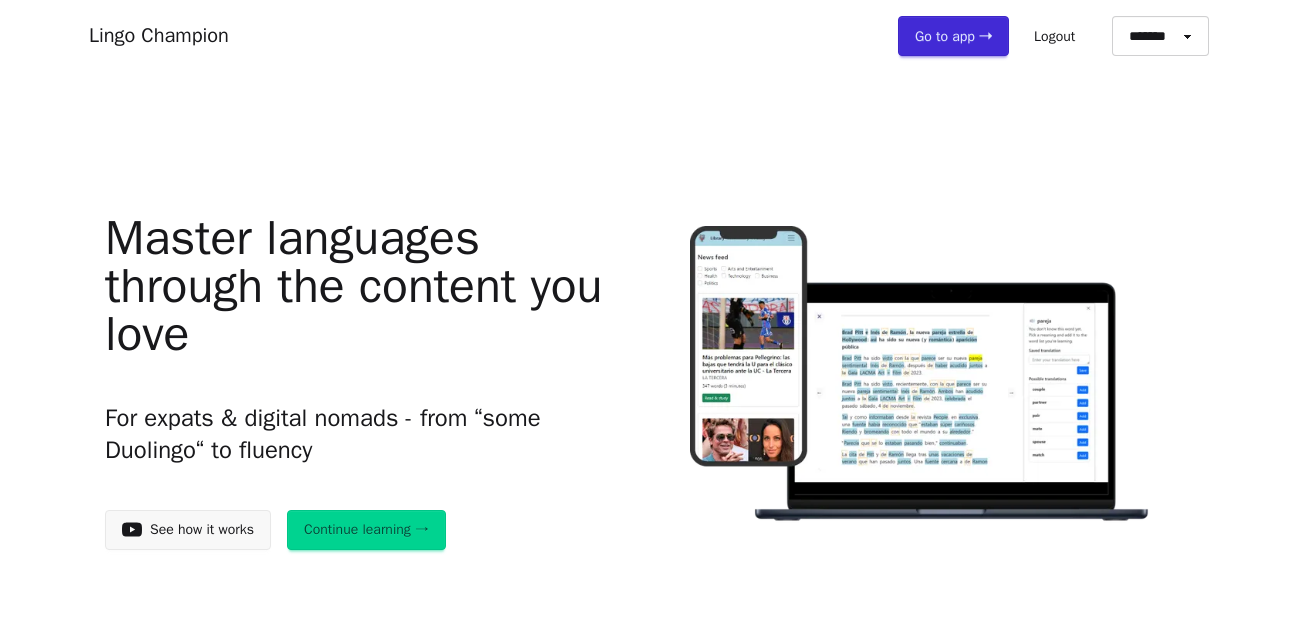 scroll, scrollTop: 0, scrollLeft: 0, axis: both 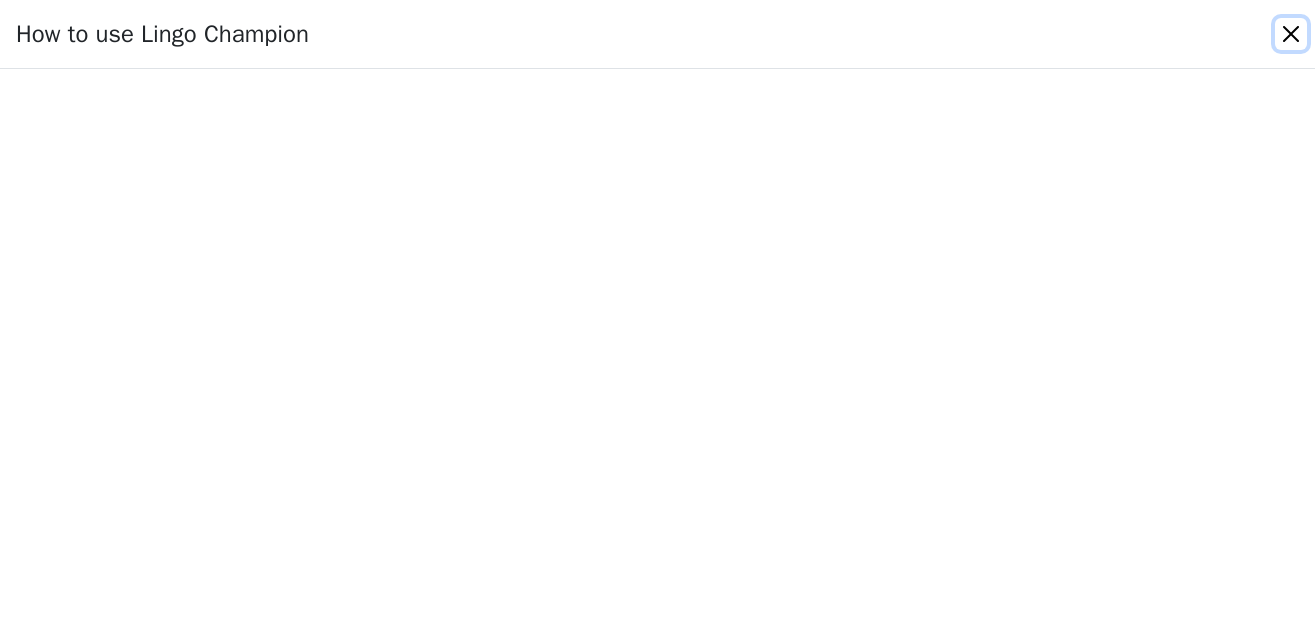 click at bounding box center [1291, 34] 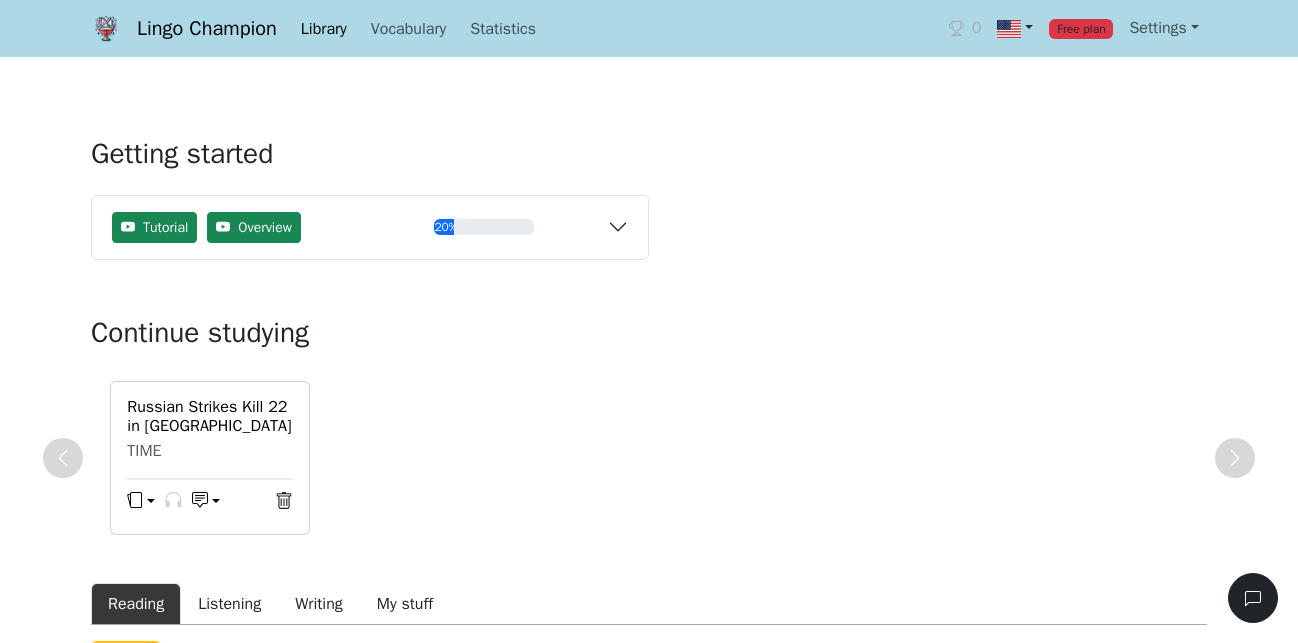 click at bounding box center (1015, 28) 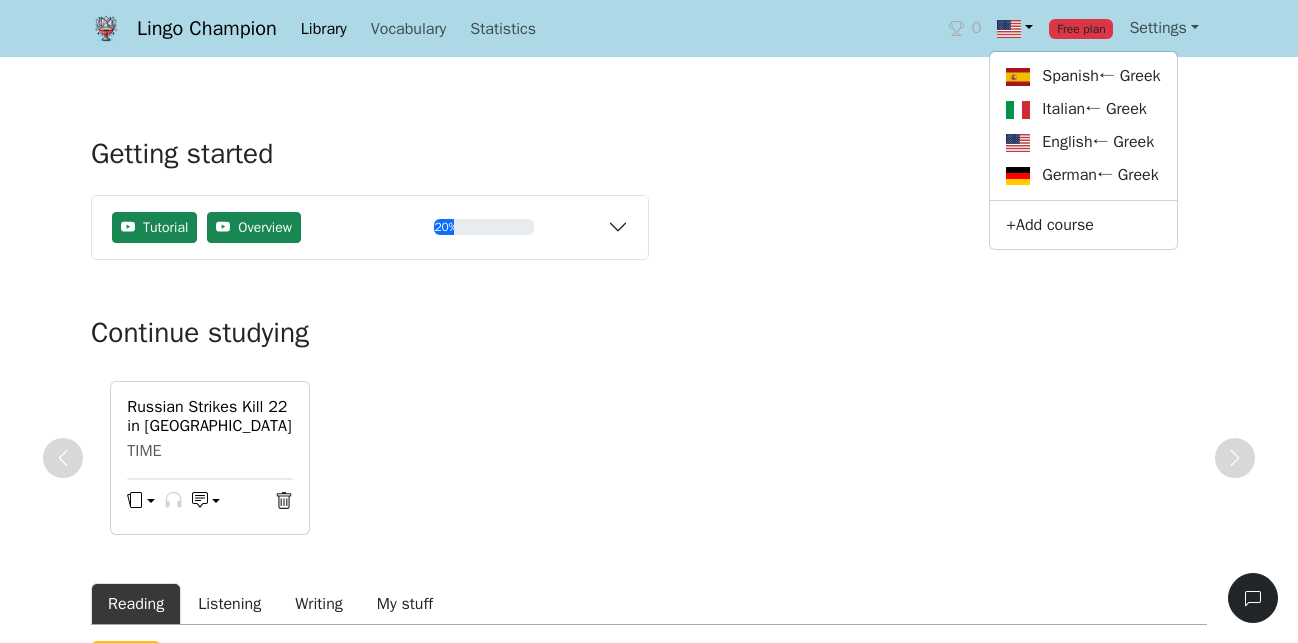 click on "Lingo Champion   Library Vocabulary Statistics 0 Spanish  ←   Greek Italian  ←   Greek English  ←   Greek German  ←   Greek +  Add course Free plan Settings Browser extension Support 0 Free plan Lingo Champion Account Change plan Browser extension Support Feedback & bugs What's new? Get the Android app New Get the iOS app Log out Library Vocabulary Shortcuts Statistics Settings Getting started Tutorial Overview 20% Read a news article or story Save words to your vocabulary Practice words with flashcards Import or generate your own content Install the mobile app : iOS Android Continue studying Russian Strikes Kill 22 in Ukraine After Trump Ultimatum TIME Reading Listening Writing My stuff News Texts Collections Filter by topic 17 Translate titles to English Stanley Tucci Returns for 'The Devil Wears Prada 2' -- And He Brought His Power Suits With Him British GQ  |   2025-07-29 371   words  ( 4   minutes )   100 %  new words Read & study Bookmark Add to collections The New York Times  |   2025-07-29" at bounding box center [649, 3507] 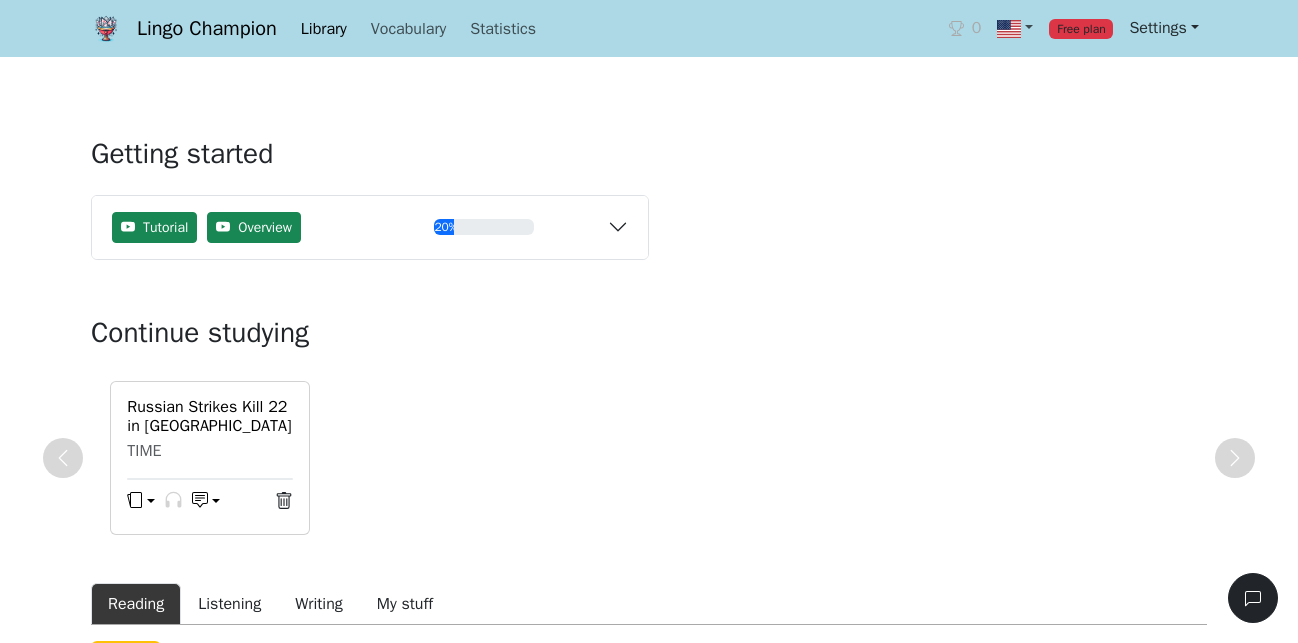 click on "Settings" at bounding box center (1164, 28) 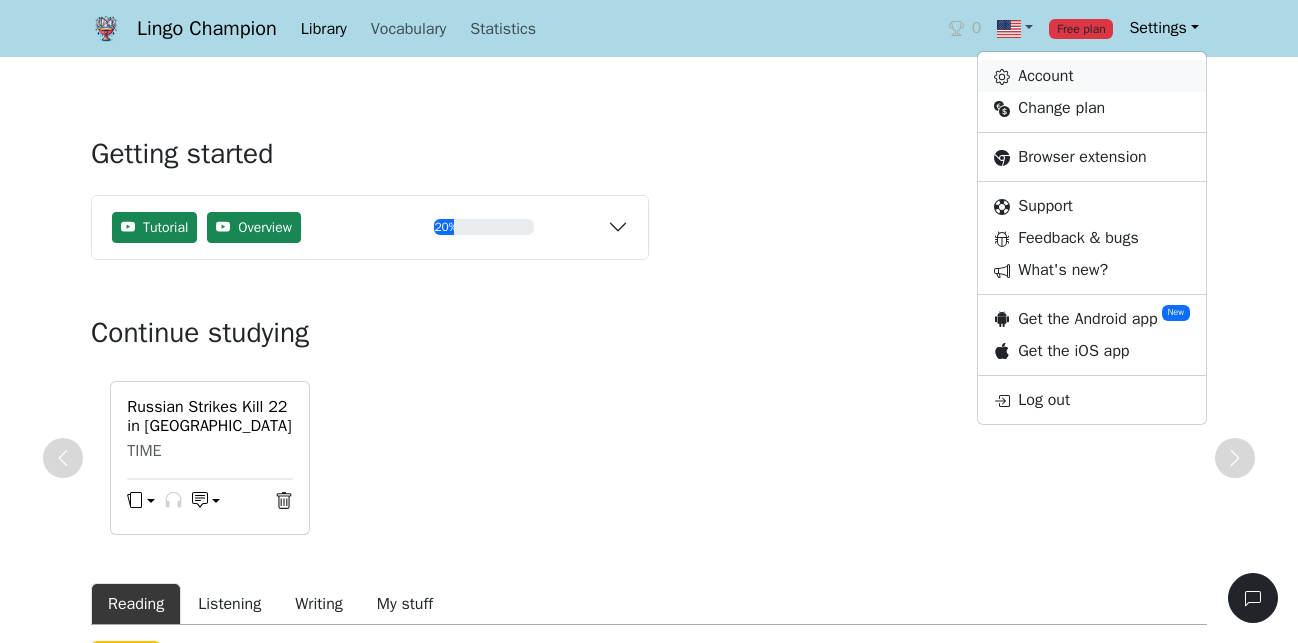click on "Account" at bounding box center [1092, 76] 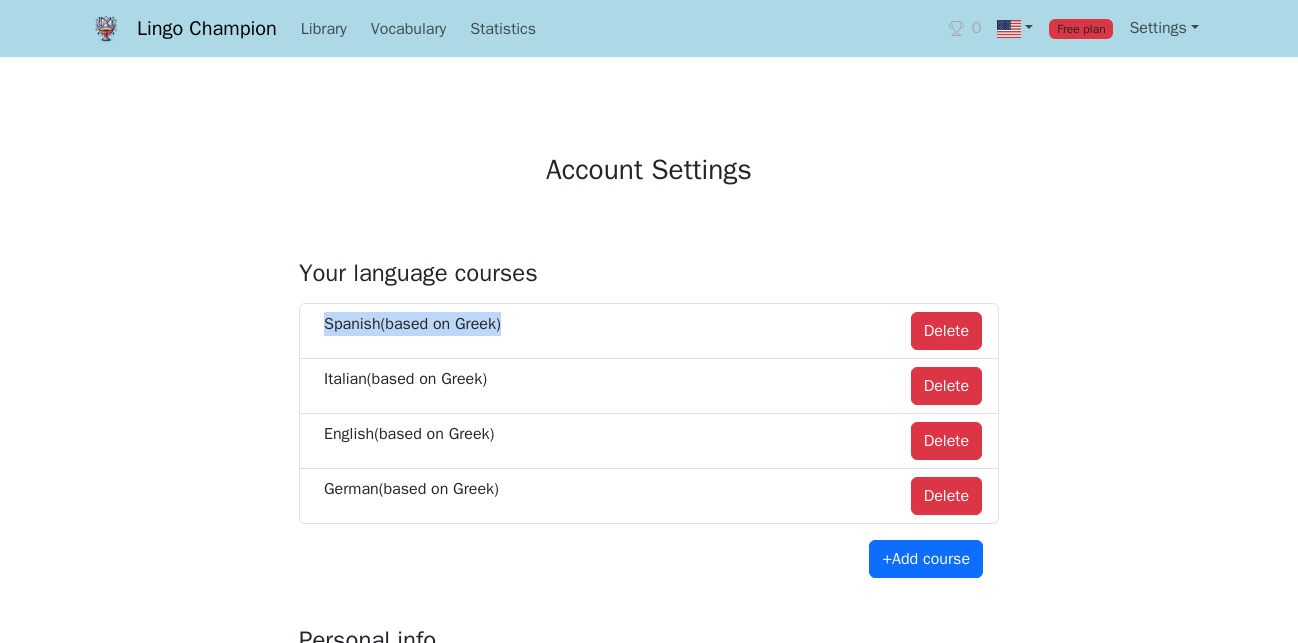 drag, startPoint x: 510, startPoint y: 279, endPoint x: 311, endPoint y: 281, distance: 199.01006 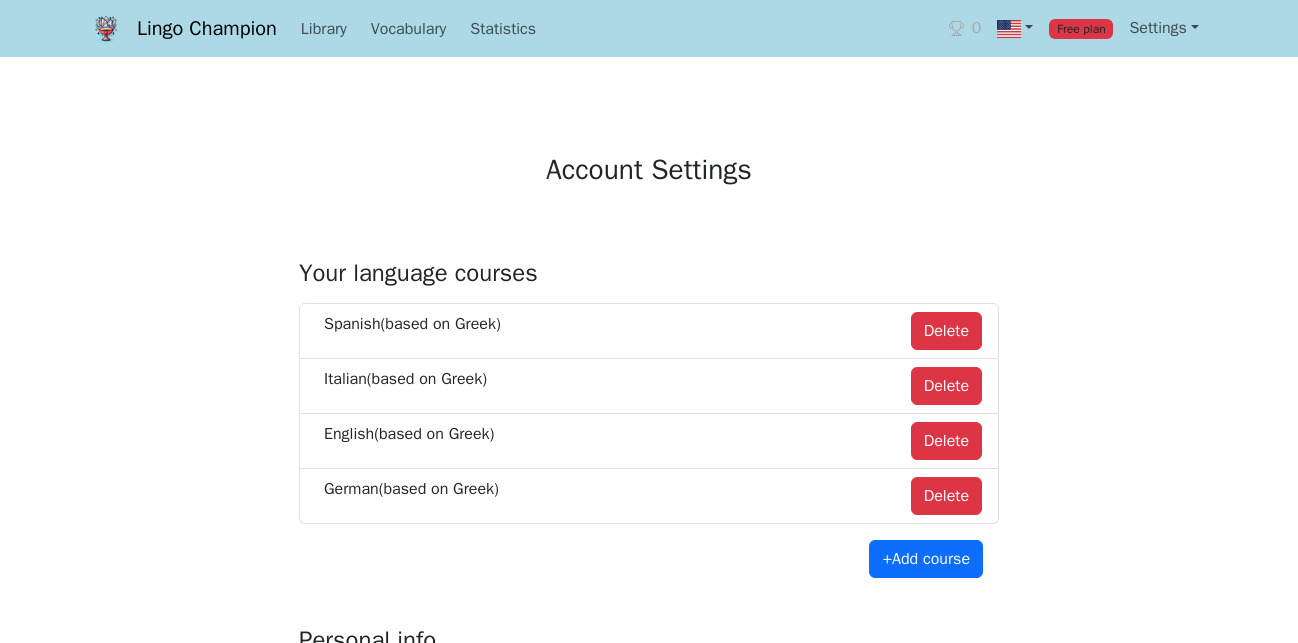 click on "**********" at bounding box center [649, 1120] 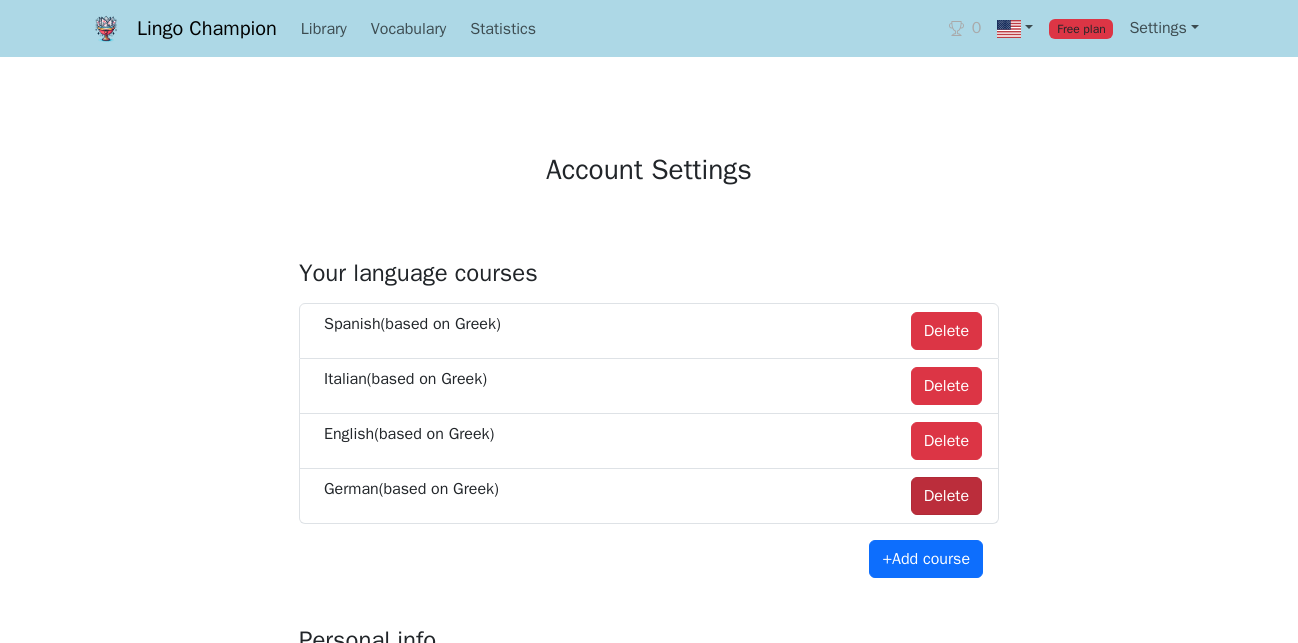 click on "Delete" at bounding box center (946, 496) 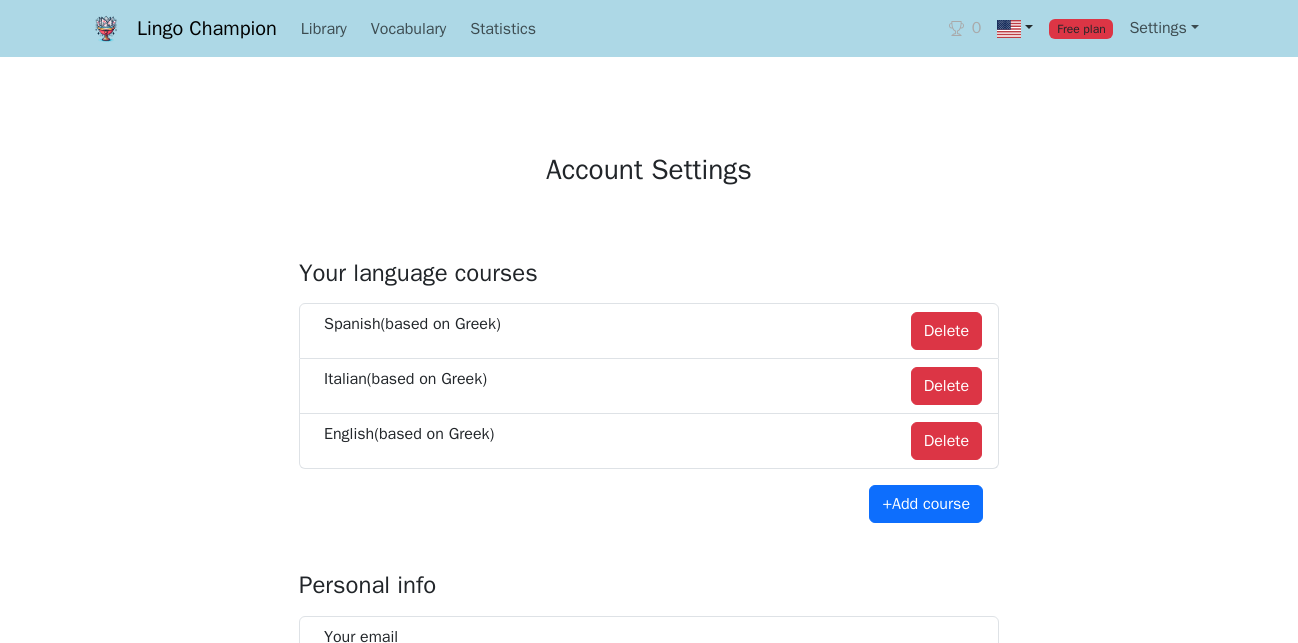 click at bounding box center [1015, 28] 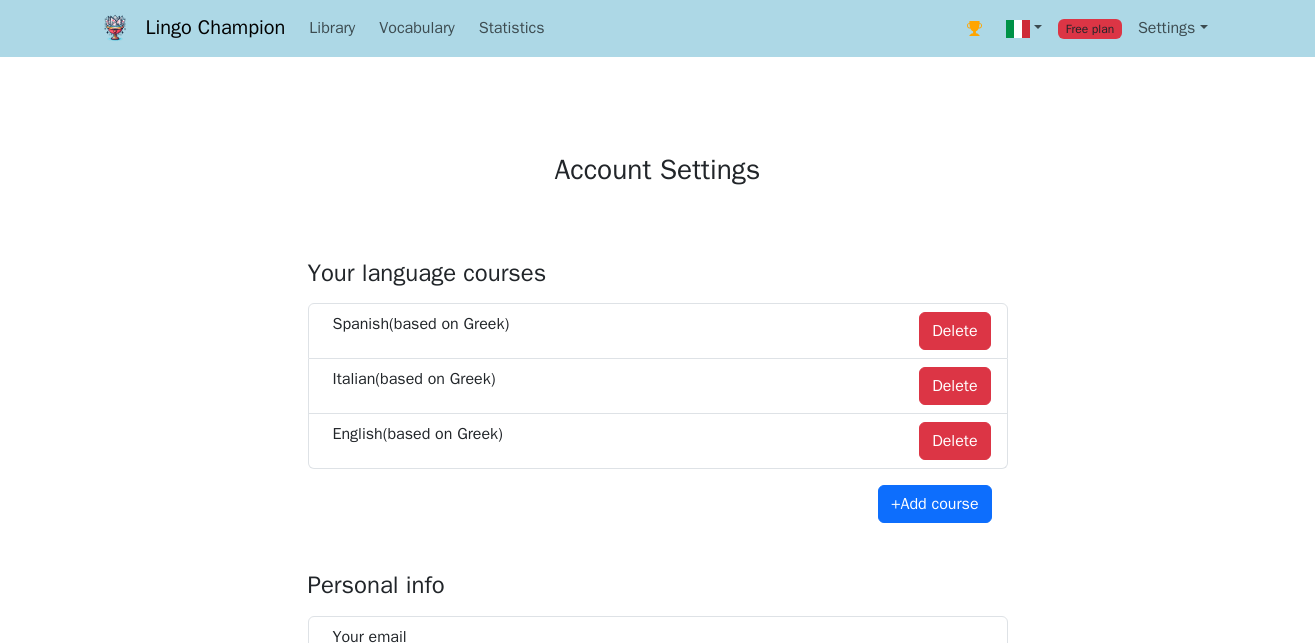 select on "**********" 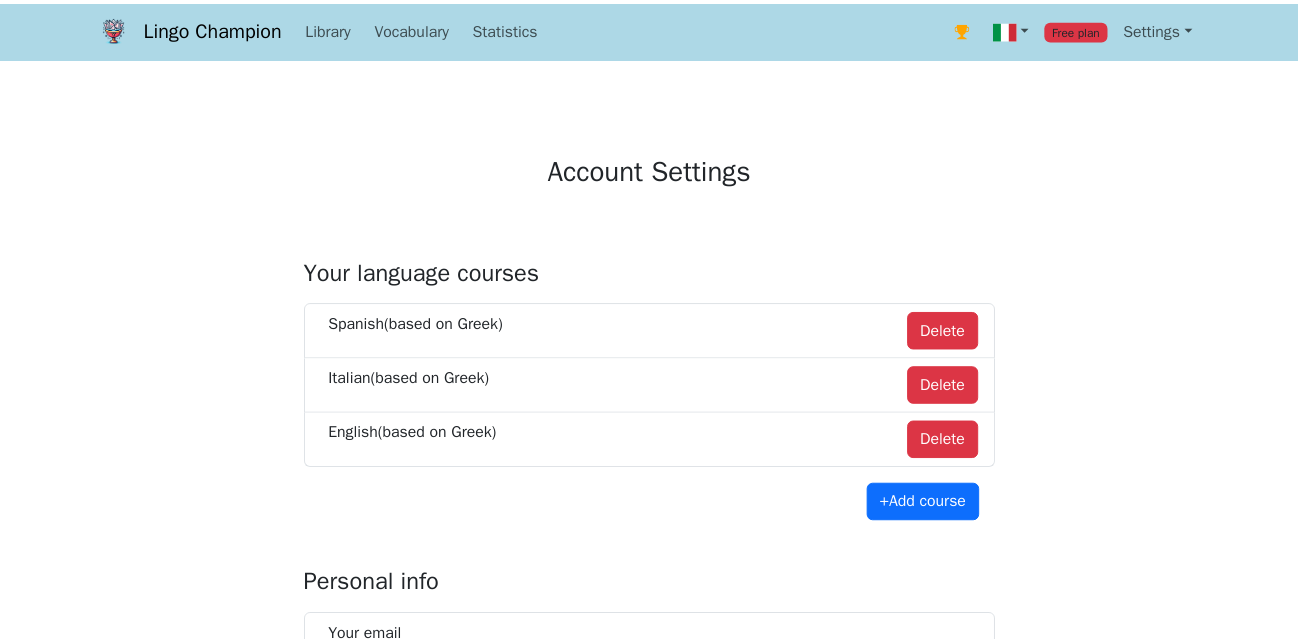 scroll, scrollTop: 0, scrollLeft: 0, axis: both 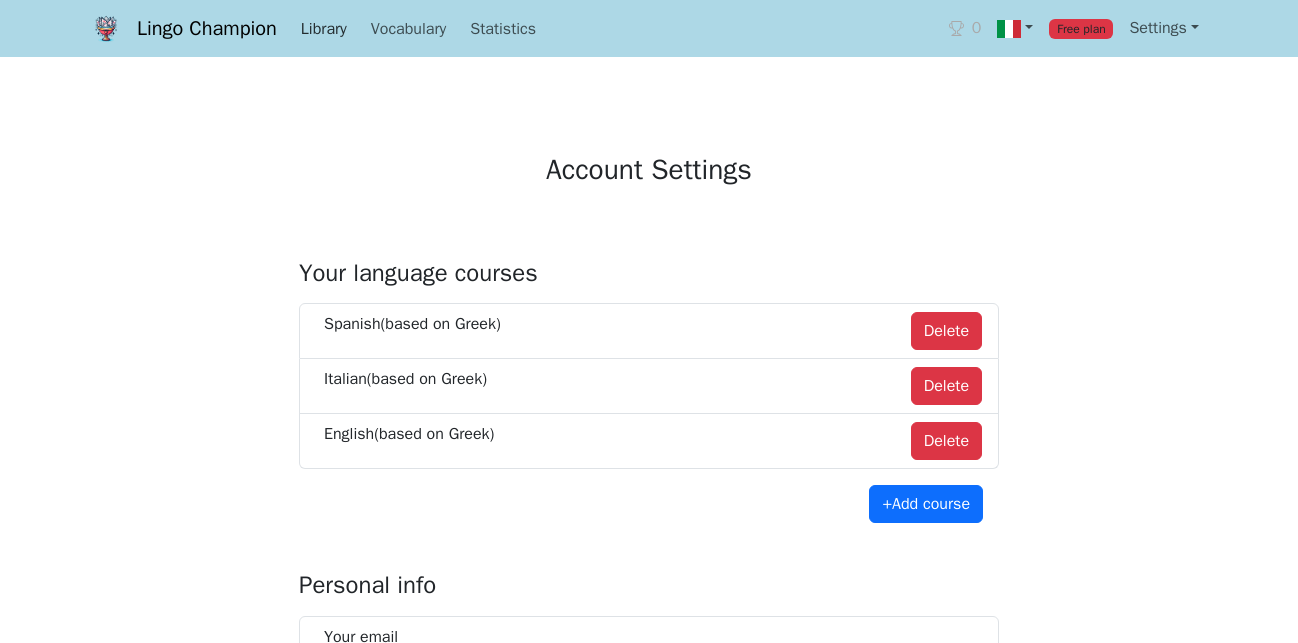 click on "Library" at bounding box center [324, 29] 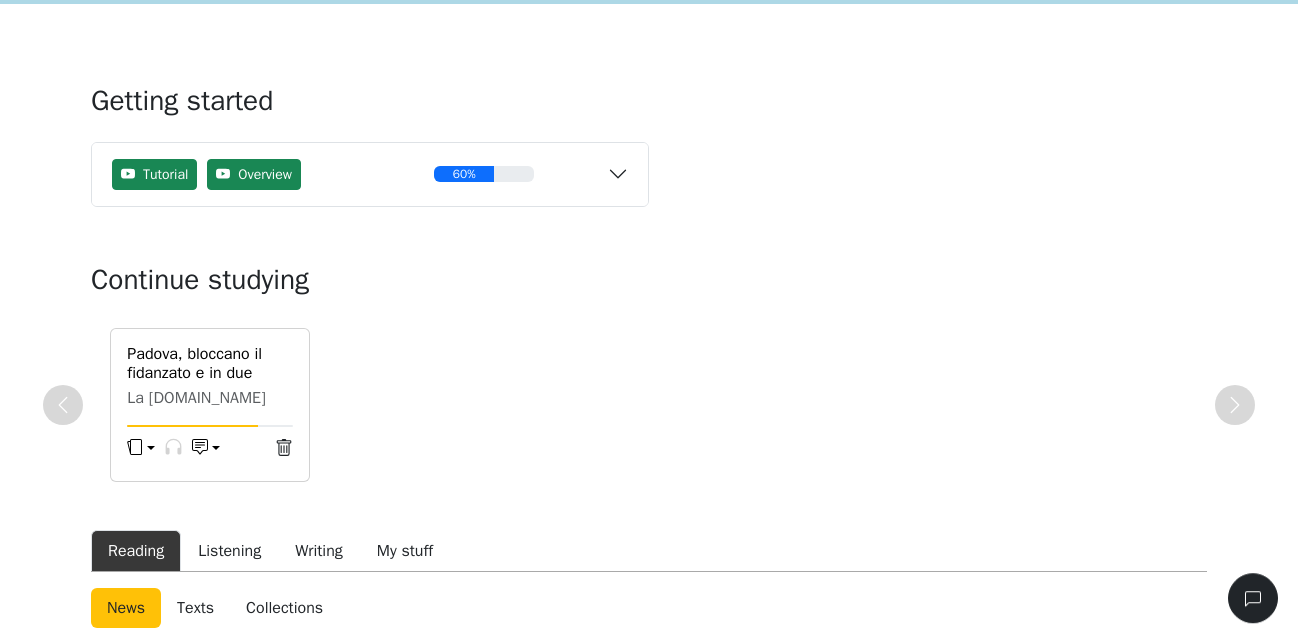 scroll, scrollTop: 102, scrollLeft: 0, axis: vertical 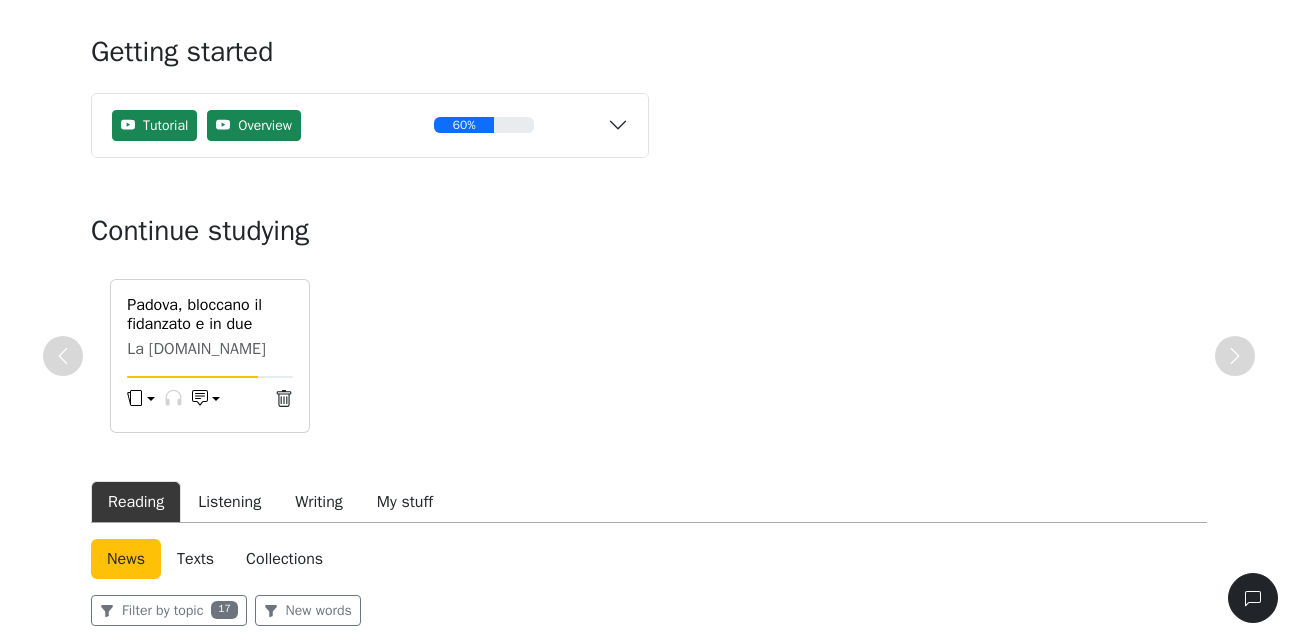 click on "Padova, bloccano il fidanzato e in due abusano di una giovane: in manette un ragazzo di 19 anni" at bounding box center (210, 344) 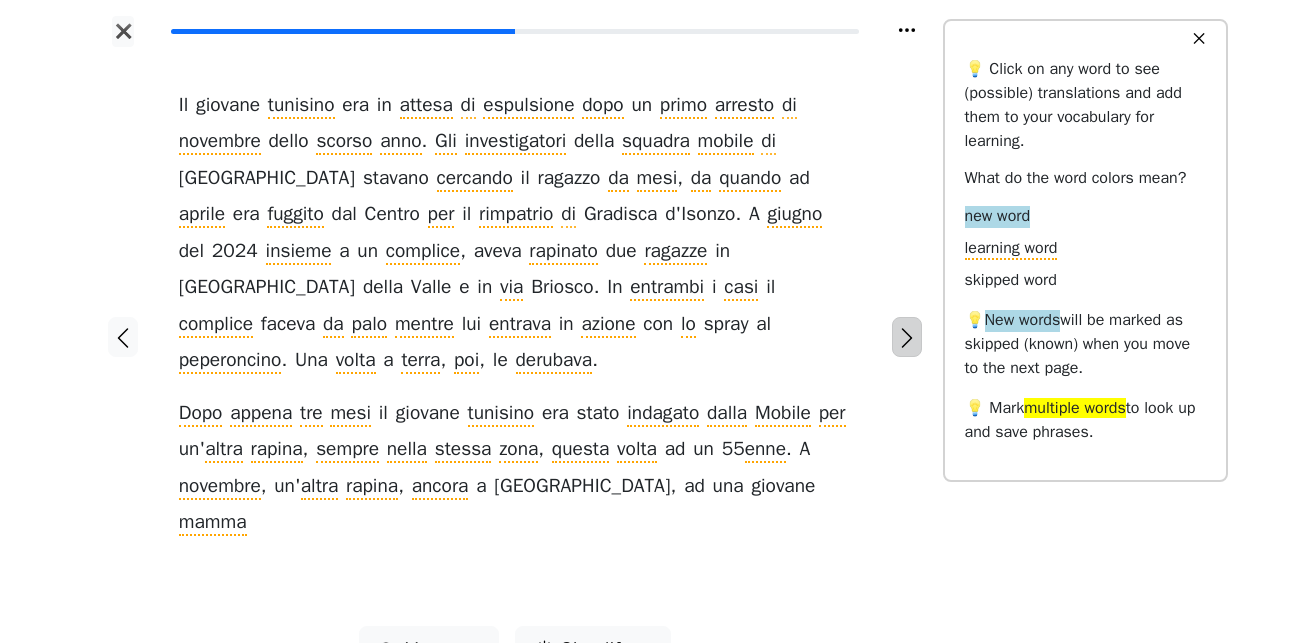 click 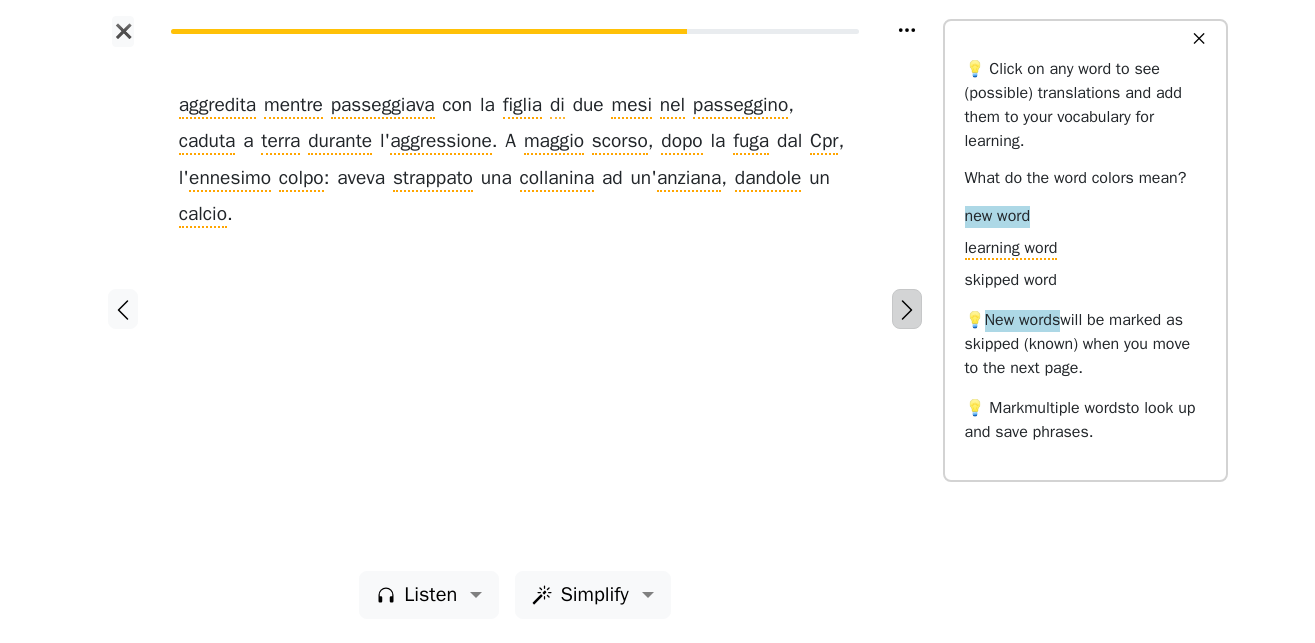 click 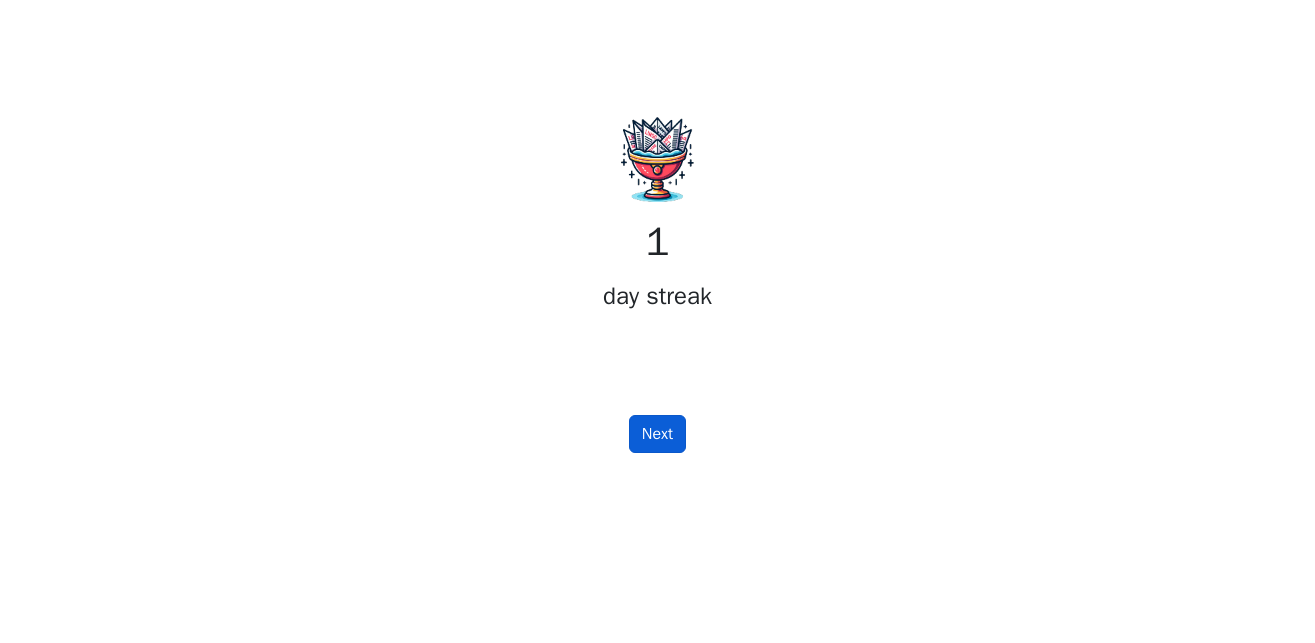 click on "Next" at bounding box center (657, 434) 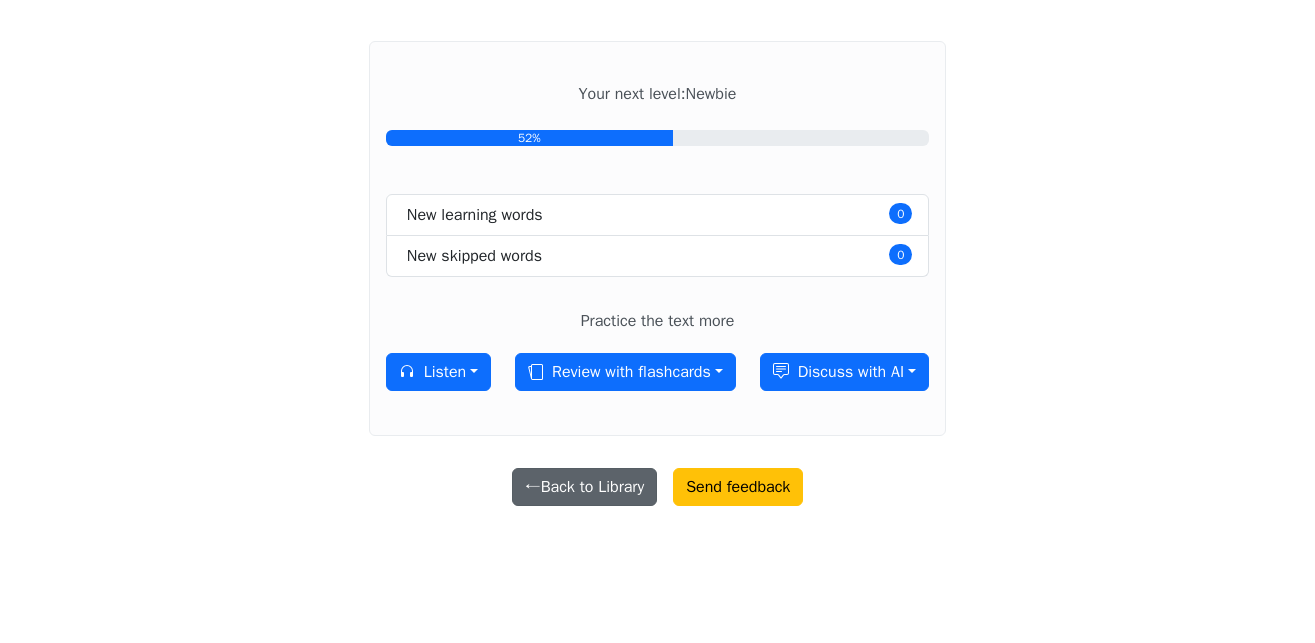 click on "←  Back to Library" at bounding box center (585, 487) 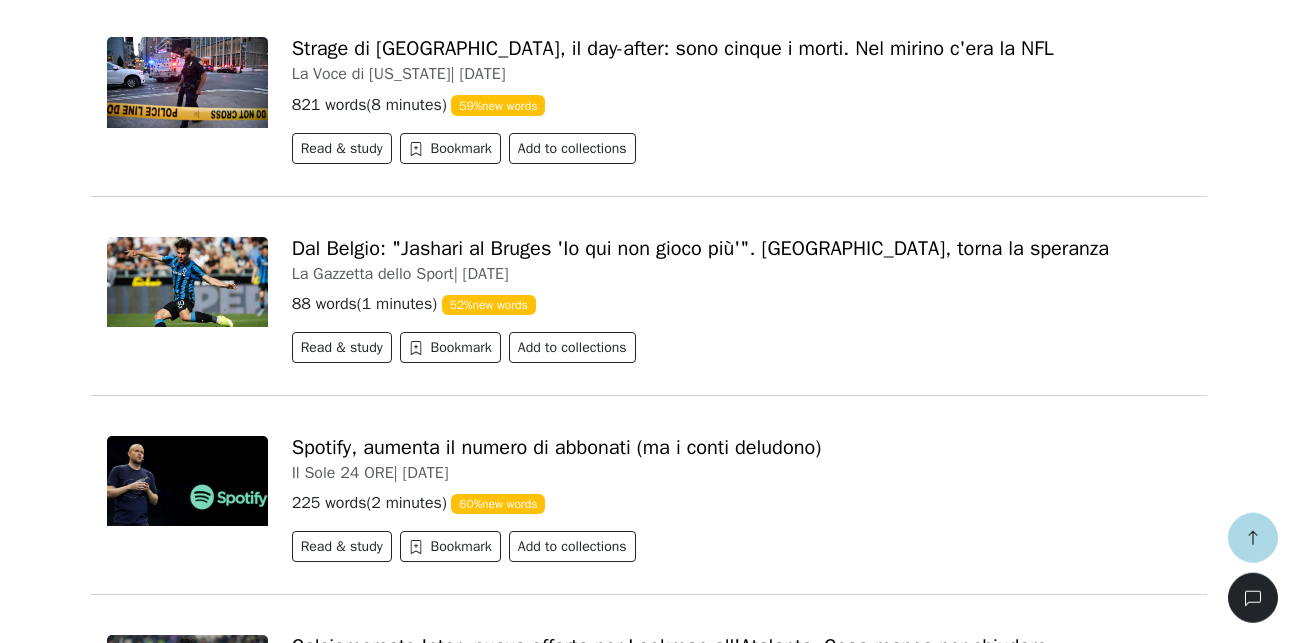 scroll, scrollTop: 1020, scrollLeft: 0, axis: vertical 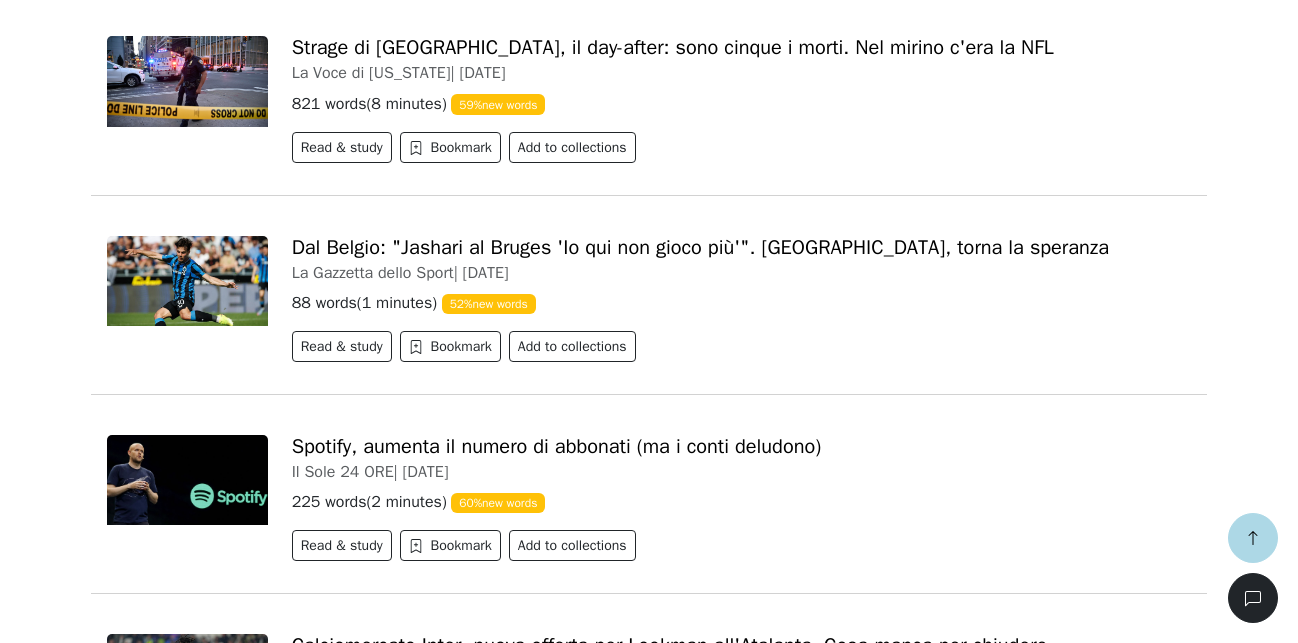 click on "Dal Belgio: "Jashari al Bruges 'Io qui non gioco più'". [GEOGRAPHIC_DATA], torna la speranza" at bounding box center (700, 247) 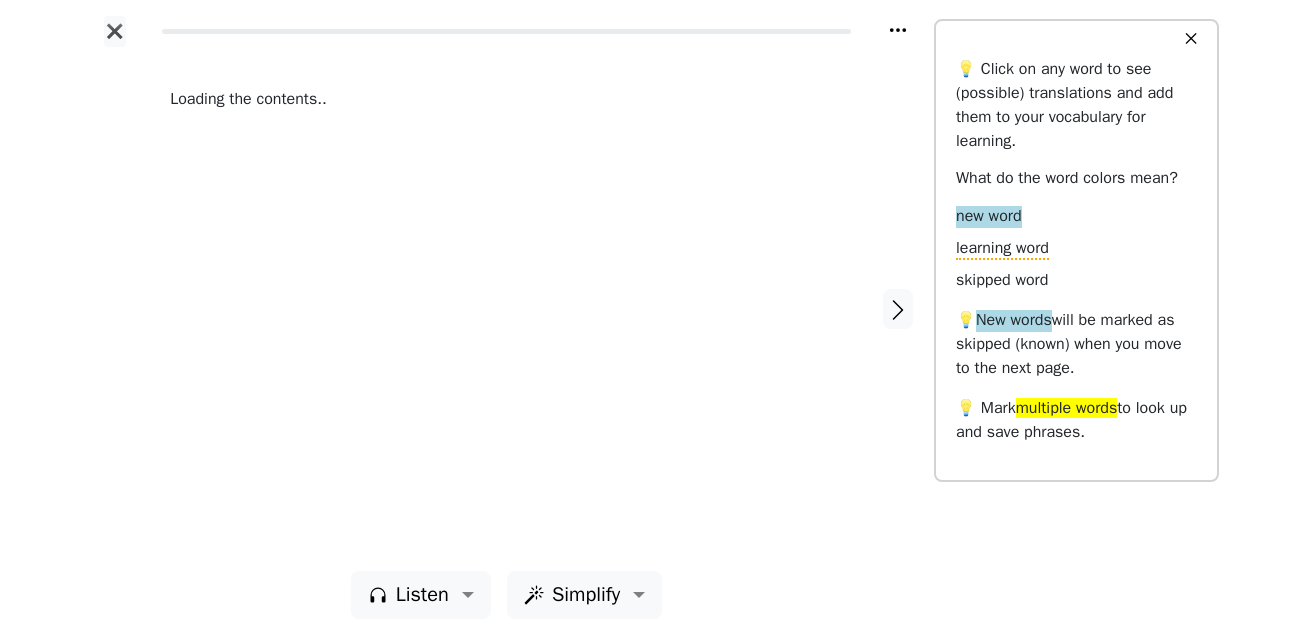 scroll, scrollTop: 0, scrollLeft: 0, axis: both 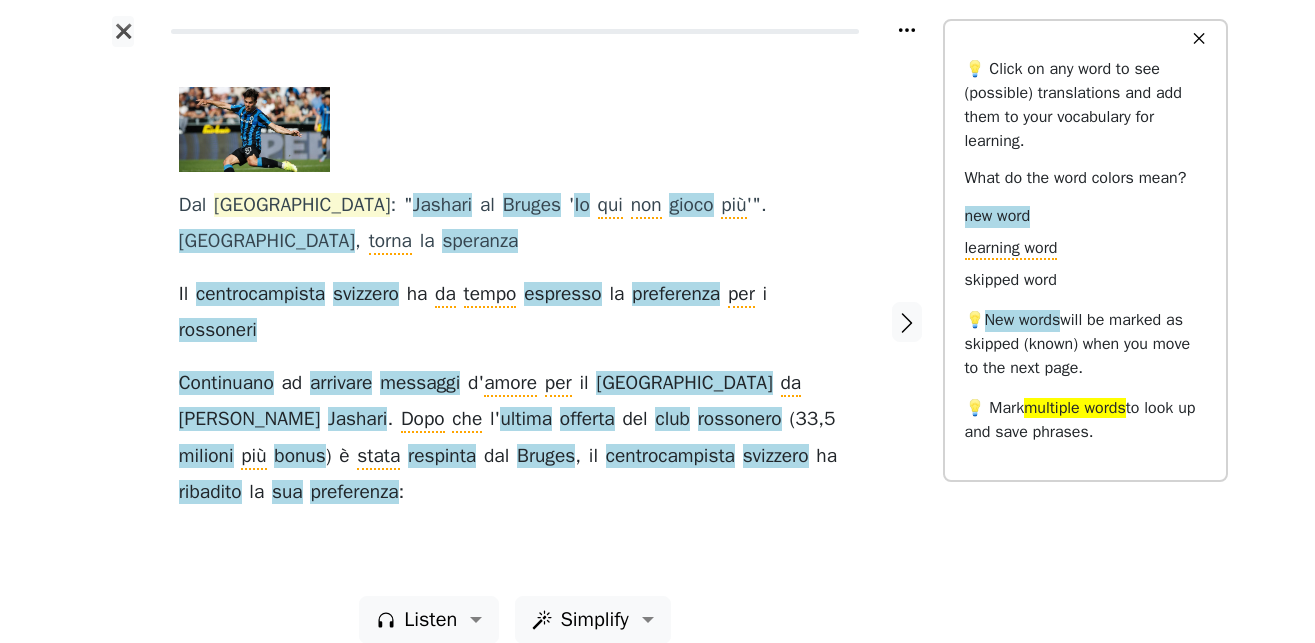 click on "[GEOGRAPHIC_DATA]" at bounding box center [302, 206] 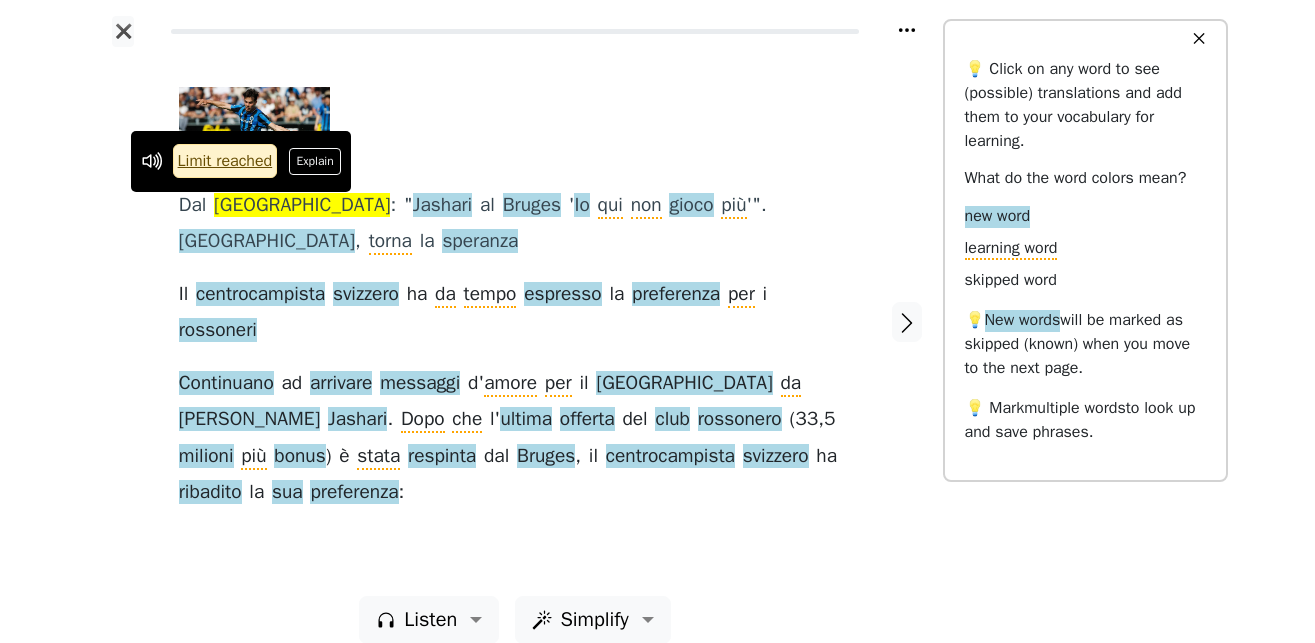 click at bounding box center [123, 321] 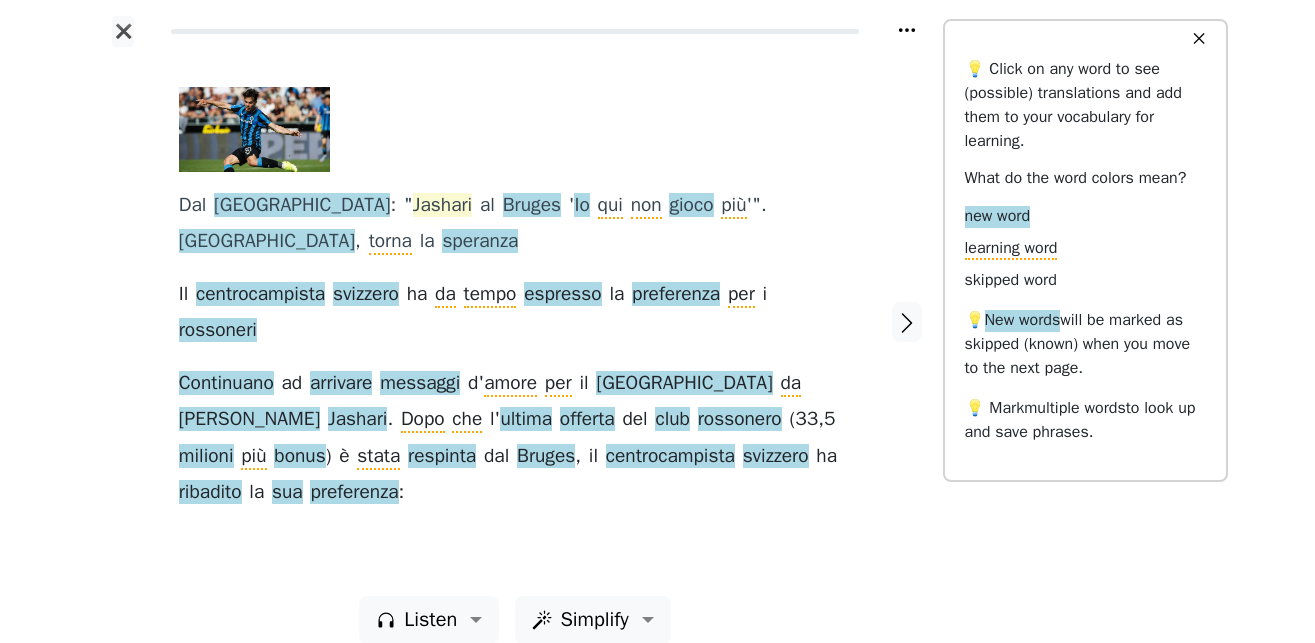 click on "Jashari" at bounding box center [442, 206] 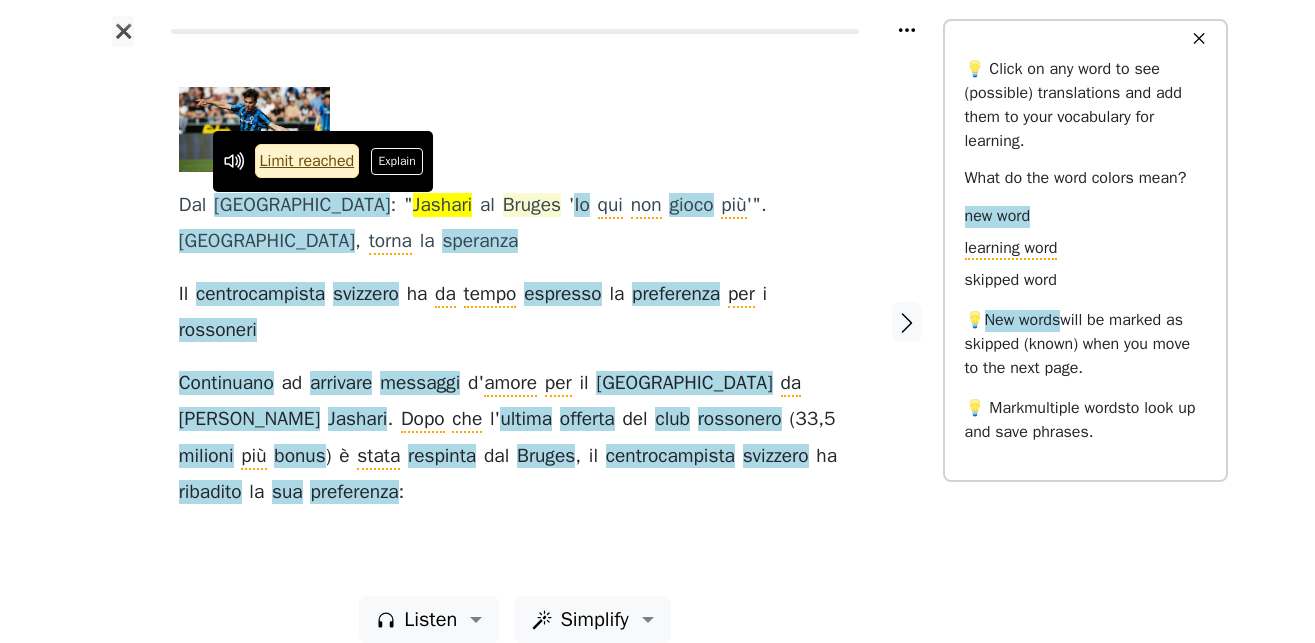 click on "Bruges" at bounding box center [532, 206] 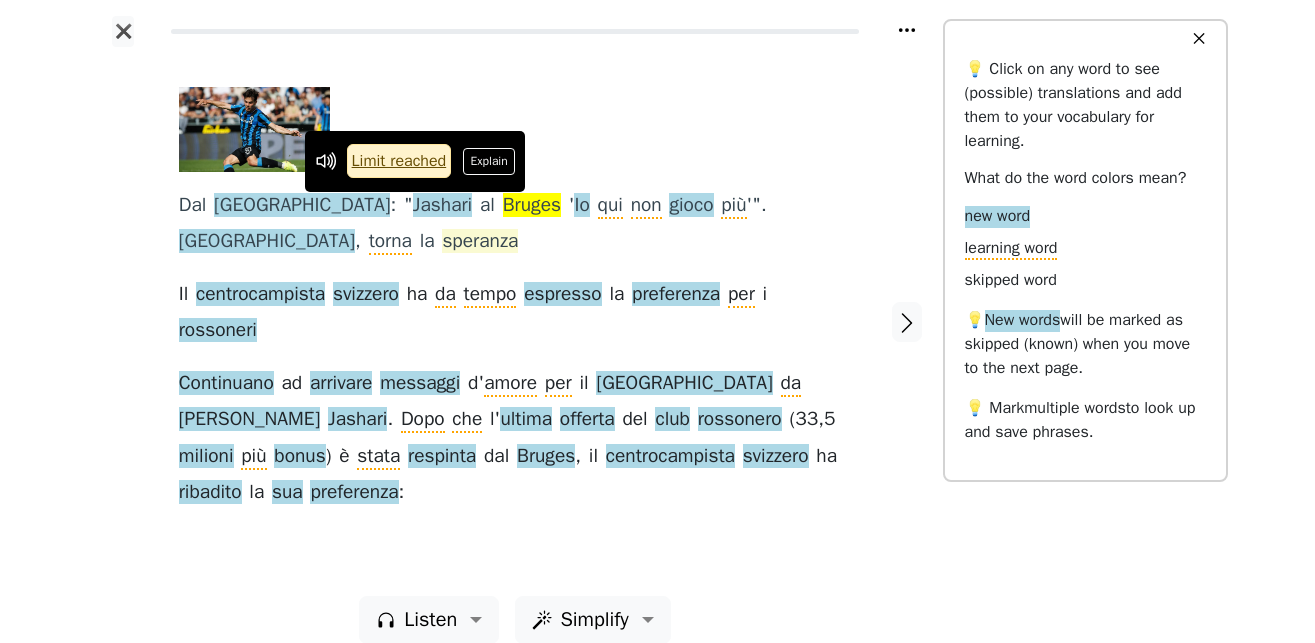 click on "speranza" at bounding box center [480, 242] 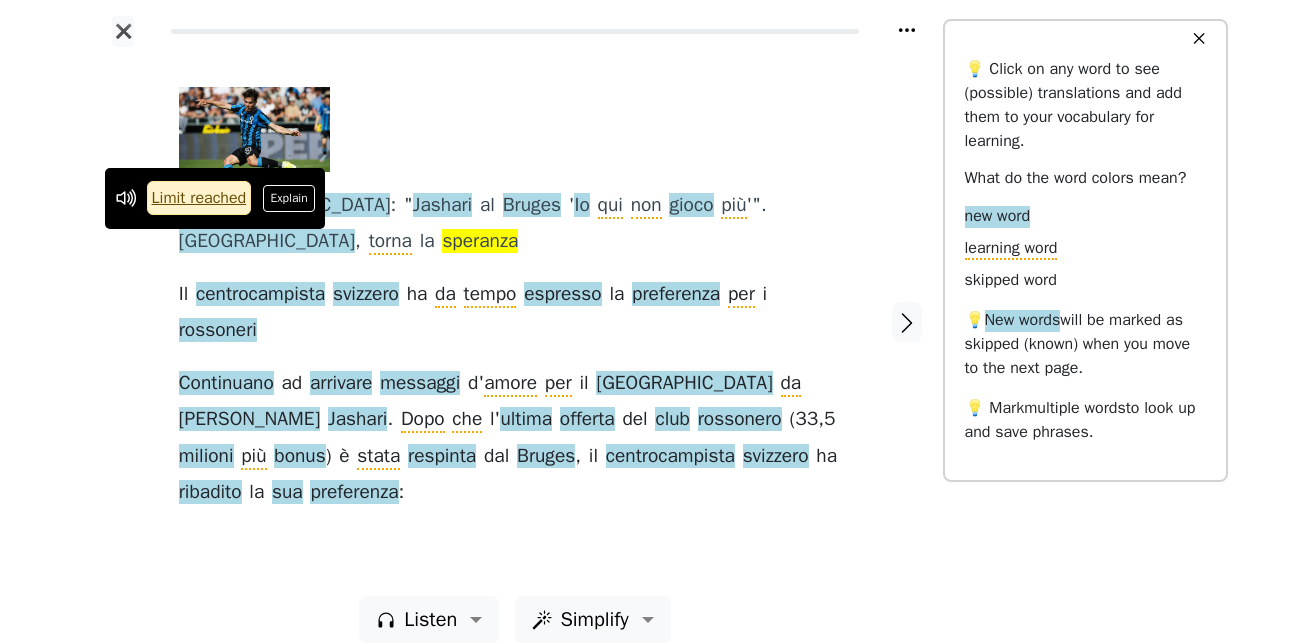 click at bounding box center (123, 321) 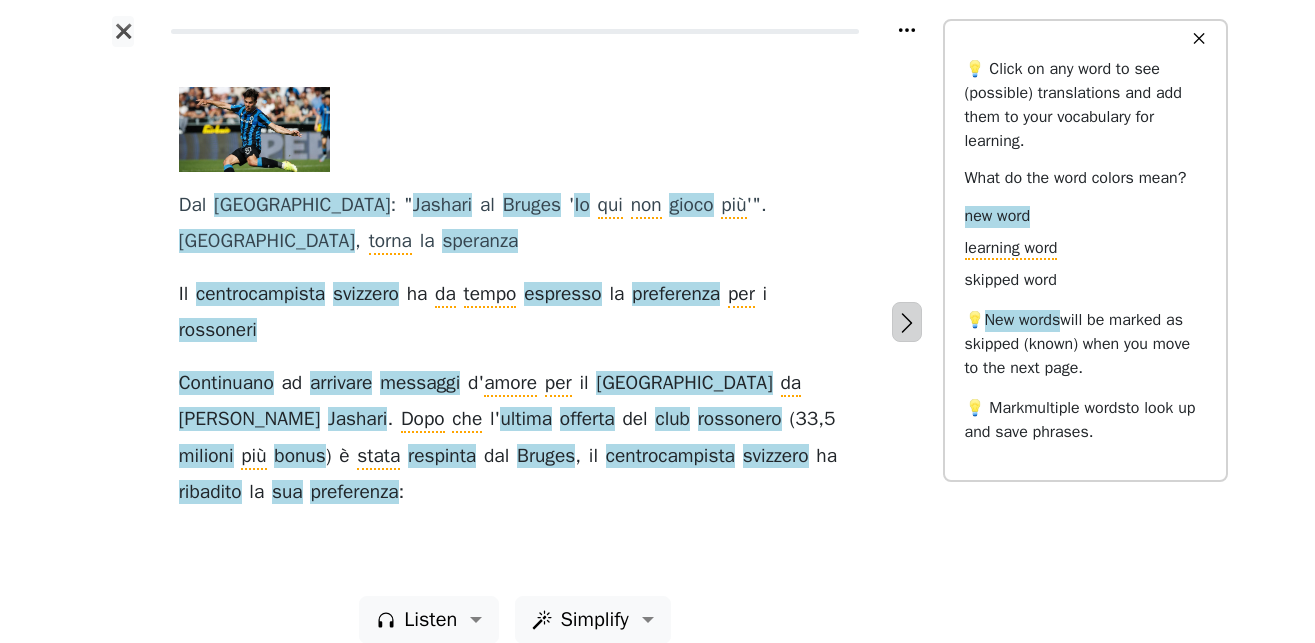 click 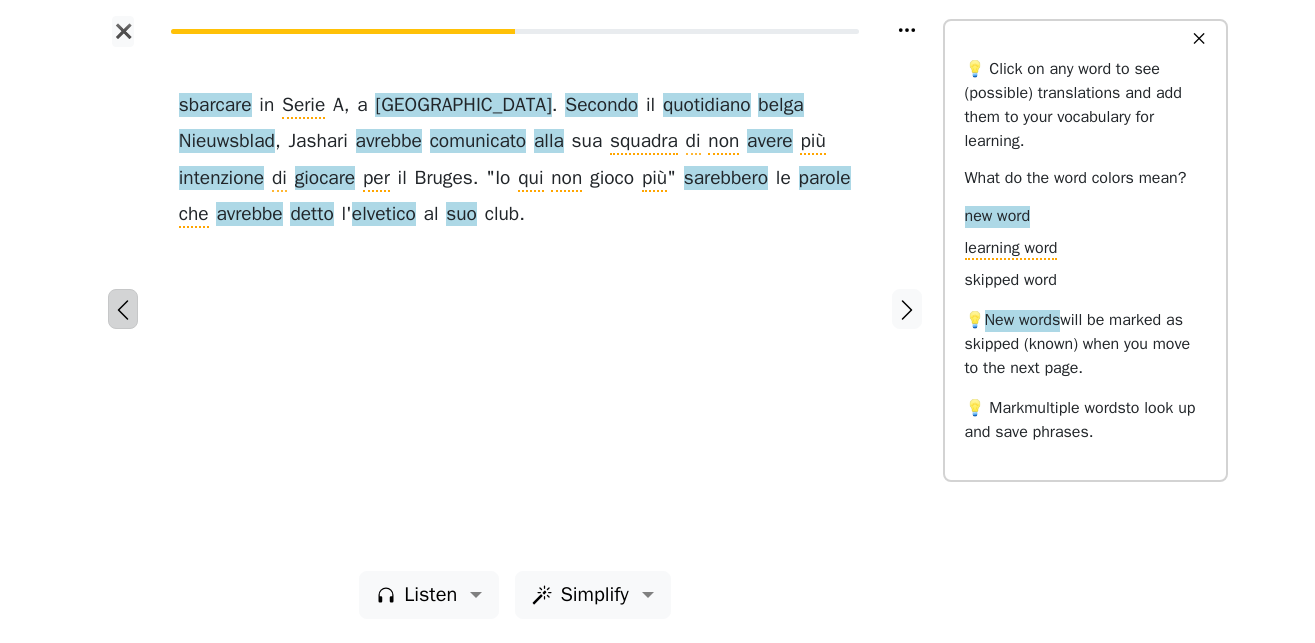 click 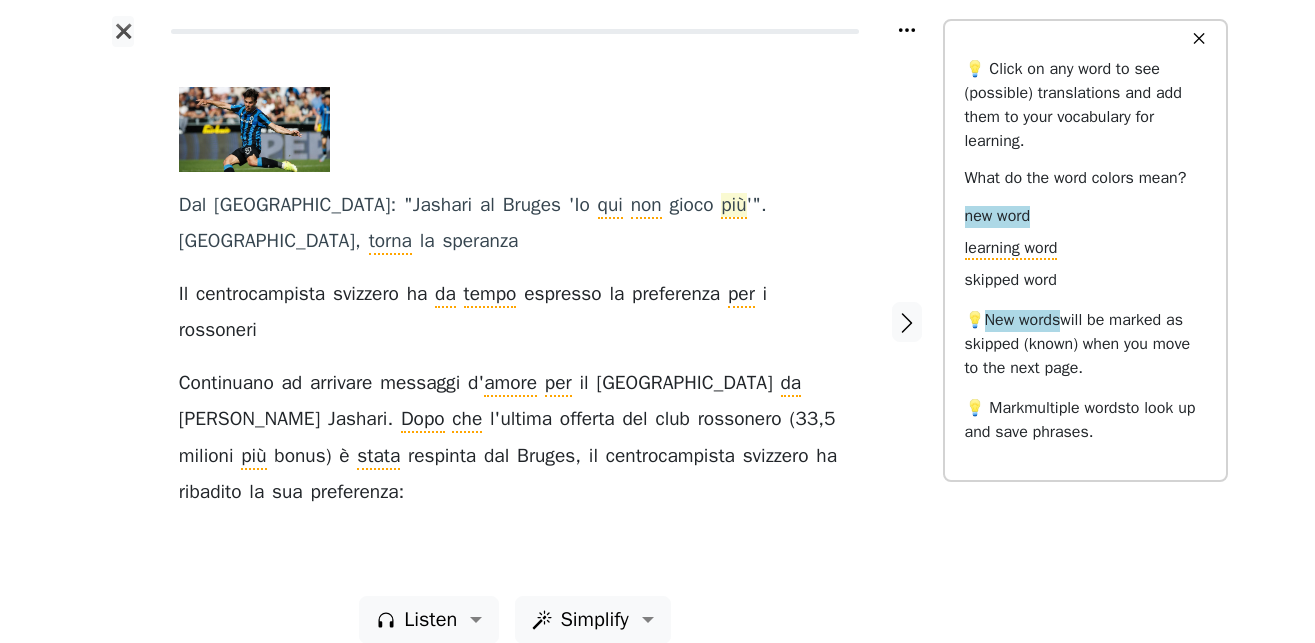 click on "più" at bounding box center (733, 206) 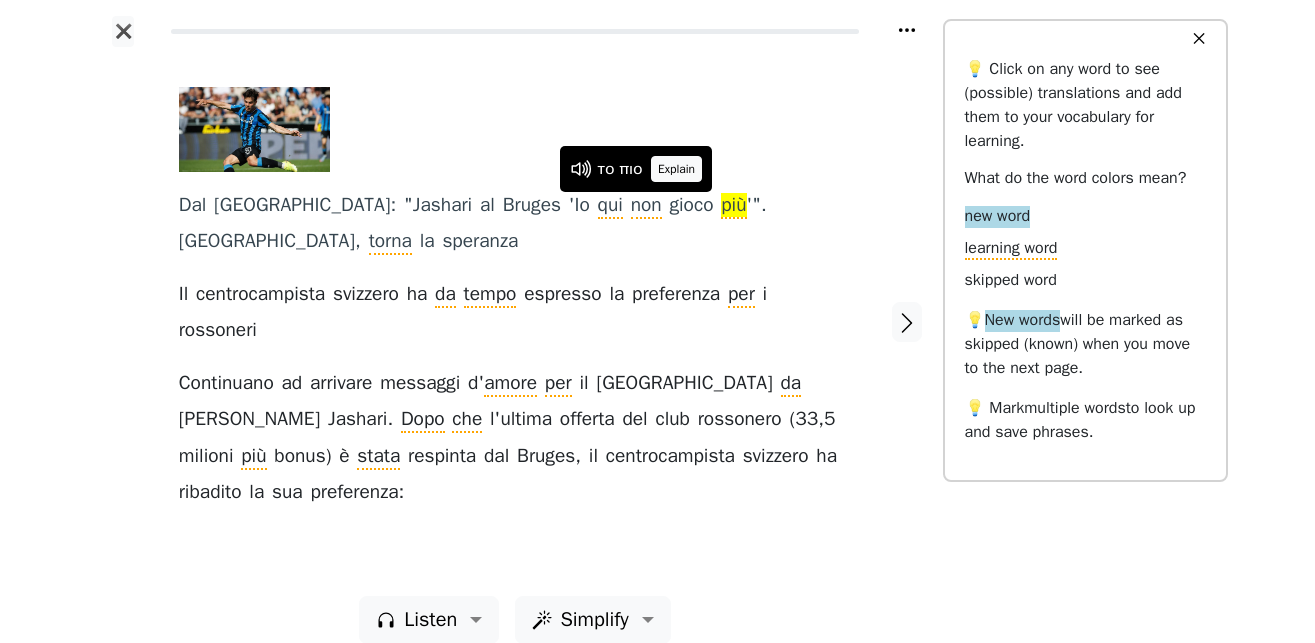 click on "Explain" at bounding box center (677, 169) 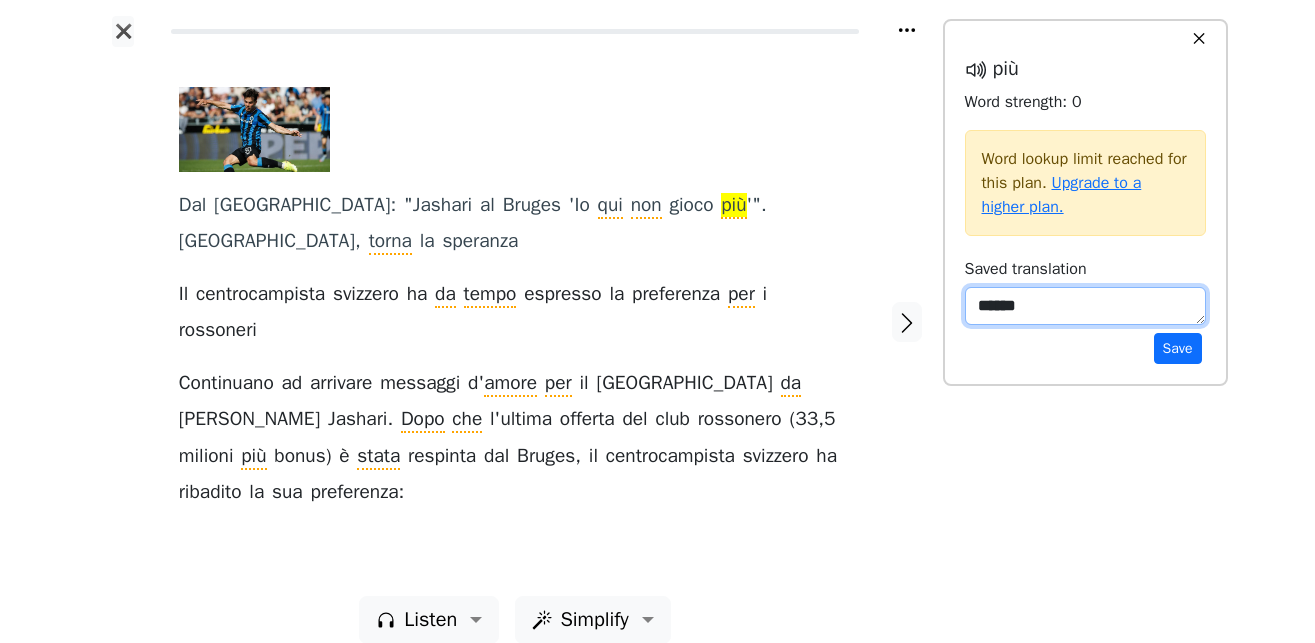 click on "******" at bounding box center [1085, 306] 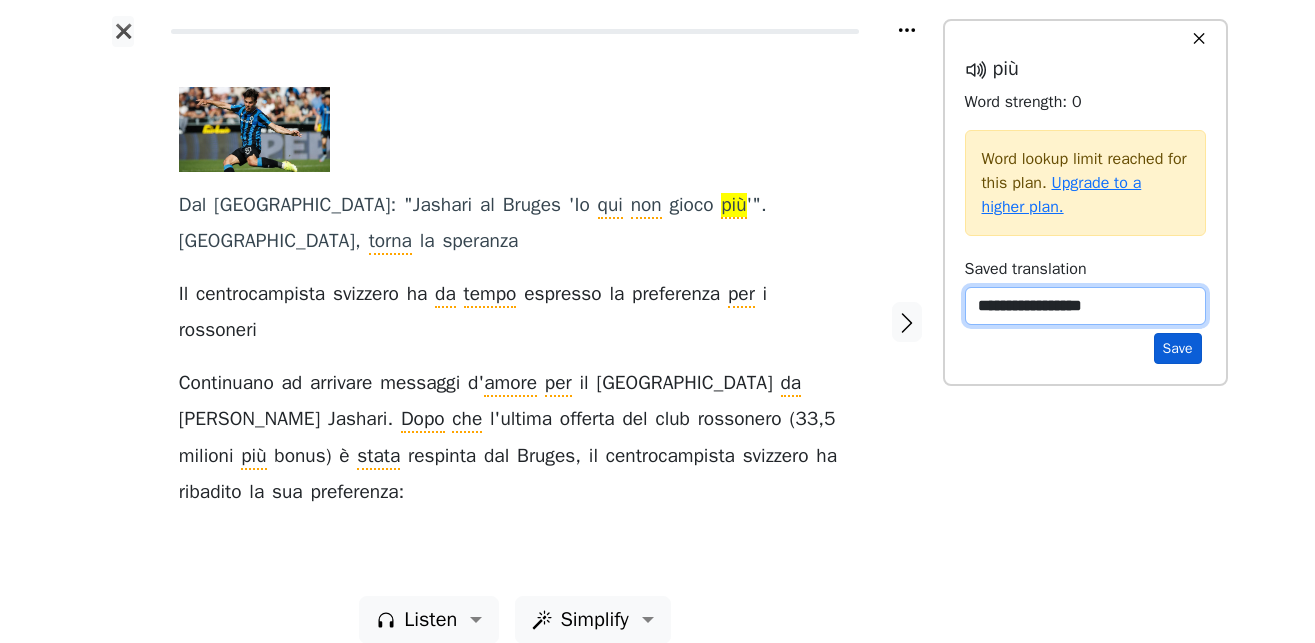 type on "**********" 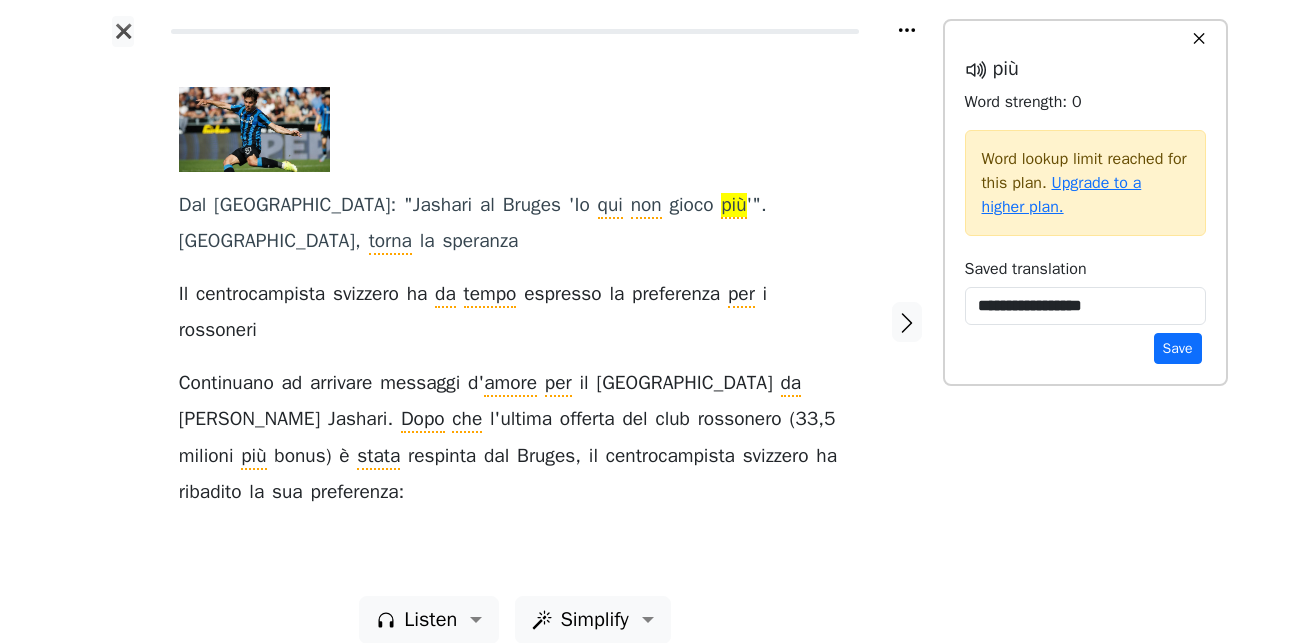 drag, startPoint x: 1188, startPoint y: 345, endPoint x: 1191, endPoint y: 356, distance: 11.401754 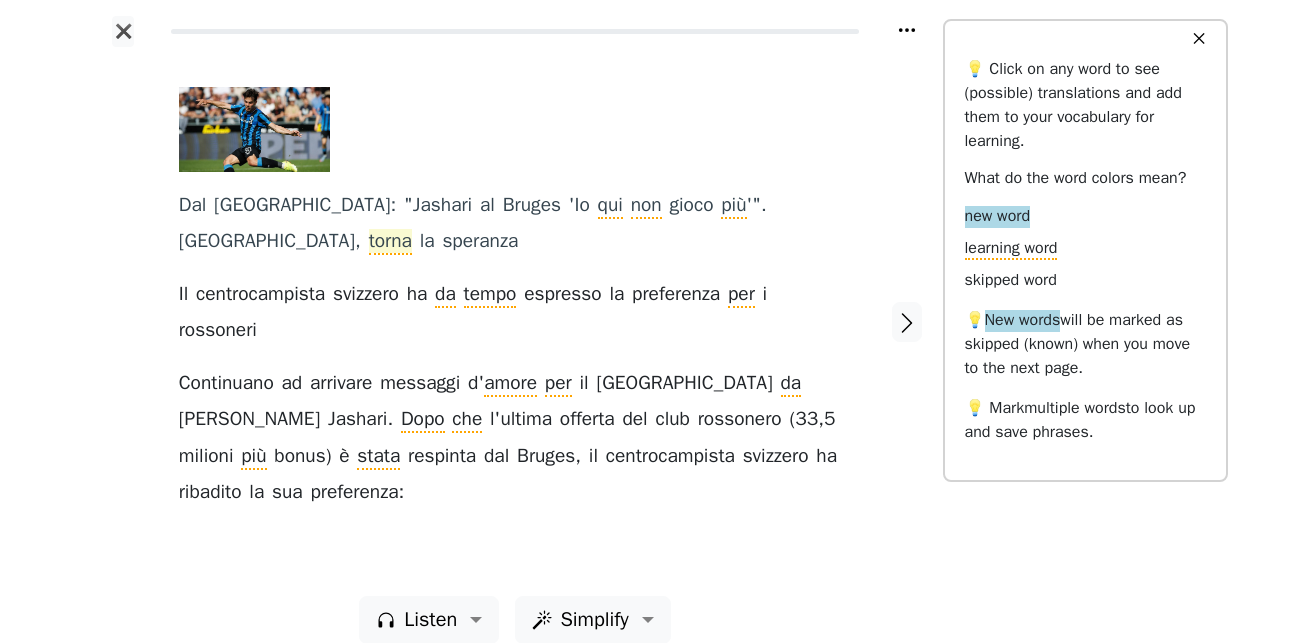 click on "torna" at bounding box center (390, 242) 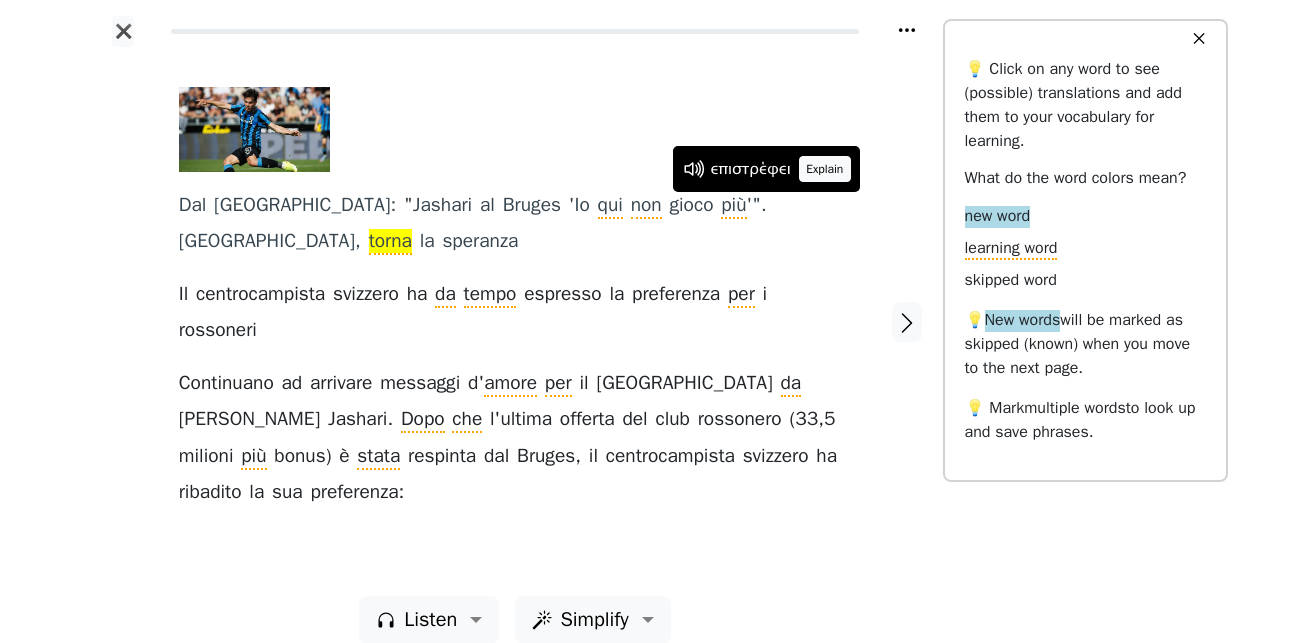 click on "Explain" at bounding box center [825, 169] 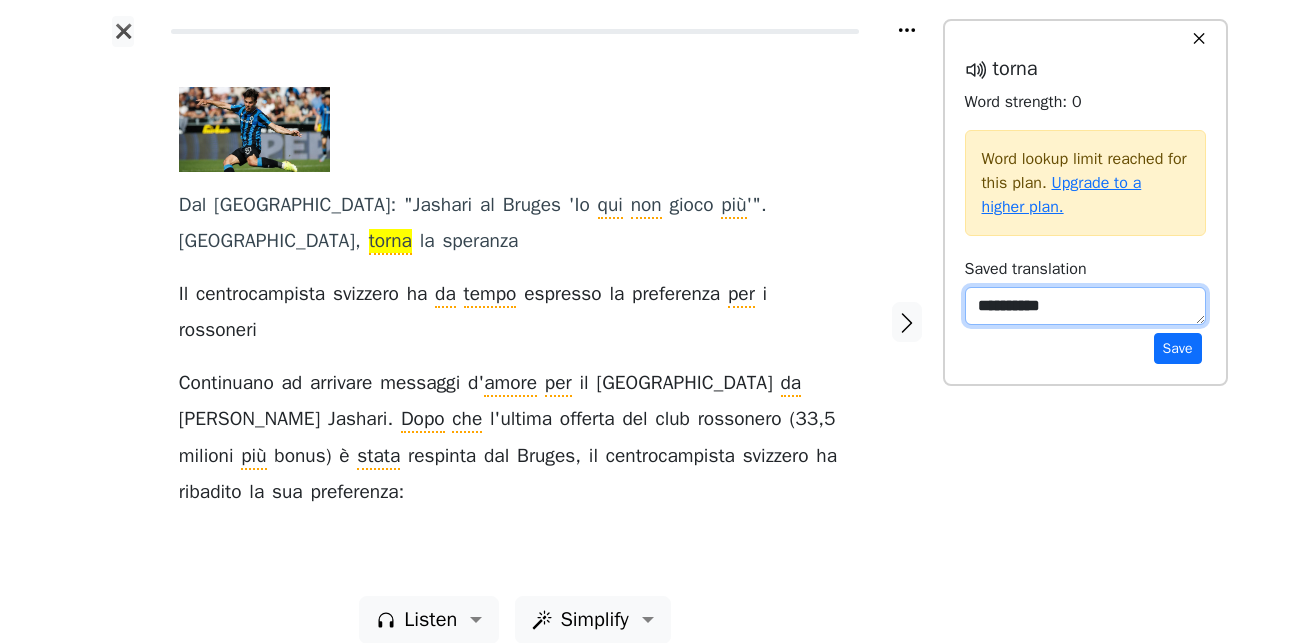 click on "**********" at bounding box center [1085, 306] 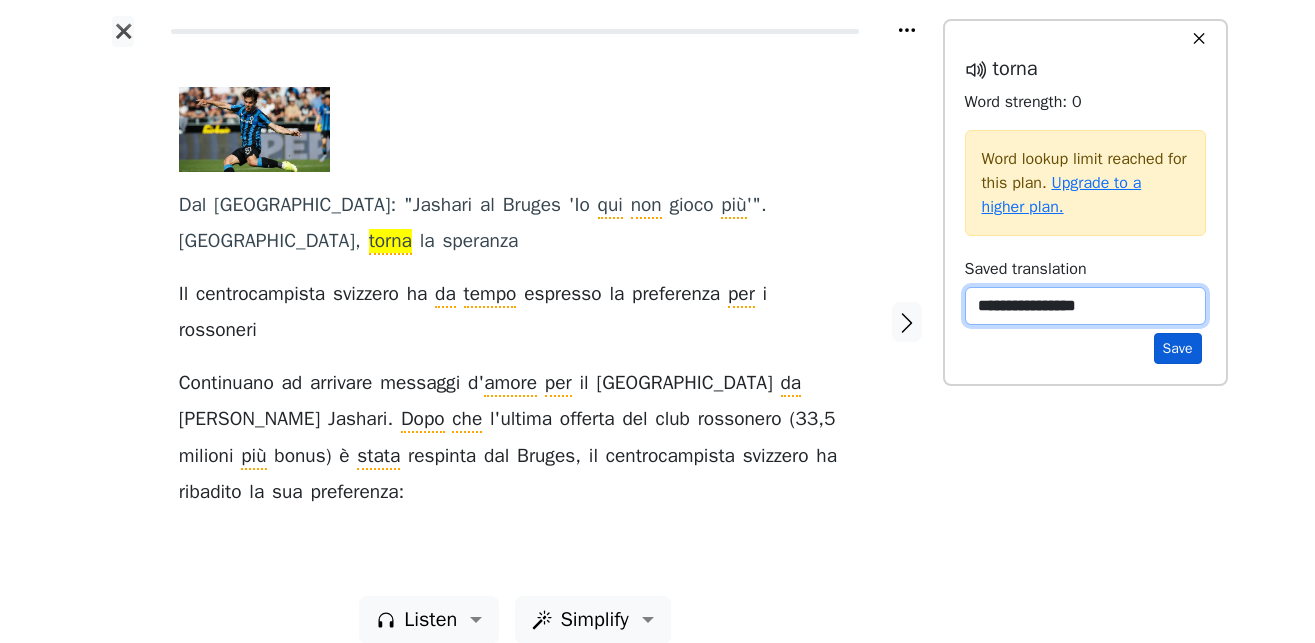 type on "**********" 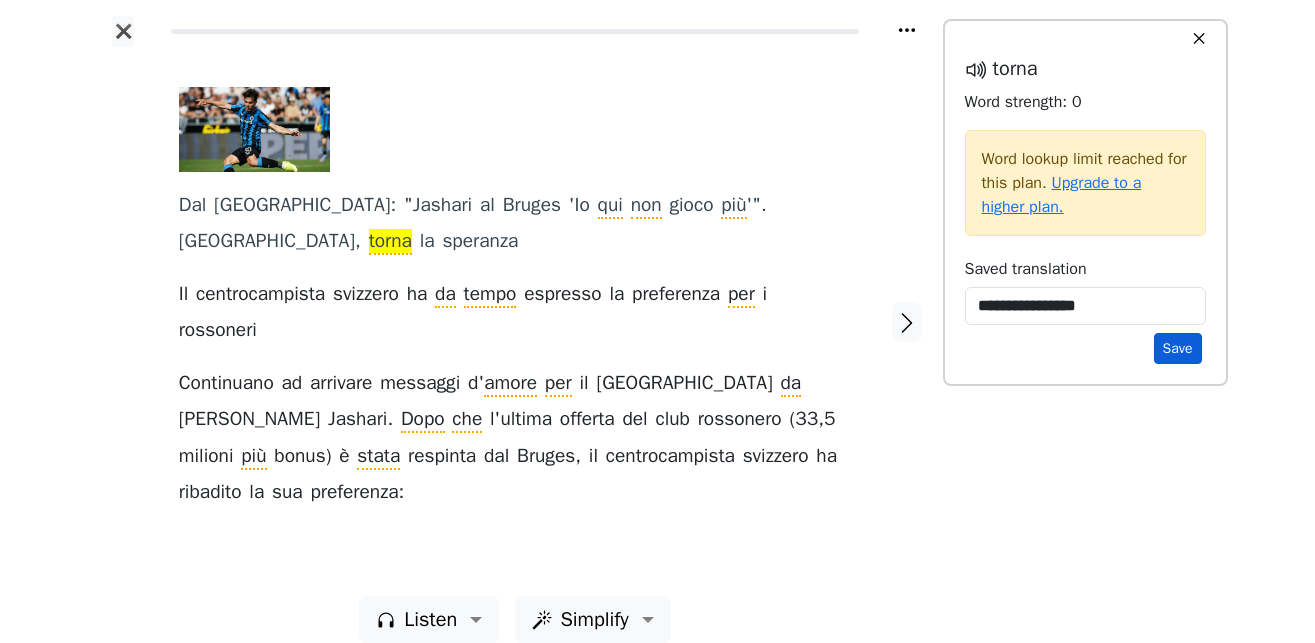 click on "Save" at bounding box center [1178, 348] 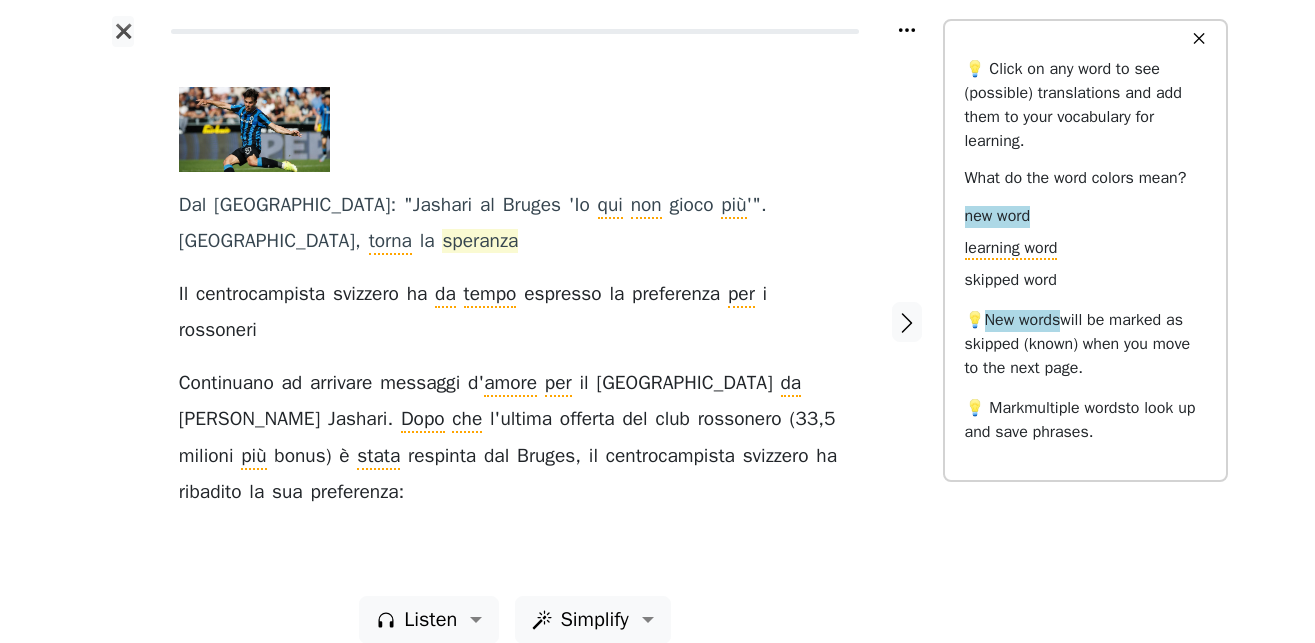 click on "speranza" at bounding box center (480, 242) 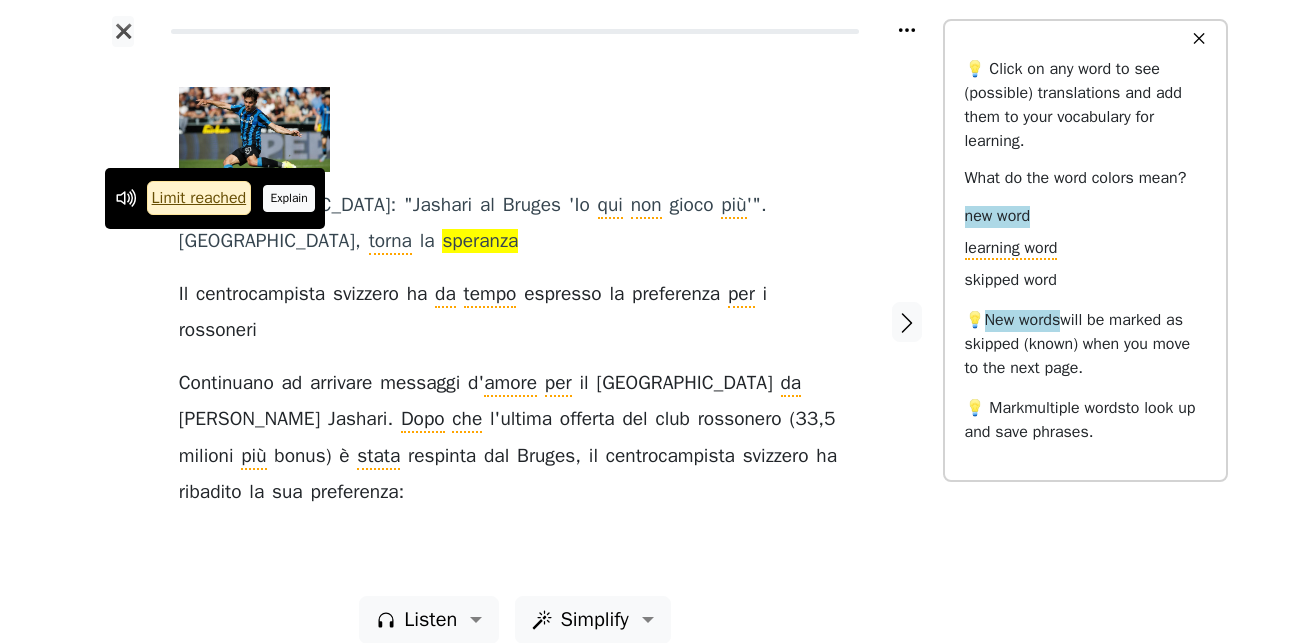 click on "Explain" at bounding box center (289, 198) 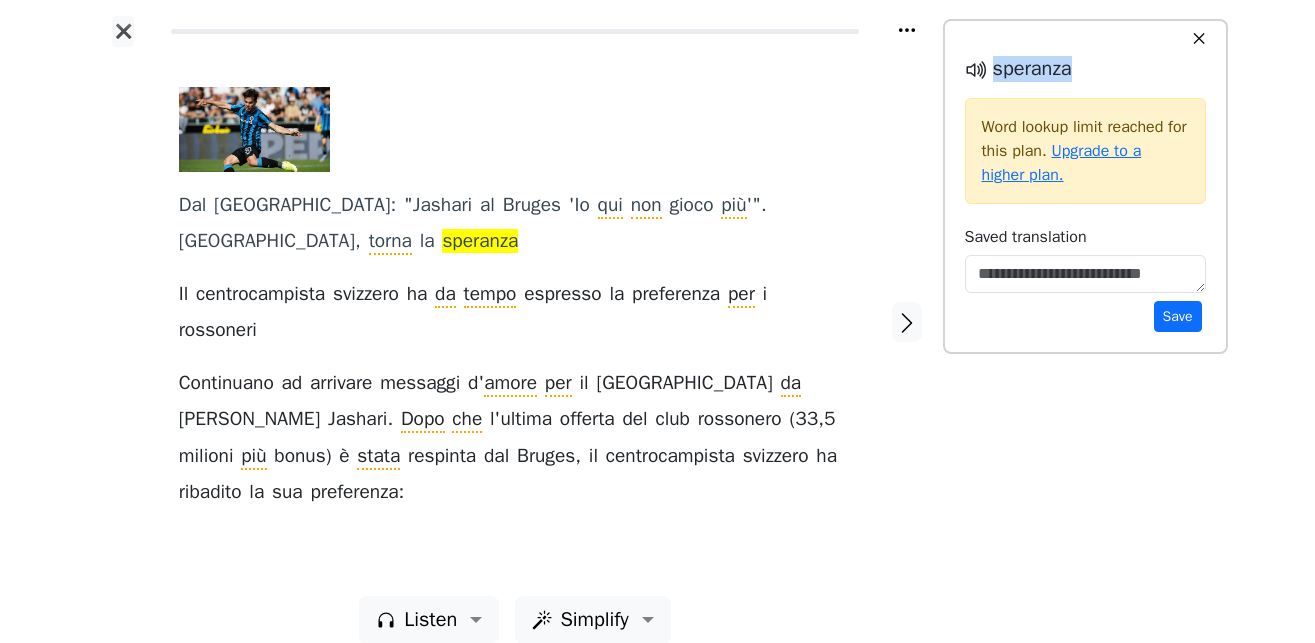 drag, startPoint x: 1094, startPoint y: 78, endPoint x: 989, endPoint y: 78, distance: 105 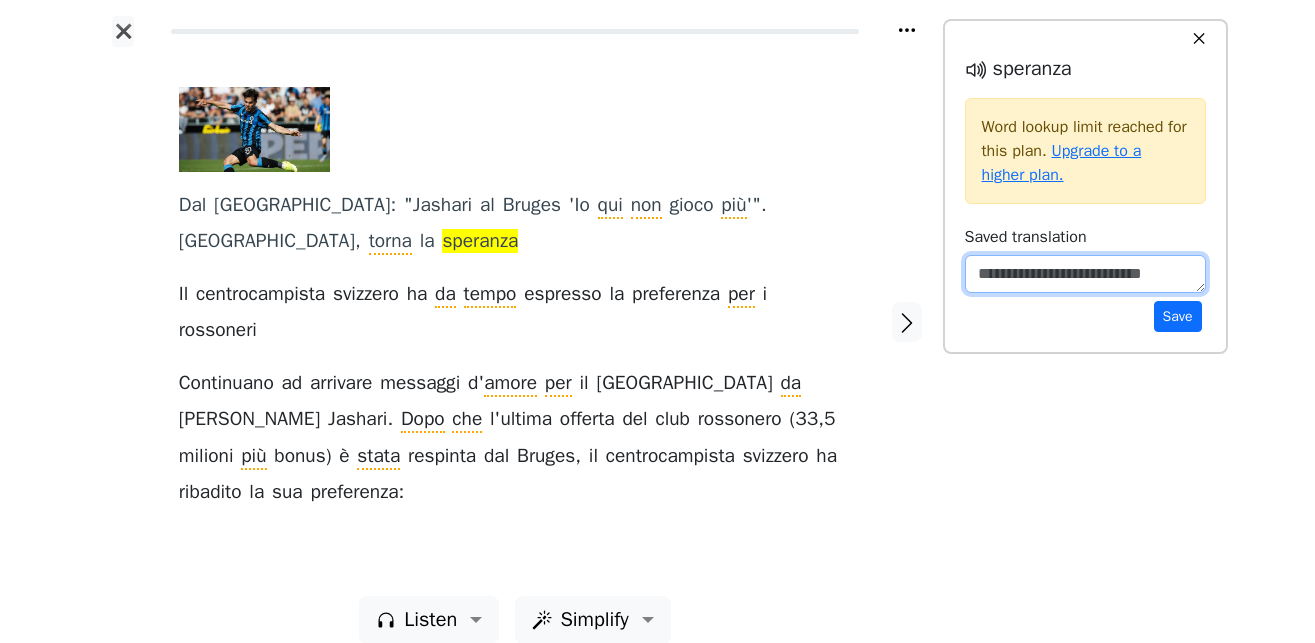 click at bounding box center (1085, 274) 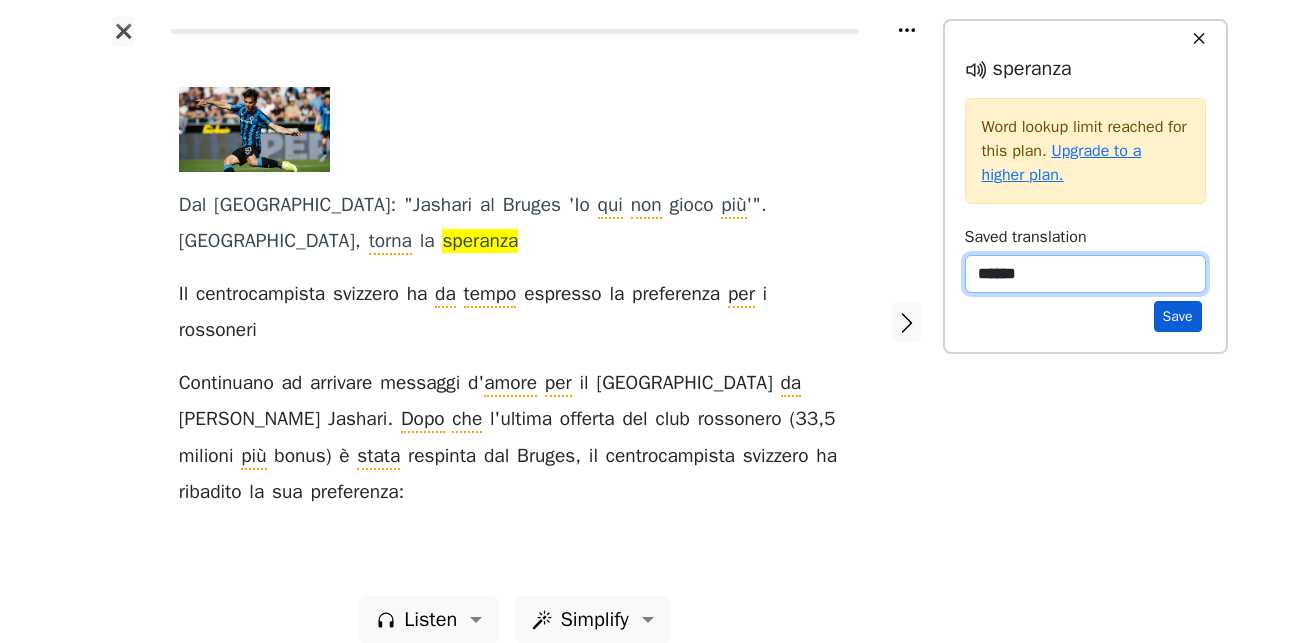 type on "******" 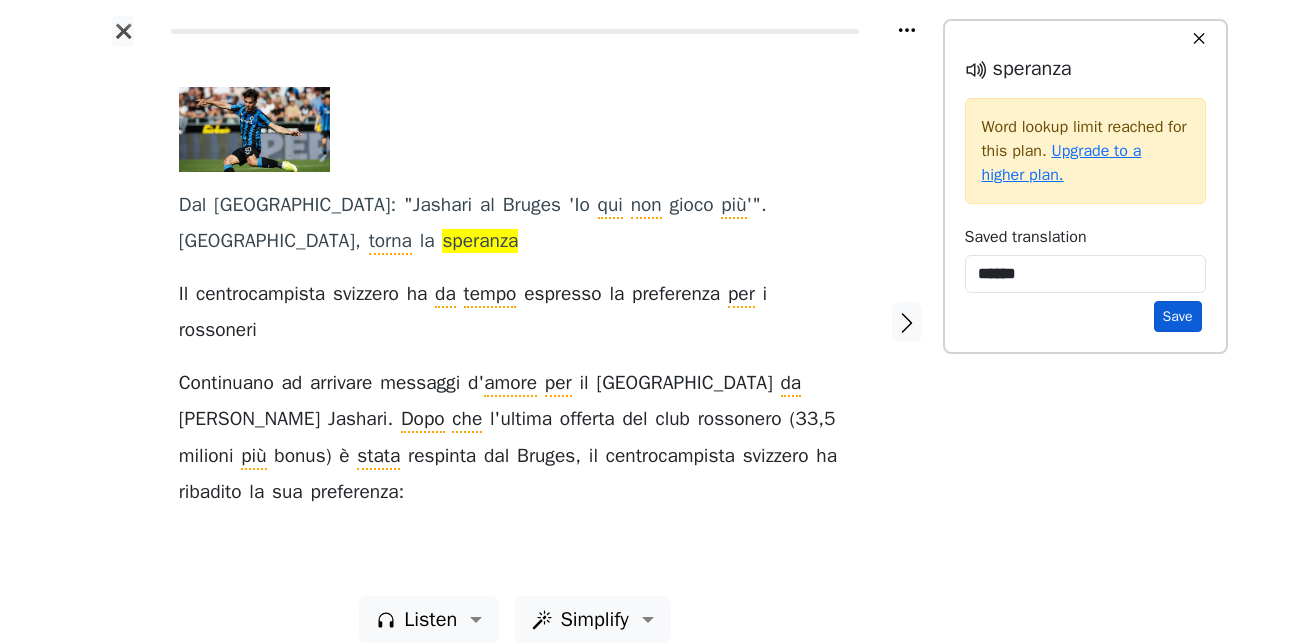 click on "Save" at bounding box center [1178, 316] 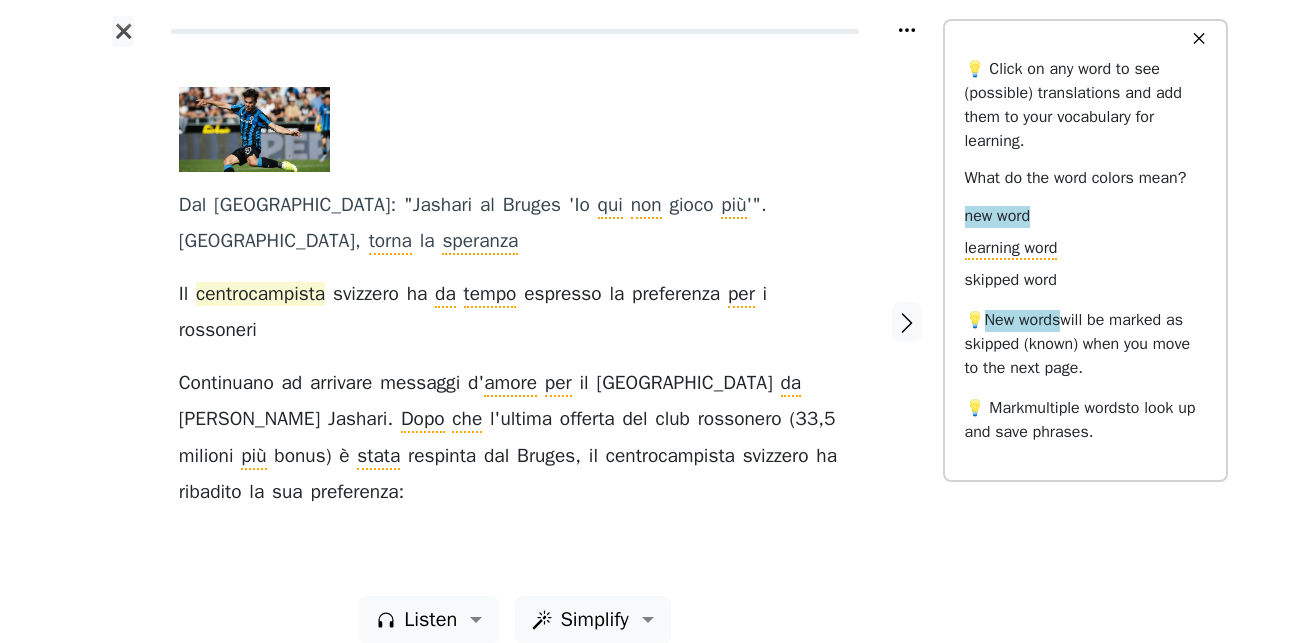 click on "centrocampista" at bounding box center (260, 295) 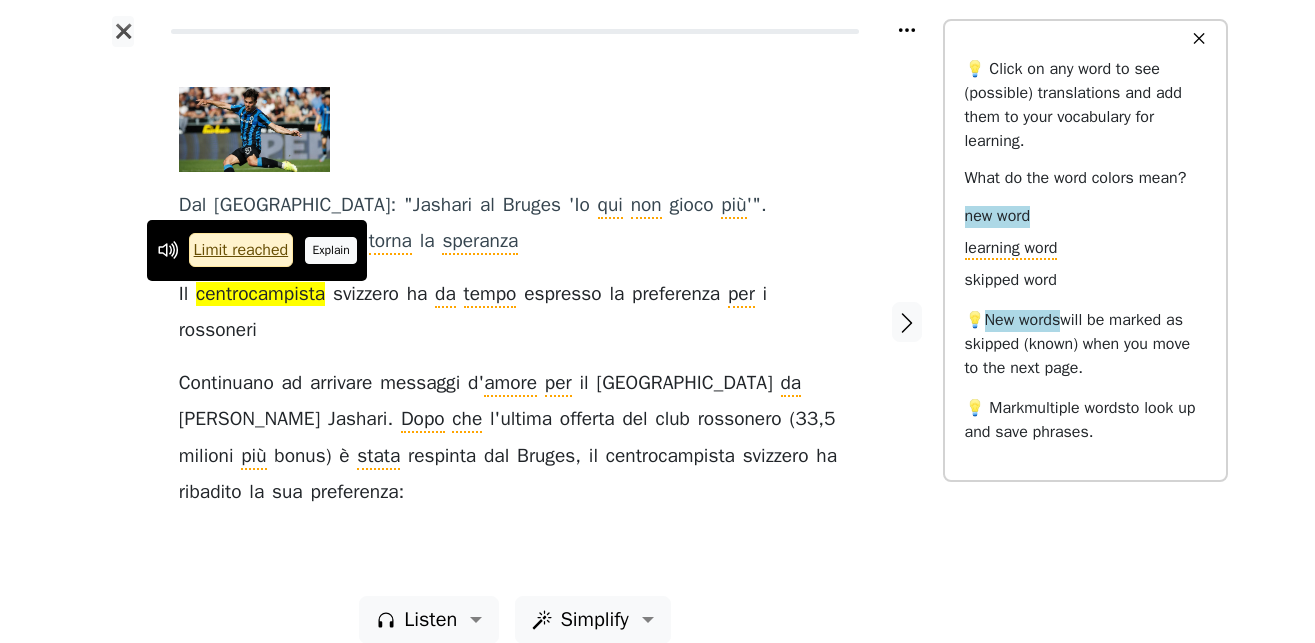 click on "Explain" at bounding box center [331, 250] 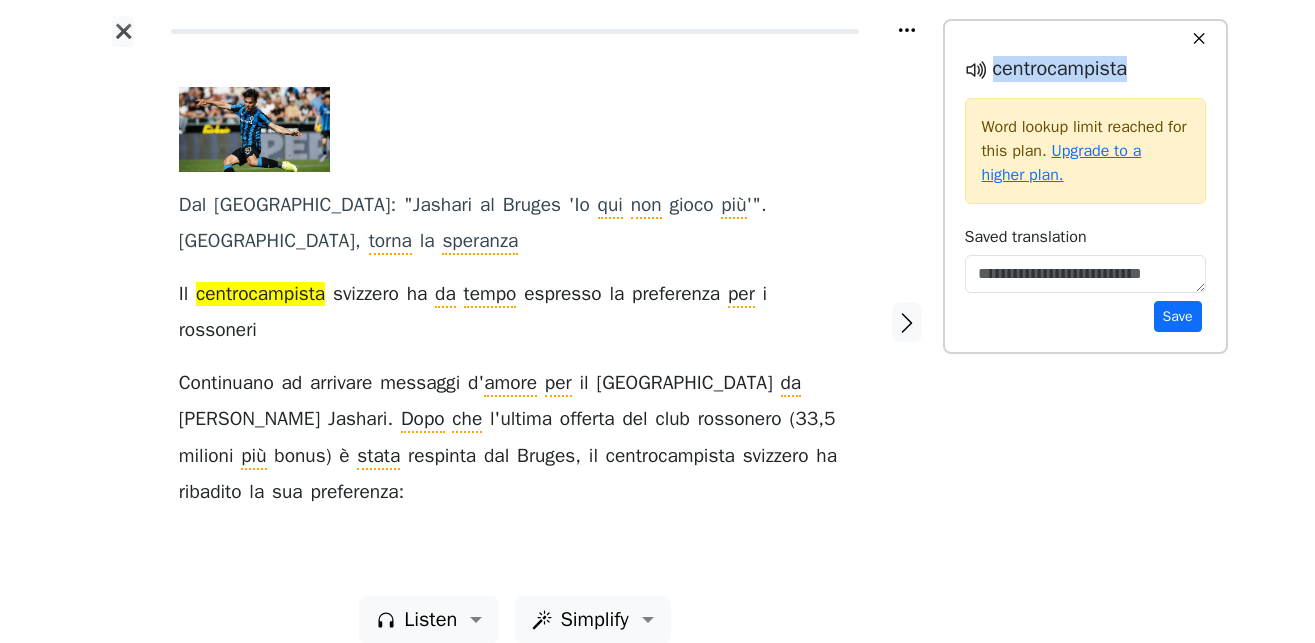 drag, startPoint x: 1137, startPoint y: 73, endPoint x: 991, endPoint y: 74, distance: 146.00342 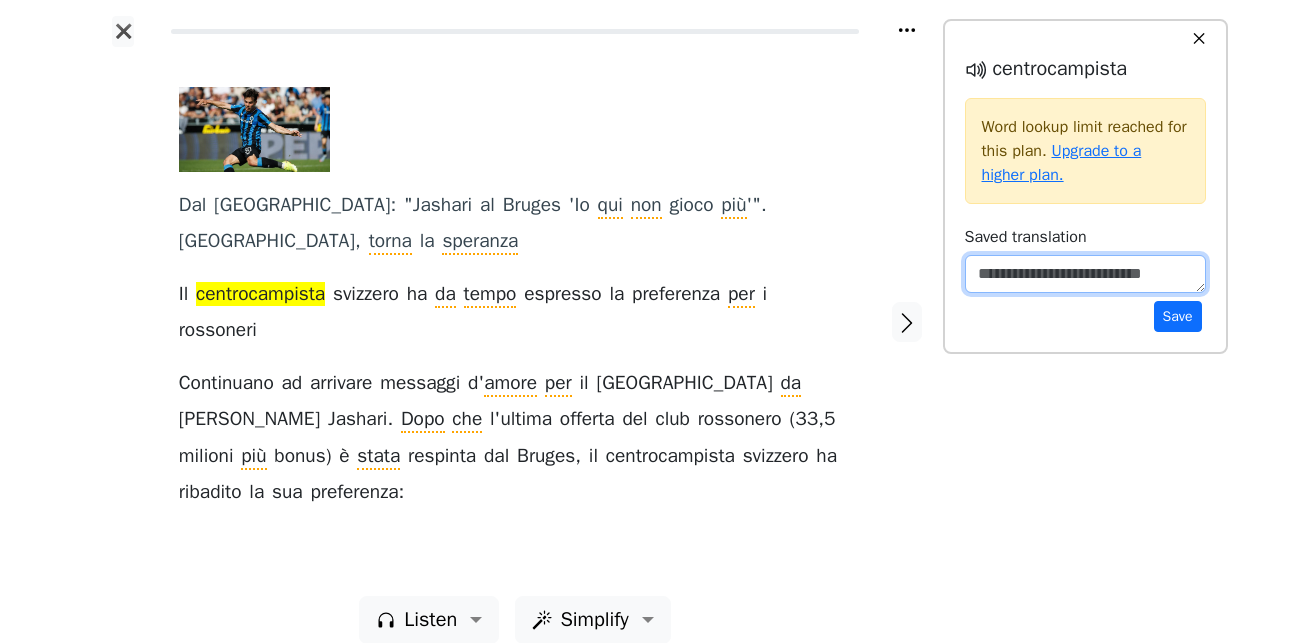 click at bounding box center (1085, 274) 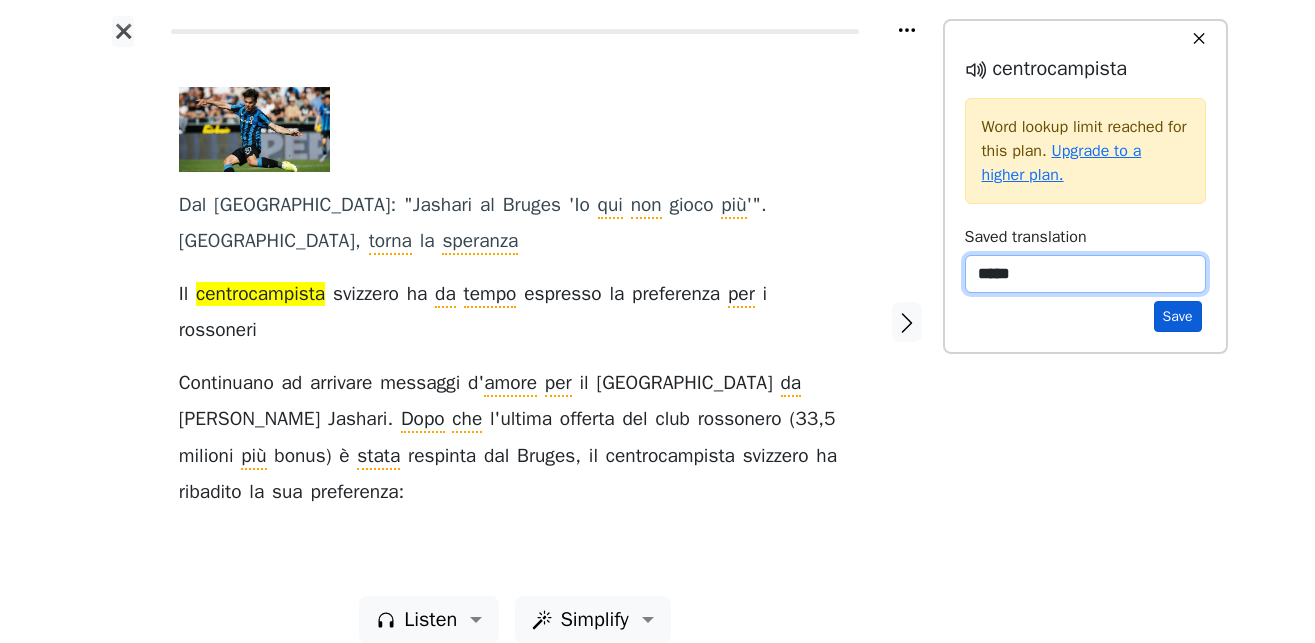type on "*****" 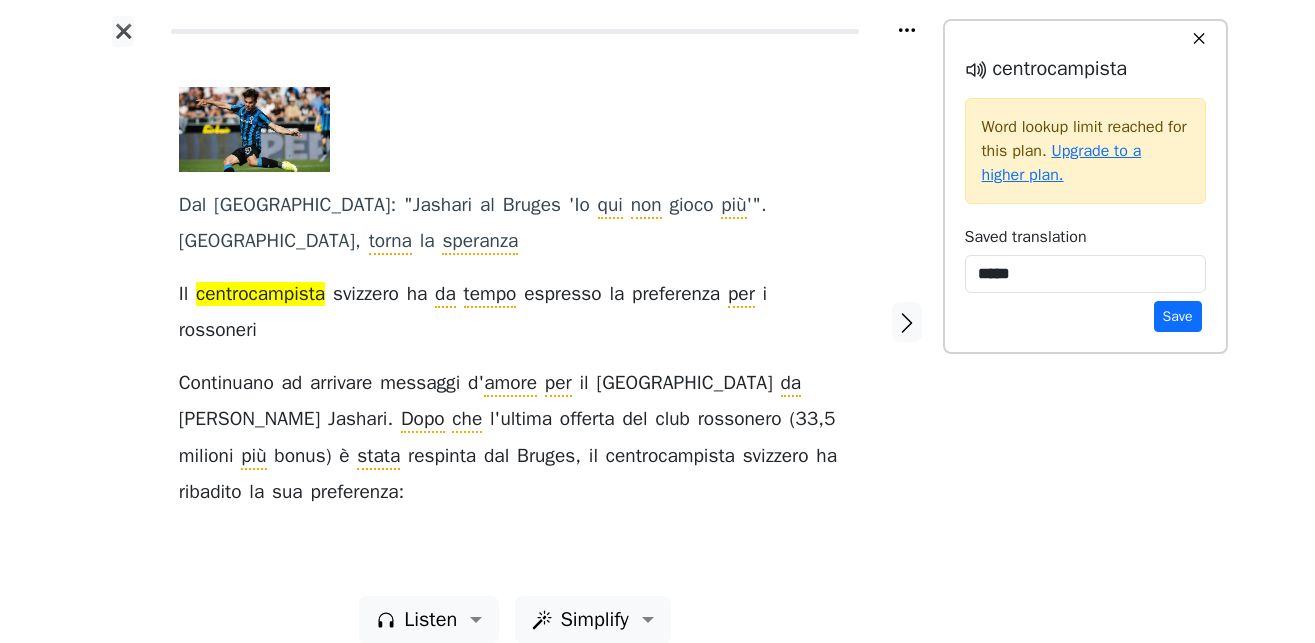 drag, startPoint x: 1186, startPoint y: 319, endPoint x: 1171, endPoint y: 330, distance: 18.601076 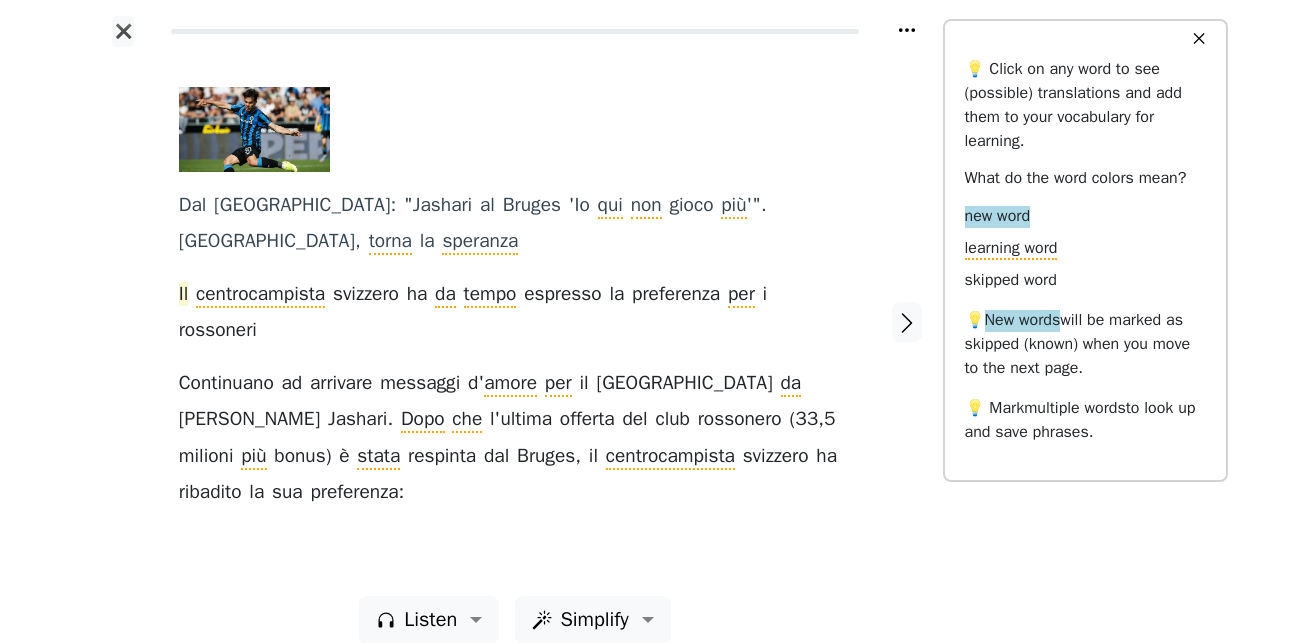 click on "Il" at bounding box center (184, 295) 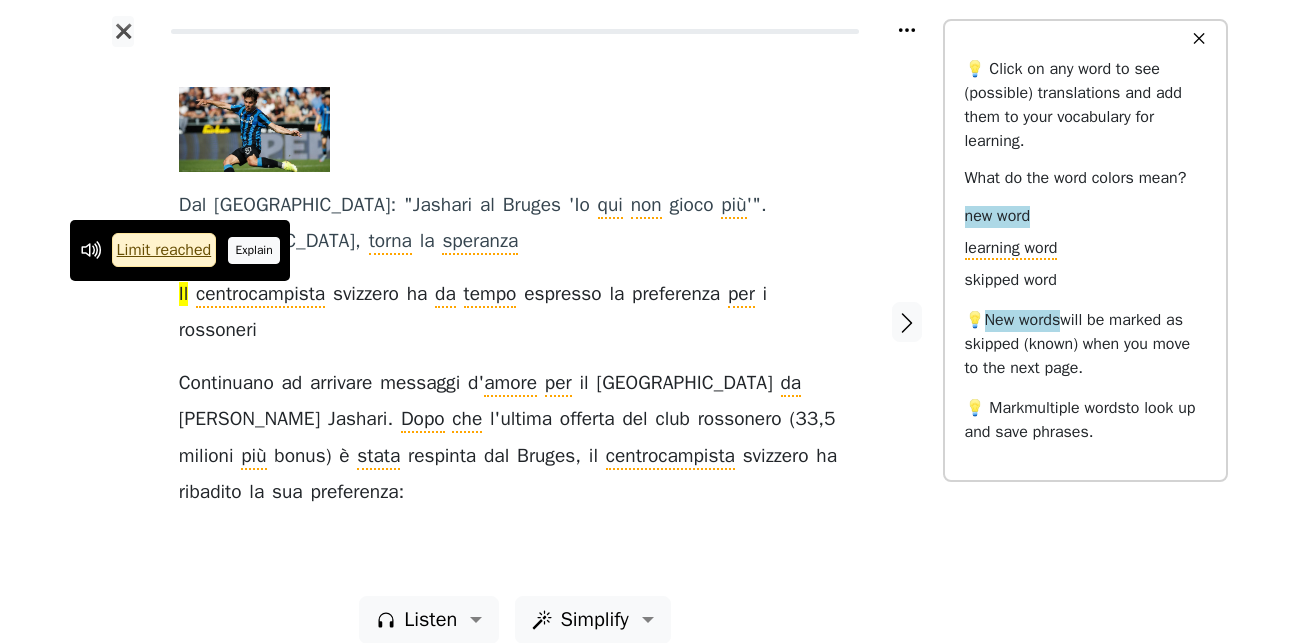 click on "Explain" at bounding box center (254, 250) 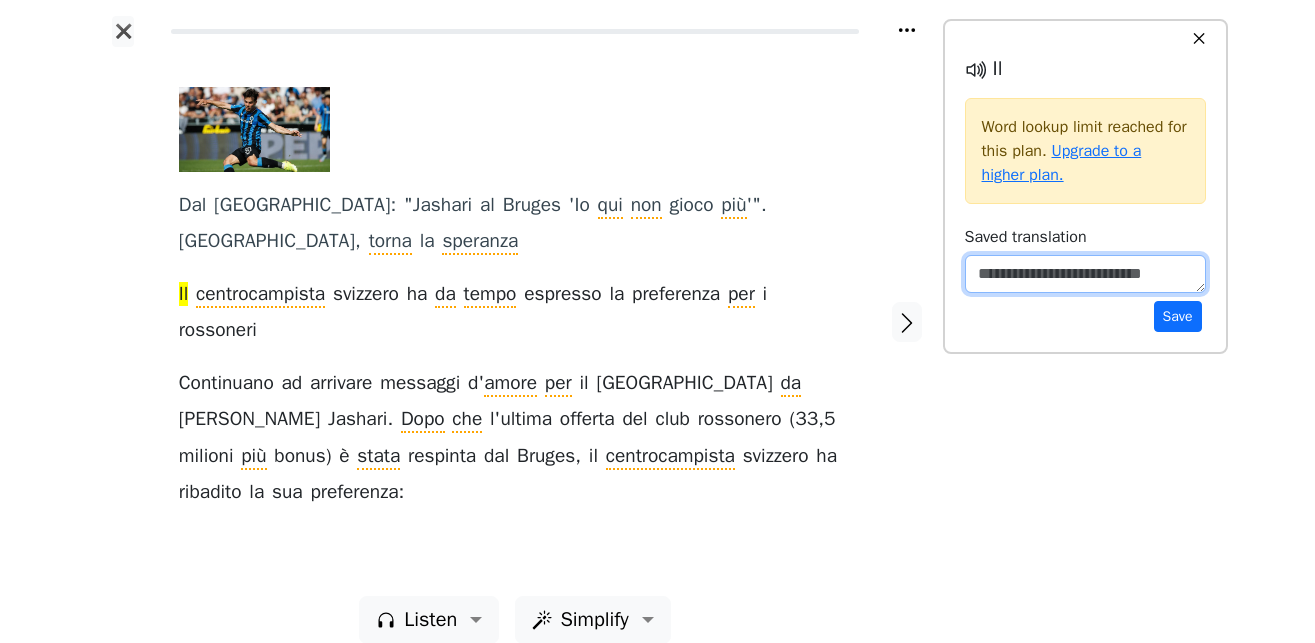 click at bounding box center [1085, 274] 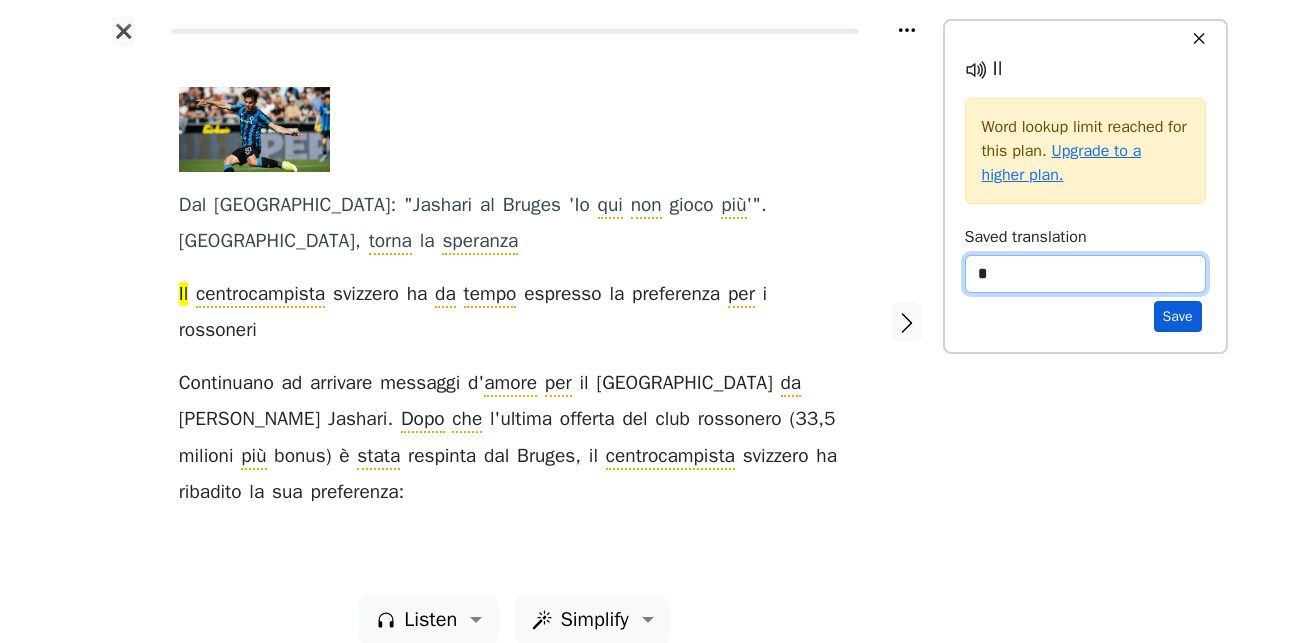 type on "*" 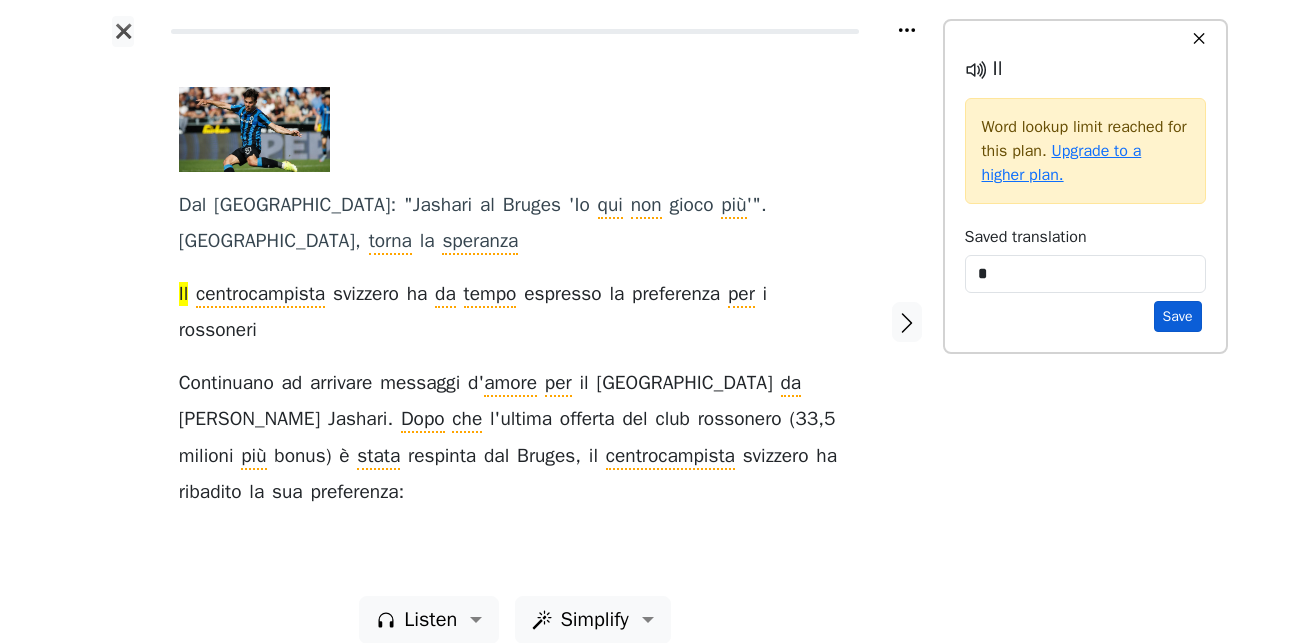 drag, startPoint x: 1174, startPoint y: 318, endPoint x: 1207, endPoint y: 339, distance: 39.115215 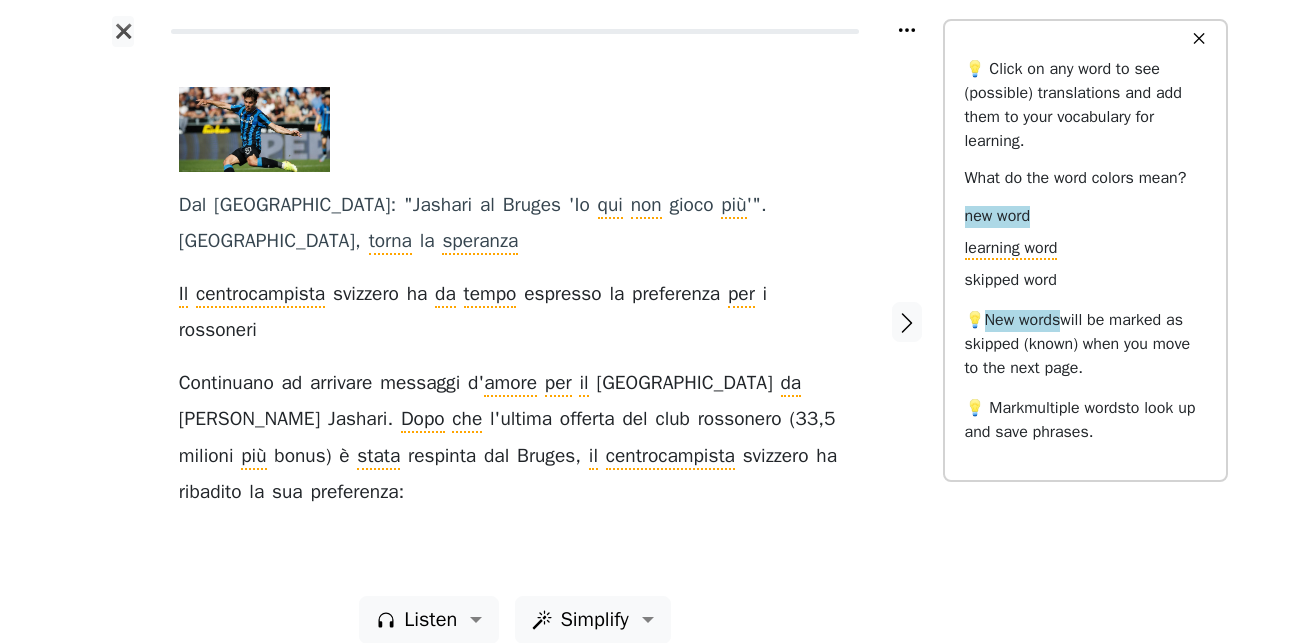 click on "✕" at bounding box center [1199, 39] 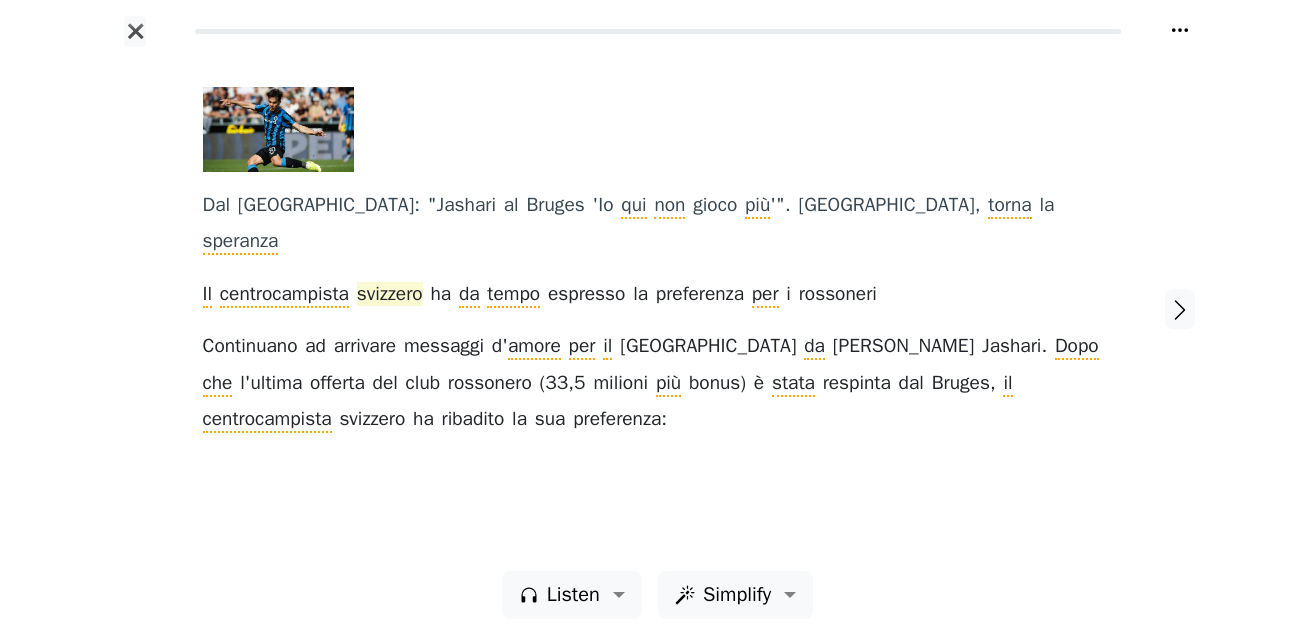 click on "svizzero" at bounding box center (390, 295) 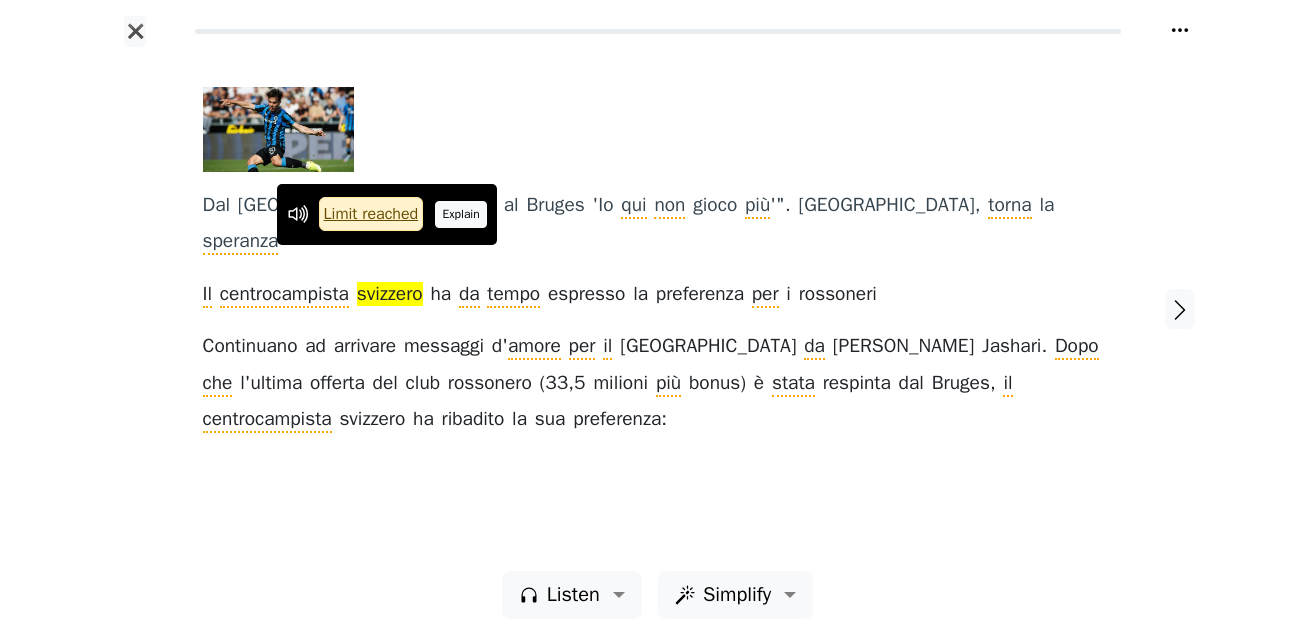 click on "Explain" at bounding box center (461, 214) 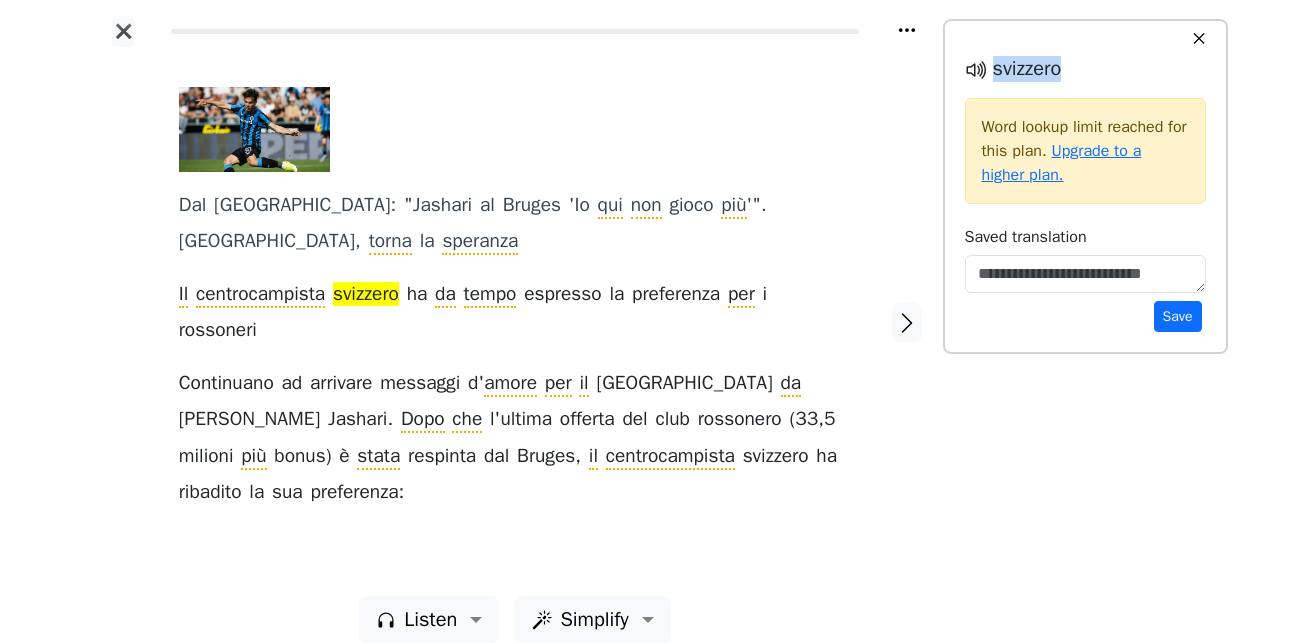 drag, startPoint x: 1081, startPoint y: 73, endPoint x: 995, endPoint y: 74, distance: 86.00581 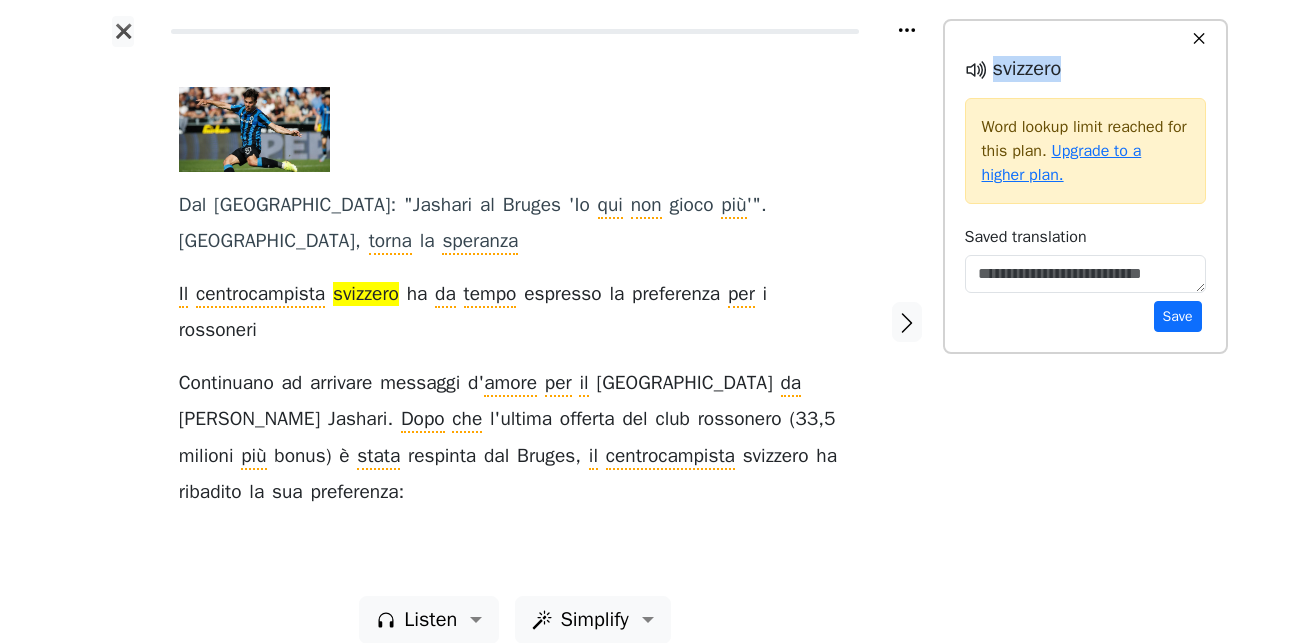 copy on "svizzero" 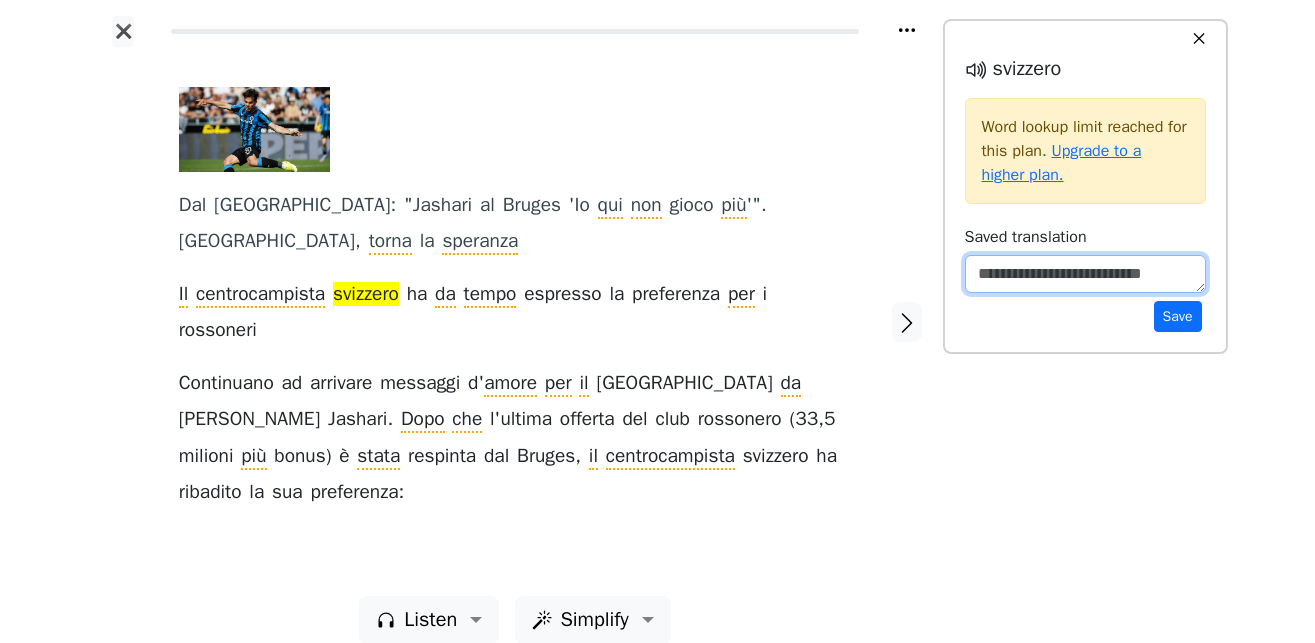 click at bounding box center (1085, 274) 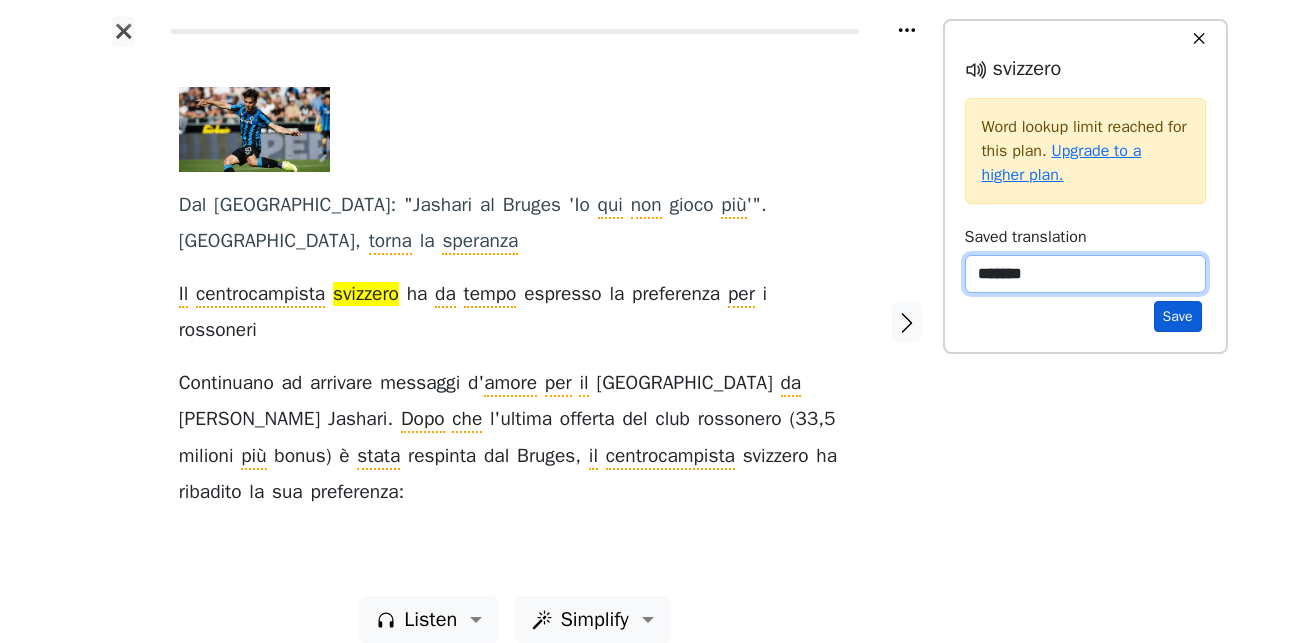 type on "*******" 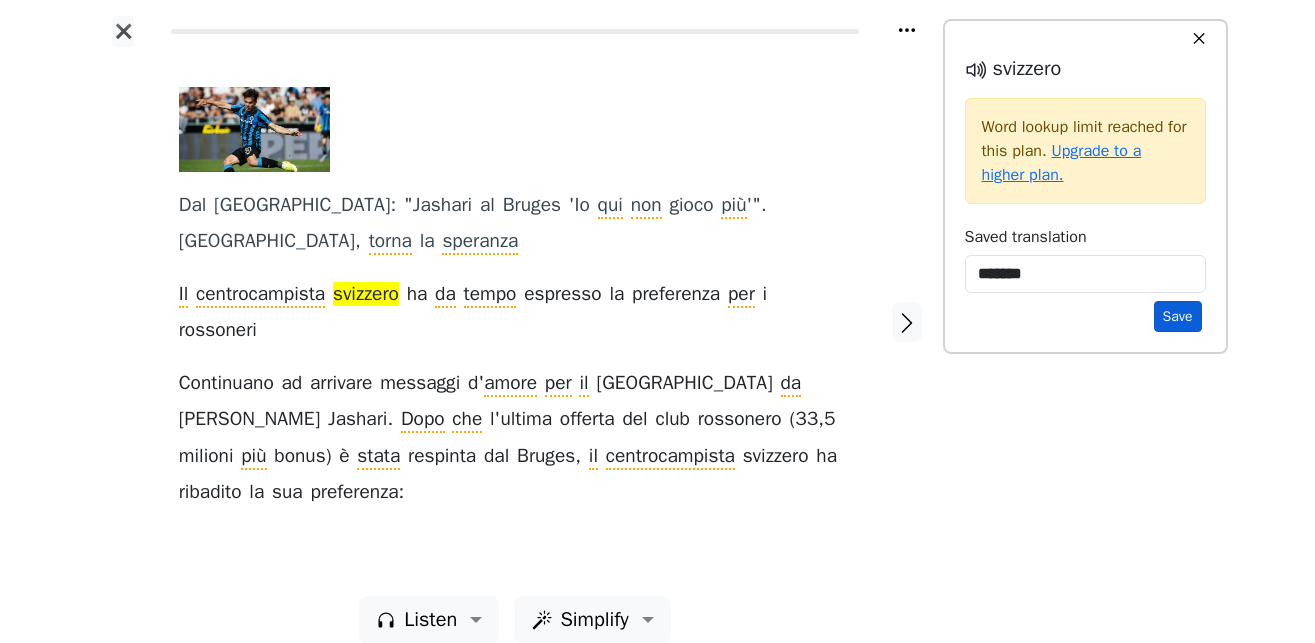 click on "Save" at bounding box center (1178, 316) 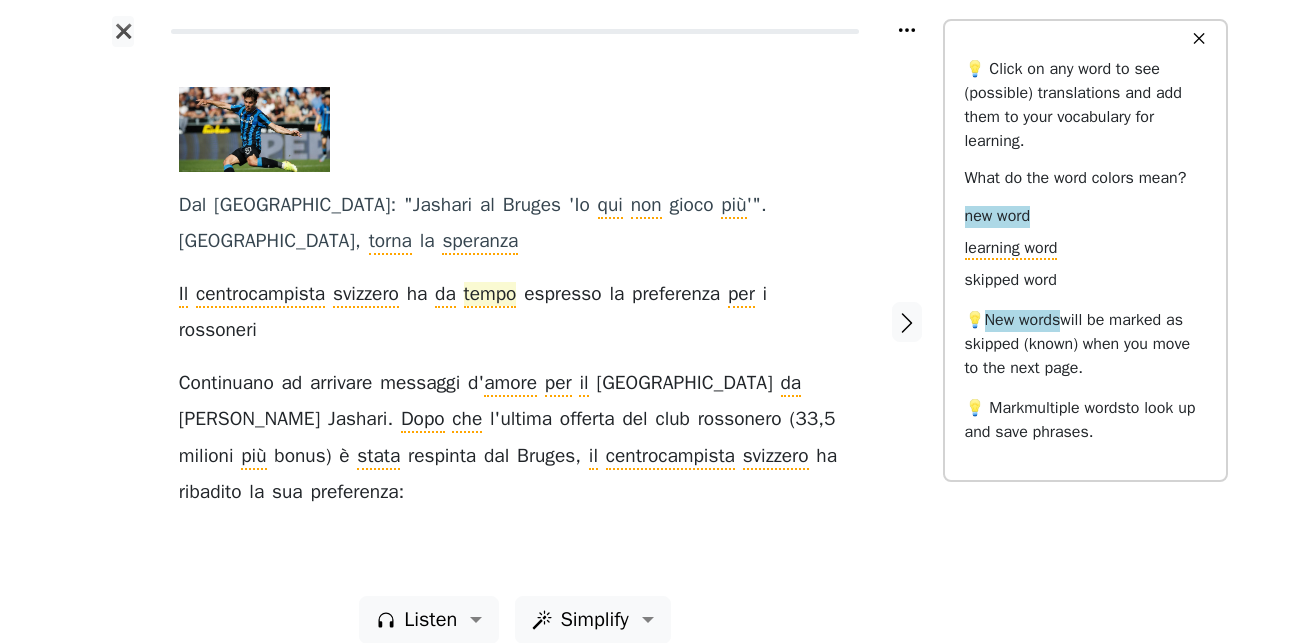 click on "tempo" at bounding box center (490, 295) 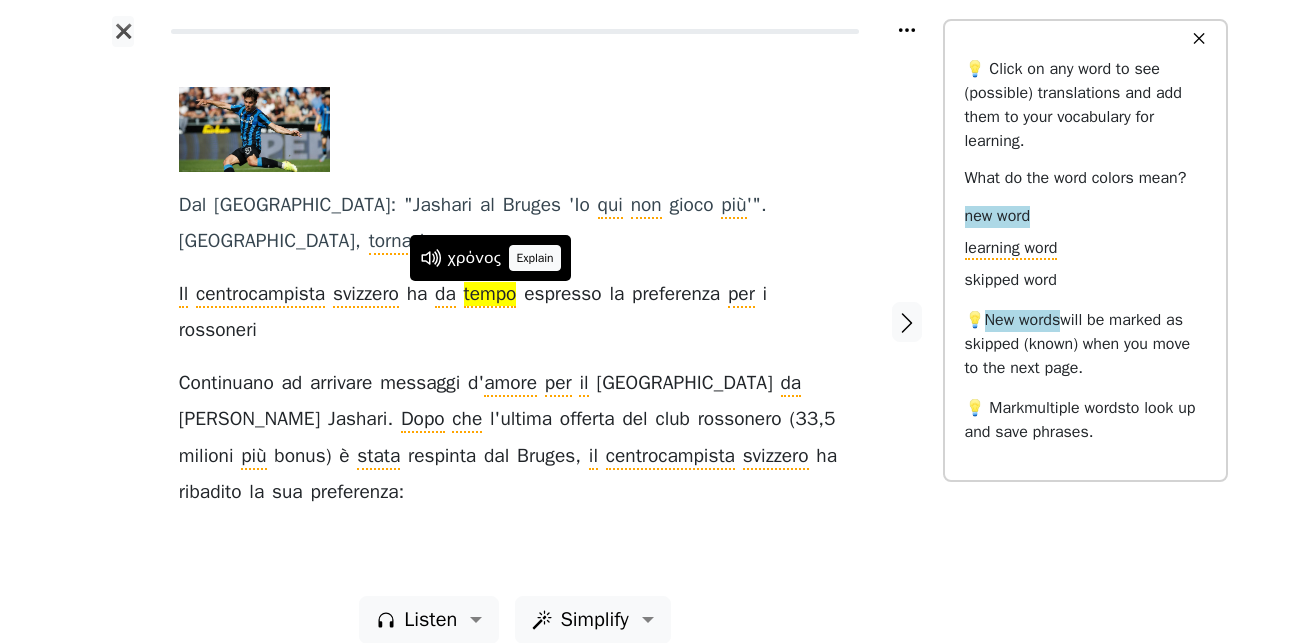 click on "Explain" at bounding box center (535, 258) 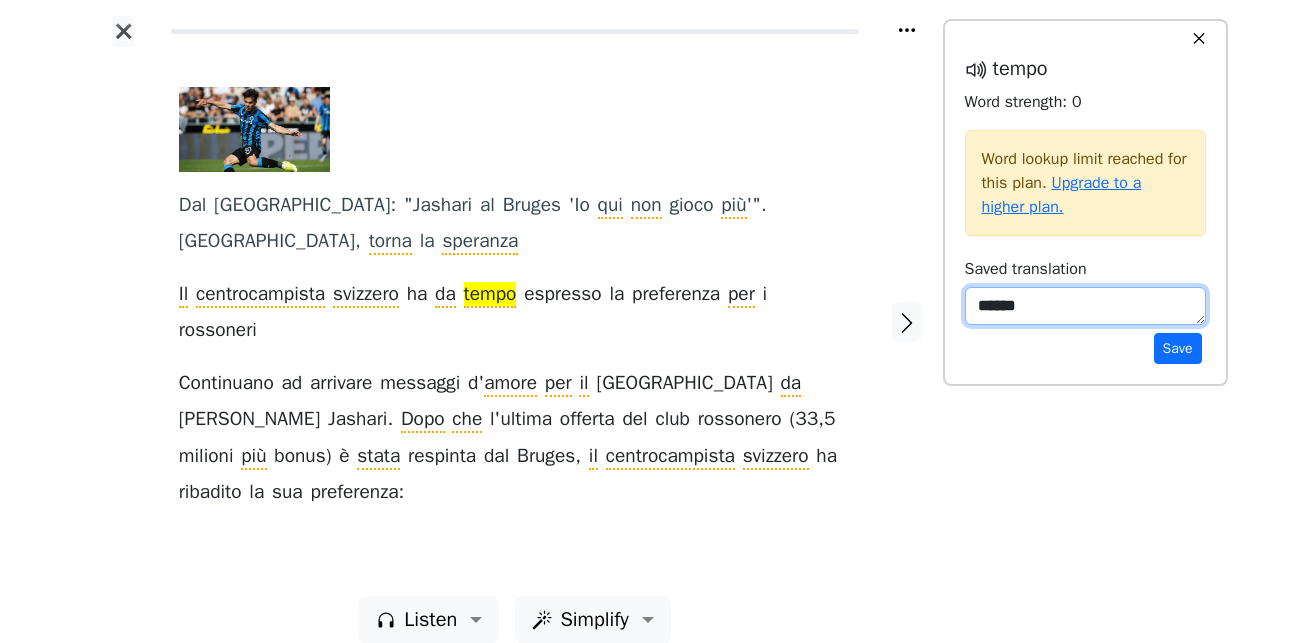 click on "******" at bounding box center (1085, 306) 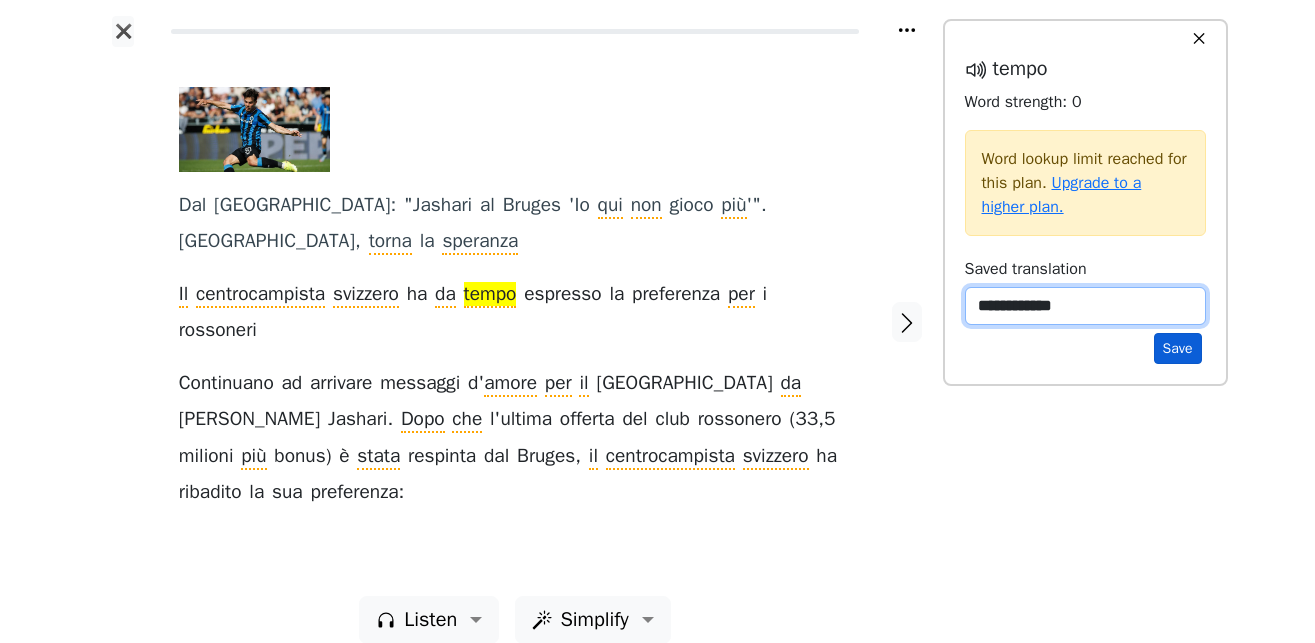 type on "**********" 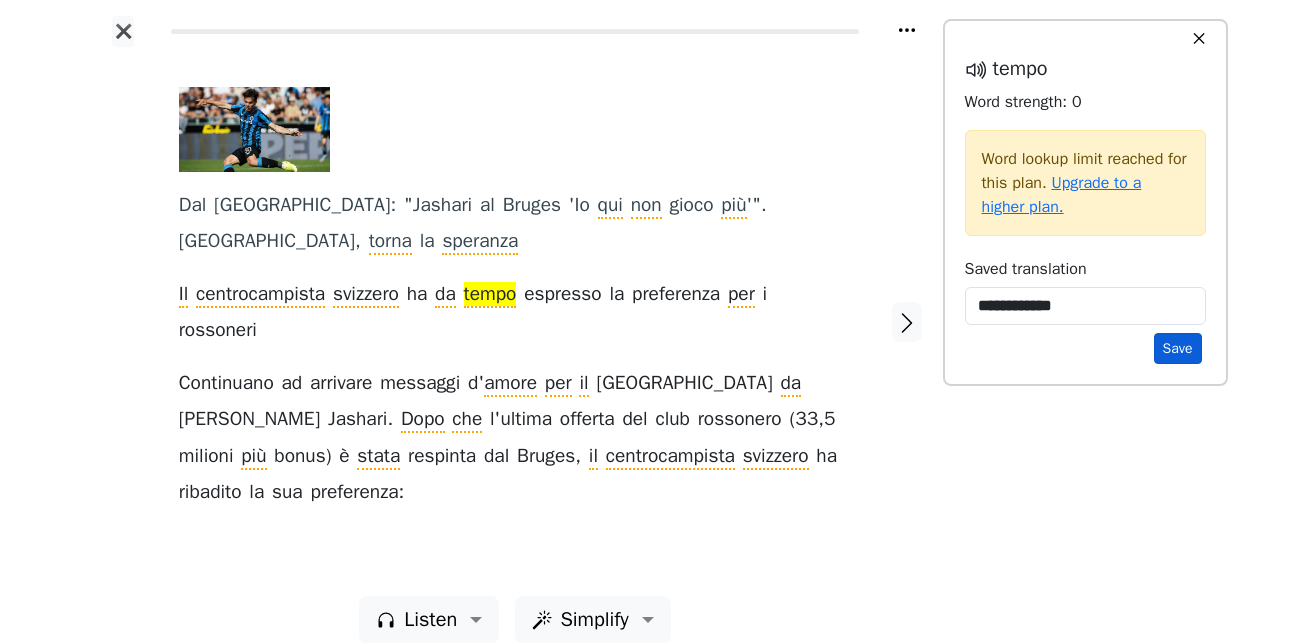 click on "Save" at bounding box center (1178, 348) 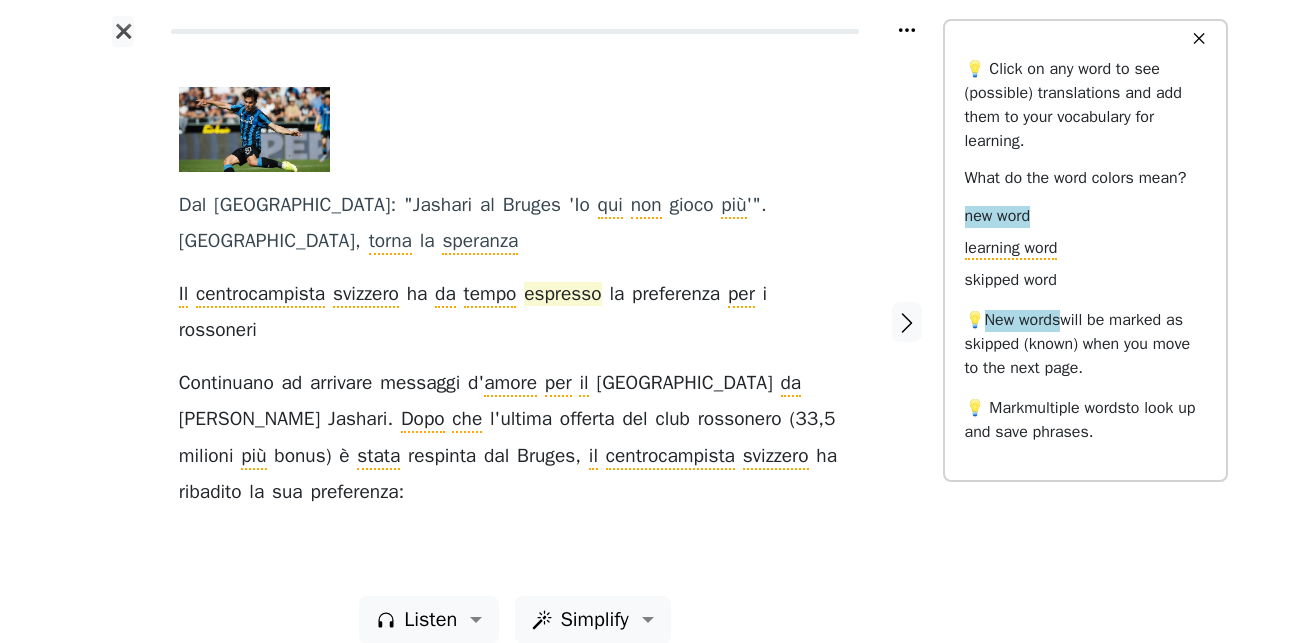 click on "espresso" at bounding box center [562, 295] 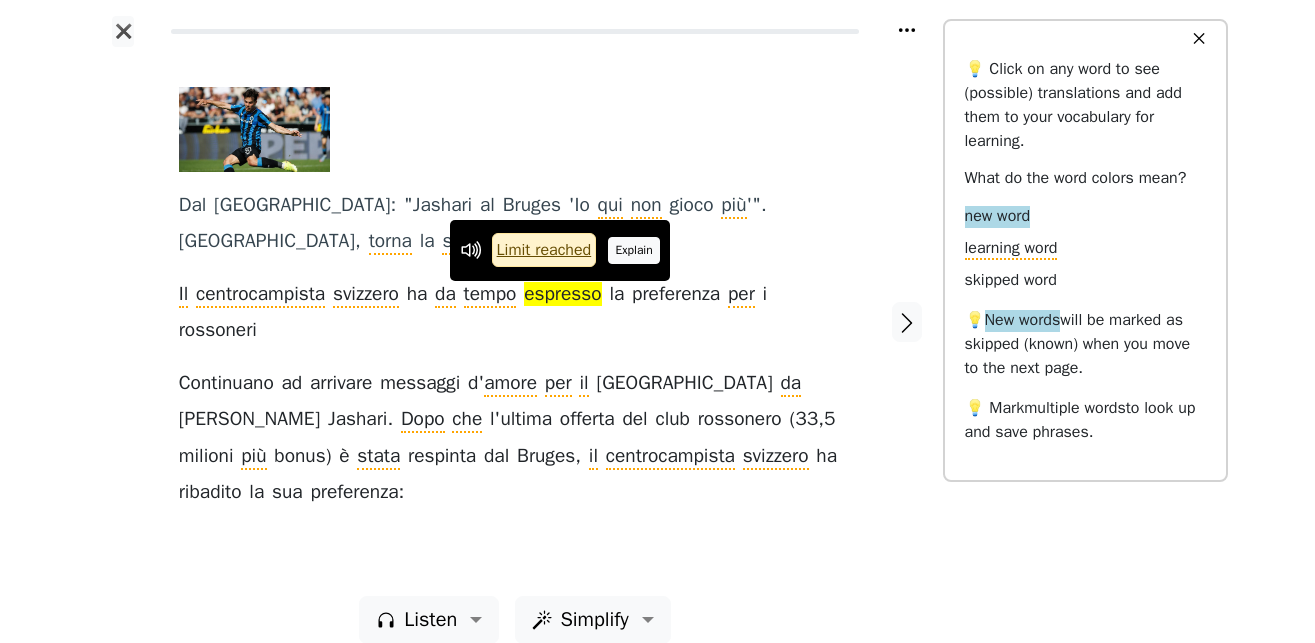 click on "Explain" at bounding box center (634, 250) 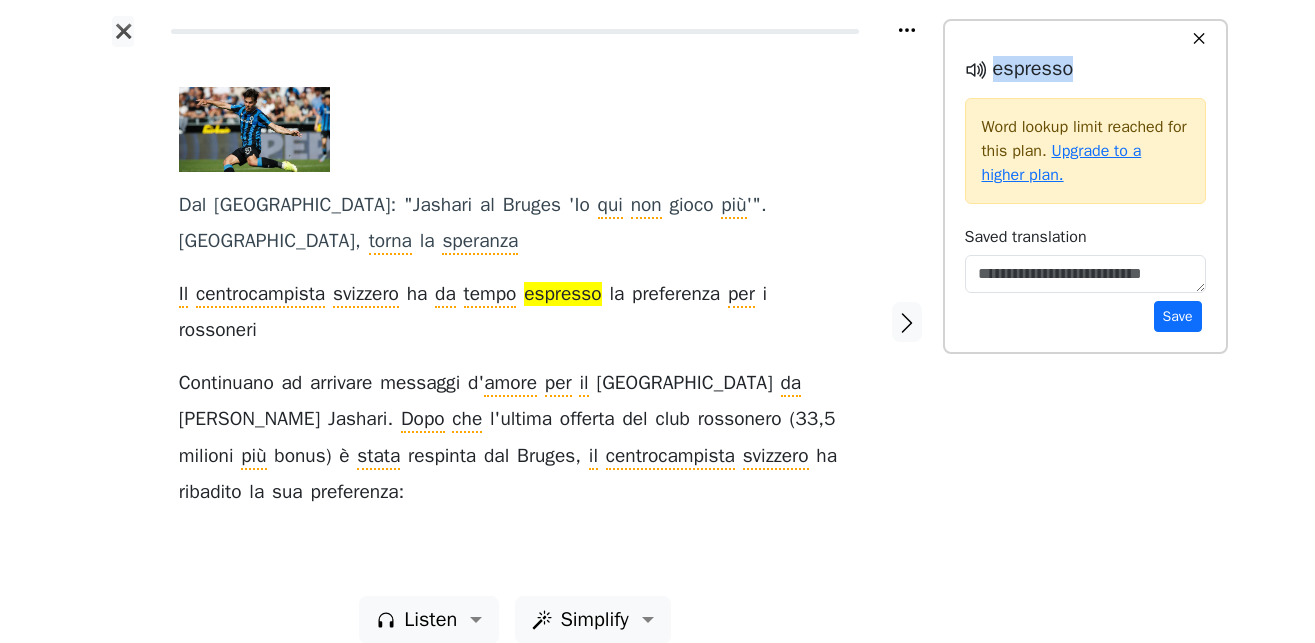 drag, startPoint x: 1060, startPoint y: 72, endPoint x: 991, endPoint y: 72, distance: 69 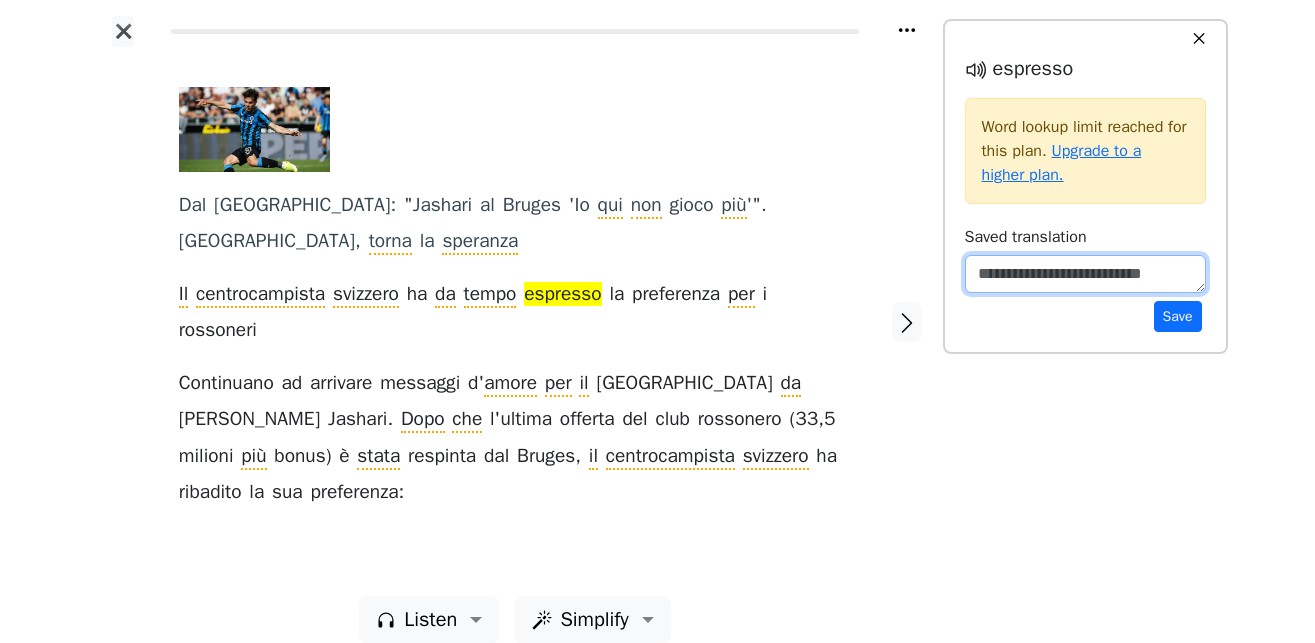 click at bounding box center [1085, 274] 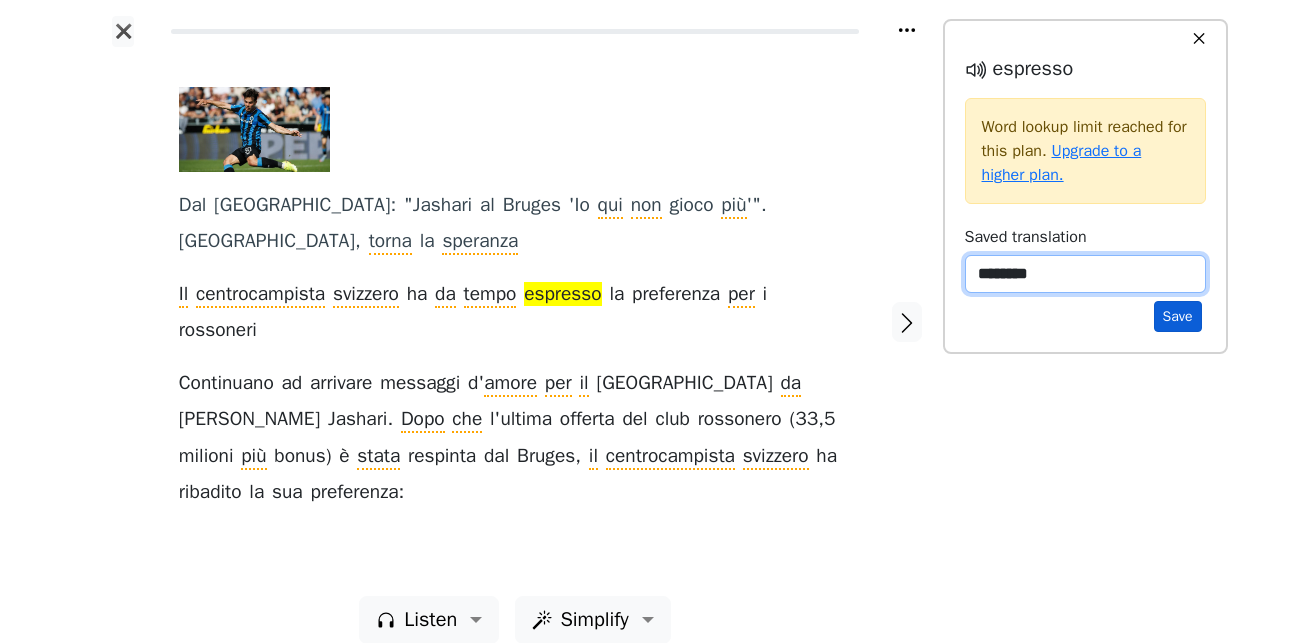 type on "********" 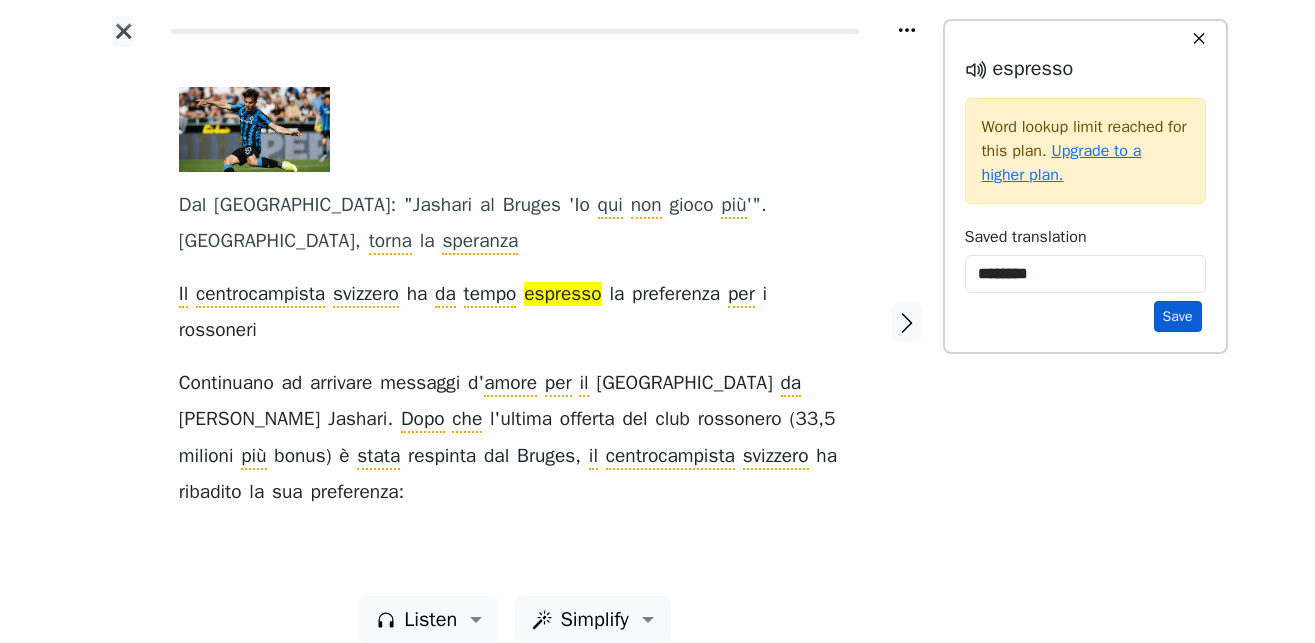 click on "Save" at bounding box center (1178, 316) 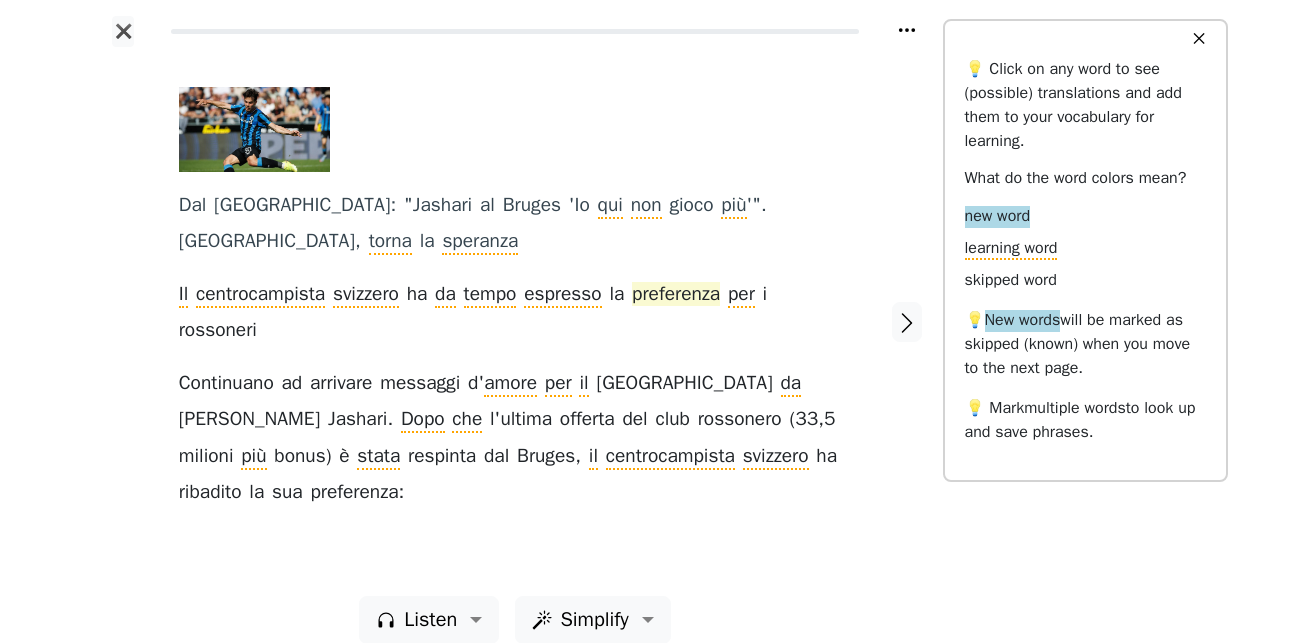 click on "preferenza" at bounding box center (676, 295) 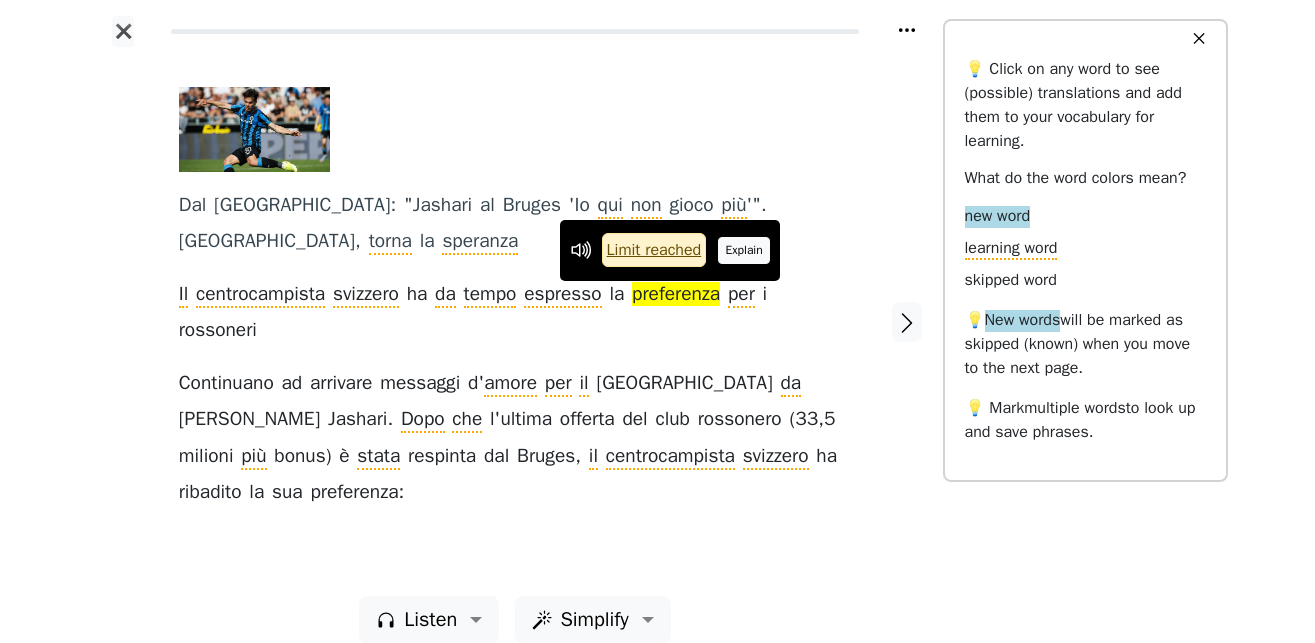 click on "Explain" at bounding box center (744, 250) 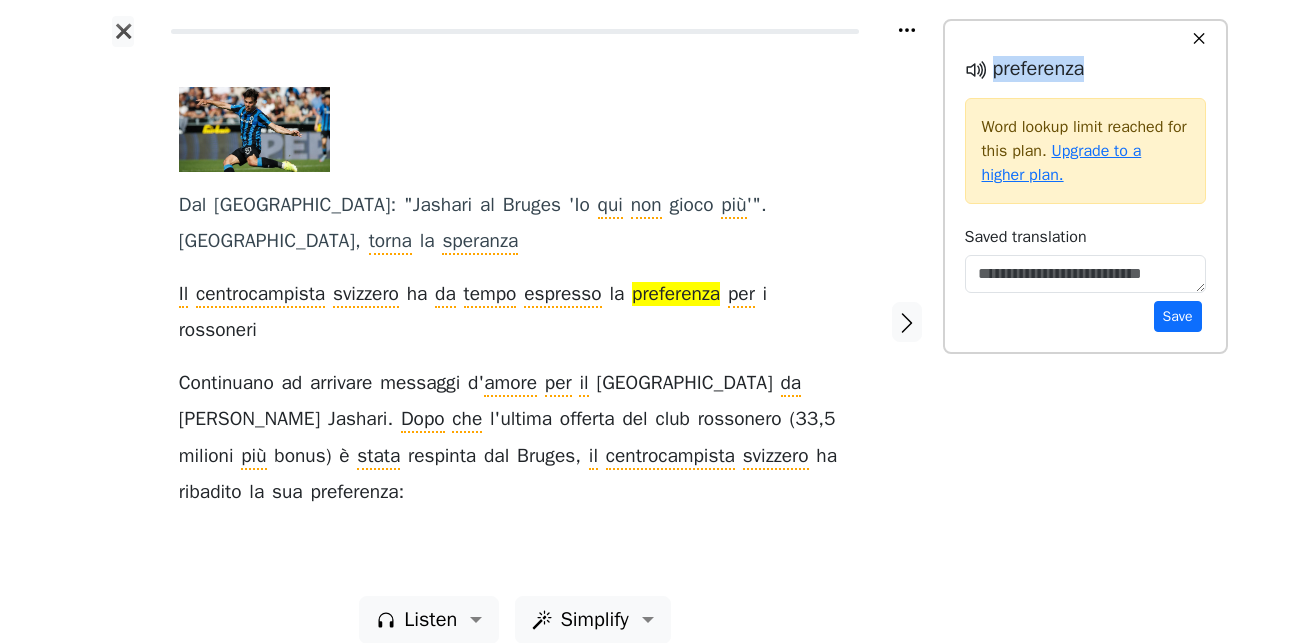 drag, startPoint x: 1051, startPoint y: 72, endPoint x: 991, endPoint y: 73, distance: 60.00833 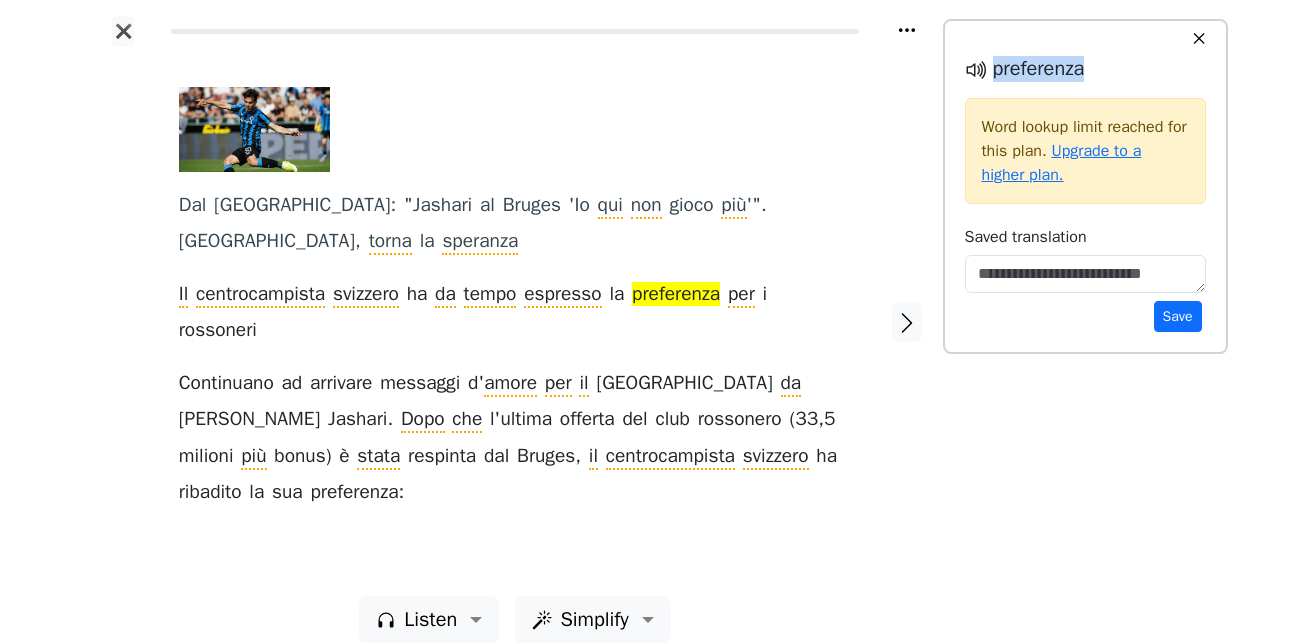 copy on "preferenza" 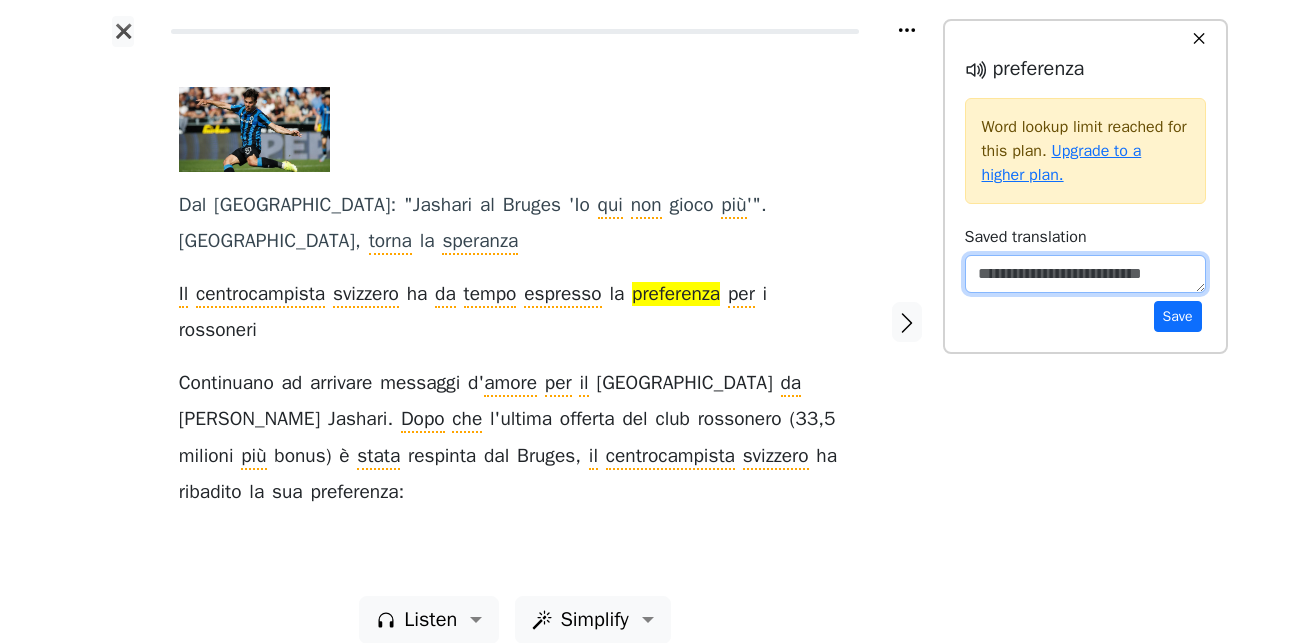 click at bounding box center [1085, 274] 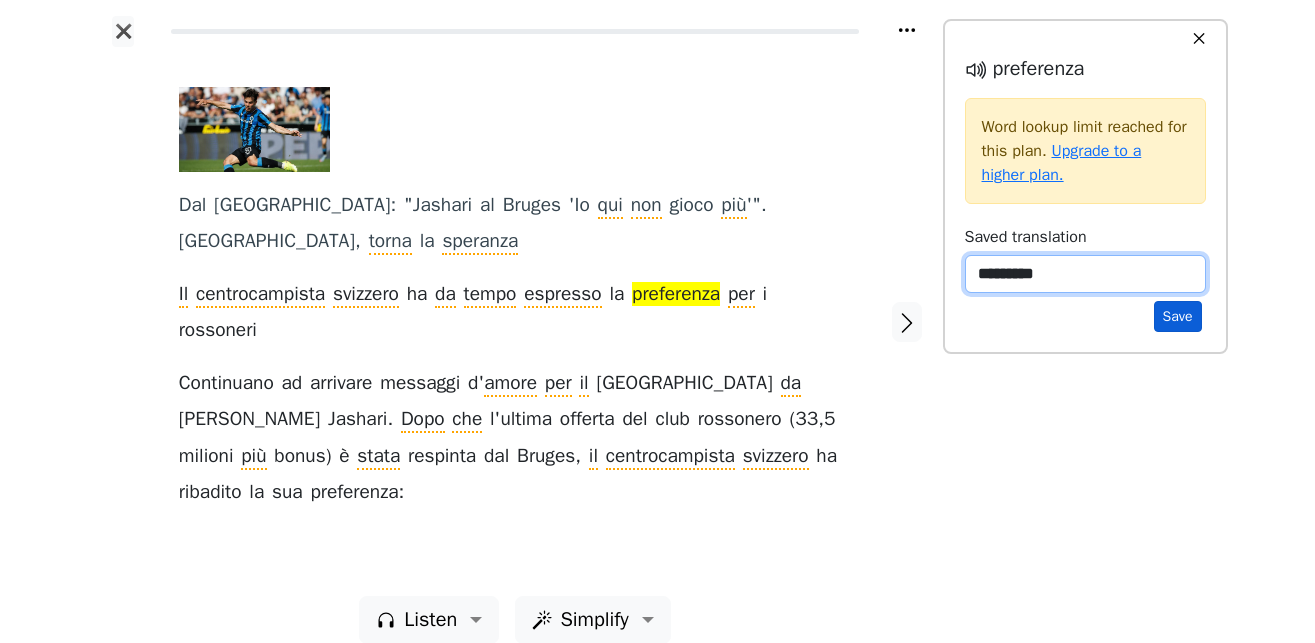 type on "*********" 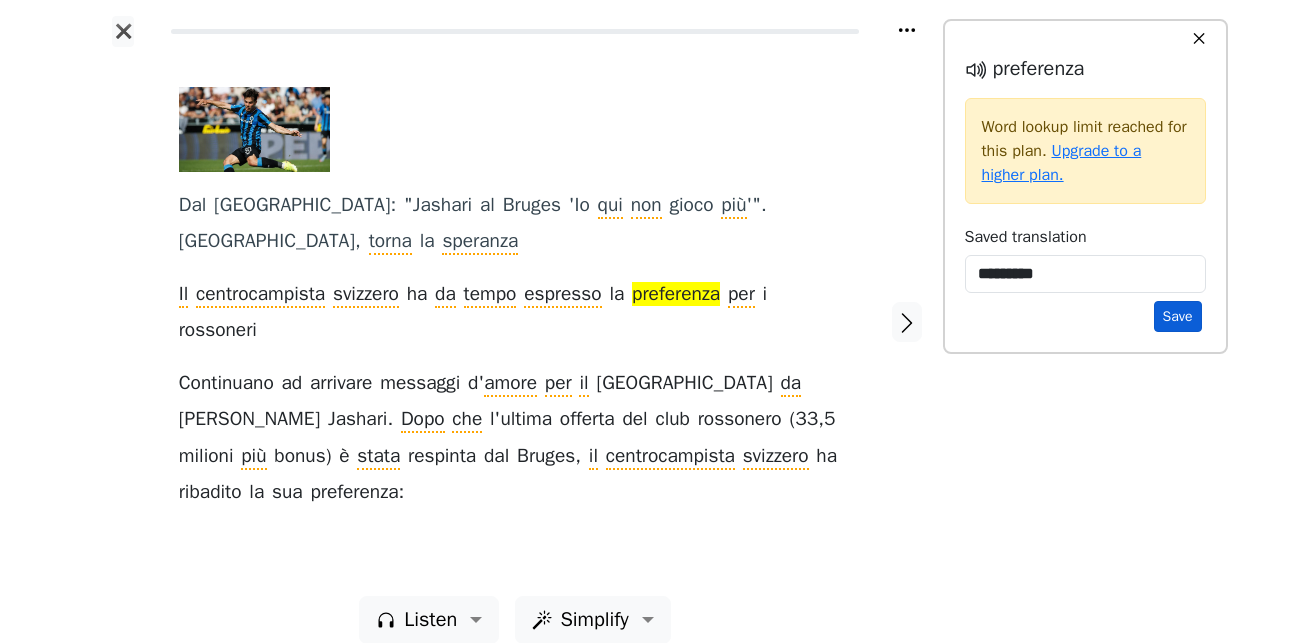 click on "Save" at bounding box center (1178, 316) 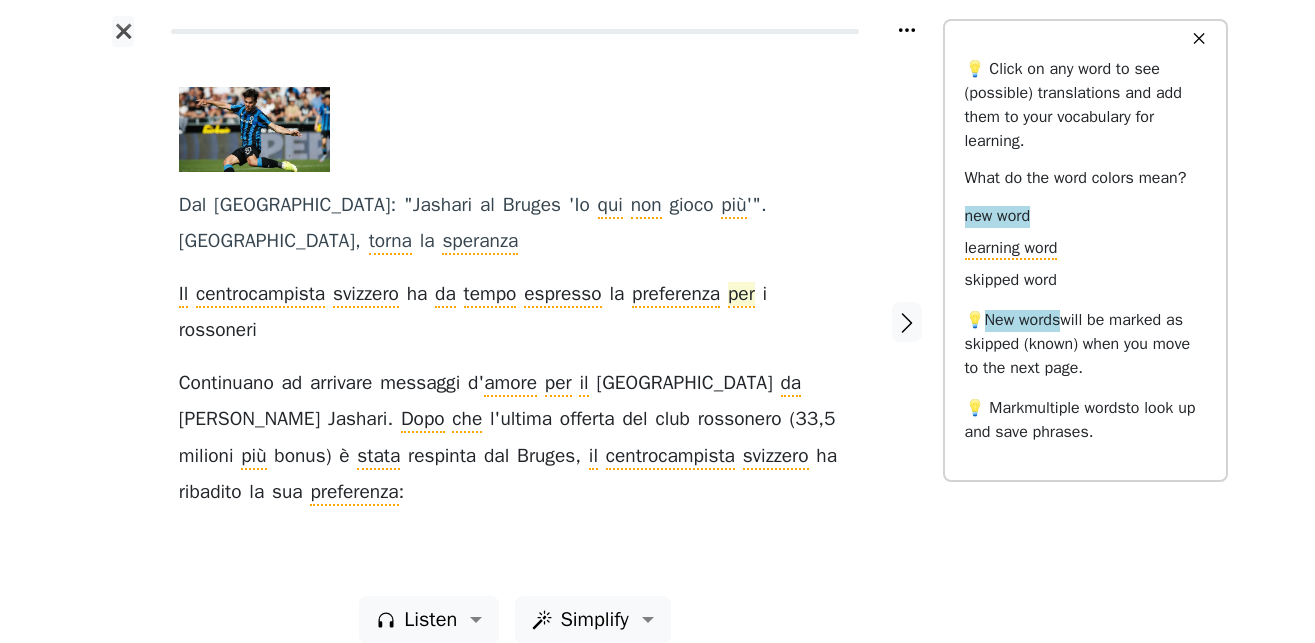 click on "per" at bounding box center [741, 295] 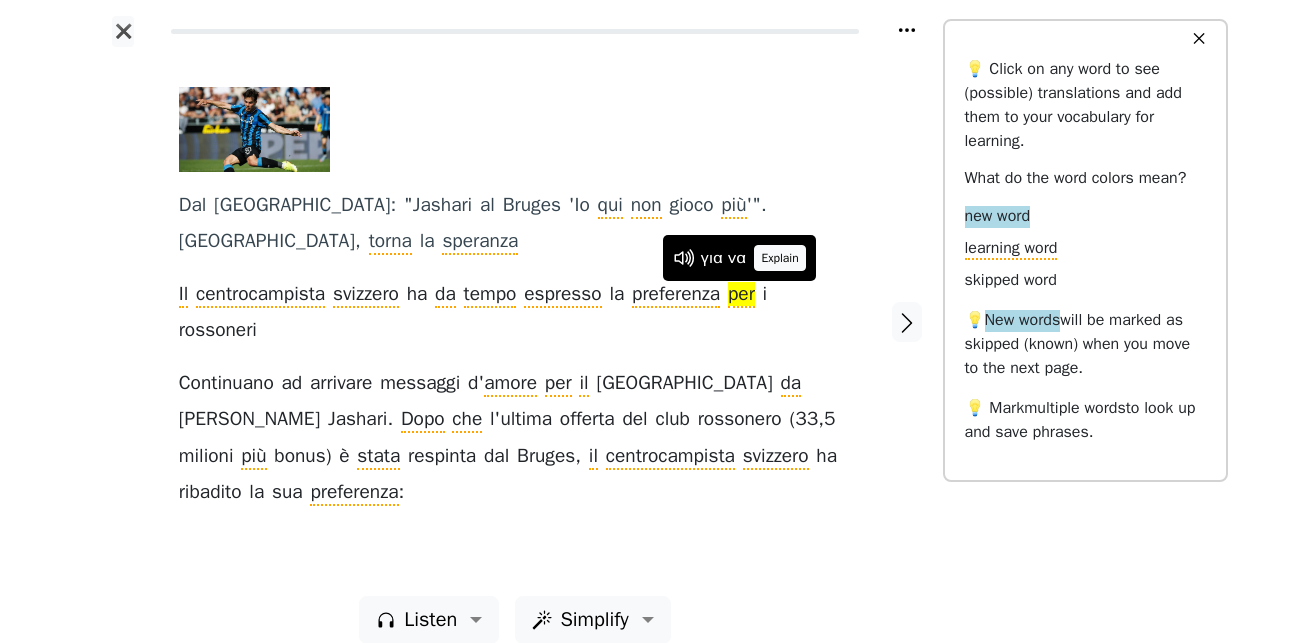 click on "Explain" at bounding box center (780, 258) 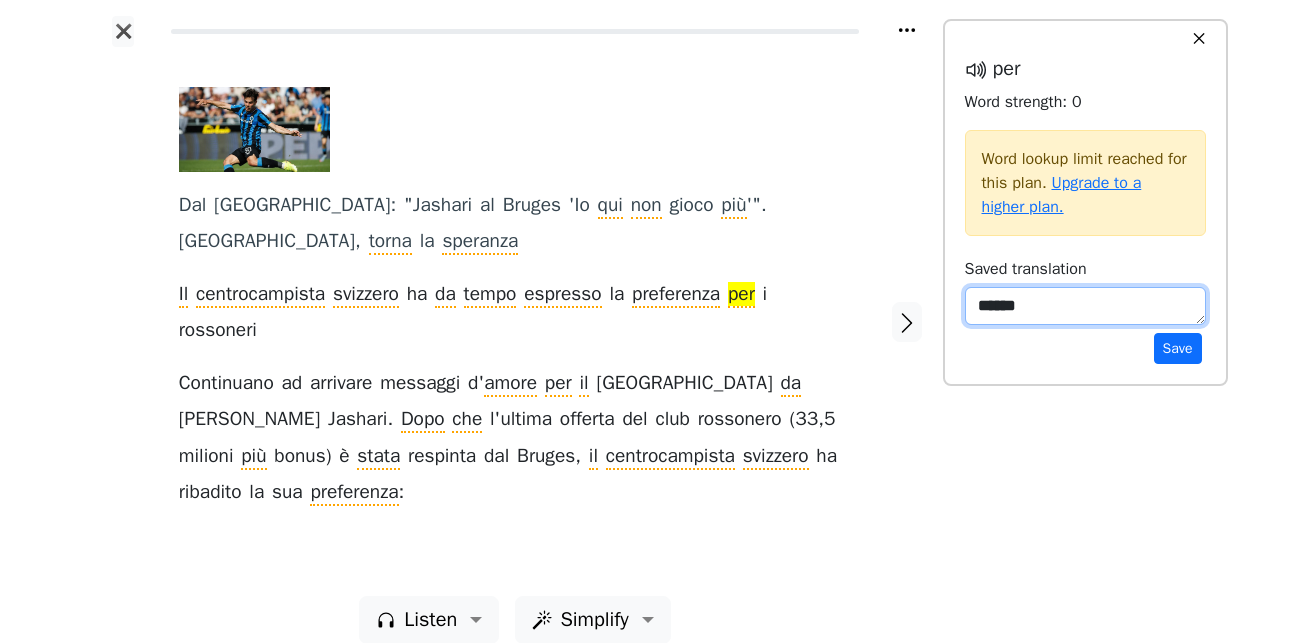click on "******" at bounding box center (1085, 306) 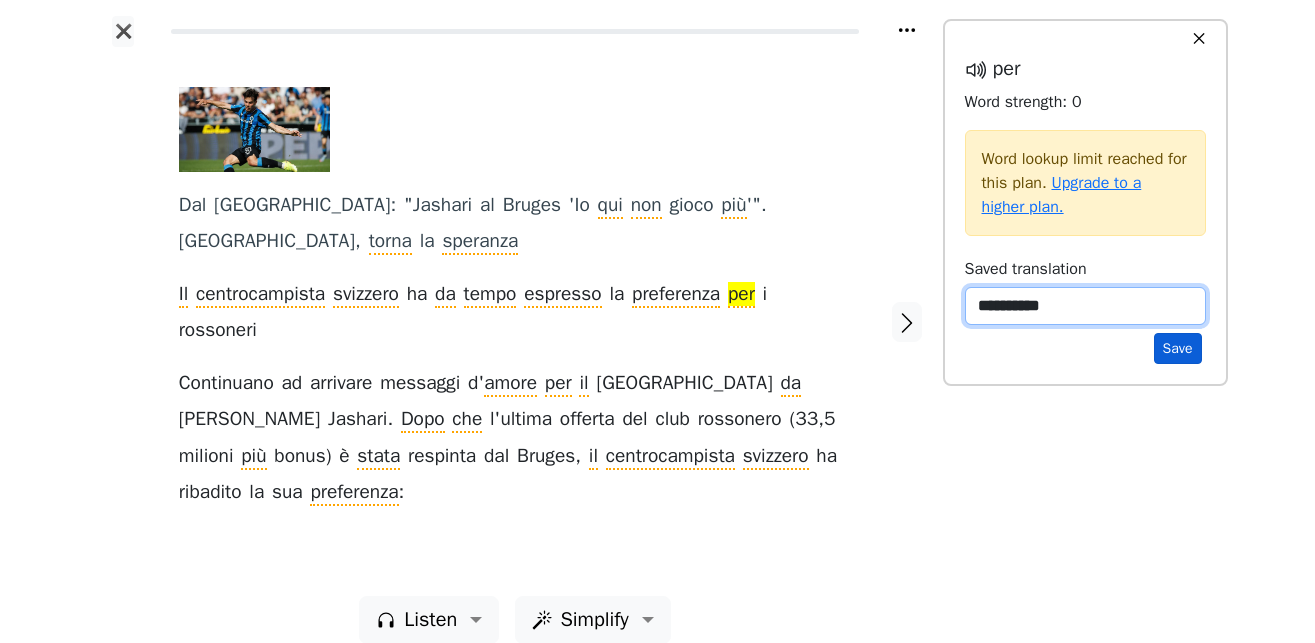 type on "**********" 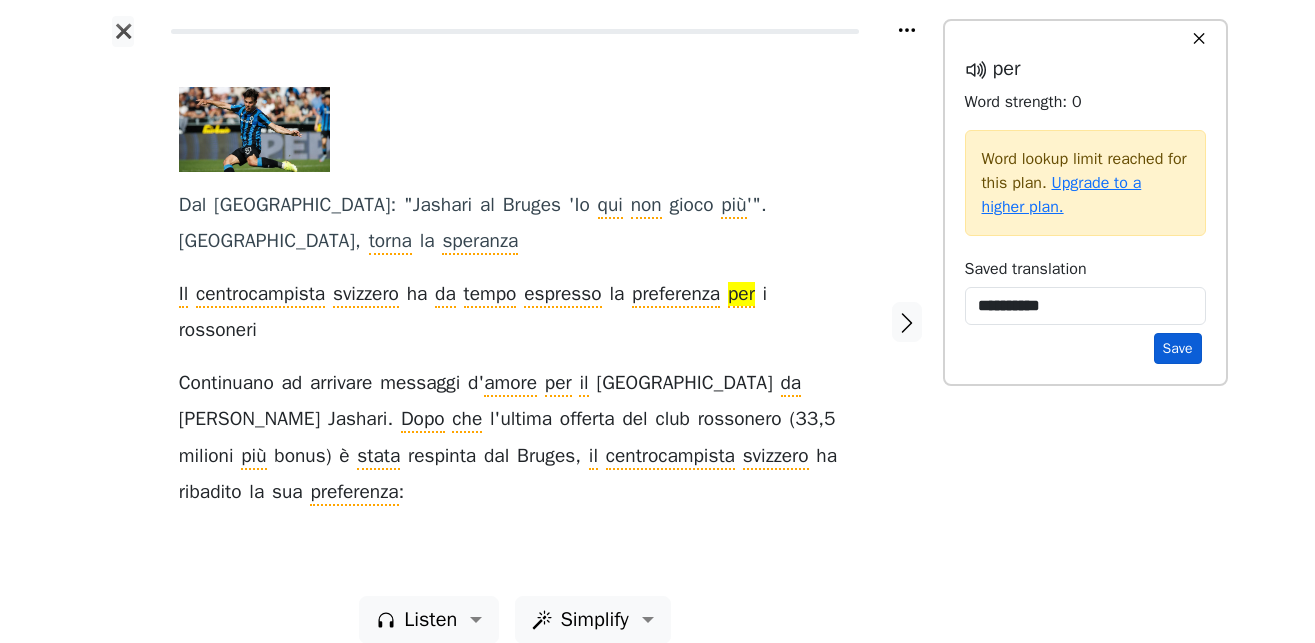 click on "Save" at bounding box center [1178, 348] 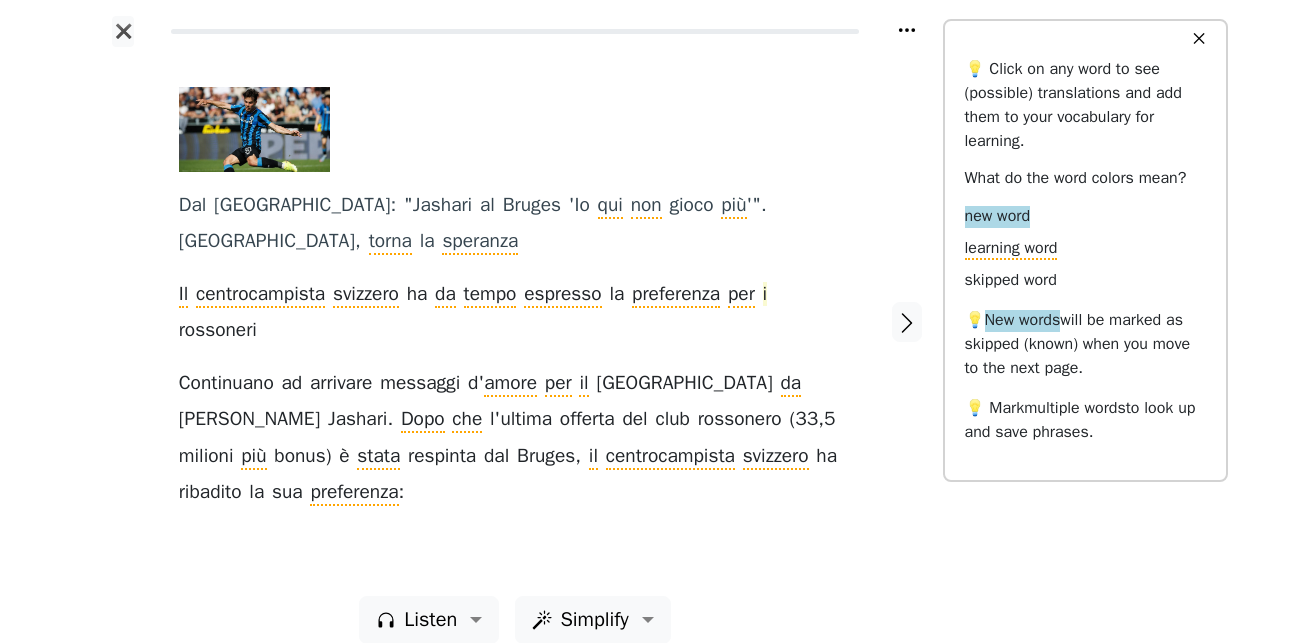 click on "i" at bounding box center [765, 295] 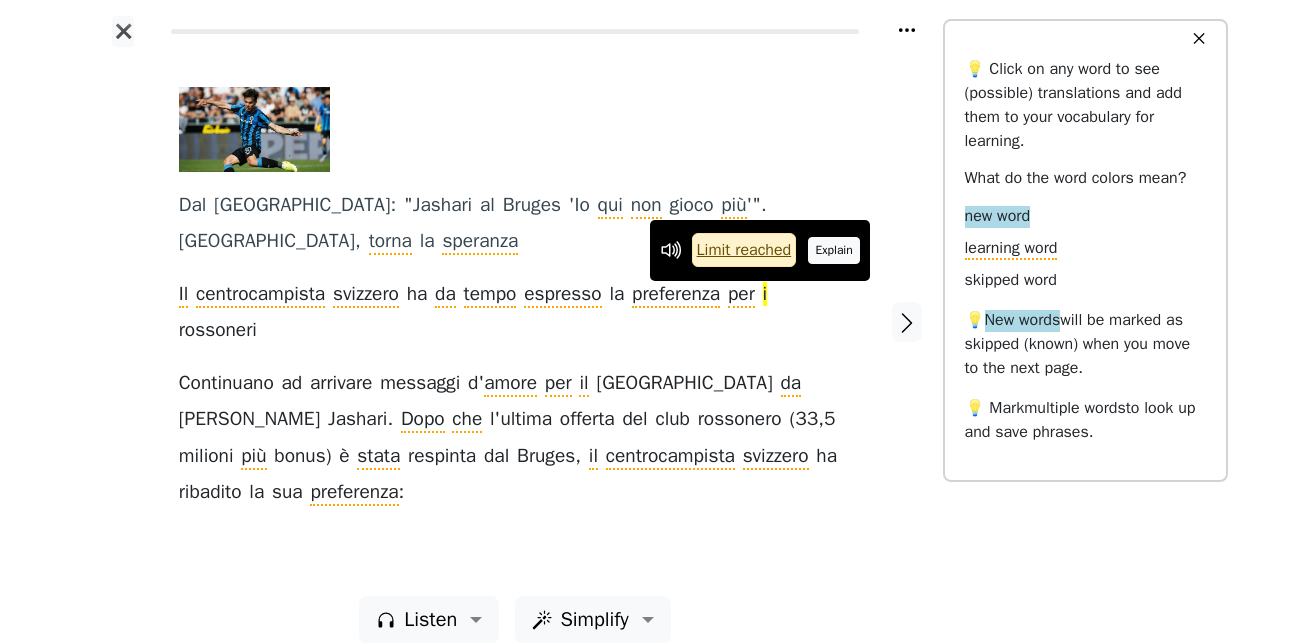click on "Explain" at bounding box center (834, 250) 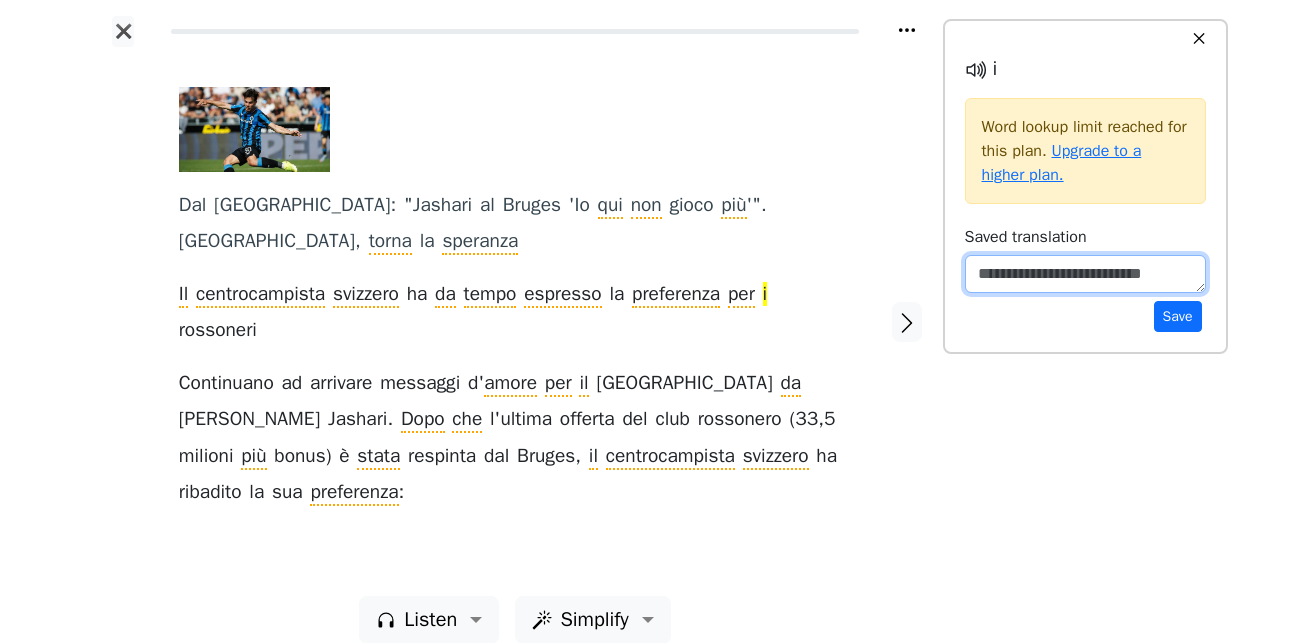 click at bounding box center (1085, 274) 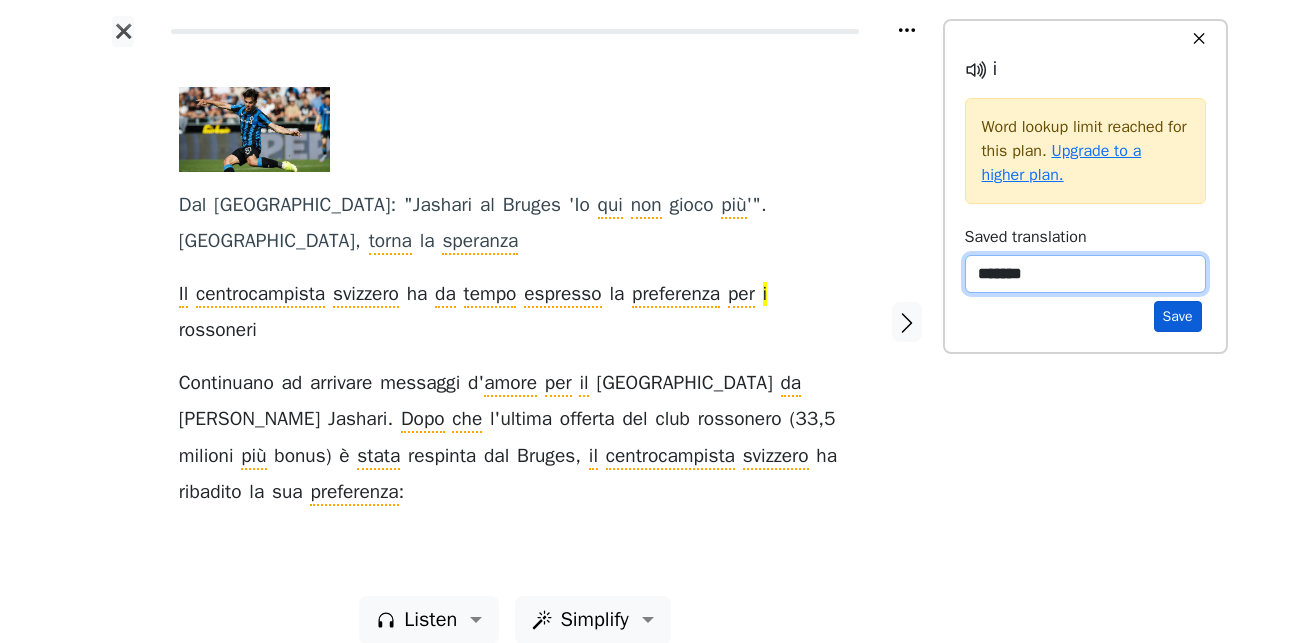 type on "*******" 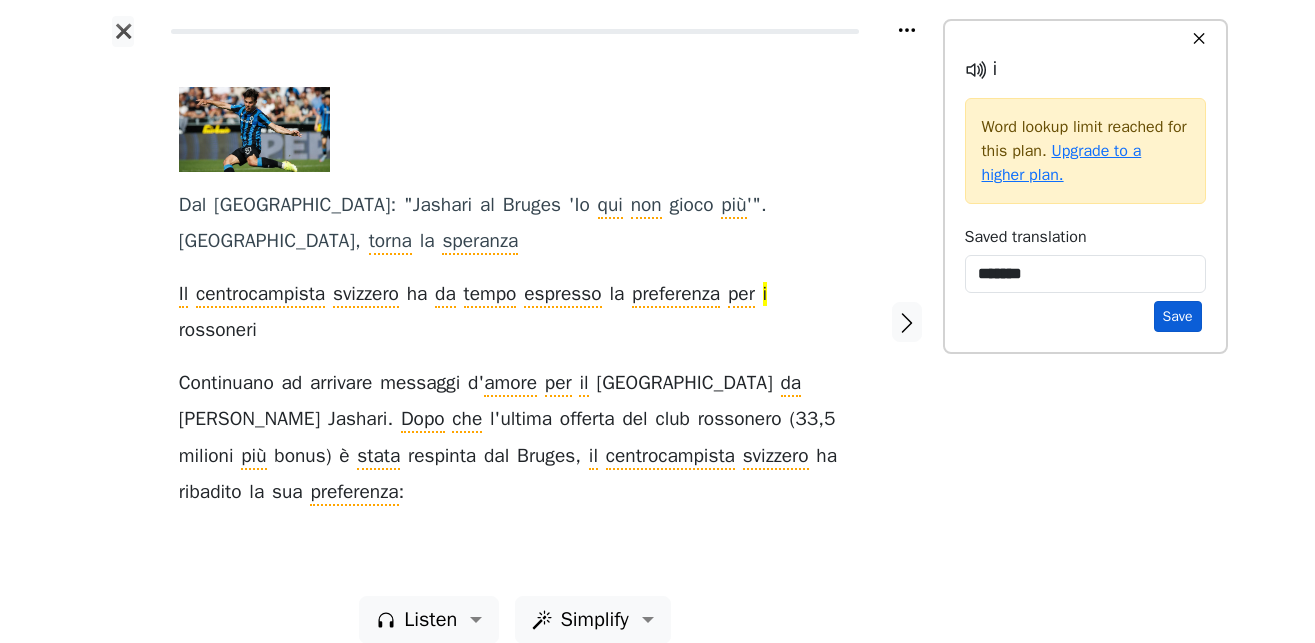 click on "Save" at bounding box center [1178, 316] 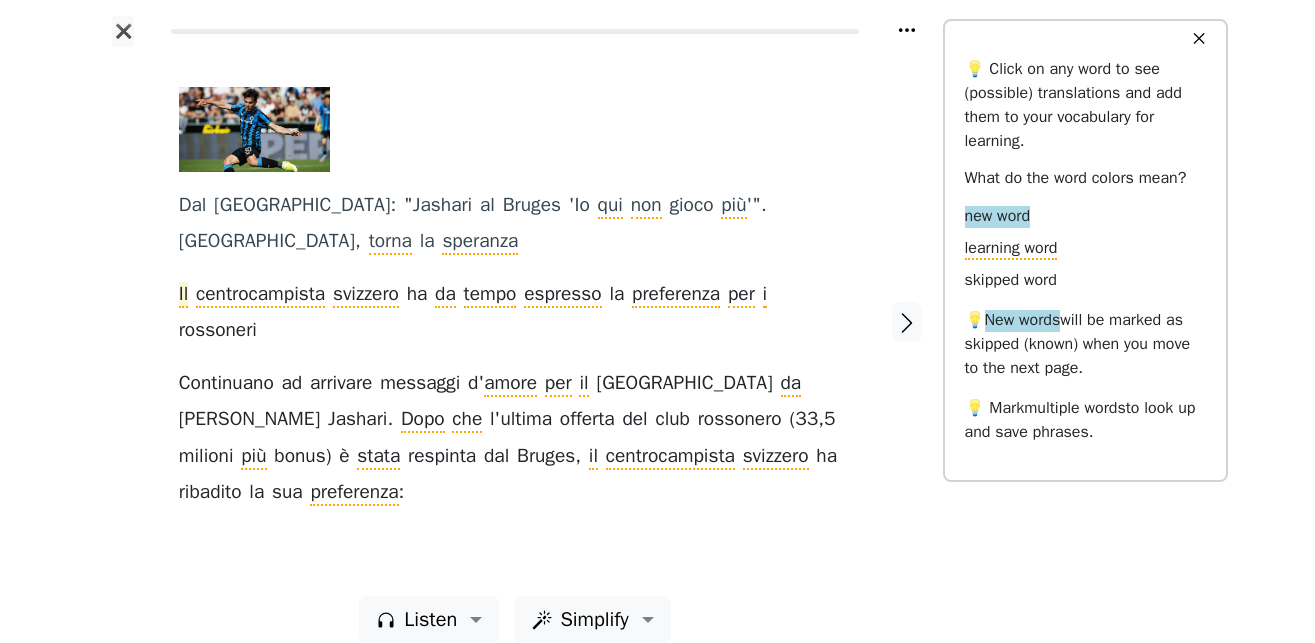 click on "Il" at bounding box center [184, 295] 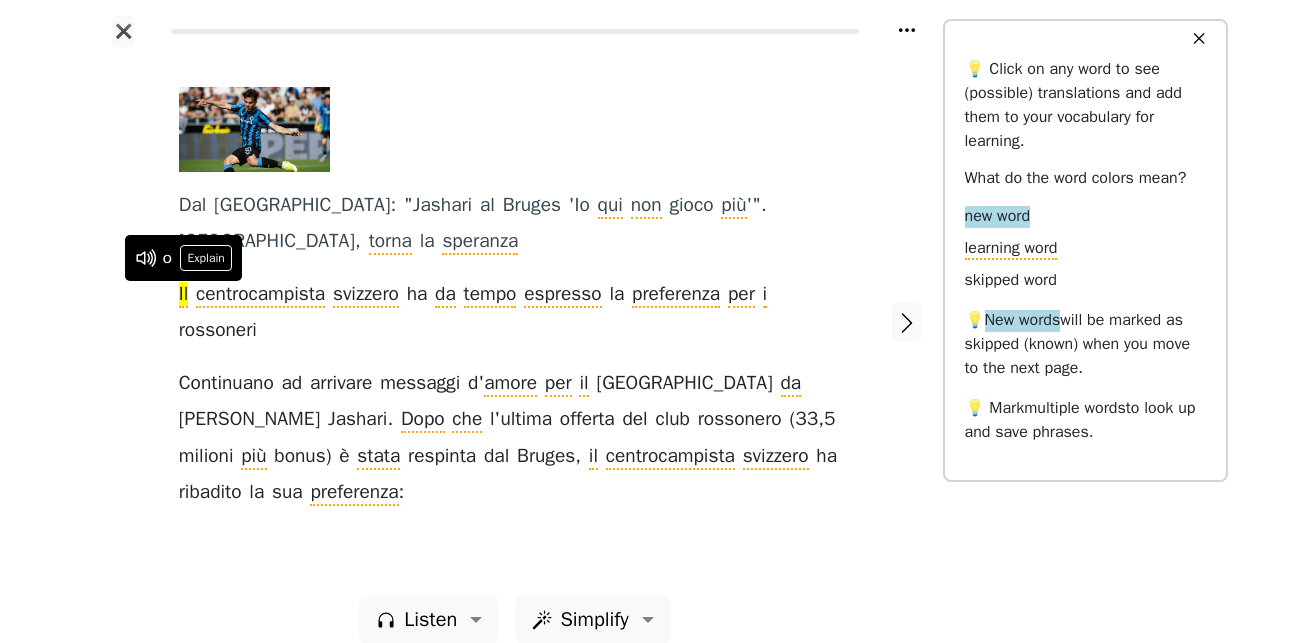 click at bounding box center (123, 321) 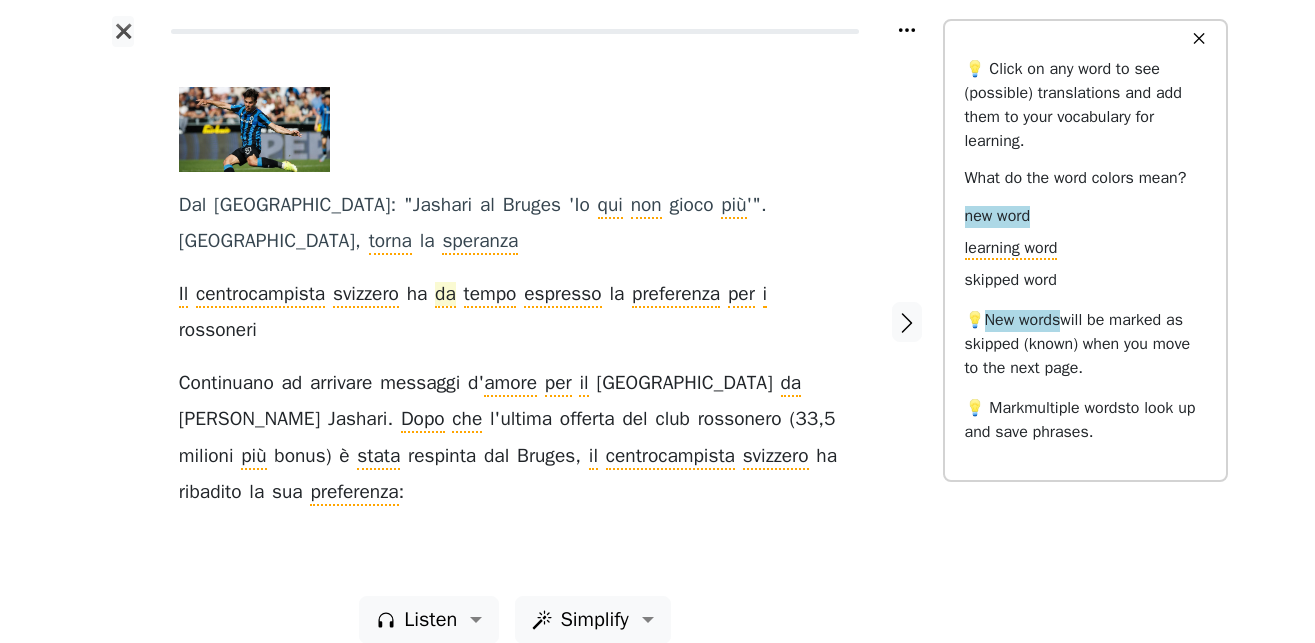 click on "da" at bounding box center [445, 295] 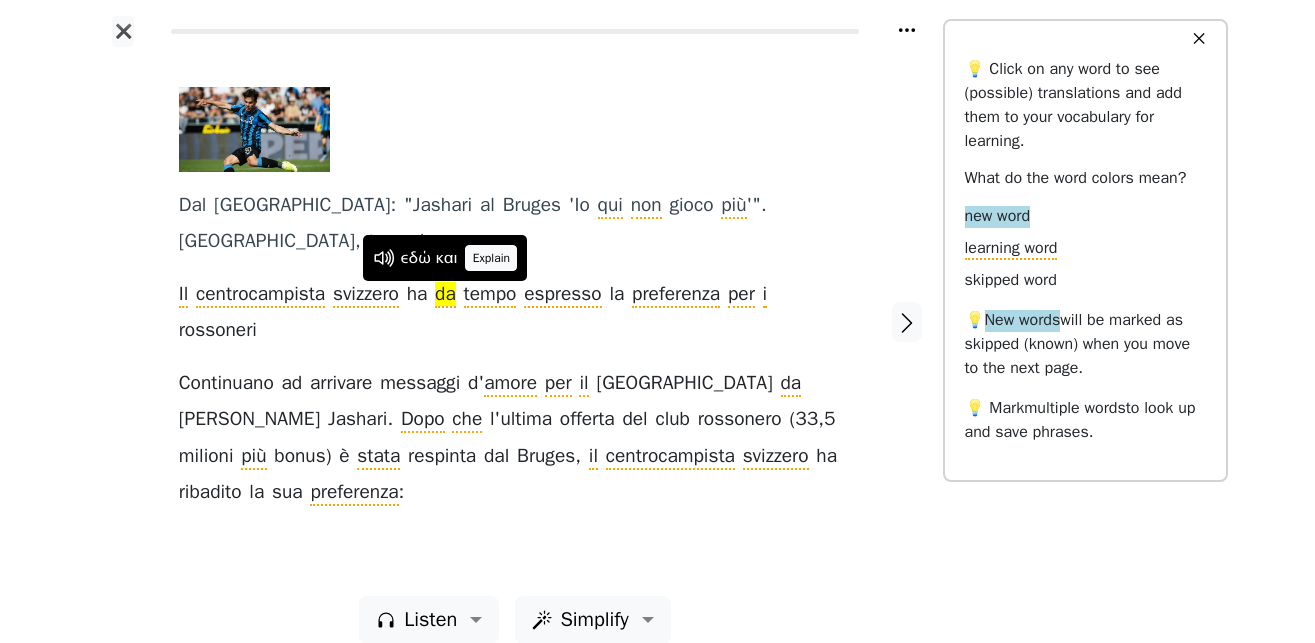 click on "Explain" at bounding box center (491, 258) 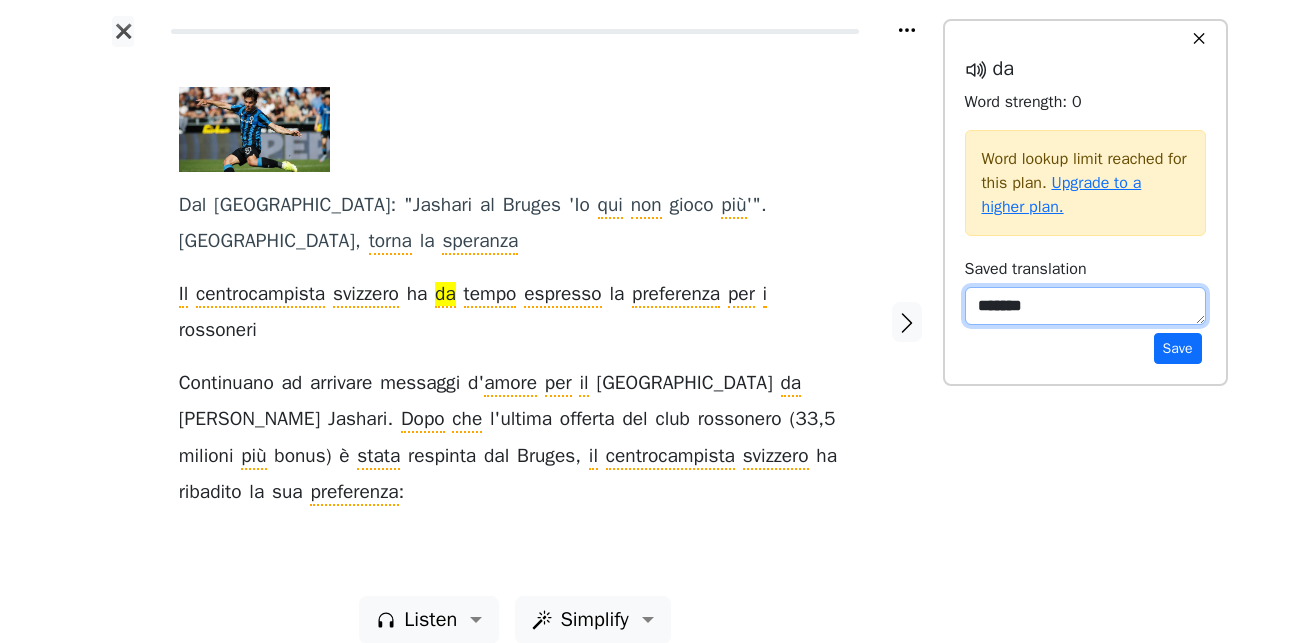 click on "*******" at bounding box center [1085, 306] 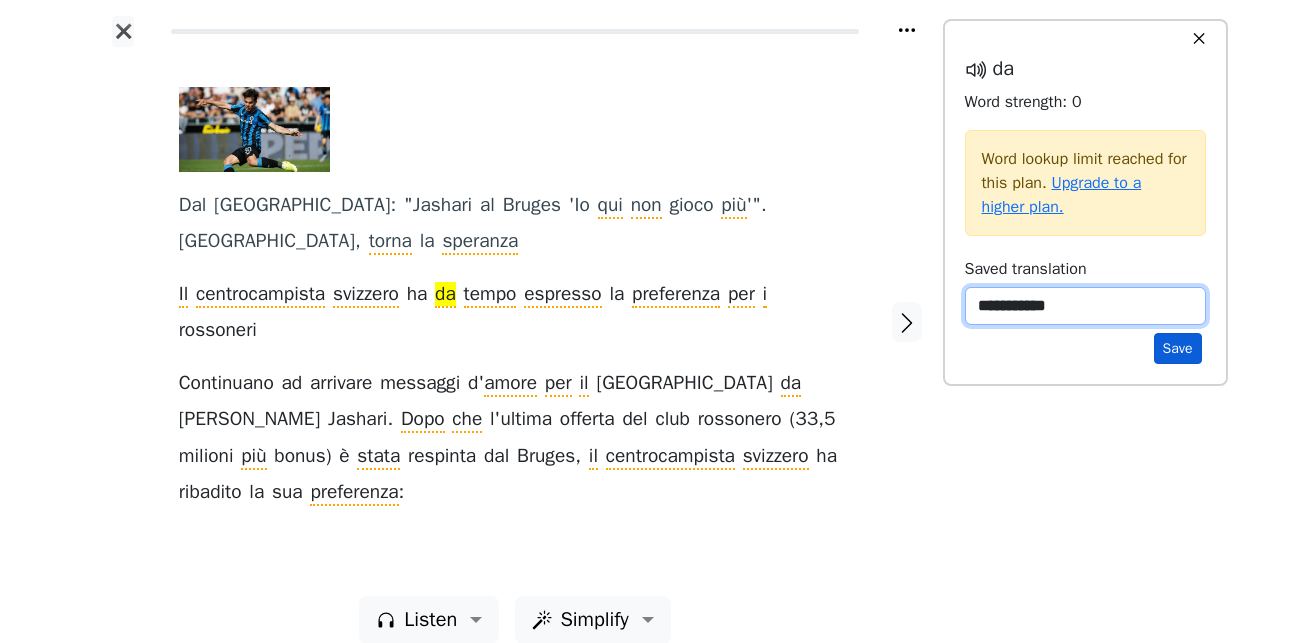 type on "**********" 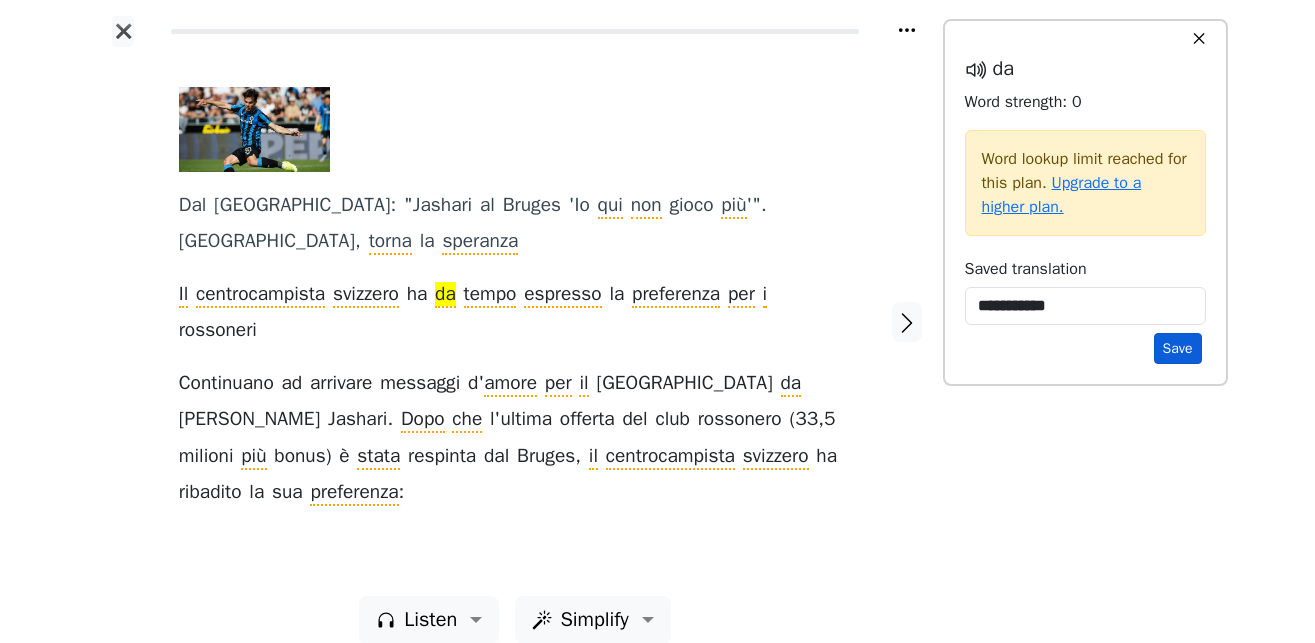 click on "Save" at bounding box center (1178, 348) 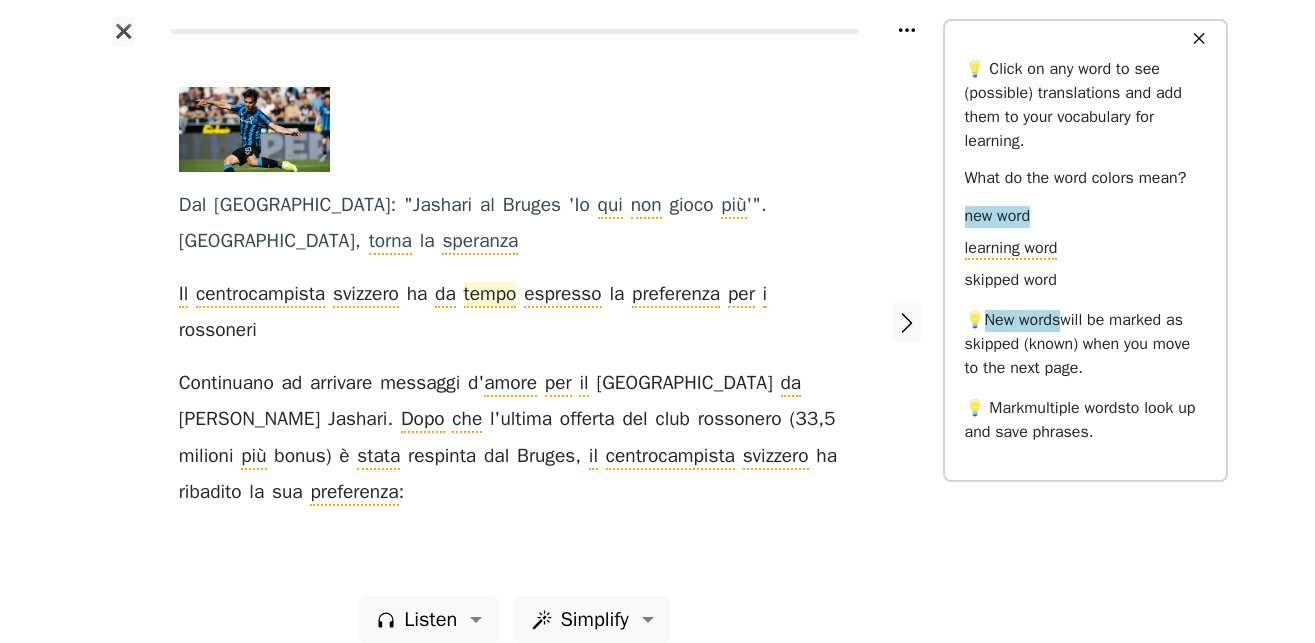 click on "tempo" at bounding box center [490, 295] 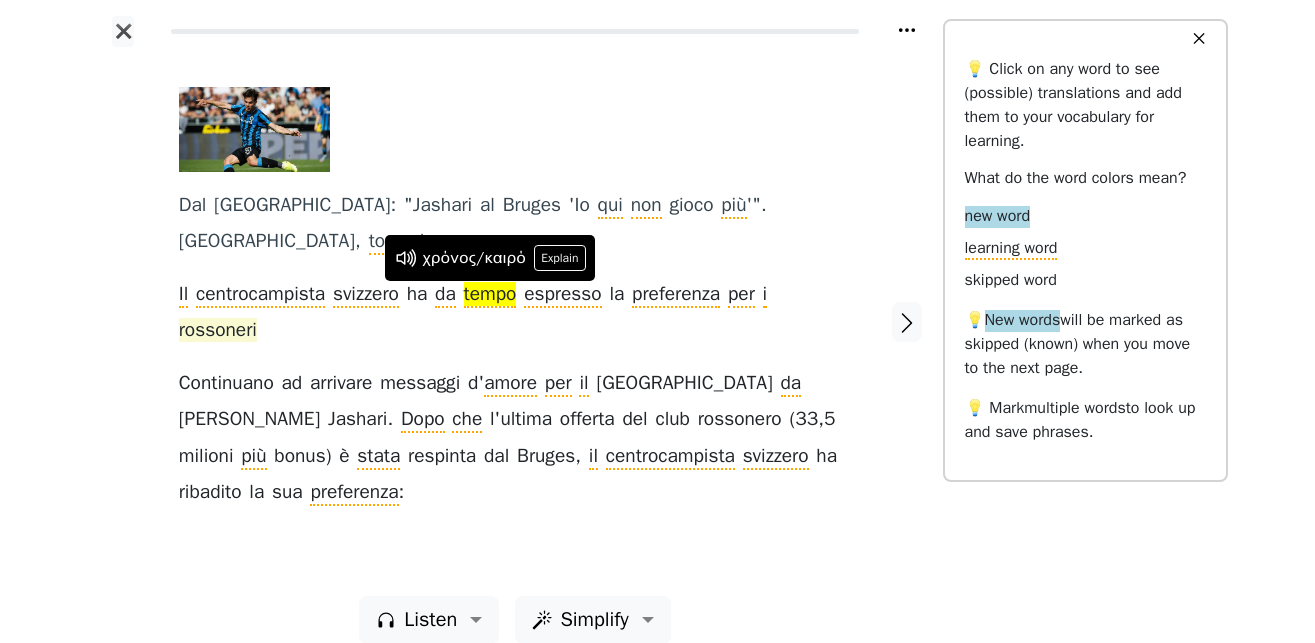 click on "rossoneri" at bounding box center [218, 331] 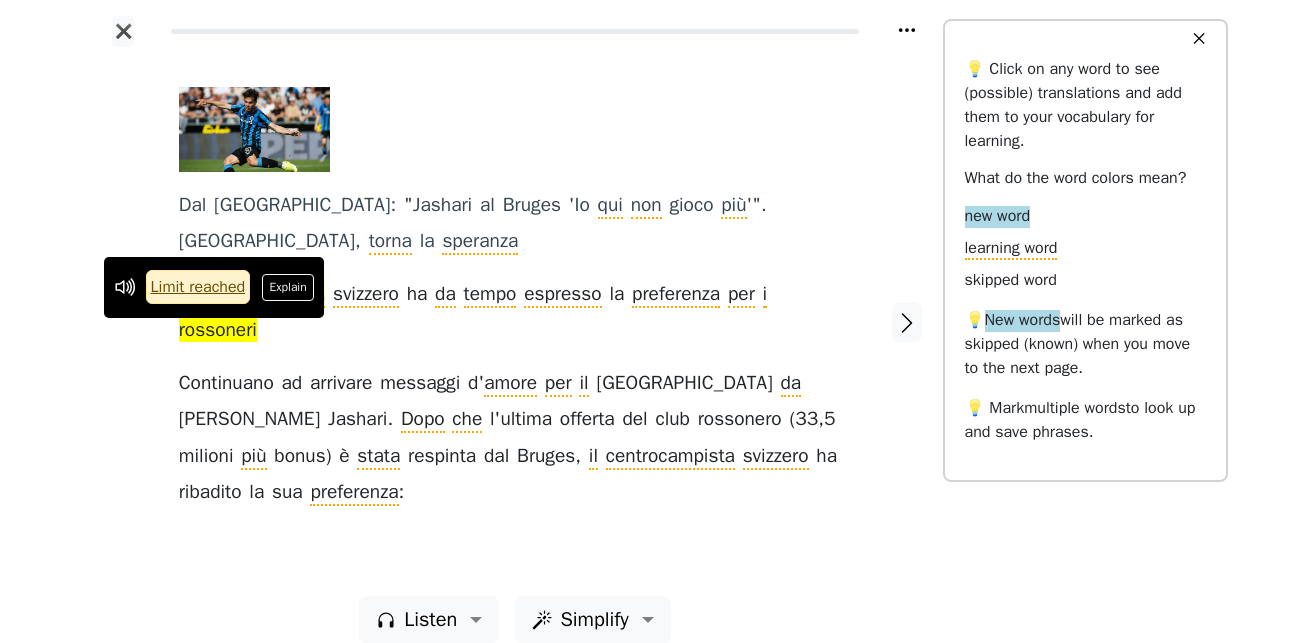 click on "Explain" at bounding box center [288, 287] 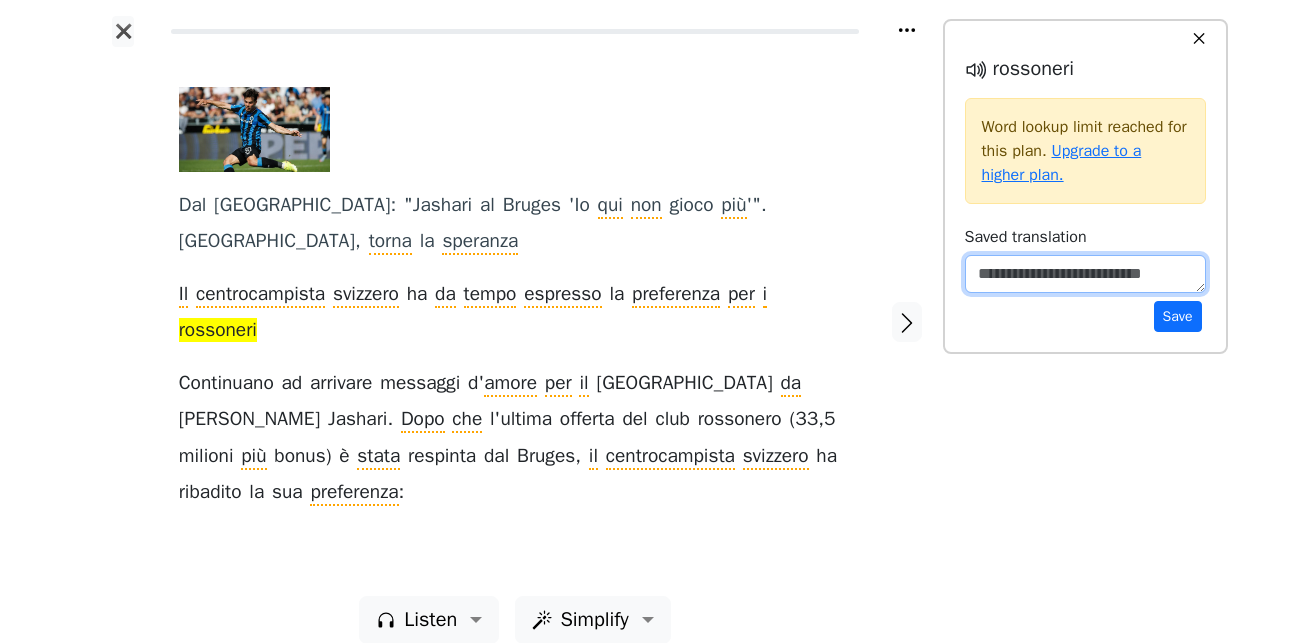click at bounding box center [1085, 274] 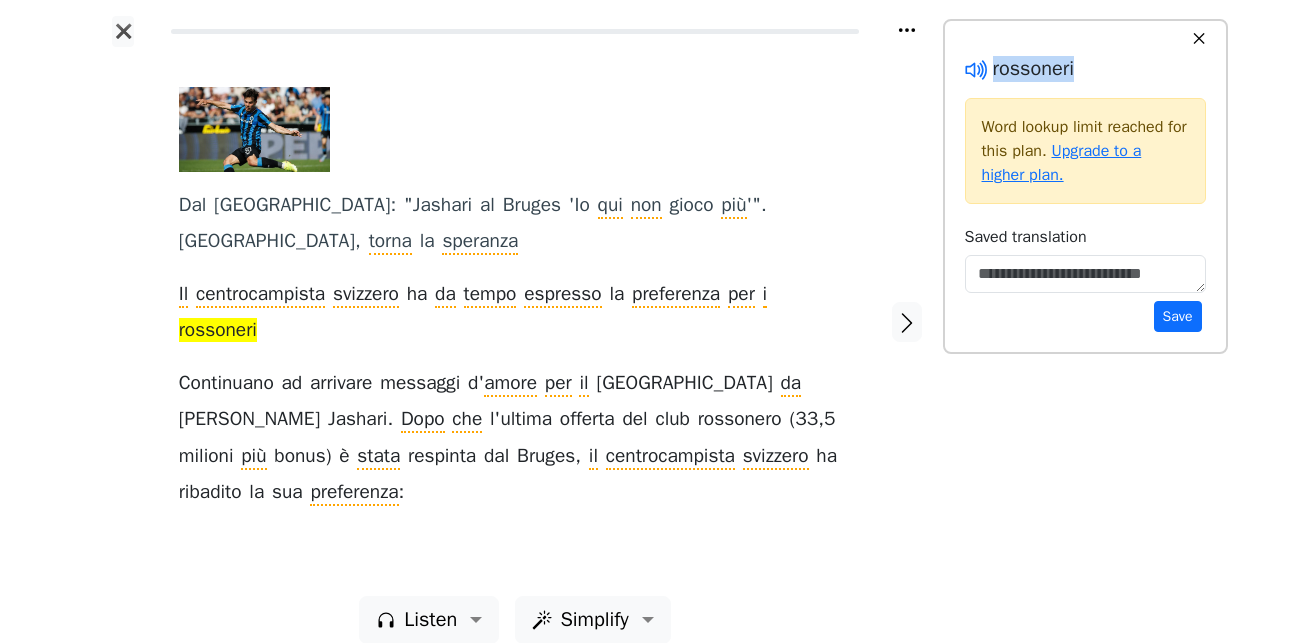 drag, startPoint x: 1059, startPoint y: 70, endPoint x: 1031, endPoint y: 86, distance: 32.24903 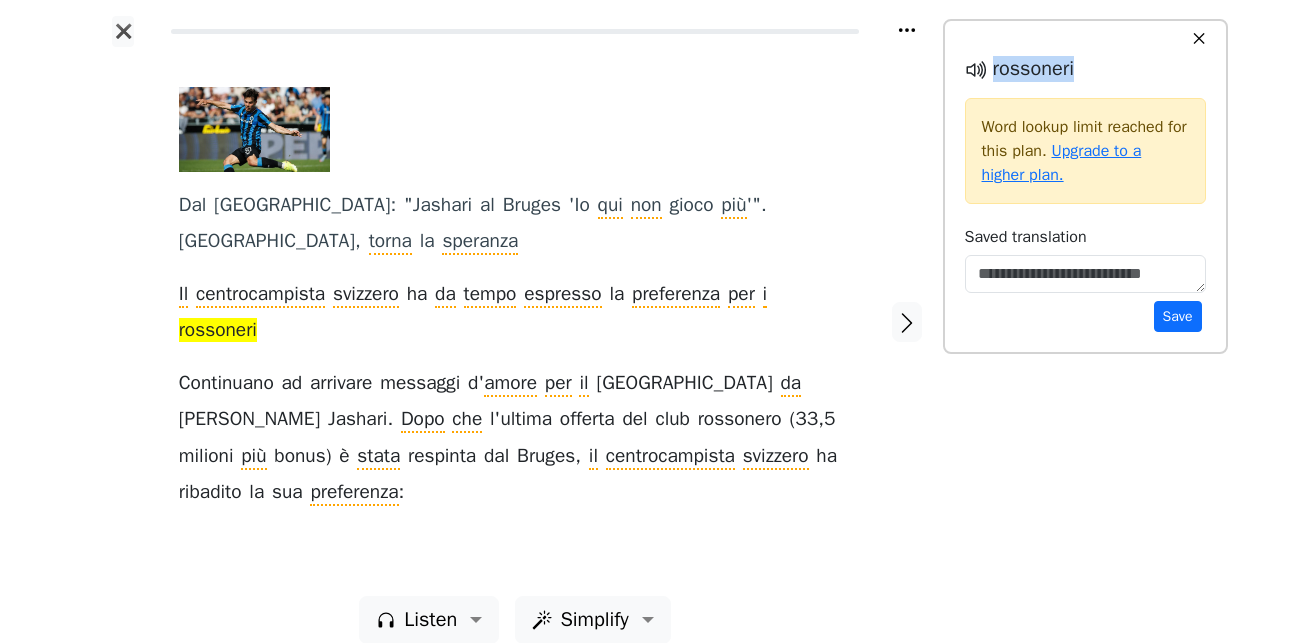 click on "rossoneri" at bounding box center [1085, 69] 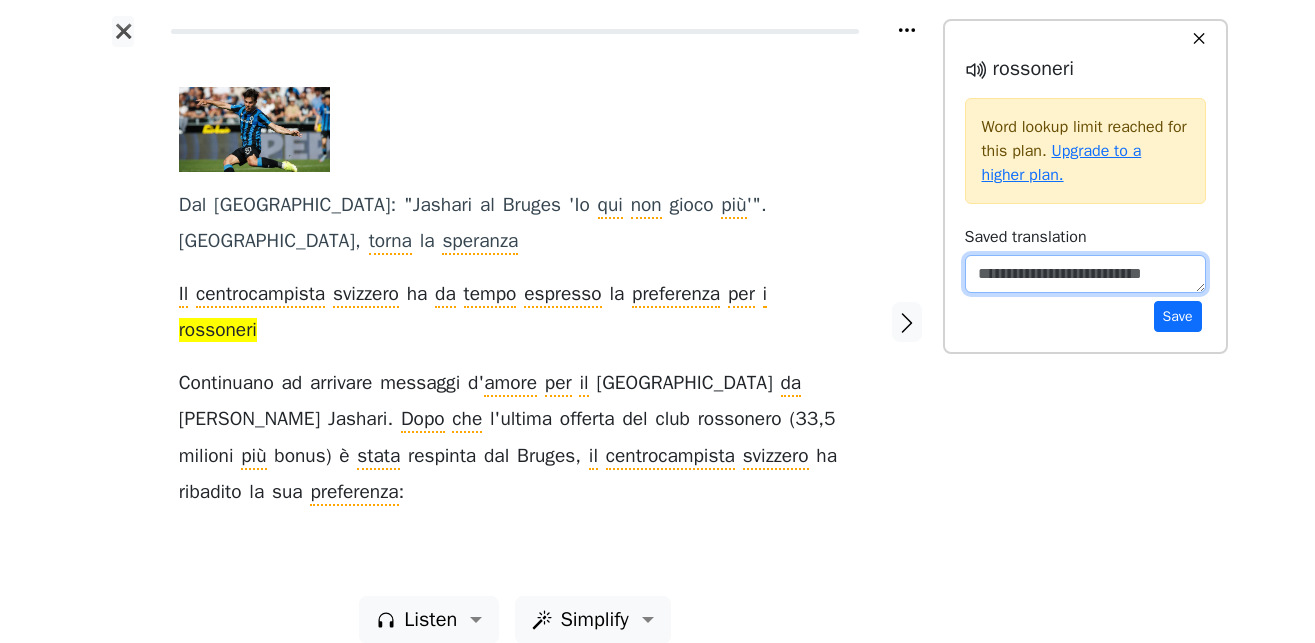 click at bounding box center (1085, 274) 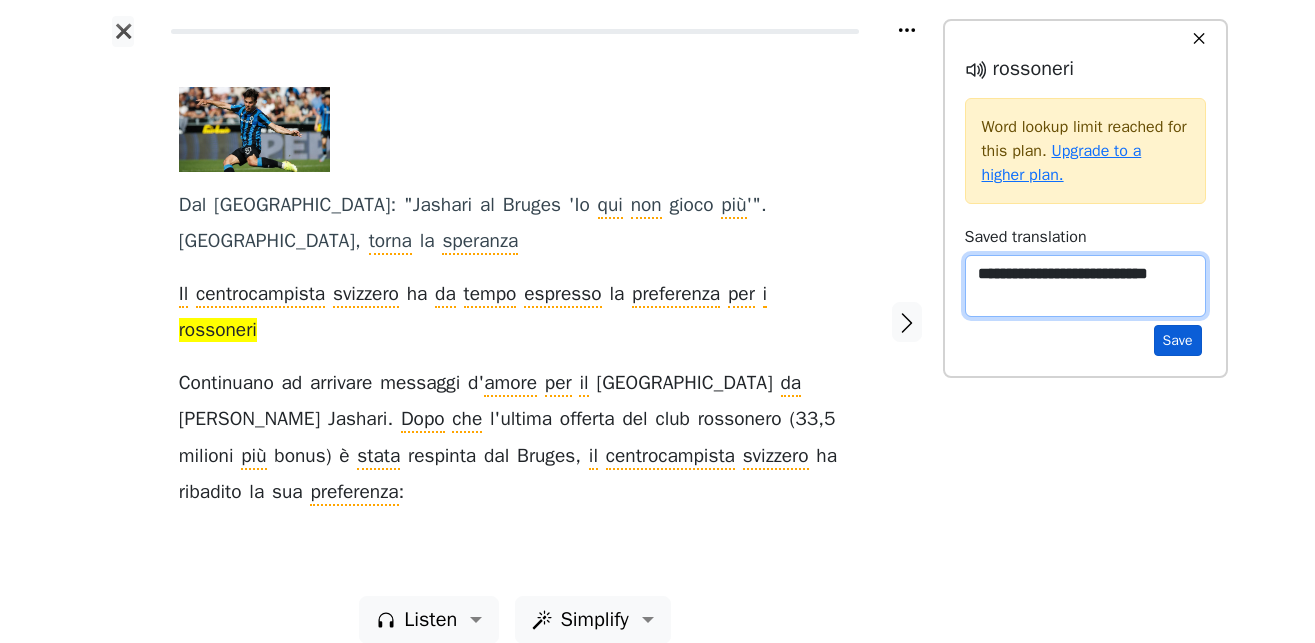 type on "**********" 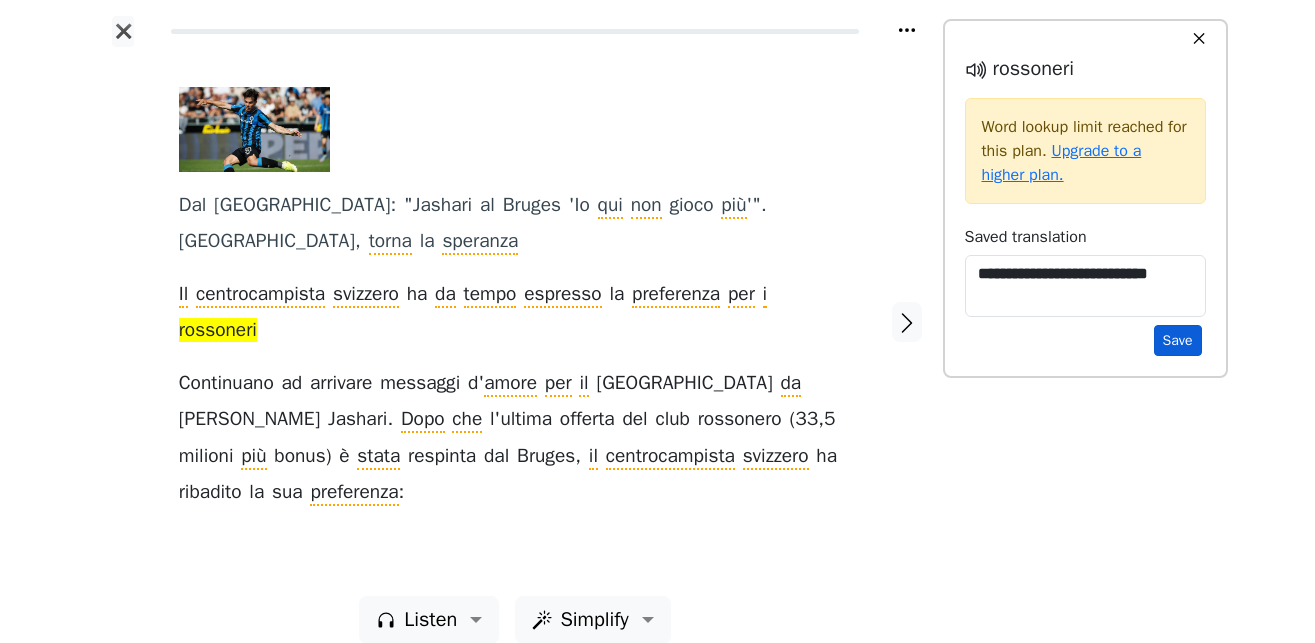 click on "Save" at bounding box center (1178, 340) 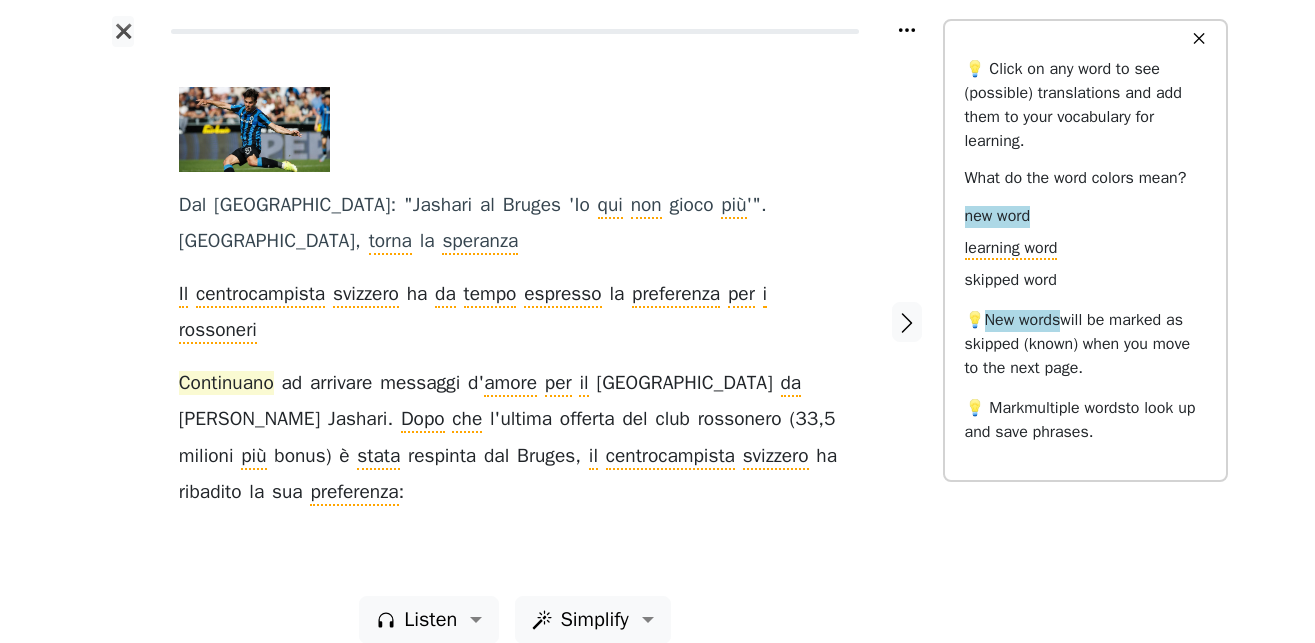 click on "Continuano" at bounding box center (226, 384) 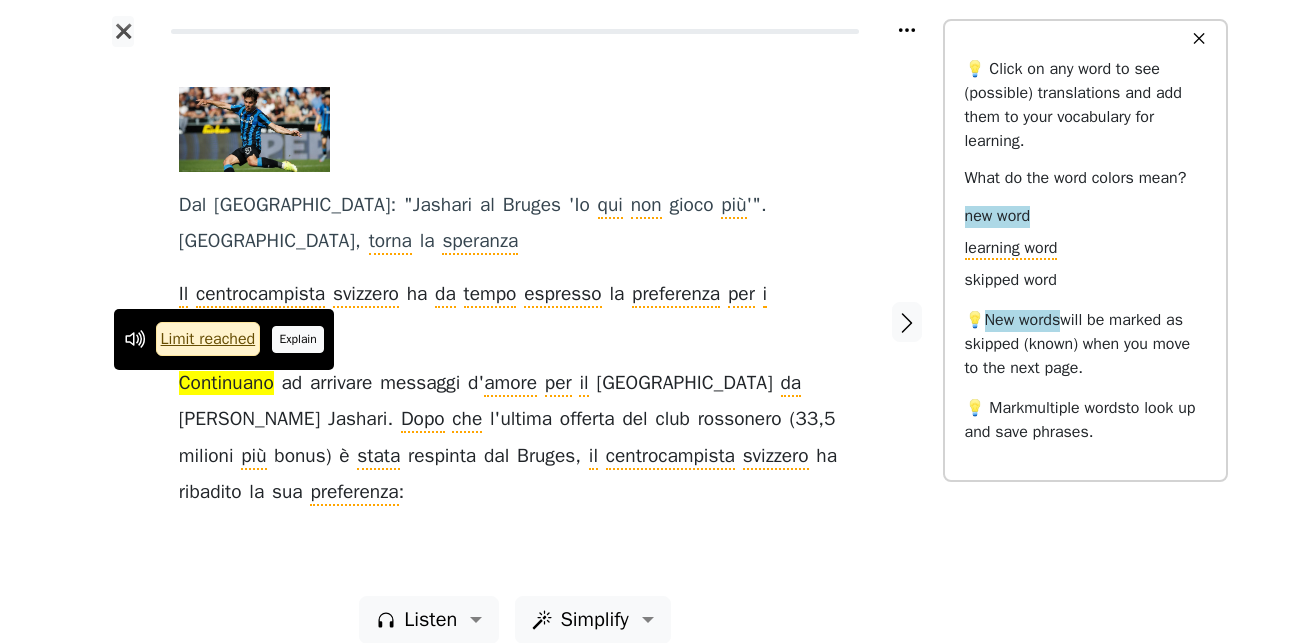 click on "Explain" at bounding box center (298, 339) 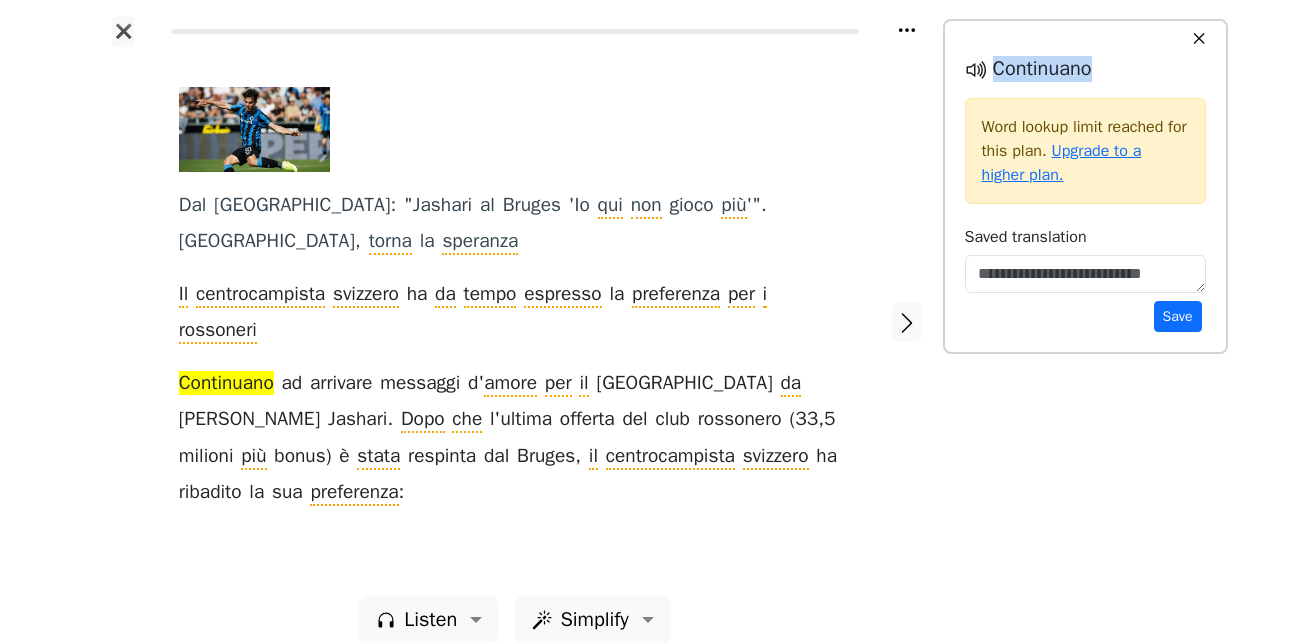 drag, startPoint x: 1103, startPoint y: 74, endPoint x: 998, endPoint y: 74, distance: 105 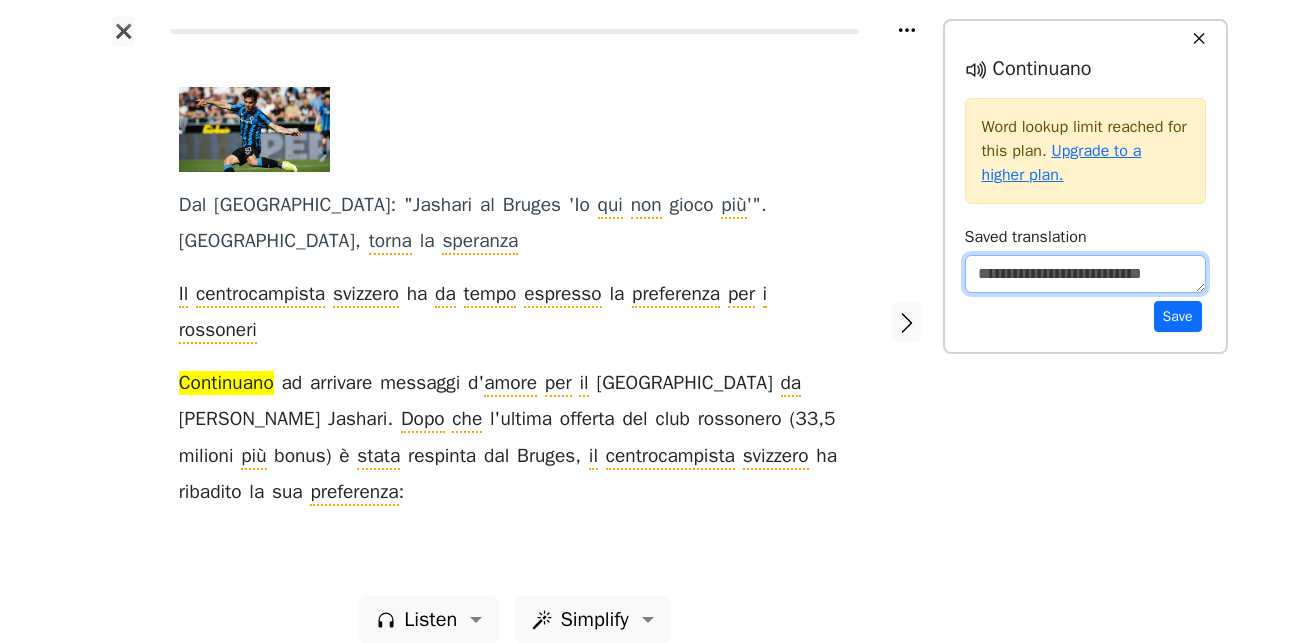 click at bounding box center [1085, 274] 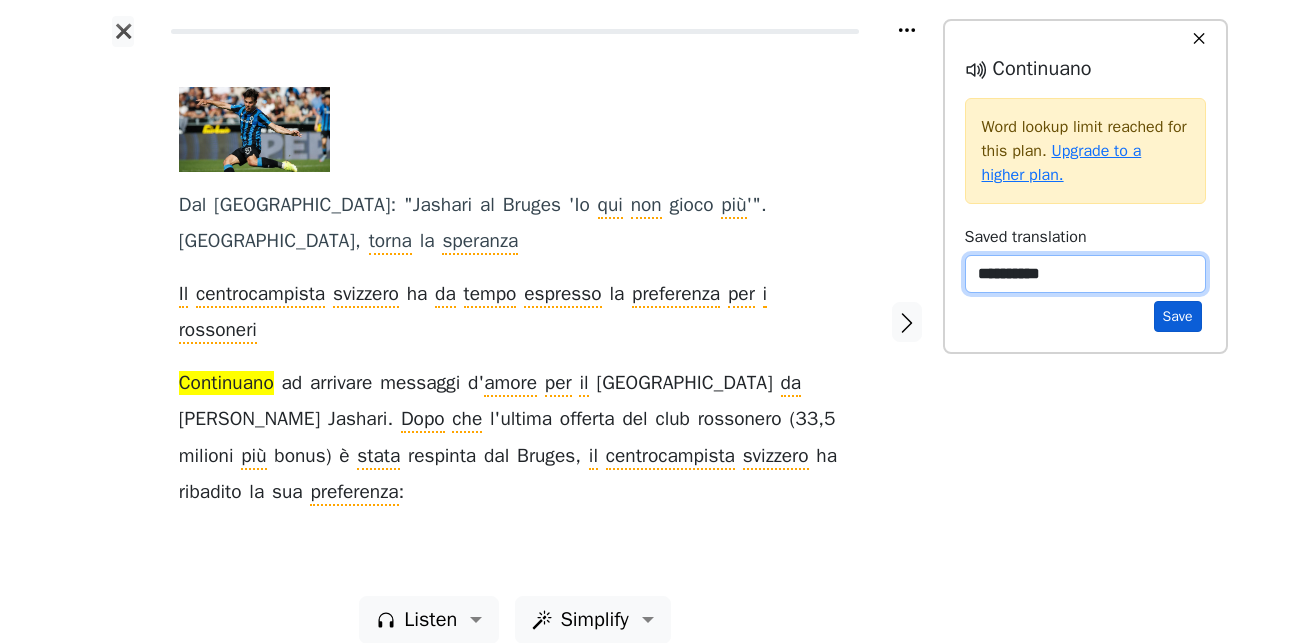 type on "**********" 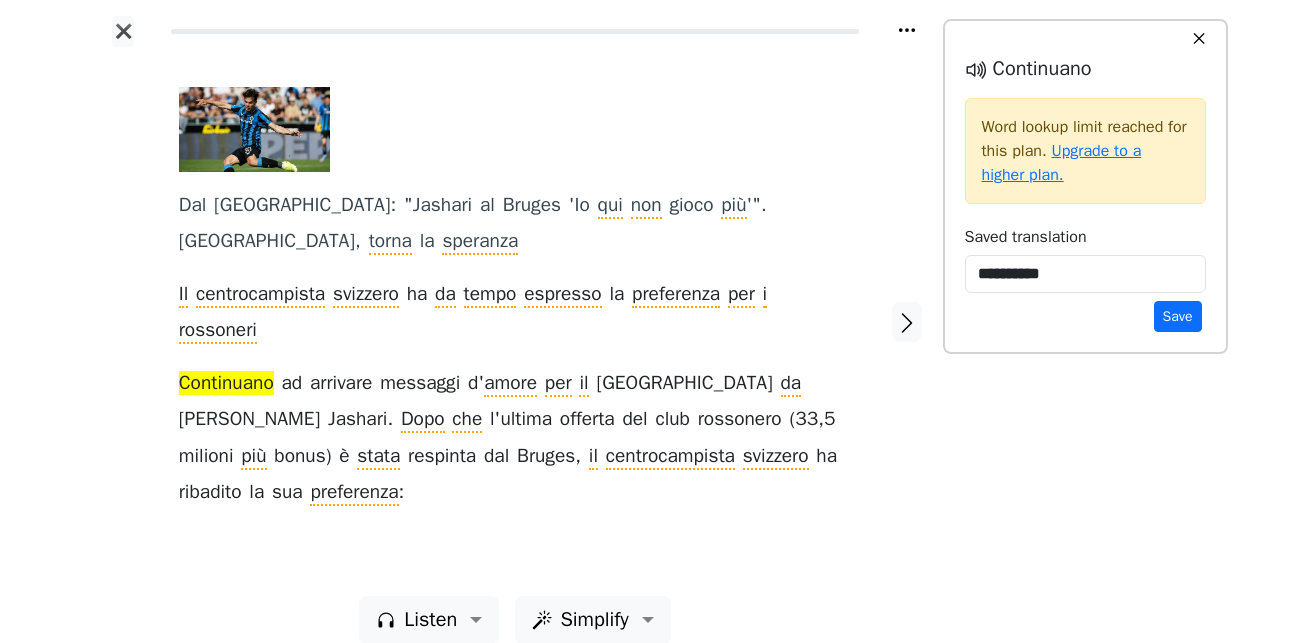 drag, startPoint x: 1182, startPoint y: 317, endPoint x: 1191, endPoint y: 322, distance: 10.29563 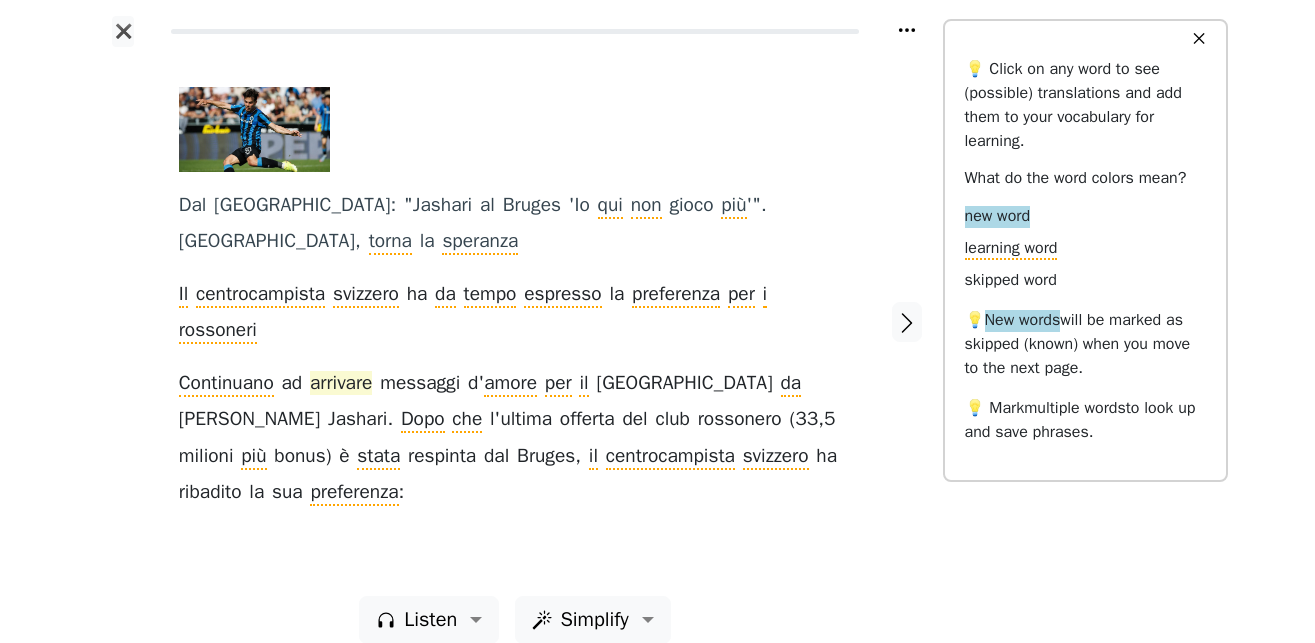 click on "arrivare" at bounding box center [341, 384] 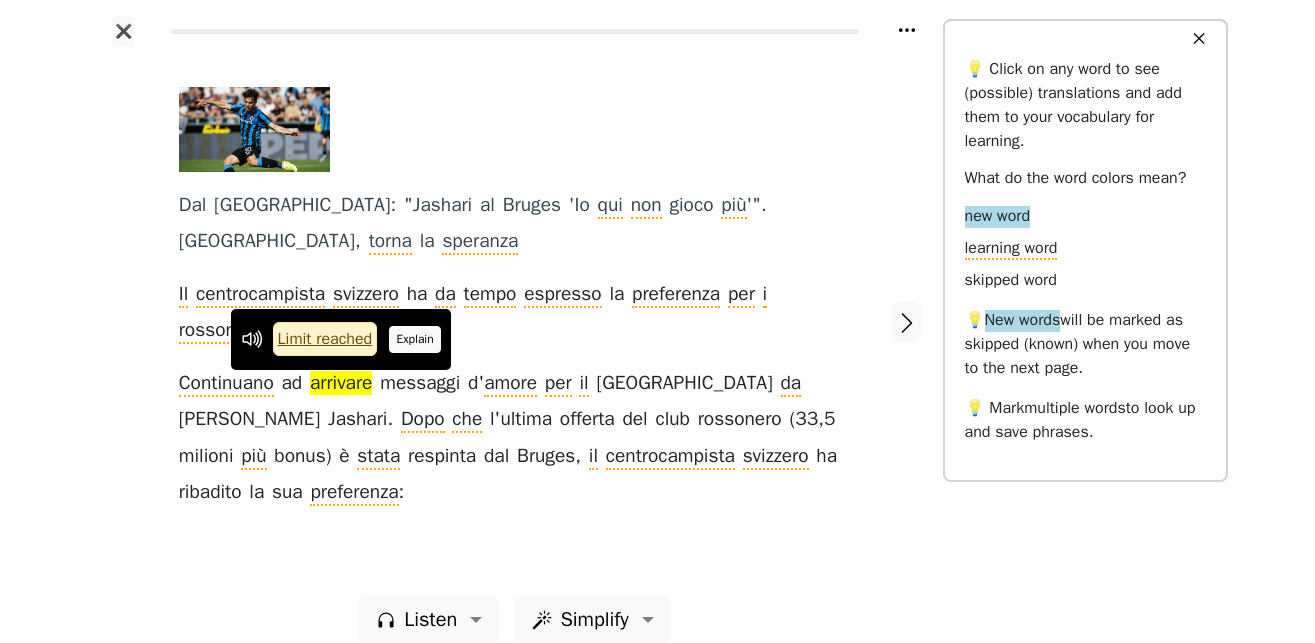 click on "Explain" at bounding box center [415, 339] 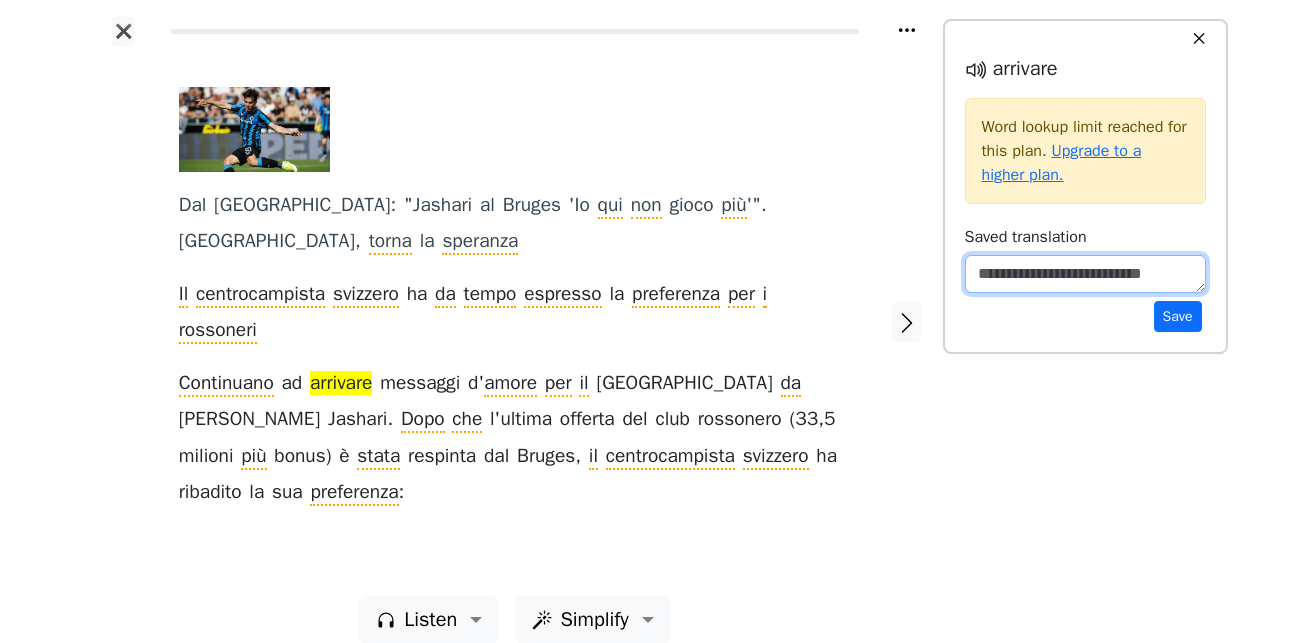click at bounding box center (1085, 274) 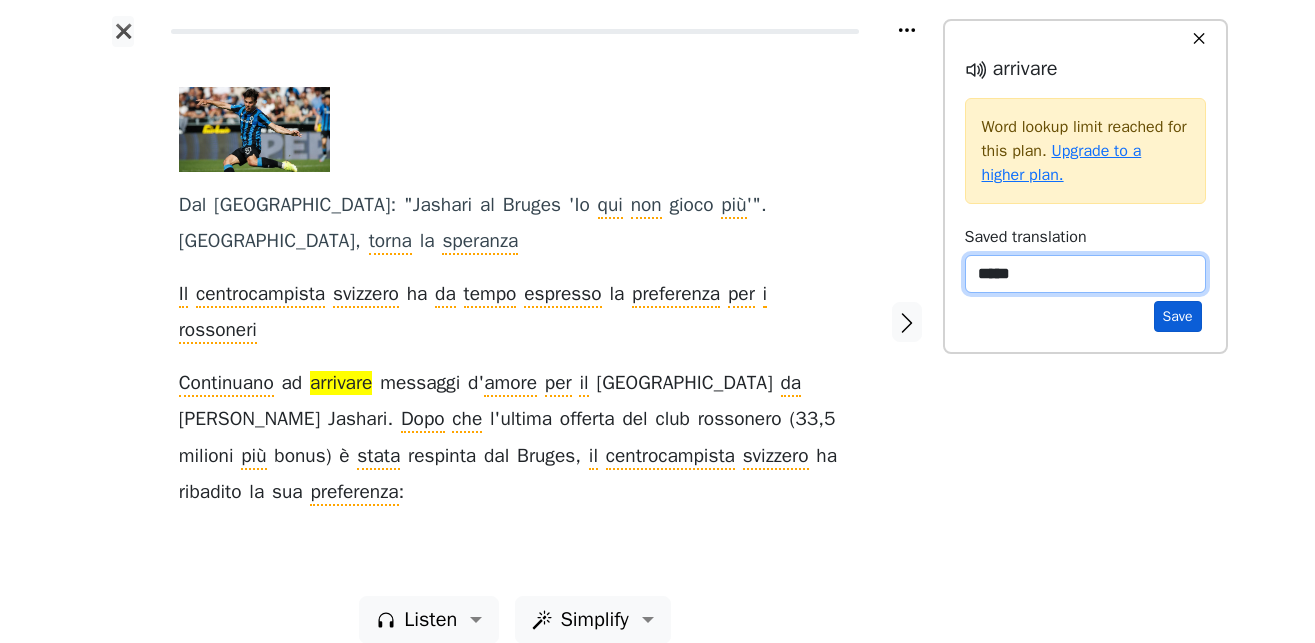 type on "*****" 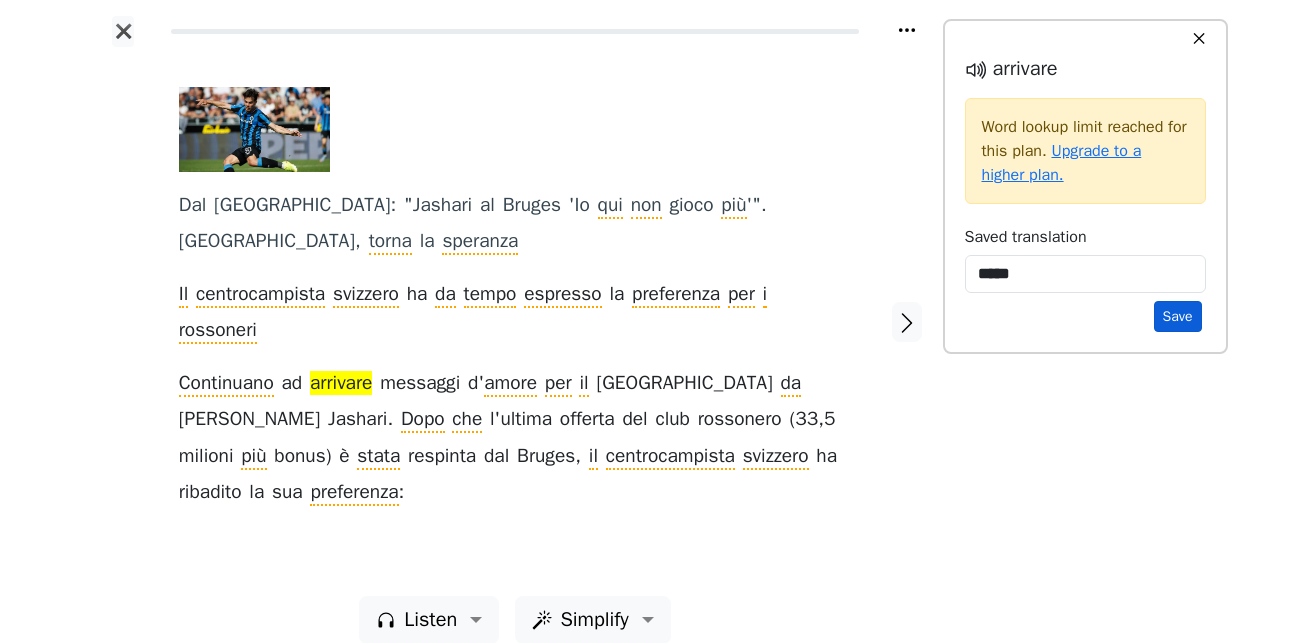 click on "Save" at bounding box center [1178, 316] 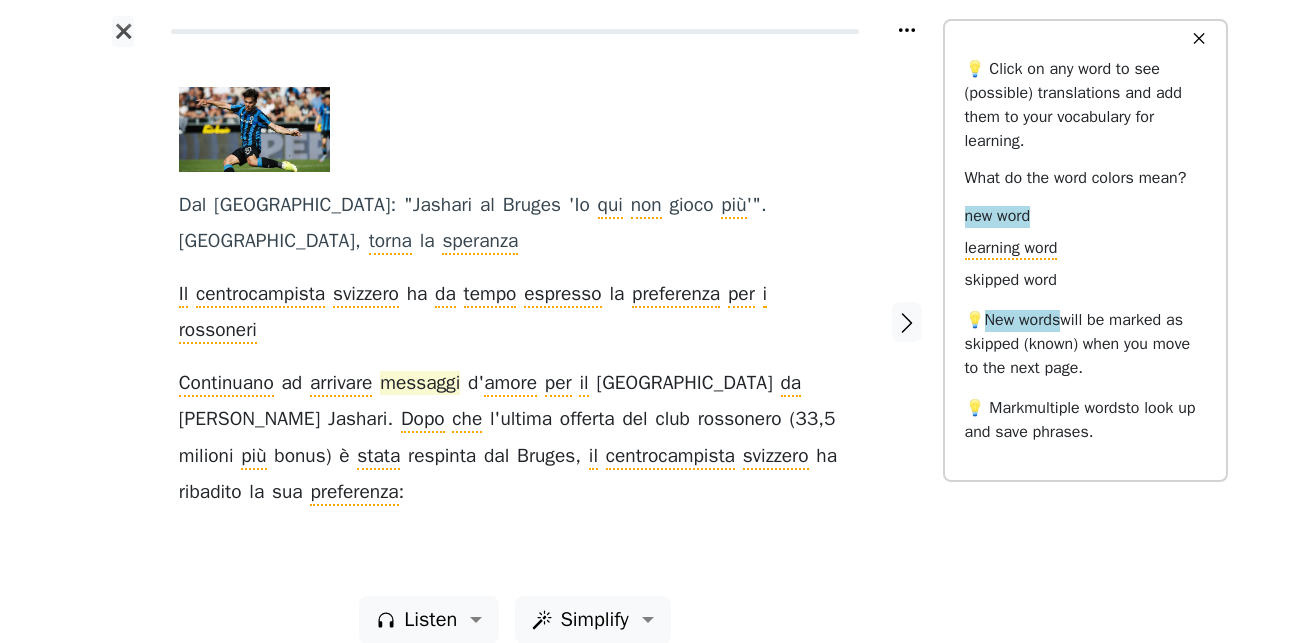 click on "messaggi" at bounding box center [420, 384] 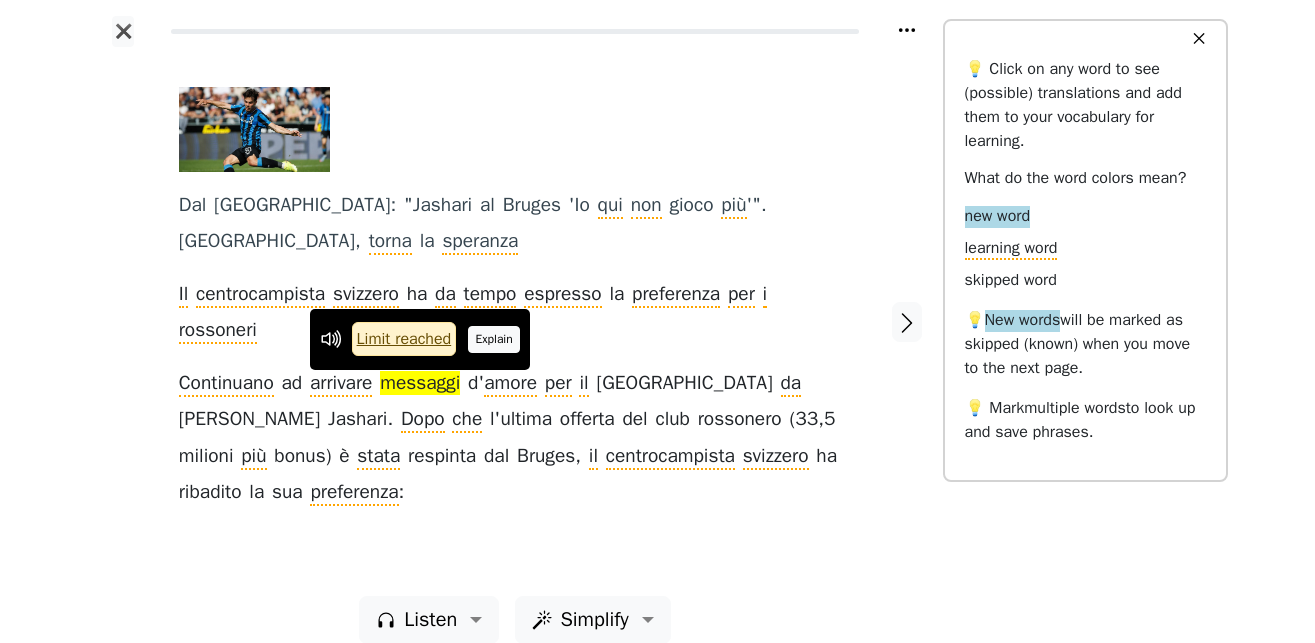 click on "Explain" at bounding box center (494, 339) 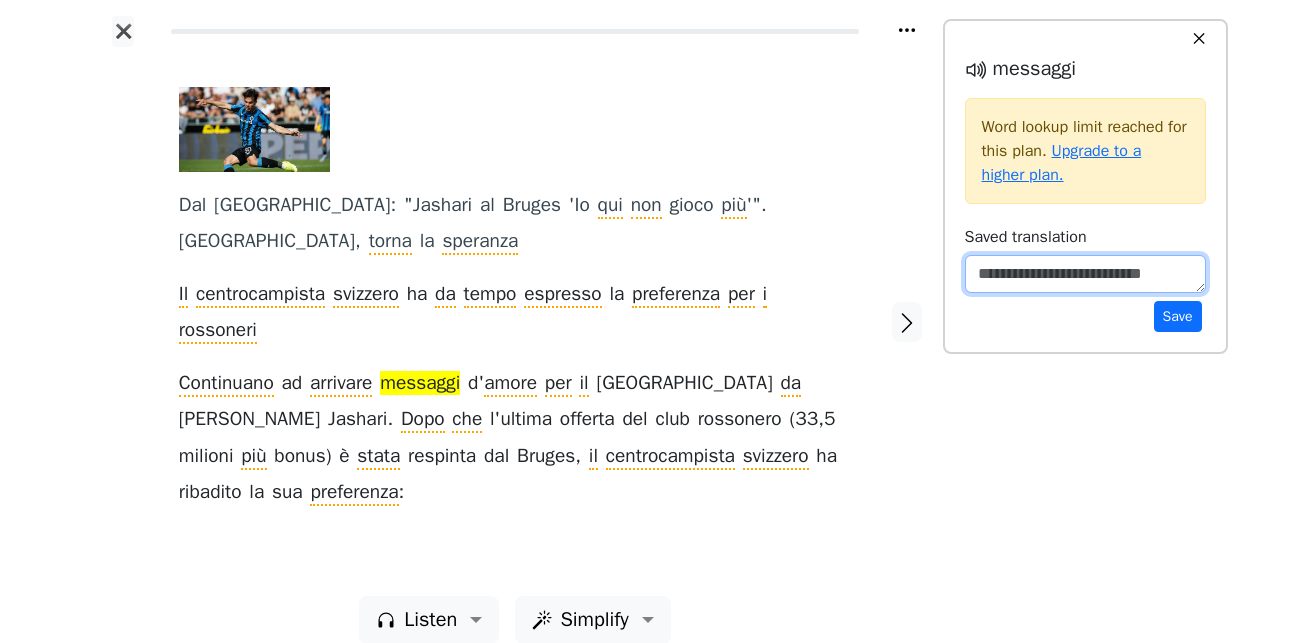 click at bounding box center [1085, 274] 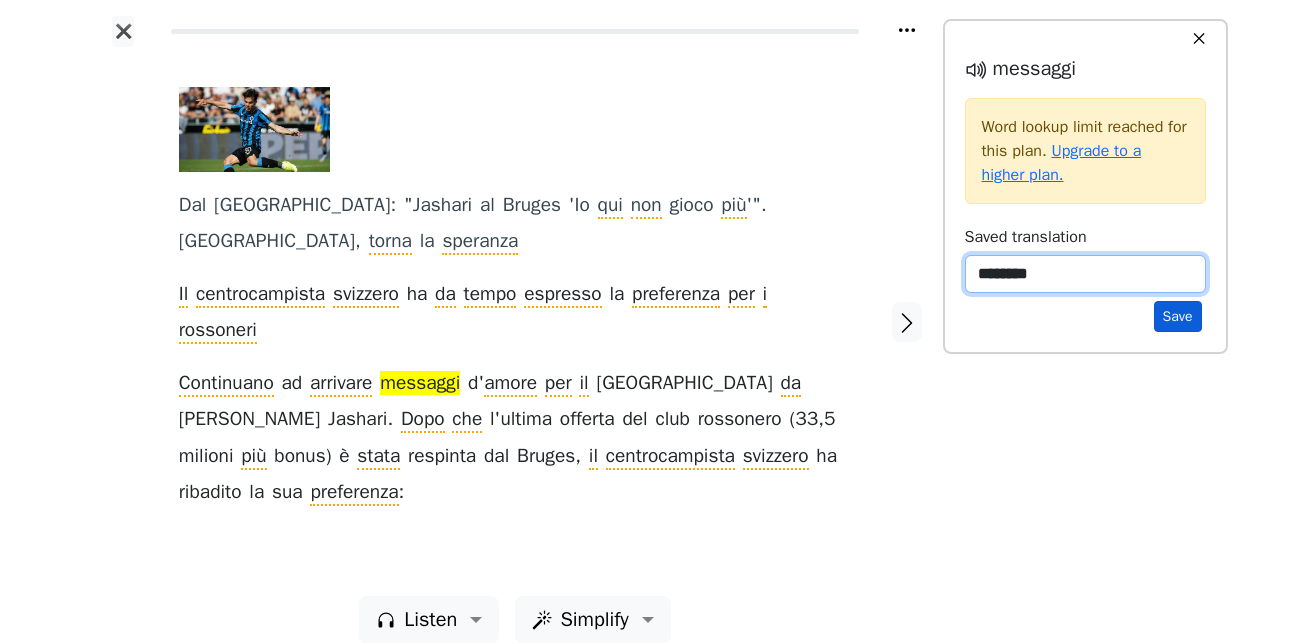 type on "********" 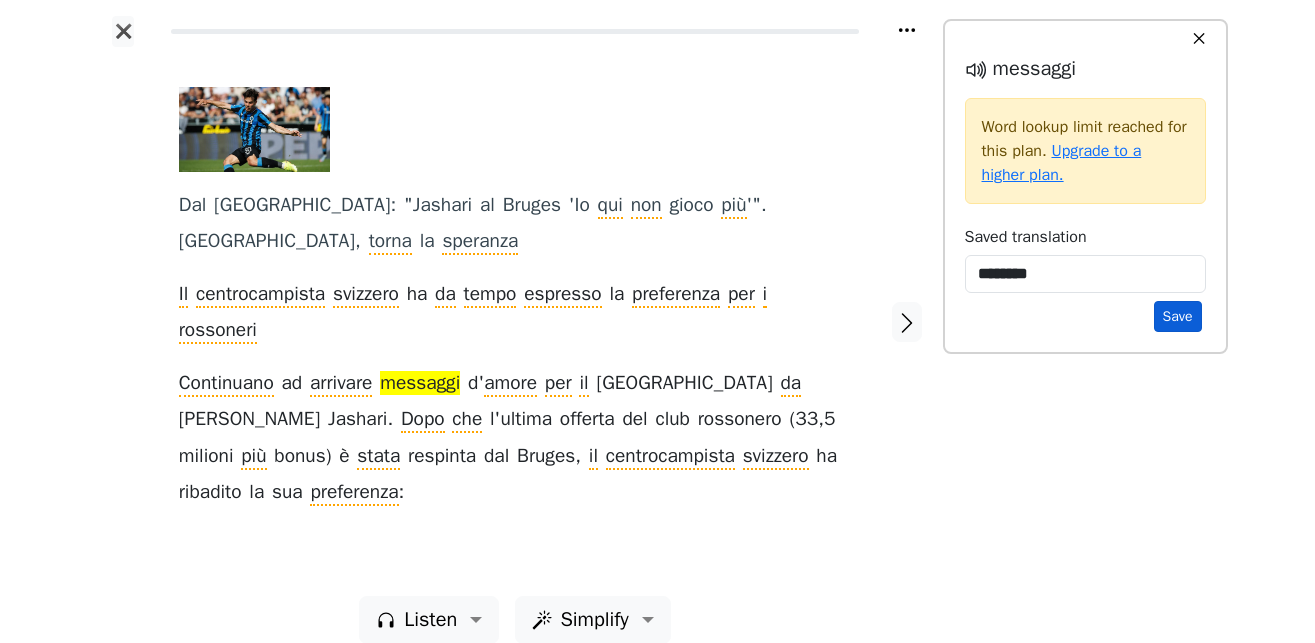 click on "Save" at bounding box center [1178, 316] 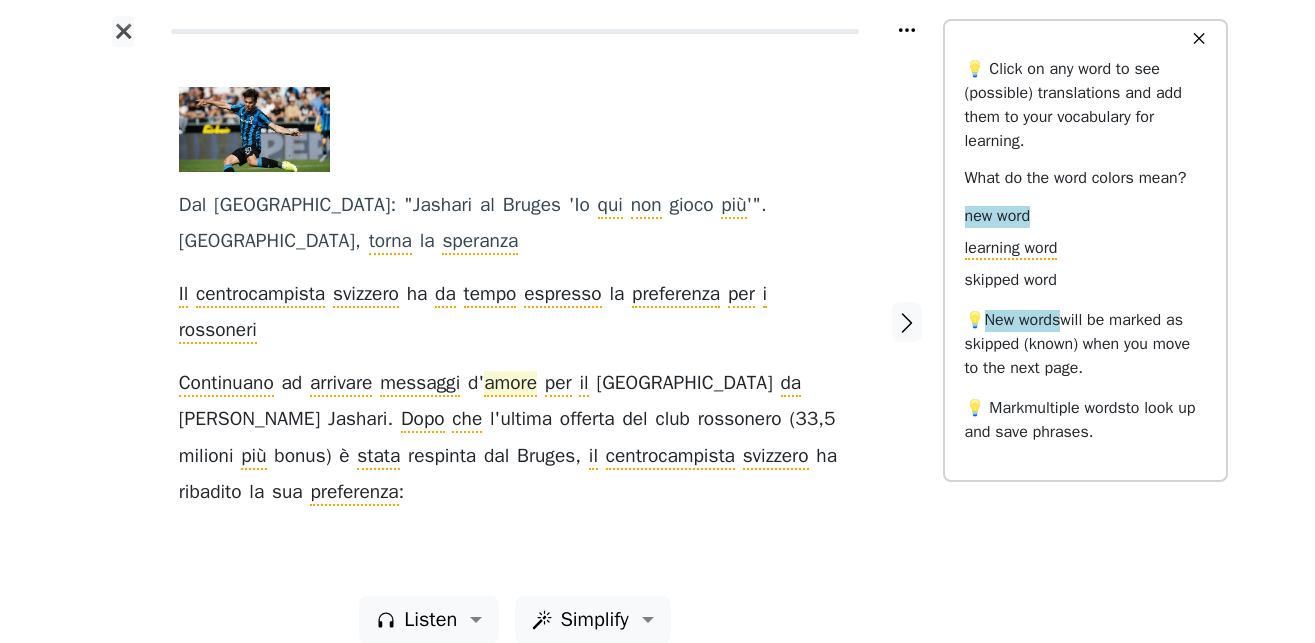 click on "amore" at bounding box center (510, 384) 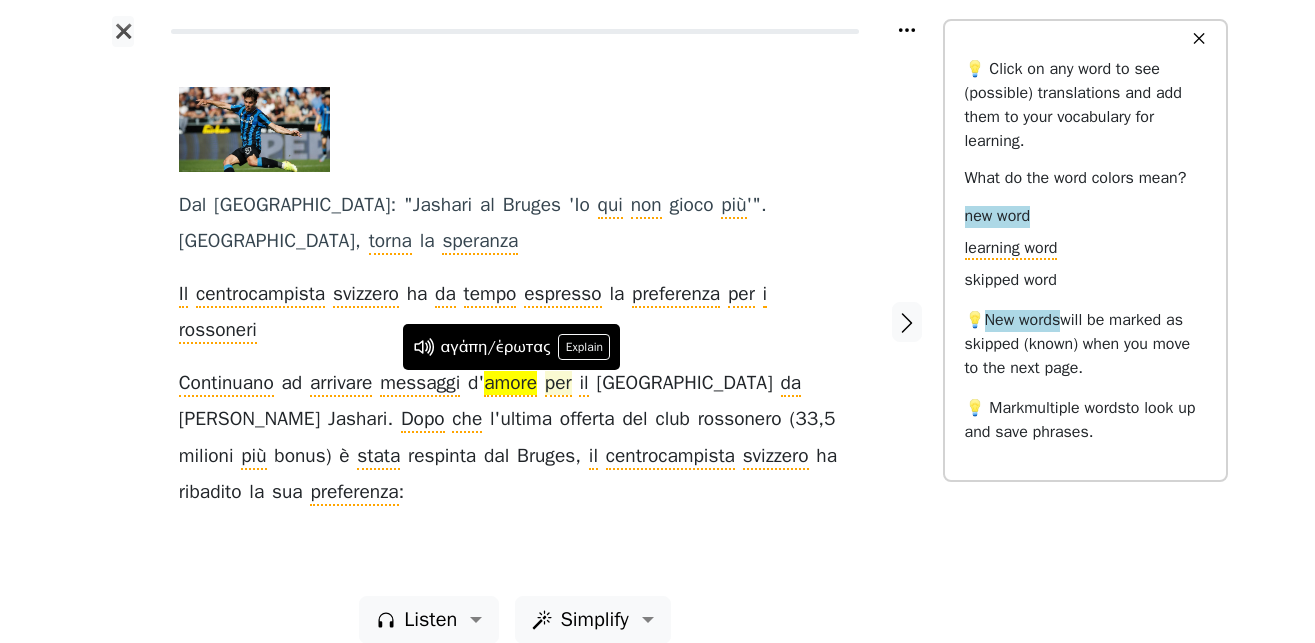 click on "per" at bounding box center (558, 384) 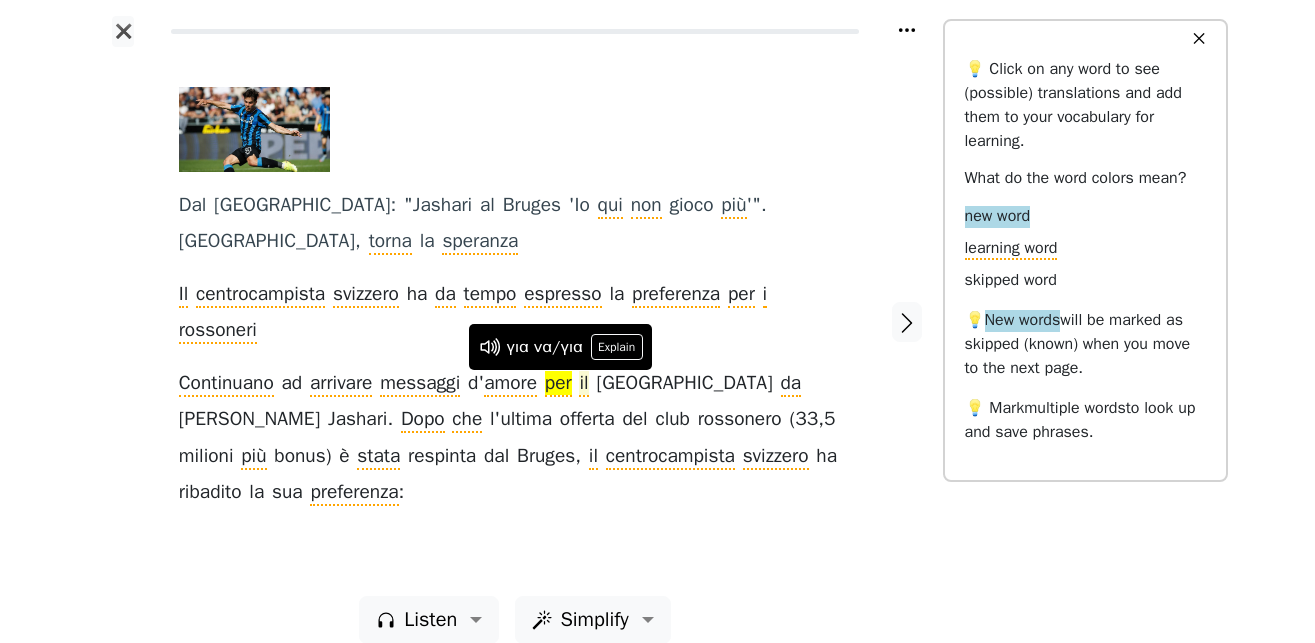 click on "il" at bounding box center [583, 384] 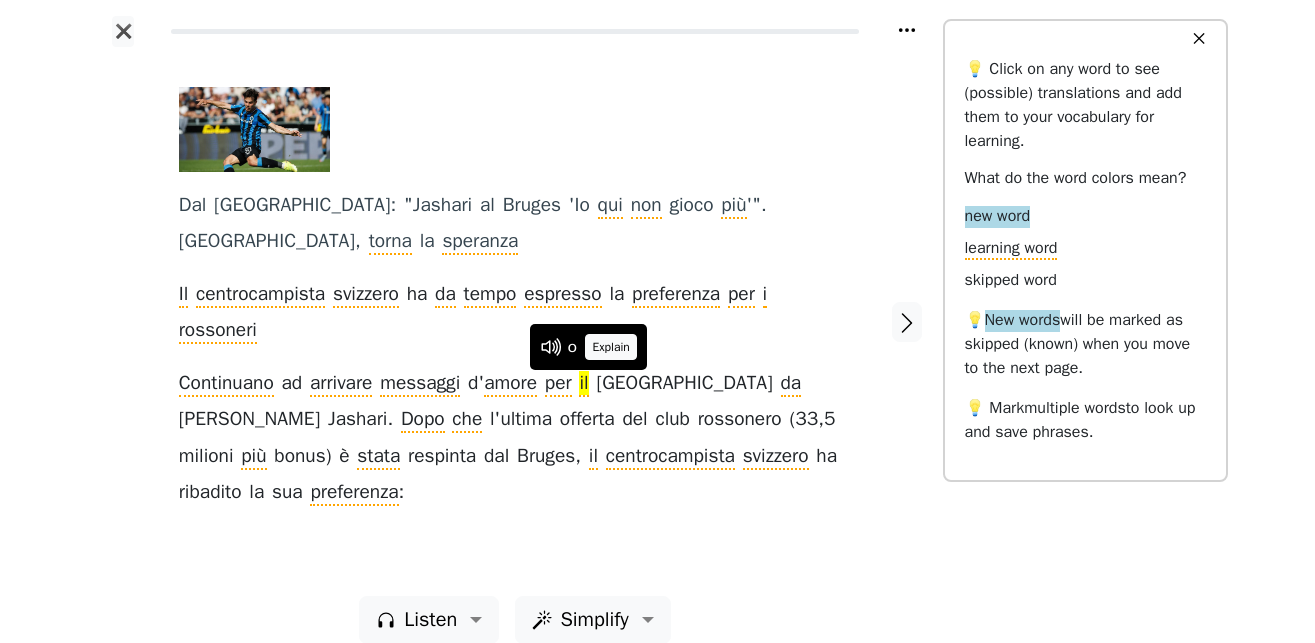click on "Explain" at bounding box center (611, 347) 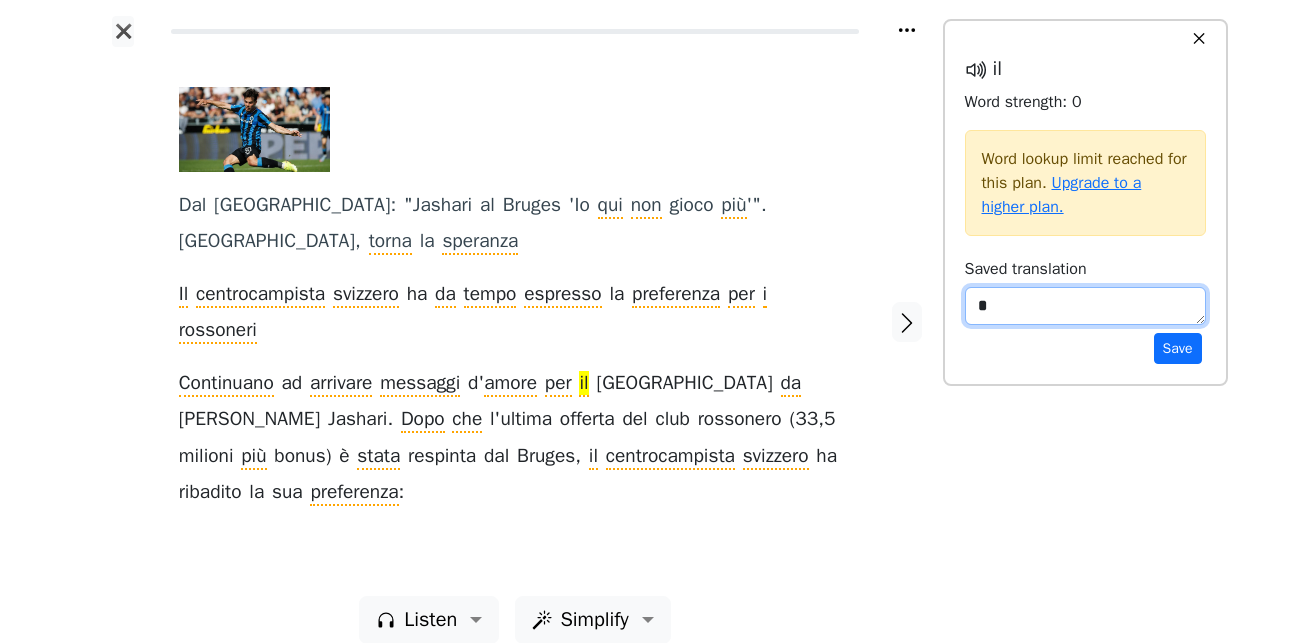click on "*" at bounding box center [1085, 306] 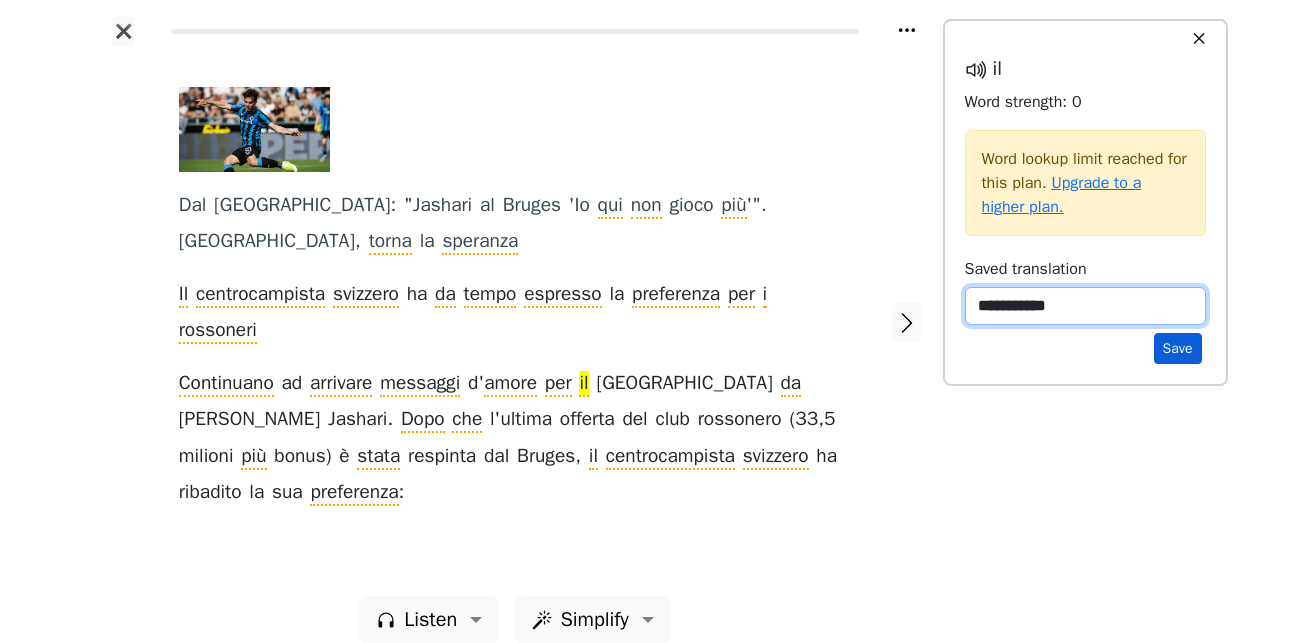 type on "**********" 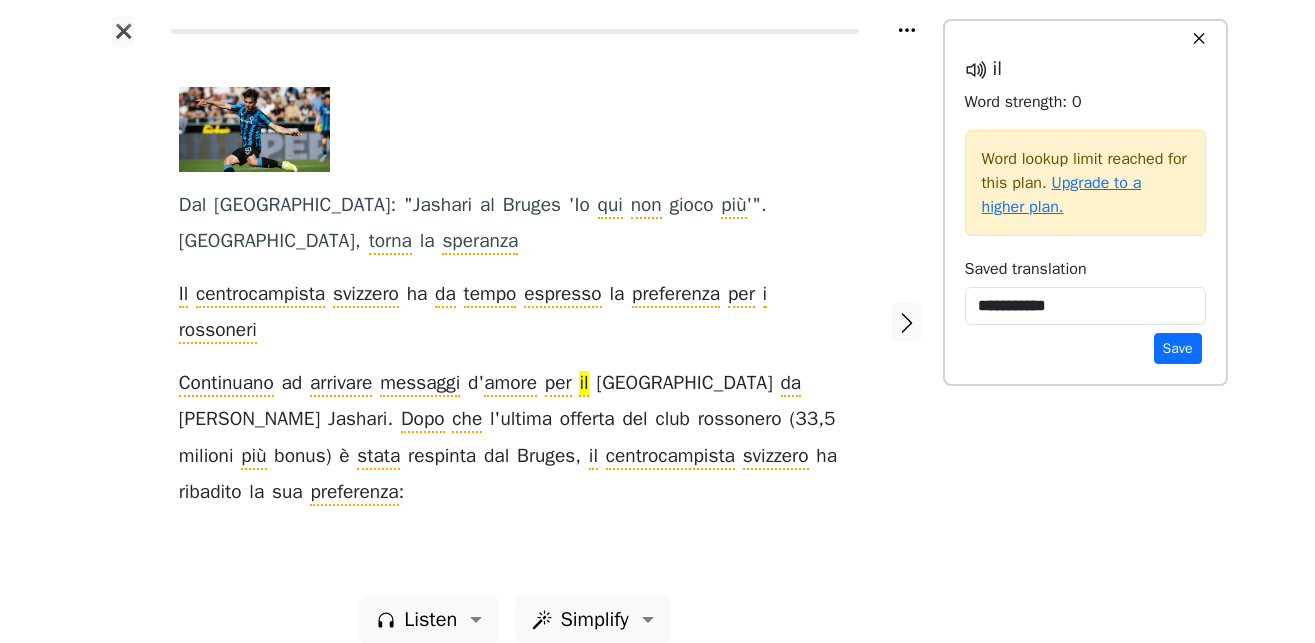 drag, startPoint x: 1180, startPoint y: 361, endPoint x: 1116, endPoint y: 397, distance: 73.43024 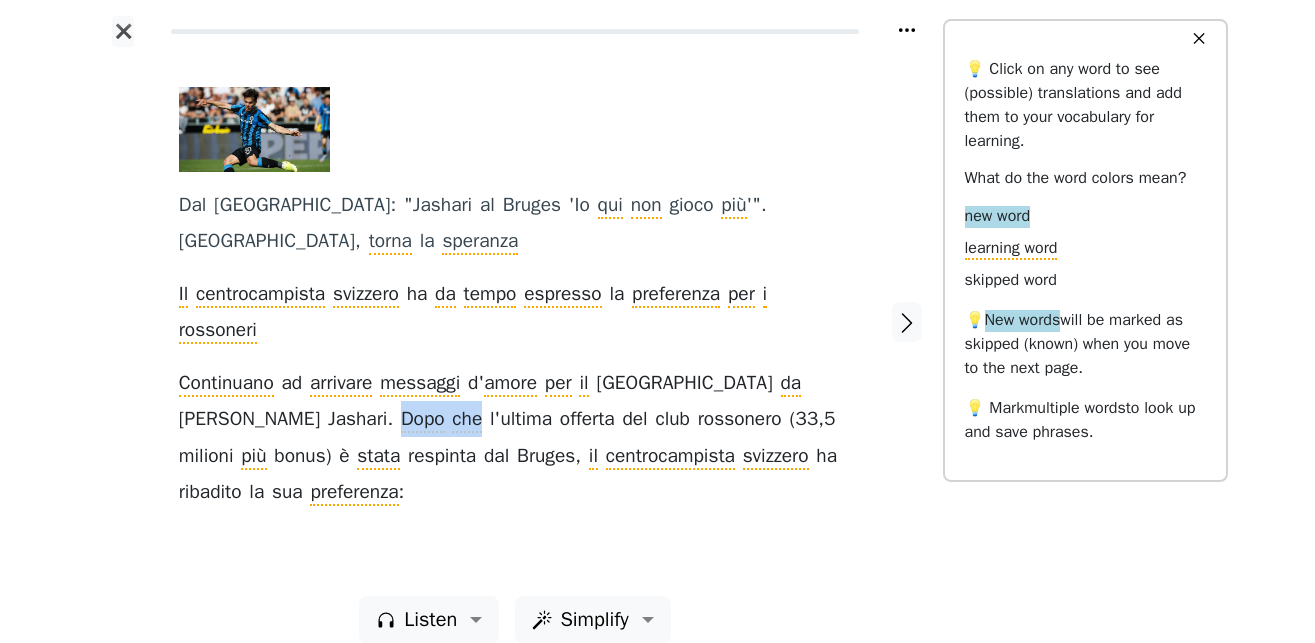drag, startPoint x: 263, startPoint y: 429, endPoint x: 176, endPoint y: 429, distance: 87 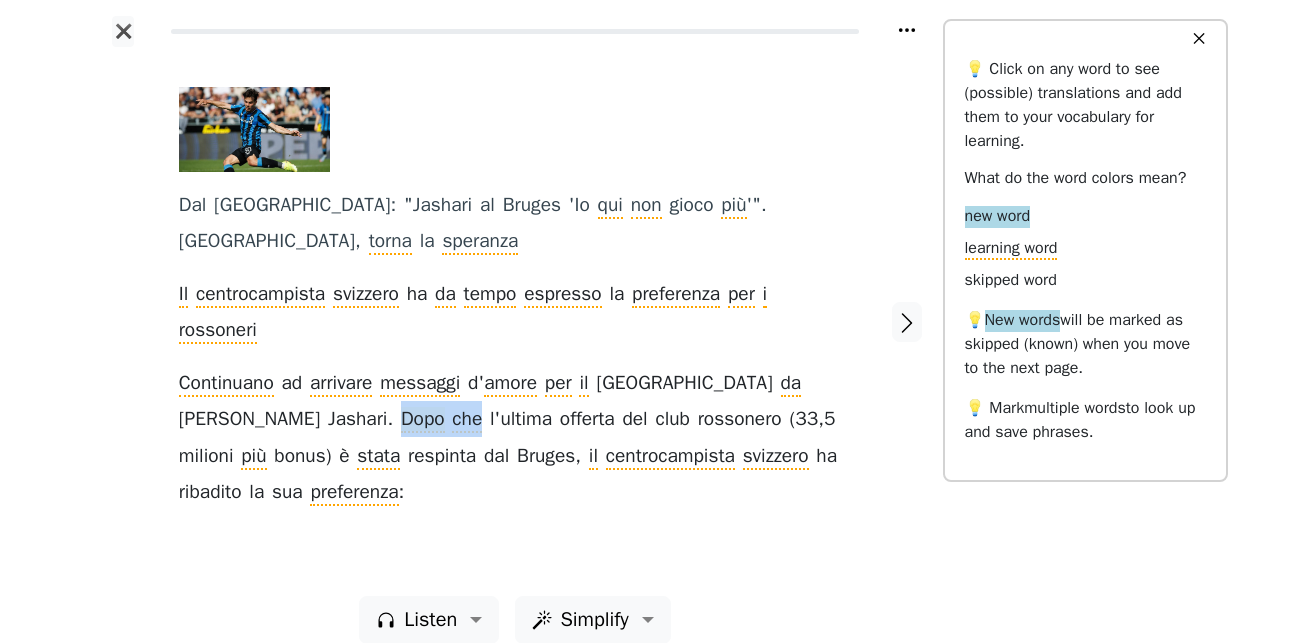 click on "Dopo" at bounding box center [423, 420] 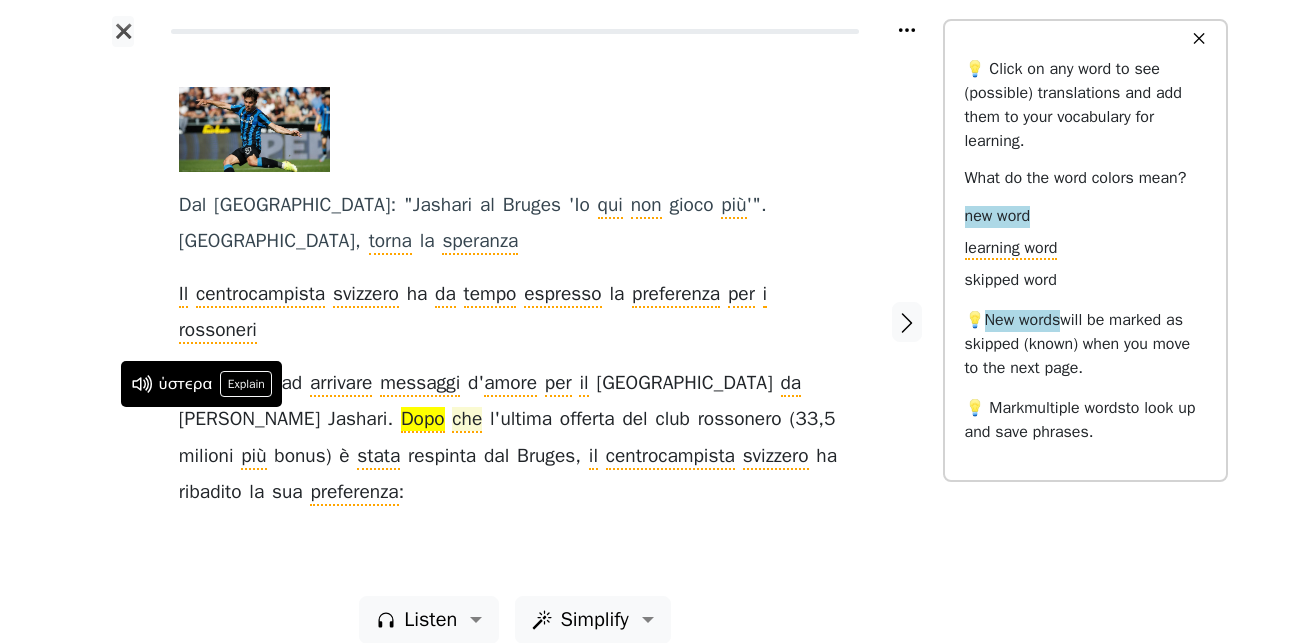 click on "che" at bounding box center (467, 420) 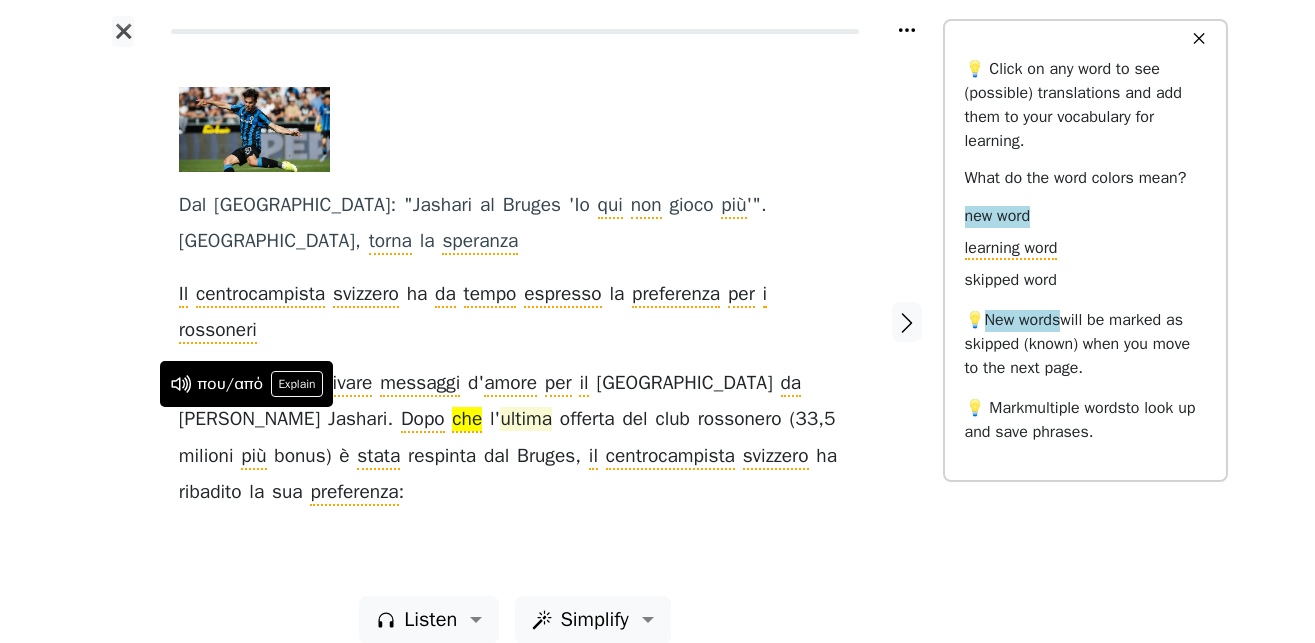 click on "ultima" at bounding box center (526, 420) 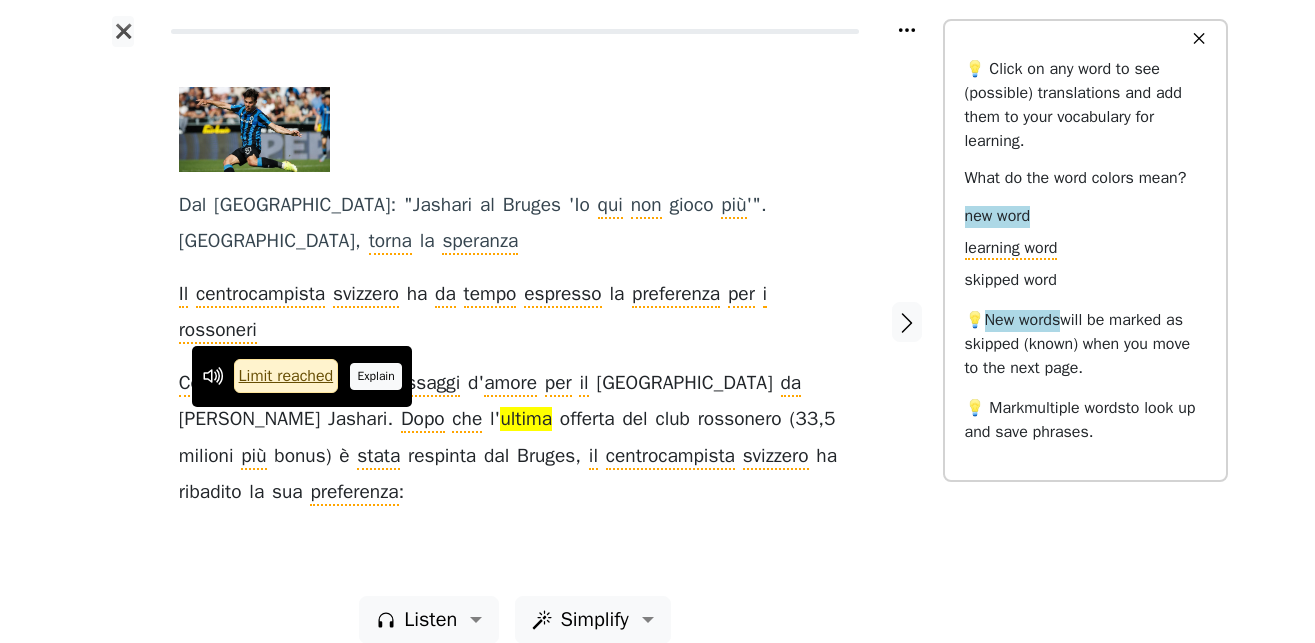 click on "Explain" at bounding box center [376, 376] 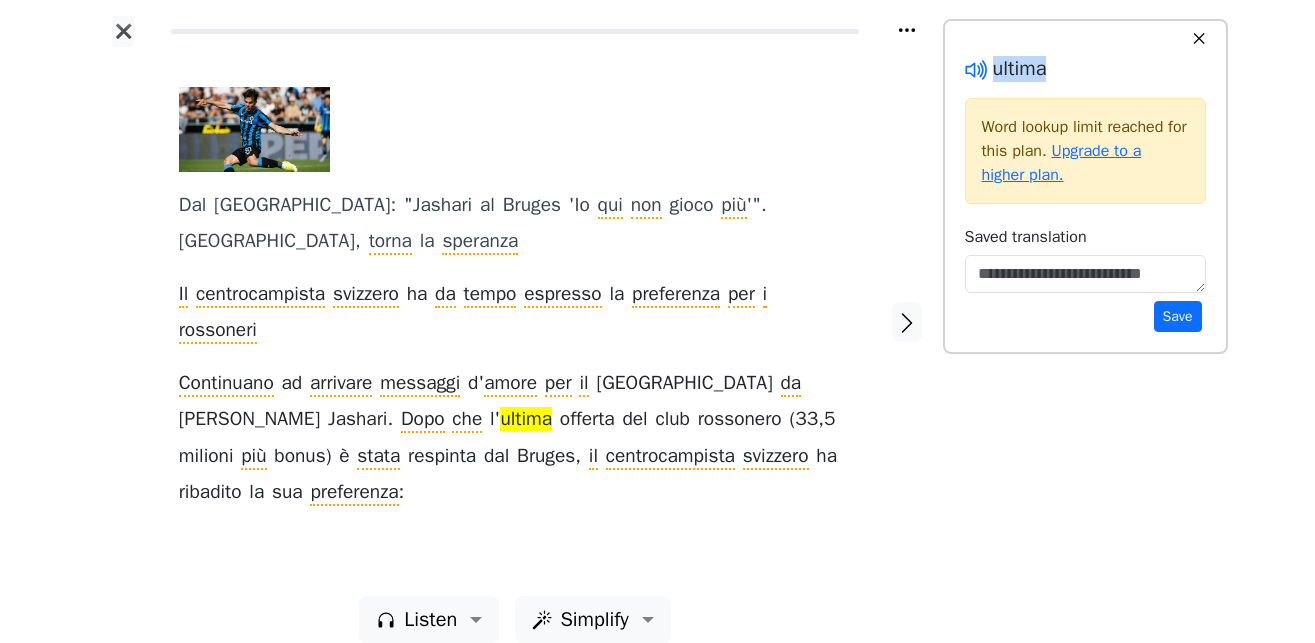 drag, startPoint x: 1083, startPoint y: 62, endPoint x: 981, endPoint y: 71, distance: 102.396286 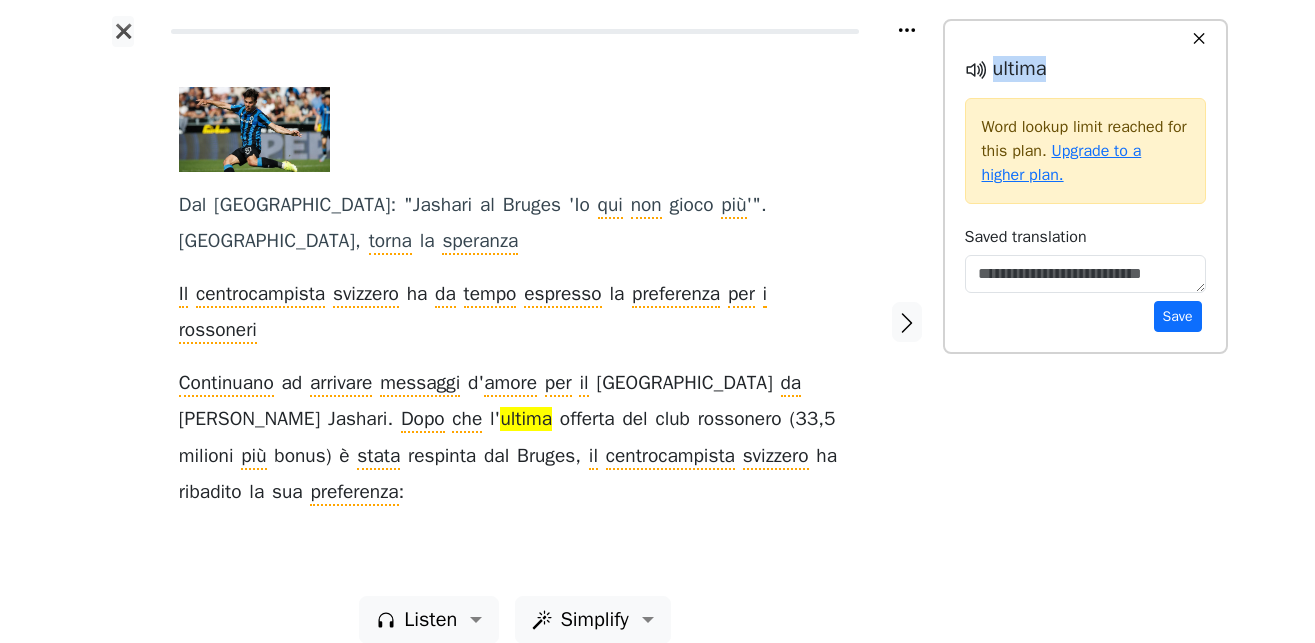 copy on "ultima" 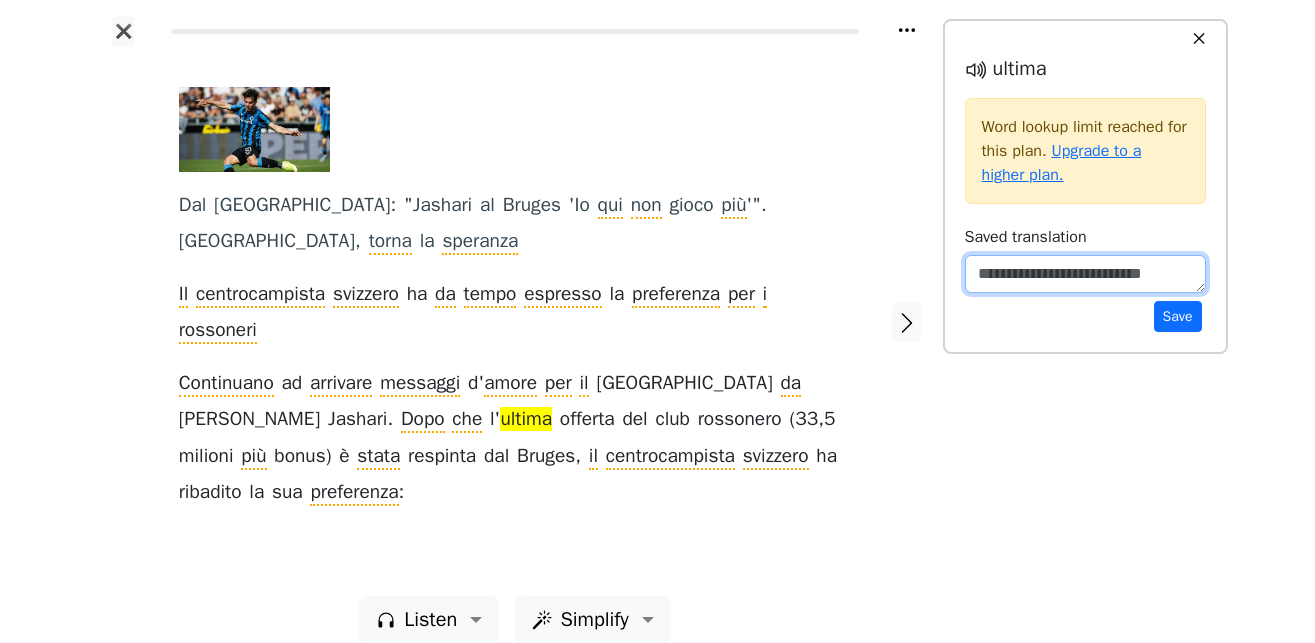 click at bounding box center [1085, 274] 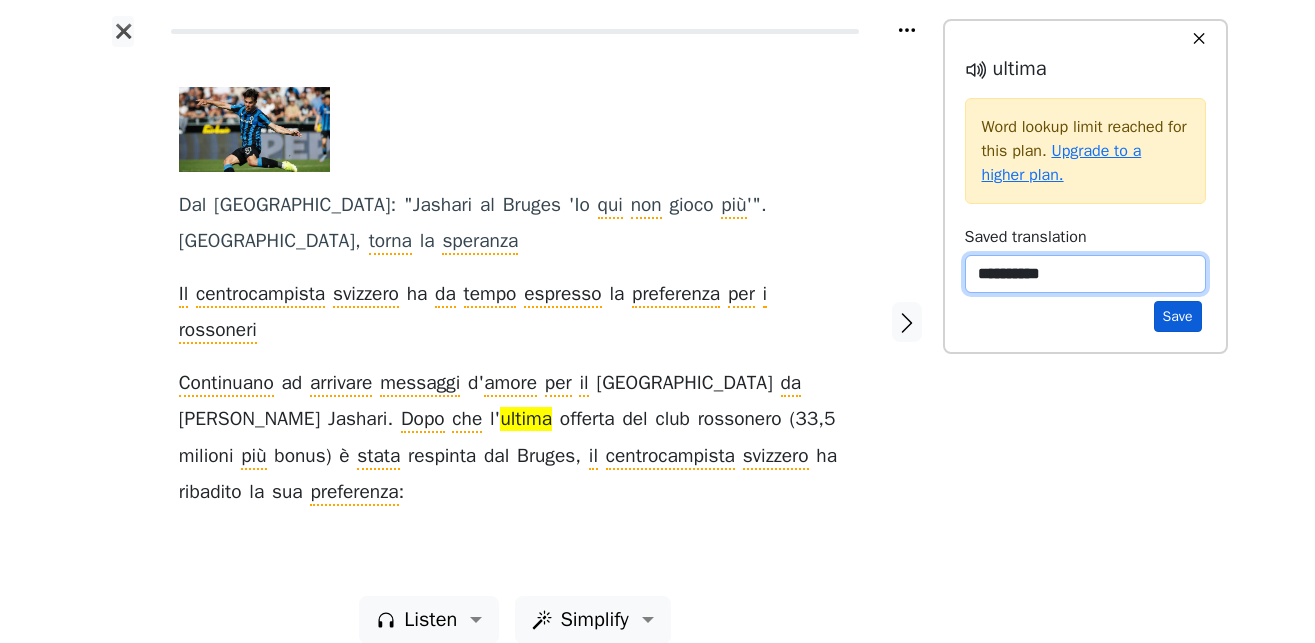 type on "**********" 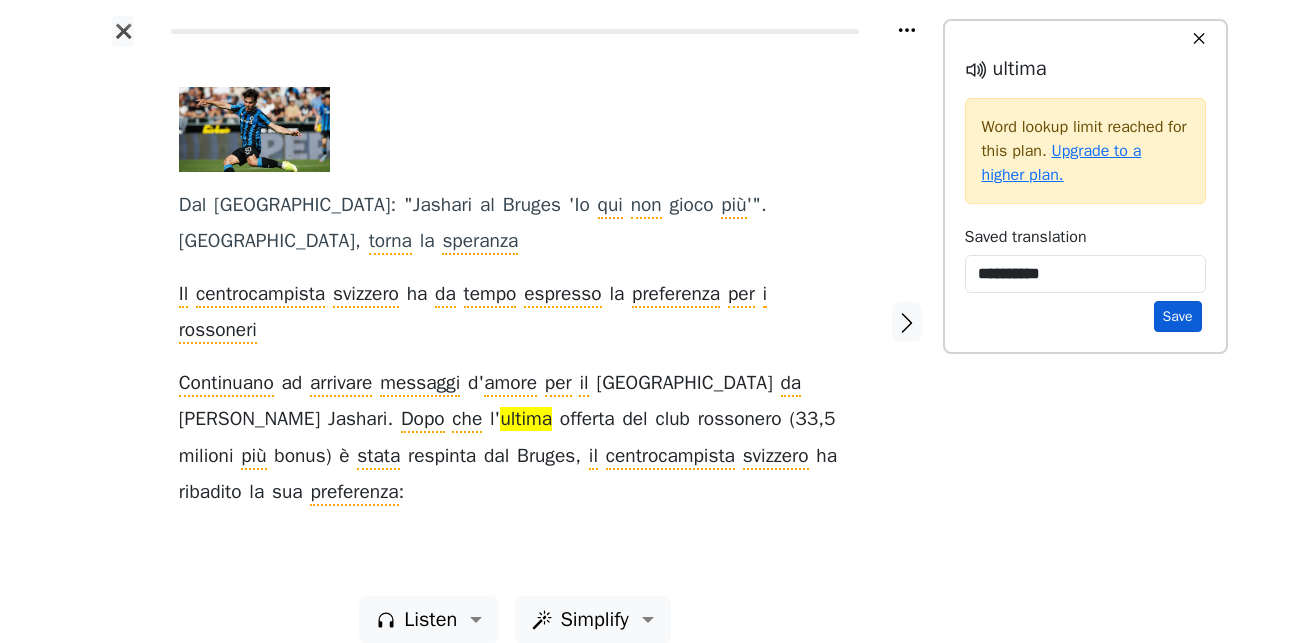 click on "Save" at bounding box center (1178, 316) 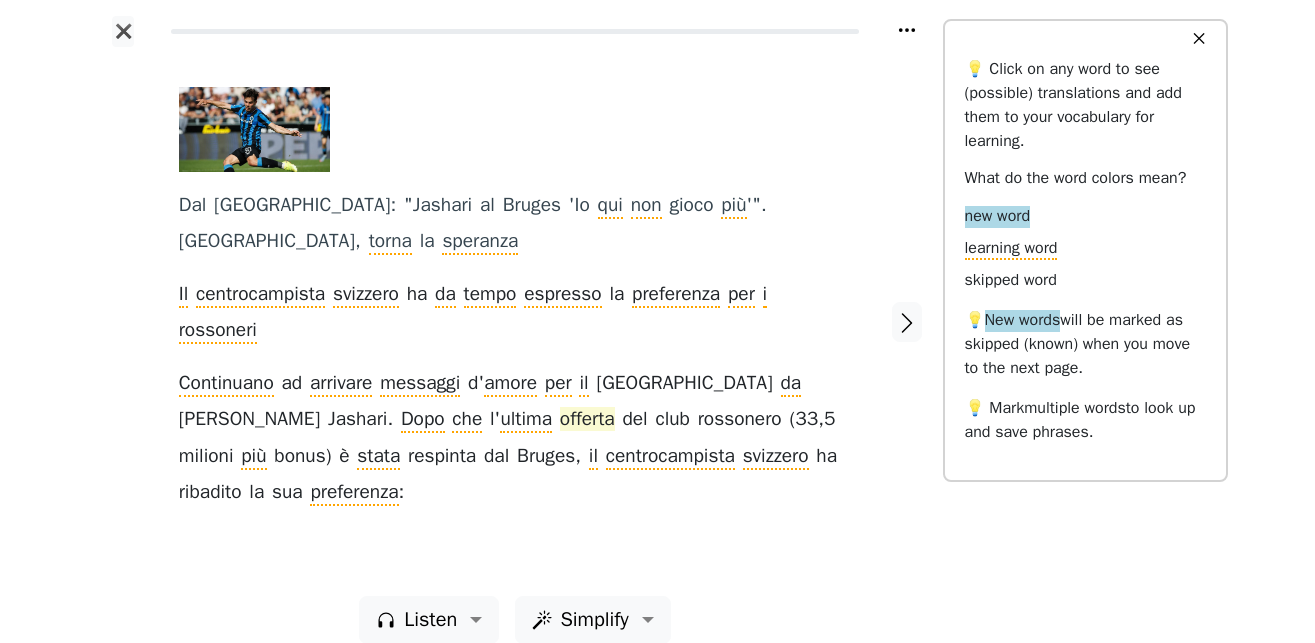 click on "offerta" at bounding box center (587, 420) 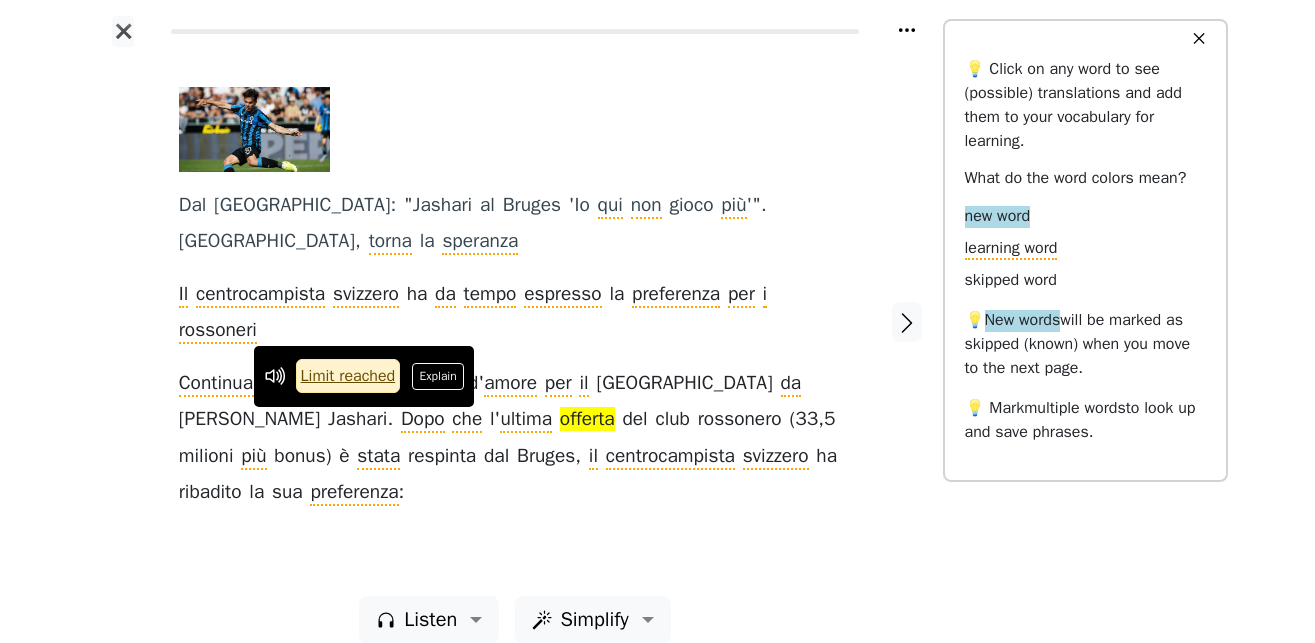 drag, startPoint x: 444, startPoint y: 378, endPoint x: 785, endPoint y: 296, distance: 350.72067 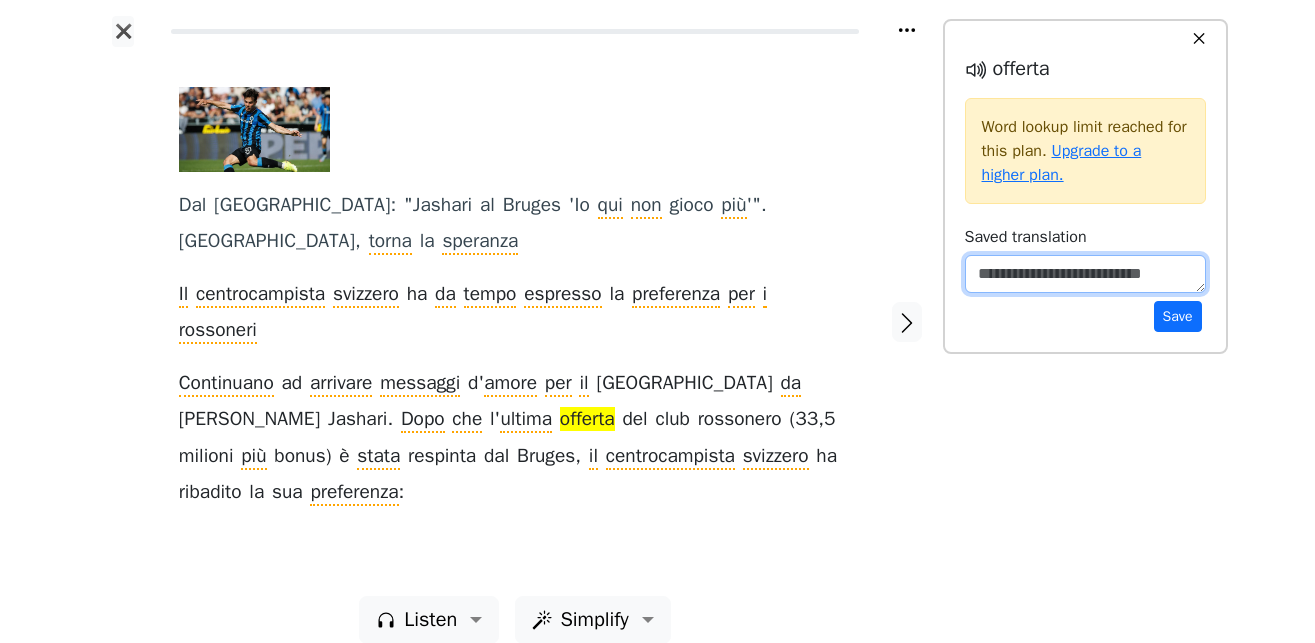 click at bounding box center (1085, 274) 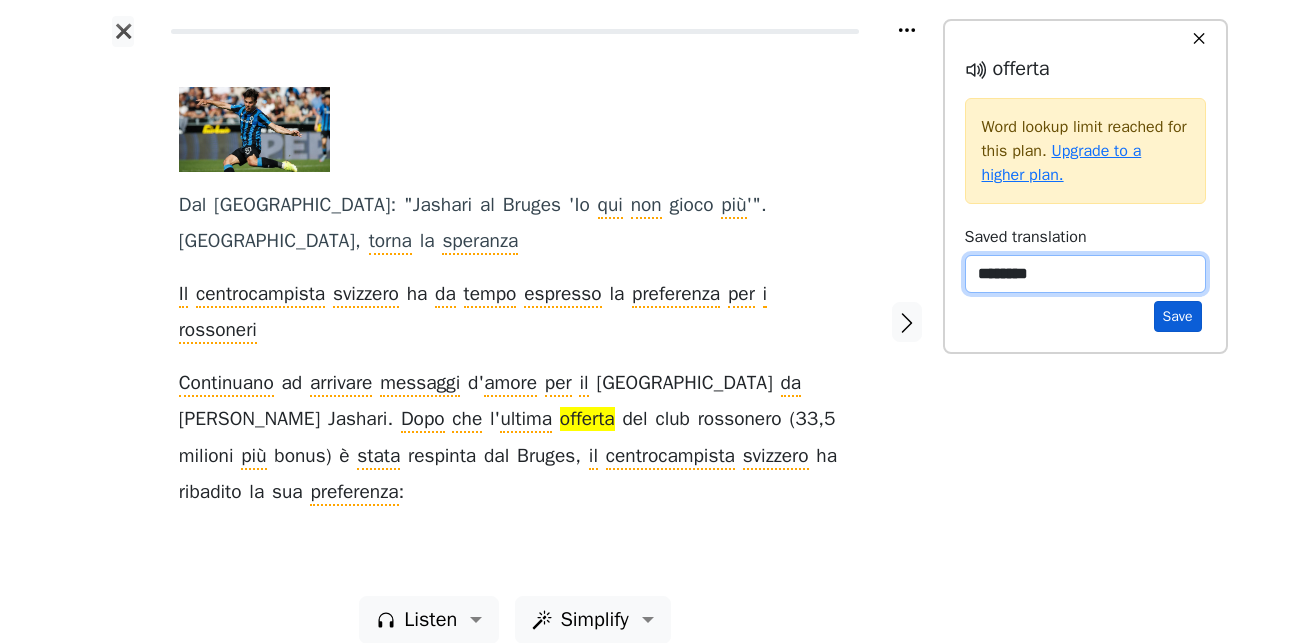type on "********" 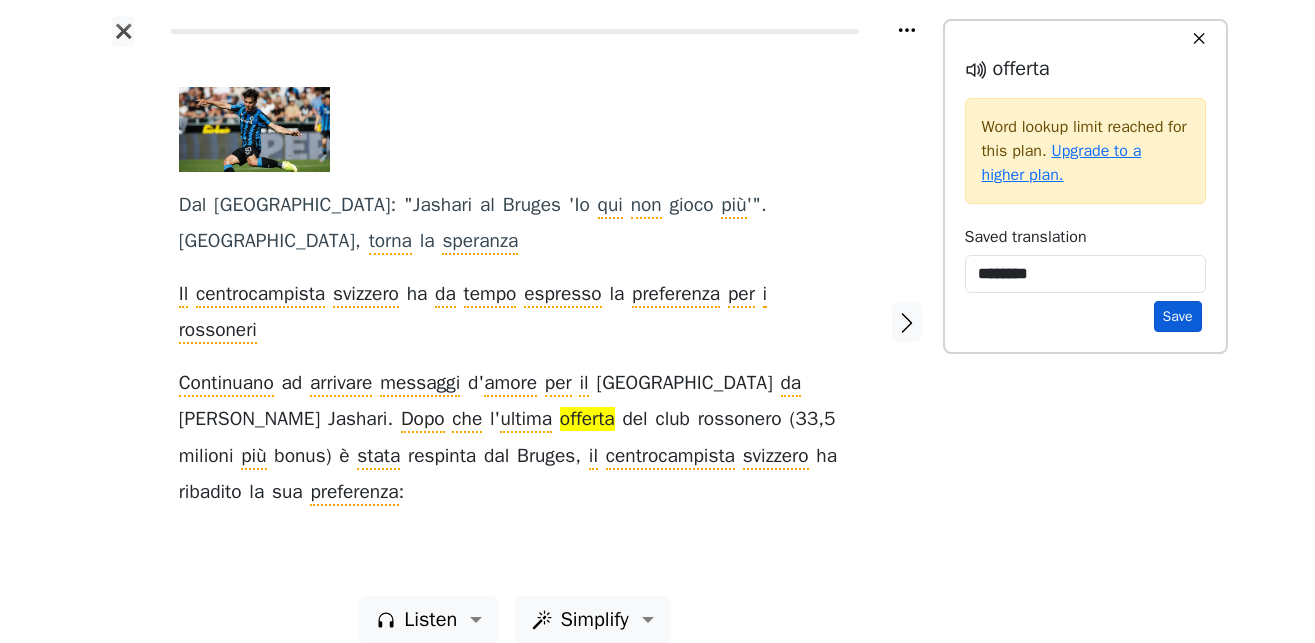 click on "Save" at bounding box center [1178, 316] 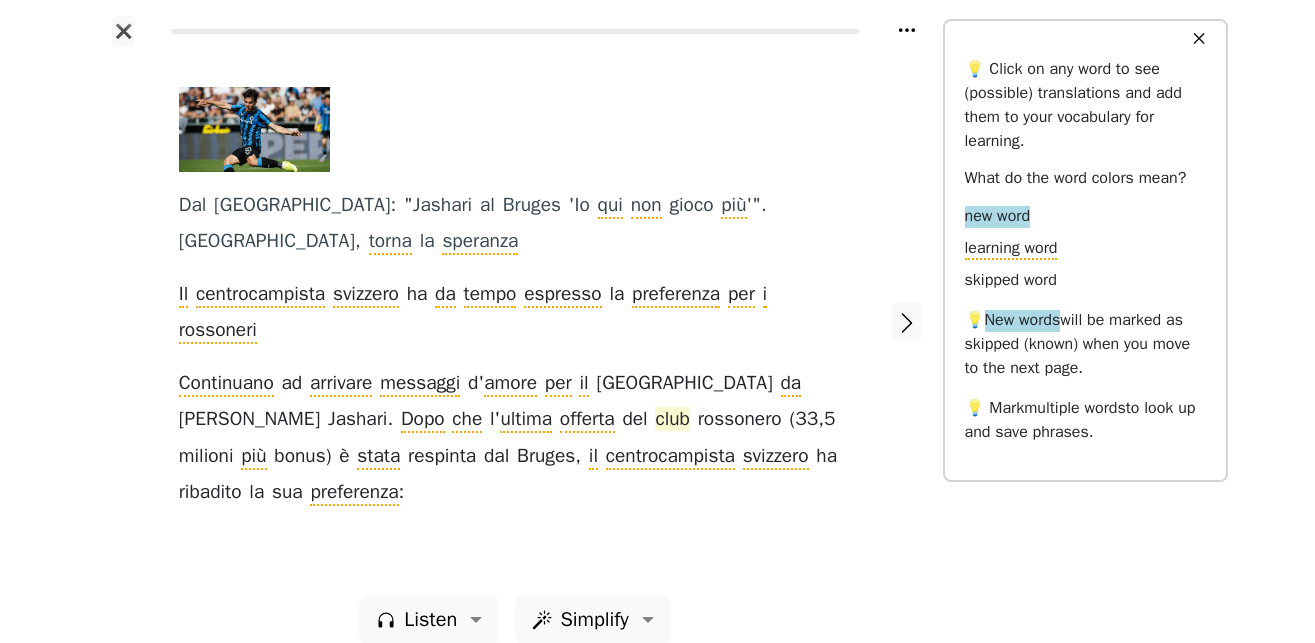 click on "club" at bounding box center [672, 420] 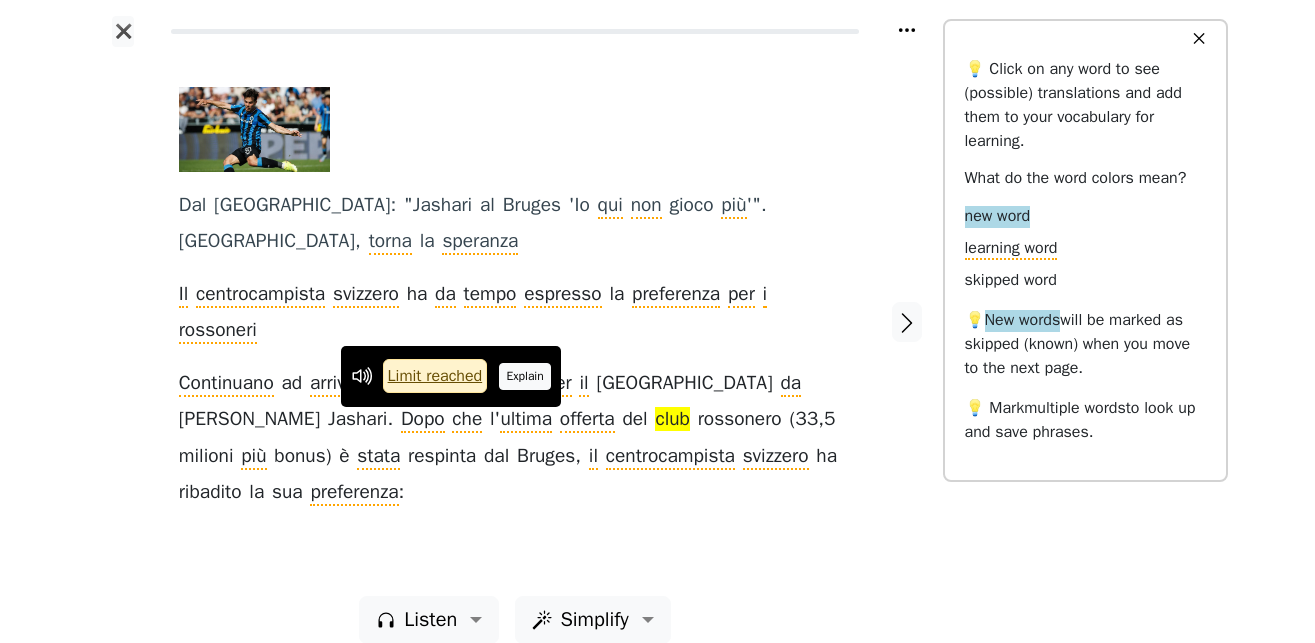 click on "Explain" at bounding box center [525, 376] 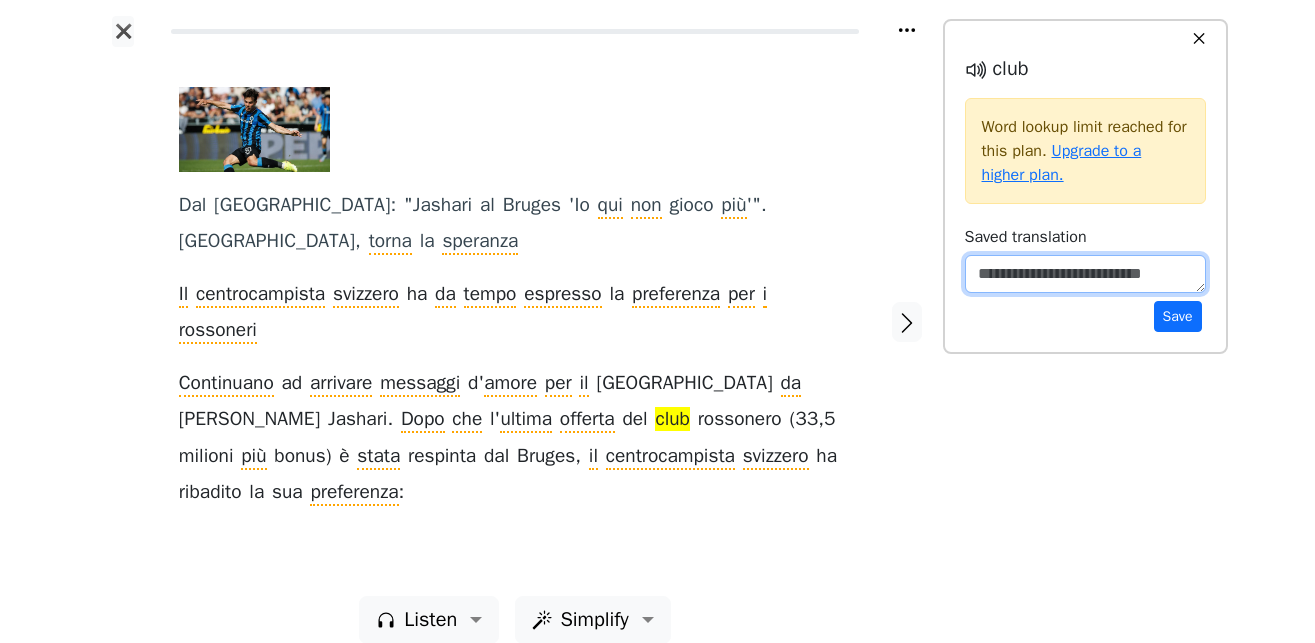 click at bounding box center (1085, 274) 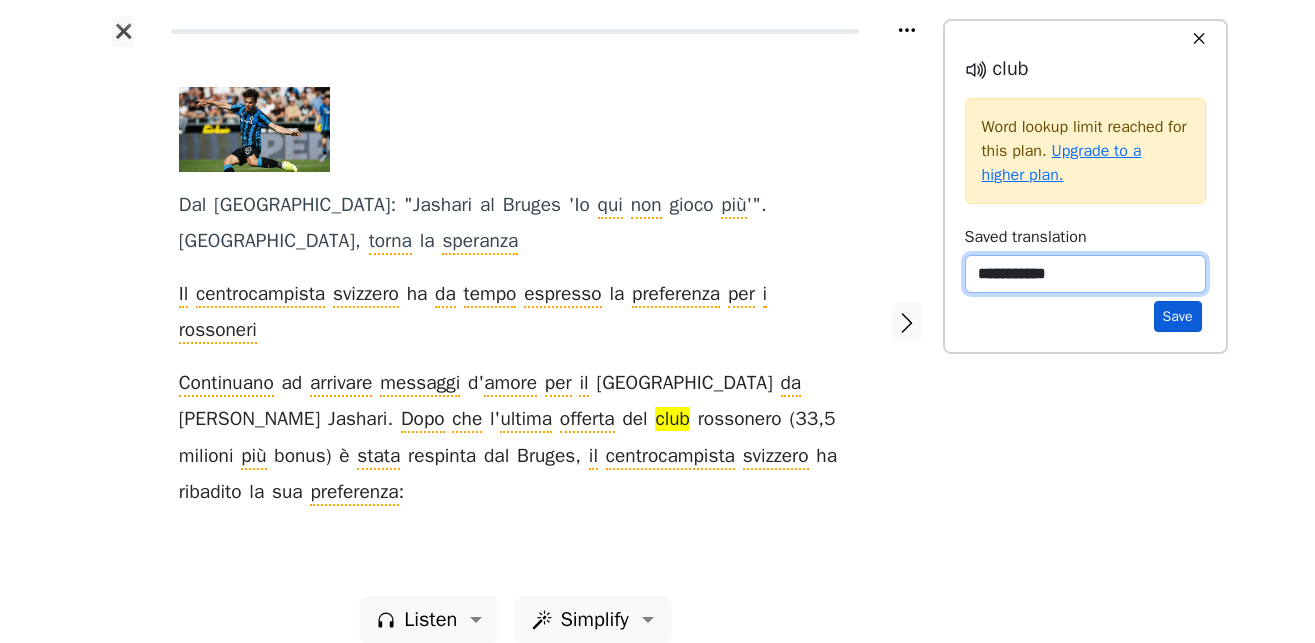 type on "**********" 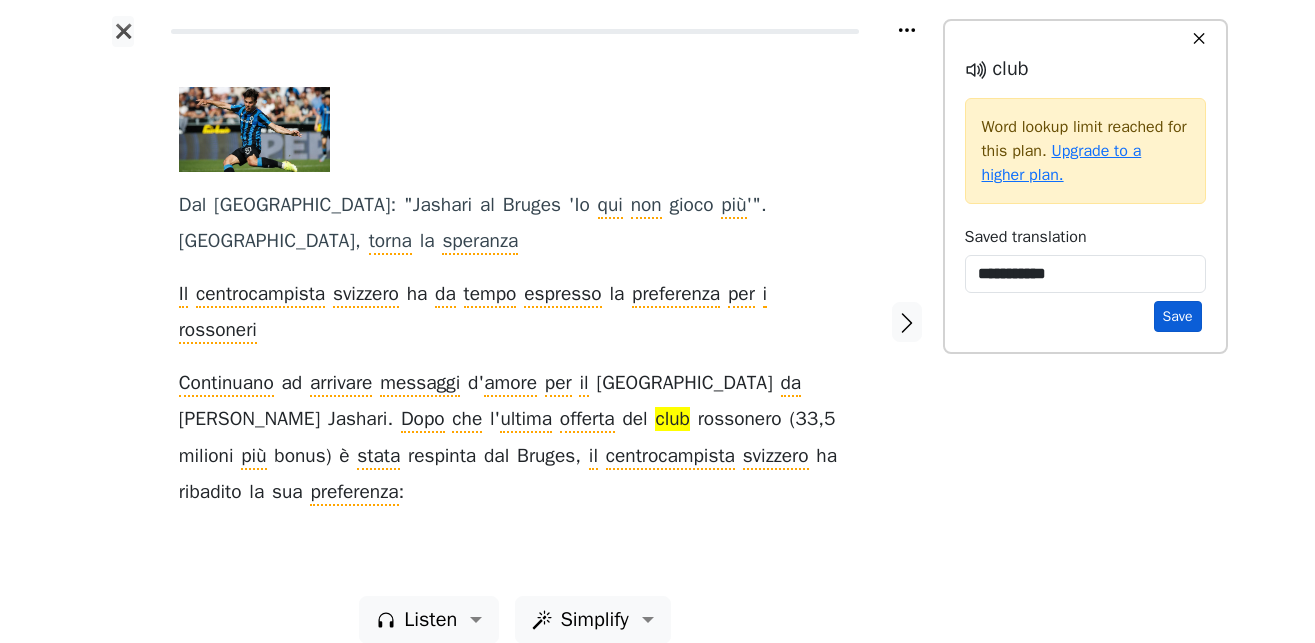 click on "Save" at bounding box center (1178, 316) 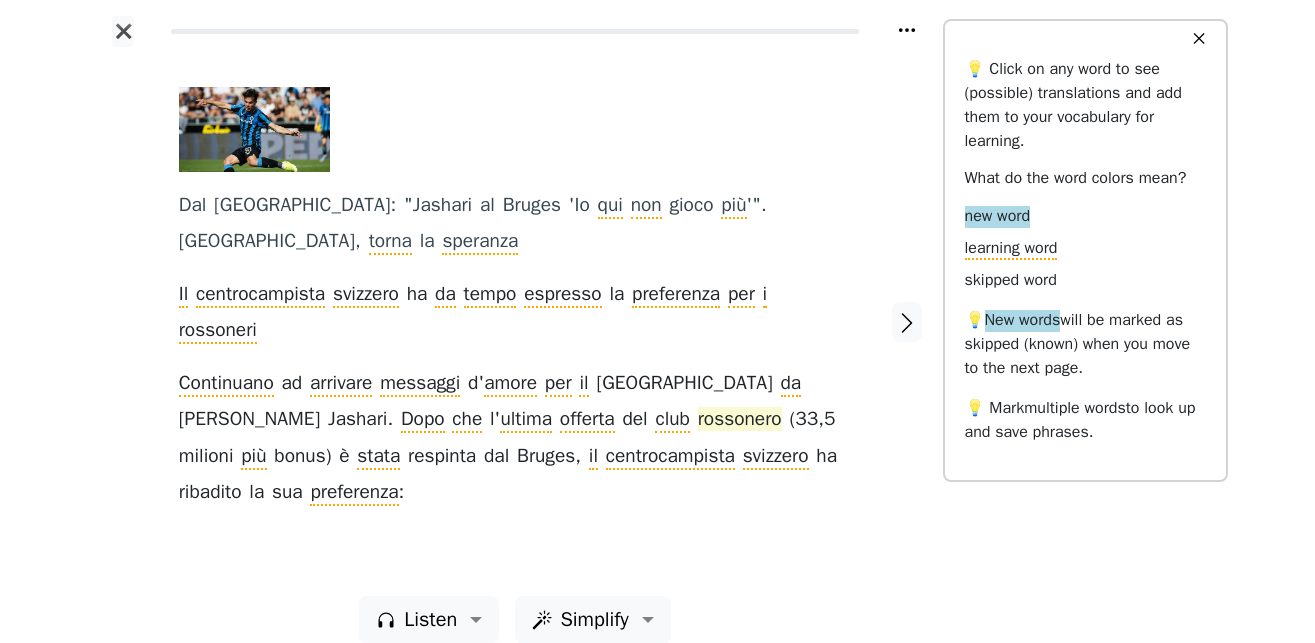click on "rossonero" at bounding box center [740, 420] 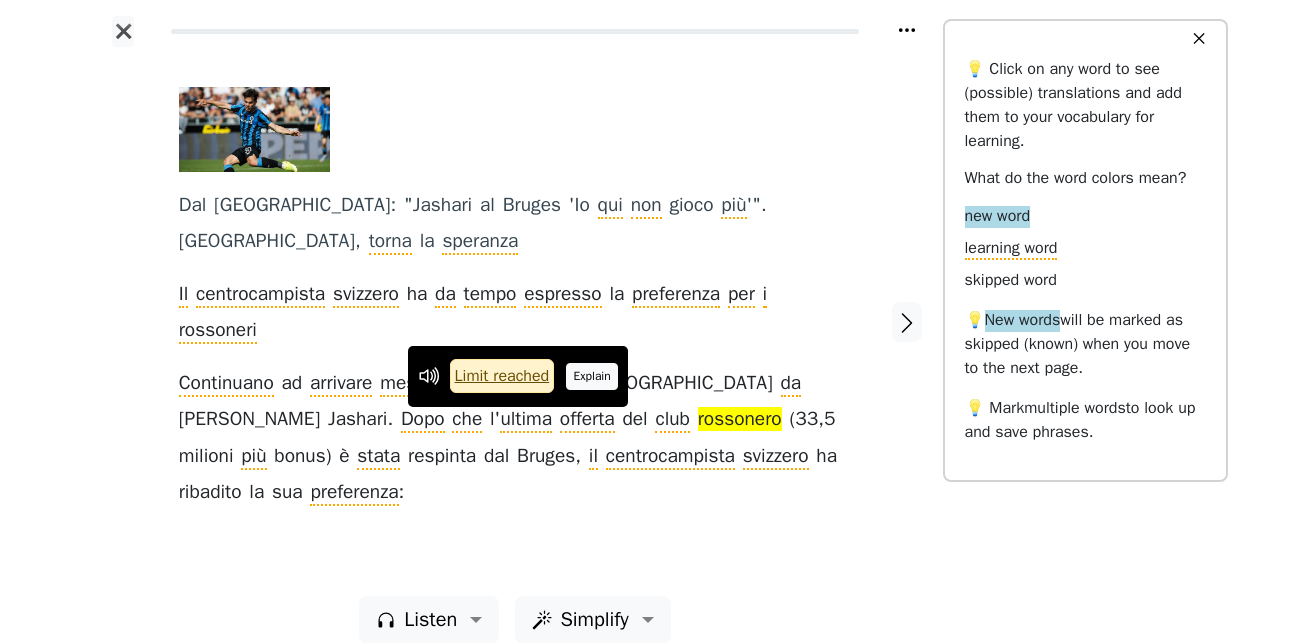 click on "Explain" at bounding box center [592, 376] 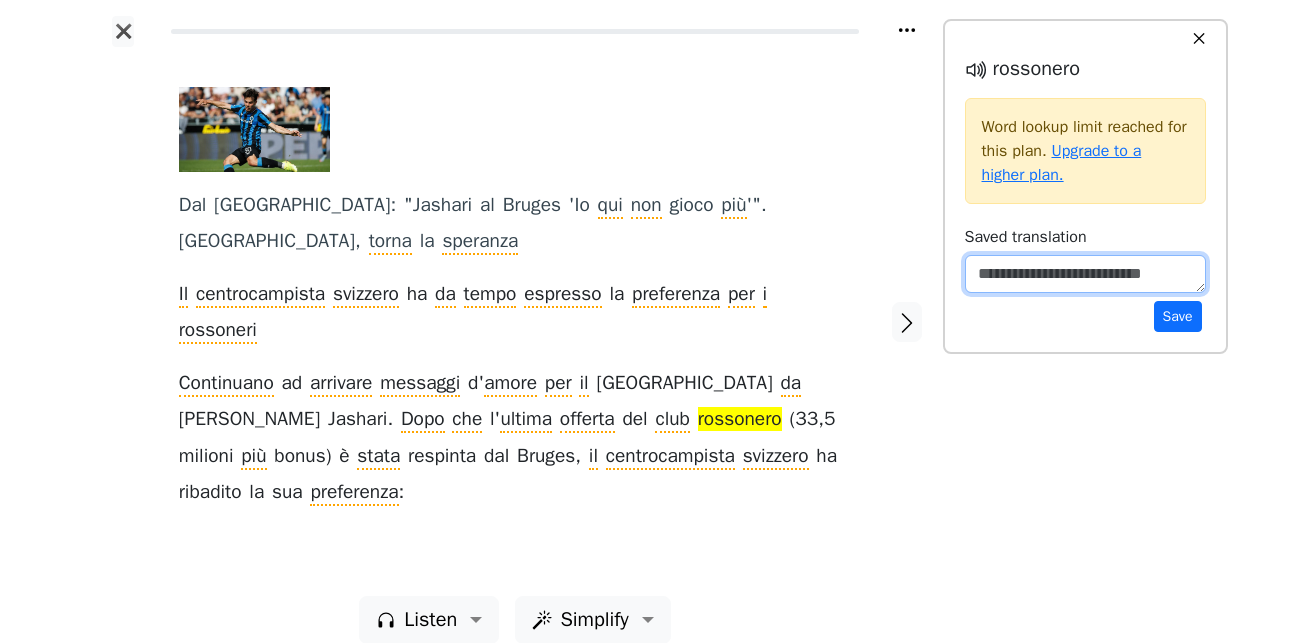 click at bounding box center (1085, 274) 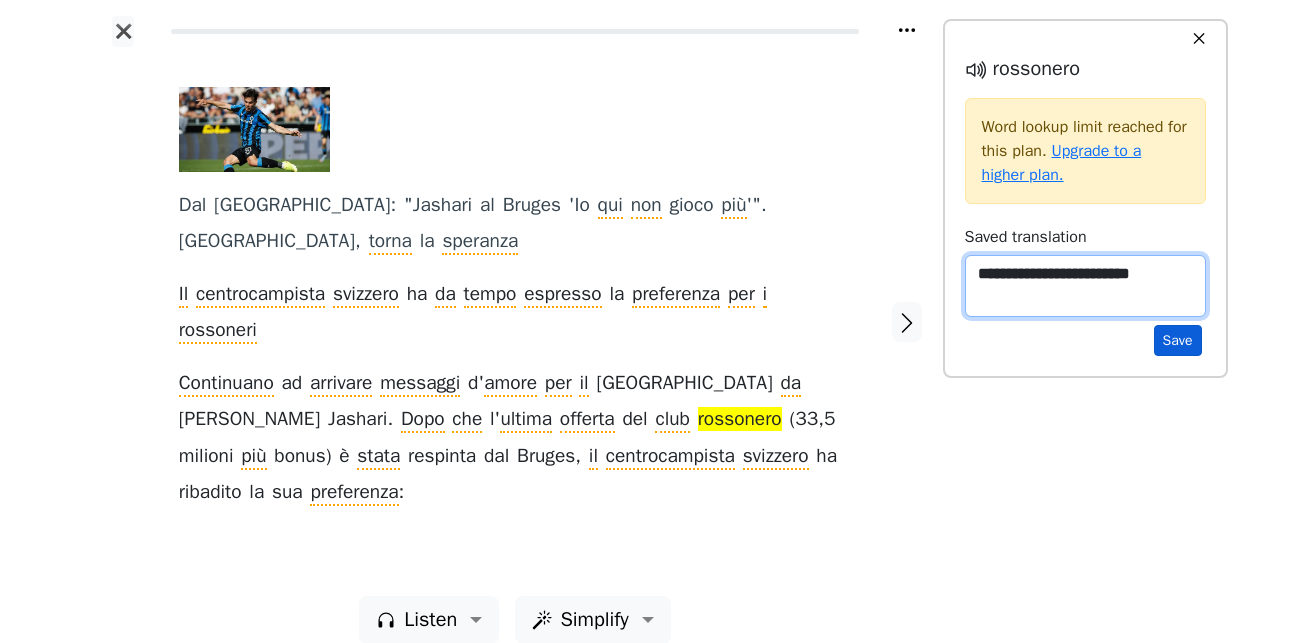 type on "**********" 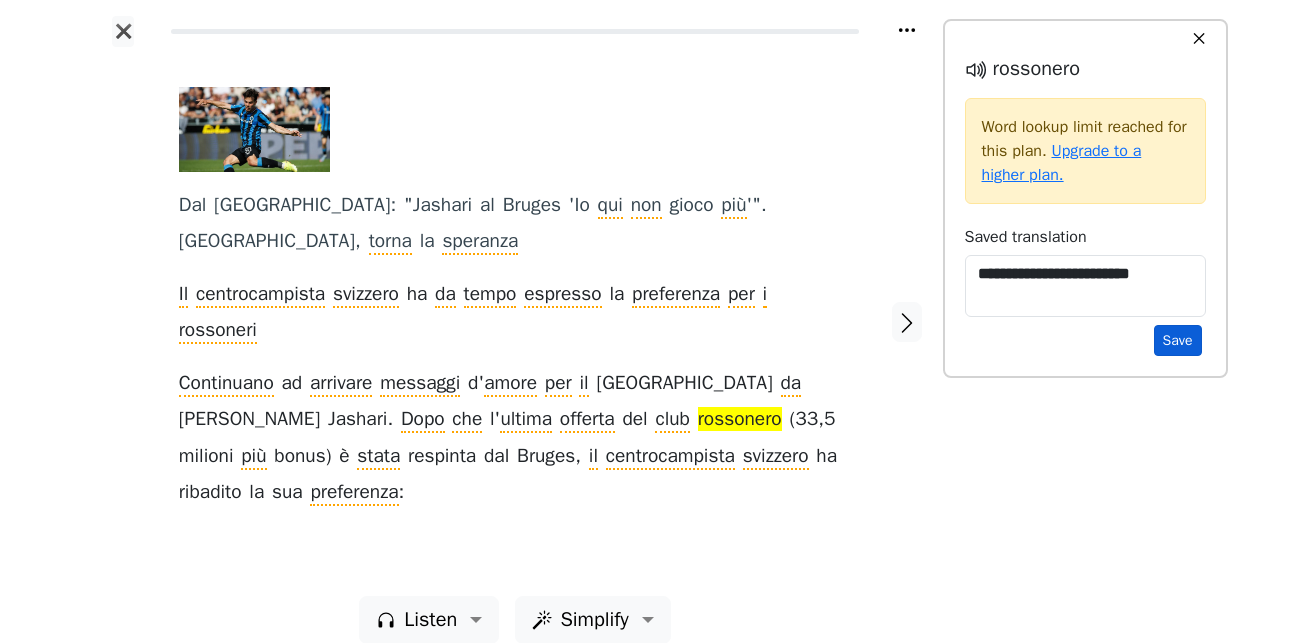 click on "Save" at bounding box center (1178, 340) 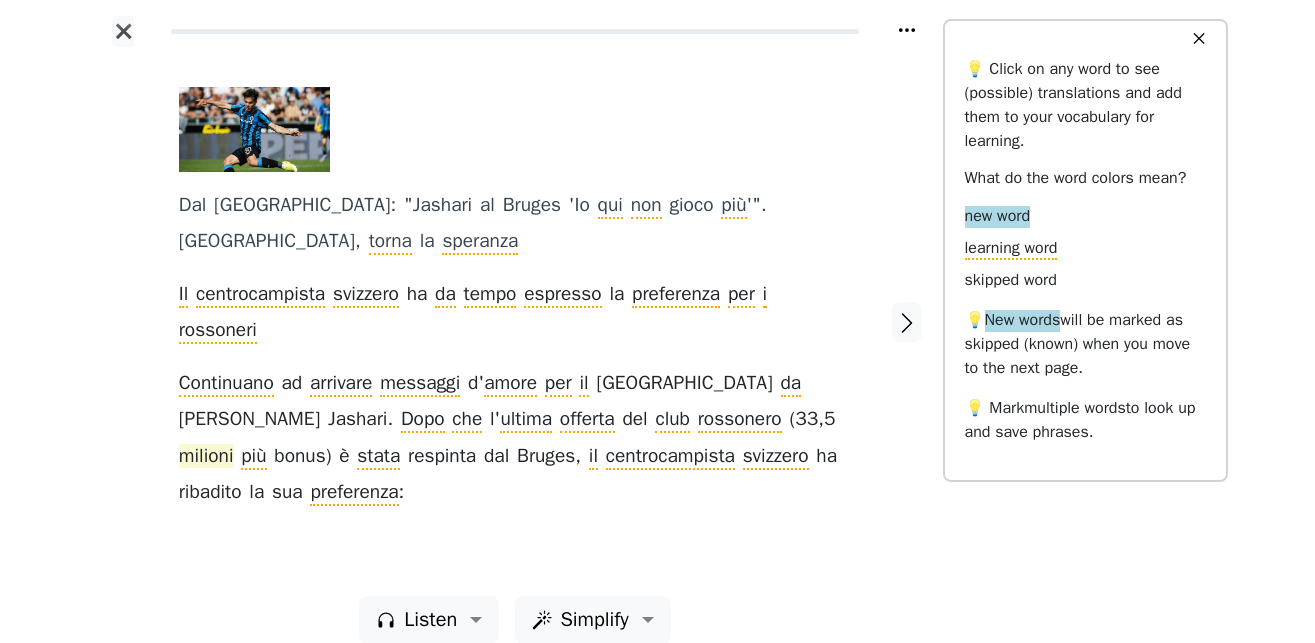 click on "milioni" at bounding box center [206, 457] 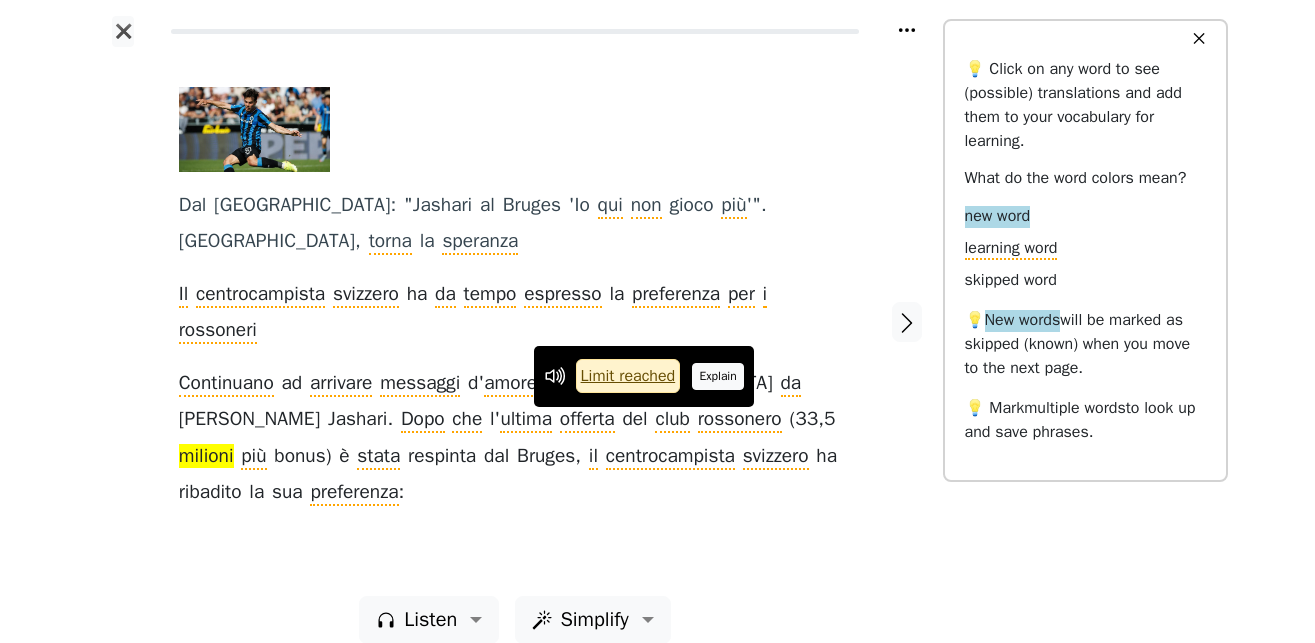 click on "Explain" at bounding box center [718, 376] 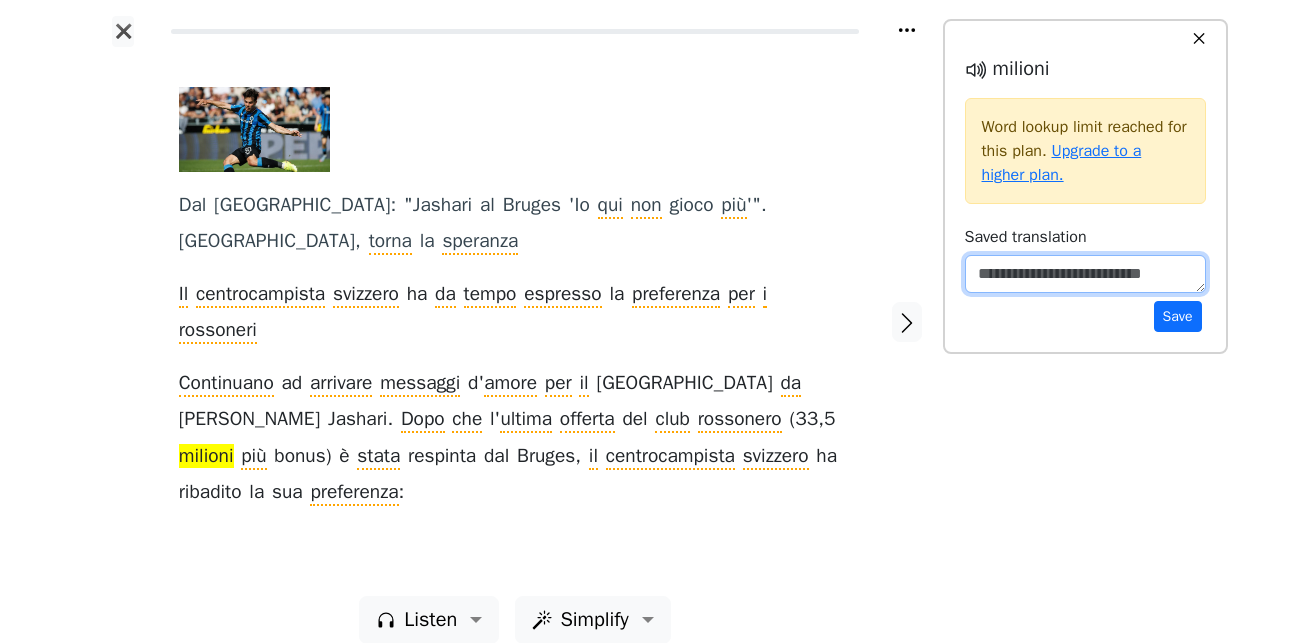 click at bounding box center (1085, 274) 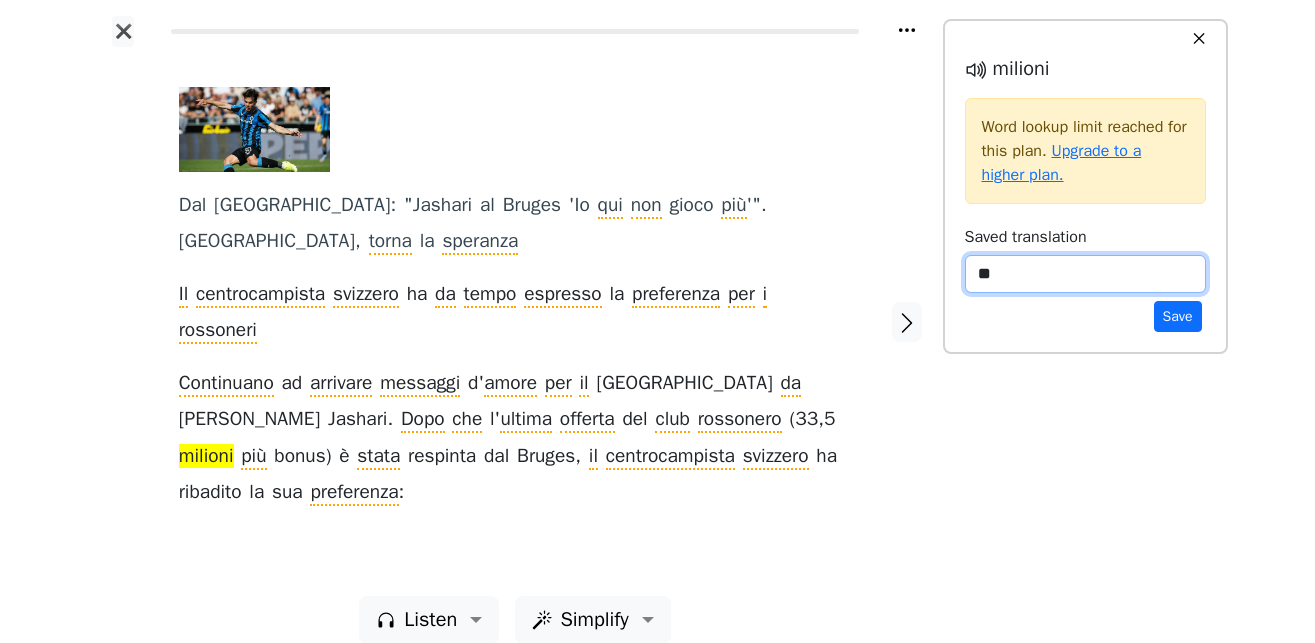 type on "*" 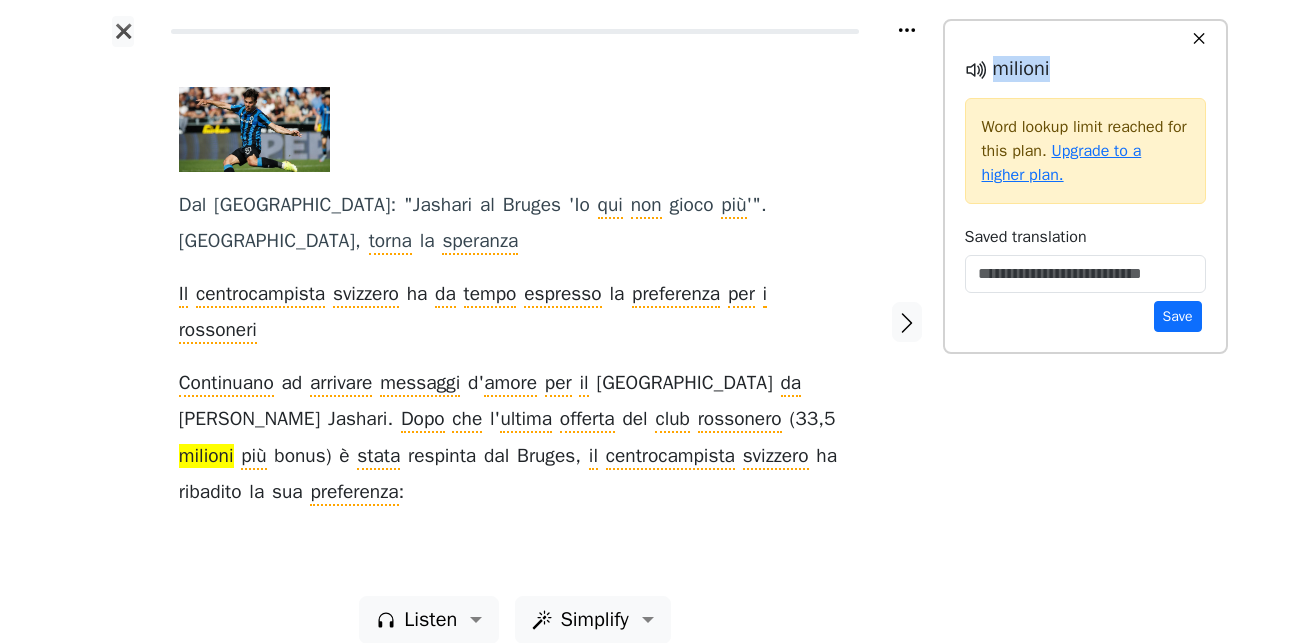 drag, startPoint x: 1062, startPoint y: 68, endPoint x: 997, endPoint y: 74, distance: 65.27634 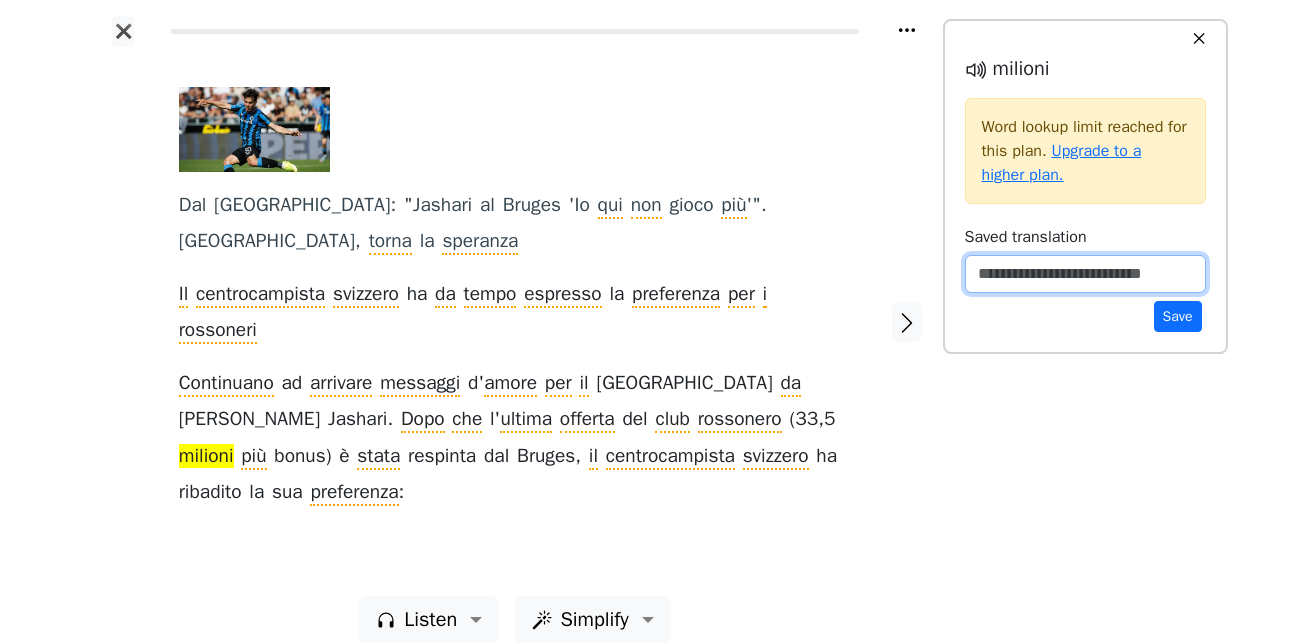click at bounding box center (1085, 274) 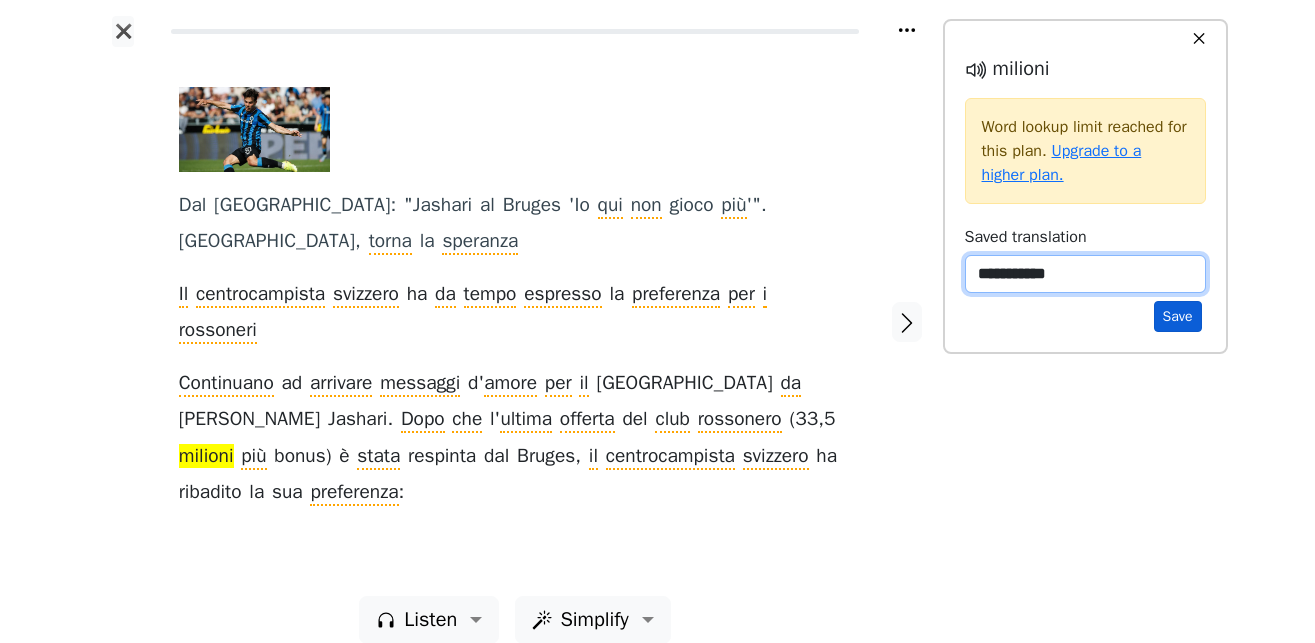 type on "**********" 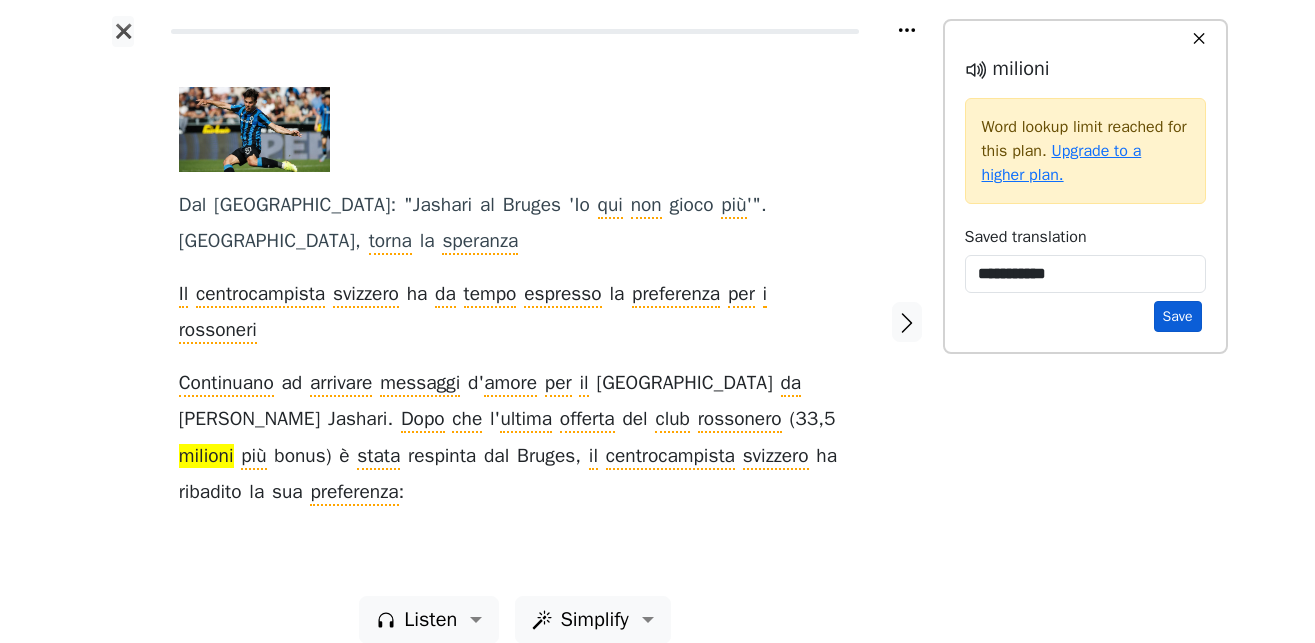 click on "Save" at bounding box center [1178, 316] 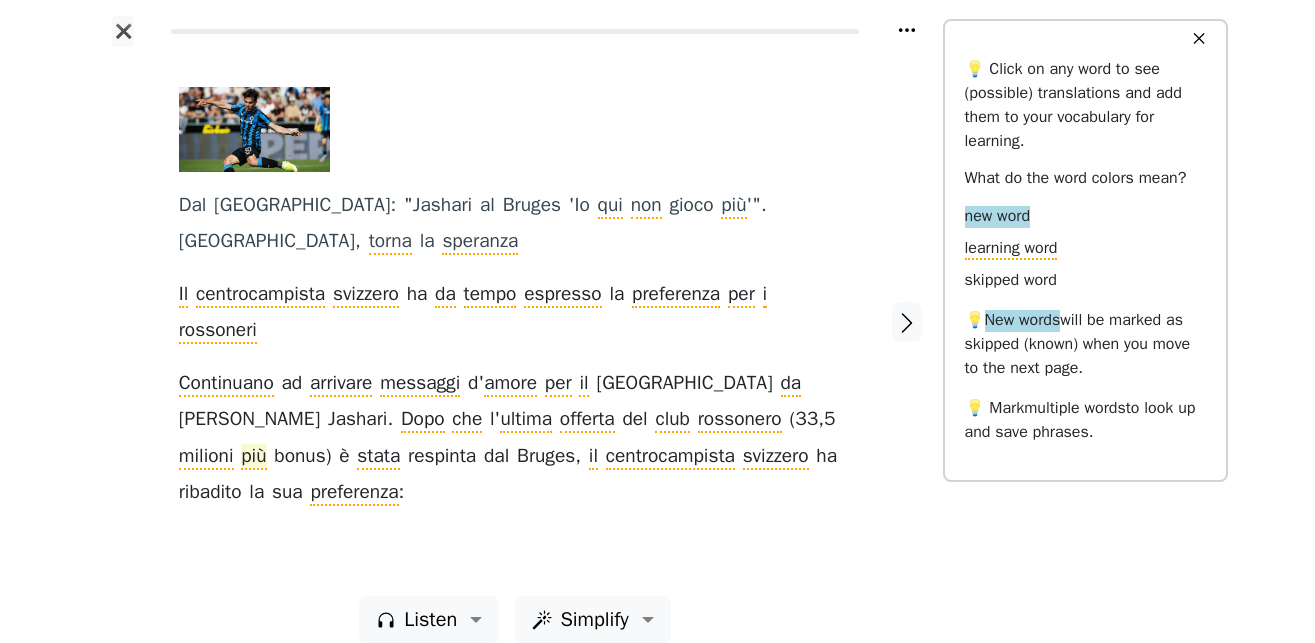 click on "più" at bounding box center [253, 457] 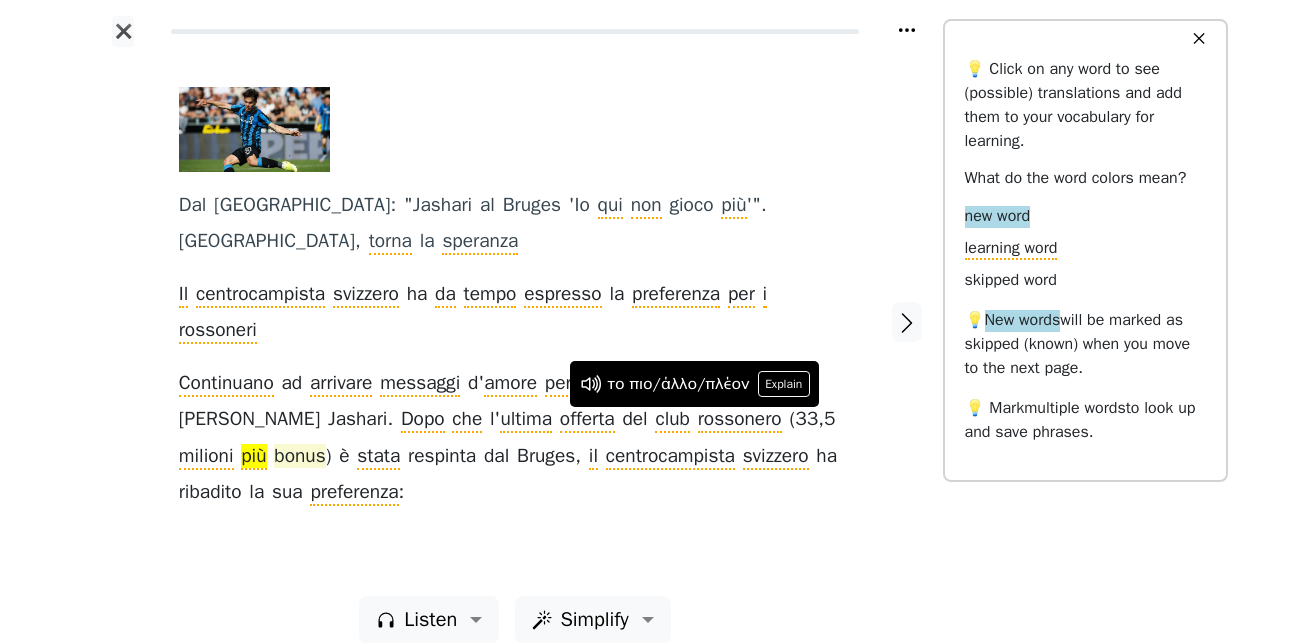 click on "bonus" at bounding box center [299, 457] 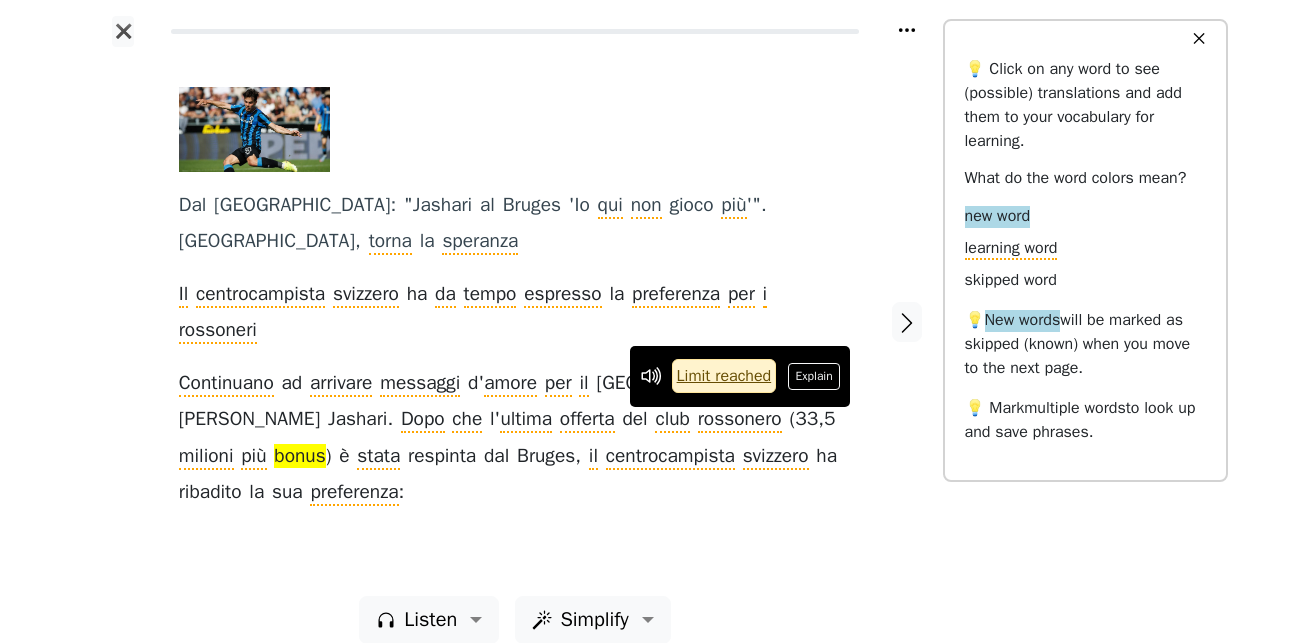 click at bounding box center [906, 321] 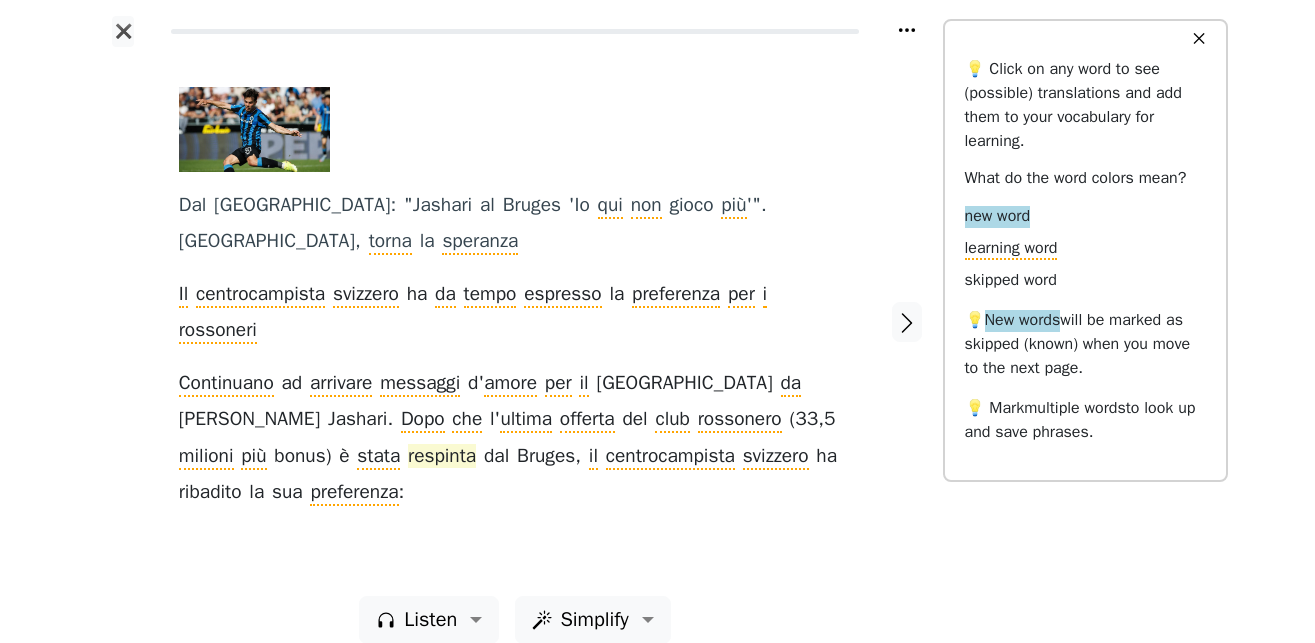 click on "respinta" at bounding box center (442, 457) 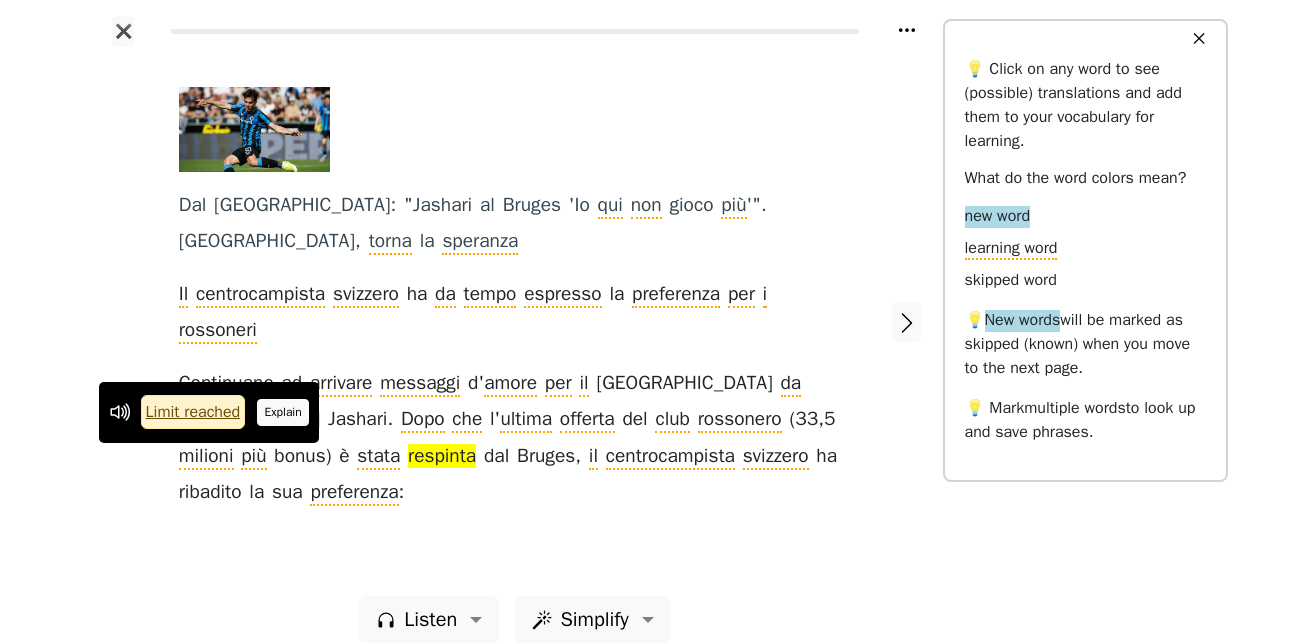click on "Explain" at bounding box center (283, 412) 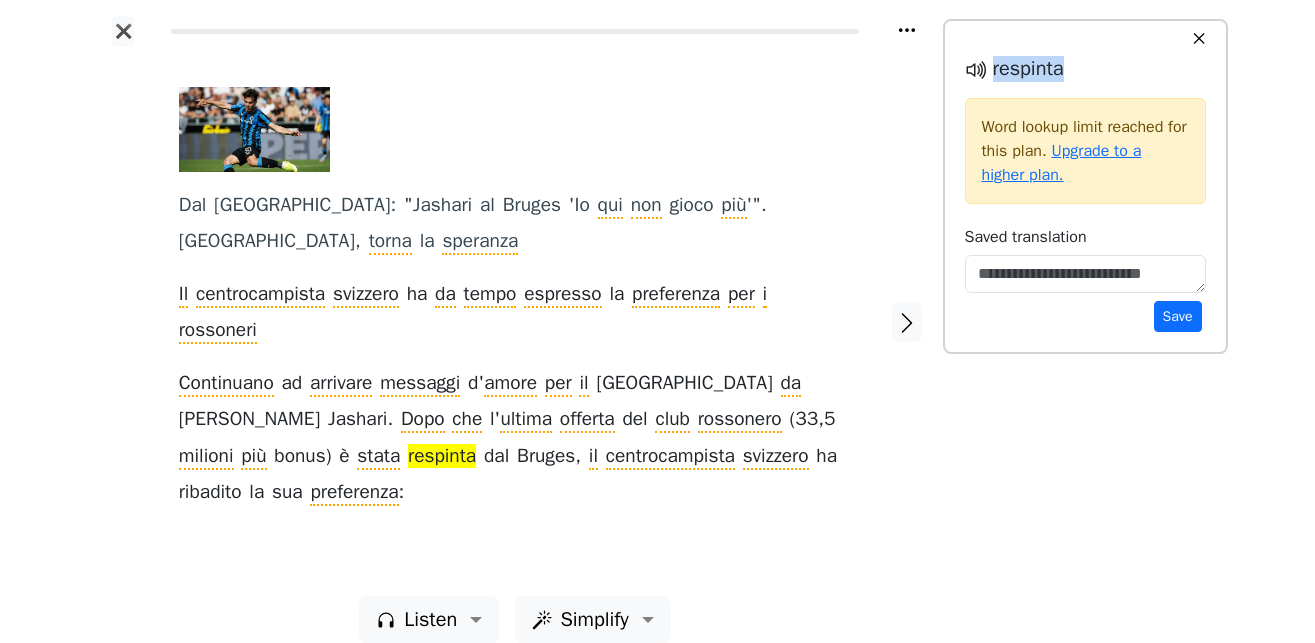drag, startPoint x: 1063, startPoint y: 74, endPoint x: 992, endPoint y: 74, distance: 71 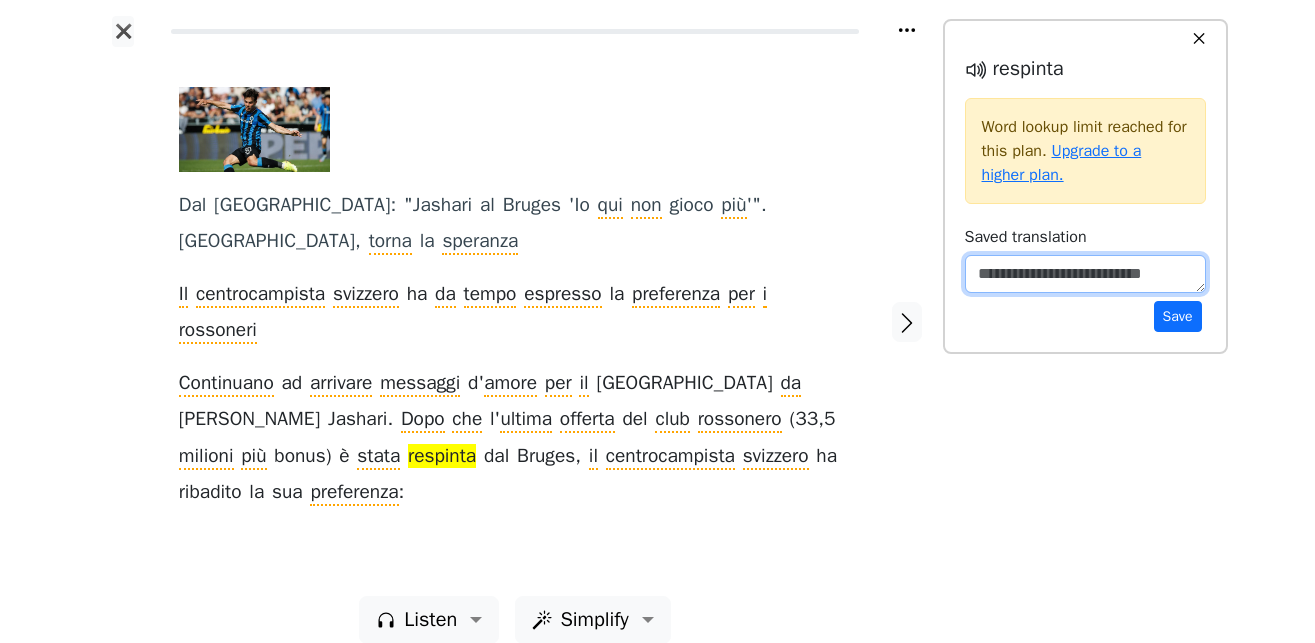 click at bounding box center [1085, 274] 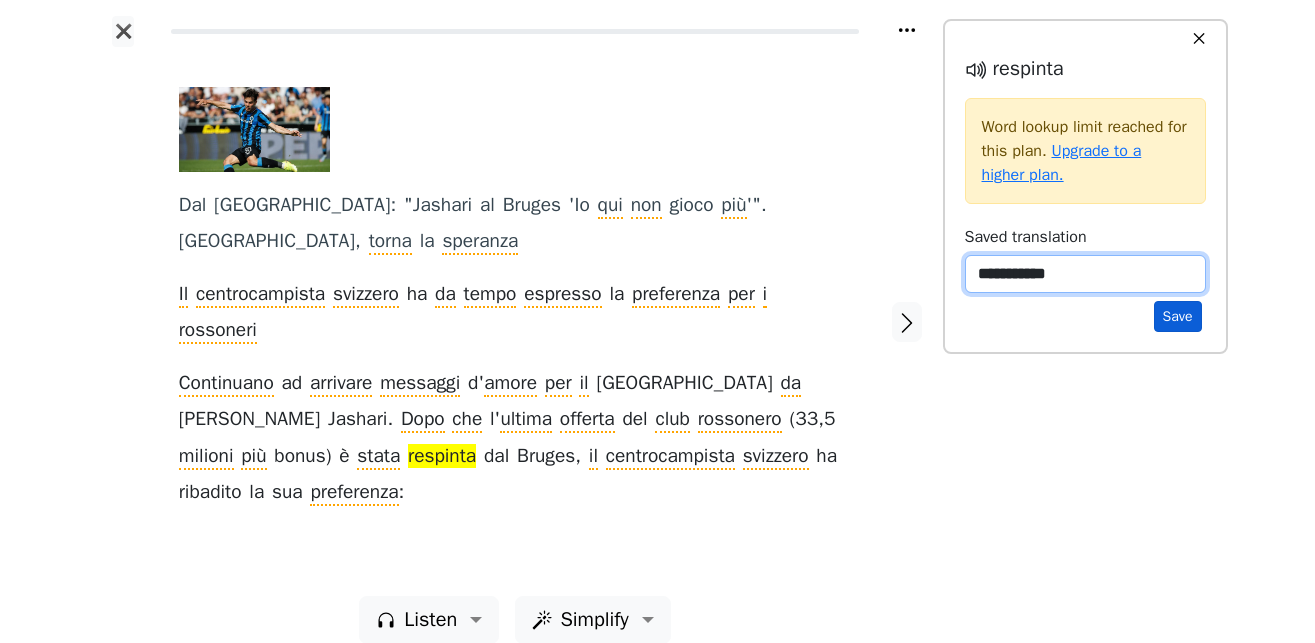 type on "**********" 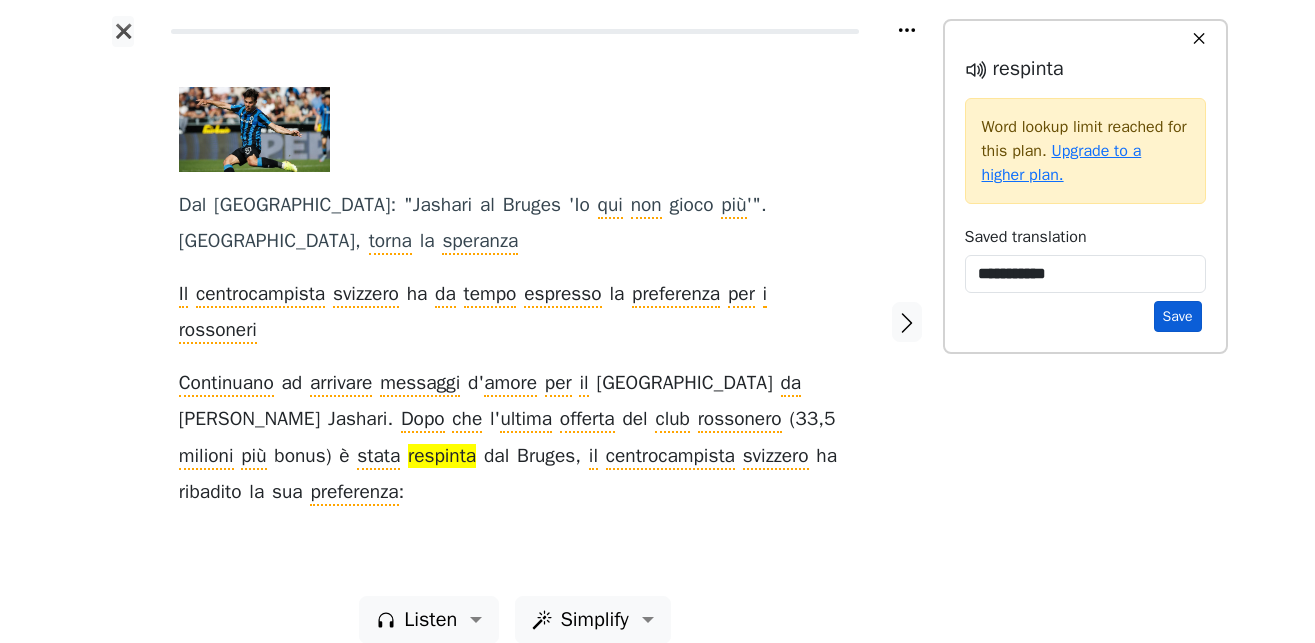 click on "Save" at bounding box center [1178, 316] 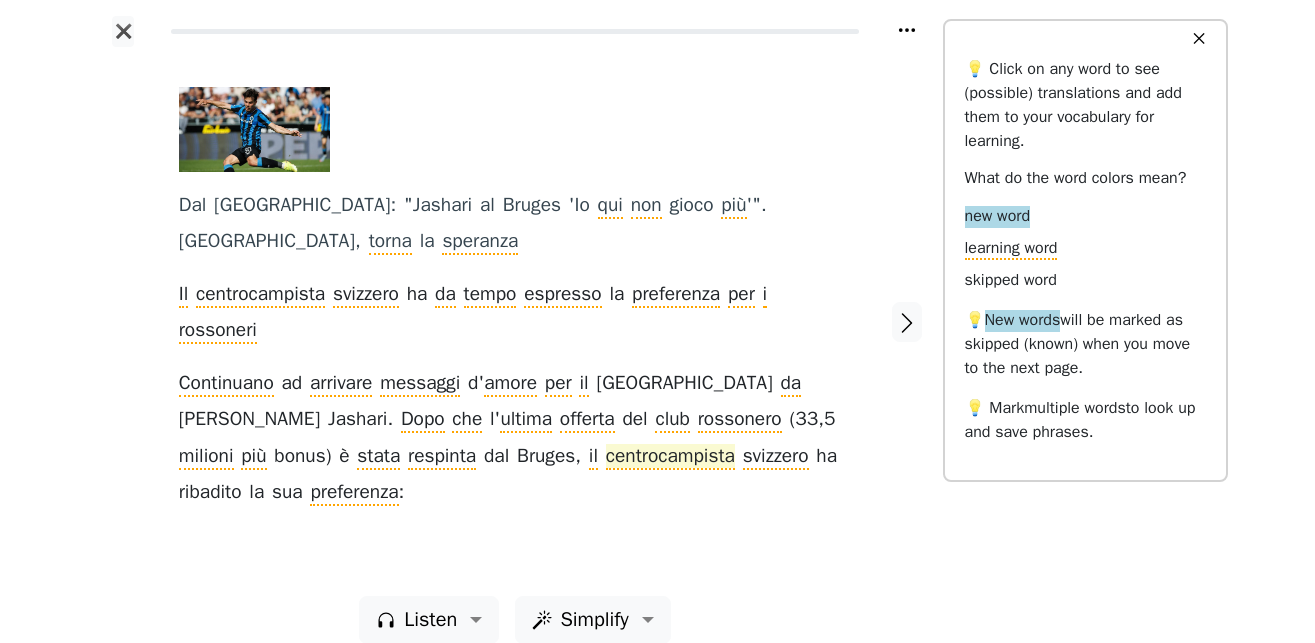 click on "centrocampista" at bounding box center [670, 457] 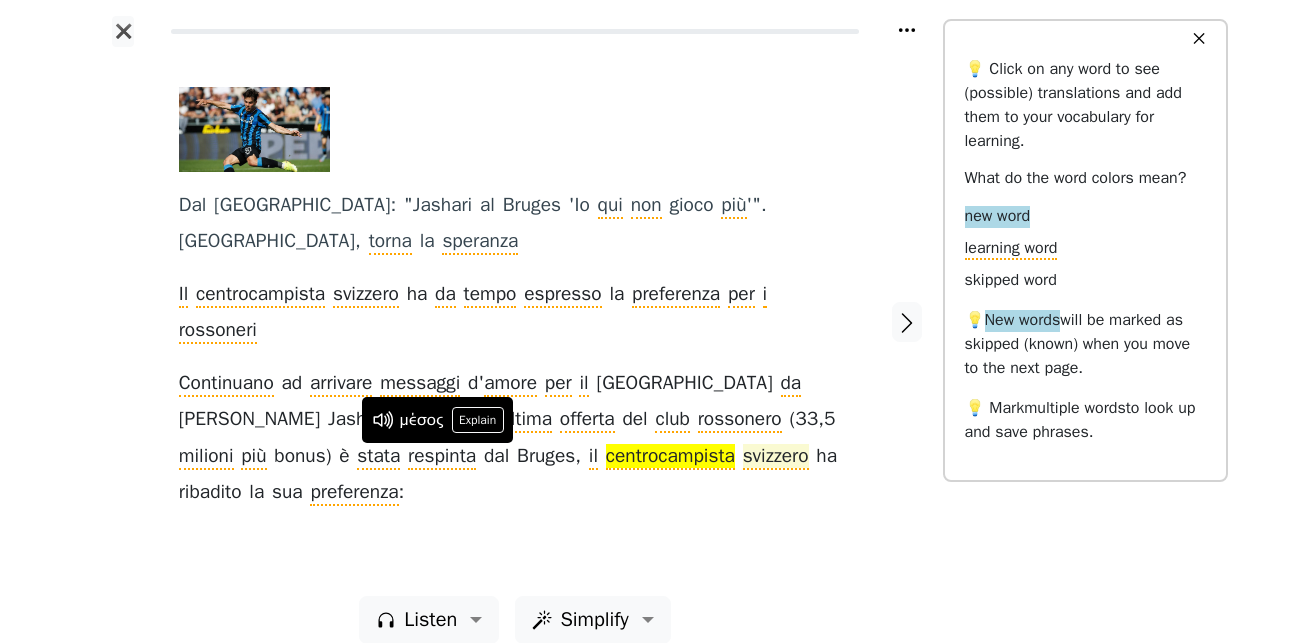 click on "svizzero" at bounding box center (776, 457) 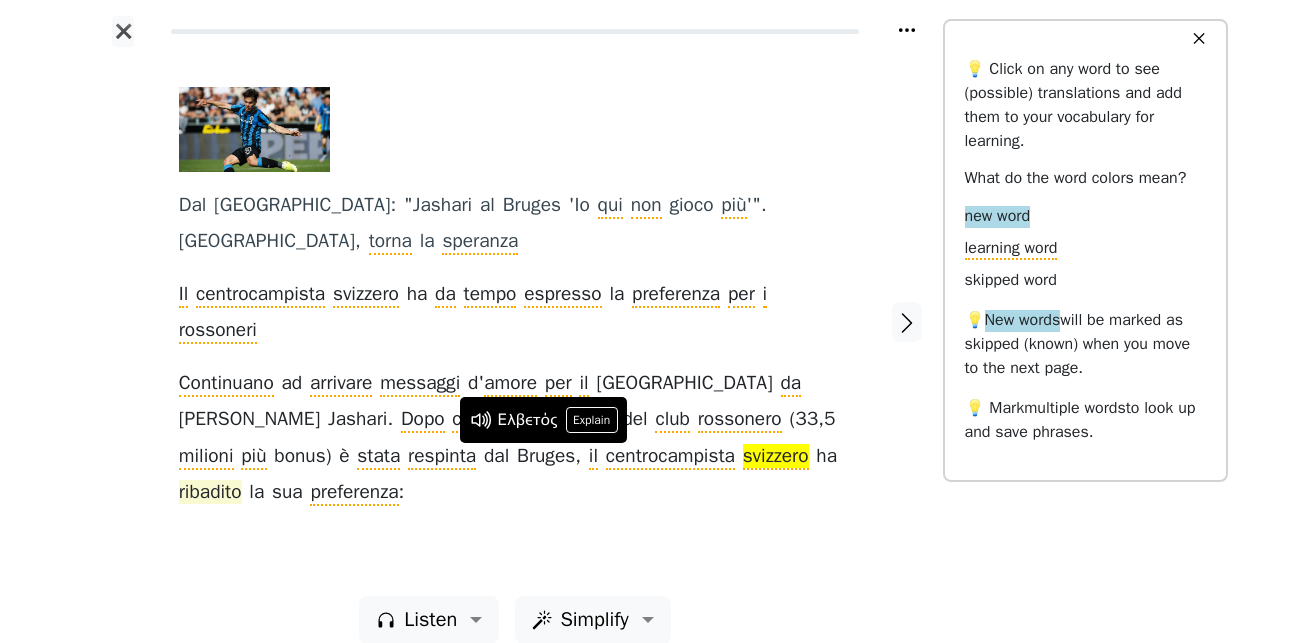 click on "ribadito" at bounding box center (210, 493) 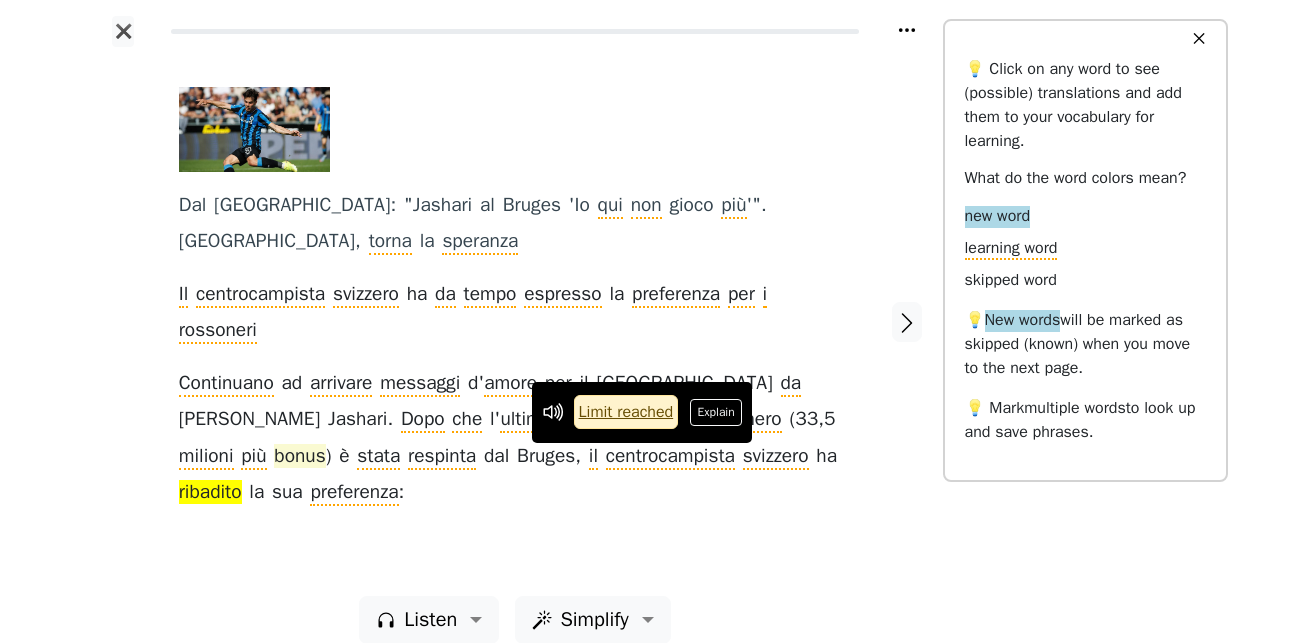 click on "Explain" at bounding box center (716, 412) 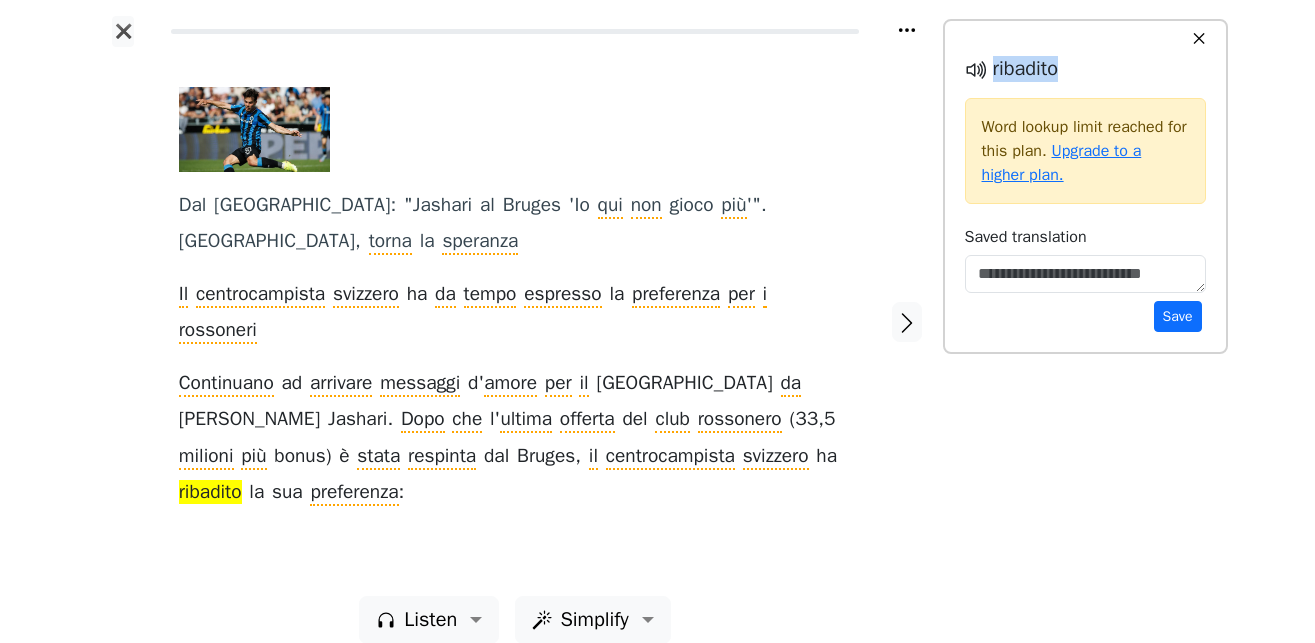 drag, startPoint x: 1079, startPoint y: 57, endPoint x: 995, endPoint y: 71, distance: 85.158676 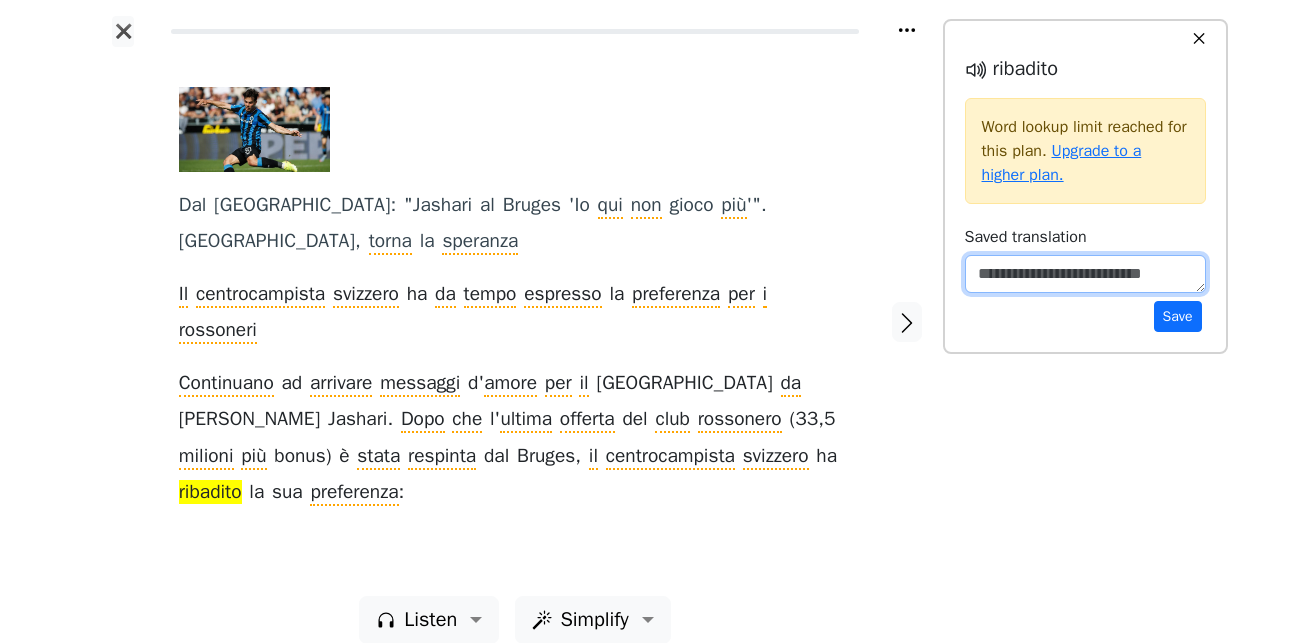 click at bounding box center (1085, 274) 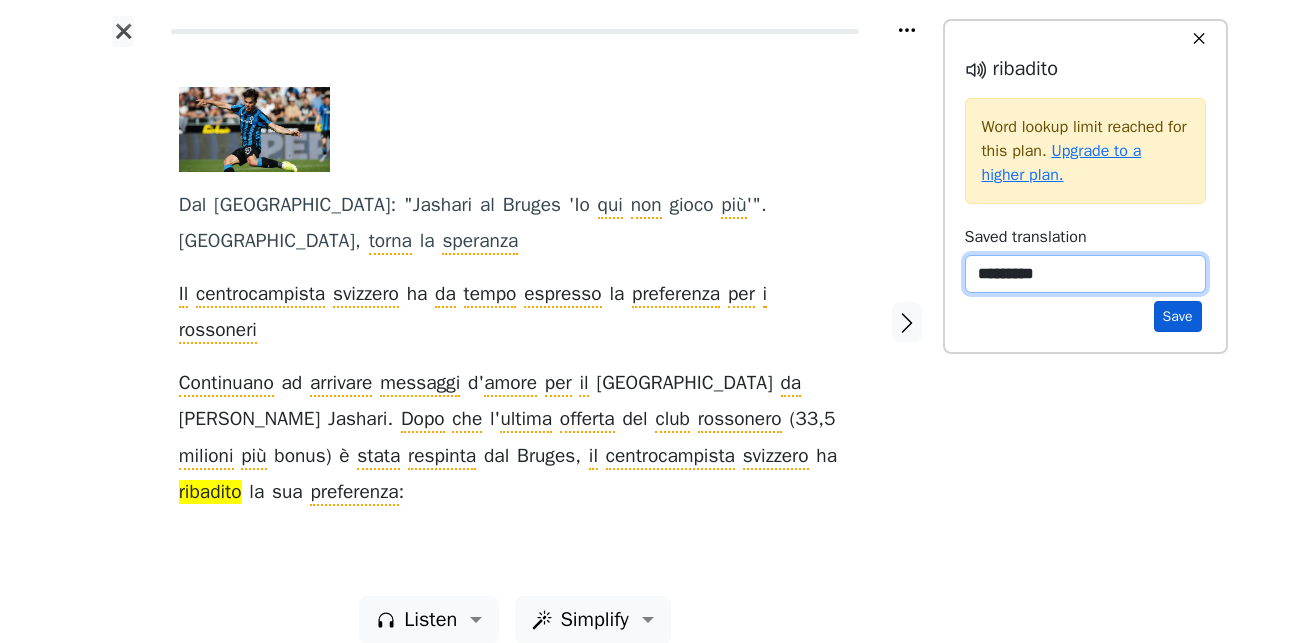 type on "*********" 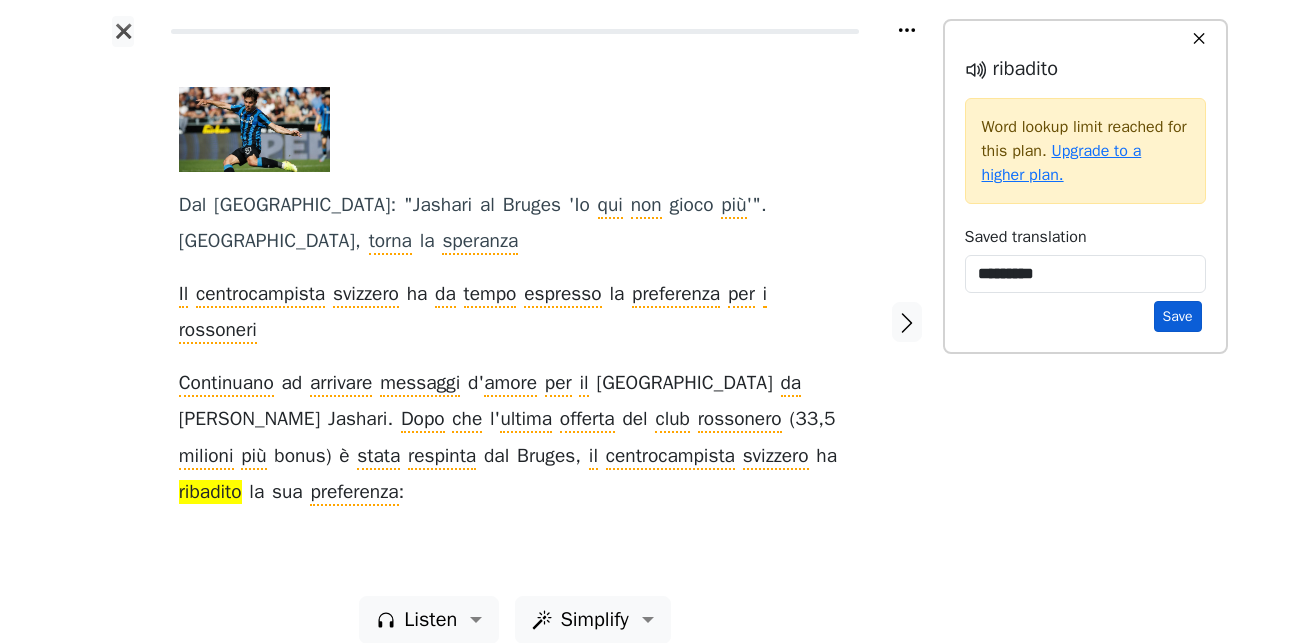 click on "Save" at bounding box center (1178, 316) 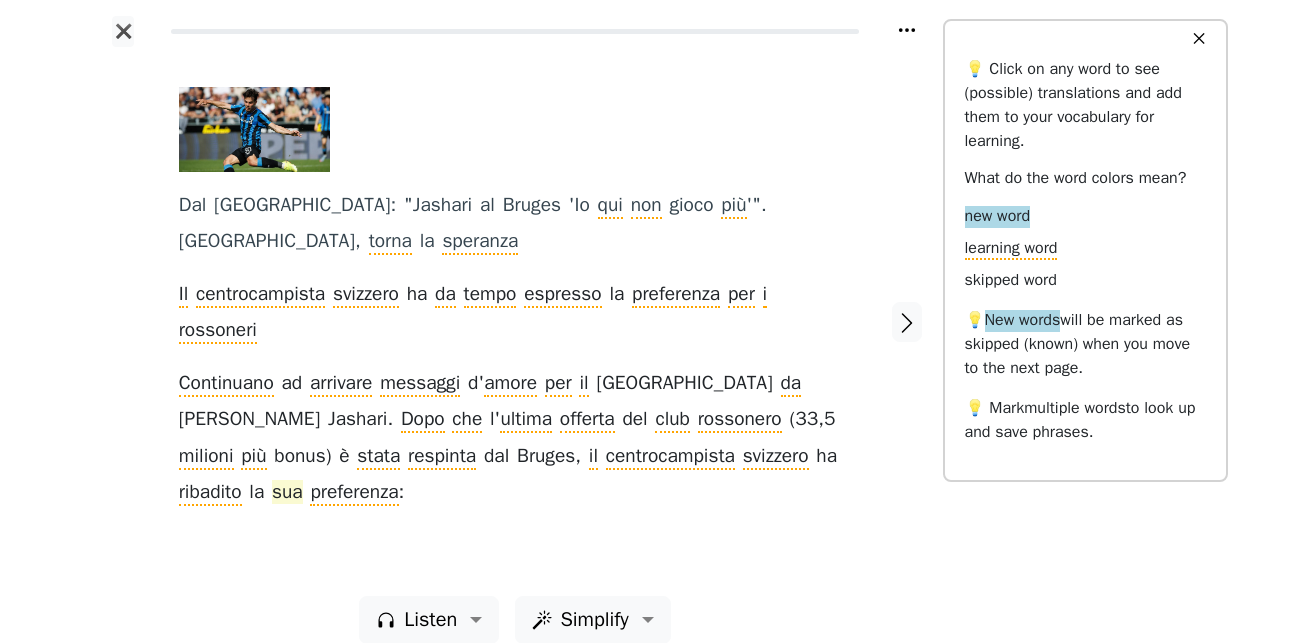 click on "sua" at bounding box center [287, 493] 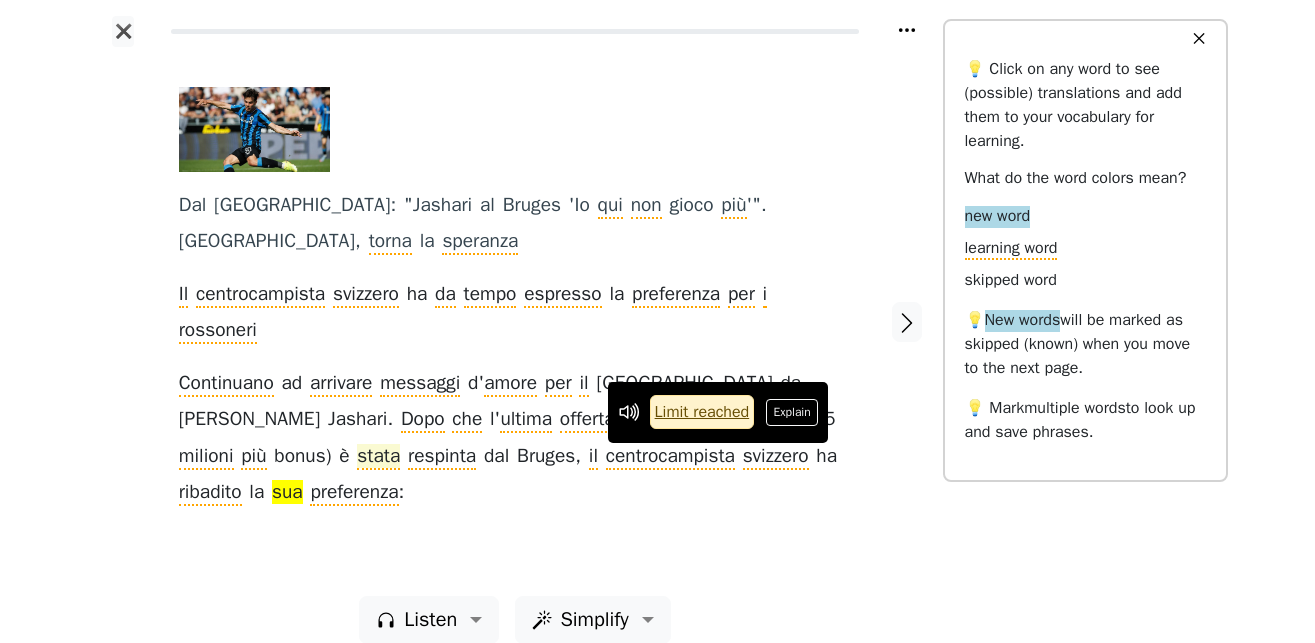 drag, startPoint x: 793, startPoint y: 410, endPoint x: 809, endPoint y: 408, distance: 16.124516 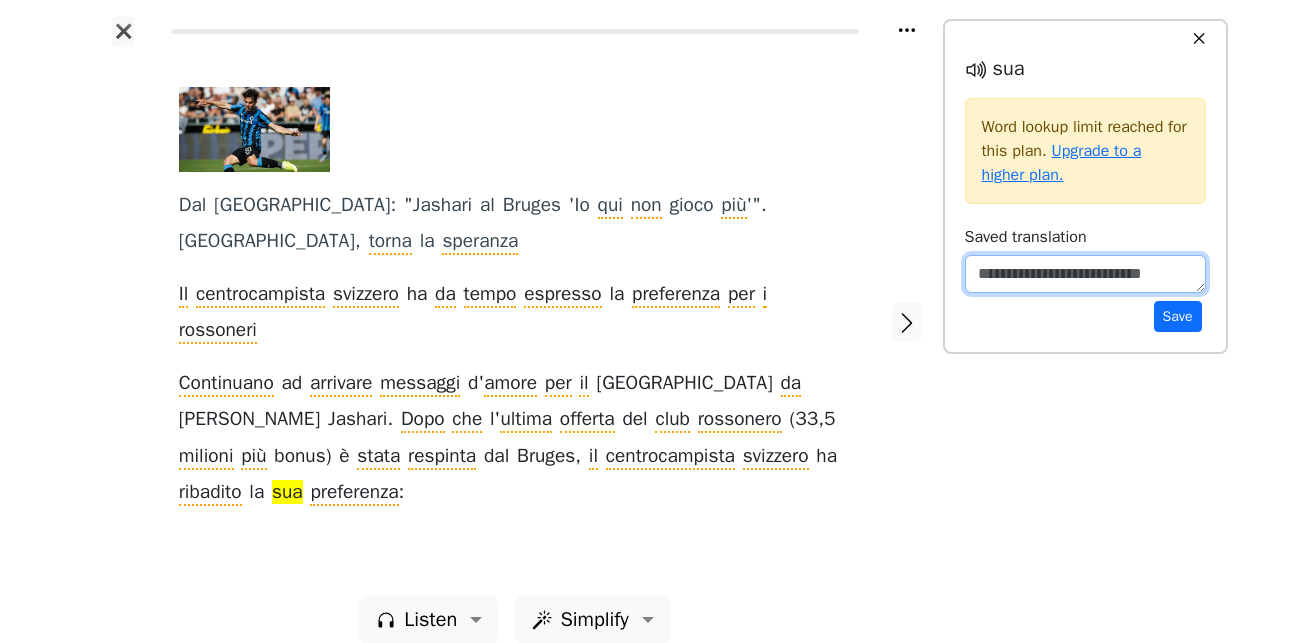 click at bounding box center [1085, 274] 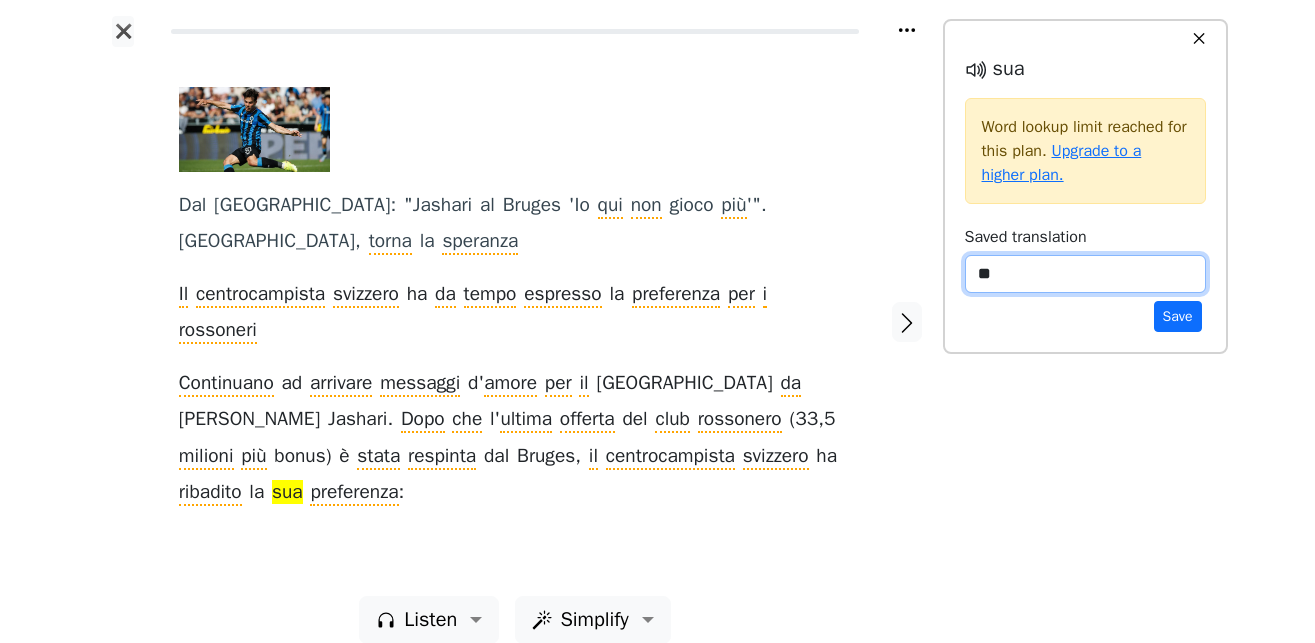 type on "*" 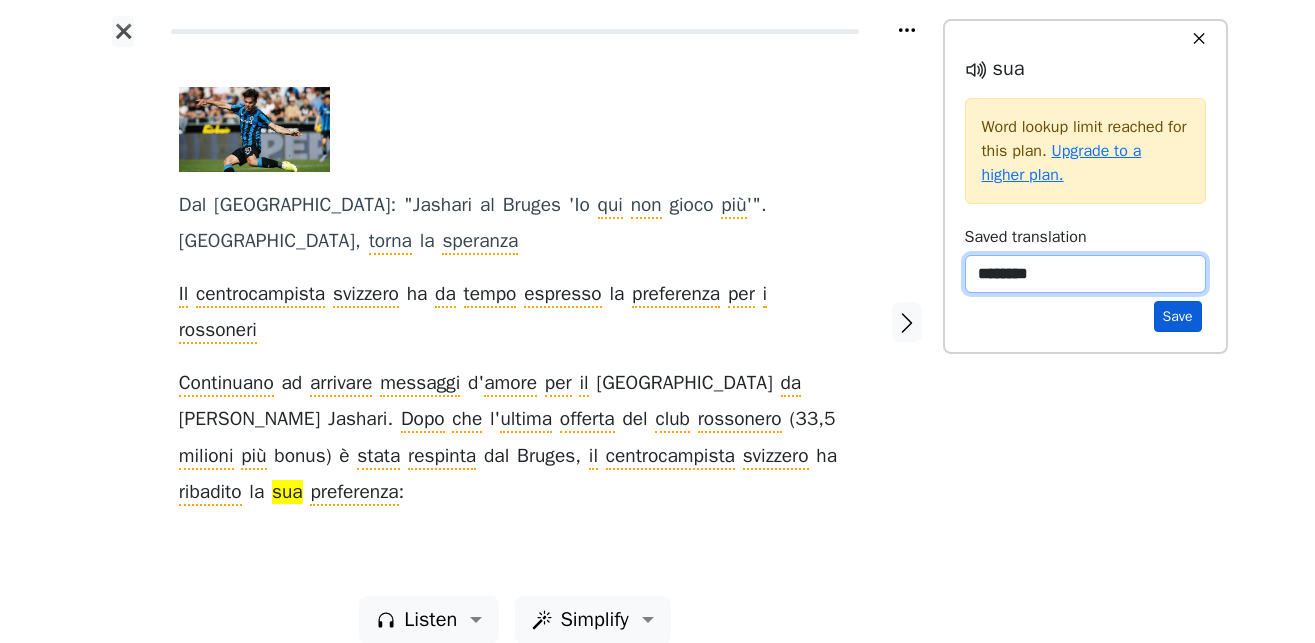 type on "********" 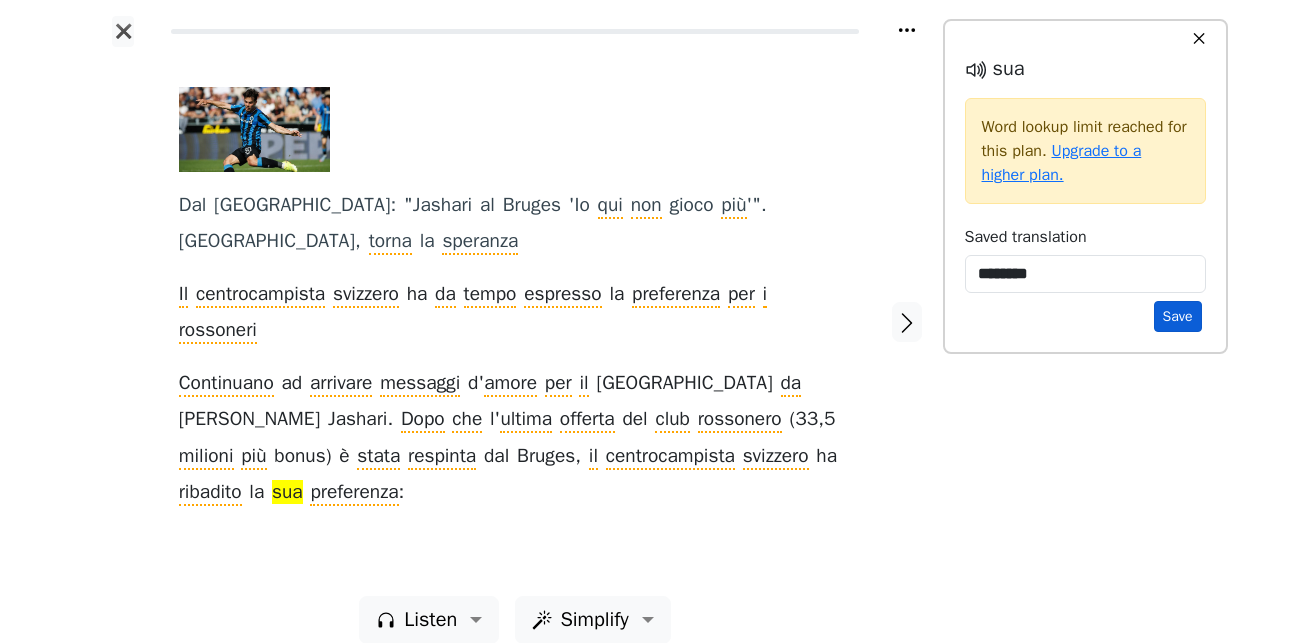 click on "Save" at bounding box center [1178, 316] 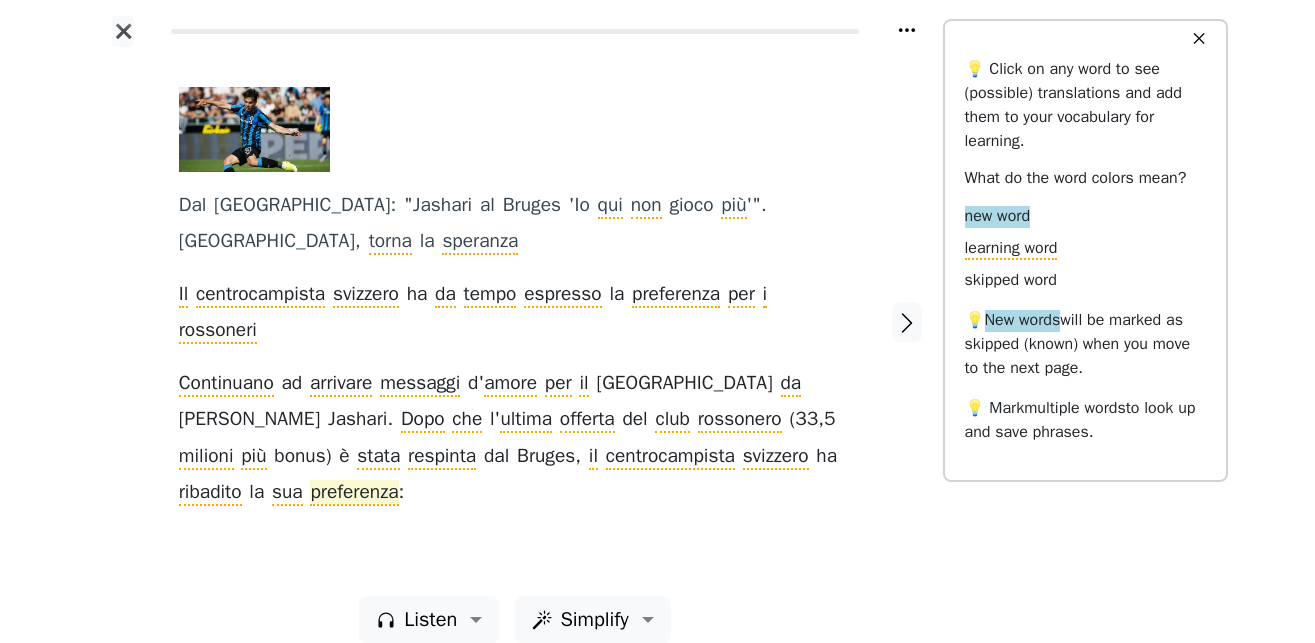 click on "preferenza" at bounding box center [354, 493] 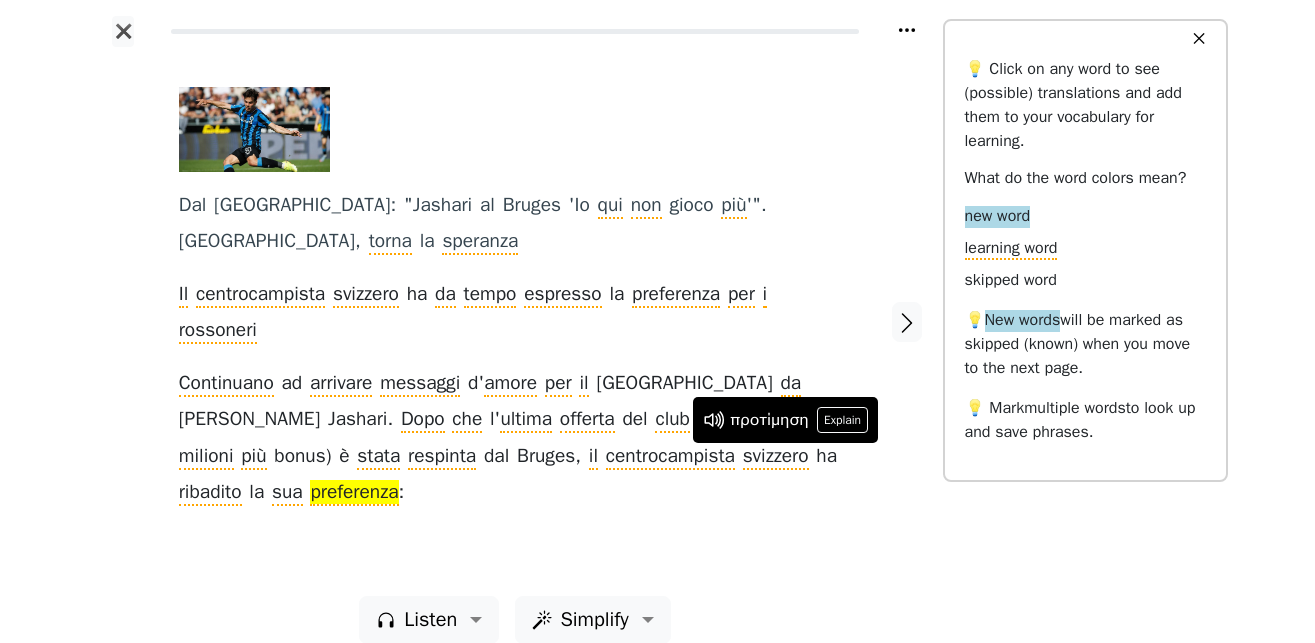 click at bounding box center (906, 321) 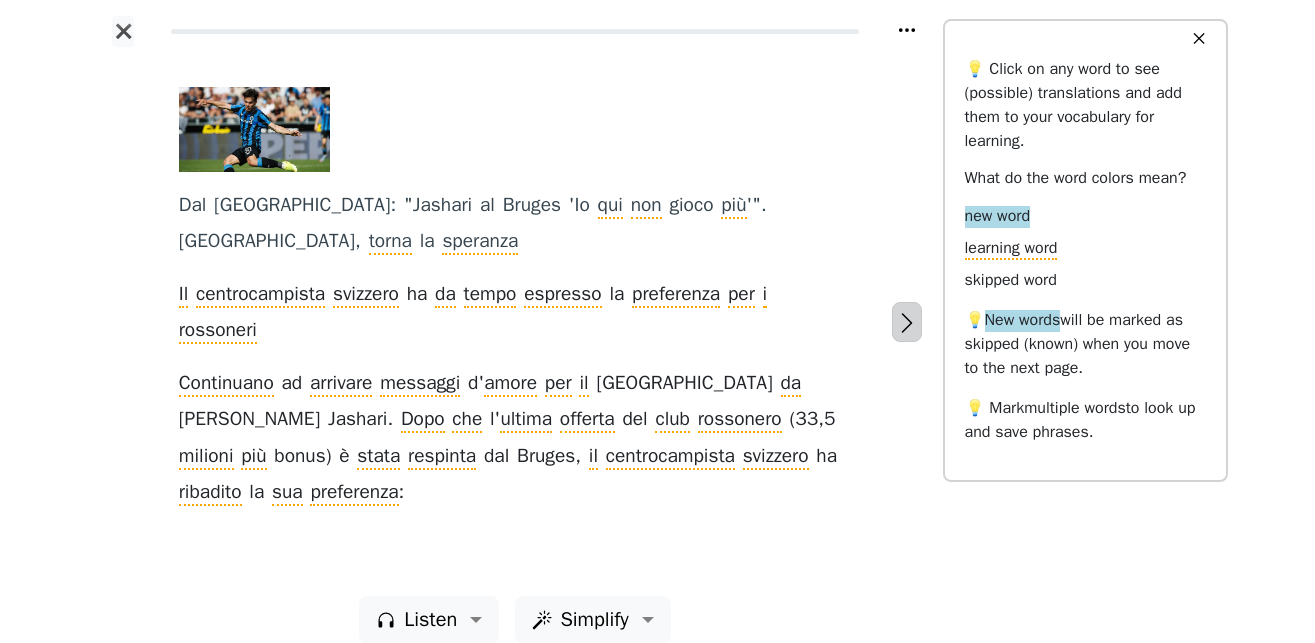 click 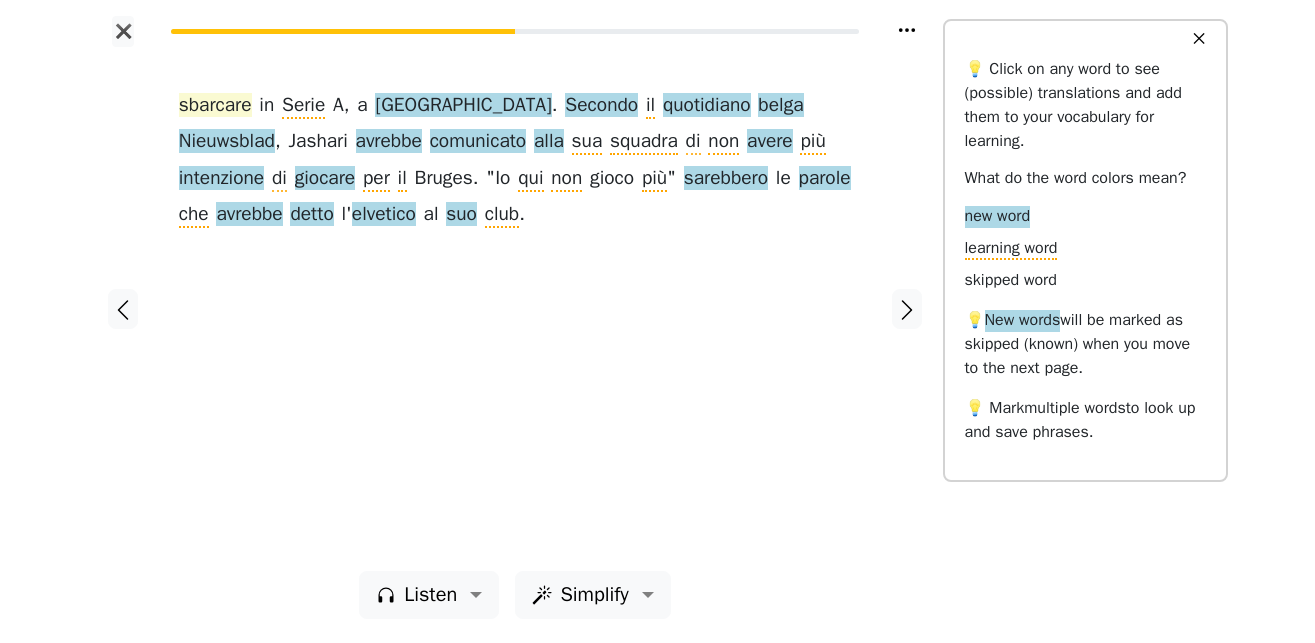 click on "sbarcare" at bounding box center (215, 106) 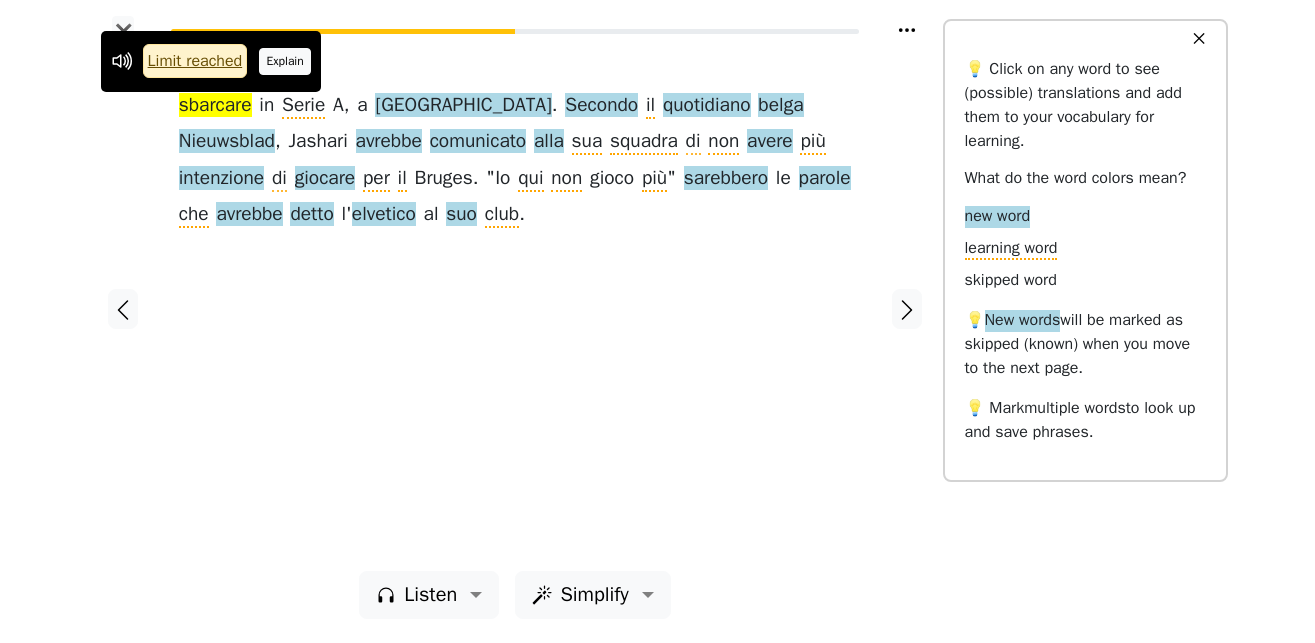 click on "Explain" at bounding box center [285, 61] 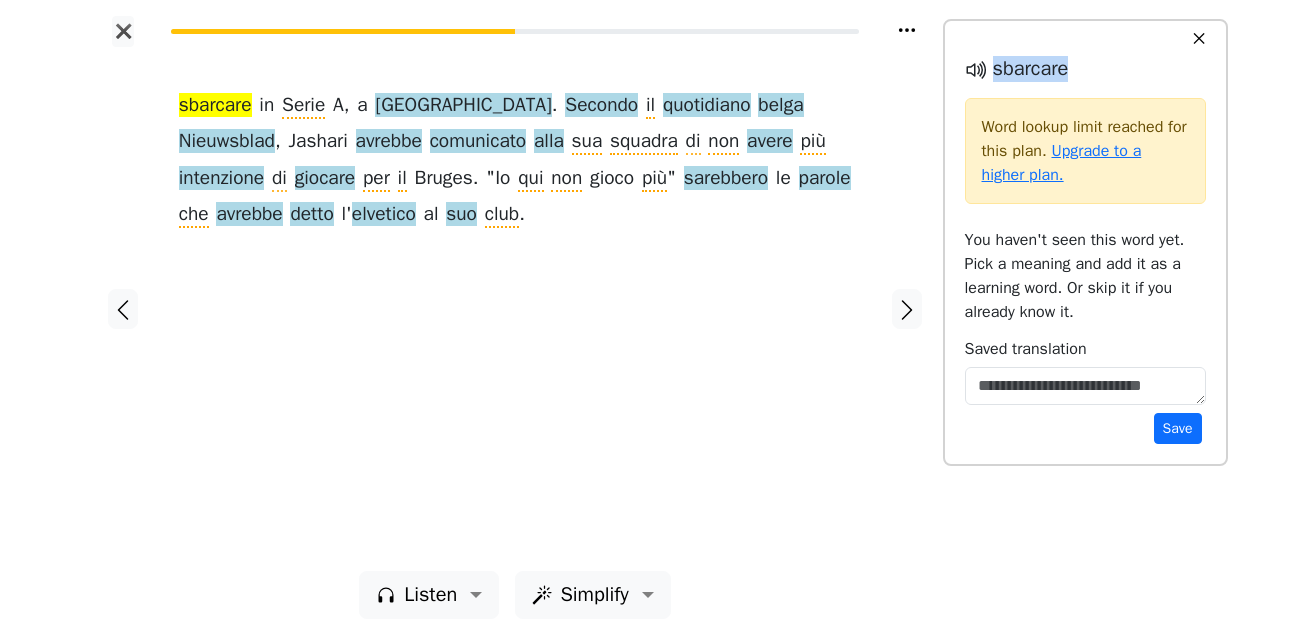 drag, startPoint x: 1074, startPoint y: 73, endPoint x: 994, endPoint y: 75, distance: 80.024994 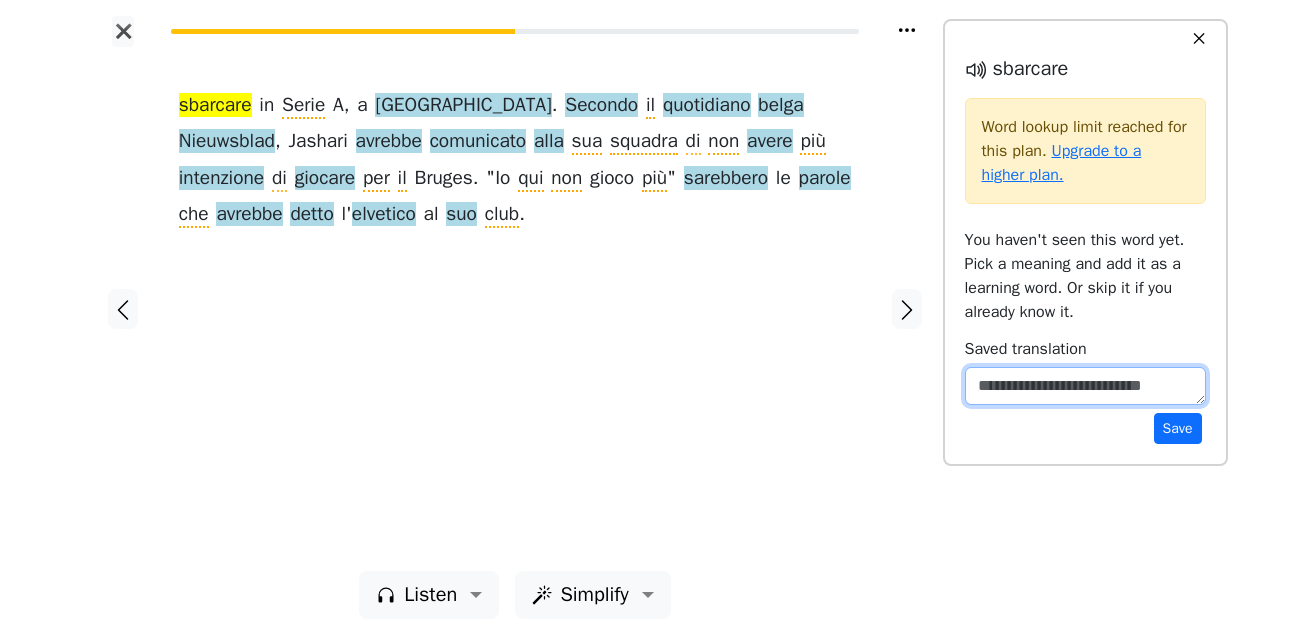 click at bounding box center [1085, 386] 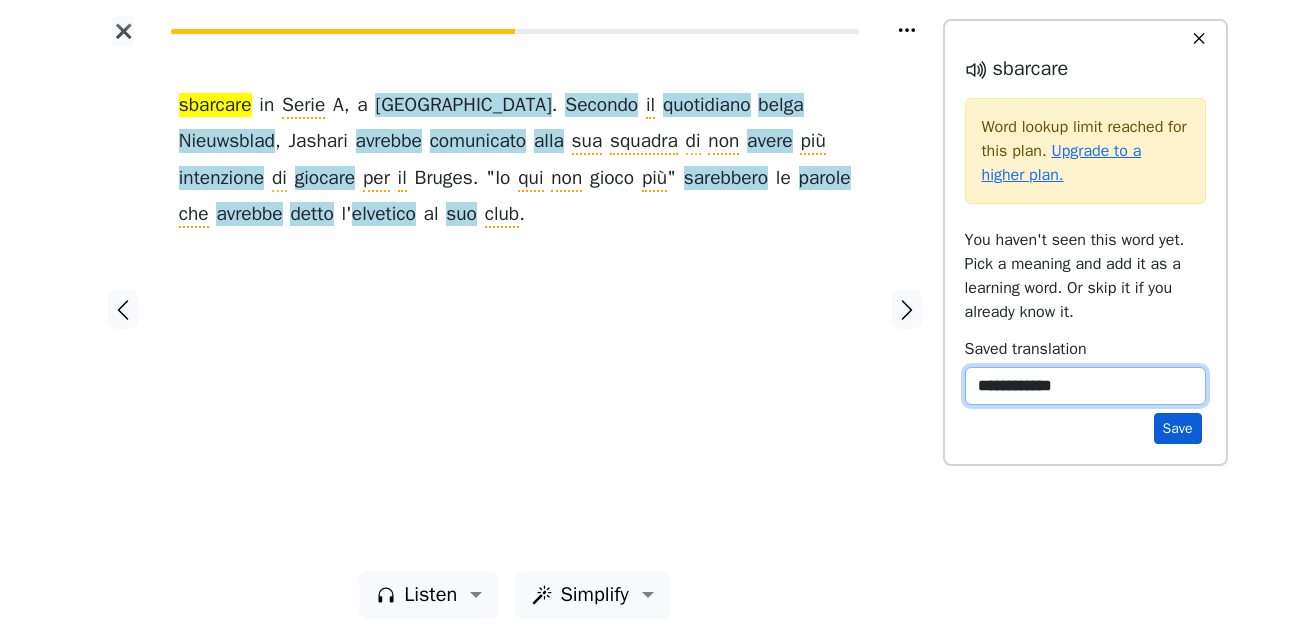 type on "**********" 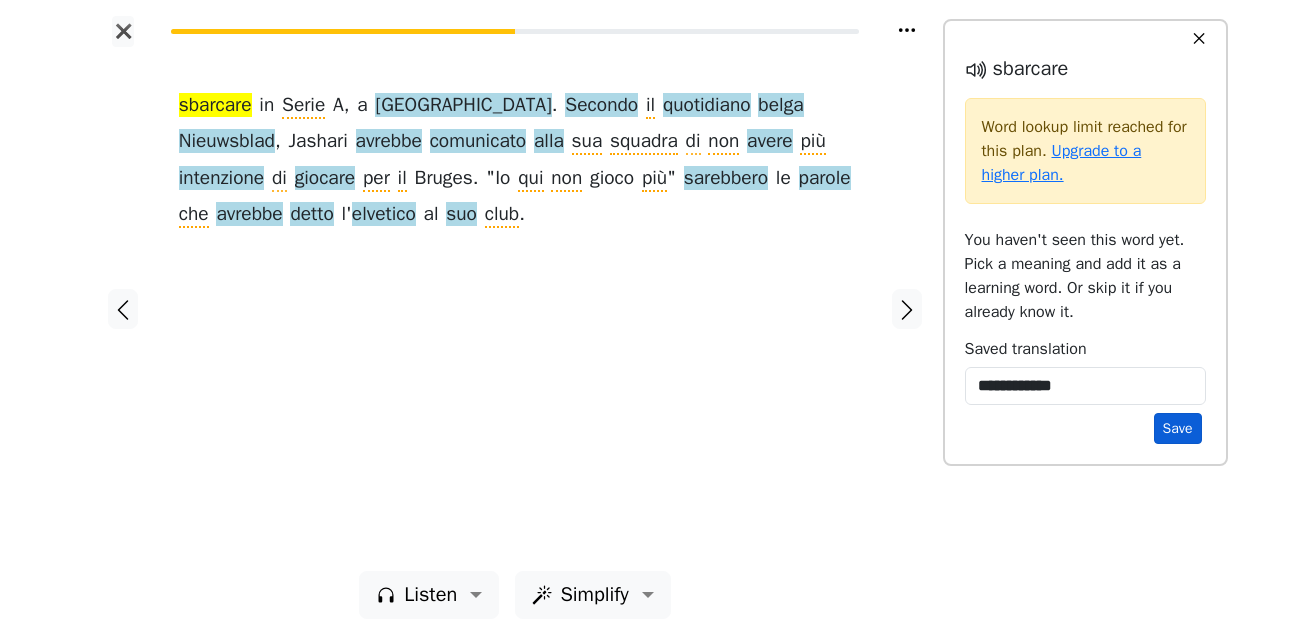 click on "Save" at bounding box center [1178, 428] 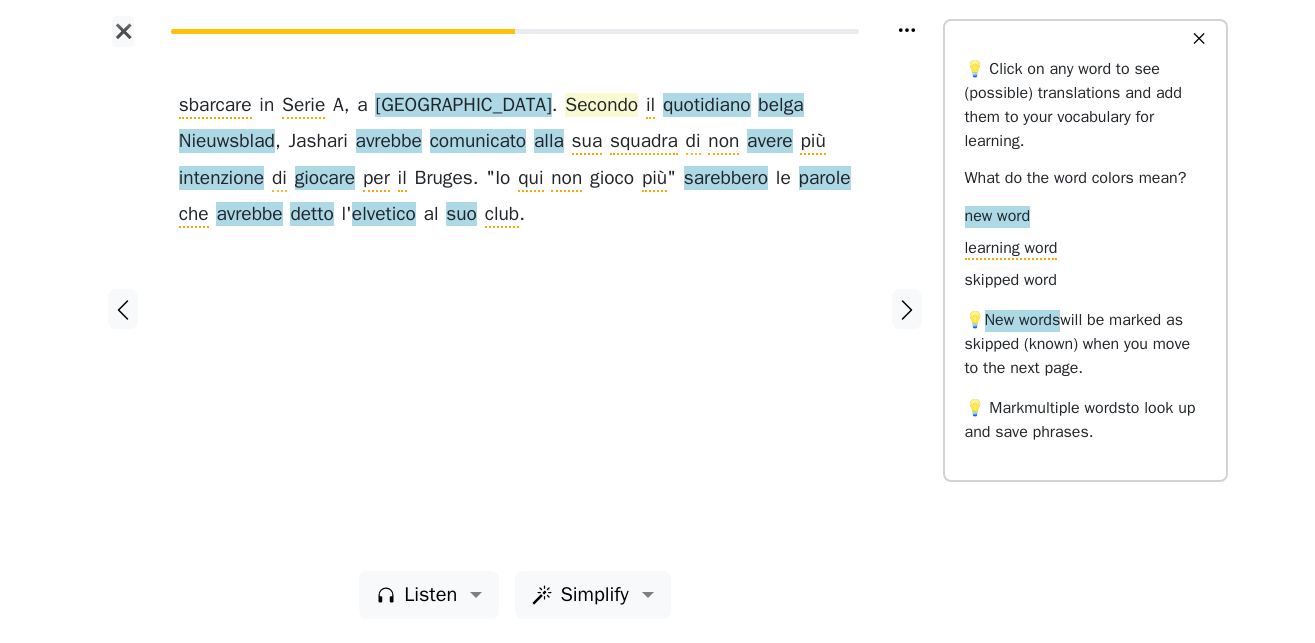 click on "Secondo" at bounding box center (601, 106) 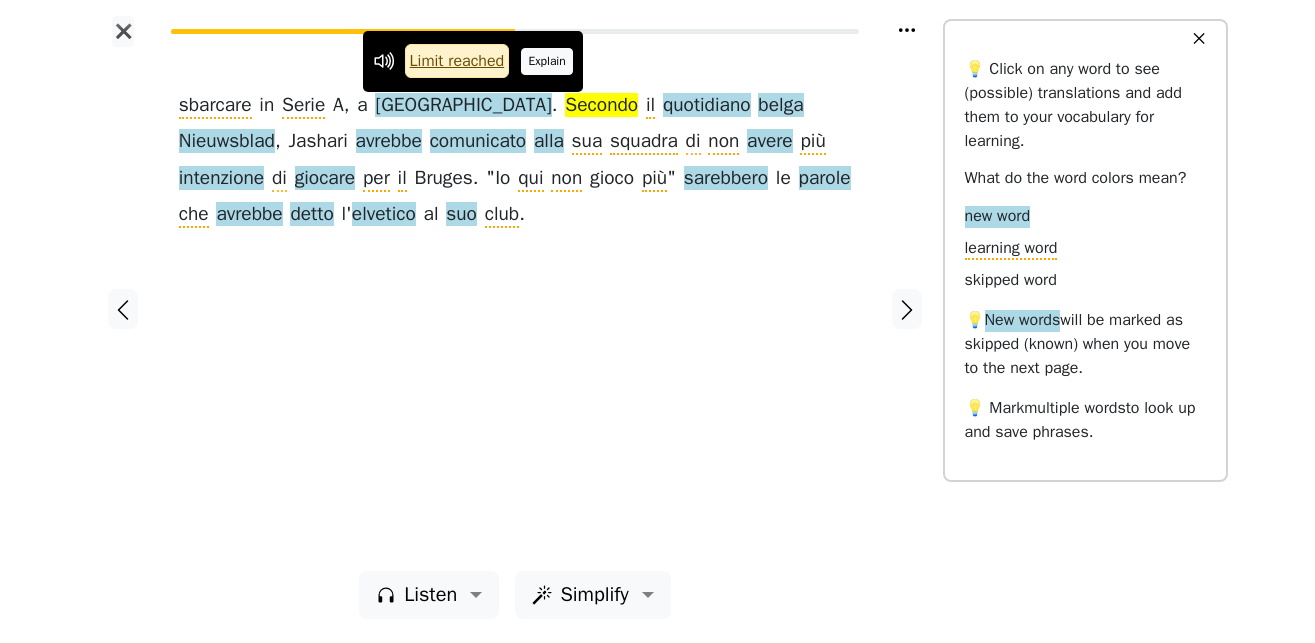 click on "Explain" at bounding box center [547, 61] 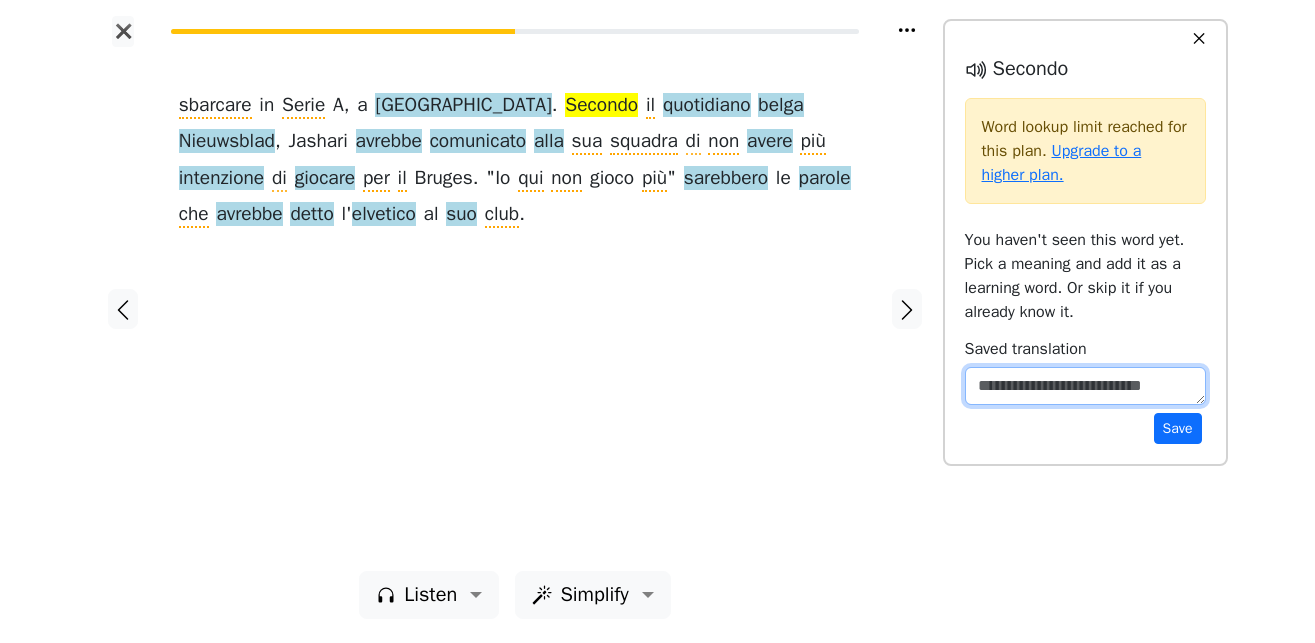 click at bounding box center (1085, 386) 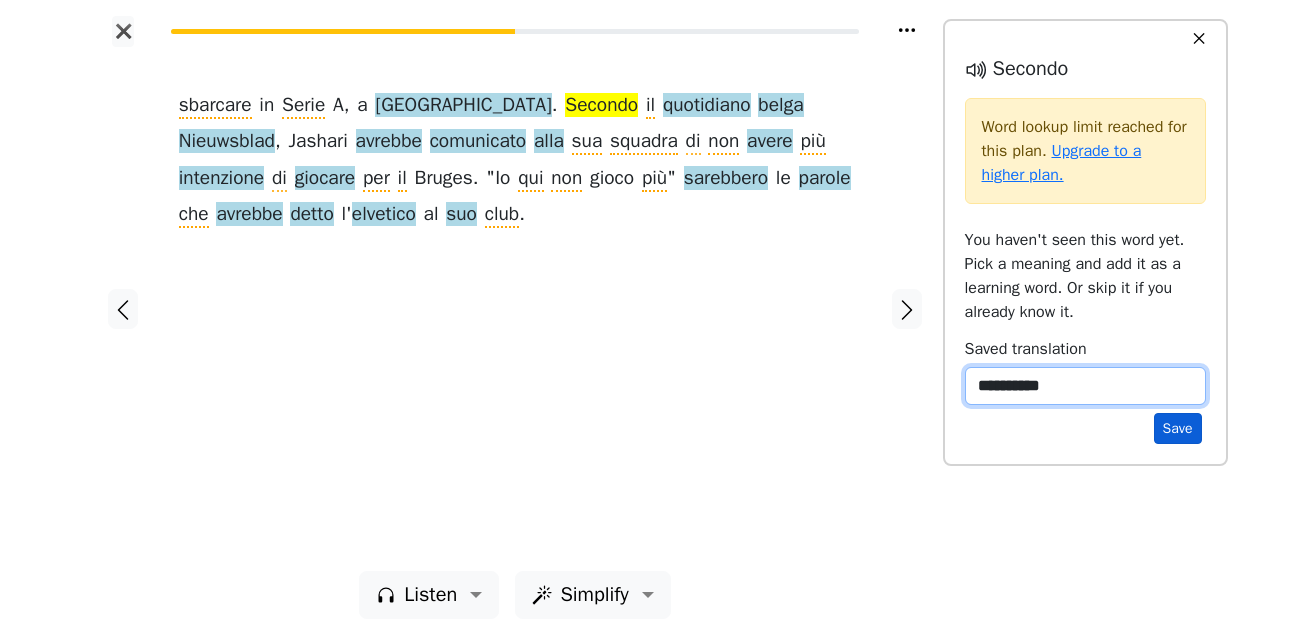 type on "**********" 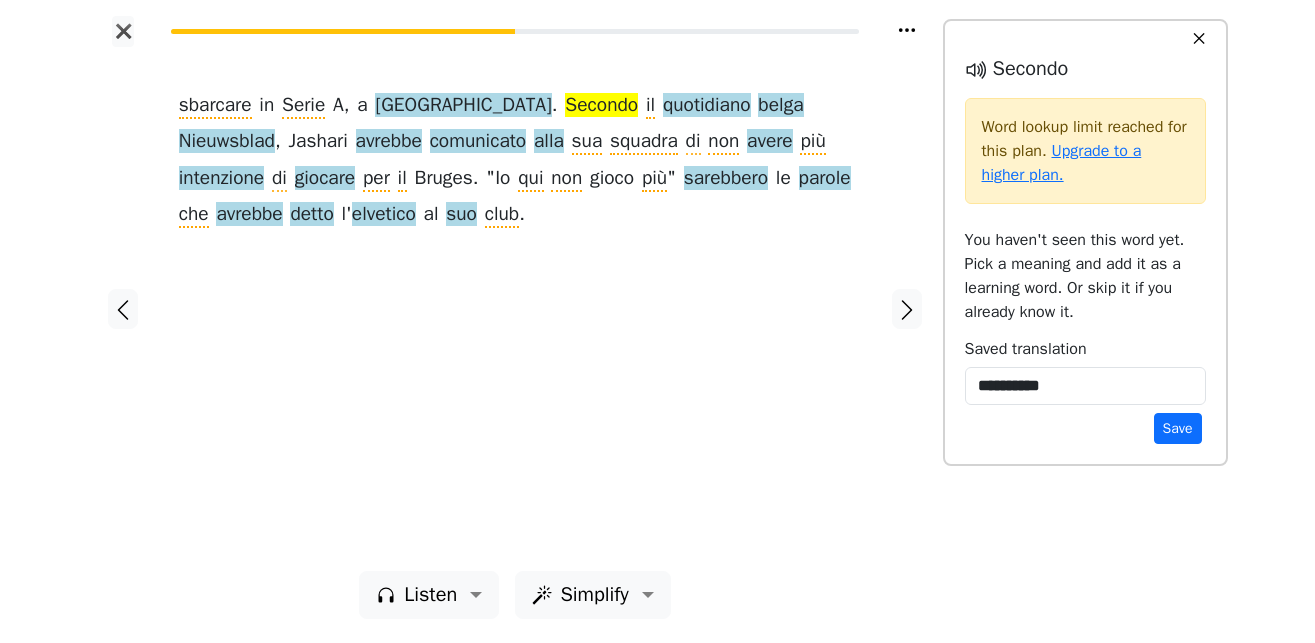 click on "Save" at bounding box center (1178, 428) 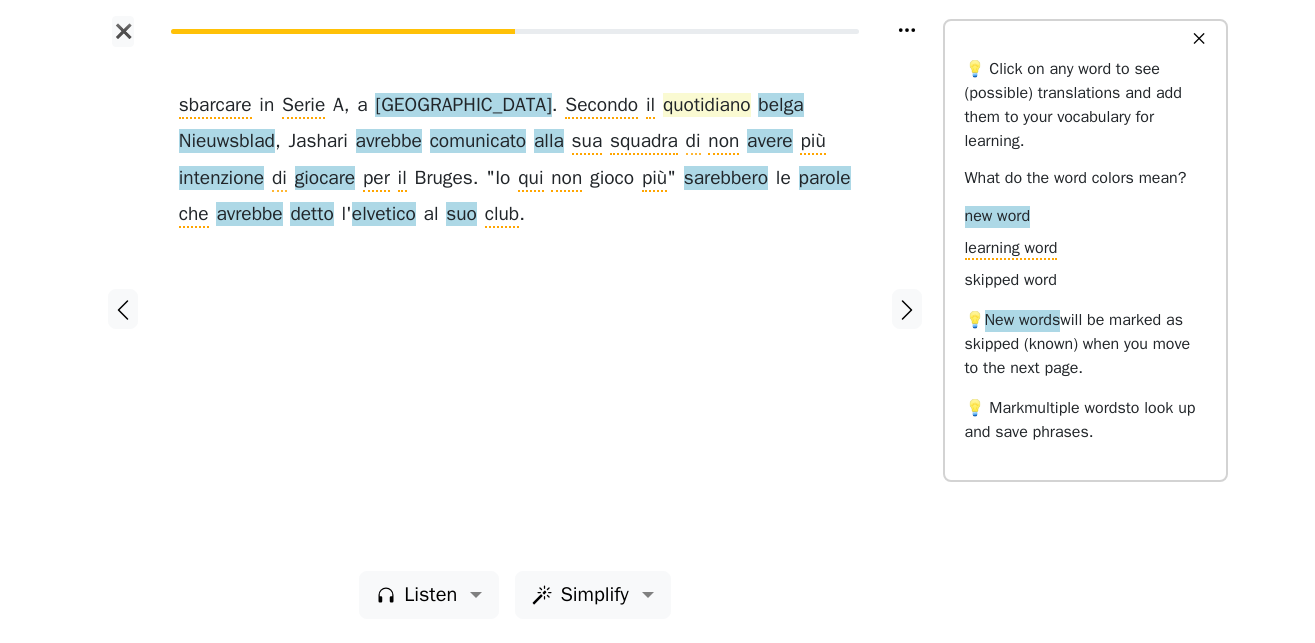 click on "quotidiano" at bounding box center (707, 106) 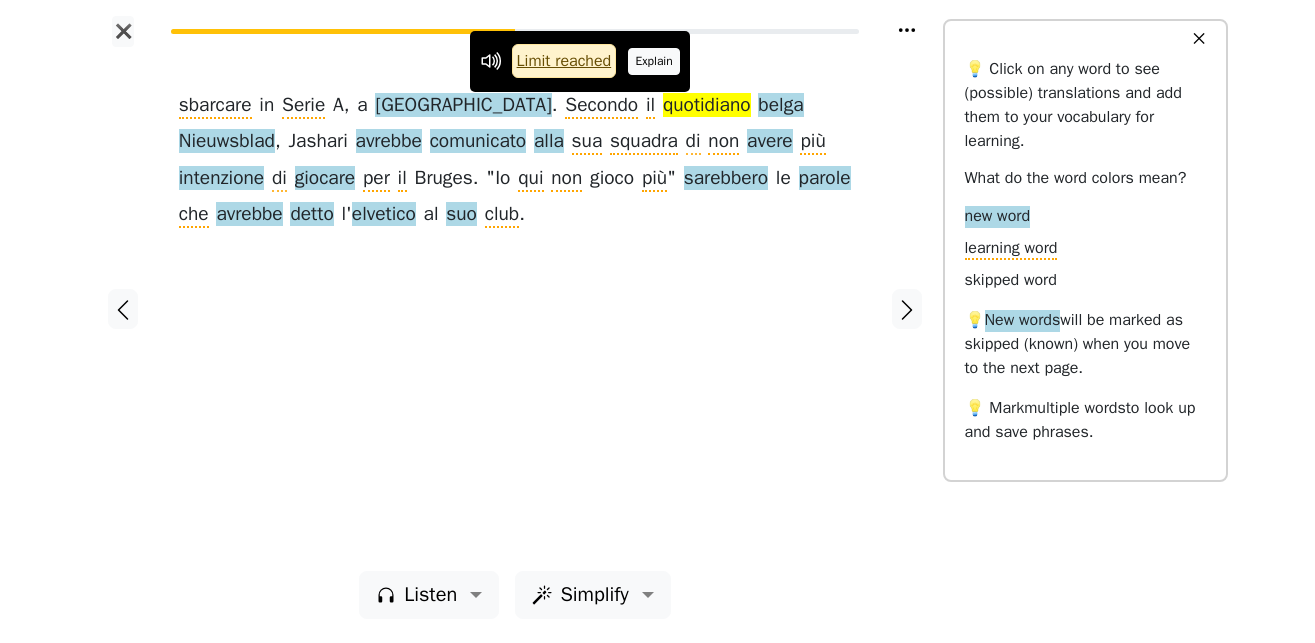 click on "Explain" at bounding box center (654, 61) 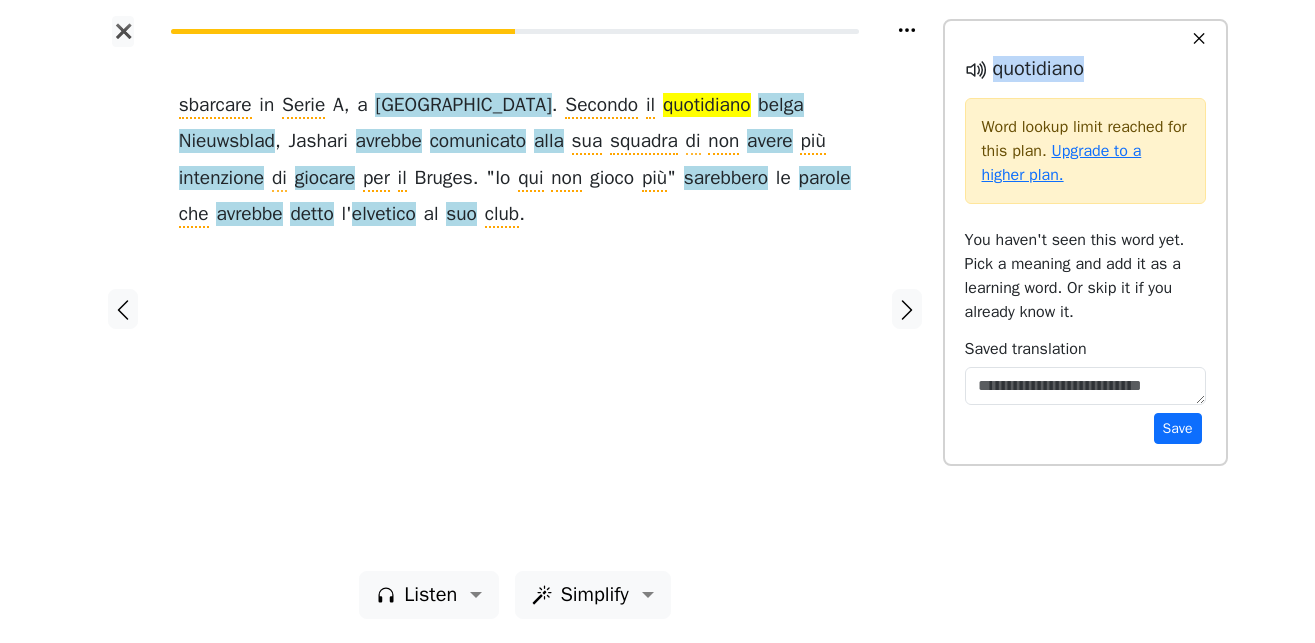 drag, startPoint x: 1094, startPoint y: 77, endPoint x: 1003, endPoint y: 82, distance: 91.13726 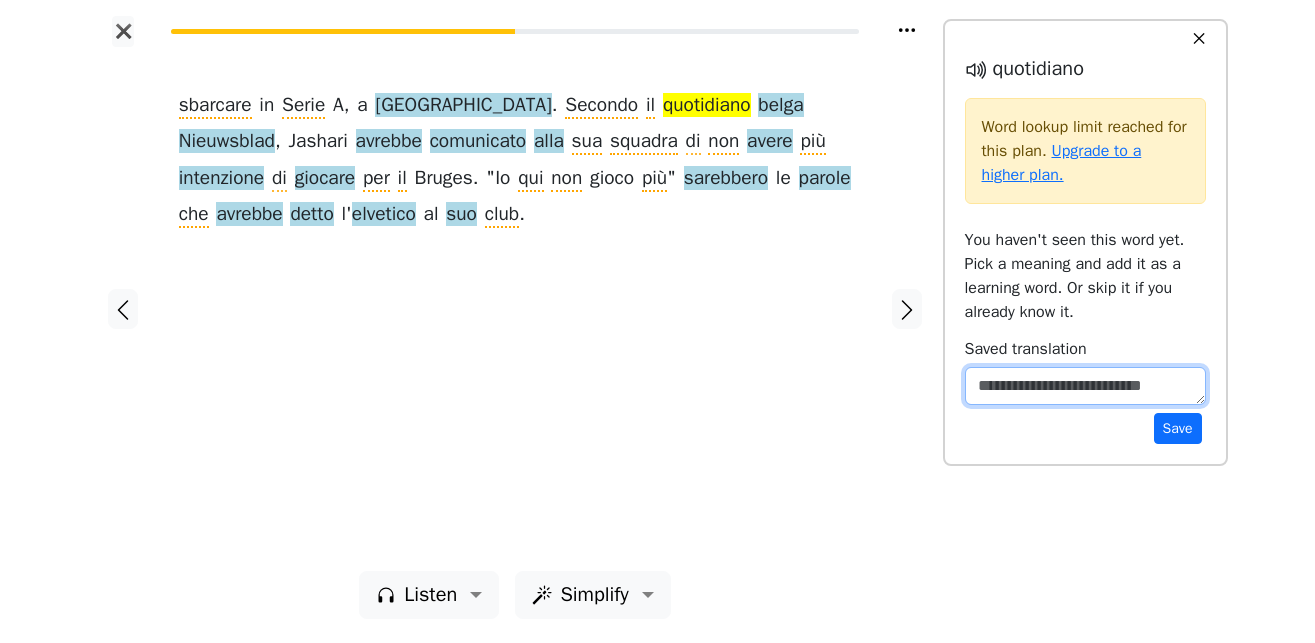 click at bounding box center (1085, 386) 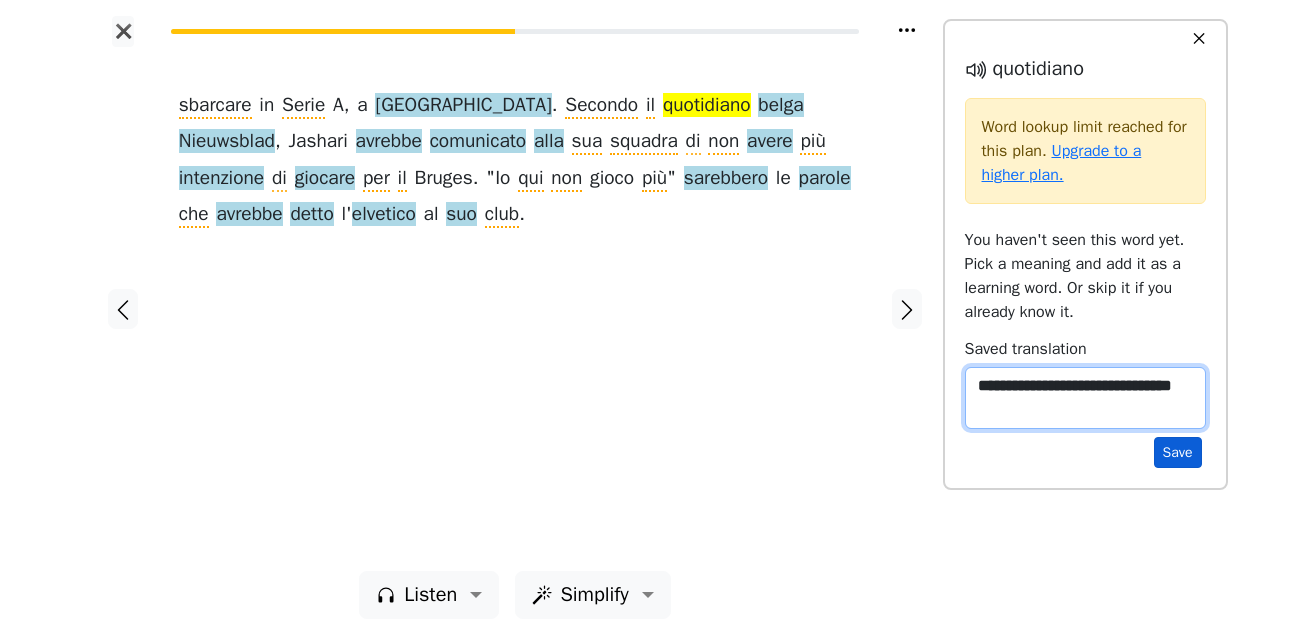 type on "**********" 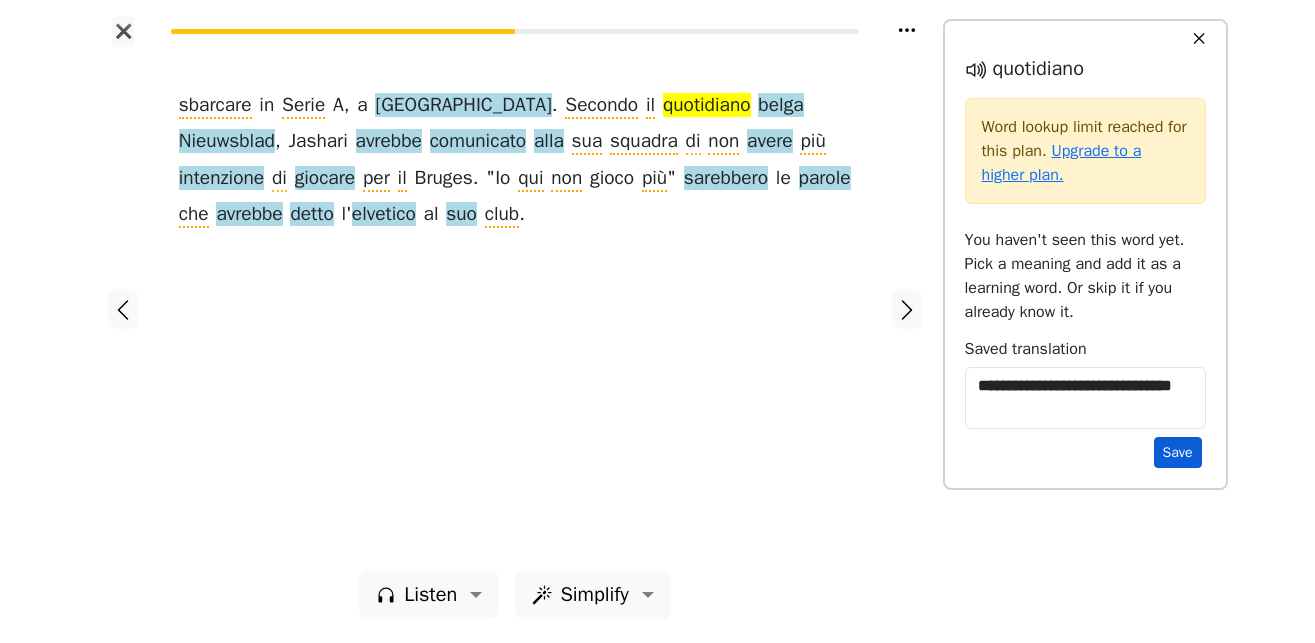 click on "Save" at bounding box center (1178, 452) 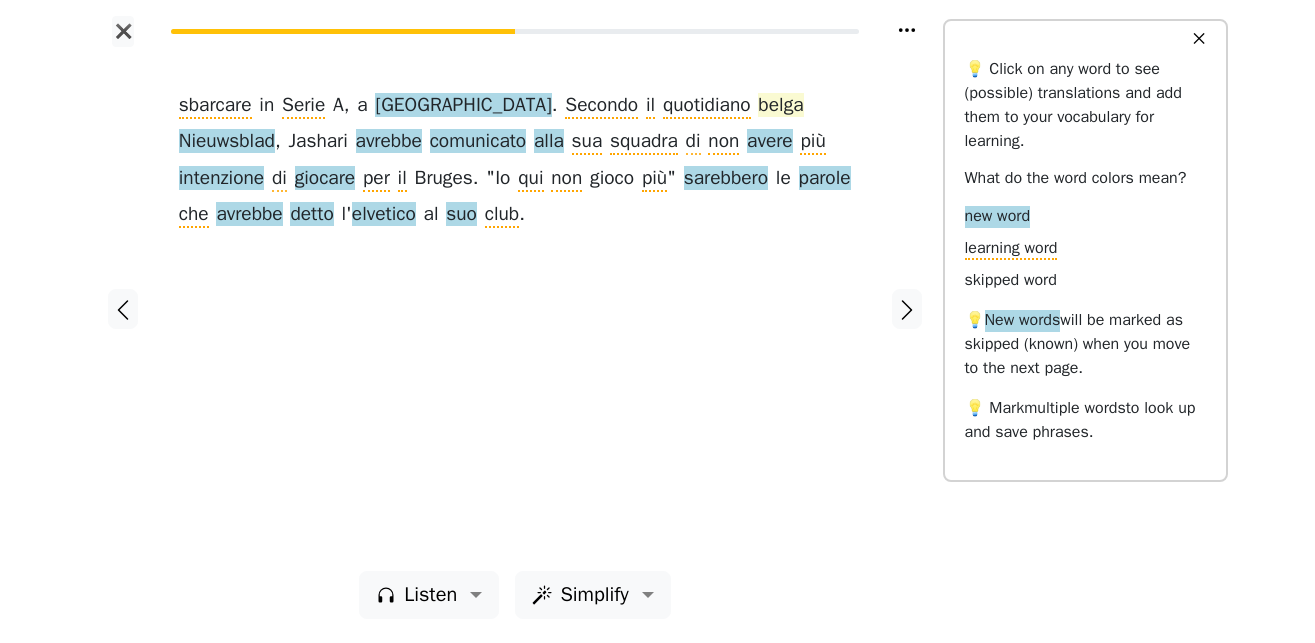 click on "belga" at bounding box center (780, 106) 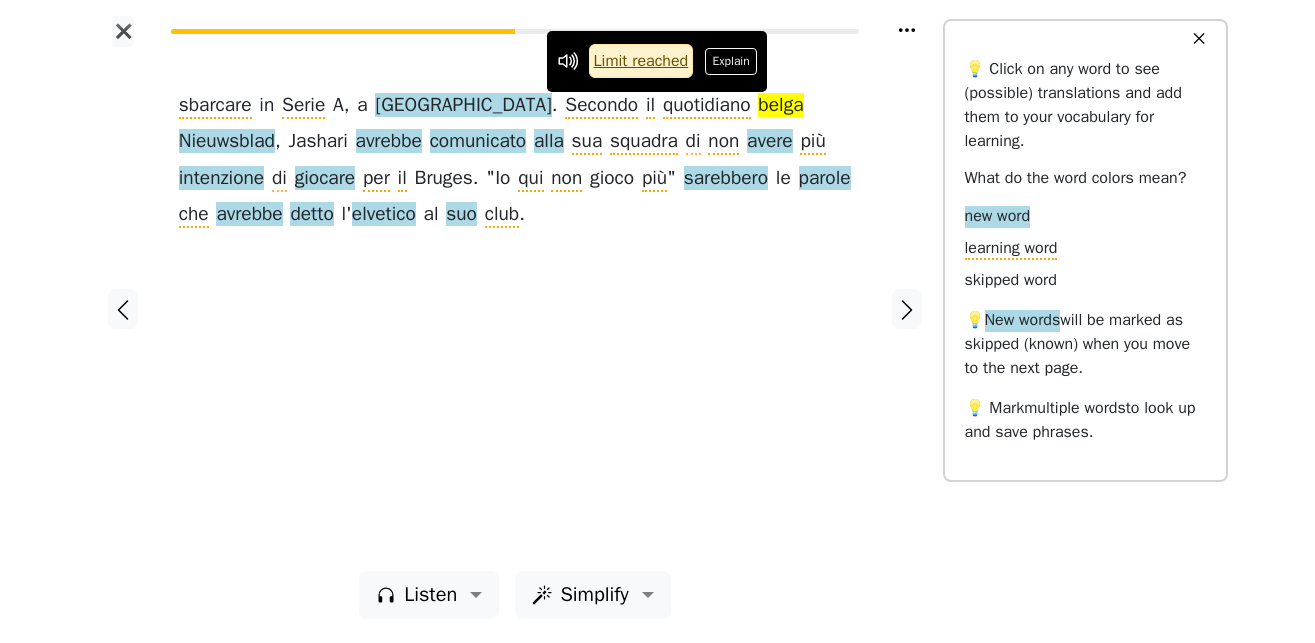 drag, startPoint x: 736, startPoint y: 65, endPoint x: 756, endPoint y: 83, distance: 26.907248 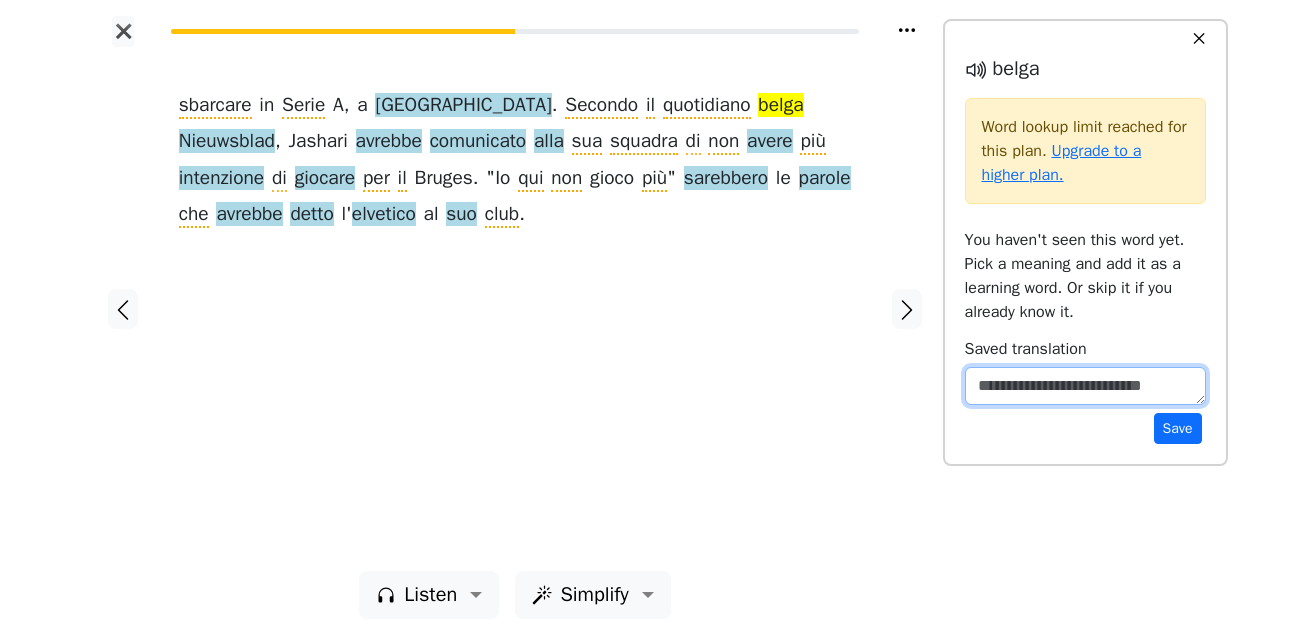 click at bounding box center [1085, 386] 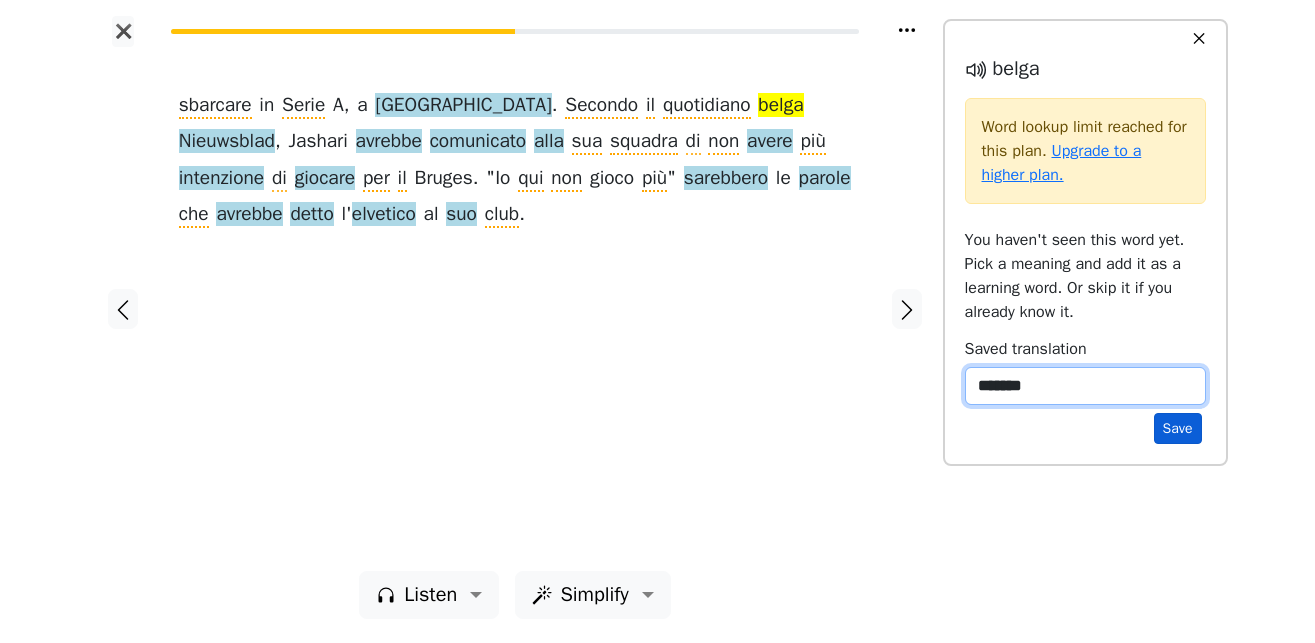 type on "*******" 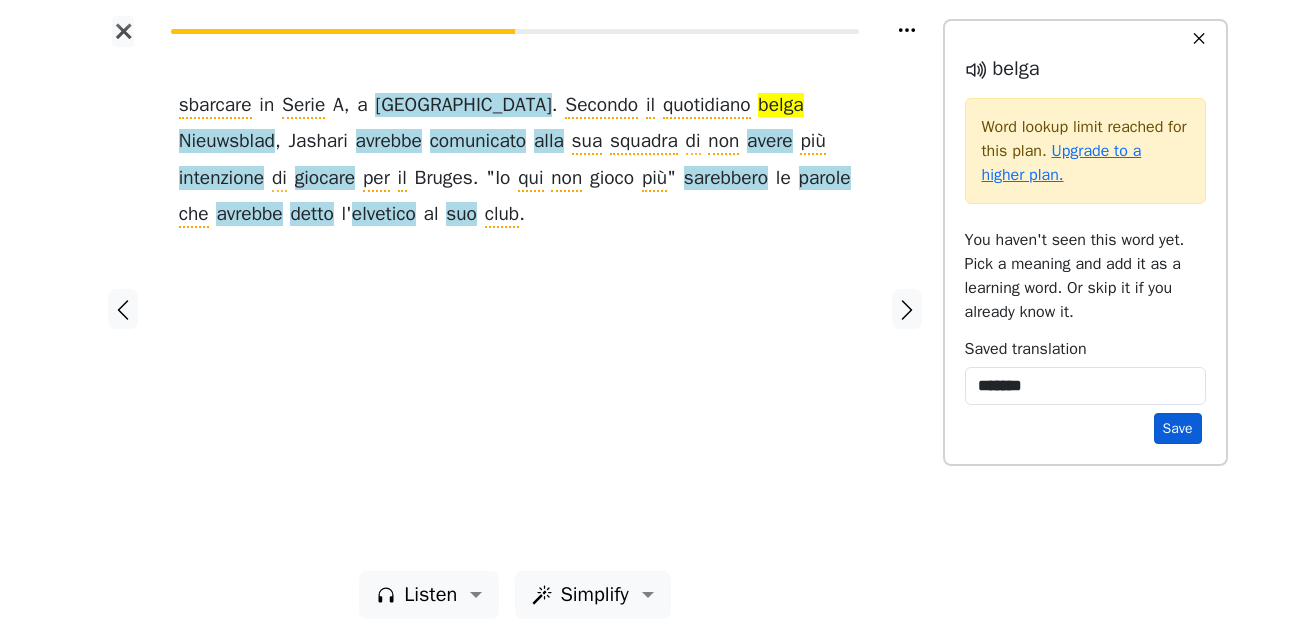 click on "Save" at bounding box center [1178, 428] 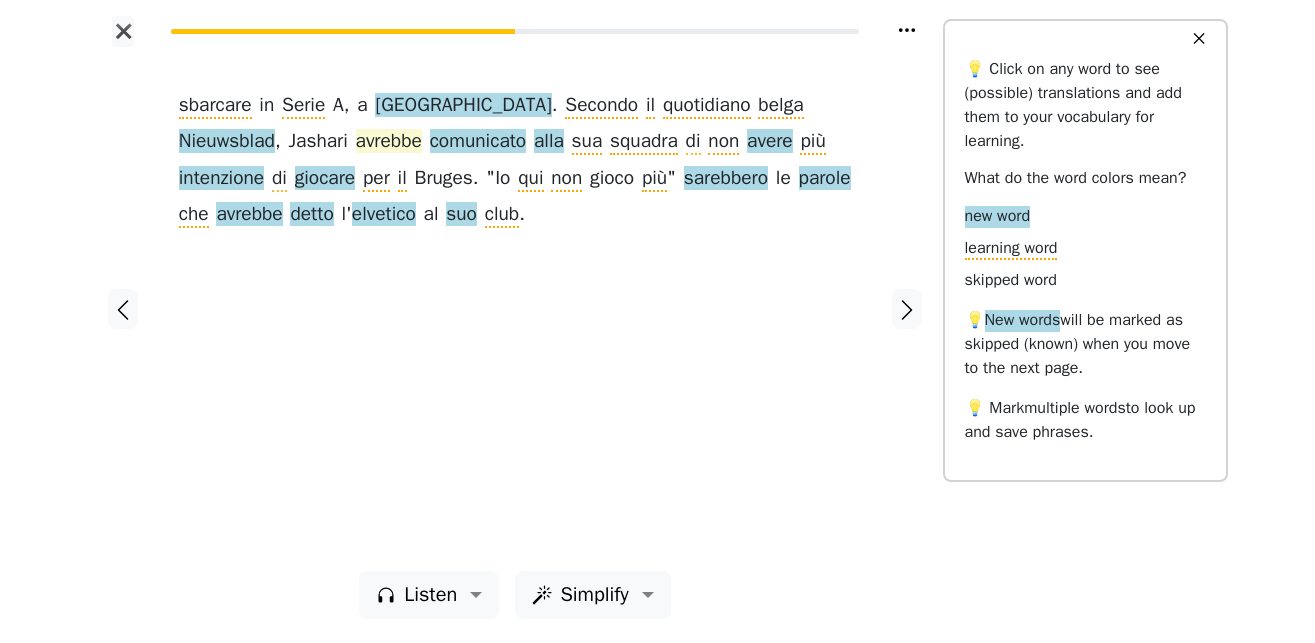 click on "avrebbe" at bounding box center (389, 142) 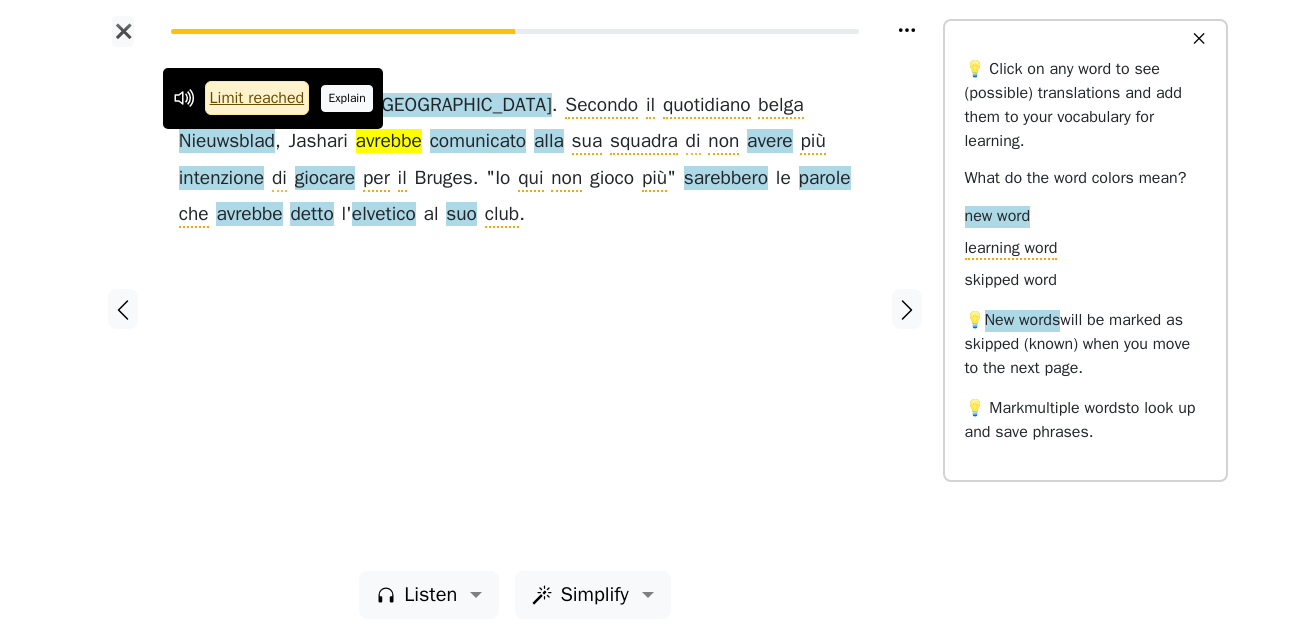 click on "Explain" at bounding box center (347, 98) 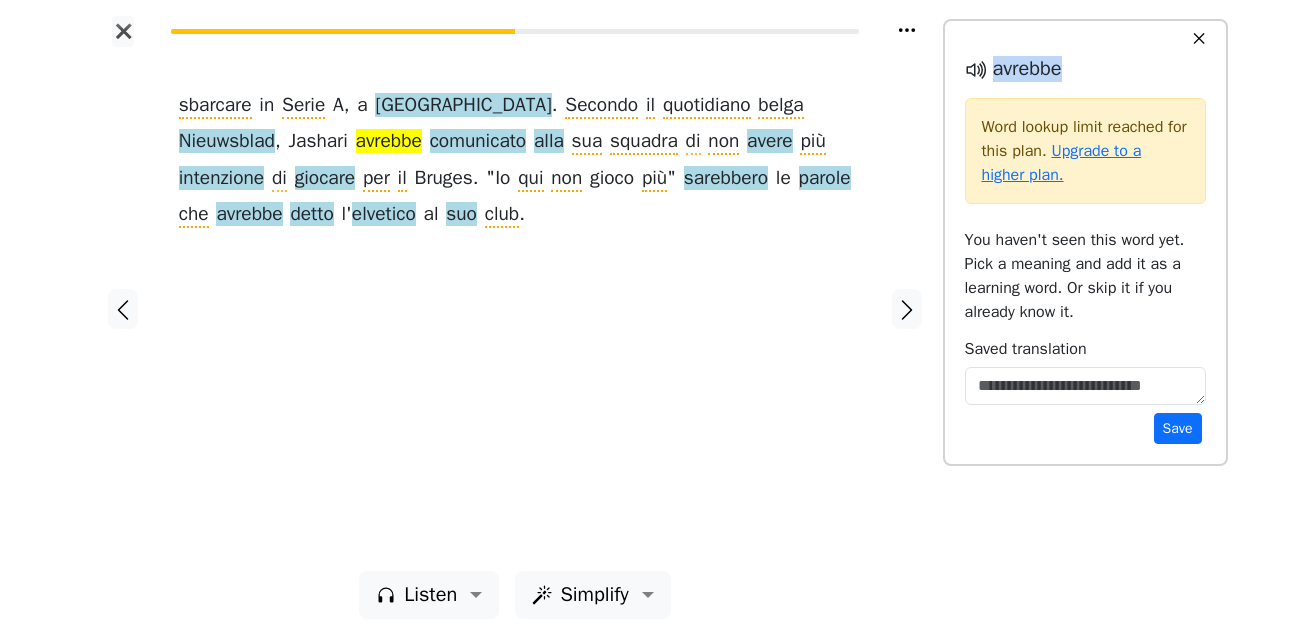 drag, startPoint x: 1063, startPoint y: 67, endPoint x: 995, endPoint y: 74, distance: 68.359344 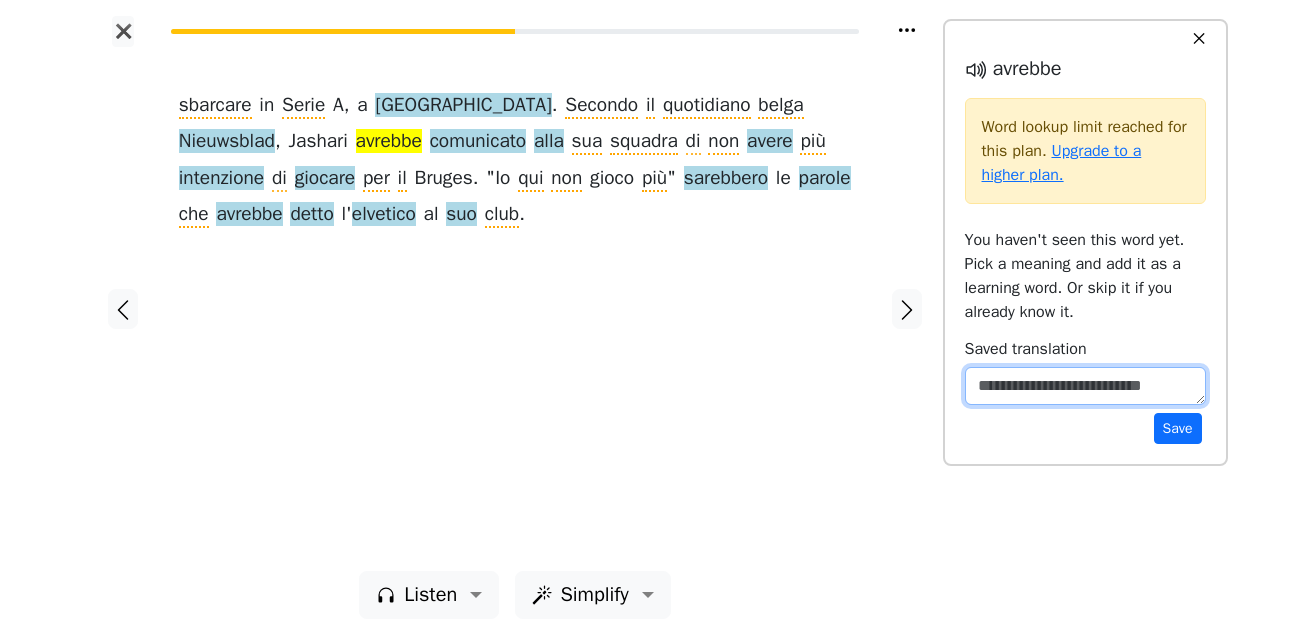 click at bounding box center (1085, 386) 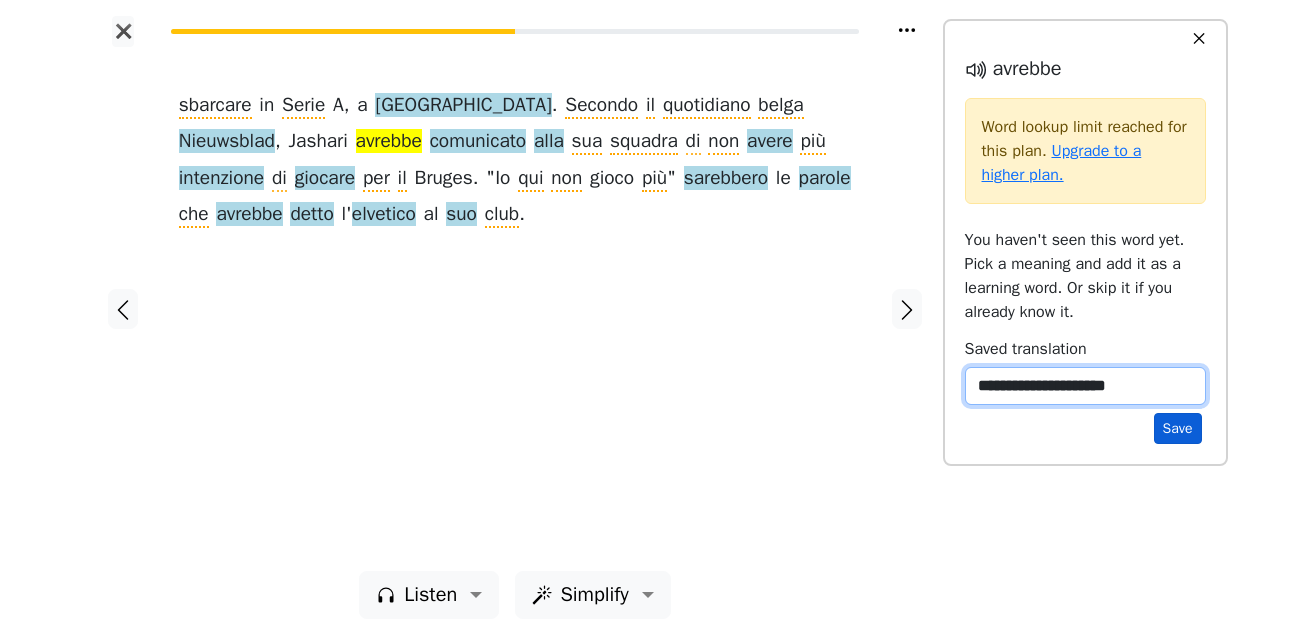 type on "**********" 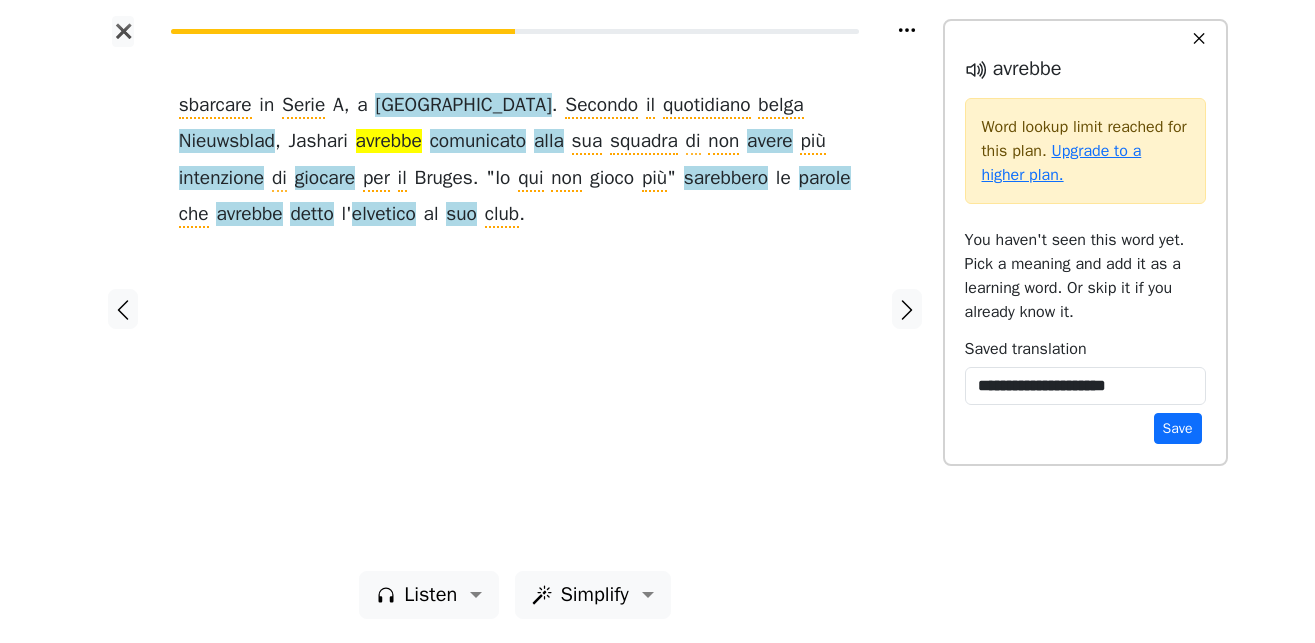 drag, startPoint x: 1184, startPoint y: 438, endPoint x: 1167, endPoint y: 450, distance: 20.808653 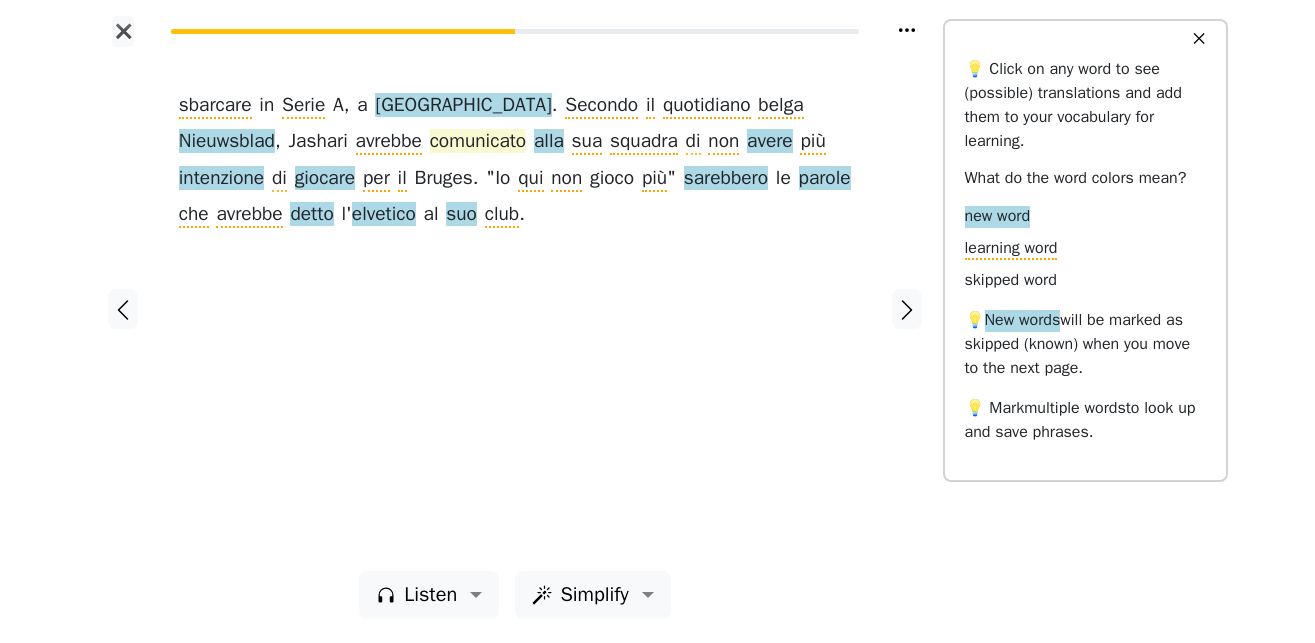 click on "comunicato" at bounding box center (478, 142) 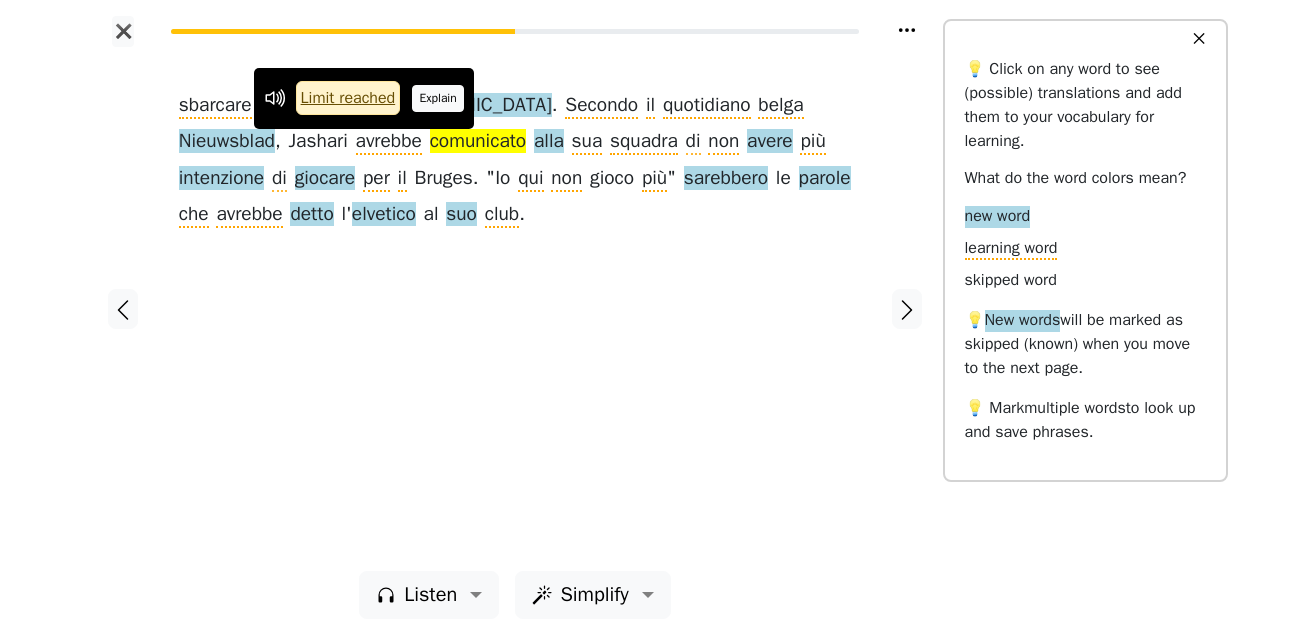click on "Explain" at bounding box center [438, 98] 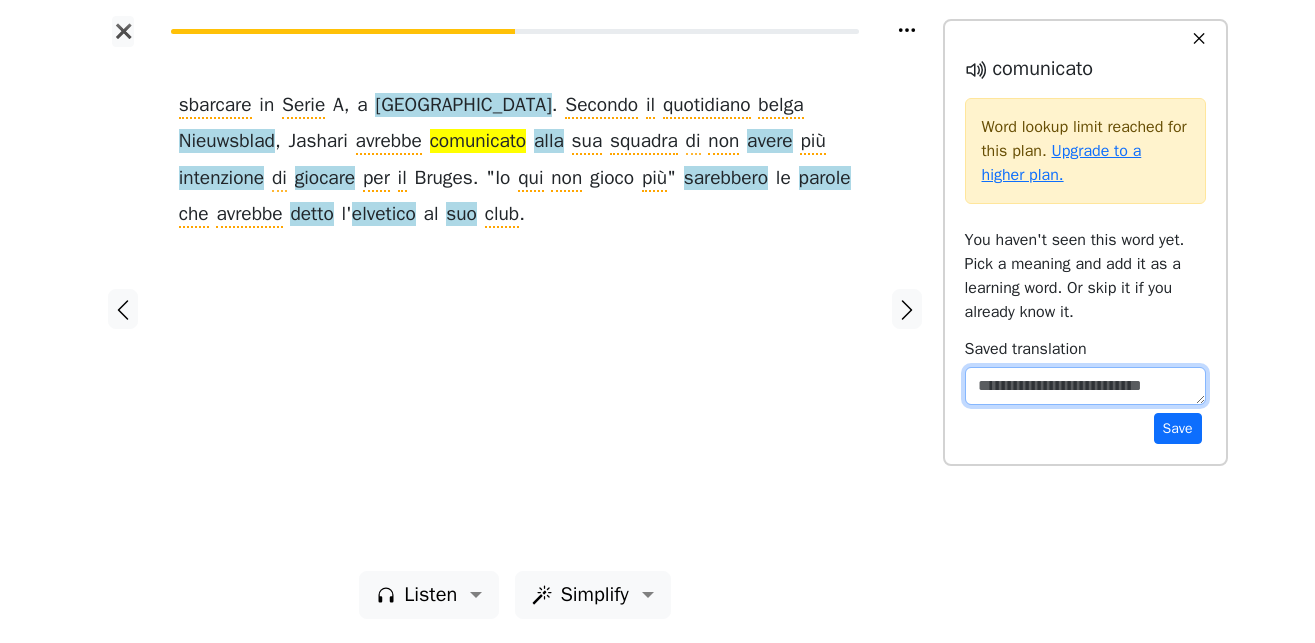 click at bounding box center [1085, 386] 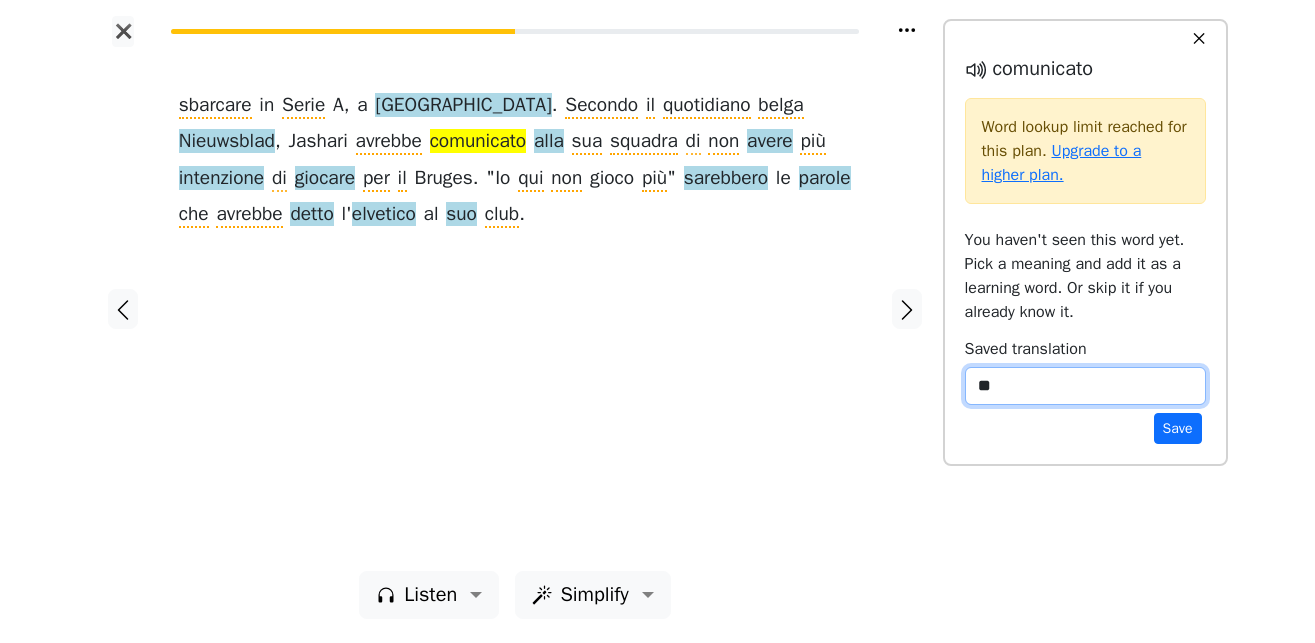 type on "*" 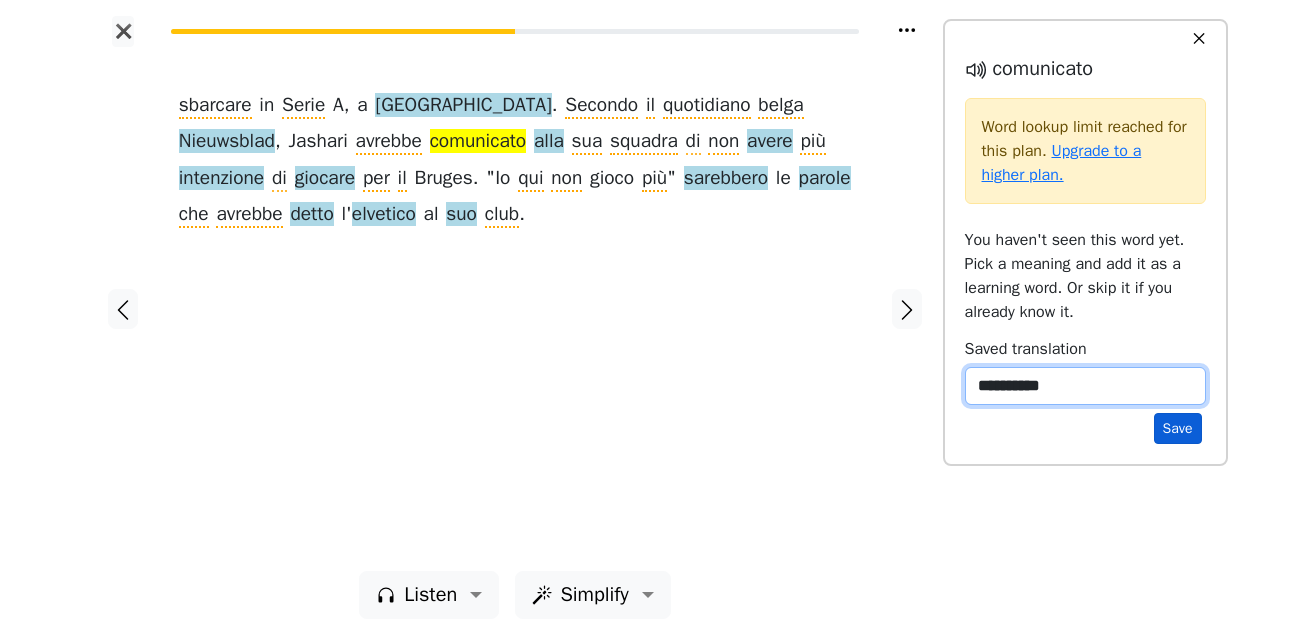 type on "**********" 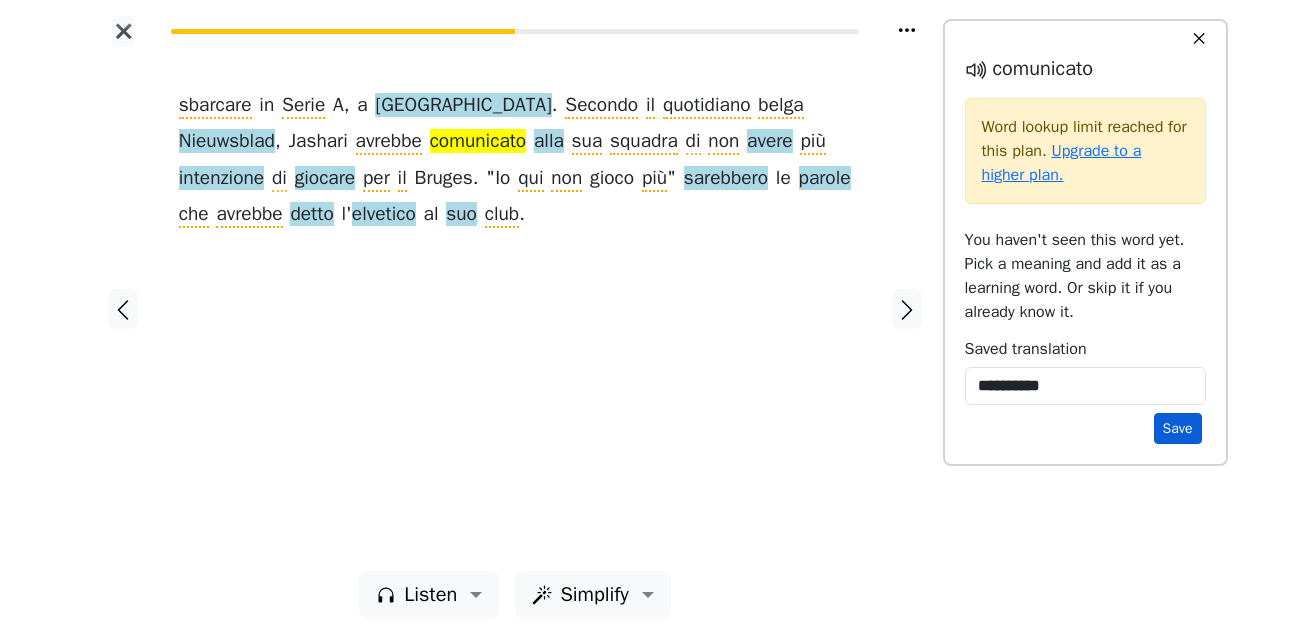 click on "Save" at bounding box center [1178, 428] 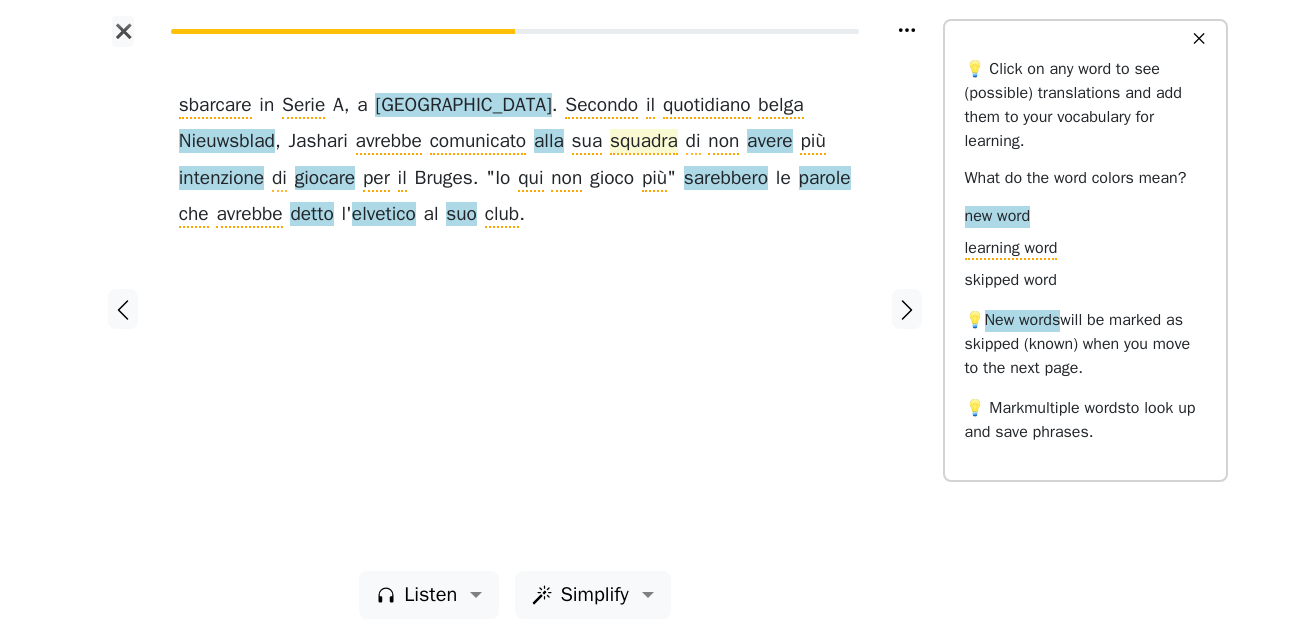 click on "squadra" at bounding box center [644, 142] 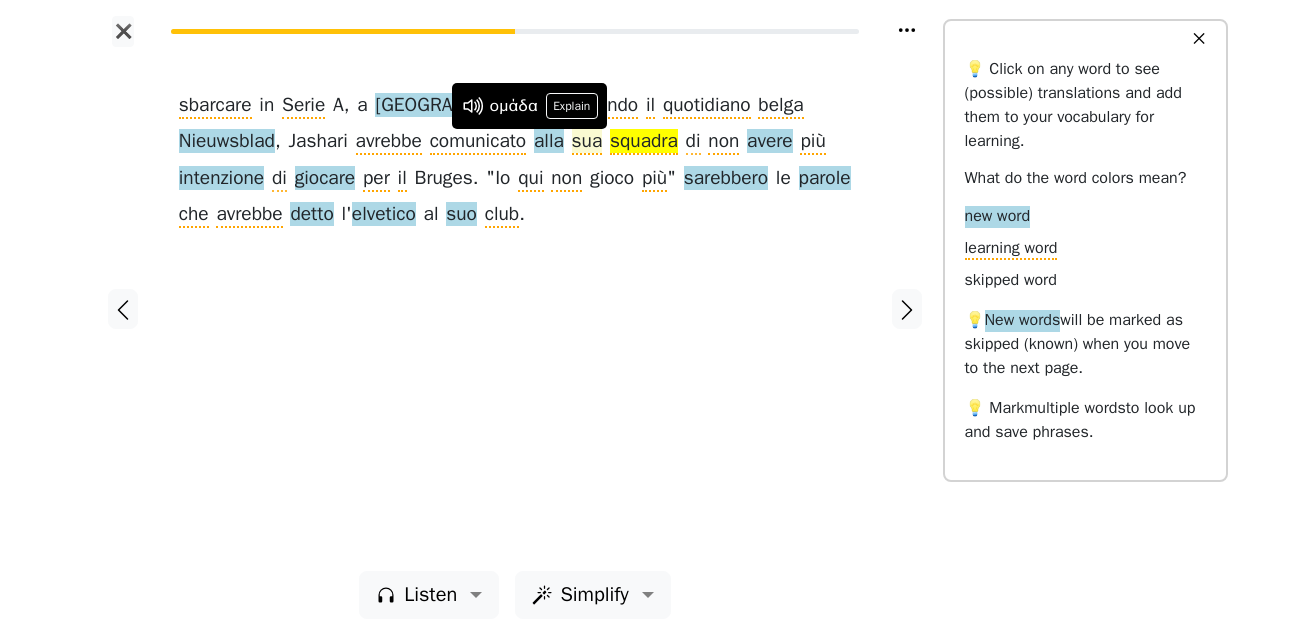 click on "sua" at bounding box center (587, 142) 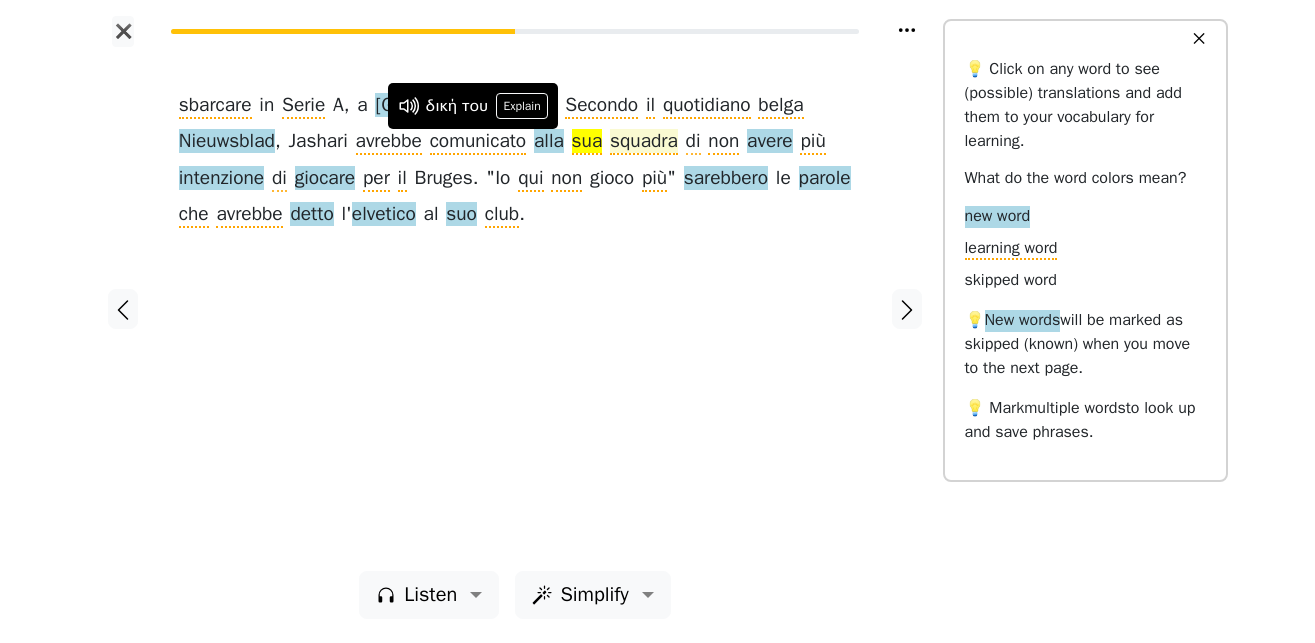 click on "squadra" at bounding box center [644, 142] 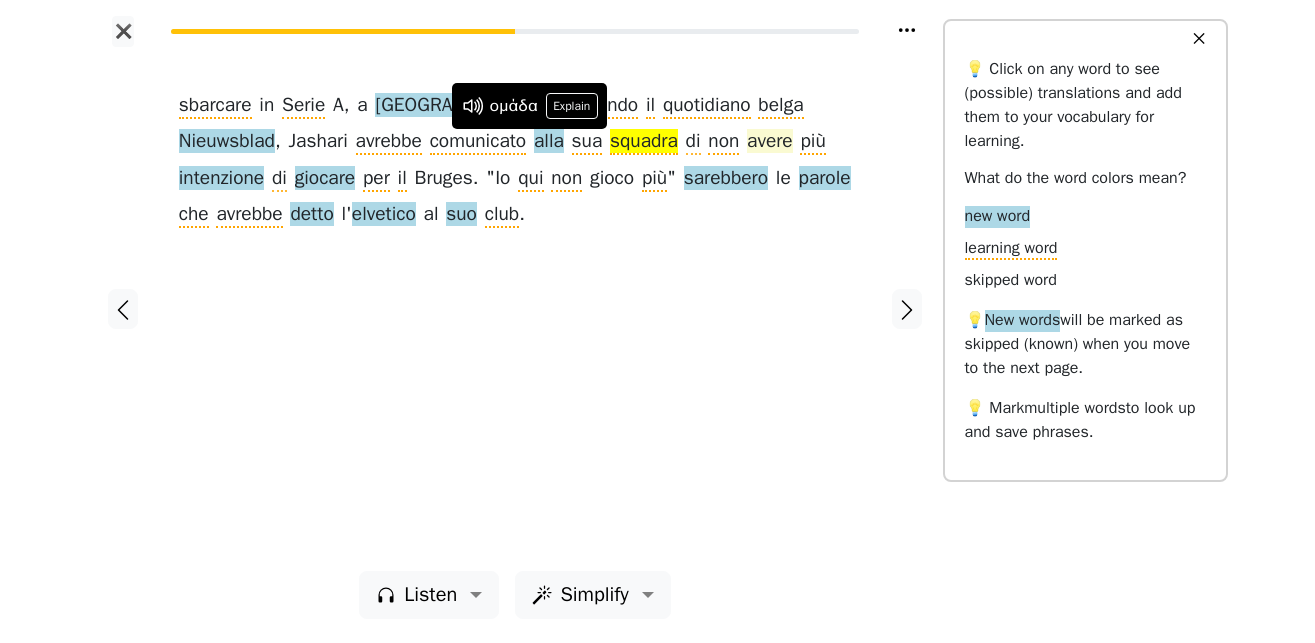 click on "avere" at bounding box center (770, 142) 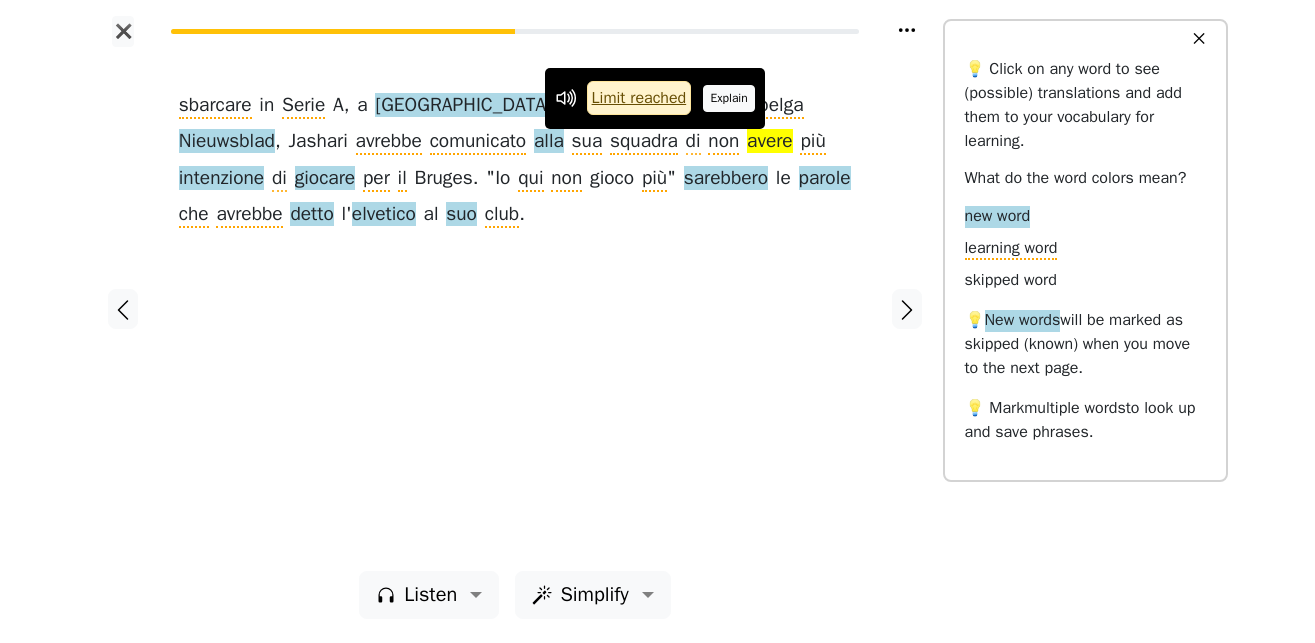 click on "Explain" at bounding box center (729, 98) 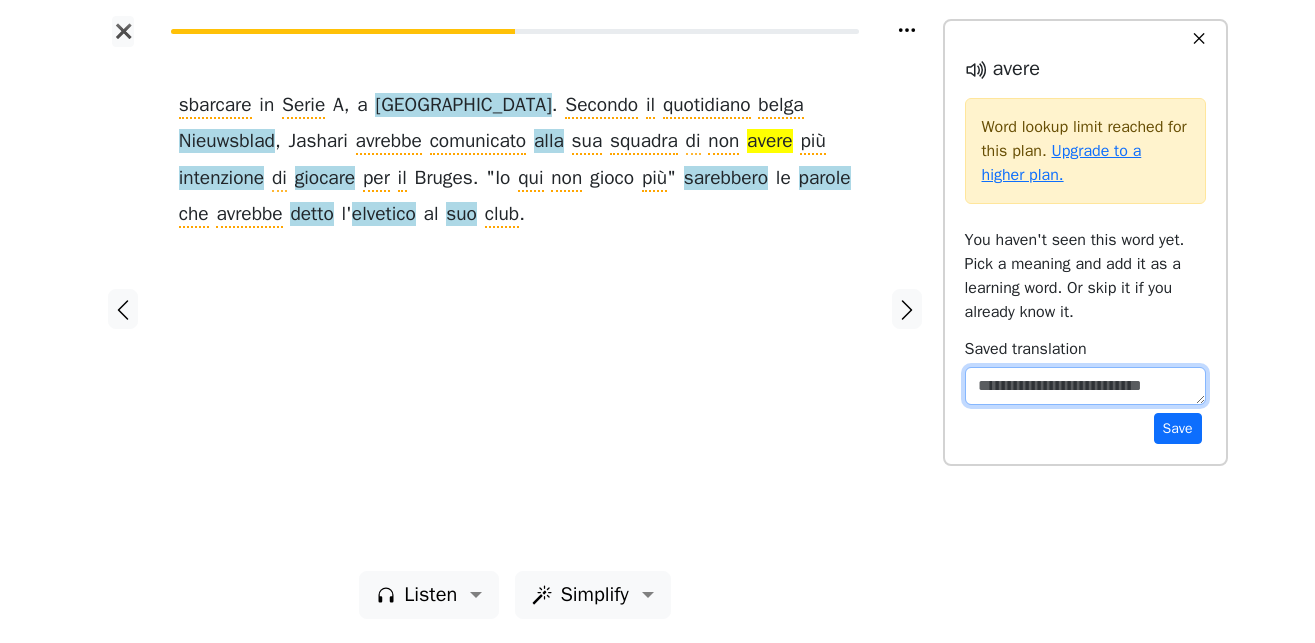 click at bounding box center [1085, 386] 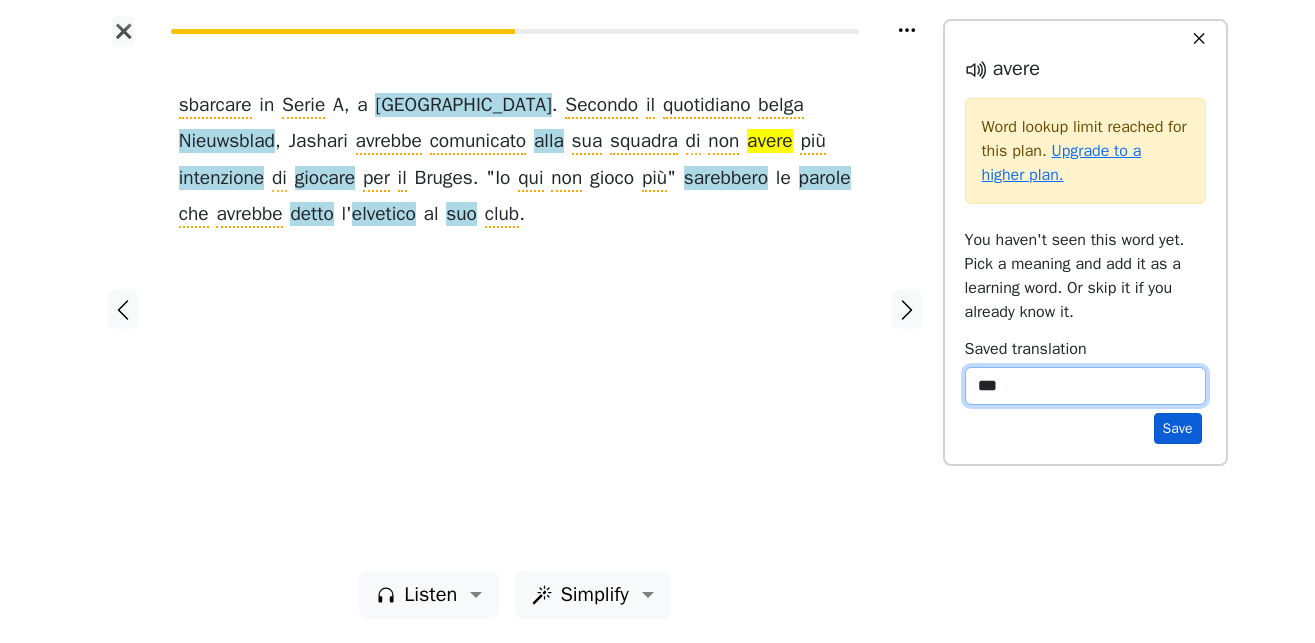 type on "***" 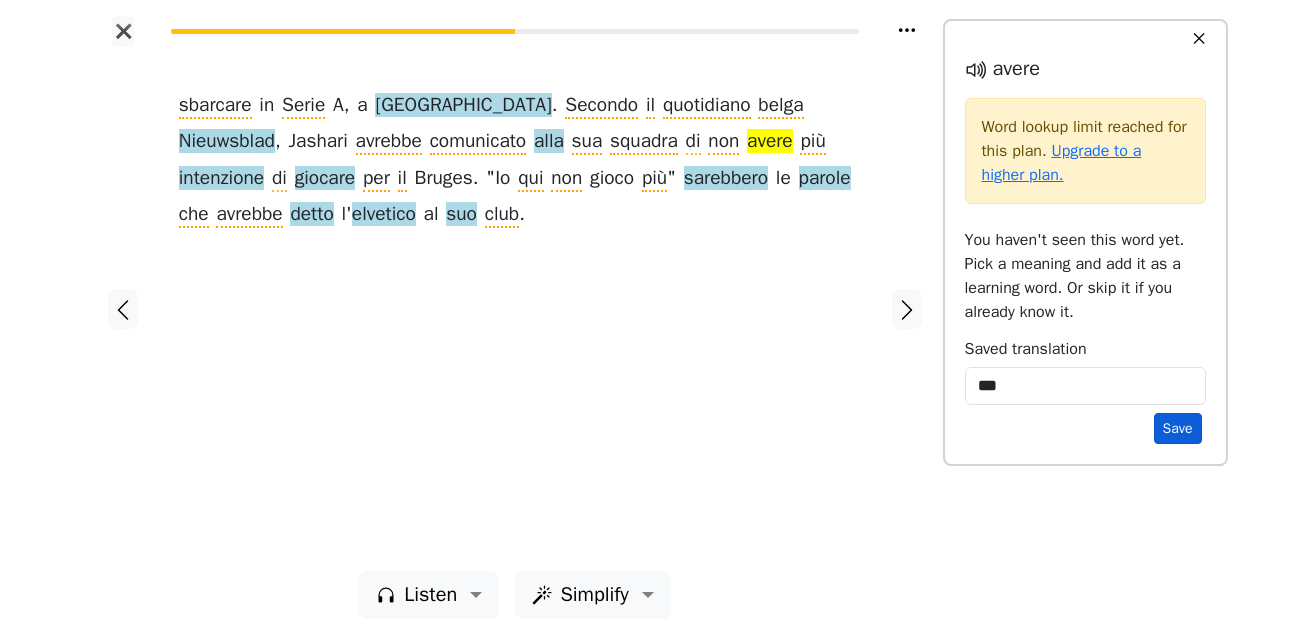 click on "Save" at bounding box center (1178, 428) 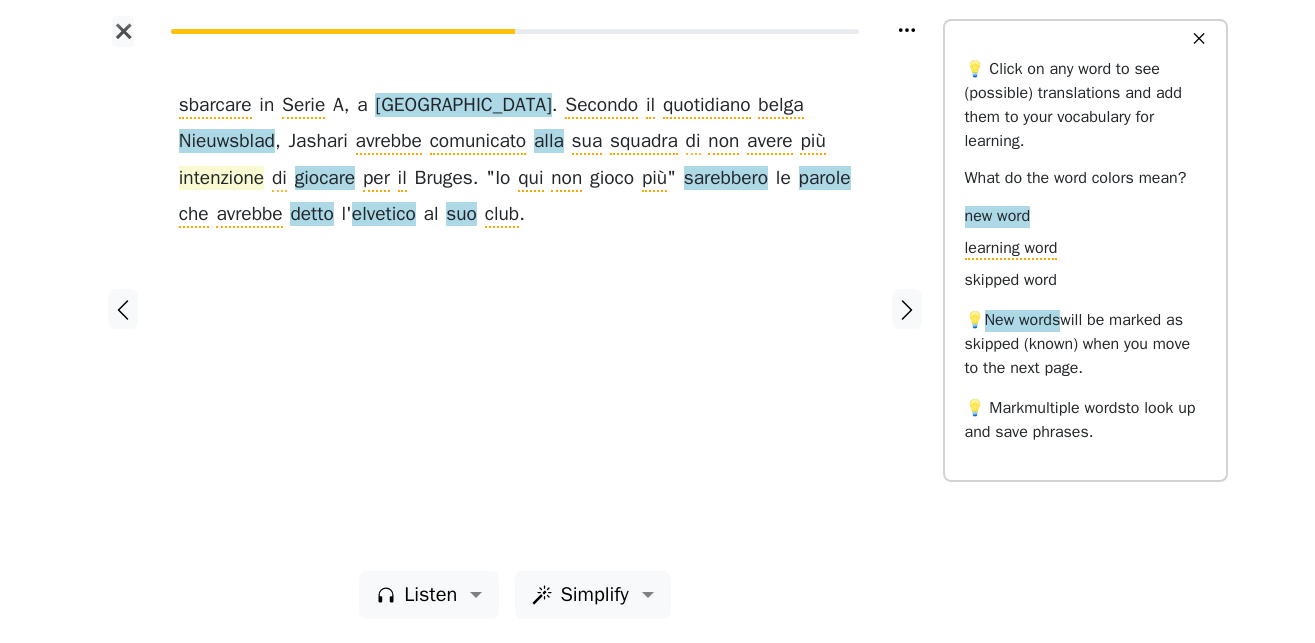 click on "intenzione" at bounding box center [221, 179] 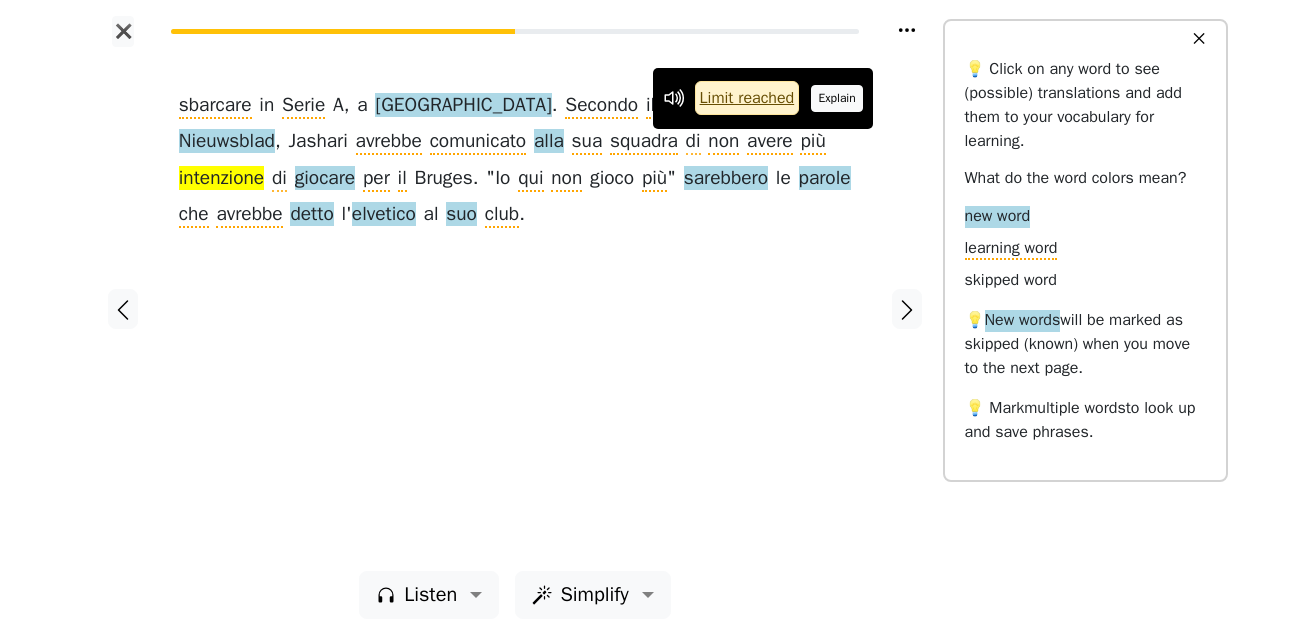 click on "Explain" at bounding box center (837, 98) 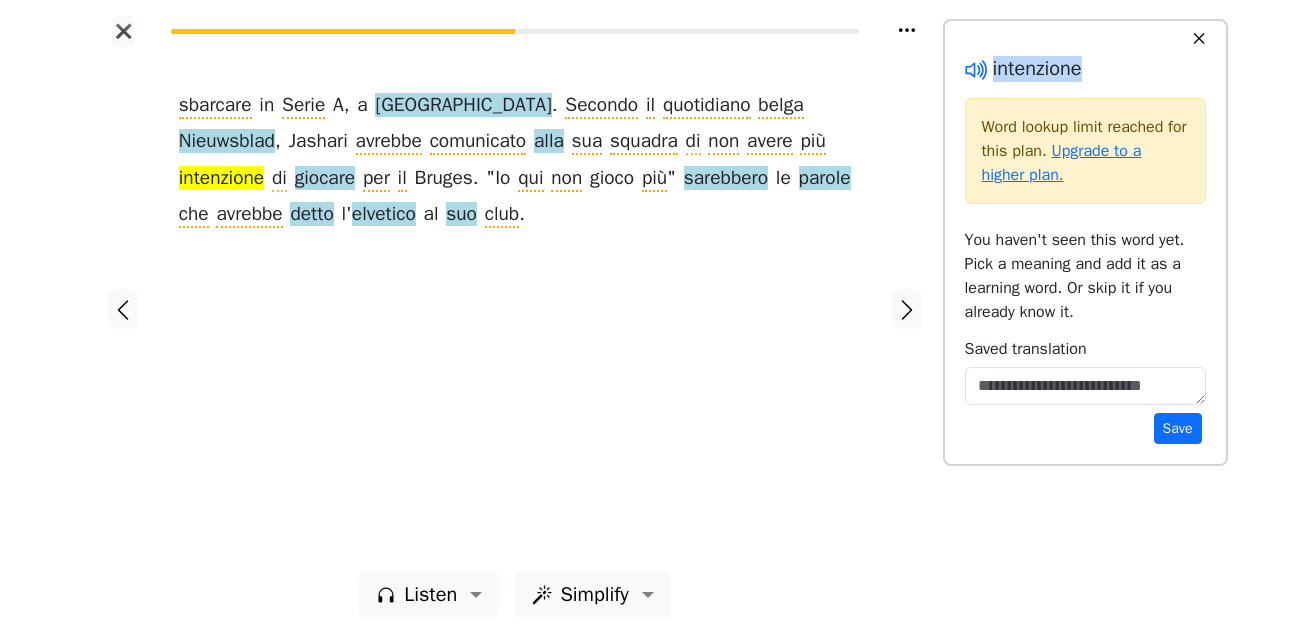 drag, startPoint x: 1084, startPoint y: 74, endPoint x: 988, endPoint y: 80, distance: 96.18732 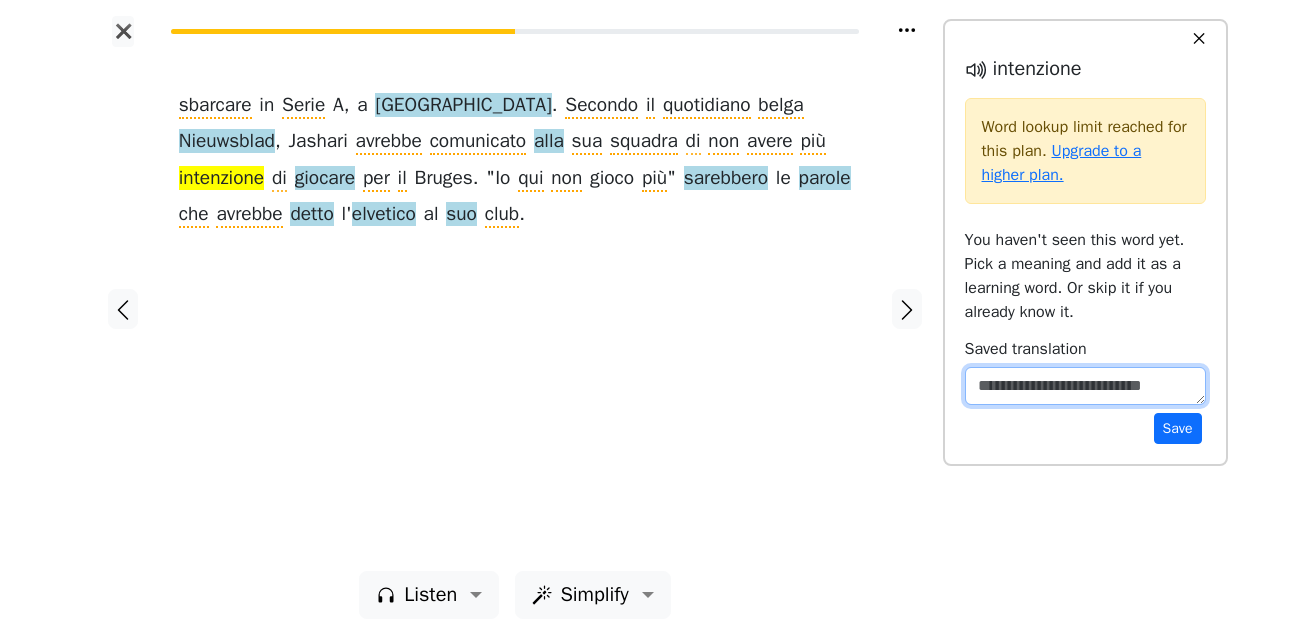 click at bounding box center (1085, 386) 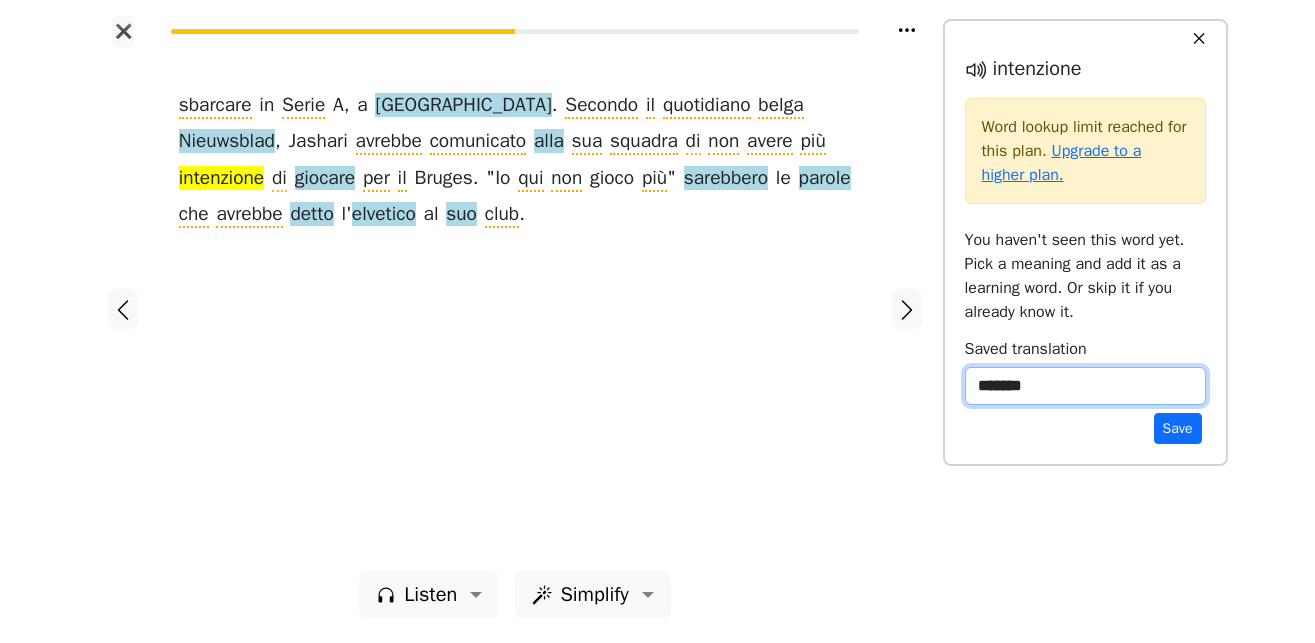 type on "*******" 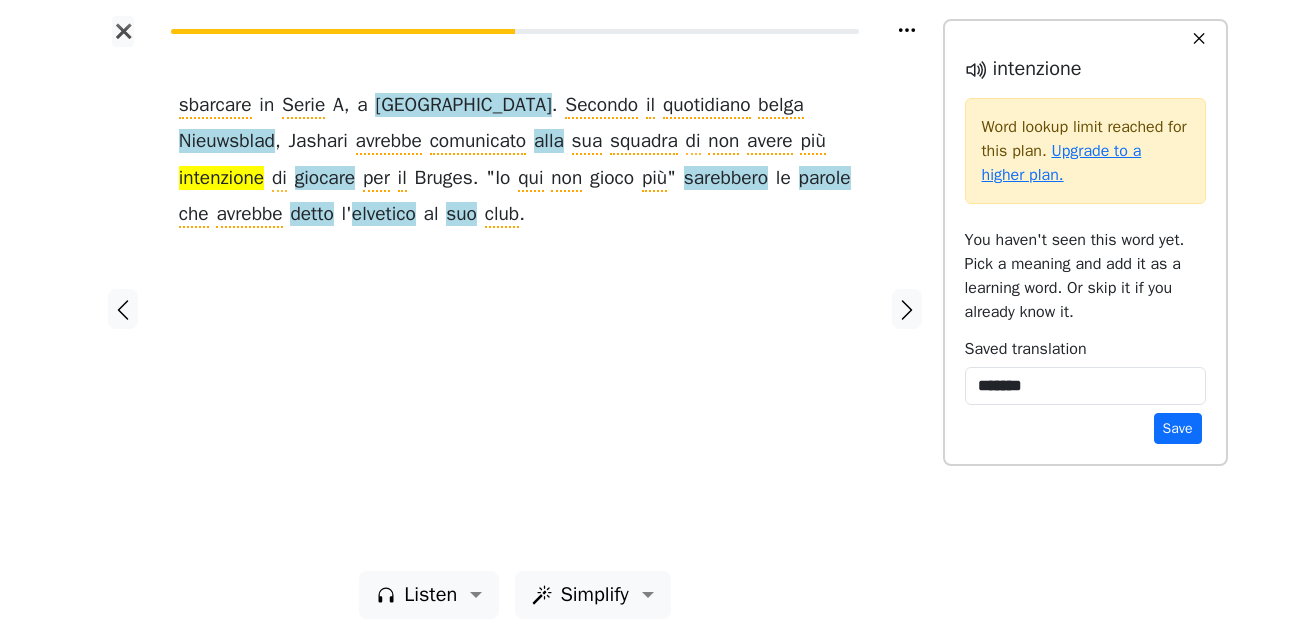 click on "Save" at bounding box center (1178, 428) 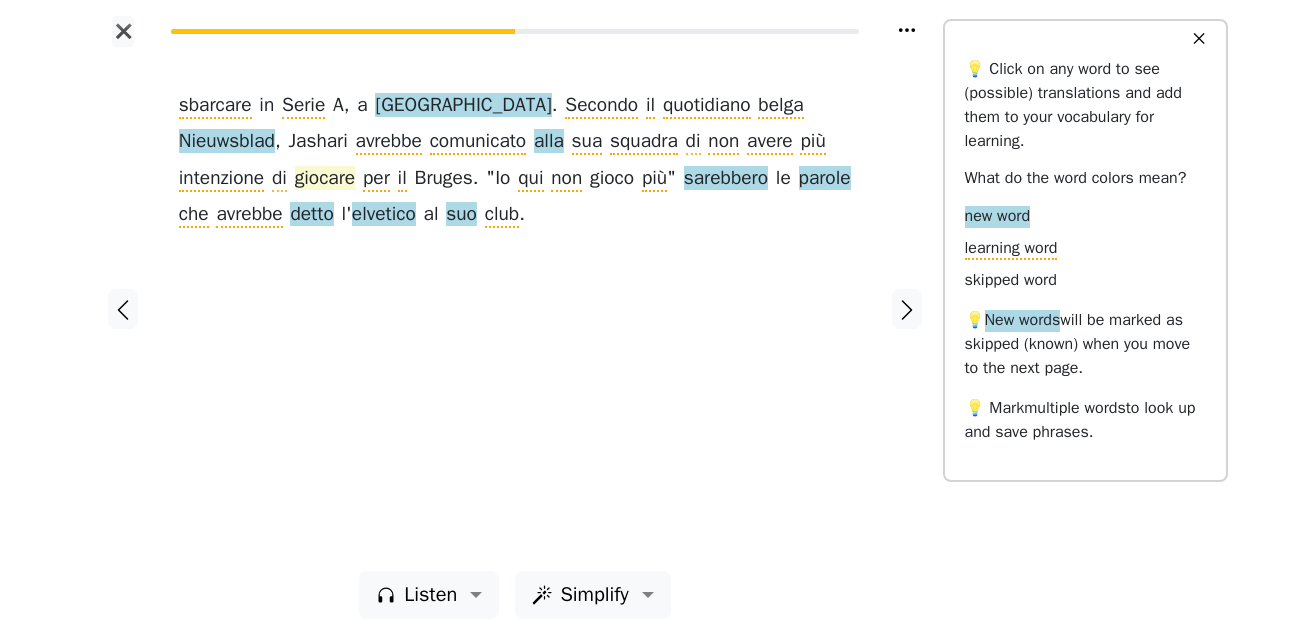 click on "giocare" at bounding box center [325, 179] 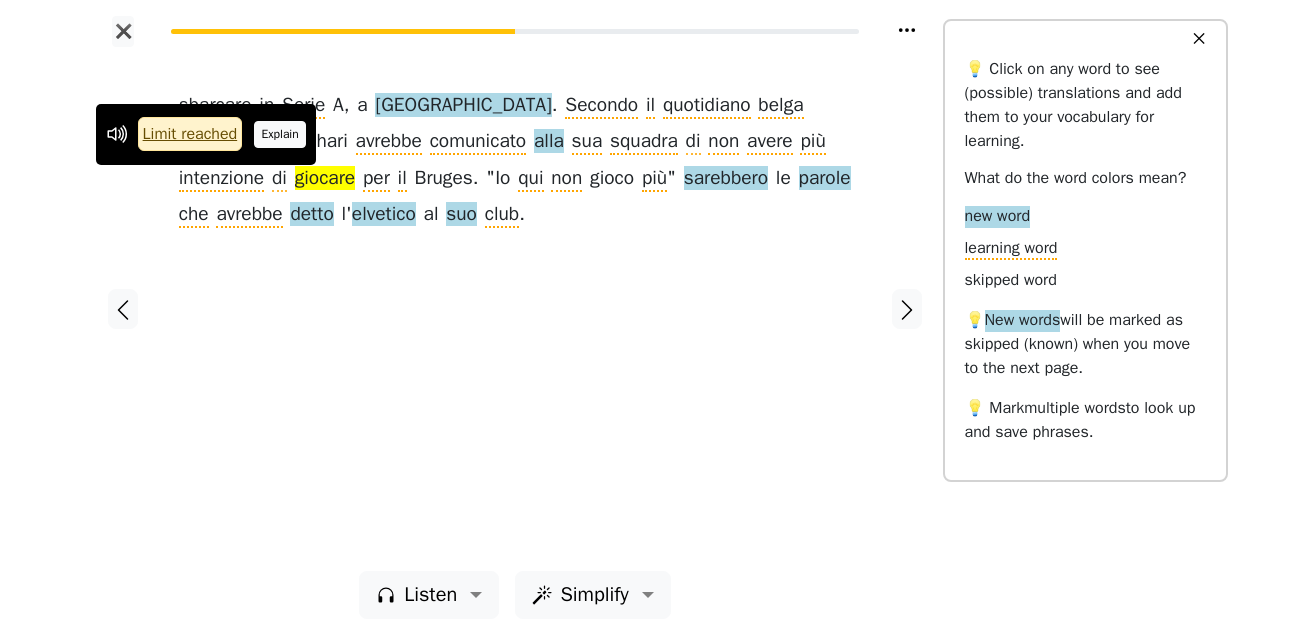 click on "Explain" at bounding box center [280, 134] 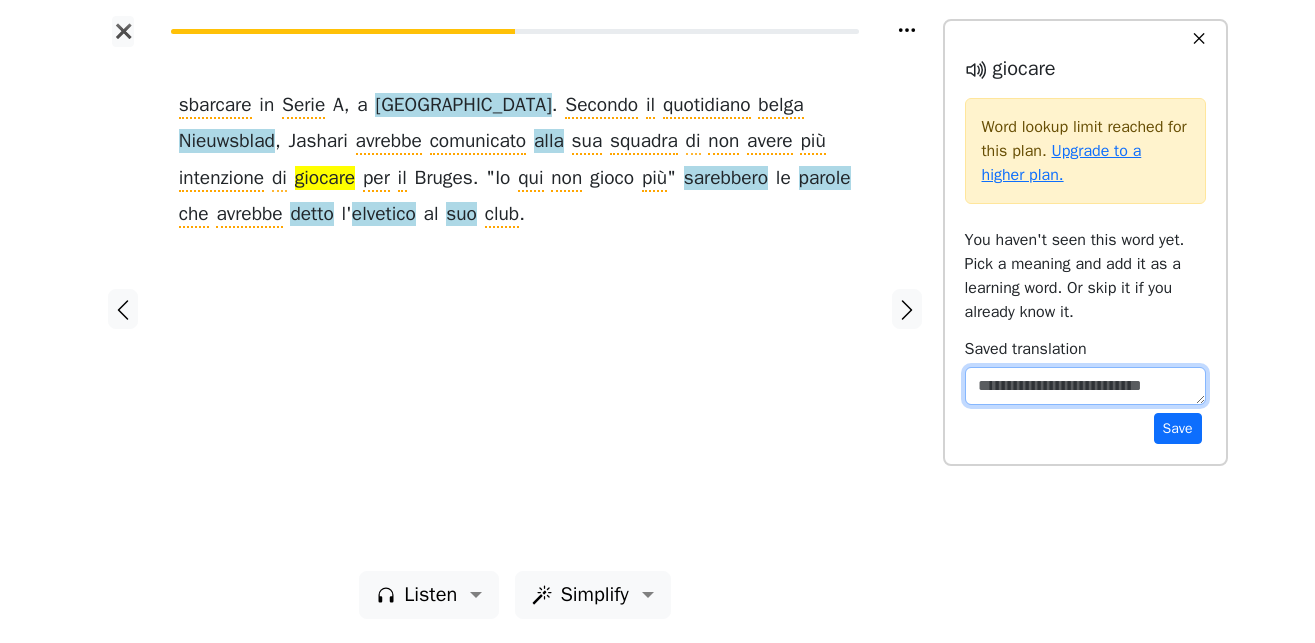 click at bounding box center (1085, 386) 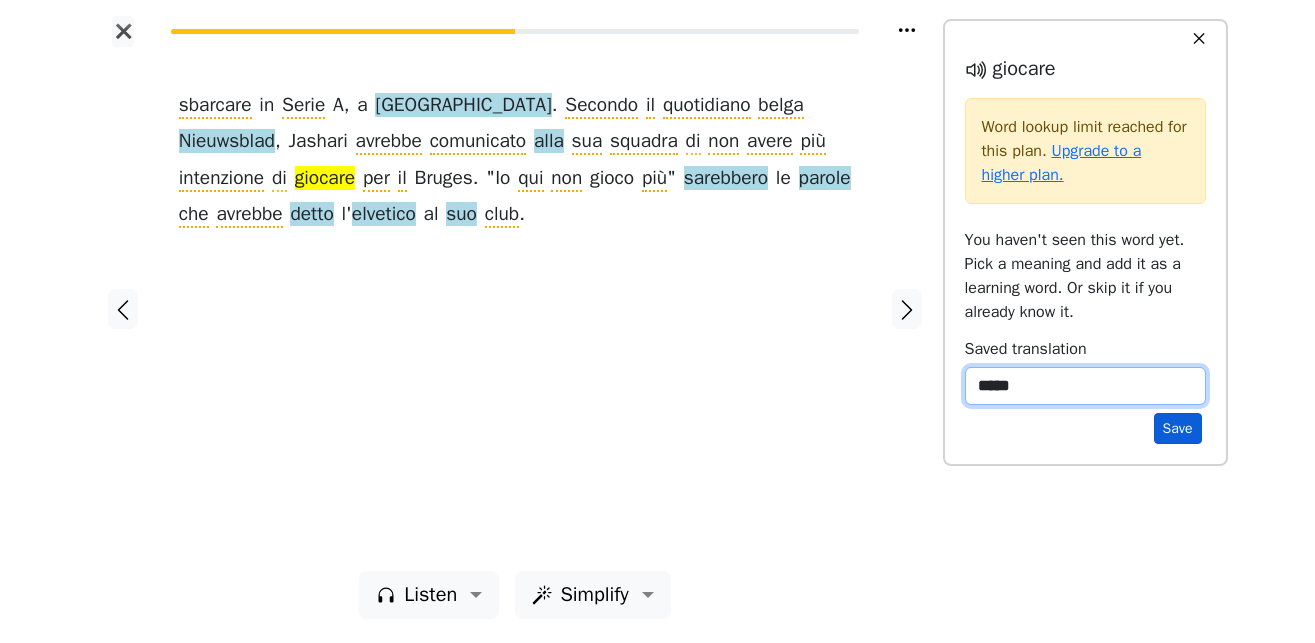 type on "*****" 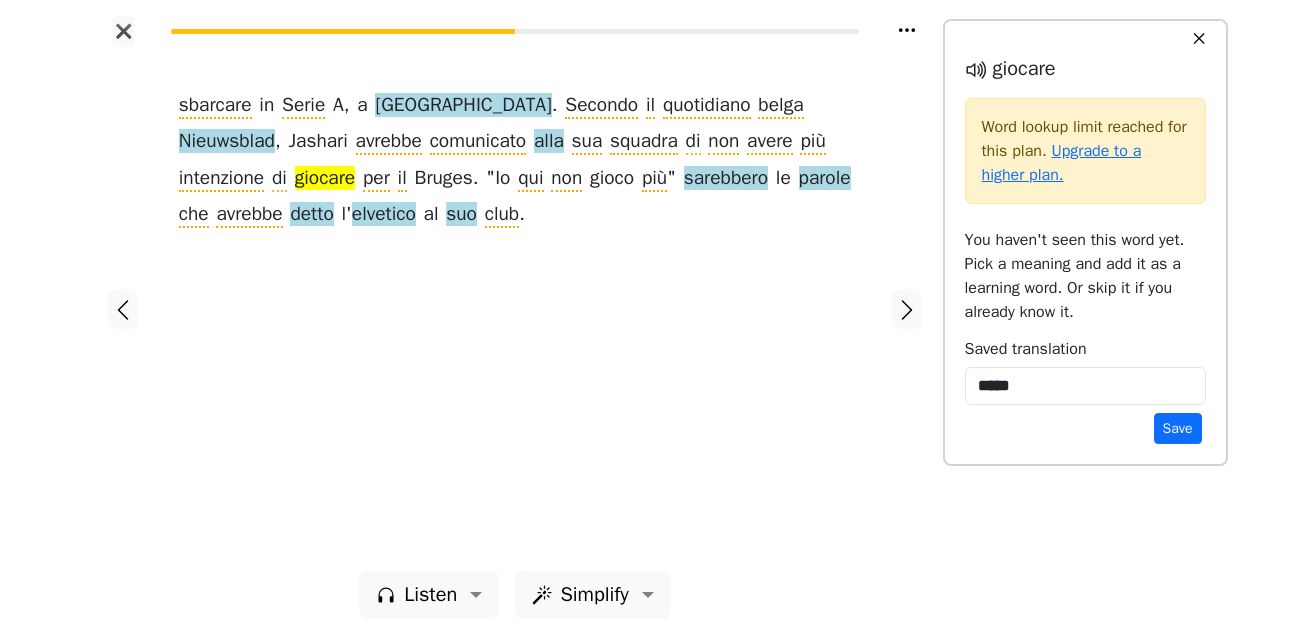 drag, startPoint x: 1172, startPoint y: 433, endPoint x: 1148, endPoint y: 433, distance: 24 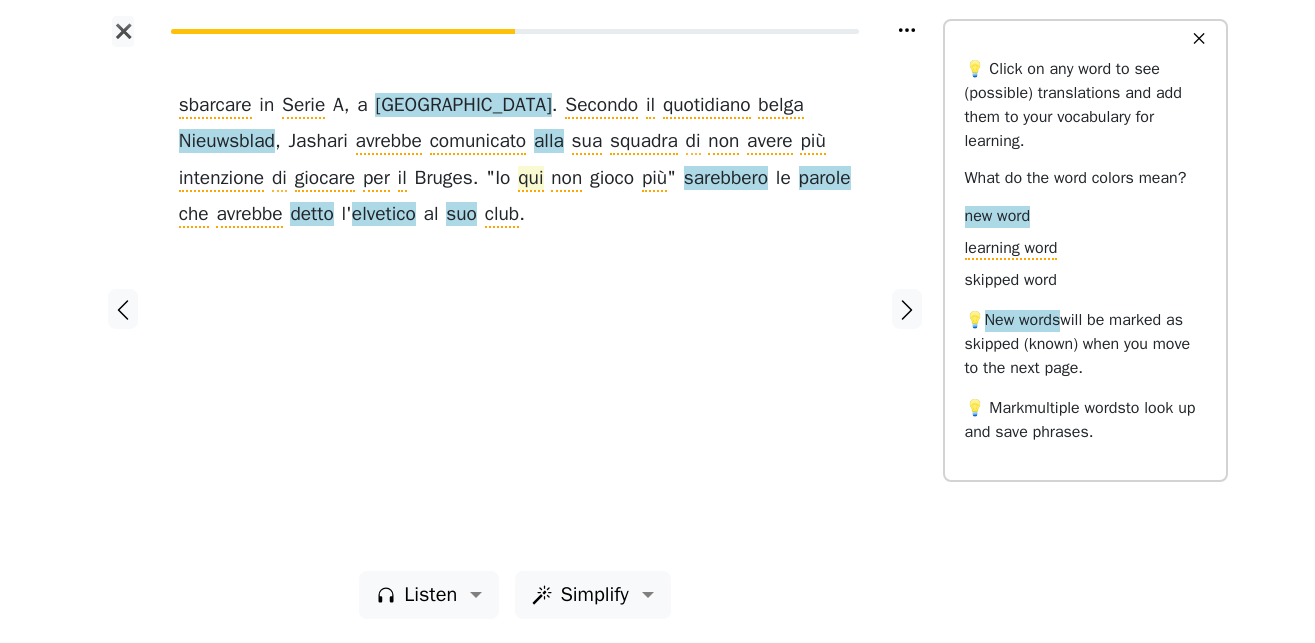 click on "qui" at bounding box center [530, 179] 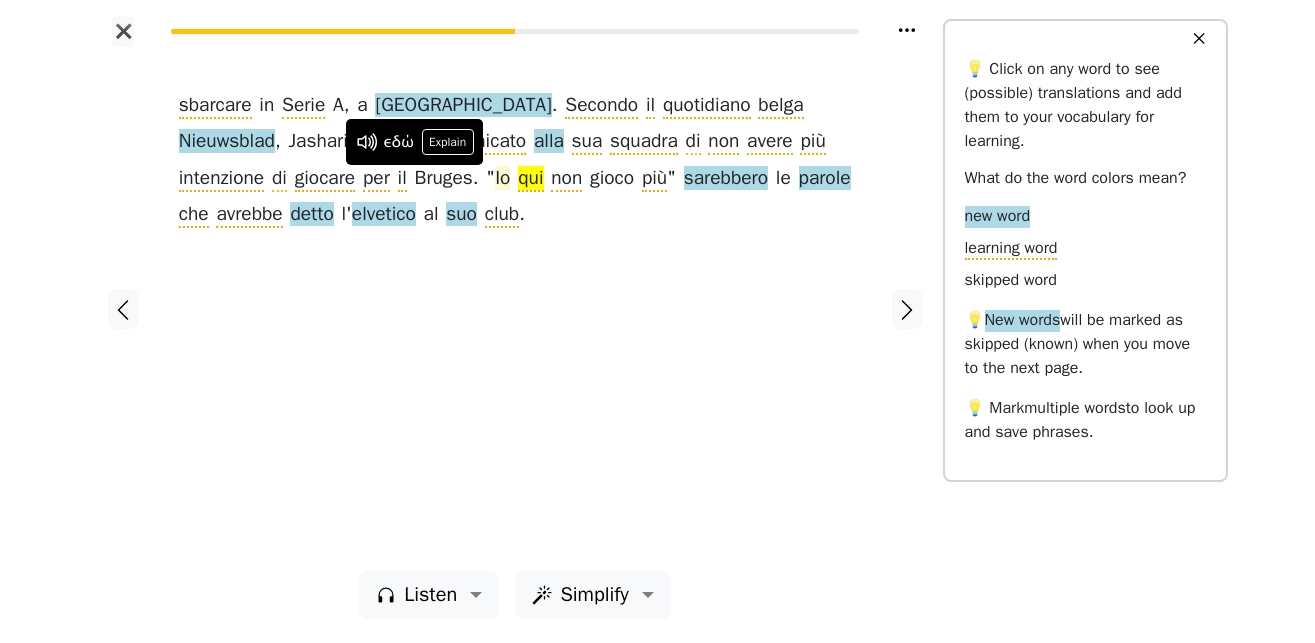 click on "Io" at bounding box center [502, 179] 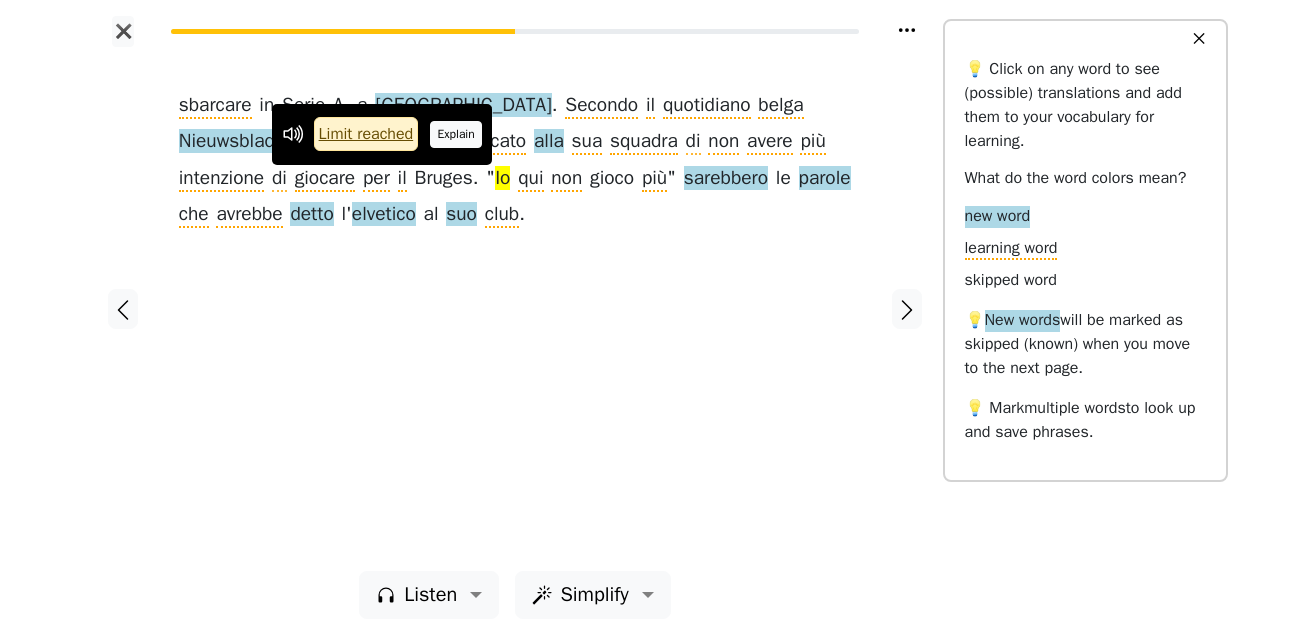 click on "Explain" at bounding box center [456, 134] 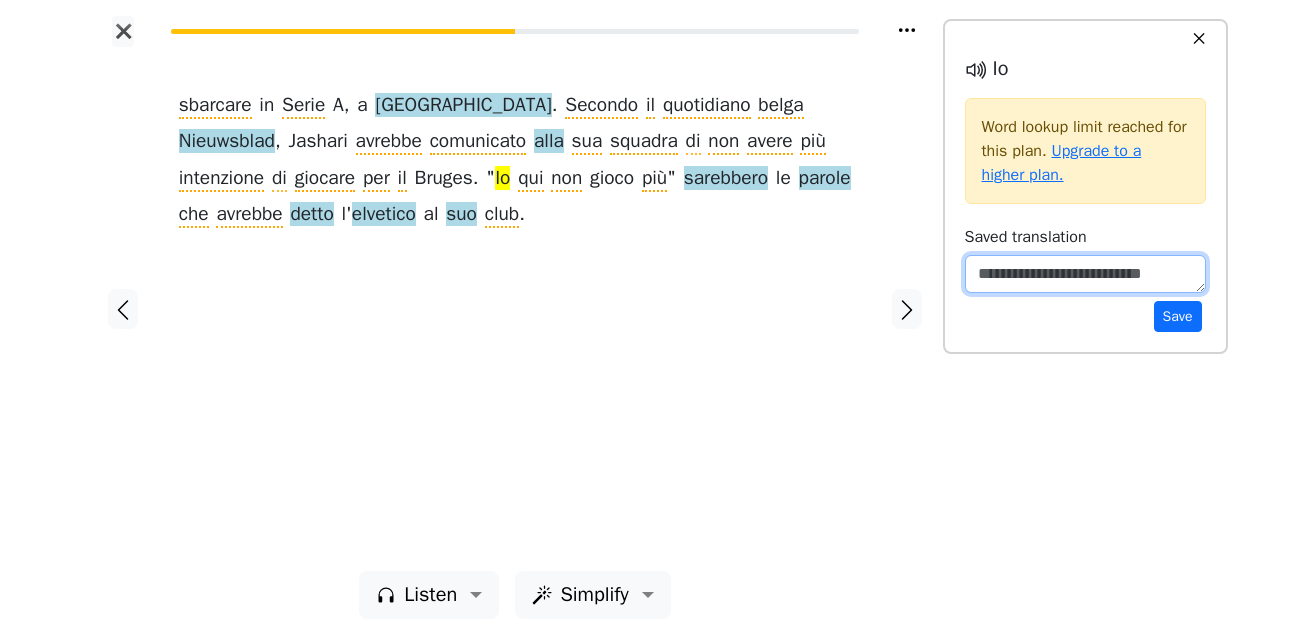 click at bounding box center [1085, 274] 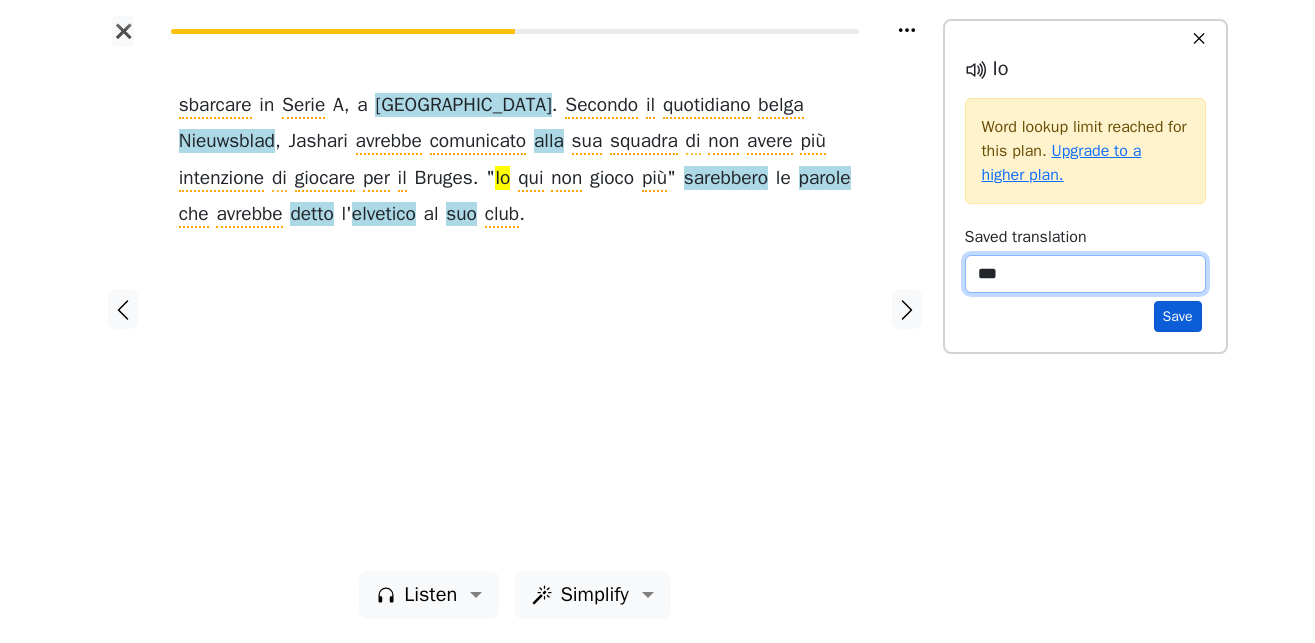 type on "***" 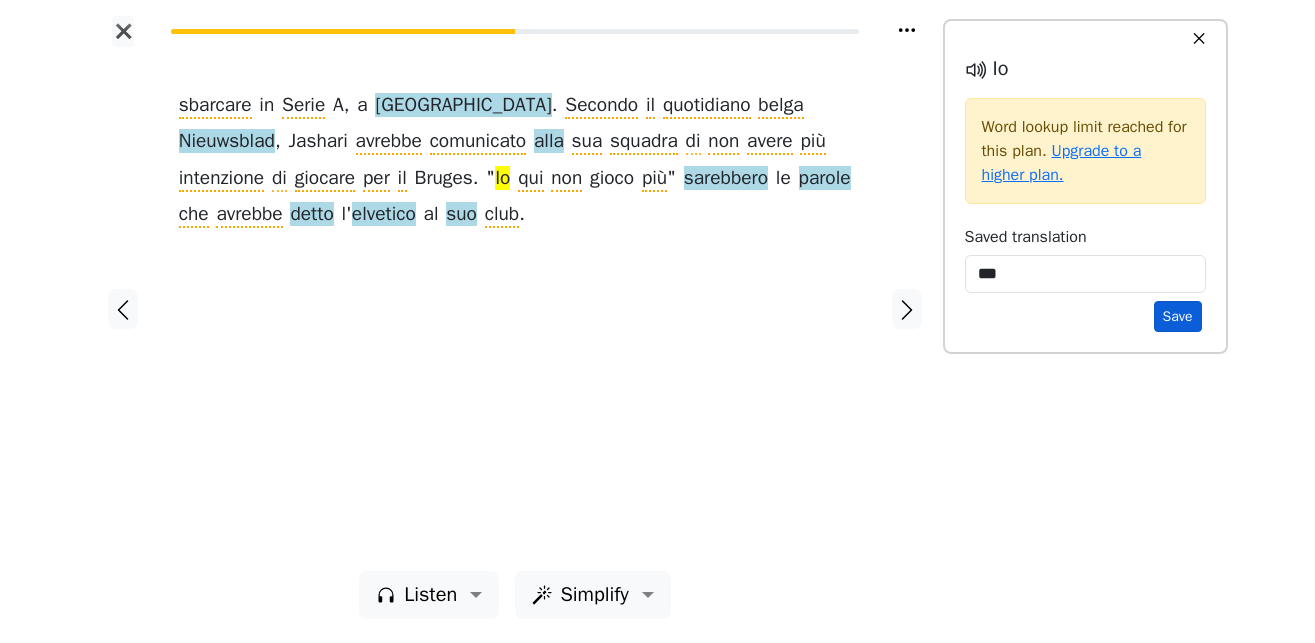 click on "Save" at bounding box center [1178, 316] 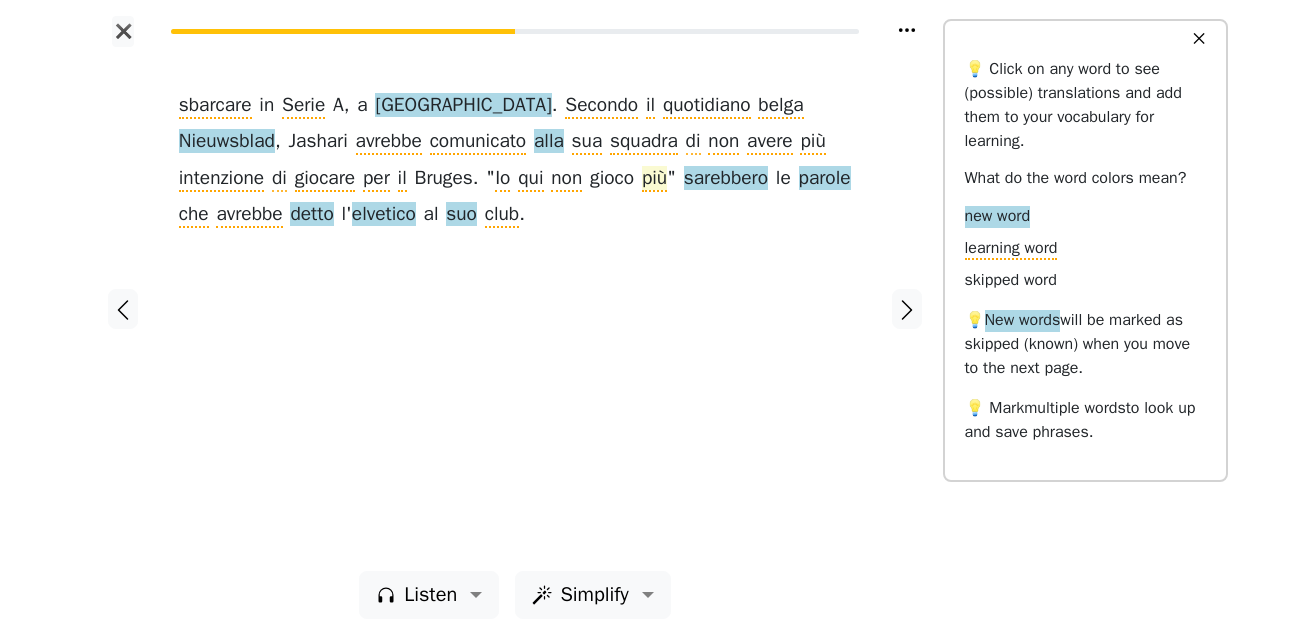 click on "più" at bounding box center (654, 179) 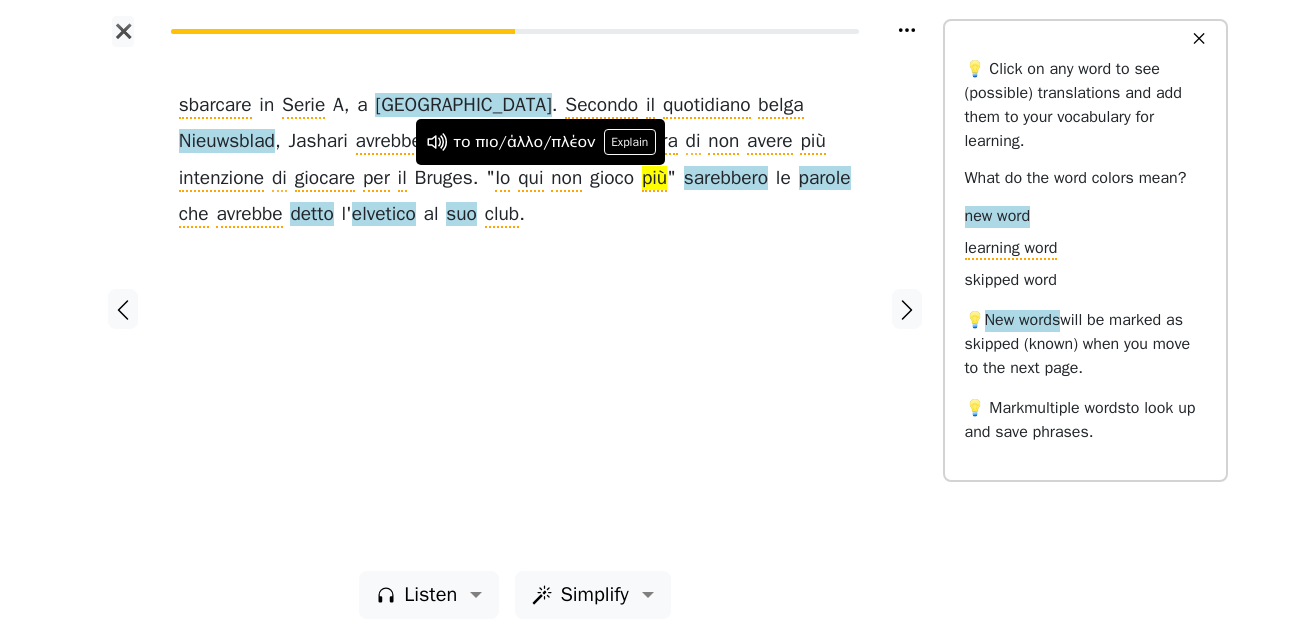 click on "sbarcare   in   Serie   A ,   a   [GEOGRAPHIC_DATA] .   Secondo   il   quotidiano   belga   Nieuwsblad ,   [PERSON_NAME]   avrebbe   comunicato   alla   sua   squadra   di   non   avere   più   intenzione   di   giocare   per   il   Bruges .   " Io   qui   non   gioco   più "   sarebbero   le   parole   che   avrebbe   detto   l ' elvetico   al   suo   club ." at bounding box center [515, 309] 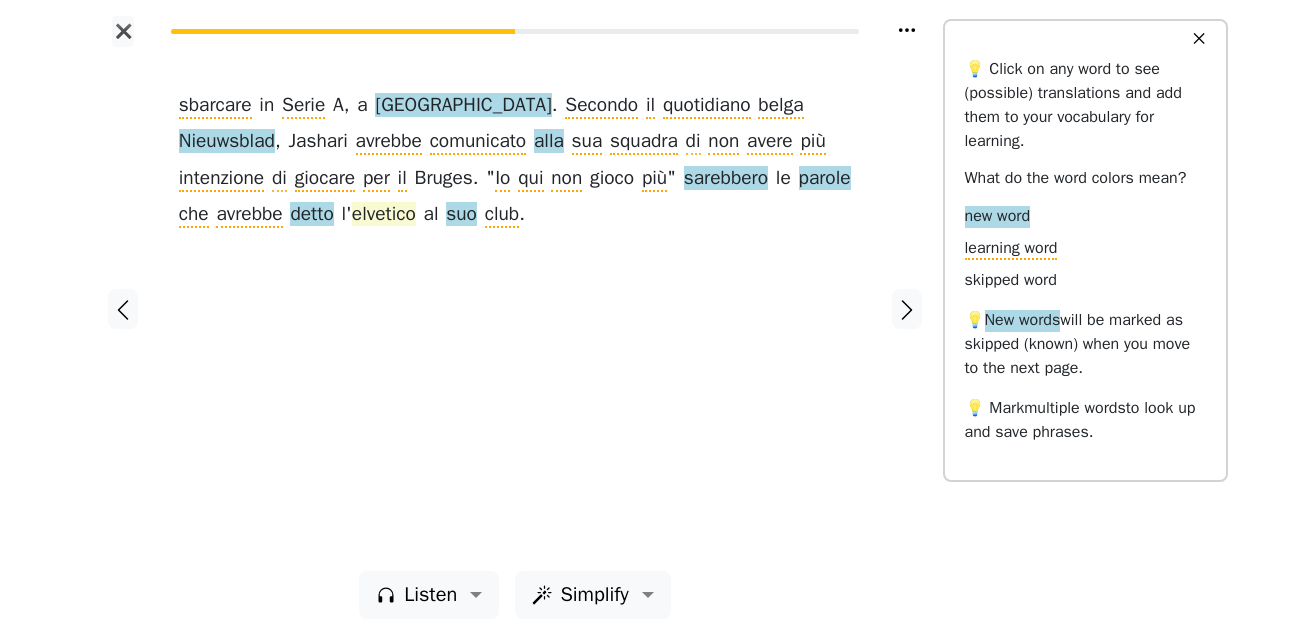 click on "elvetico" at bounding box center [384, 215] 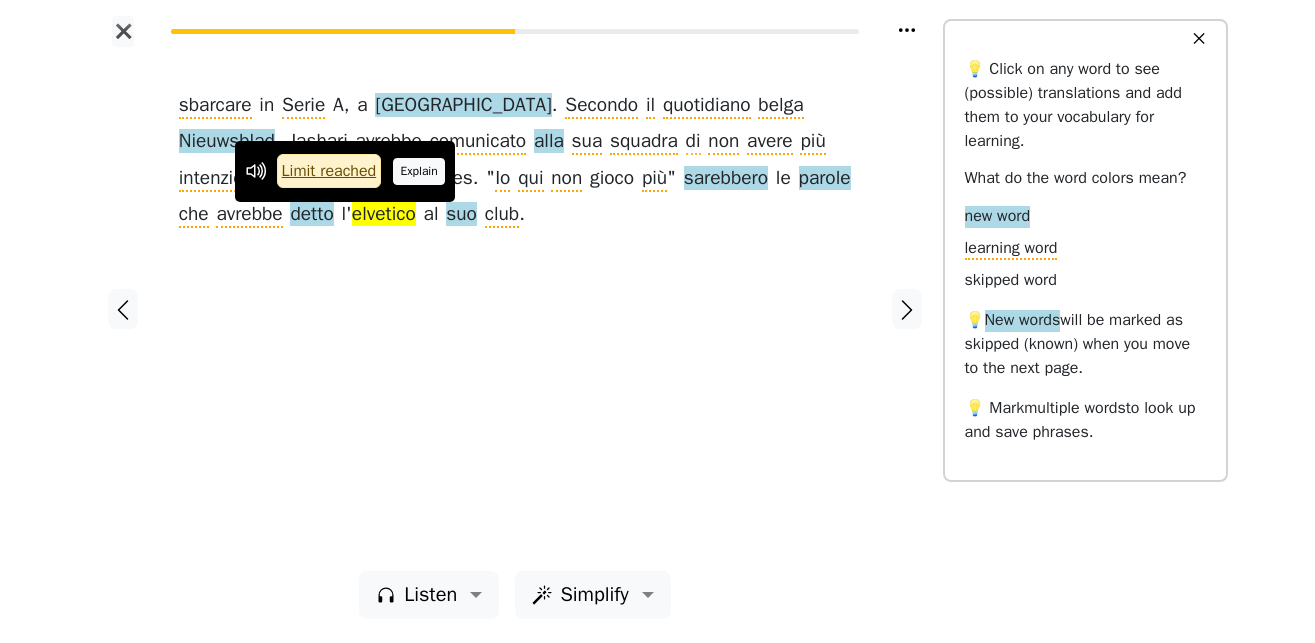 click on "Explain" at bounding box center [419, 171] 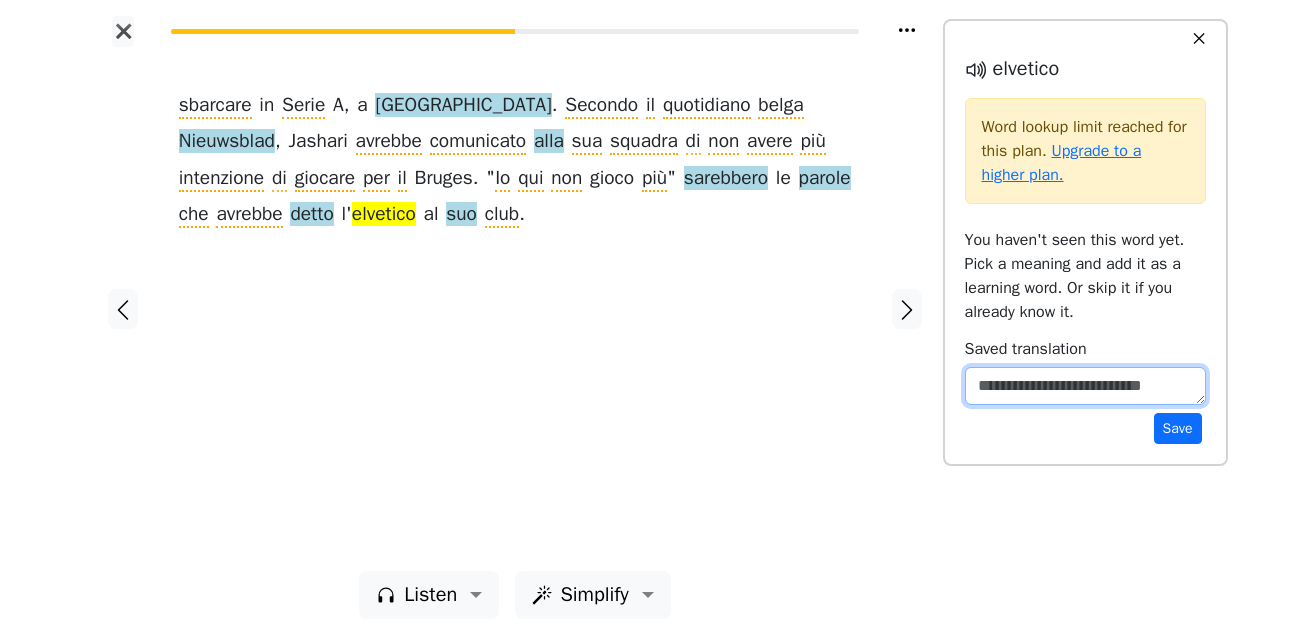 click at bounding box center (1085, 386) 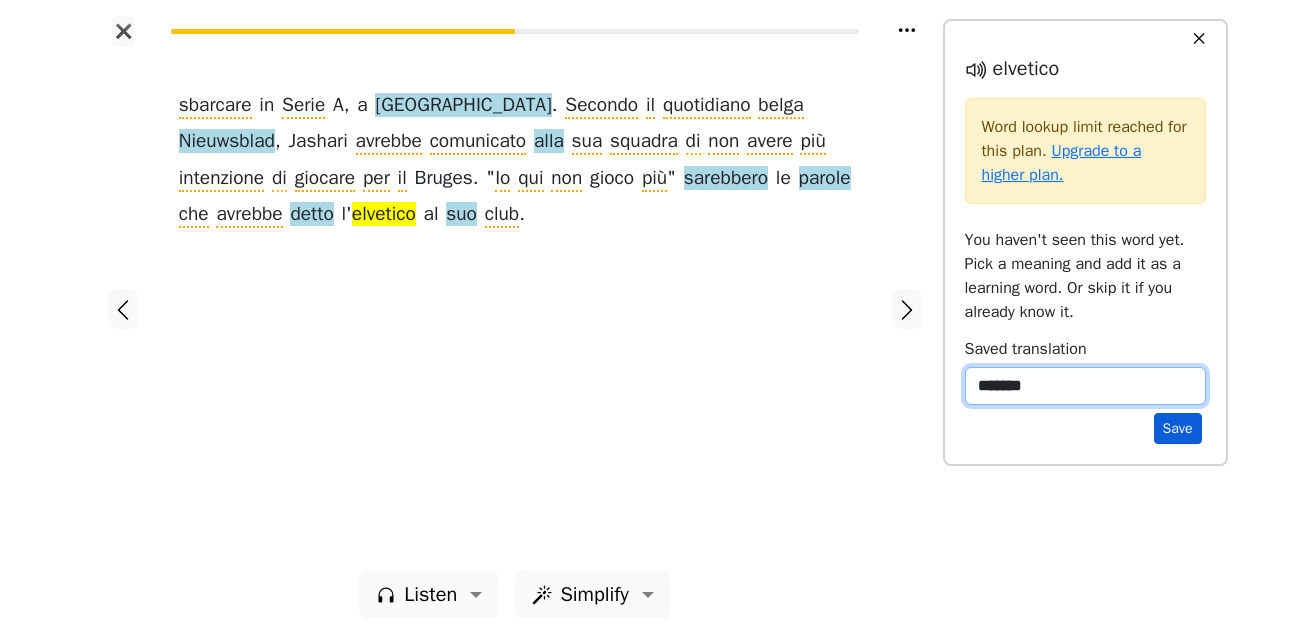 type on "*******" 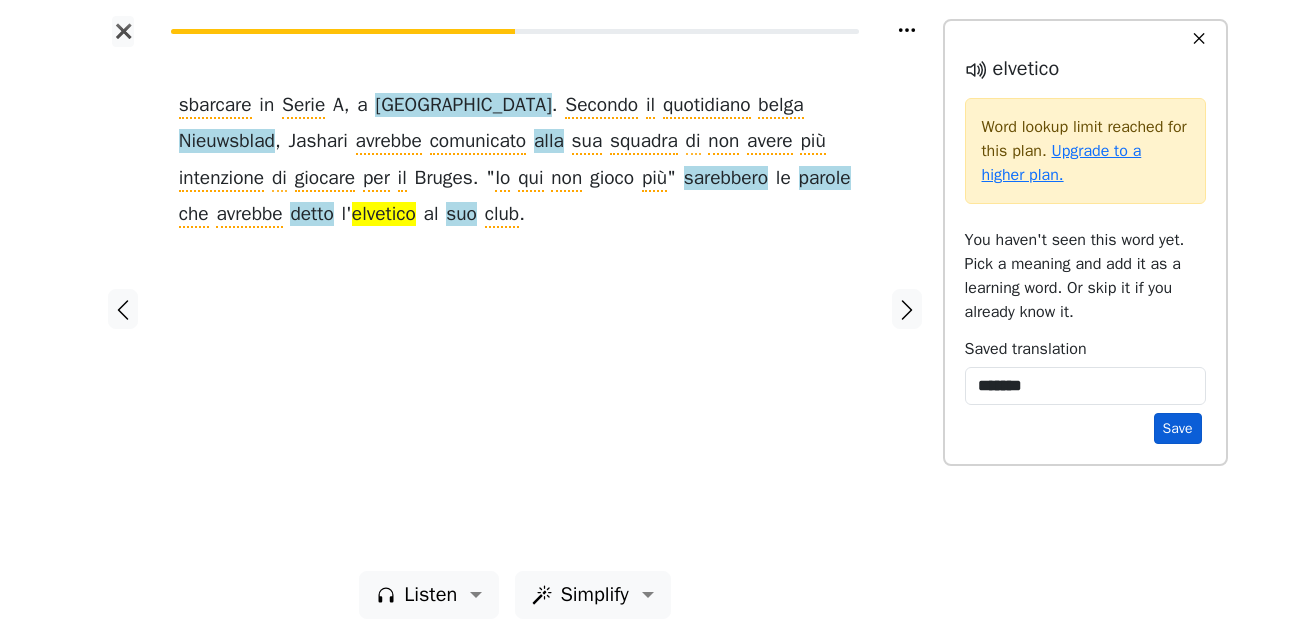 click on "Save" at bounding box center [1178, 428] 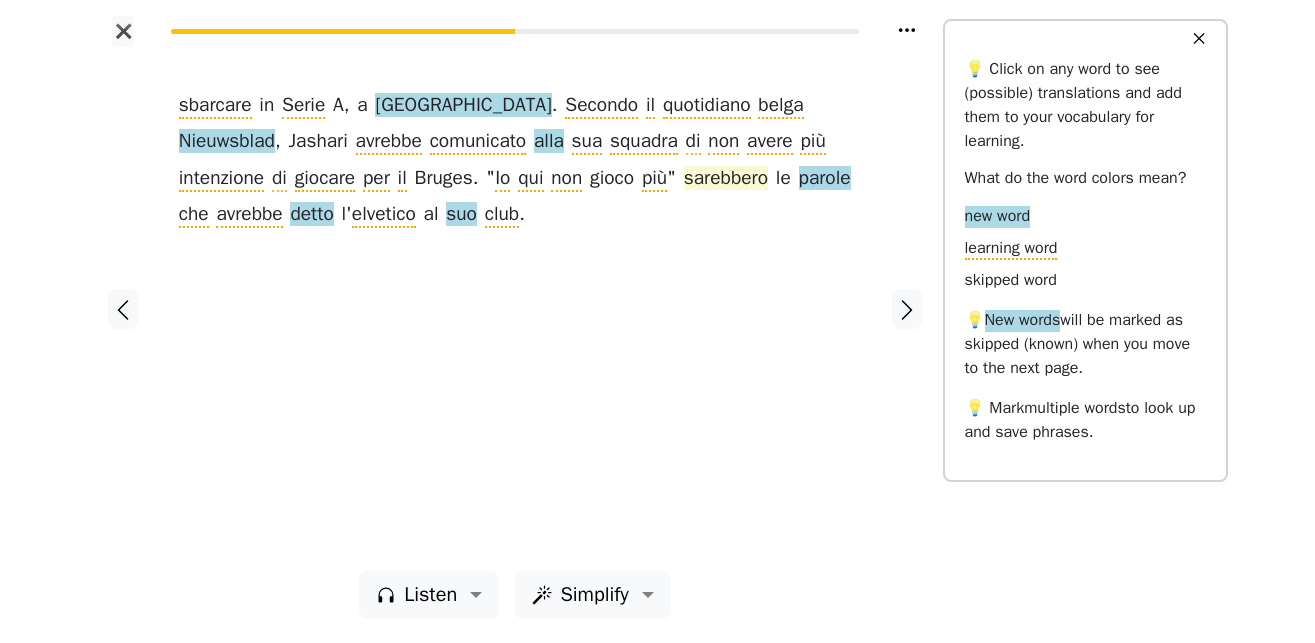 click on "sarebbero" at bounding box center (726, 179) 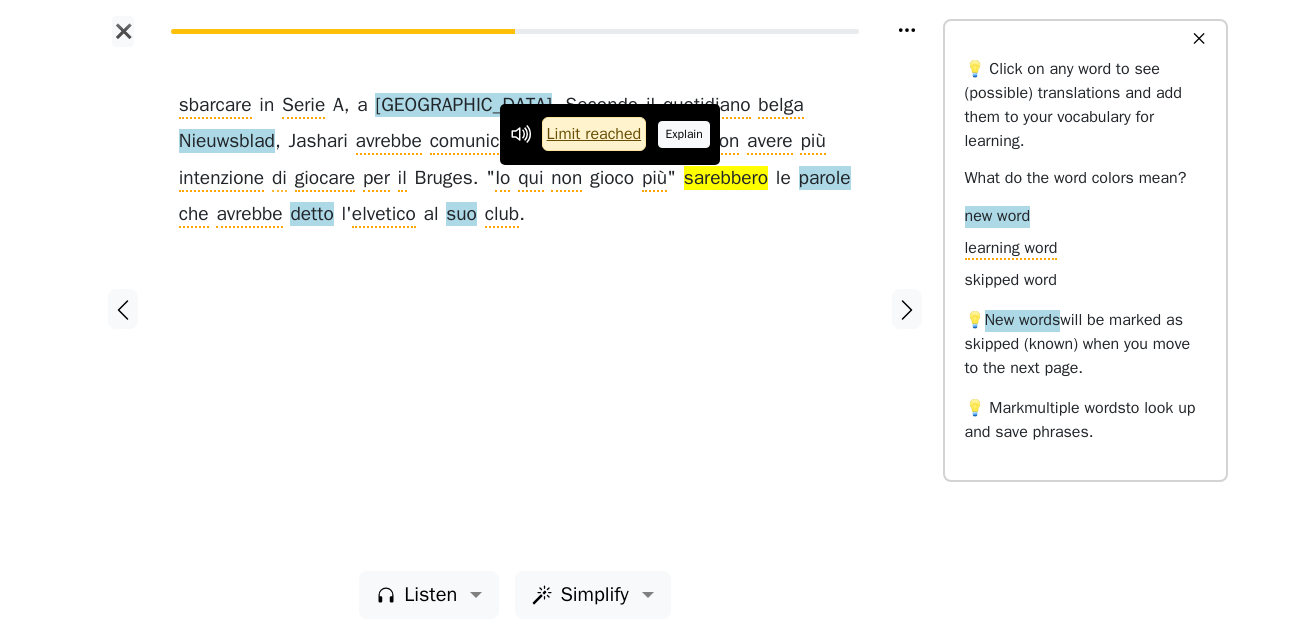 click on "Explain" at bounding box center [684, 134] 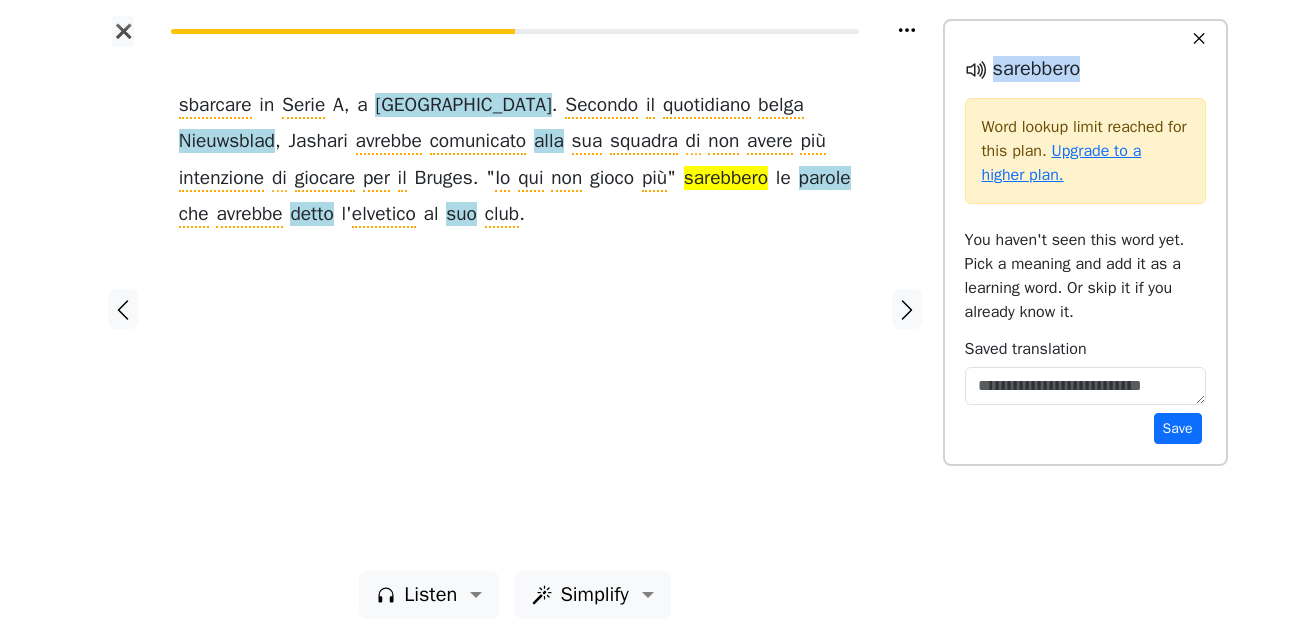 drag, startPoint x: 1092, startPoint y: 69, endPoint x: 993, endPoint y: 78, distance: 99.40825 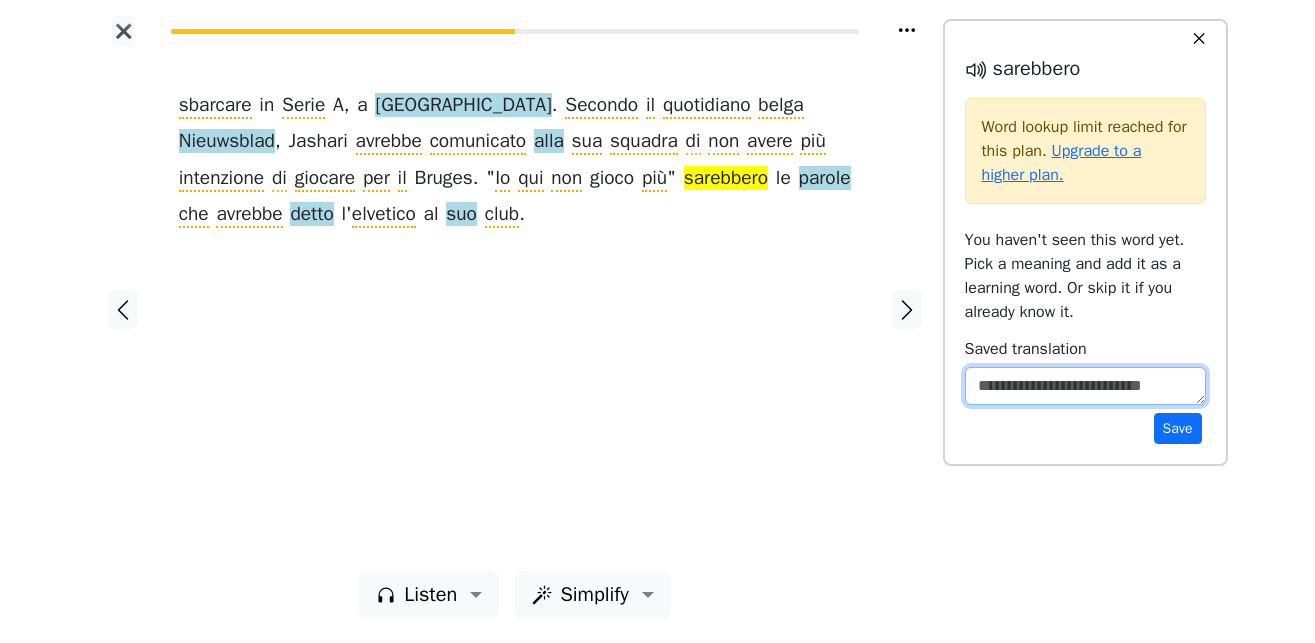 click at bounding box center (1085, 386) 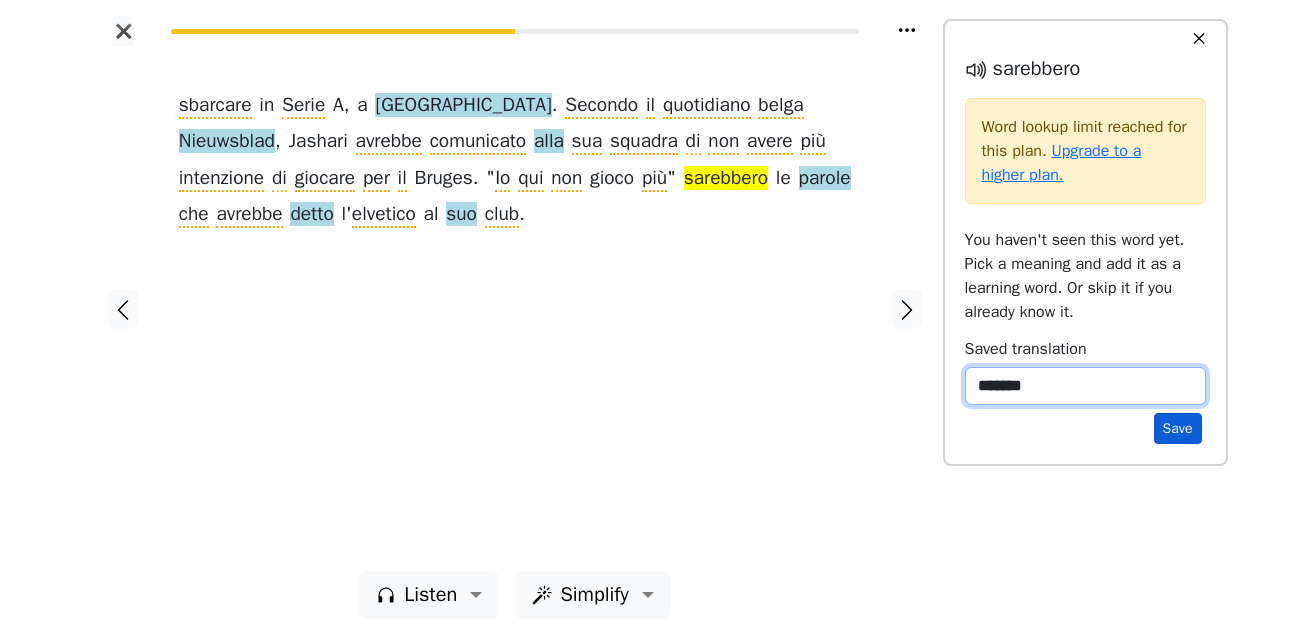 type on "*******" 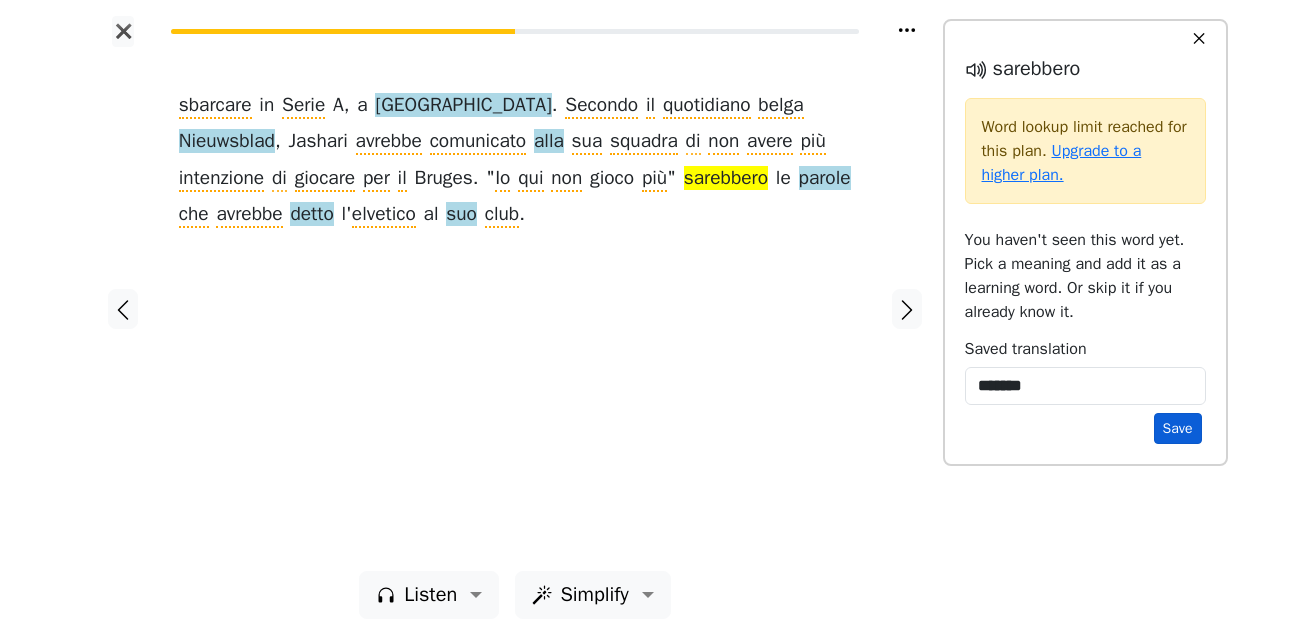 click on "Save" at bounding box center (1178, 428) 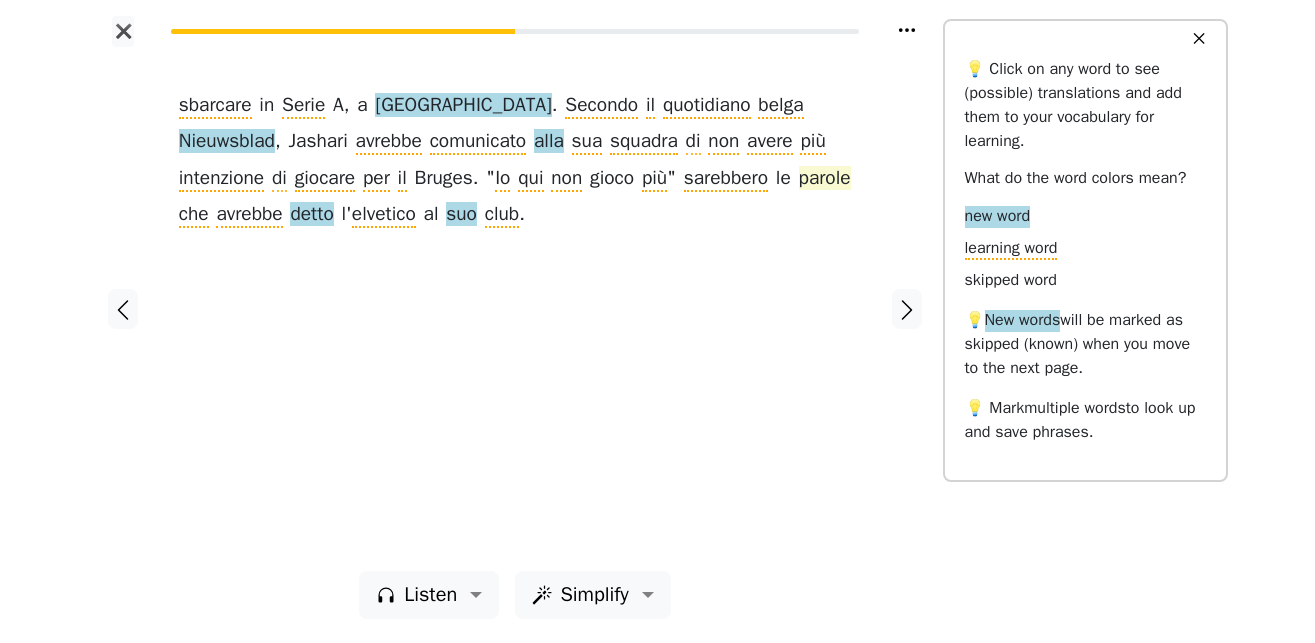 click on "parole" at bounding box center [825, 179] 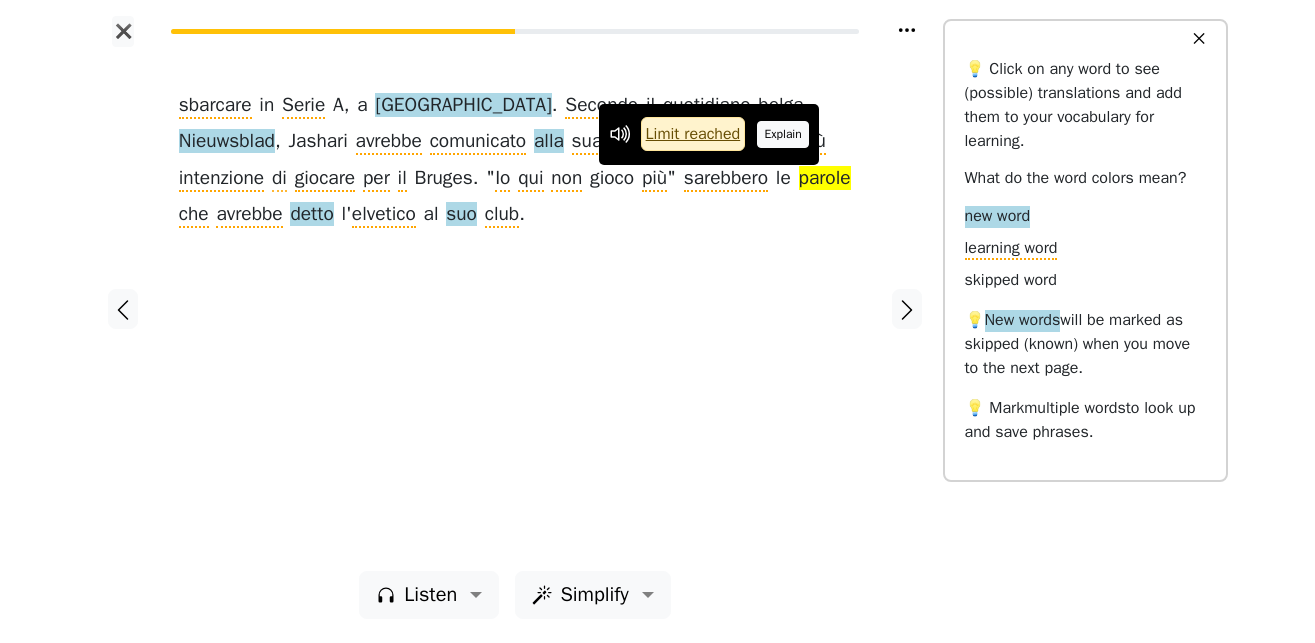 click on "Explain" at bounding box center (783, 134) 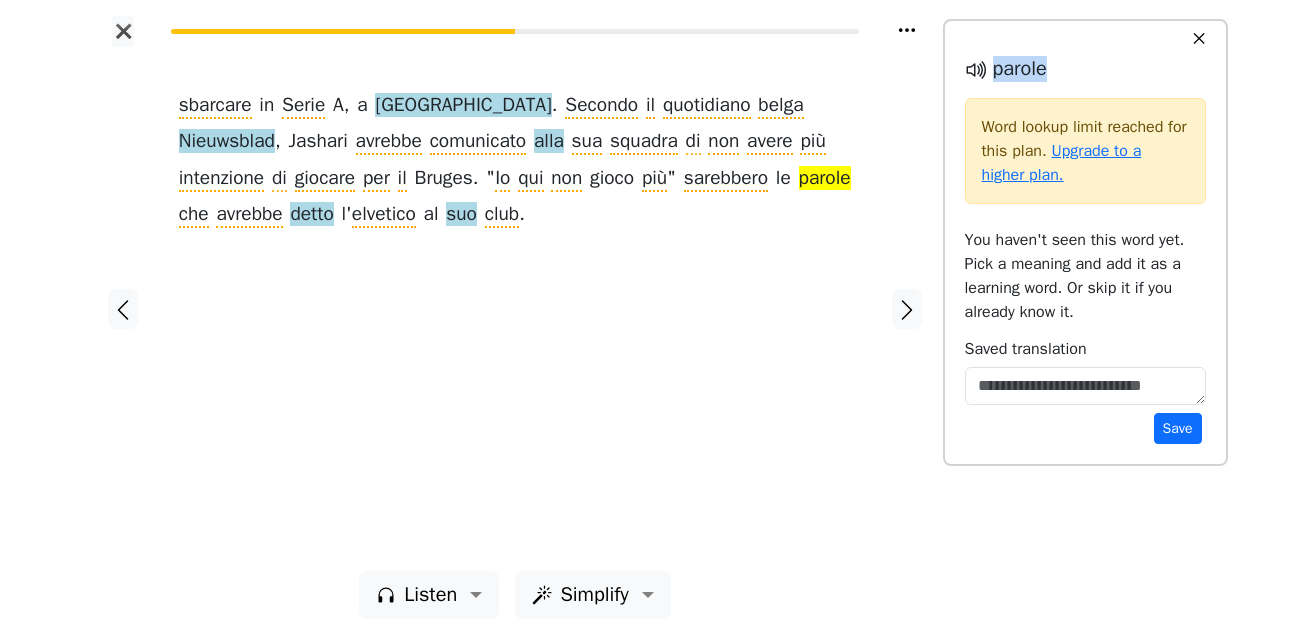 drag, startPoint x: 1050, startPoint y: 67, endPoint x: 1014, endPoint y: 74, distance: 36.67424 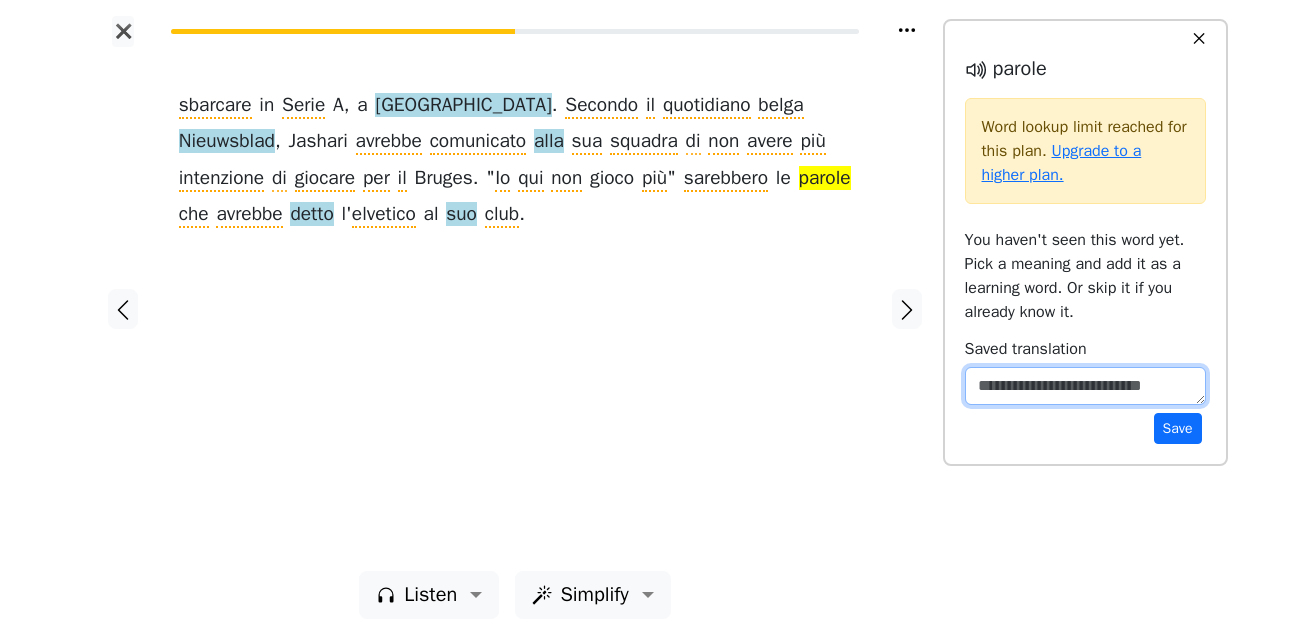 click at bounding box center (1085, 386) 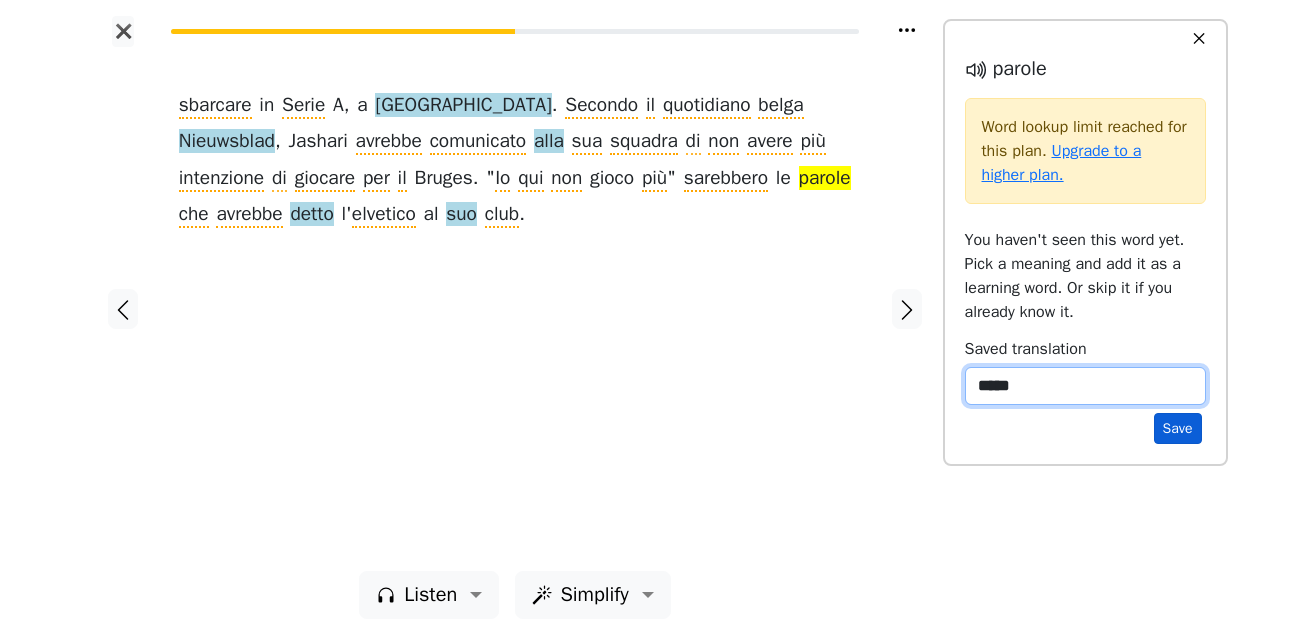 type on "*****" 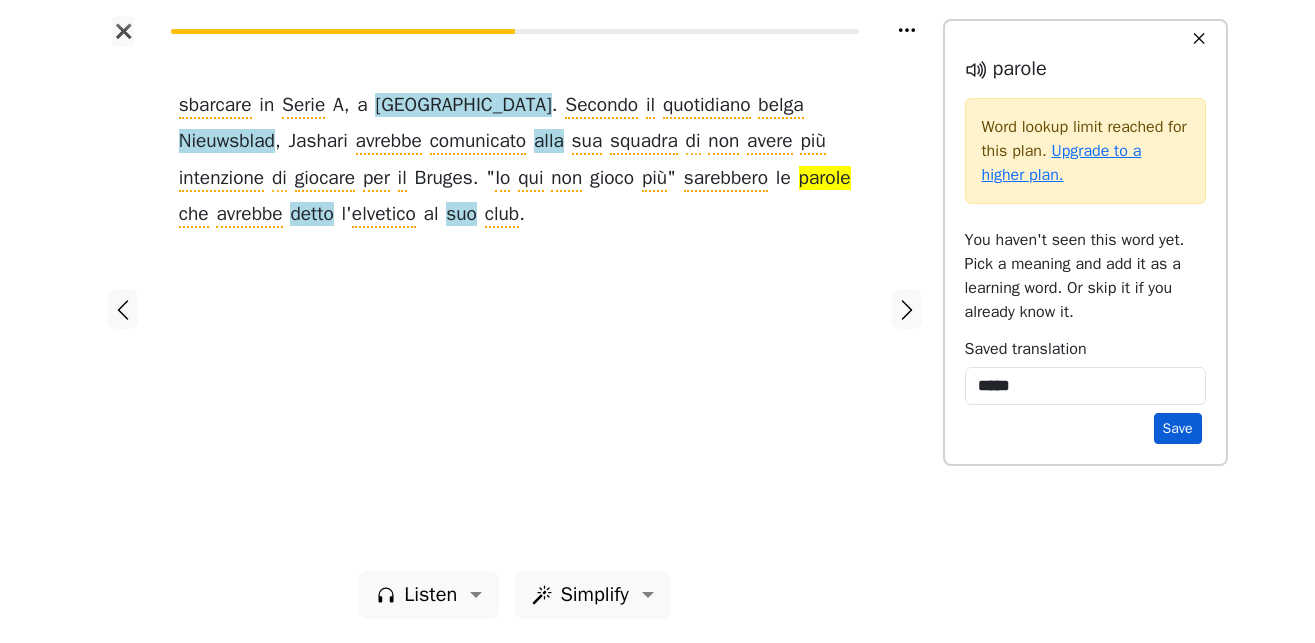 click on "Save" at bounding box center [1178, 428] 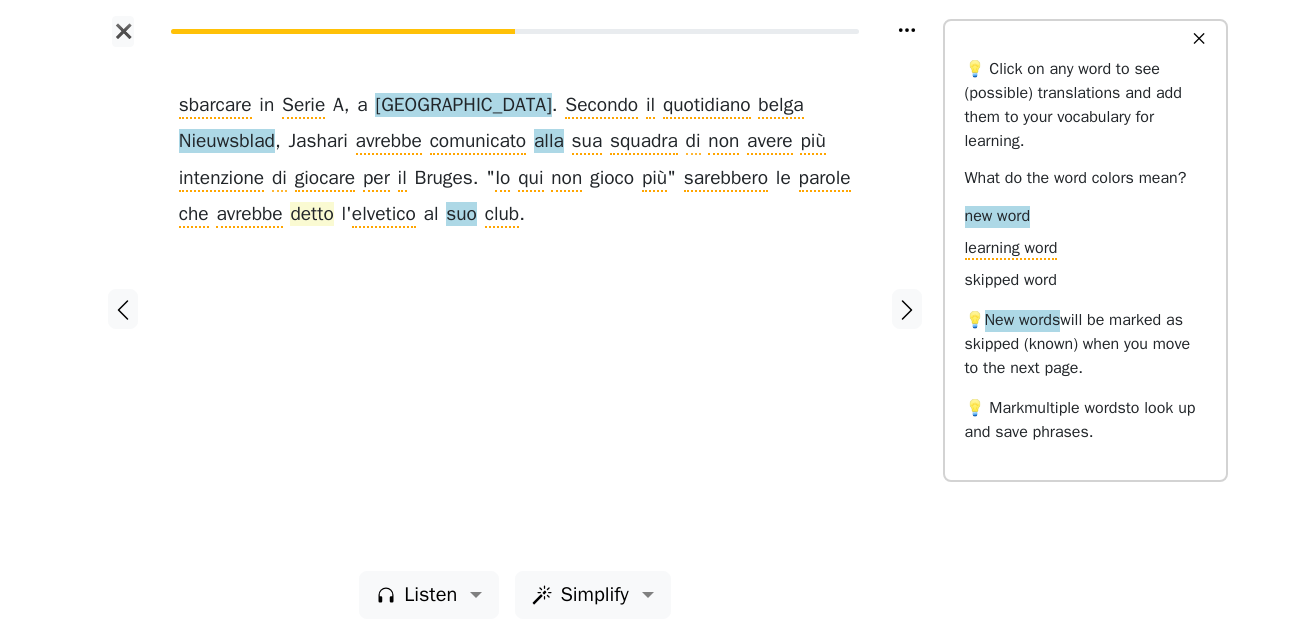 click on "detto" at bounding box center [311, 215] 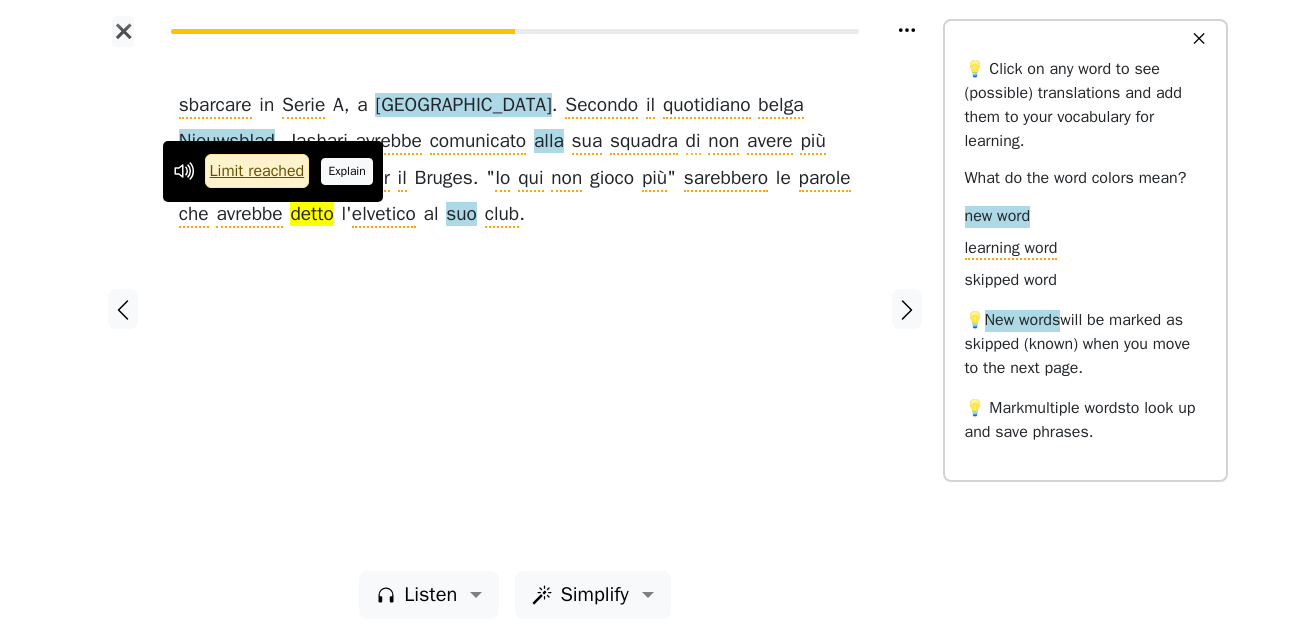 click on "Explain" at bounding box center [347, 171] 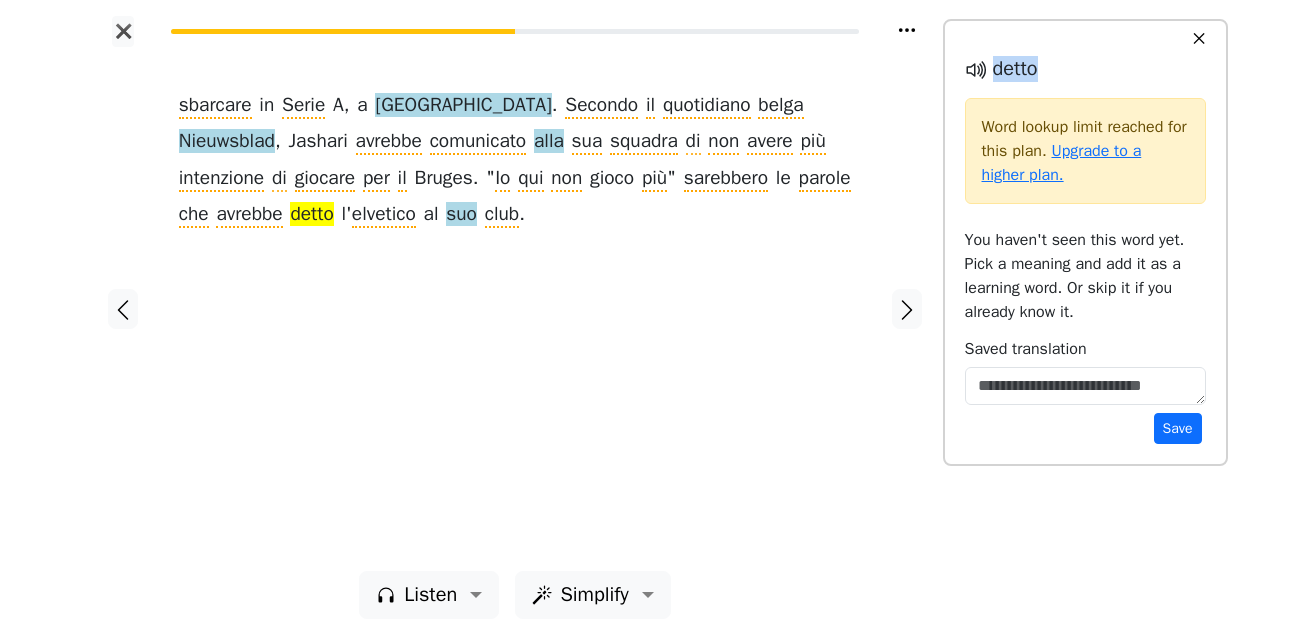 drag, startPoint x: 1054, startPoint y: 63, endPoint x: 997, endPoint y: 75, distance: 58.249462 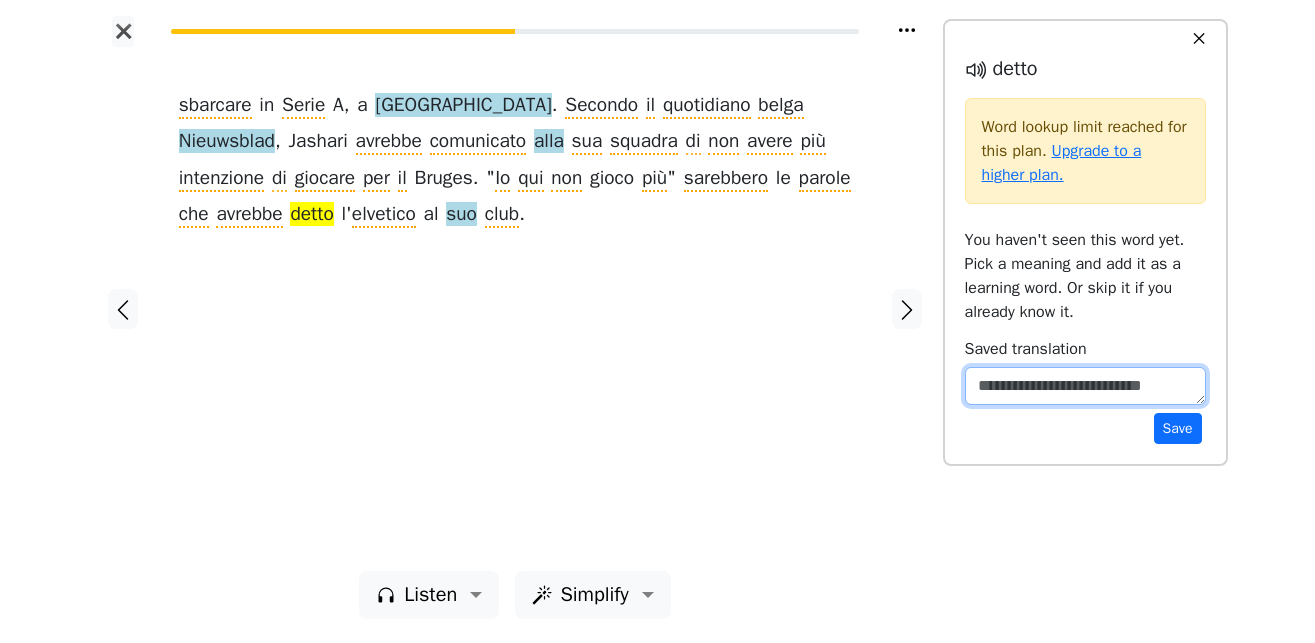 click at bounding box center (1085, 386) 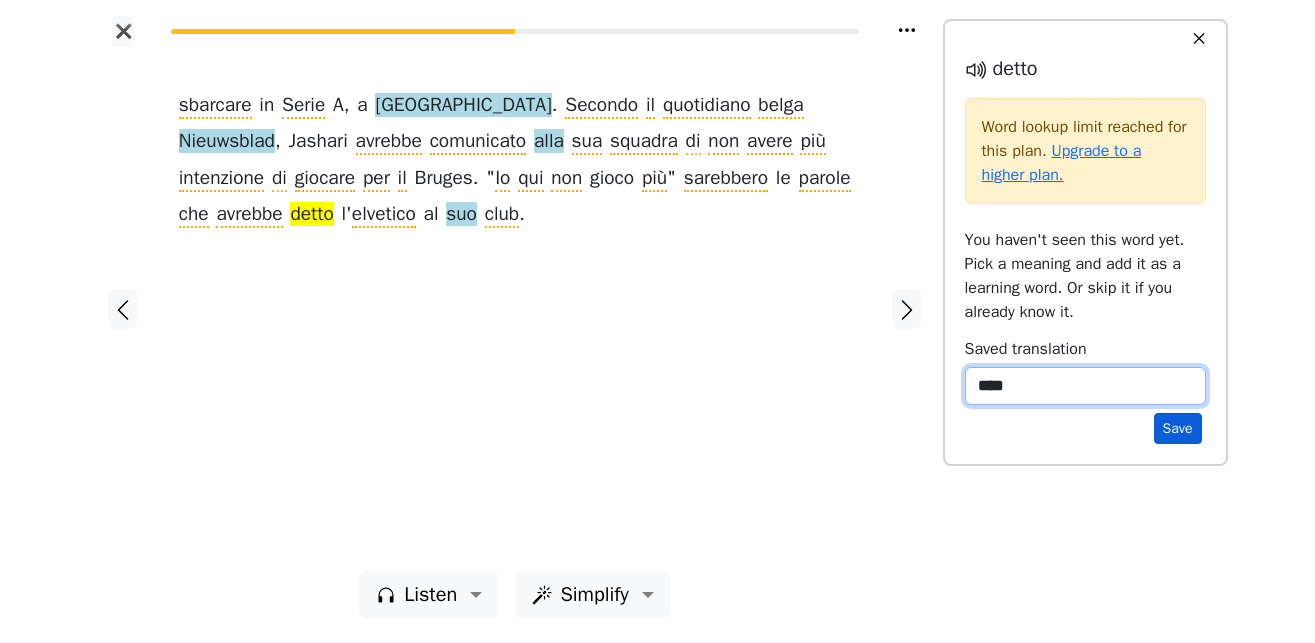 type on "****" 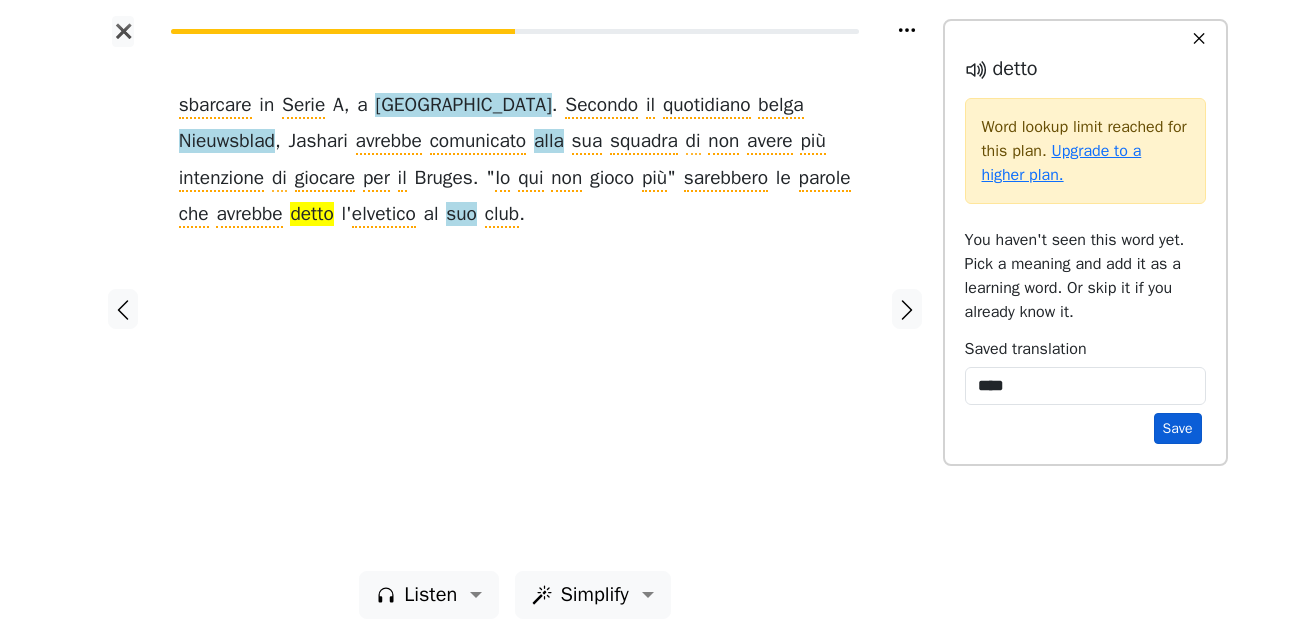 click on "Save" at bounding box center [1178, 428] 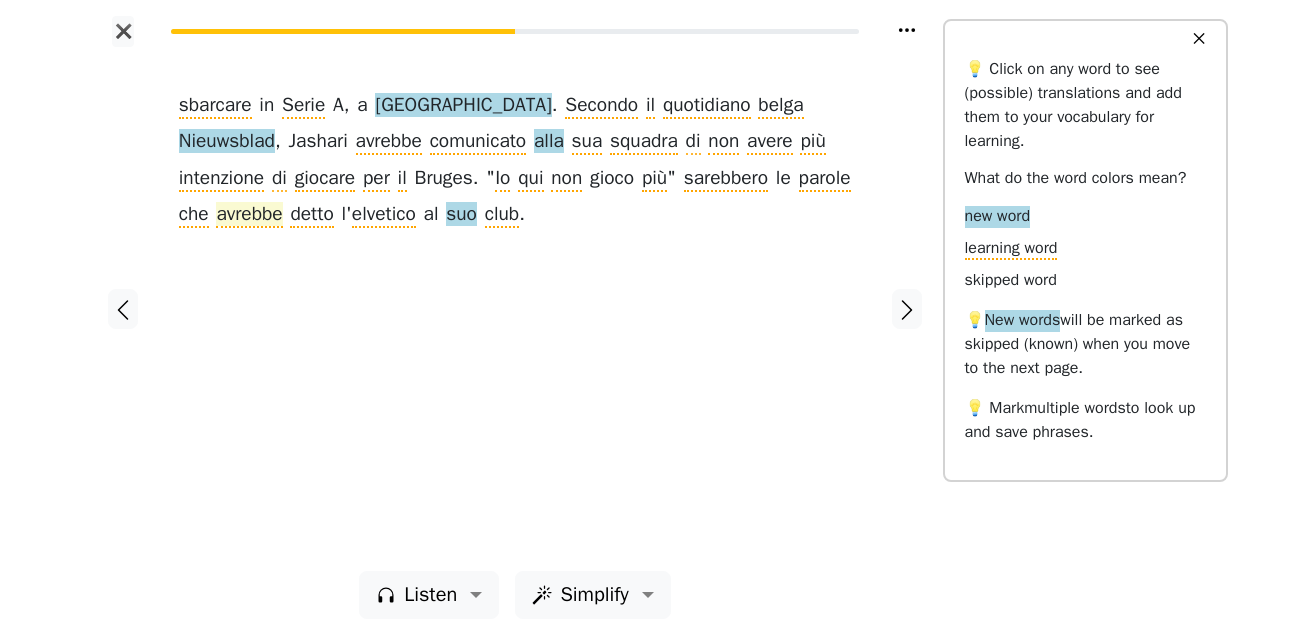 click on "avrebbe" at bounding box center (249, 215) 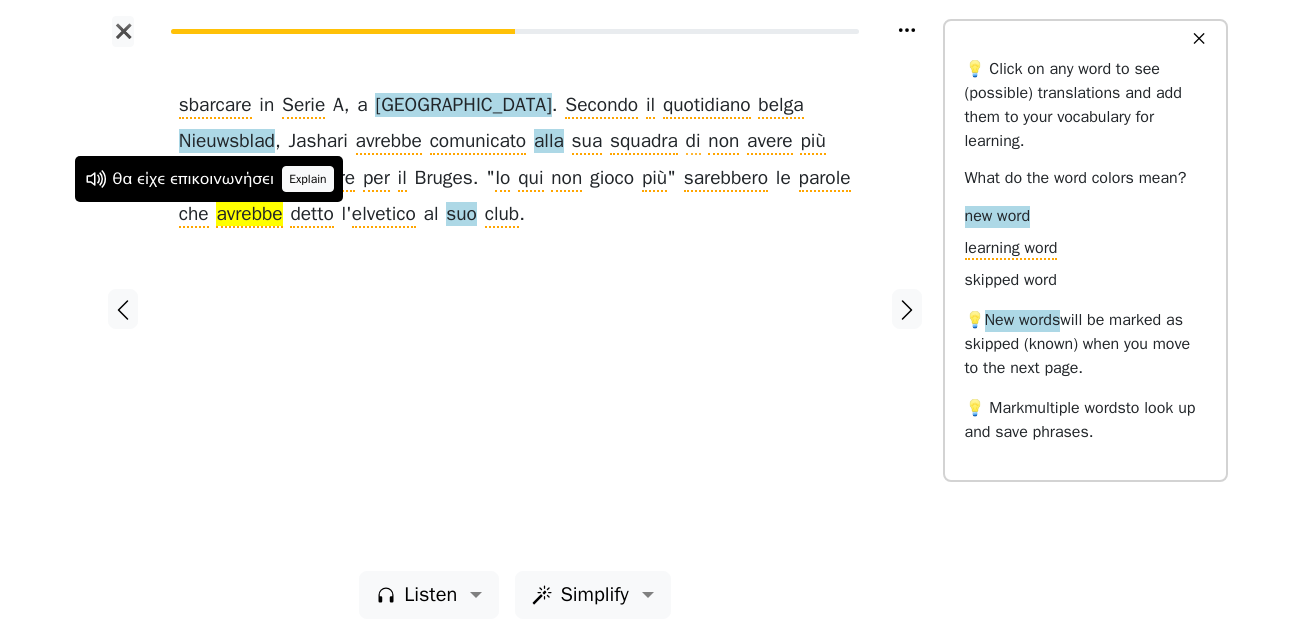 click on "Explain" at bounding box center [308, 179] 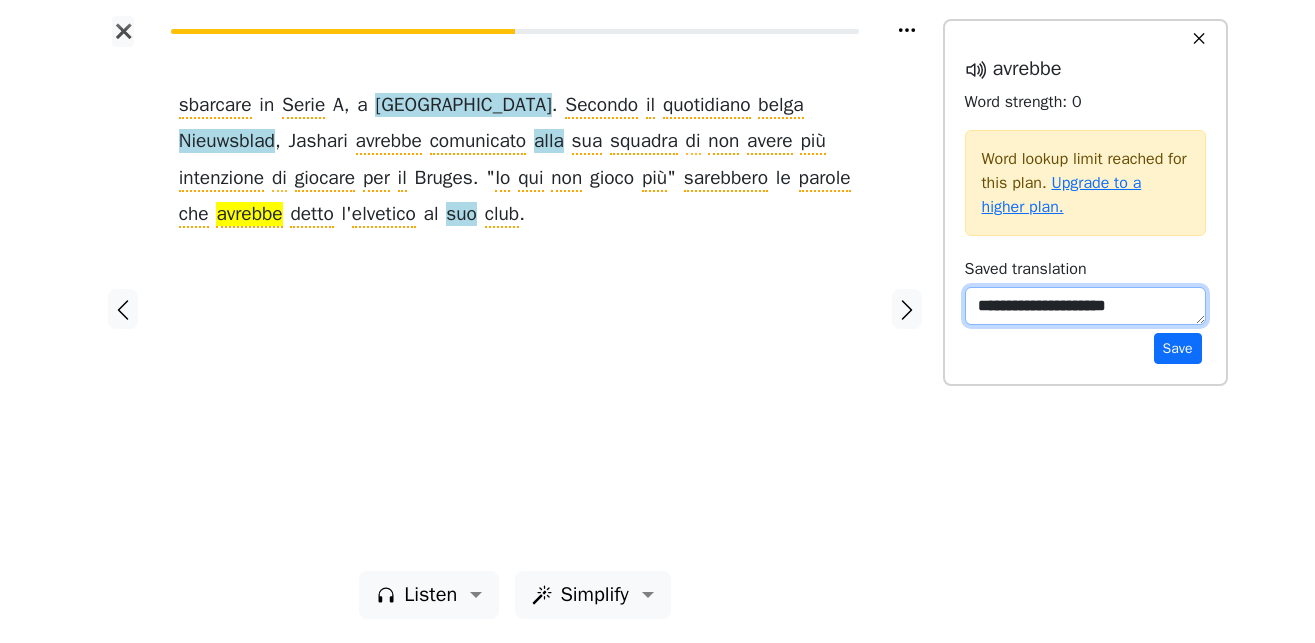 drag, startPoint x: 1037, startPoint y: 314, endPoint x: 1155, endPoint y: 310, distance: 118.06778 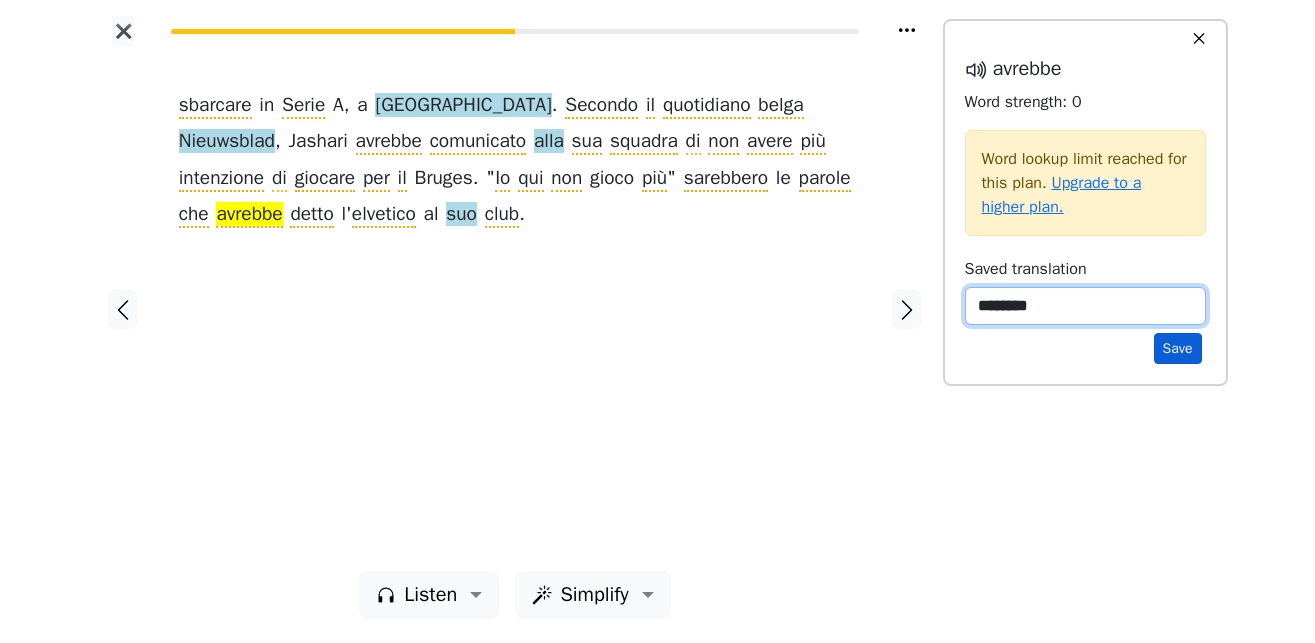 type on "*******" 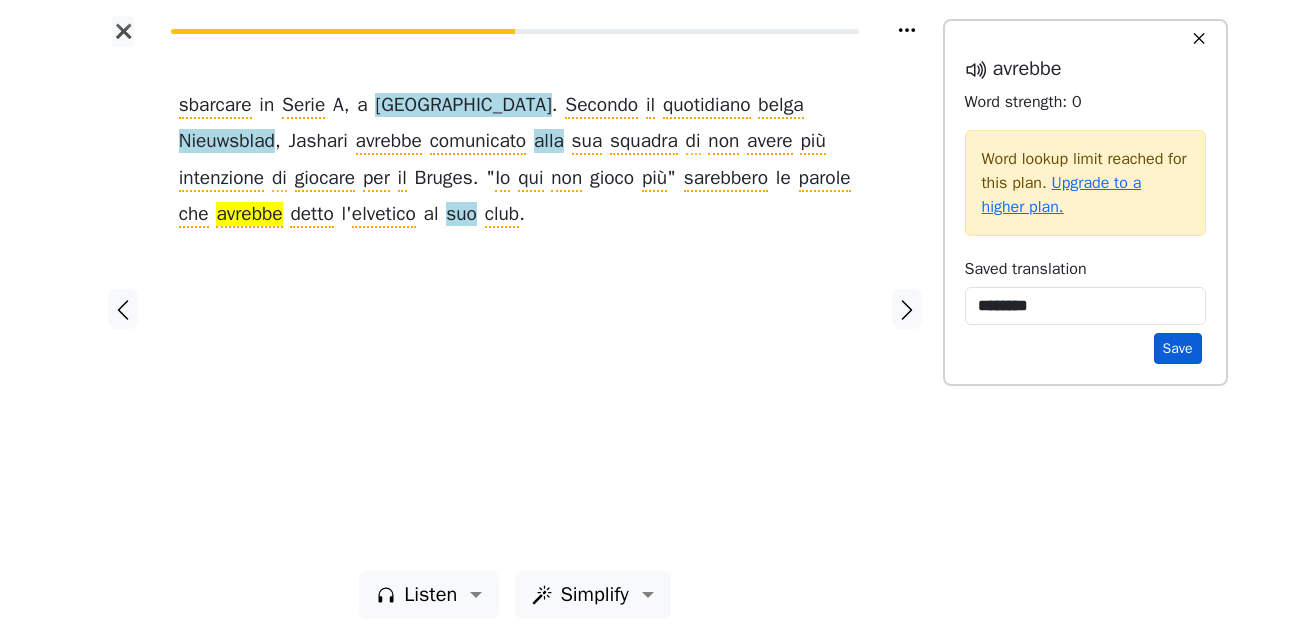 click on "Save" at bounding box center (1178, 348) 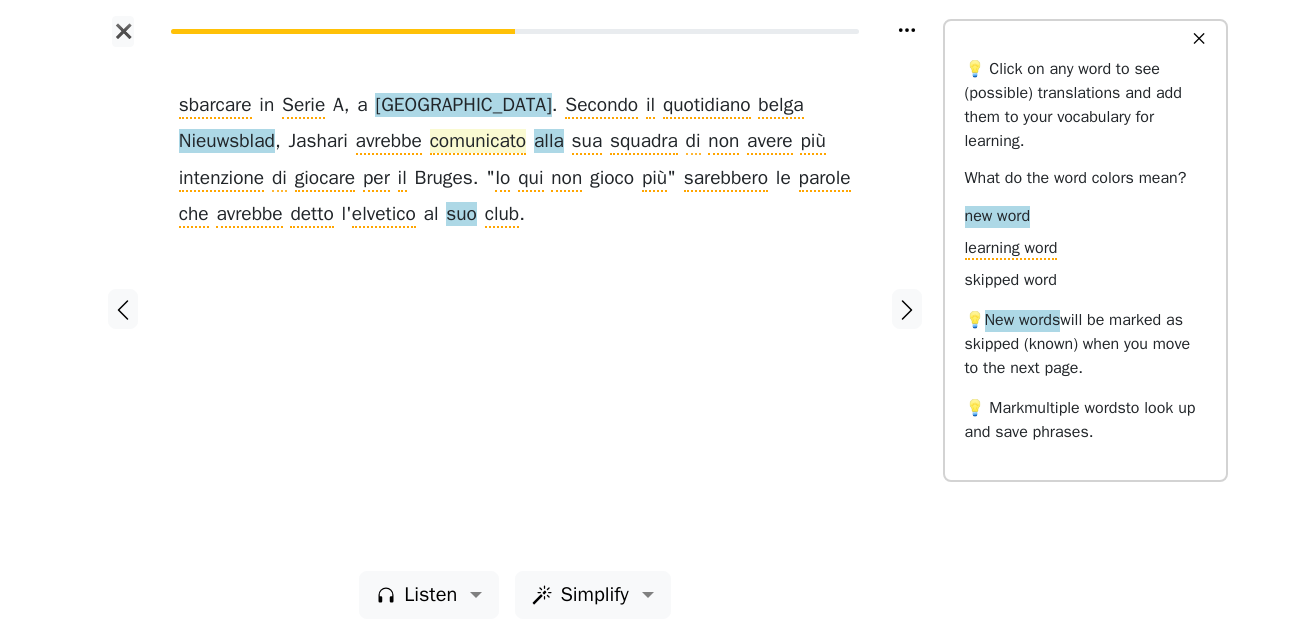 click on "comunicato" at bounding box center [478, 142] 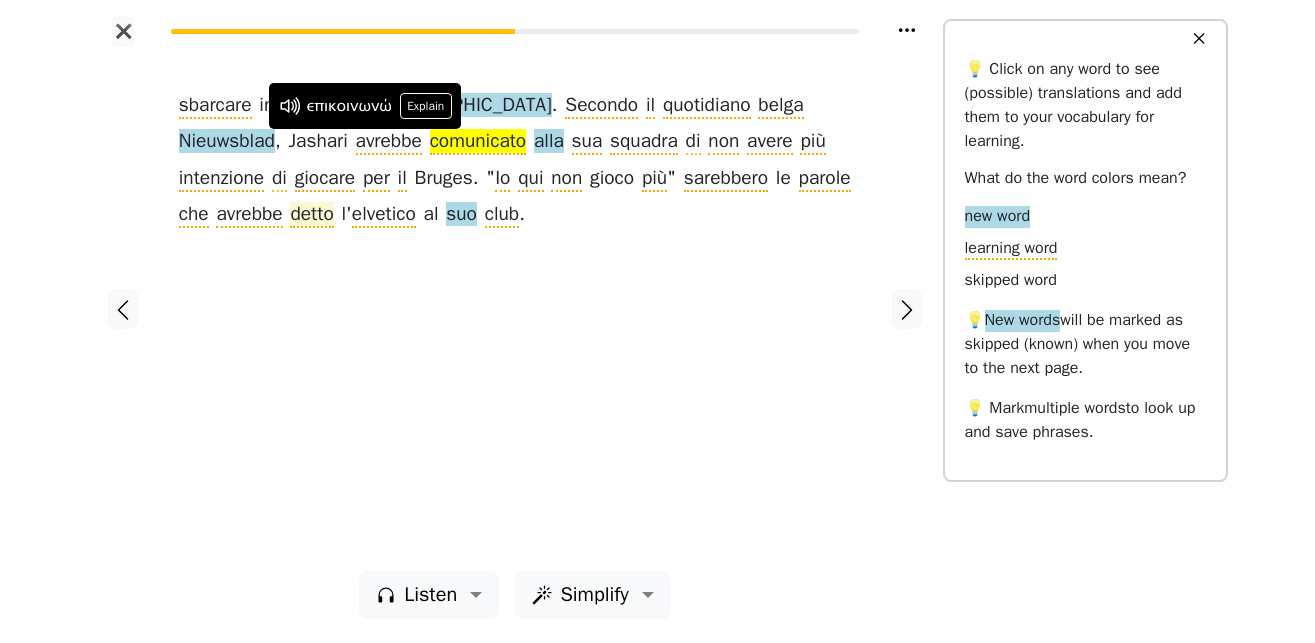 click on "detto" at bounding box center [311, 215] 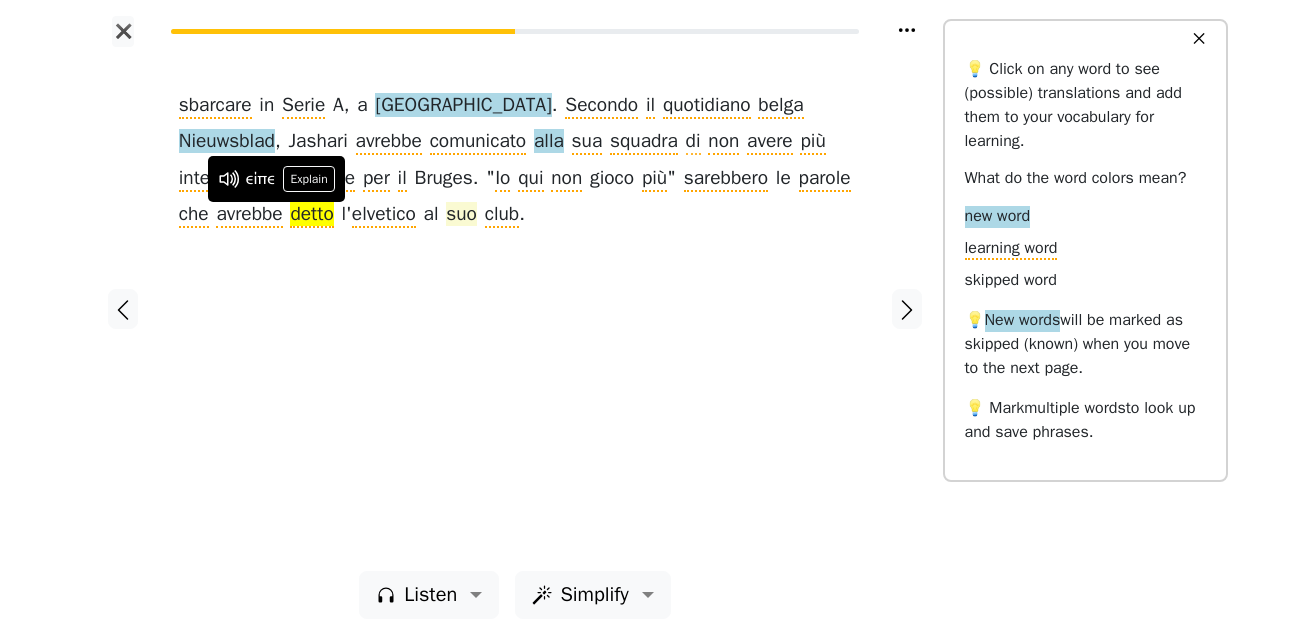 click on "suo" at bounding box center [461, 215] 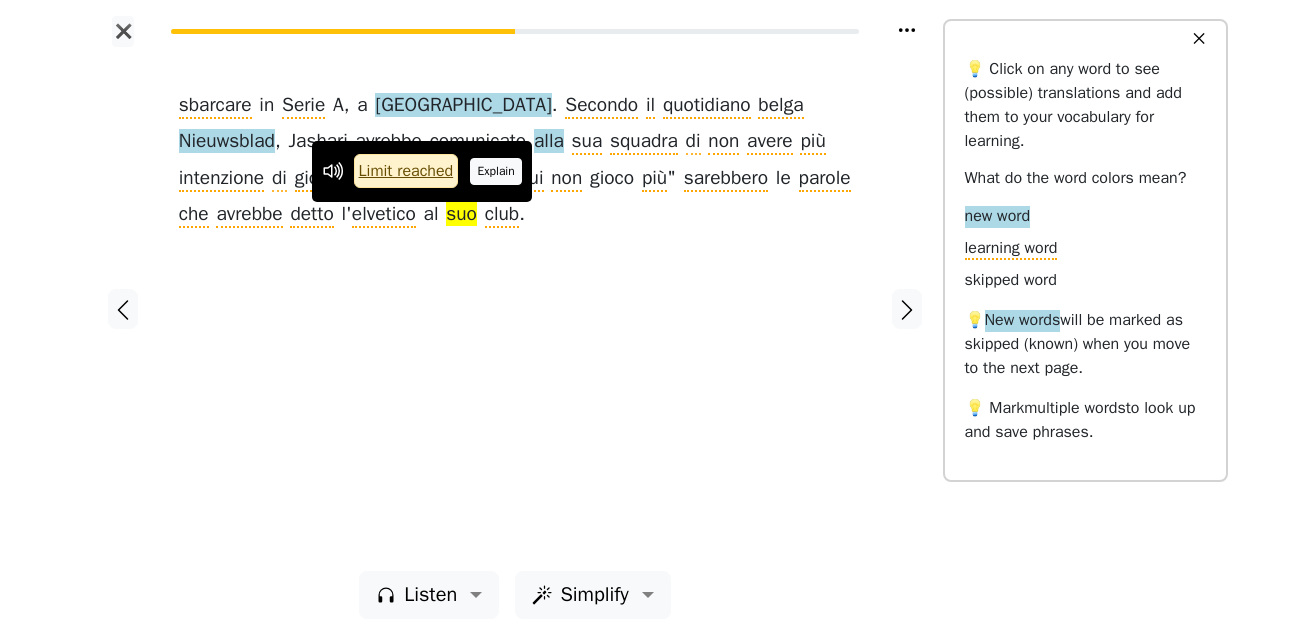 click on "Explain" at bounding box center (496, 171) 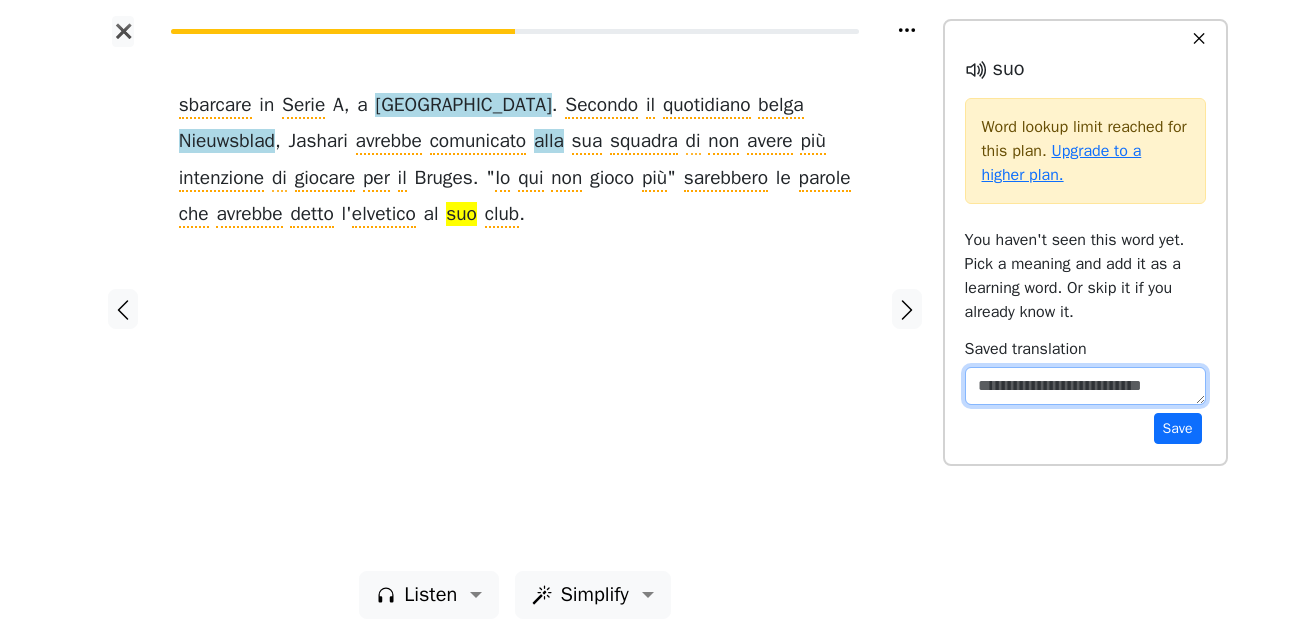 click at bounding box center [1085, 386] 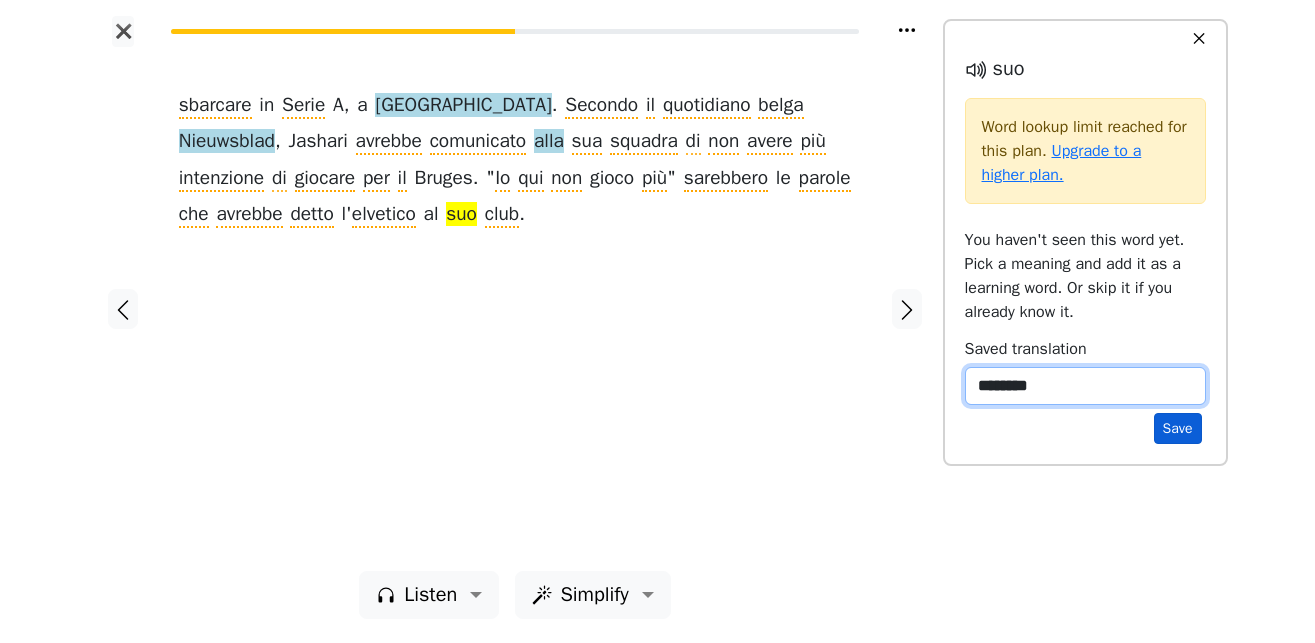 type on "********" 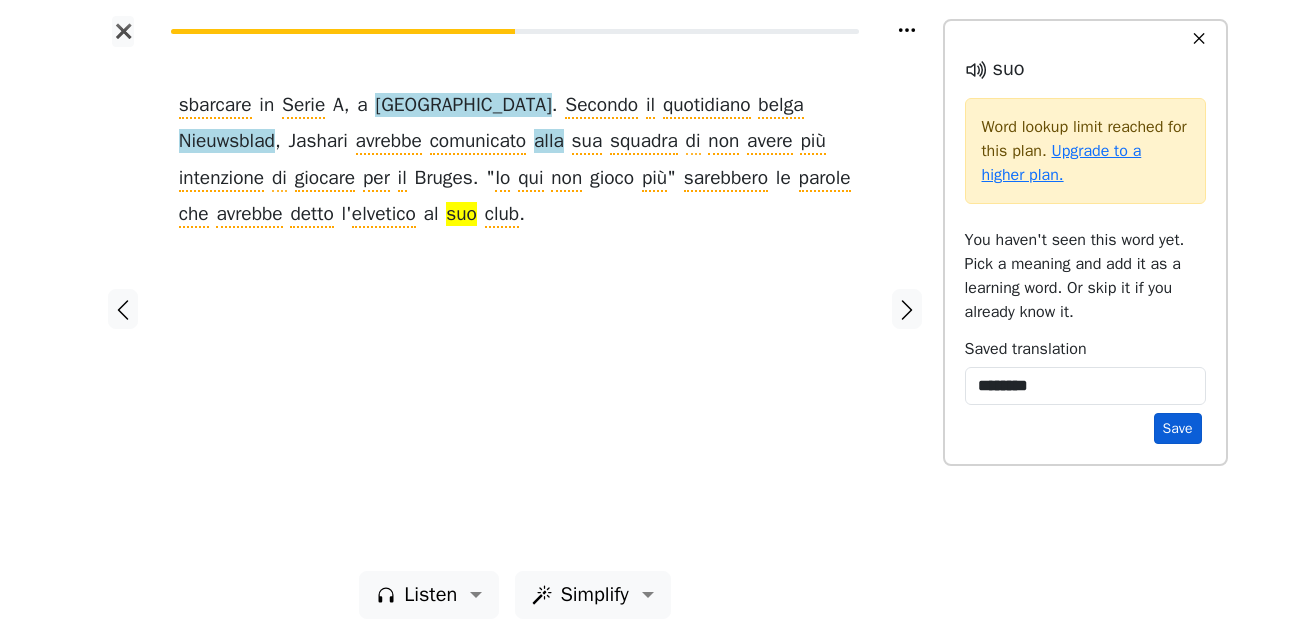 click on "Save" at bounding box center (1178, 428) 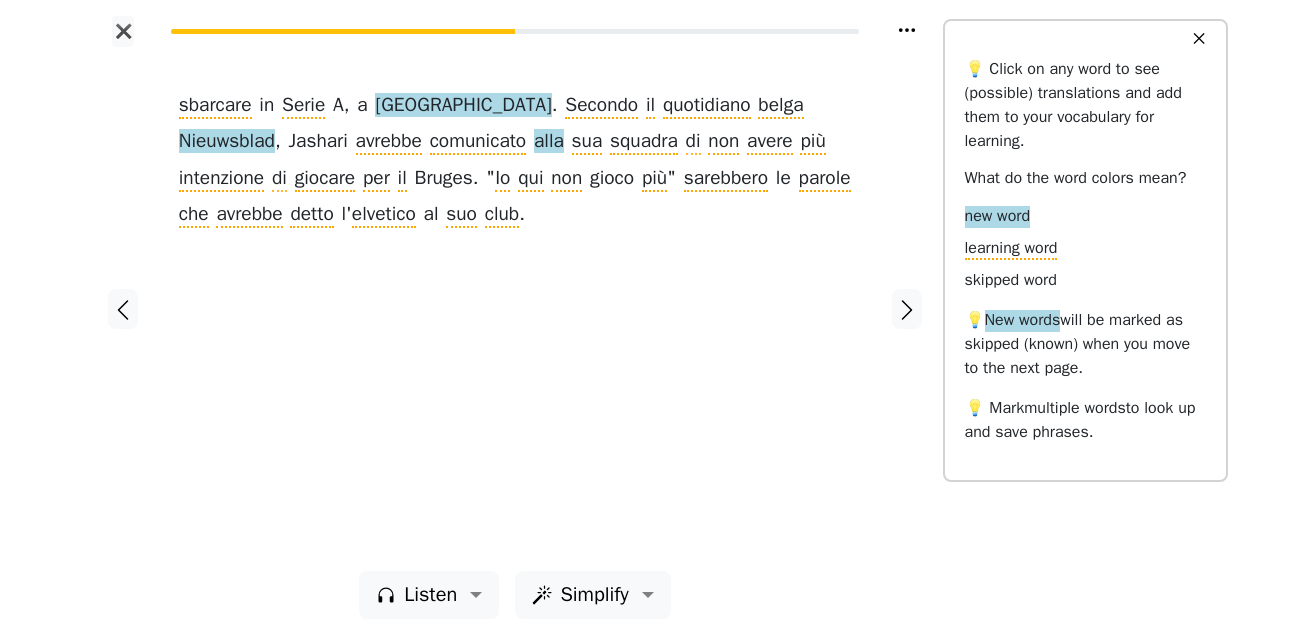 click on "sbarcare   in   Serie   A ,   a   [GEOGRAPHIC_DATA] .   Secondo   il   quotidiano   belga   Nieuwsblad ,   [PERSON_NAME]   avrebbe   comunicato   alla   sua   squadra   di   non   avere   più   intenzione   di   giocare   per   il   Bruges .   " Io   qui   non   gioco   più "   sarebbero   le   parole   che   avrebbe   detto   l ' elvetico   al   suo   club ." at bounding box center (515, 309) 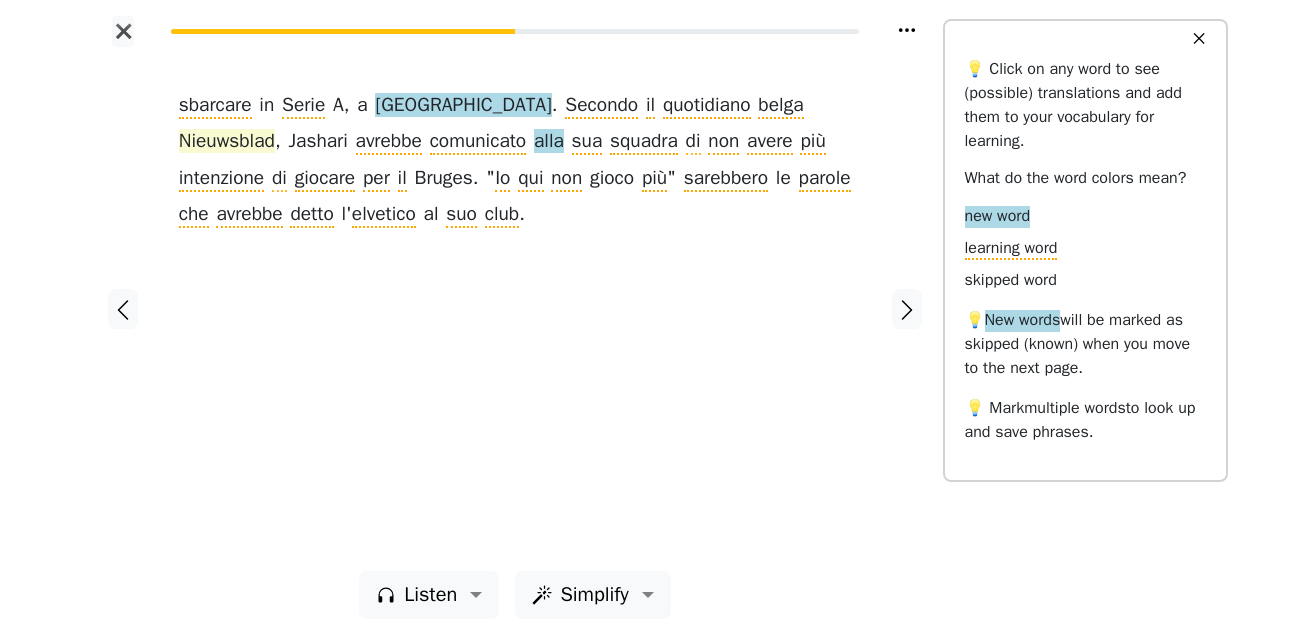 click on "Nieuwsblad" at bounding box center (227, 142) 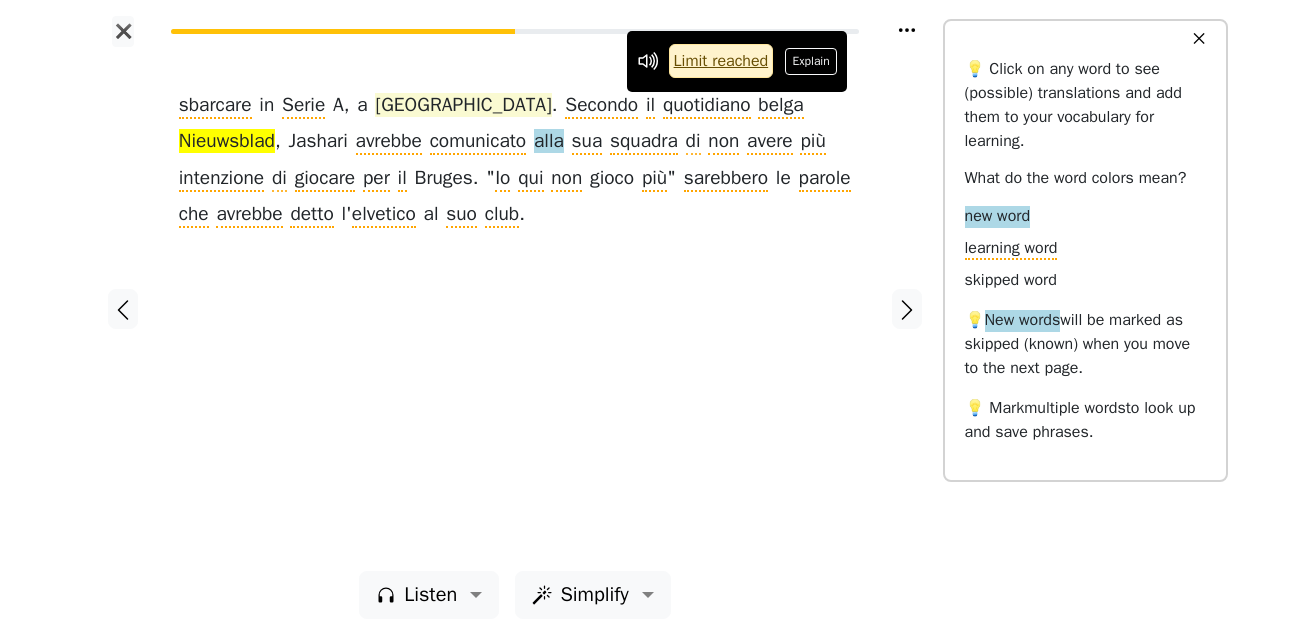 click on "[GEOGRAPHIC_DATA]" at bounding box center (463, 106) 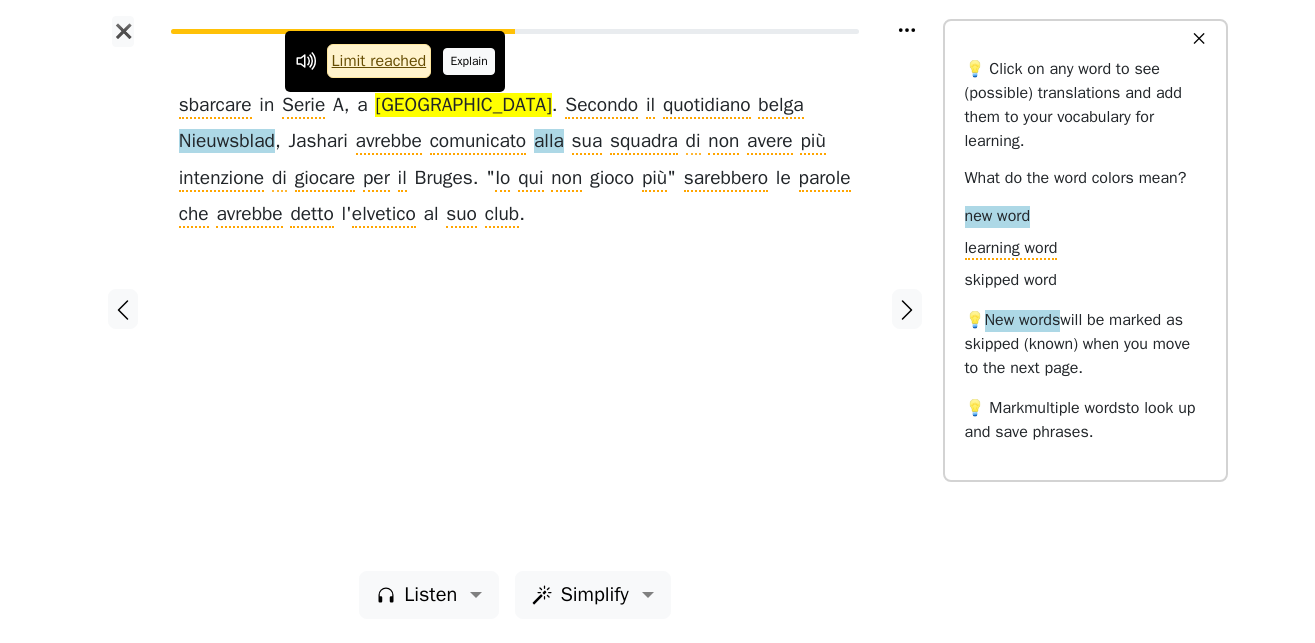 click on "Explain" at bounding box center [469, 61] 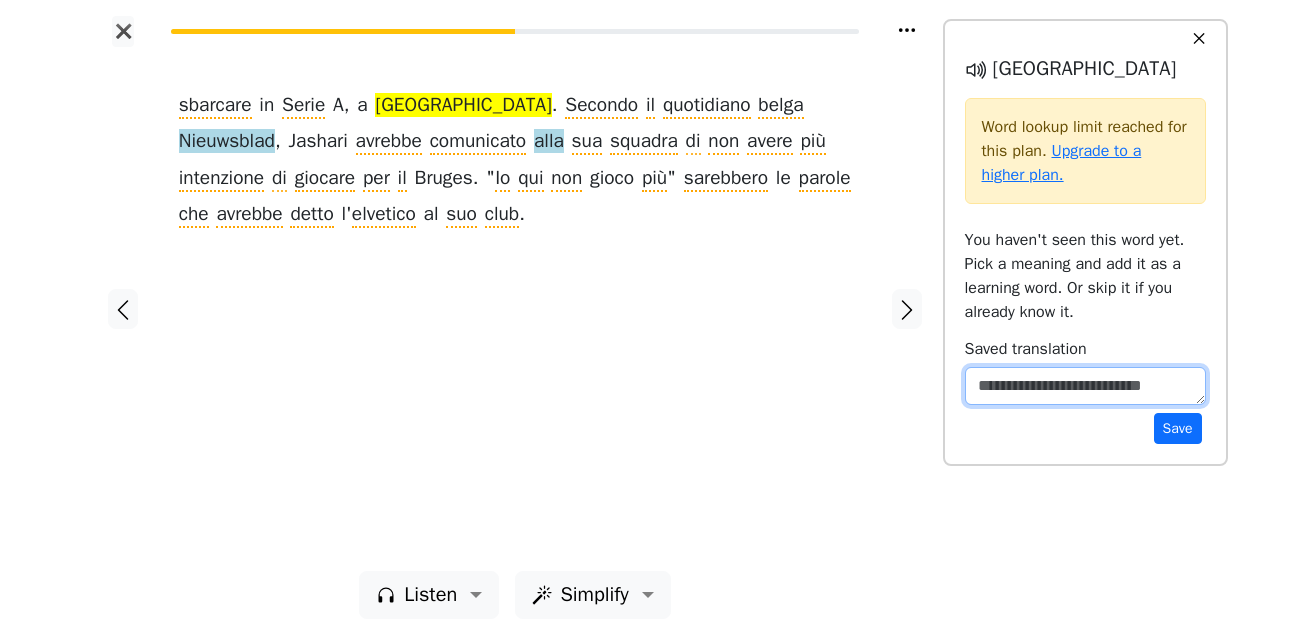 click at bounding box center [1085, 386] 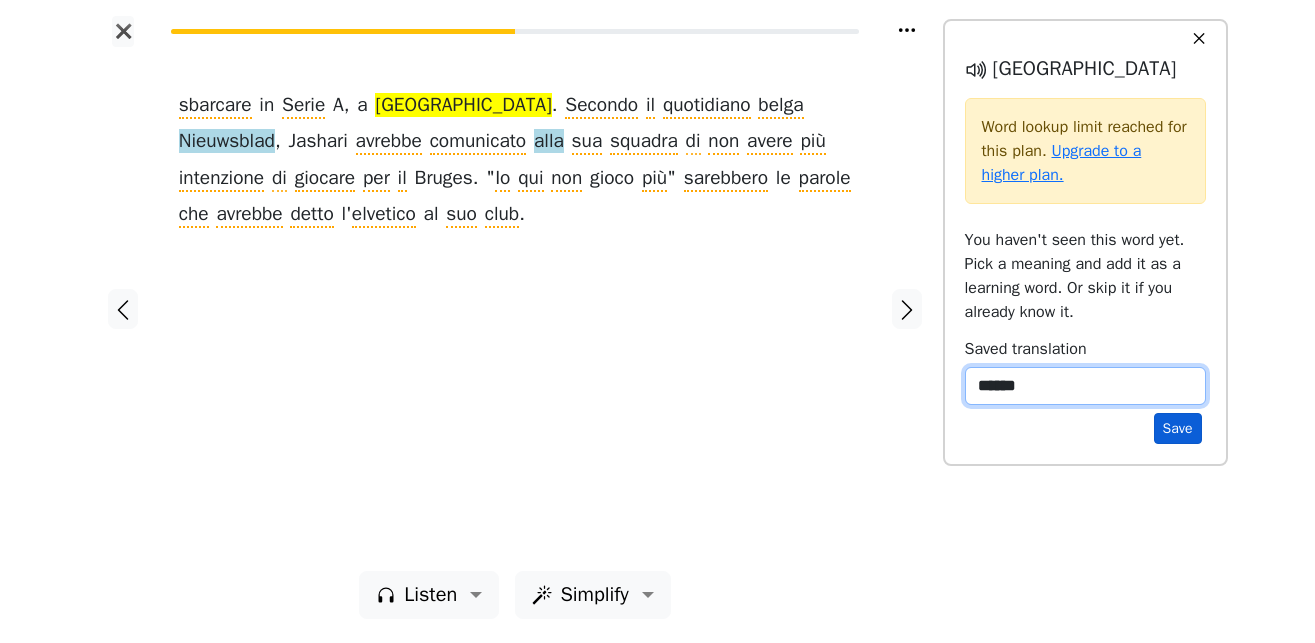 type on "******" 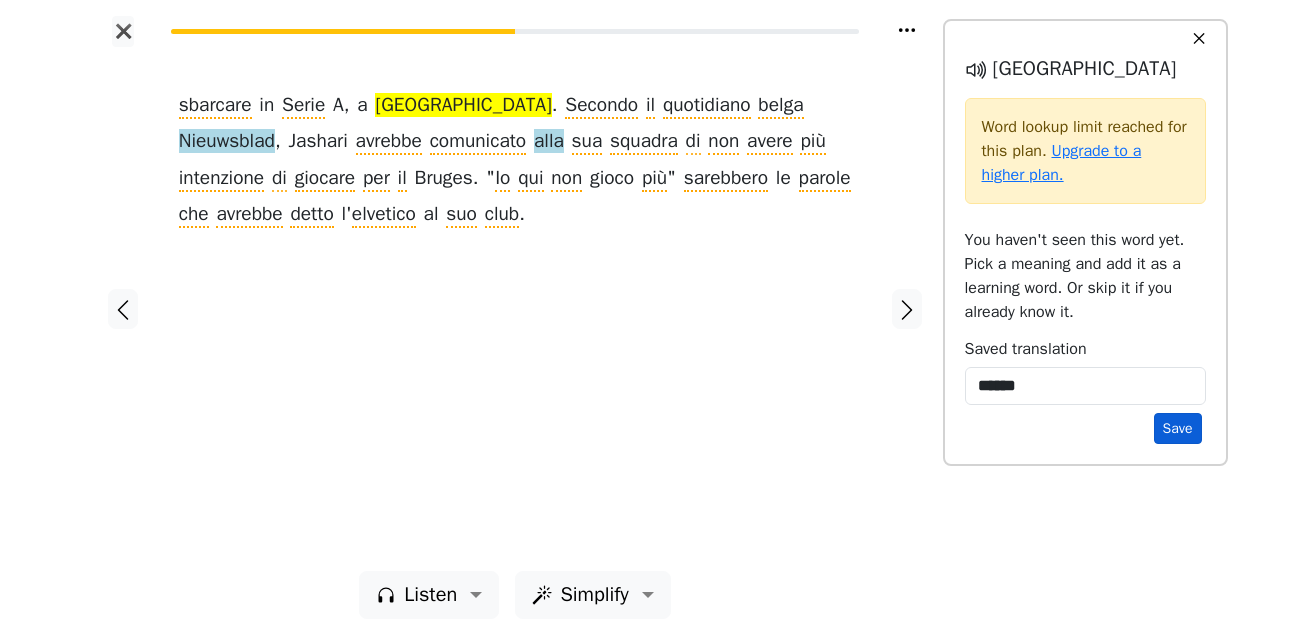 click on "Save" at bounding box center (1178, 428) 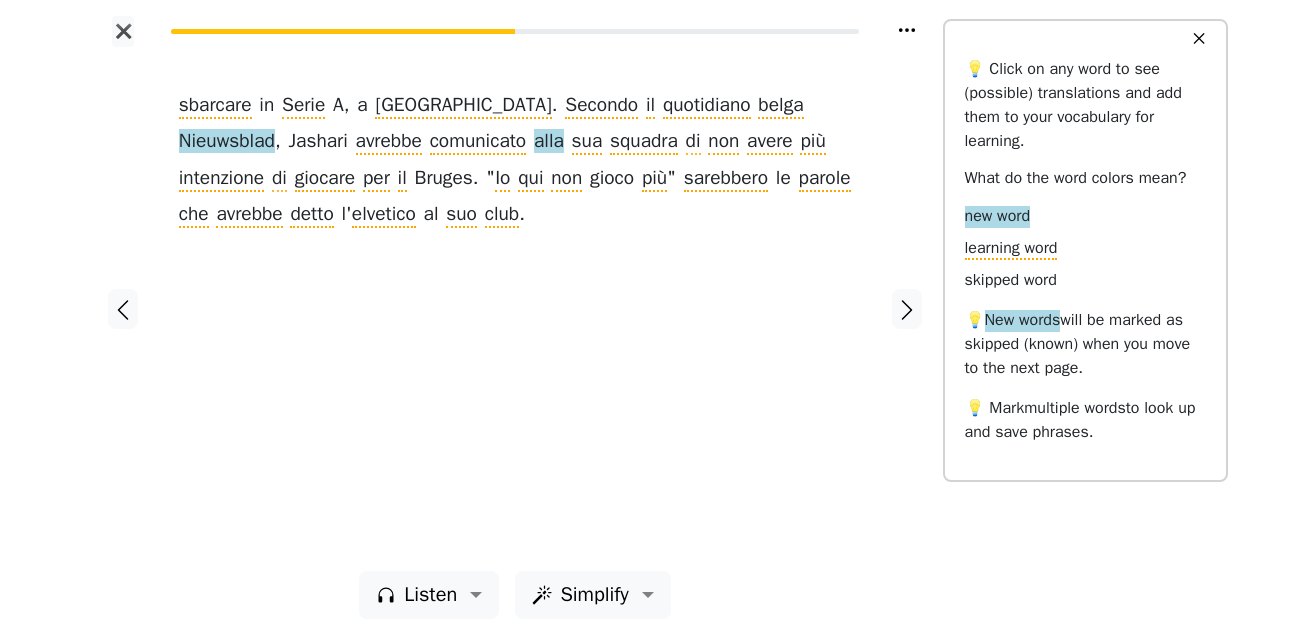 click on "✕" at bounding box center (1199, 39) 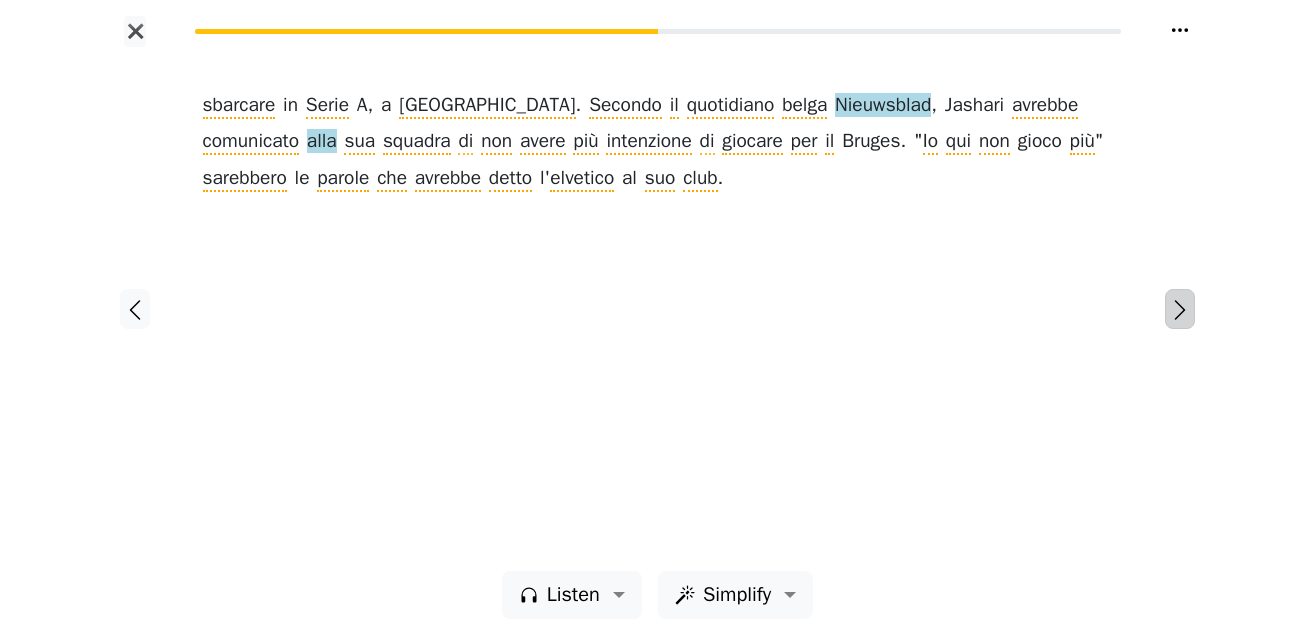 click 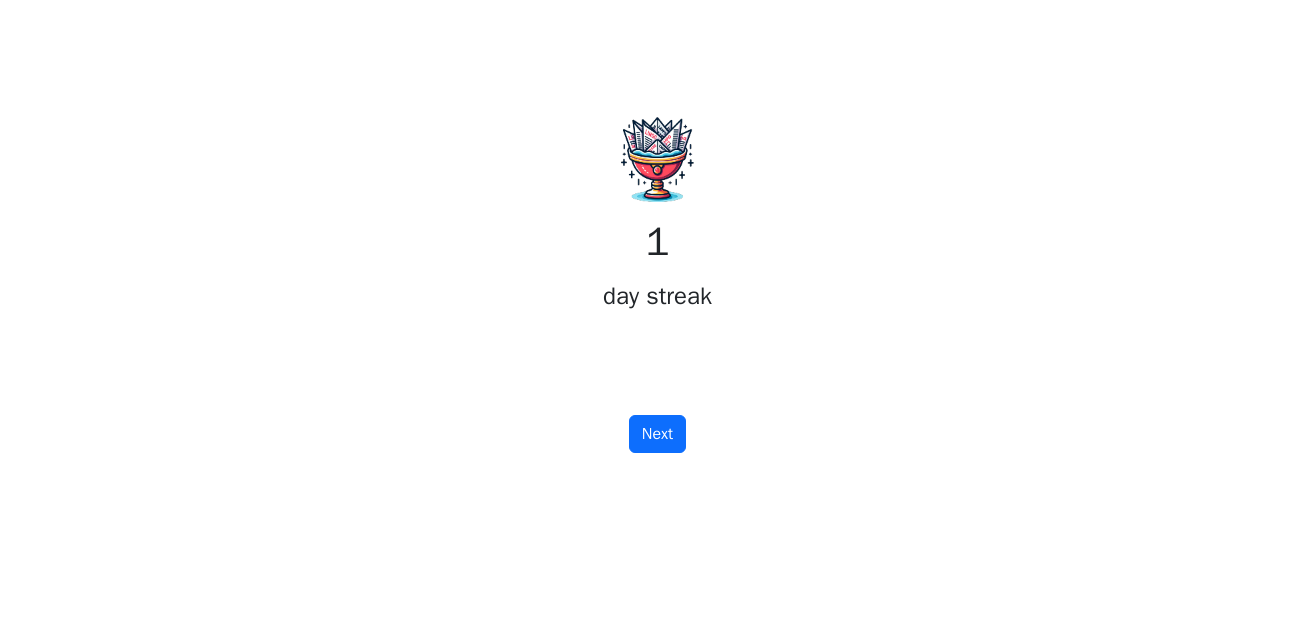 drag, startPoint x: 656, startPoint y: 438, endPoint x: 671, endPoint y: 440, distance: 15.132746 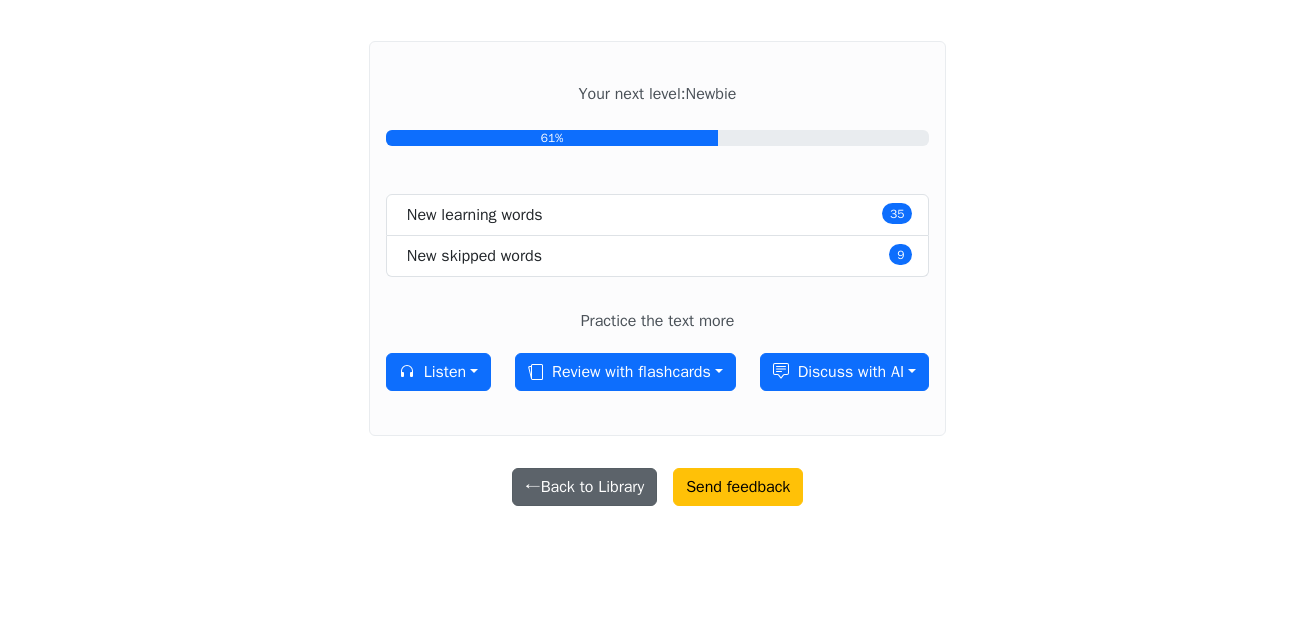 click on "←  Back to Library" at bounding box center [585, 487] 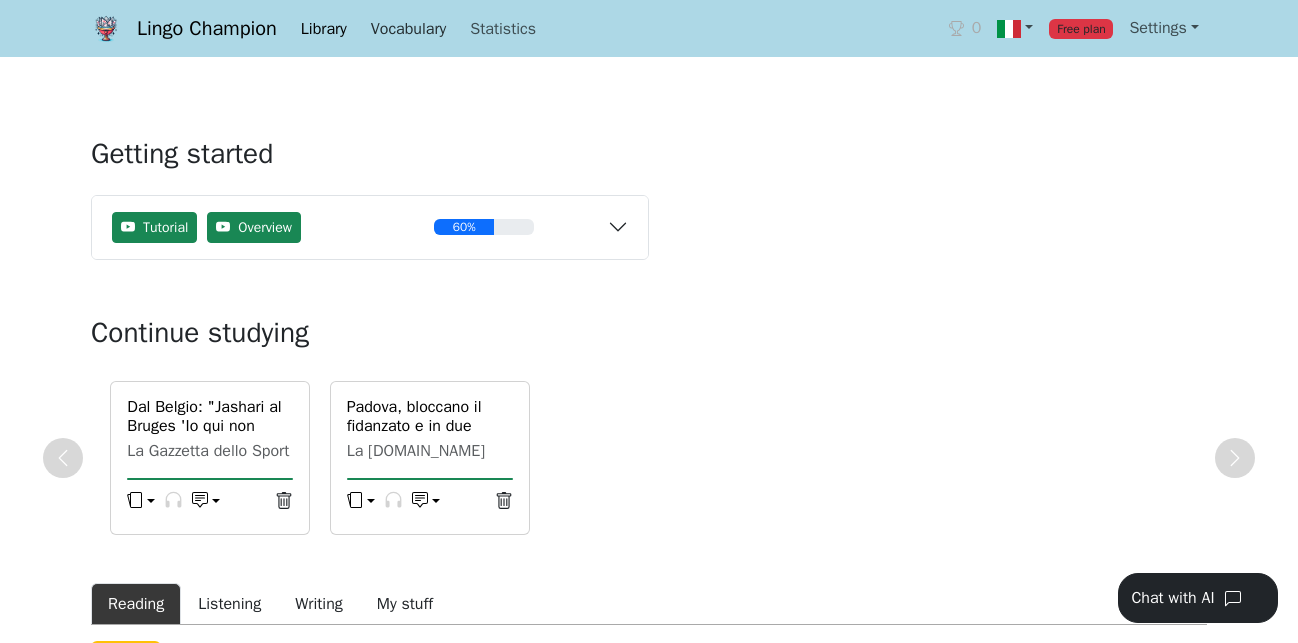 click on "Vocabulary" at bounding box center (408, 29) 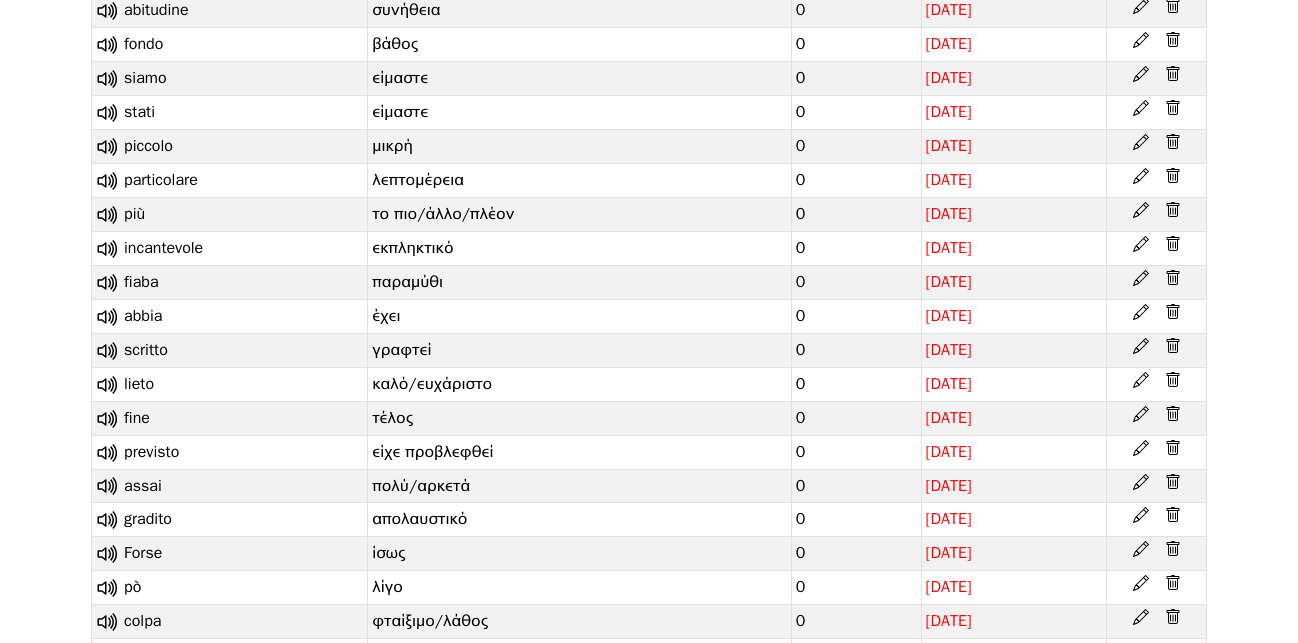 scroll, scrollTop: 6548, scrollLeft: 0, axis: vertical 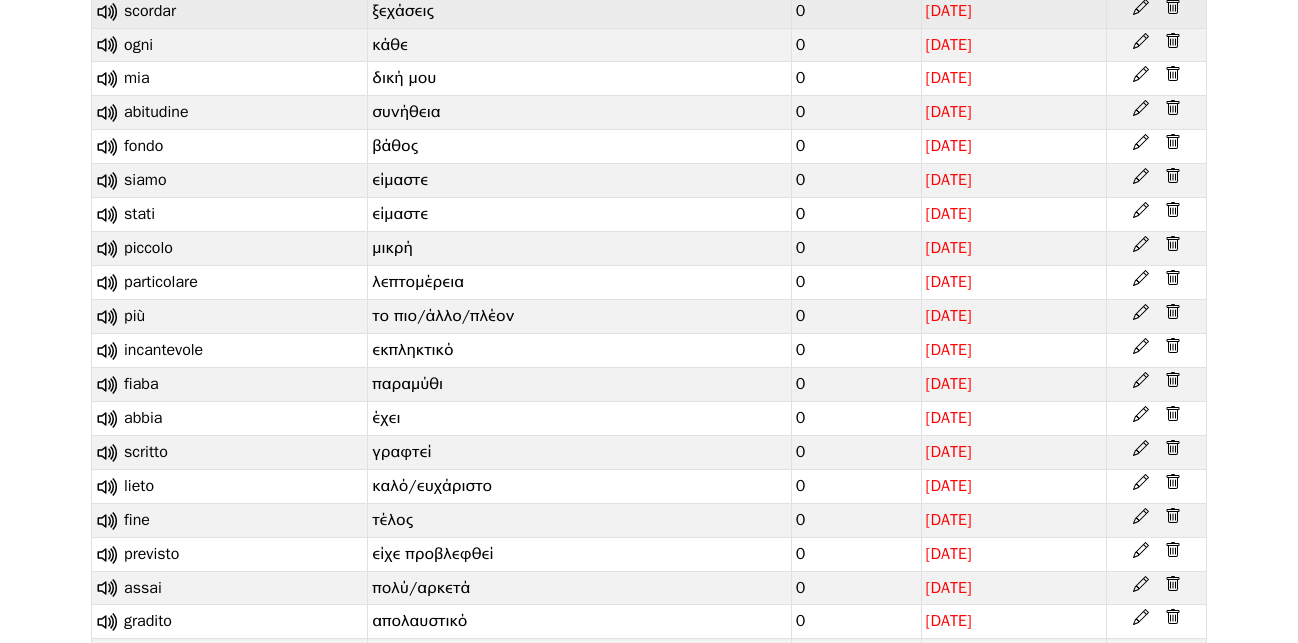 click on "ξεχάσεις" at bounding box center [580, 11] 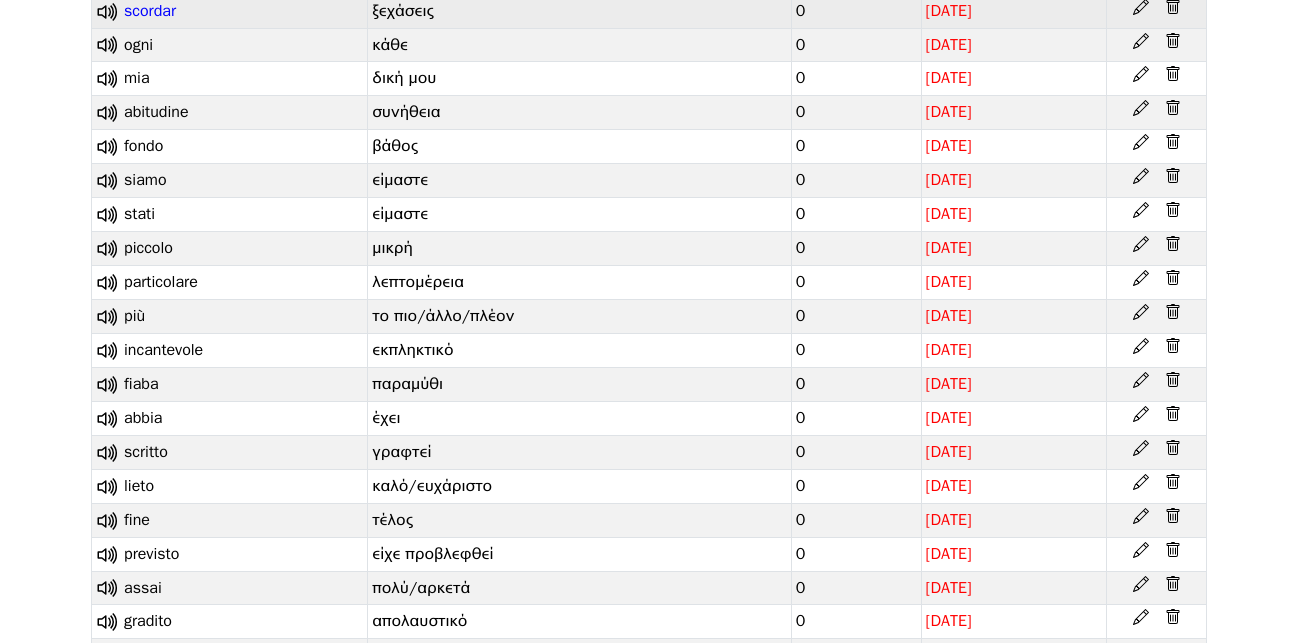 click on "scordar" at bounding box center [150, 11] 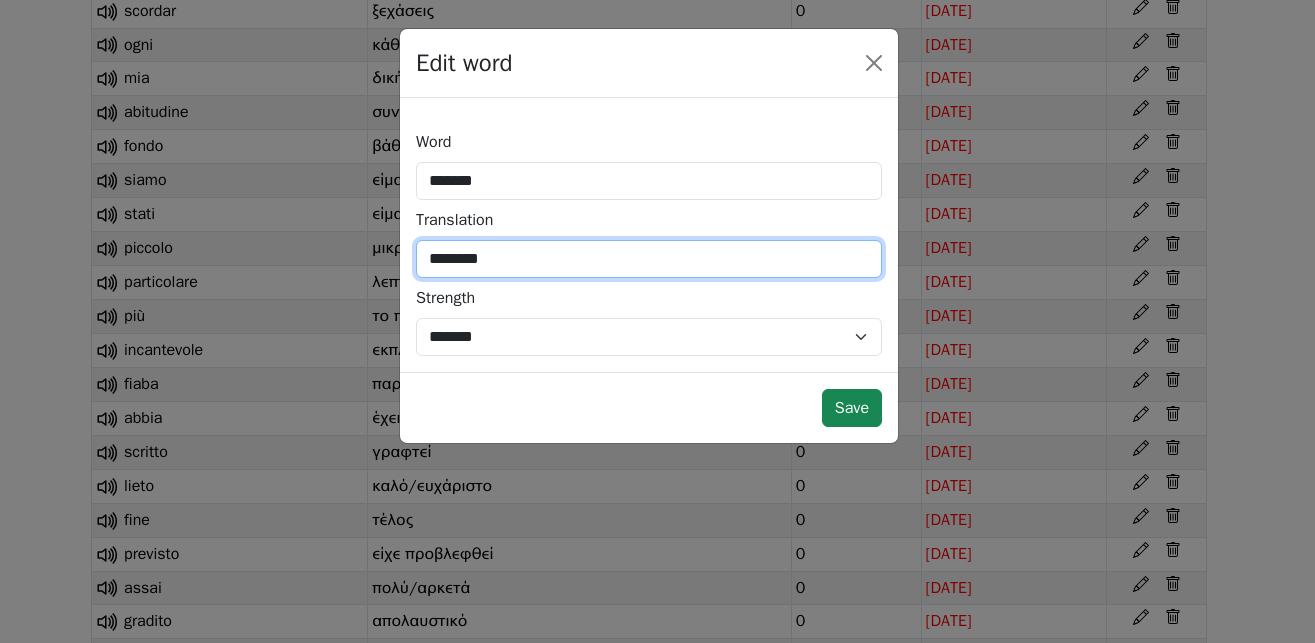 click on "********" at bounding box center (649, 259) 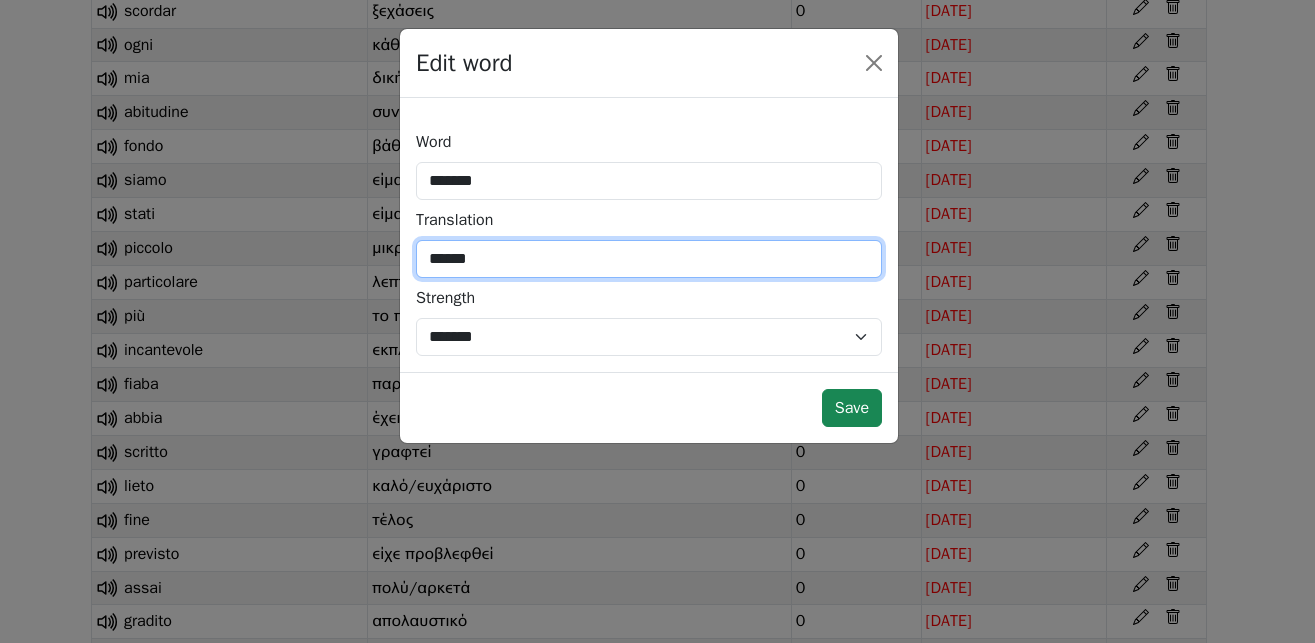 type on "******" 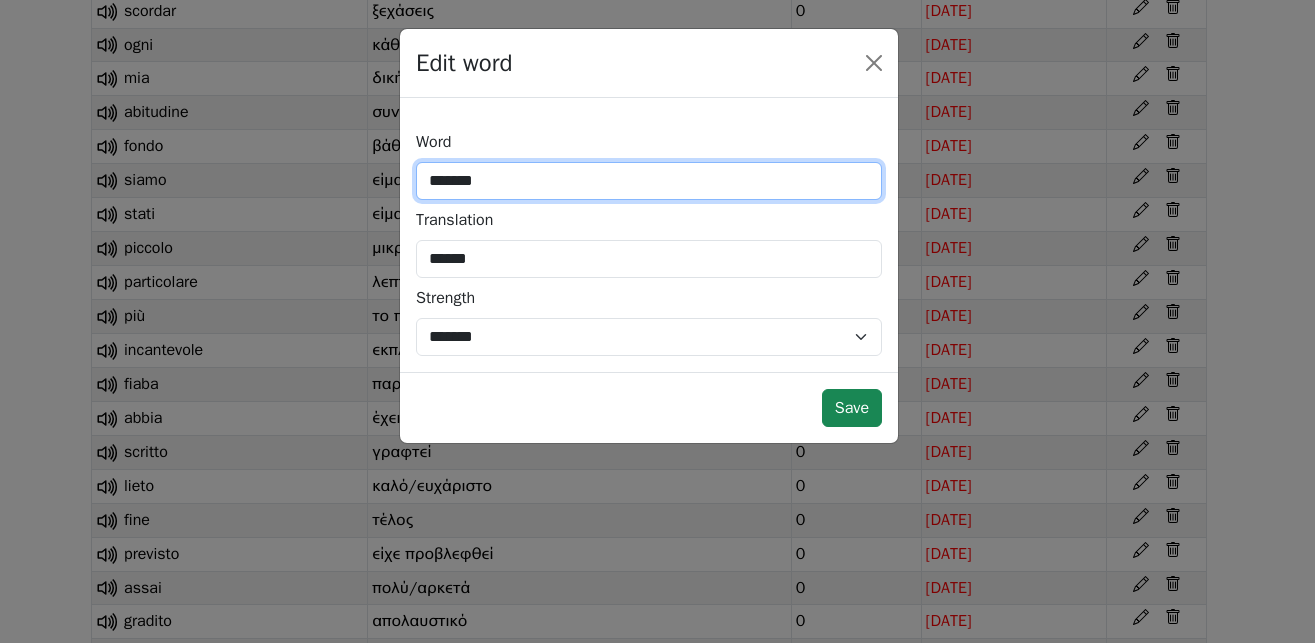 click on "*******" at bounding box center (649, 181) 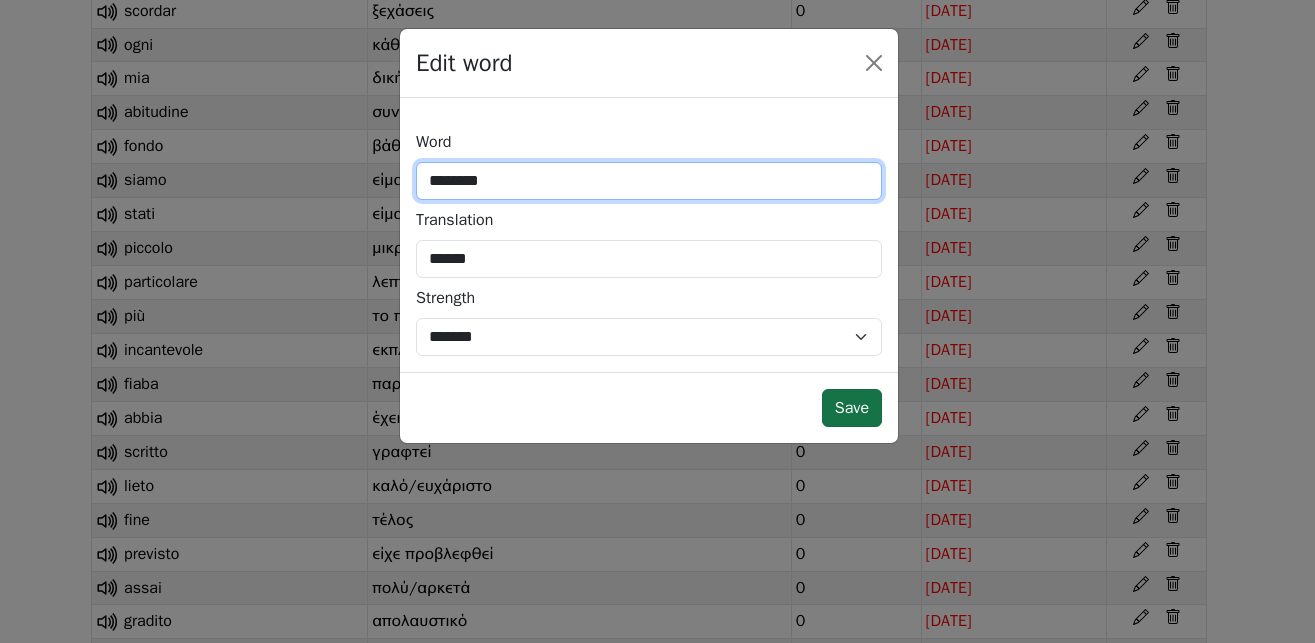 type on "********" 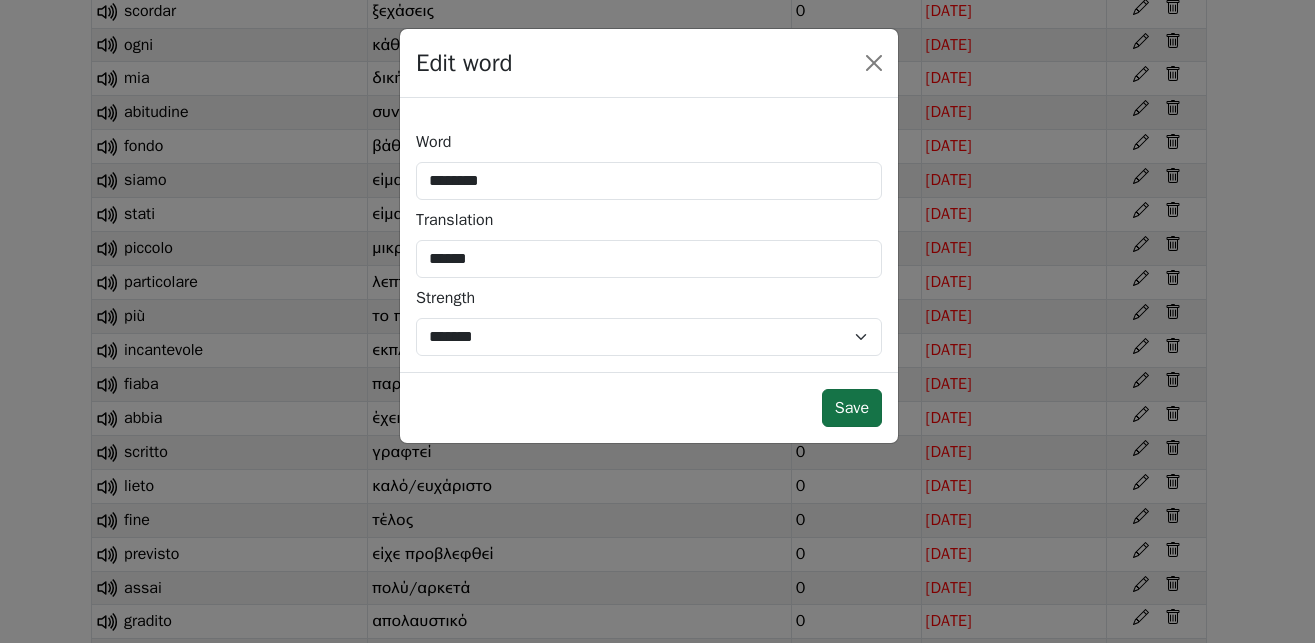 click on "Save" at bounding box center [852, 408] 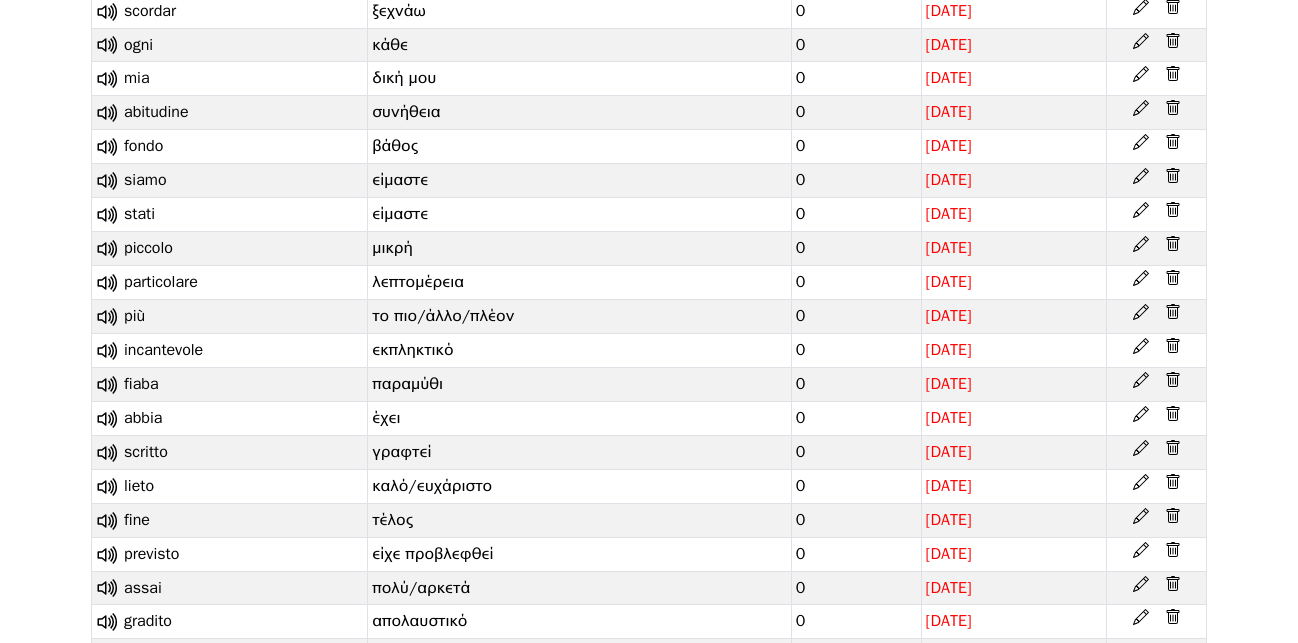 click on "Lingo Champion   Library Vocabulary Statistics 0 Free plan Settings Browser extension Support 0 Free plan Lingo Champion Account Change plan Browser extension Support Feedback & bugs What's new? Get the Android app New Get the iOS app Log out Library Vocabulary Shortcuts Statistics Settings Chrome browser extension Translate your learning words automatically on any website you visit Import your Duolingo vocabulary Select text on websites, look up the translation and save it as a learning word Import content from web pages for studying New It works also with Microsoft Edge, Brave, and Opera. Get the Chrome extension Tutorial Learning words list +  Import words   Review with flashcards Learn with the Chrome extension Export words Word Translation Strength SRS due date bloccano αυτοί μπλοκάρουν 0 [DATE] fidanzato αρραβωνιαστικός 0 [DATE] abusano κακοποιούν 0 [DATE] di ενός 1 [DATE] manette χειροπέδες 0 [DATE] tunisino τυνήσιος 0" at bounding box center (649, -2073) 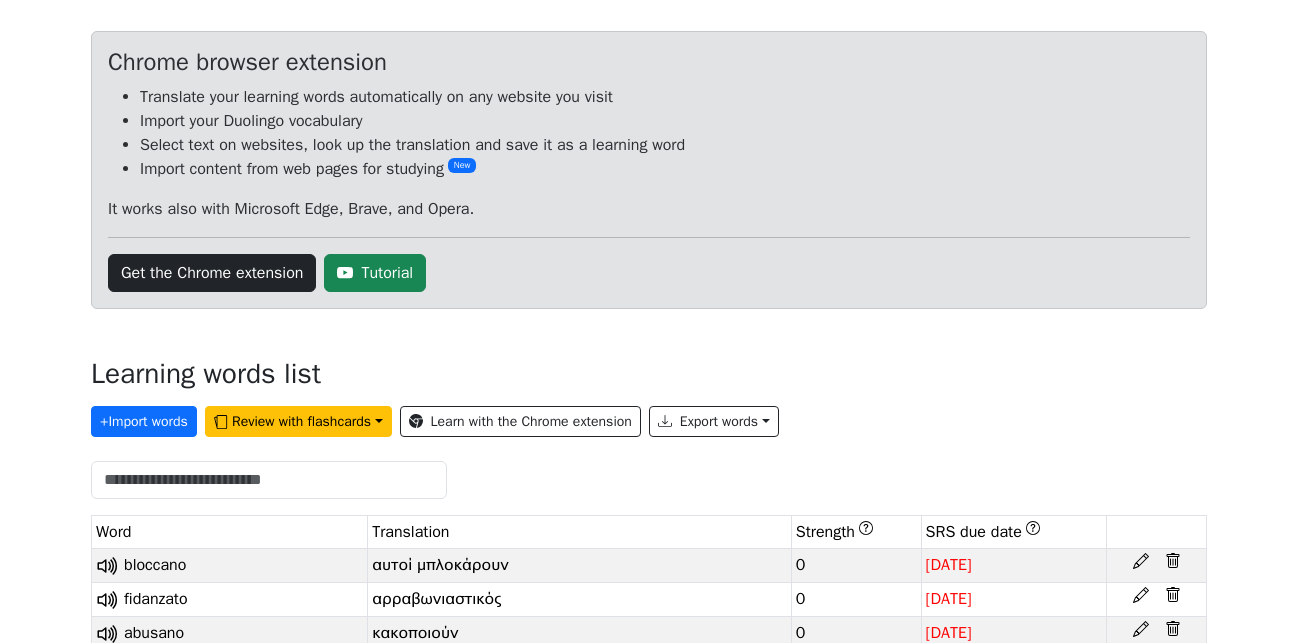scroll, scrollTop: 0, scrollLeft: 0, axis: both 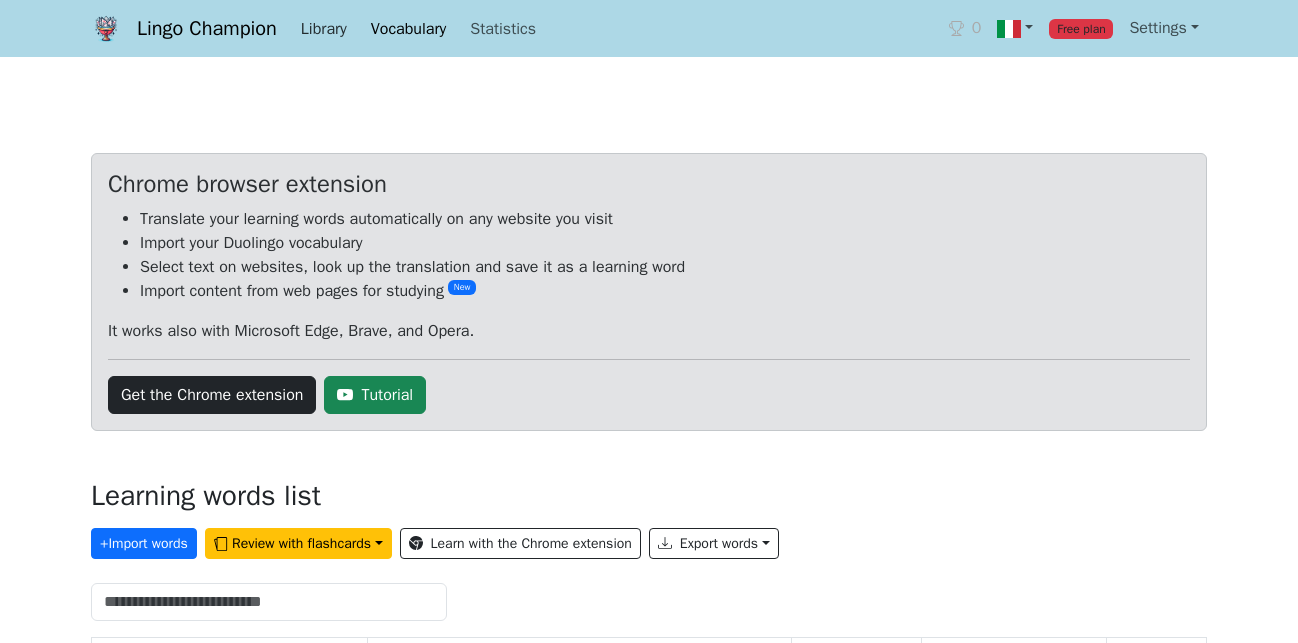 click on "Library" at bounding box center [324, 29] 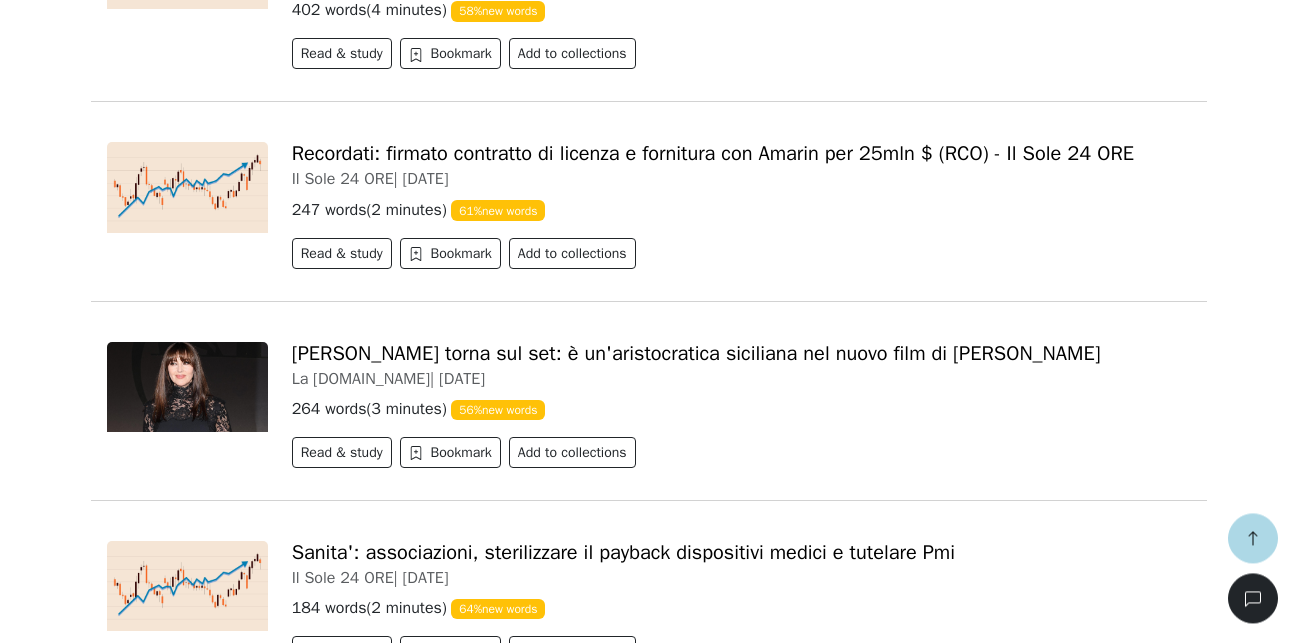scroll, scrollTop: 5251, scrollLeft: 0, axis: vertical 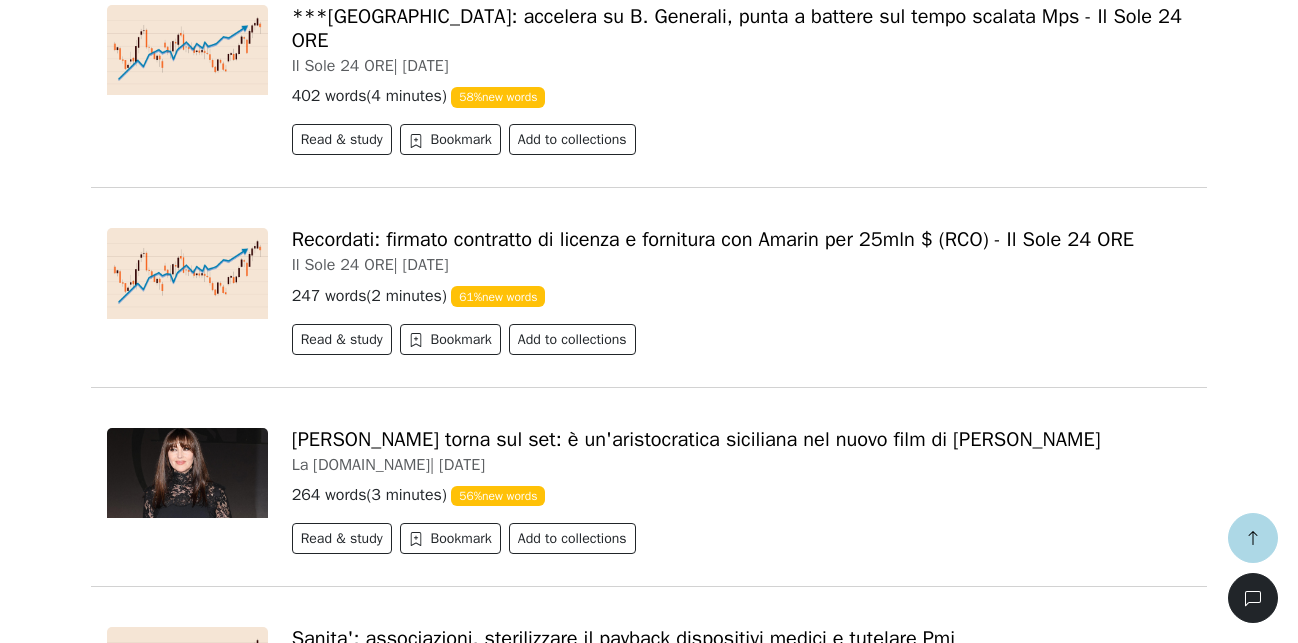 click on "Lingo Champion   Library Vocabulary Statistics 0 Free plan Settings Browser extension Support 0 Free plan Lingo Champion Account Change plan Browser extension Support Feedback & bugs What's new? Get the Android app New Get the iOS app Log out Library Vocabulary Shortcuts Statistics Settings Getting started Tutorial Overview 60% Read a news article or story Save words to your vocabulary Practice words with flashcards Import or generate your own content Install the mobile app : iOS Android Continue studying Dal [GEOGRAPHIC_DATA]: "Jashari al Bruges 'Io qui non gioco più'". [GEOGRAPHIC_DATA], torna la speranza La Gazzetta dello Sport Padova, bloccano il fidanzato e in due abusano di una giovane: in manette un ragazzo di 19 anni La [DOMAIN_NAME] Reading Listening Writing My stuff News Texts Collections Filter by topic 17 New words Translate titles to English Petro a [PERSON_NAME], su [PERSON_NAME] 'no alle interferenze [GEOGRAPHIC_DATA] in [GEOGRAPHIC_DATA]' La Voce di [US_STATE]  |   [DATE] 180   words  ( 2   minutes )   64 %  new words Read & study Bookmark  |   821" at bounding box center [649, -1672] 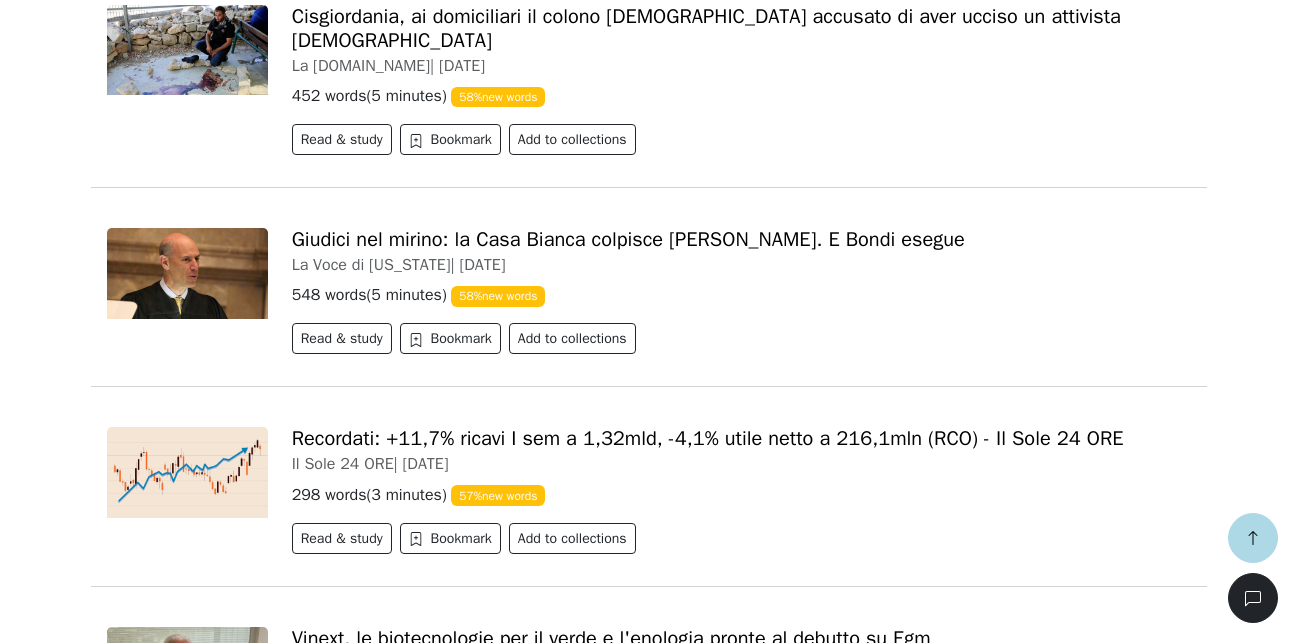 scroll, scrollTop: 6373, scrollLeft: 0, axis: vertical 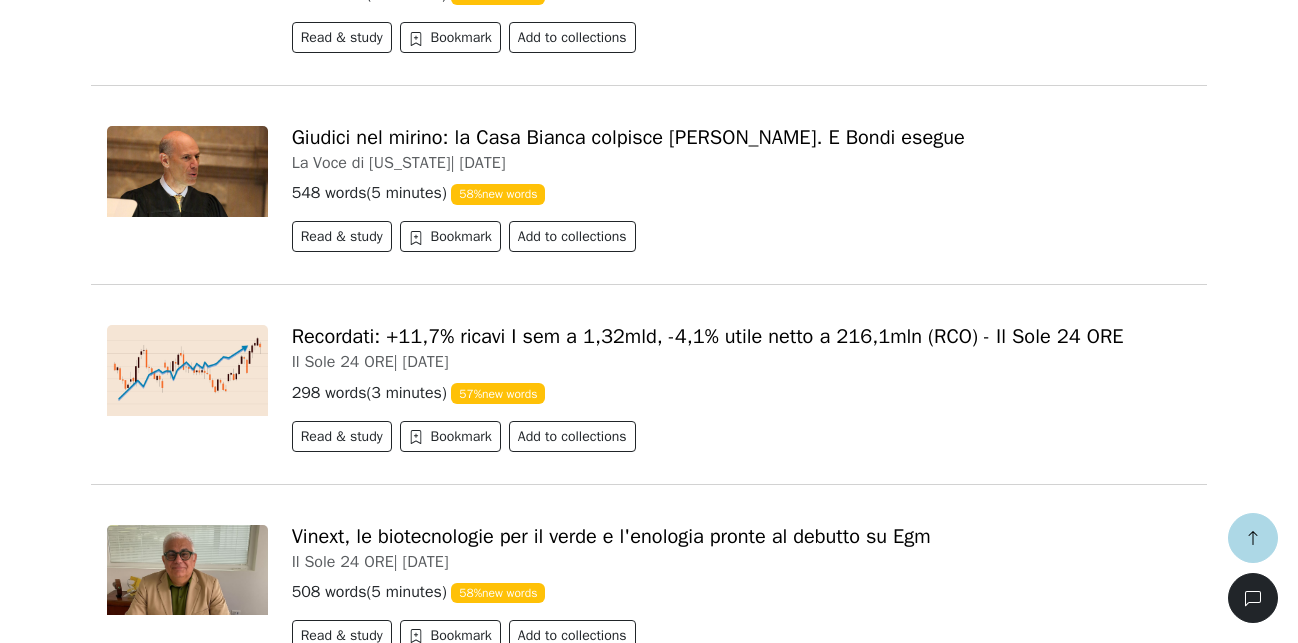 drag, startPoint x: 144, startPoint y: 548, endPoint x: 105, endPoint y: 528, distance: 43.829212 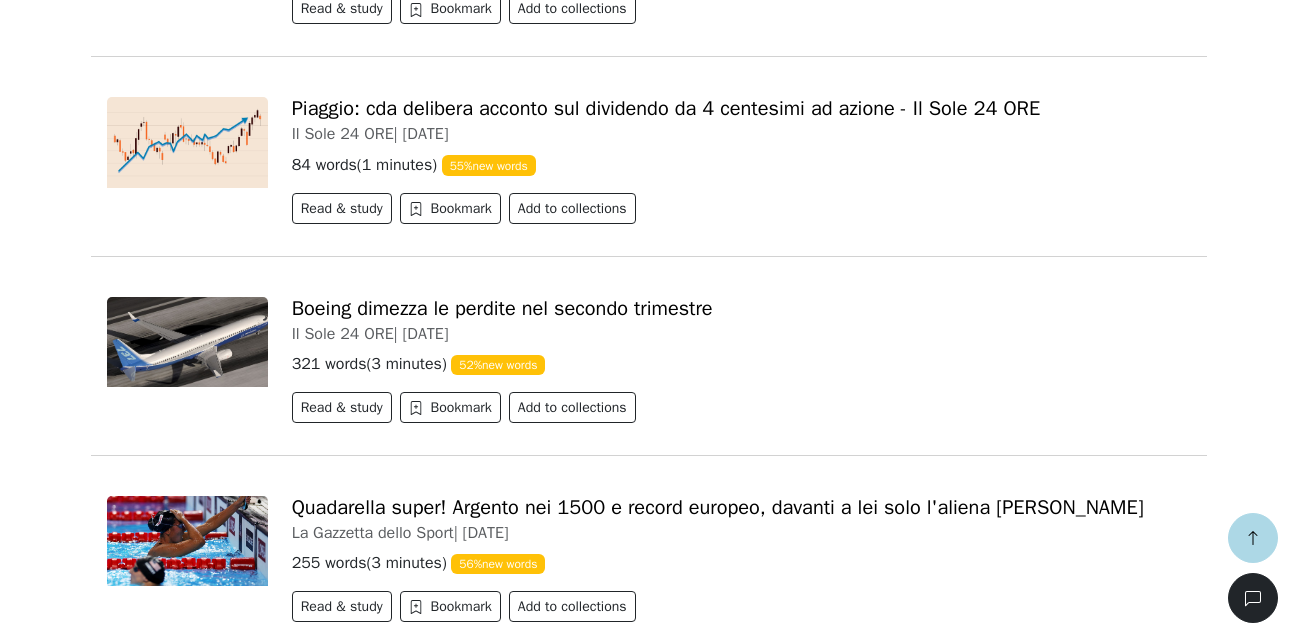 scroll, scrollTop: 7801, scrollLeft: 0, axis: vertical 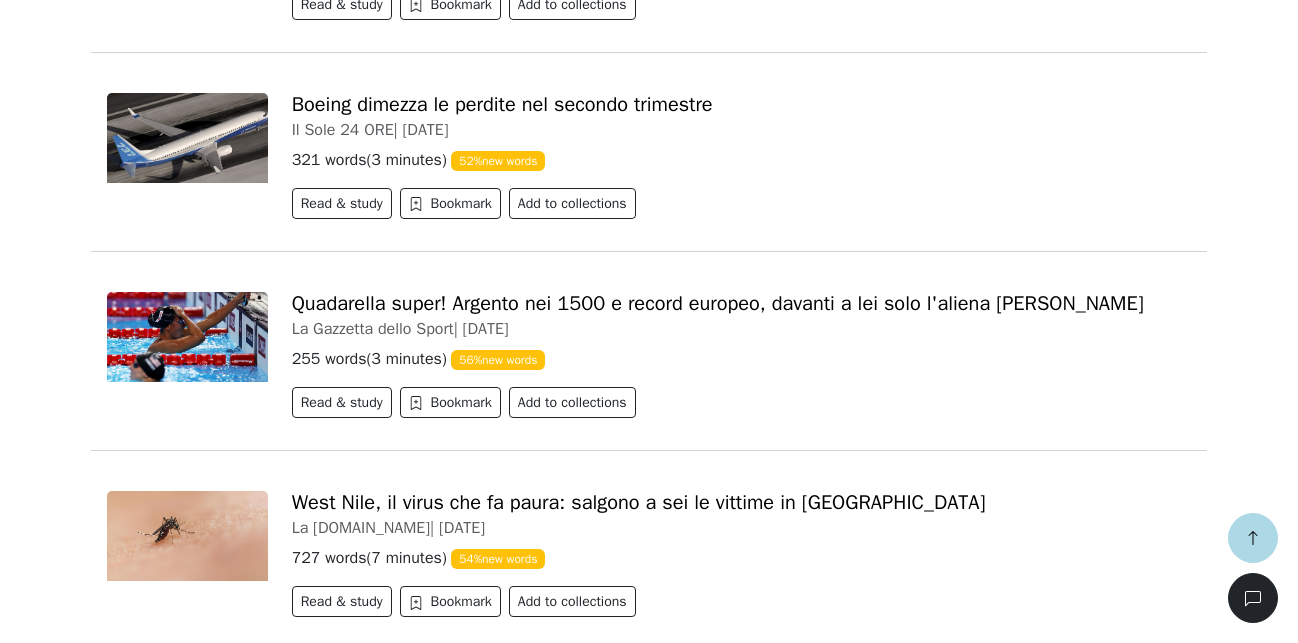 click on "Lingo Champion   Library Vocabulary Statistics 0 Free plan Settings Browser extension Support 0 Free plan Lingo Champion Account Change plan Browser extension Support Feedback & bugs What's new? Get the Android app New Get the iOS app Log out Library Vocabulary Shortcuts Statistics Settings Getting started Tutorial Overview 60% Read a news article or story Save words to your vocabulary Practice words with flashcards Import or generate your own content Install the mobile app : iOS Android Continue studying Dal [GEOGRAPHIC_DATA]: "Jashari al Bruges 'Io qui non gioco più'". [GEOGRAPHIC_DATA], torna la speranza La Gazzetta dello Sport Padova, bloccano il fidanzato e in due abusano di una giovane: in manette un ragazzo di 19 anni La [DOMAIN_NAME] Reading Listening Writing My stuff News Texts Collections Filter by topic 17 New words Translate titles to English Petro a [PERSON_NAME], su [PERSON_NAME] 'no alle interferenze [GEOGRAPHIC_DATA] in [GEOGRAPHIC_DATA]' La Voce di [US_STATE]  |   [DATE] 180   words  ( 2   minutes )   64 %  new words Read & study Bookmark  |   821" at bounding box center (649, -1115) 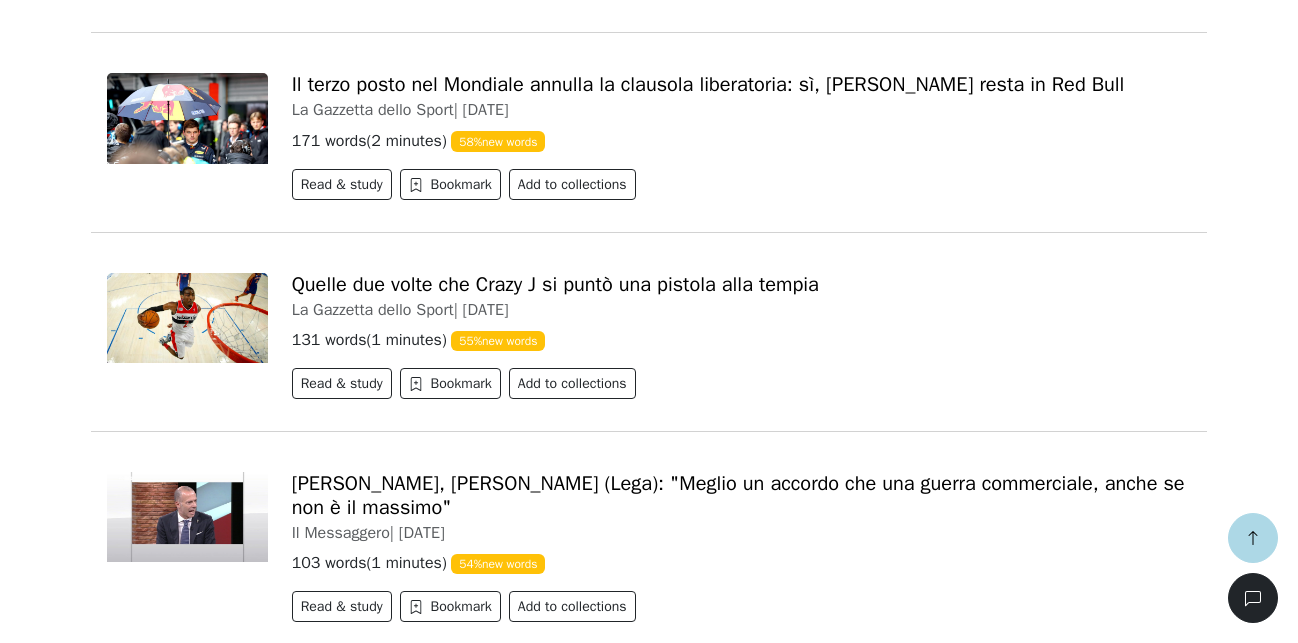 scroll, scrollTop: 8923, scrollLeft: 0, axis: vertical 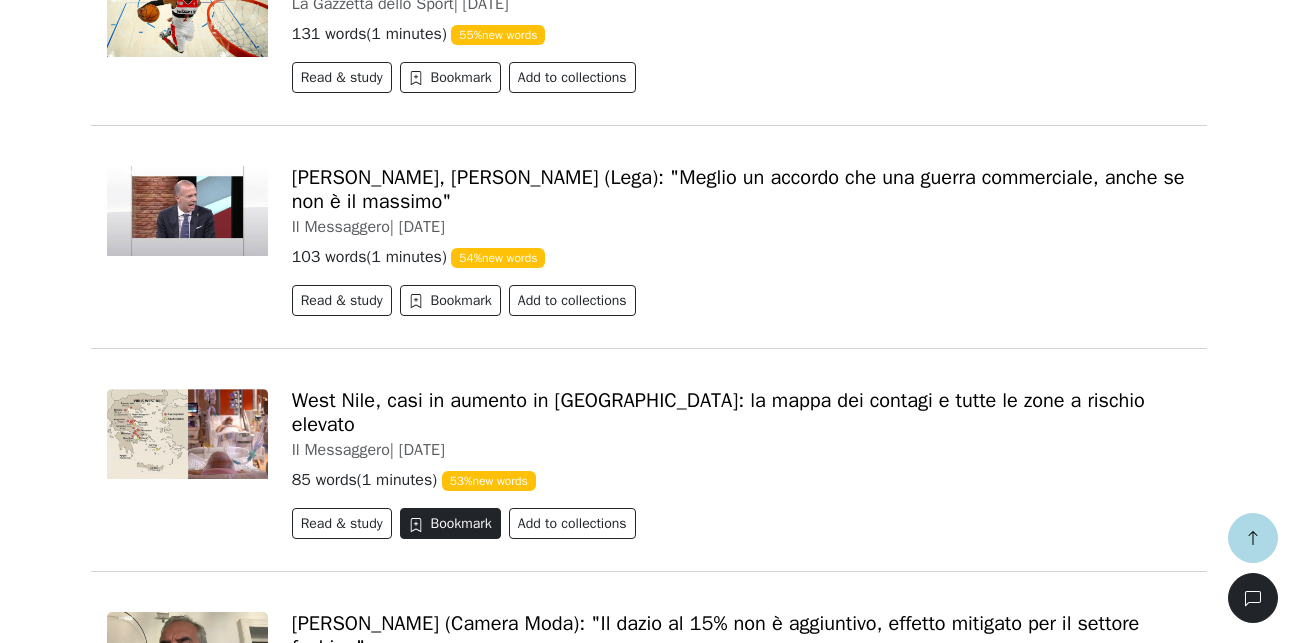 click on "Bookmark" at bounding box center (450, 523) 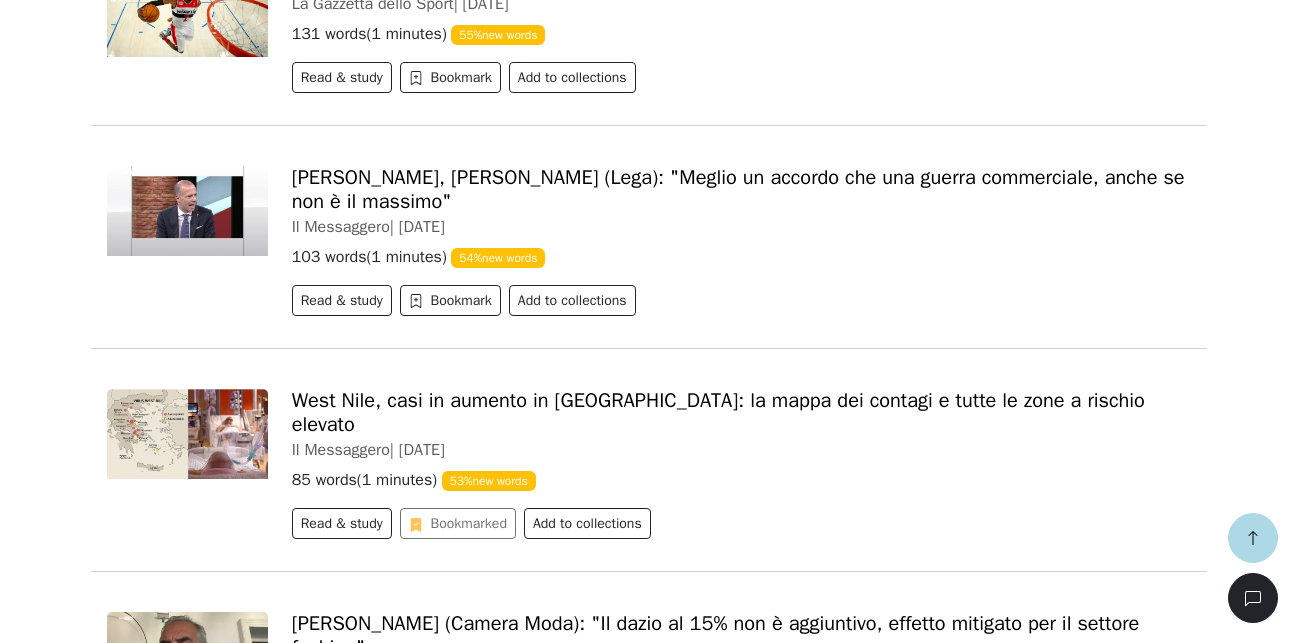 click on "West Nile, casi in aumento in [GEOGRAPHIC_DATA]: la mappa dei contagi e tutte le zone a rischio elevato" at bounding box center (718, 412) 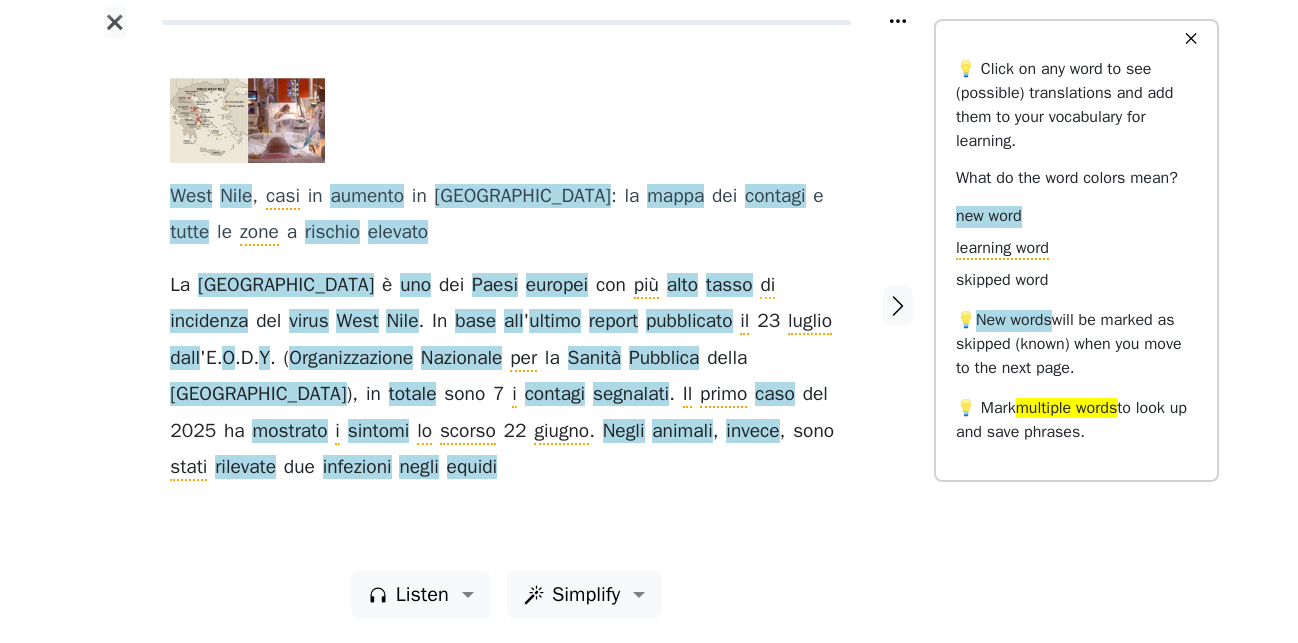 scroll, scrollTop: 0, scrollLeft: 0, axis: both 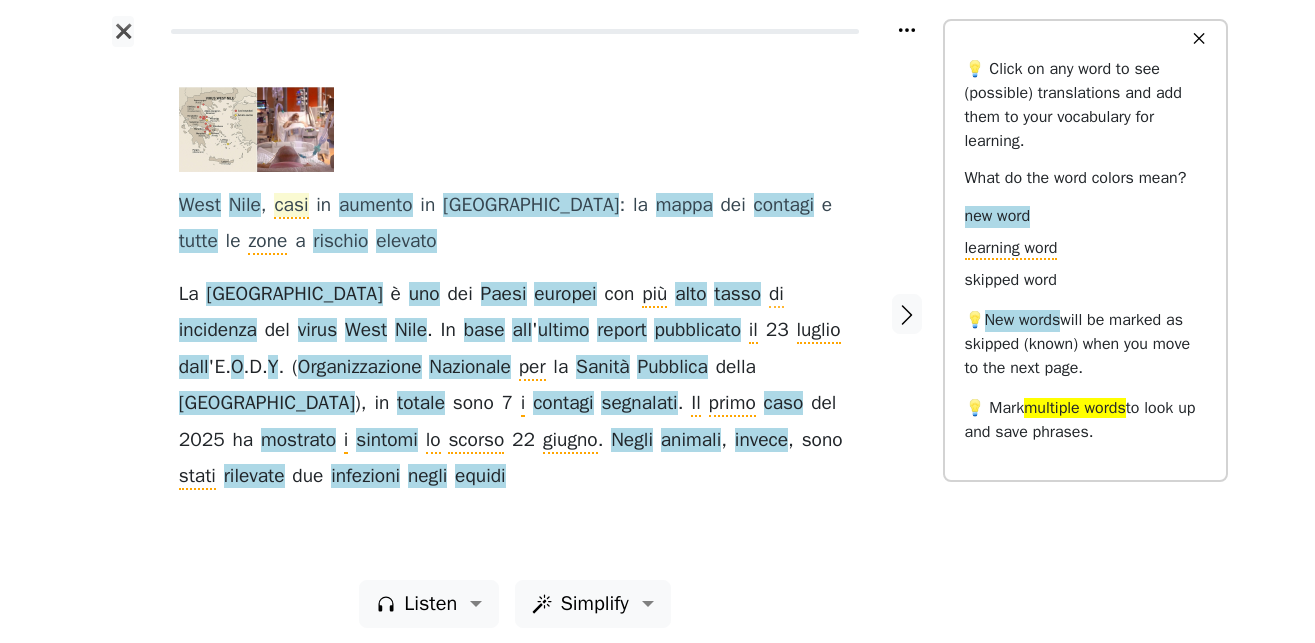 click on "casi" at bounding box center [291, 206] 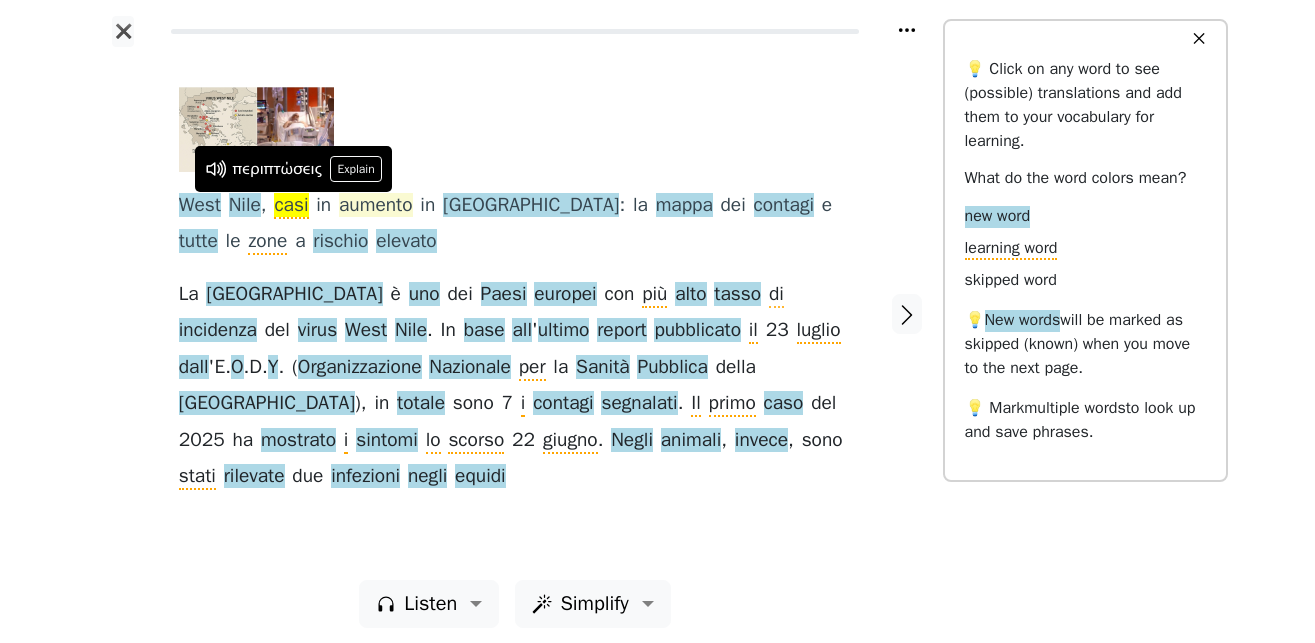 click on "aumento" at bounding box center [376, 206] 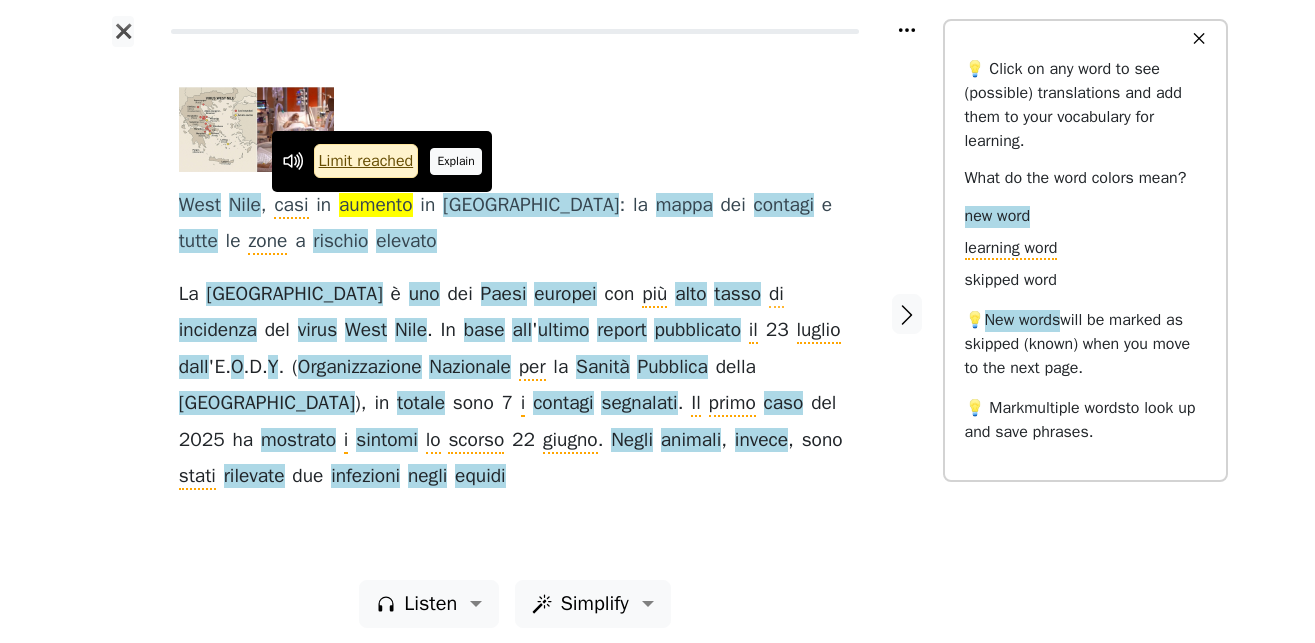 click on "Explain" at bounding box center (456, 161) 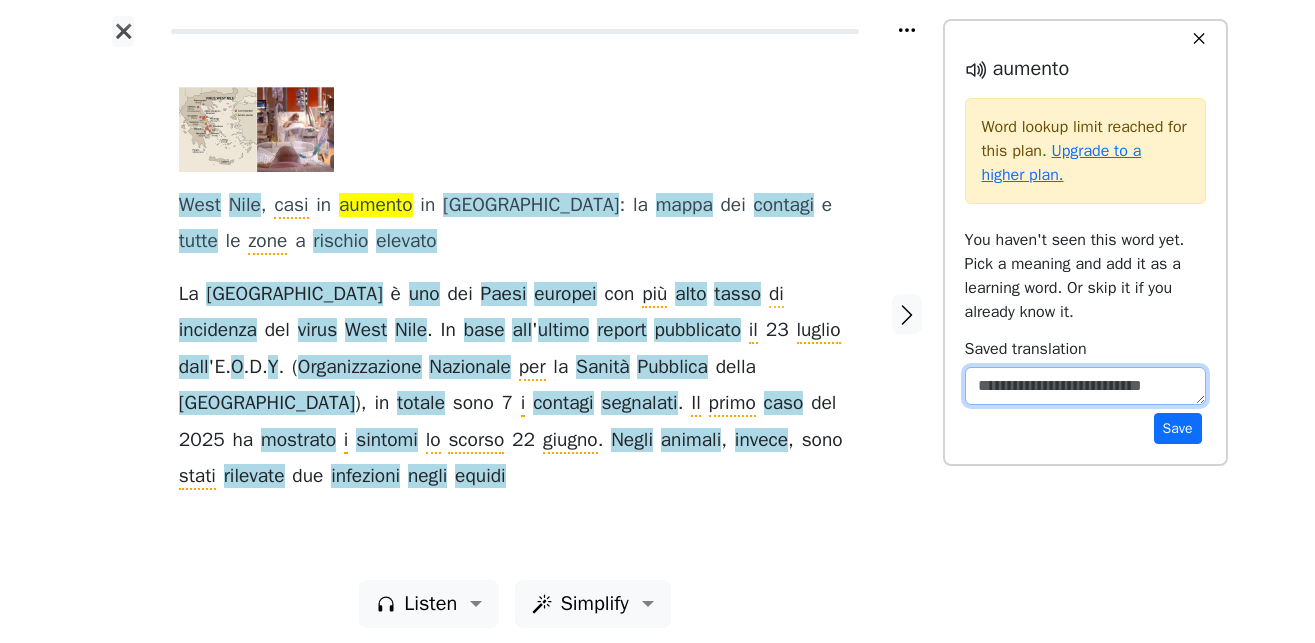 click at bounding box center (1085, 386) 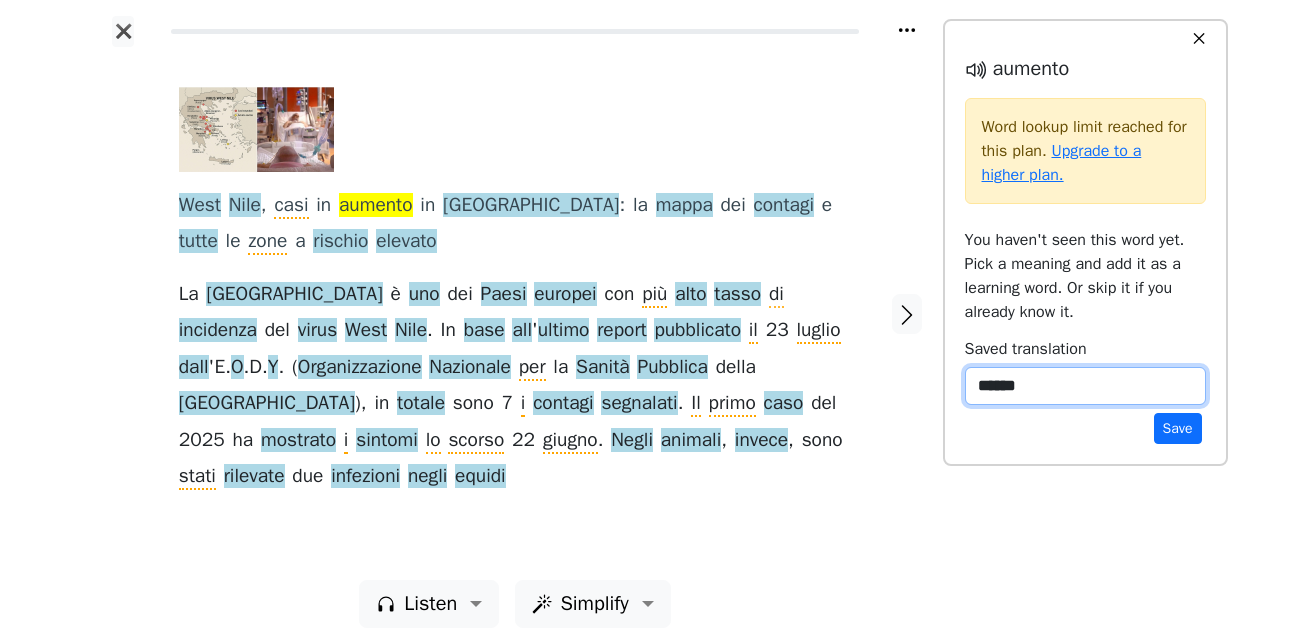 type on "******" 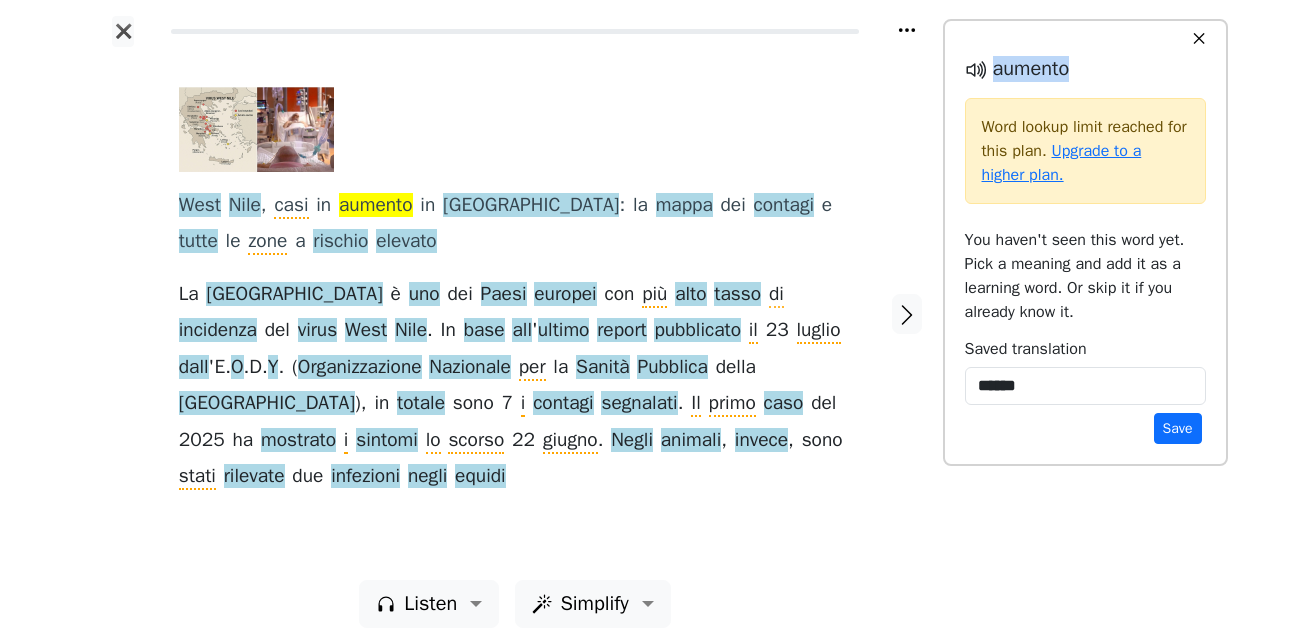 drag, startPoint x: 1076, startPoint y: 70, endPoint x: 995, endPoint y: 77, distance: 81.3019 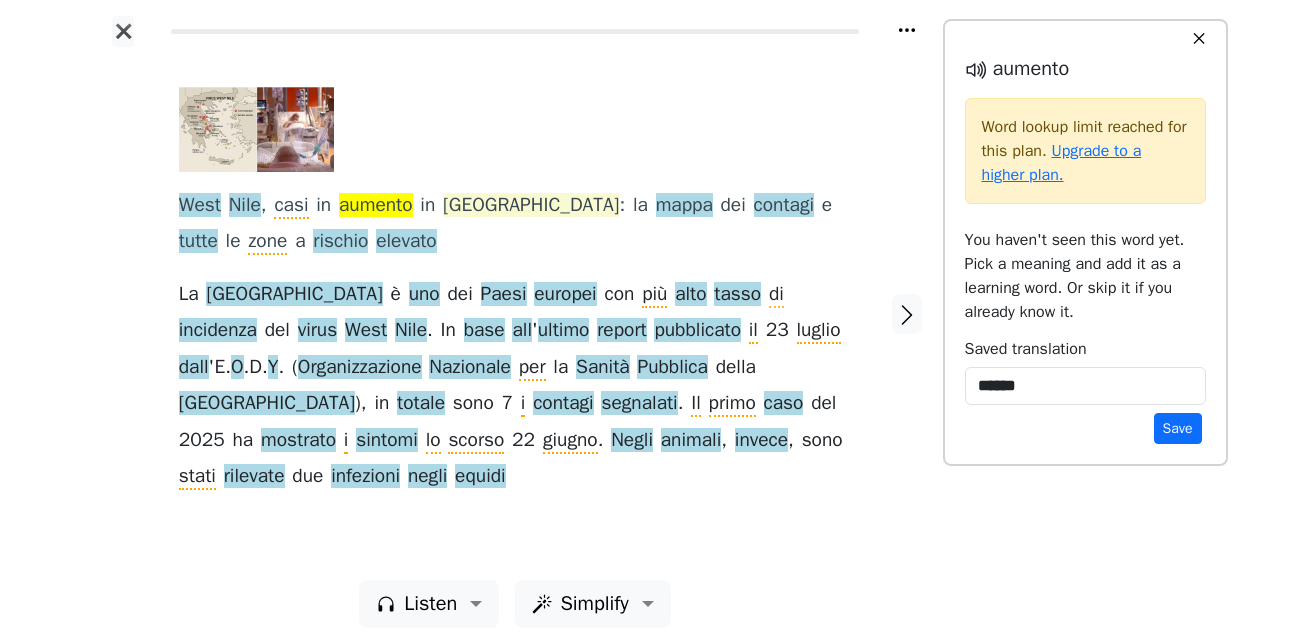 click on "[GEOGRAPHIC_DATA]" at bounding box center [531, 206] 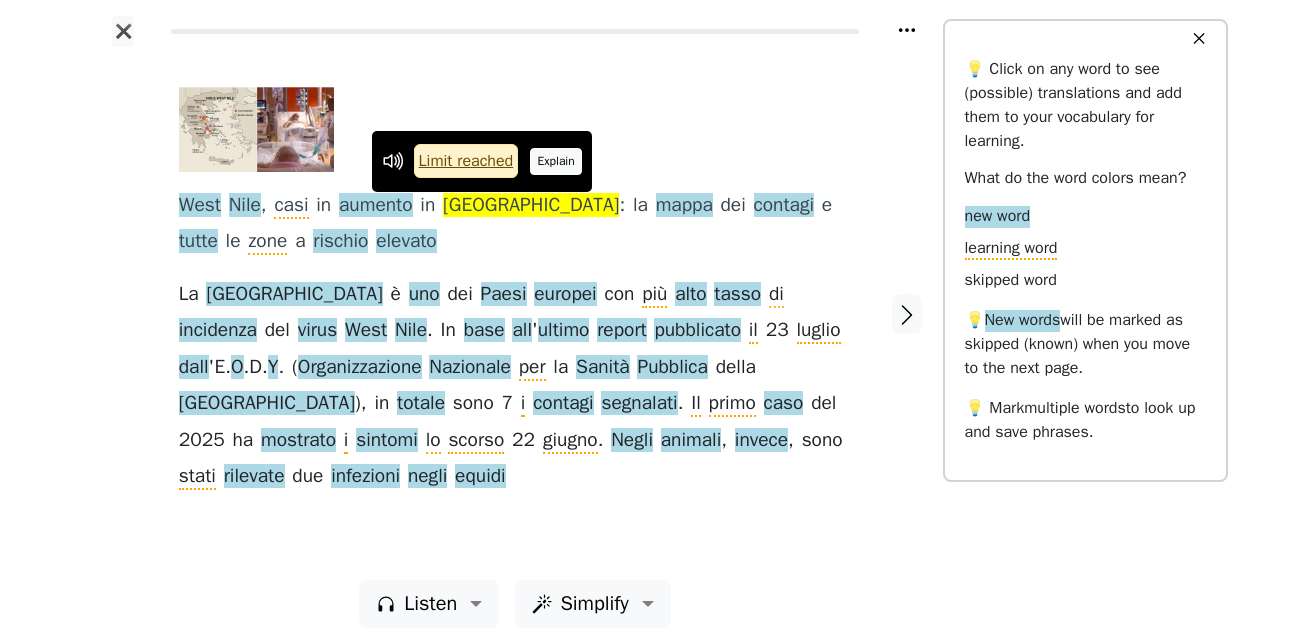 click on "Explain" at bounding box center (556, 161) 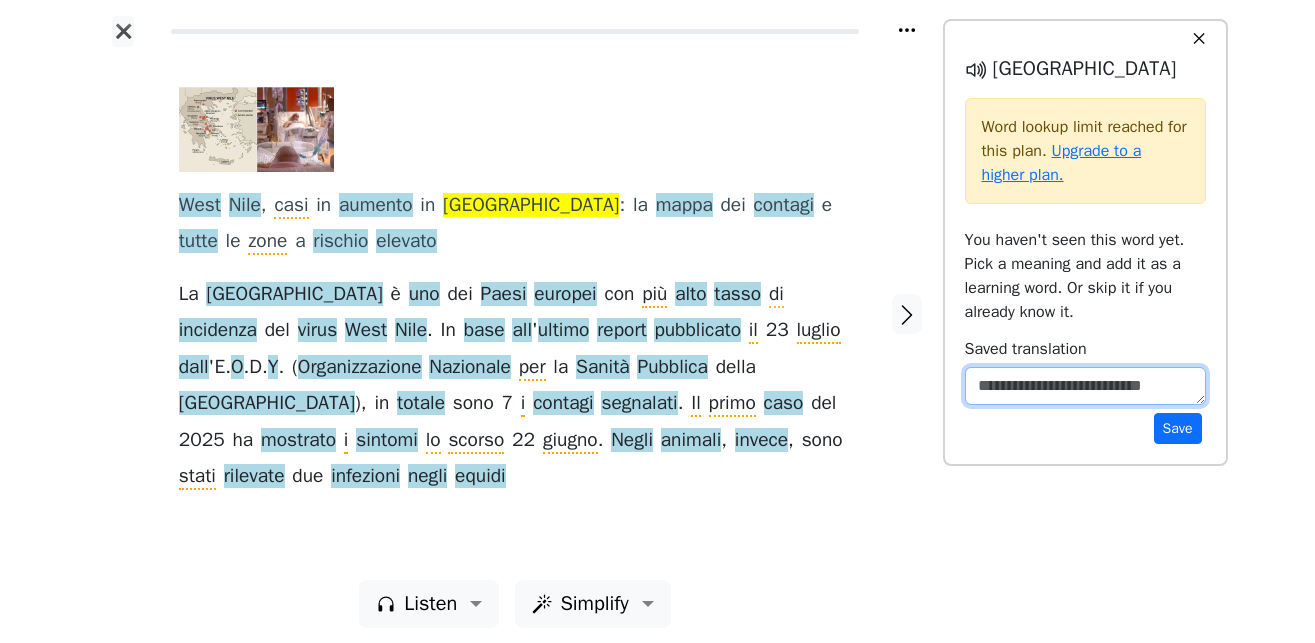 click at bounding box center [1085, 386] 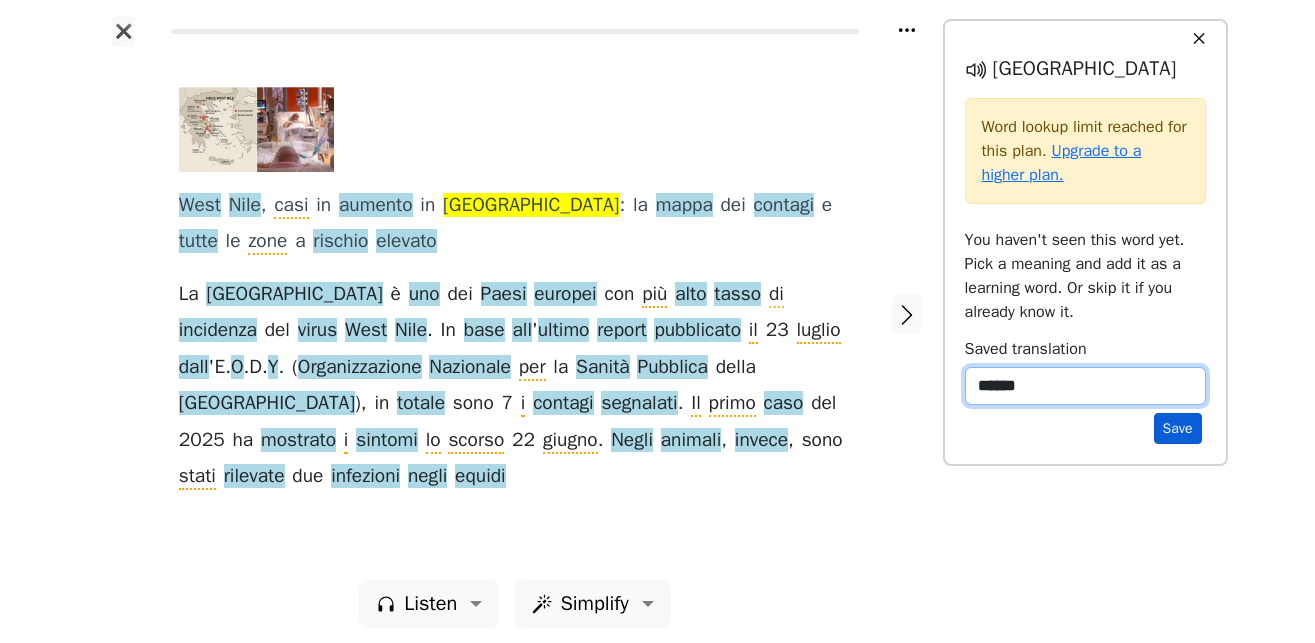 type on "******" 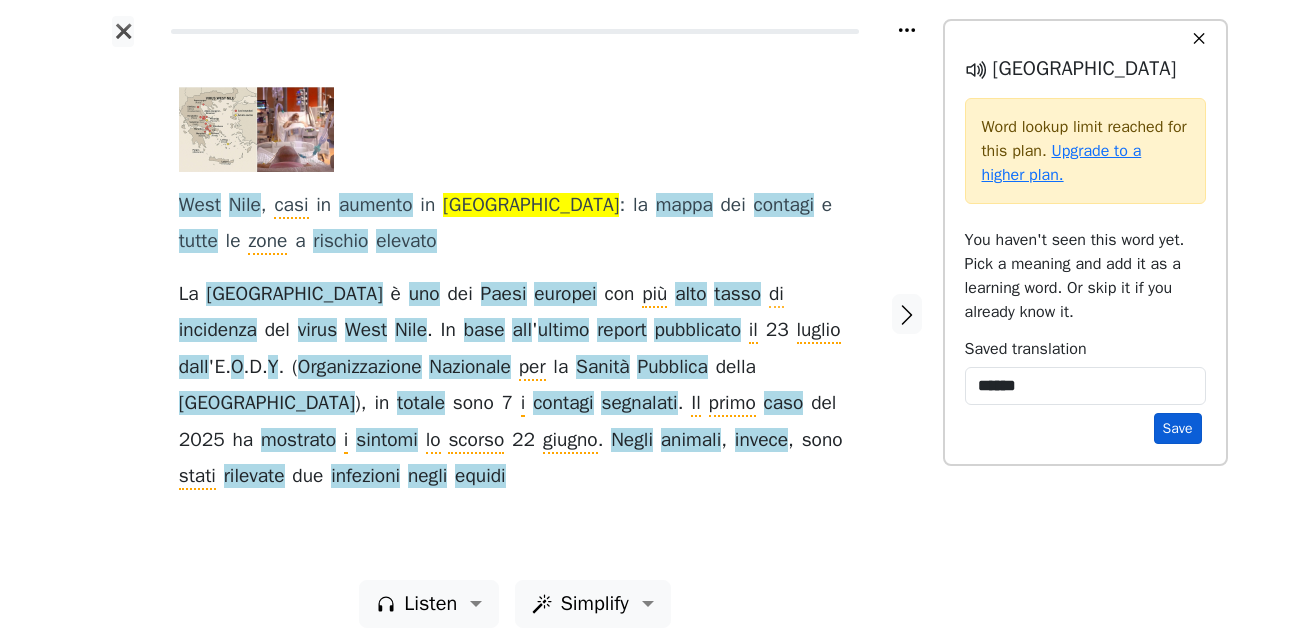 click on "Save" at bounding box center (1178, 428) 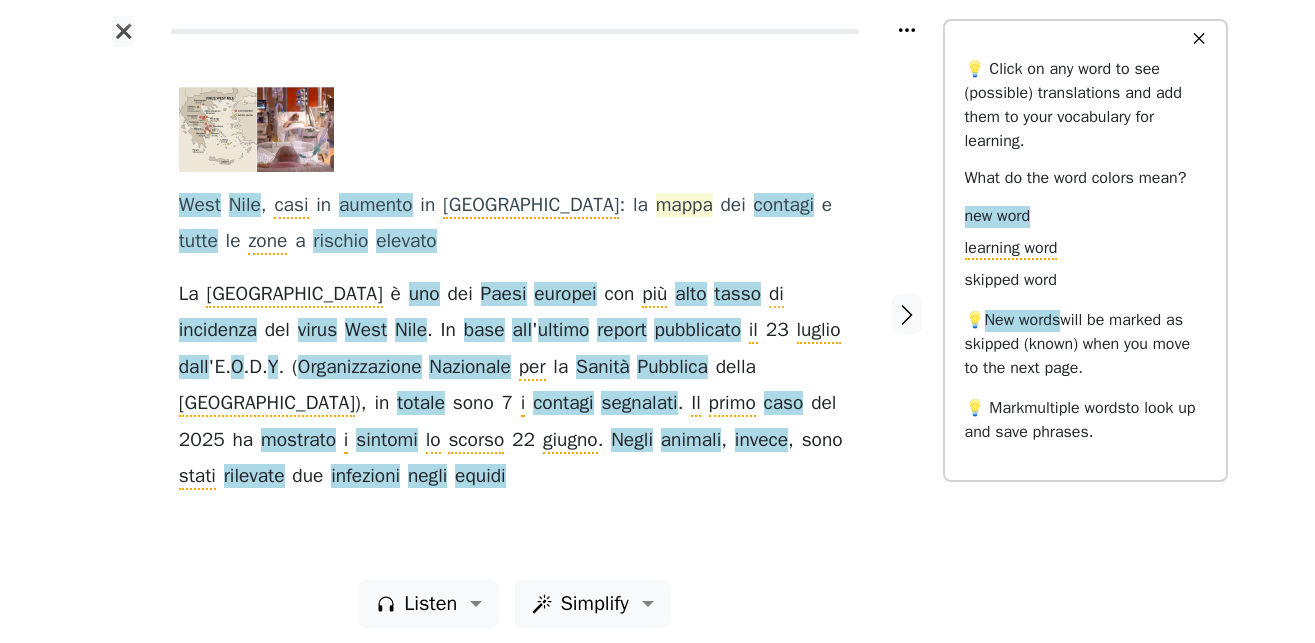 click on "mappa" at bounding box center [684, 206] 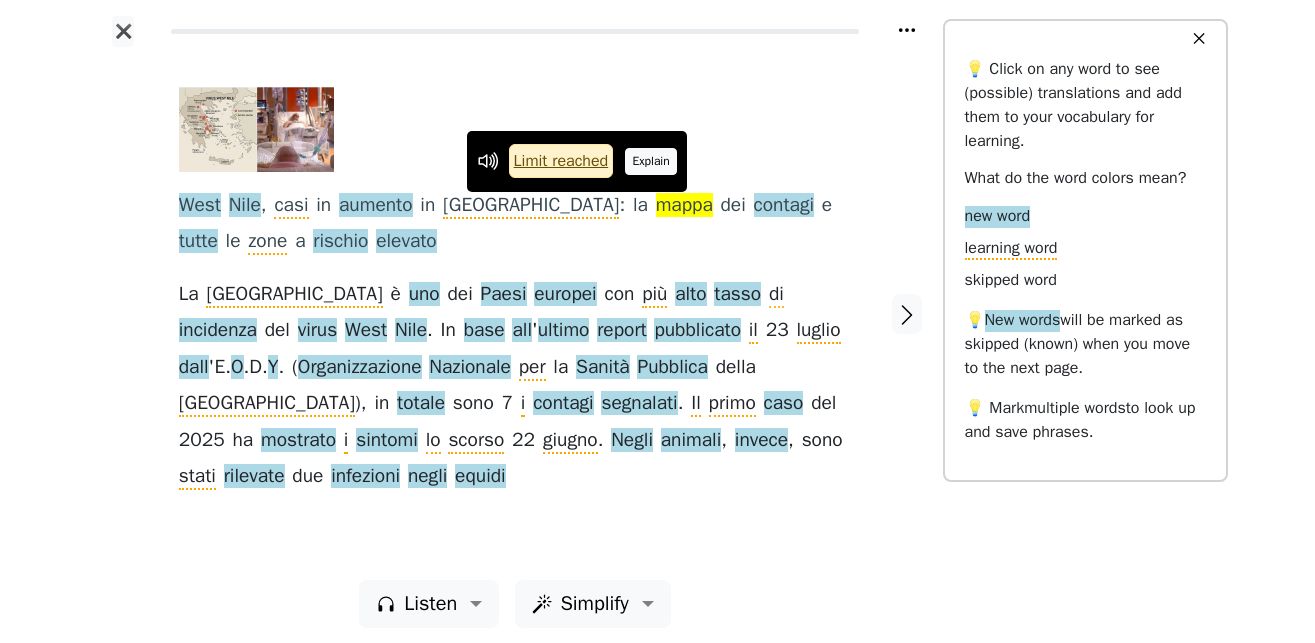 click on "Explain" at bounding box center (651, 161) 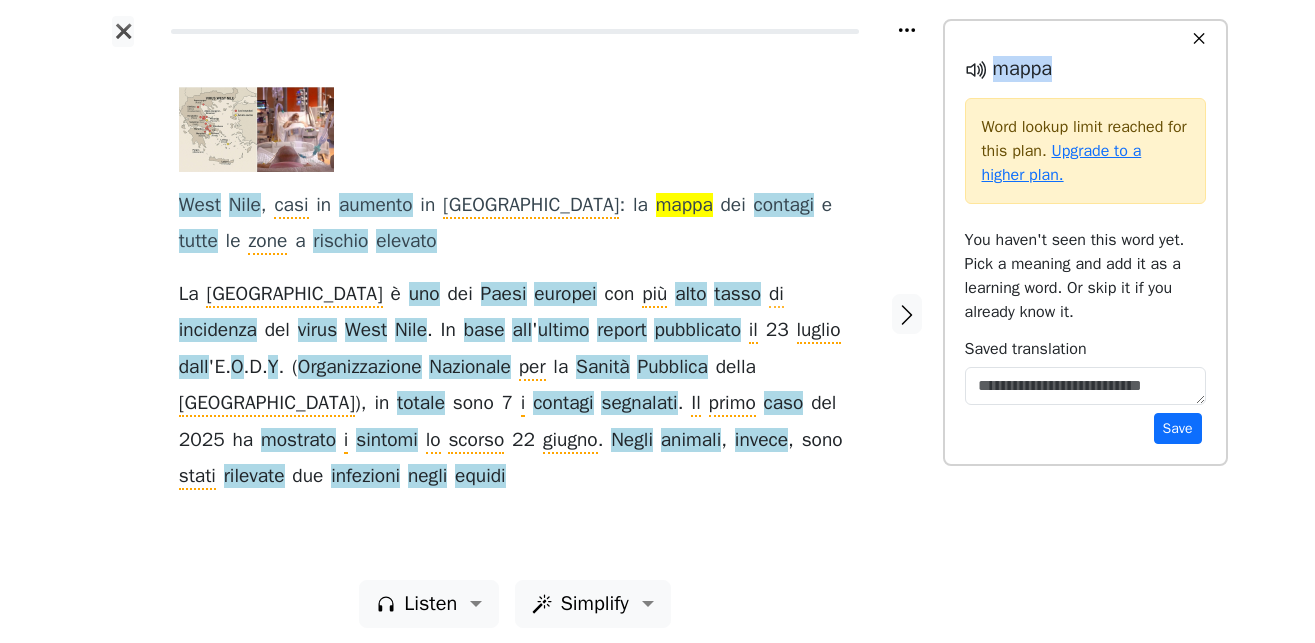 drag, startPoint x: 1068, startPoint y: 66, endPoint x: 1000, endPoint y: 70, distance: 68.117546 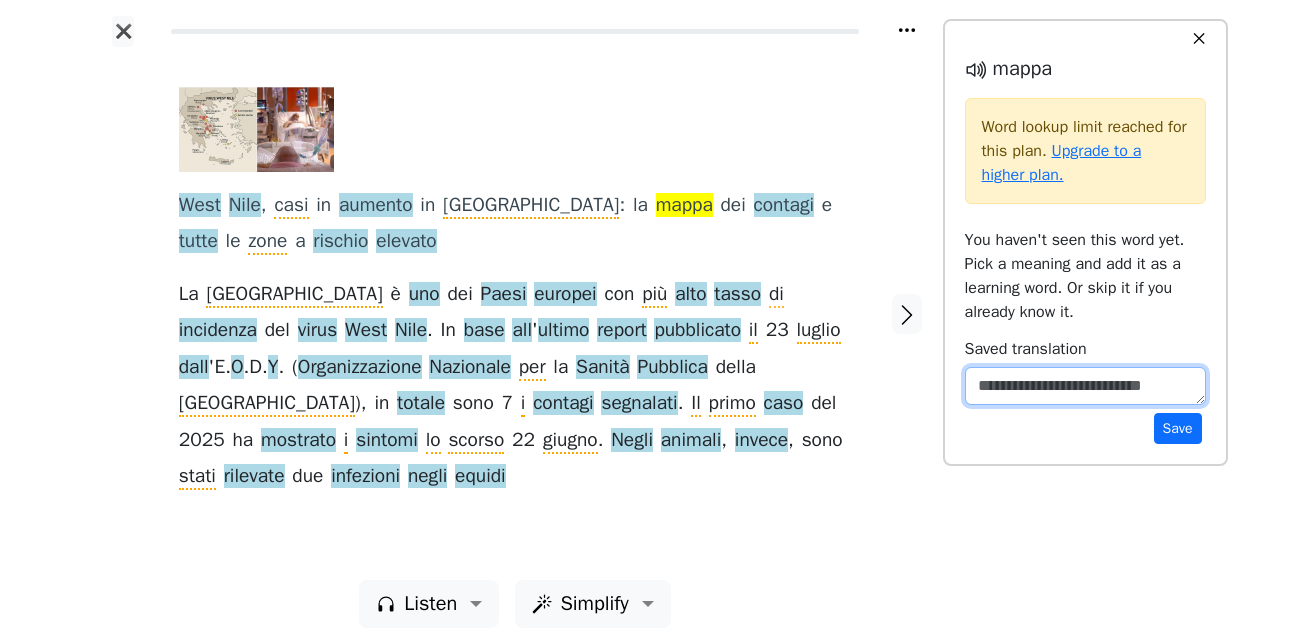 click at bounding box center (1085, 386) 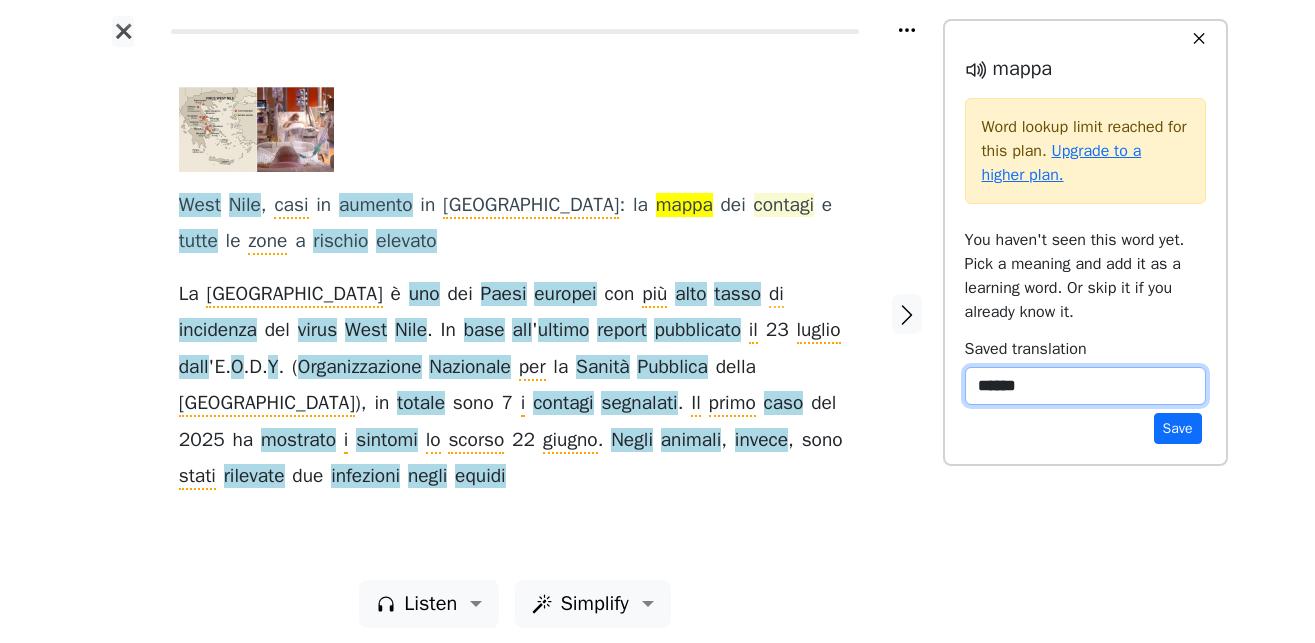 type on "******" 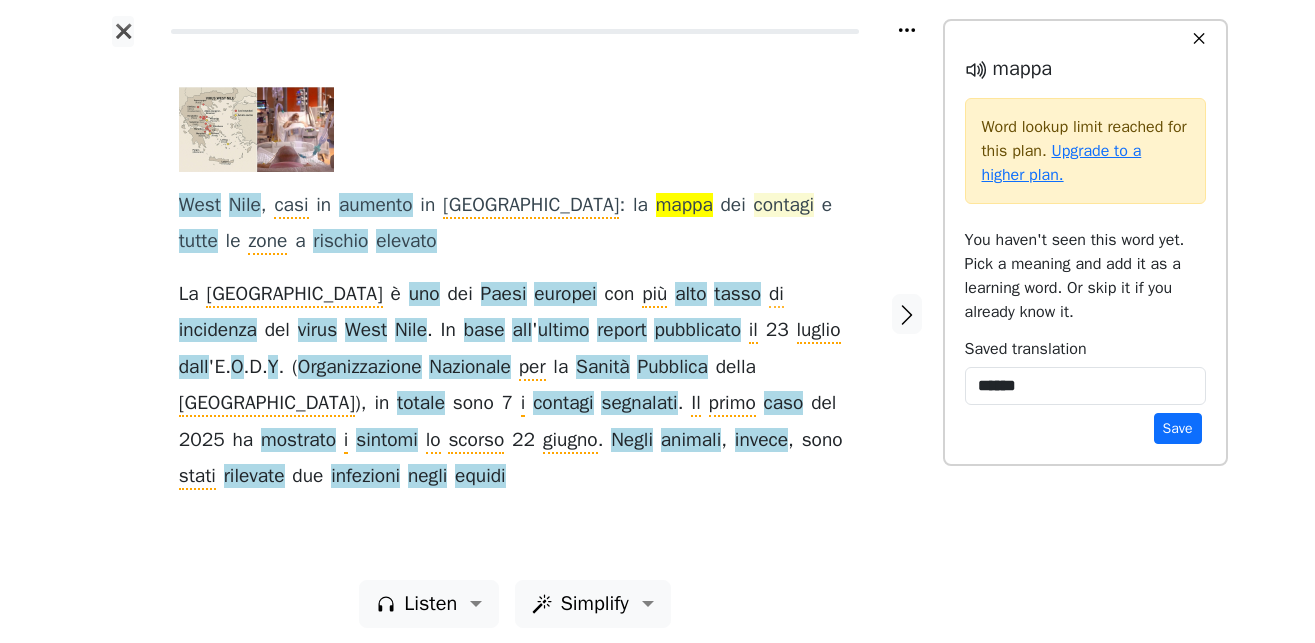 click on "contagi" at bounding box center [784, 206] 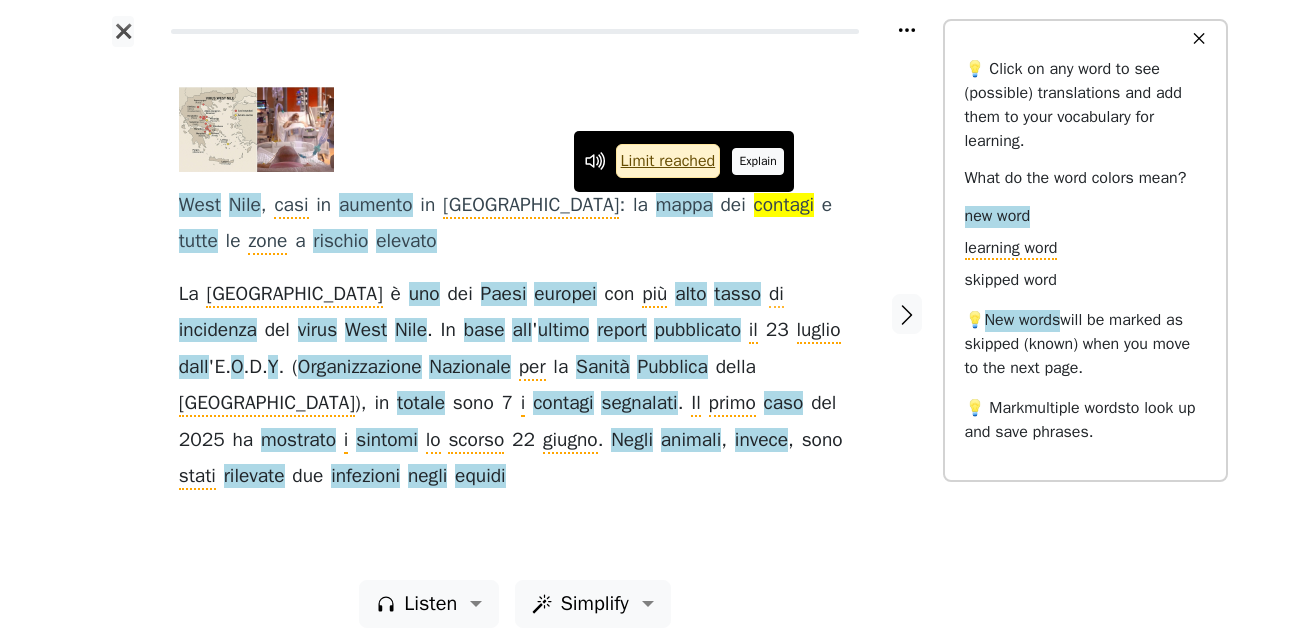 drag, startPoint x: 769, startPoint y: 165, endPoint x: 922, endPoint y: 157, distance: 153.20901 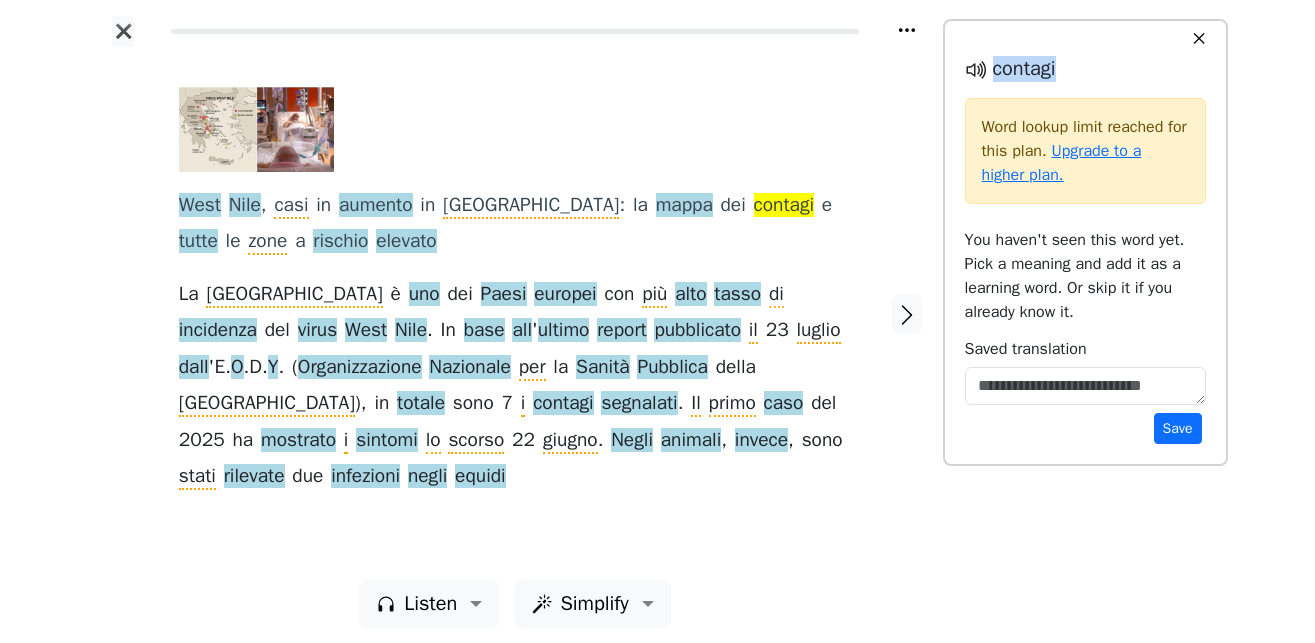 drag, startPoint x: 1070, startPoint y: 75, endPoint x: 993, endPoint y: 74, distance: 77.00649 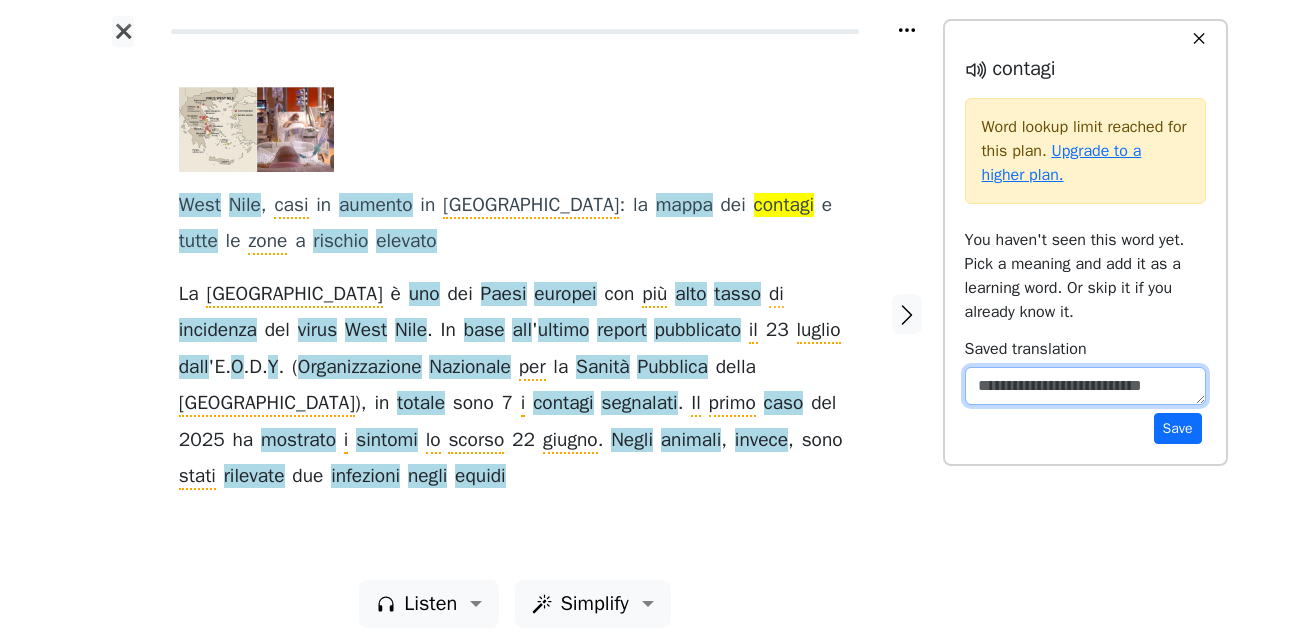 click at bounding box center [1085, 386] 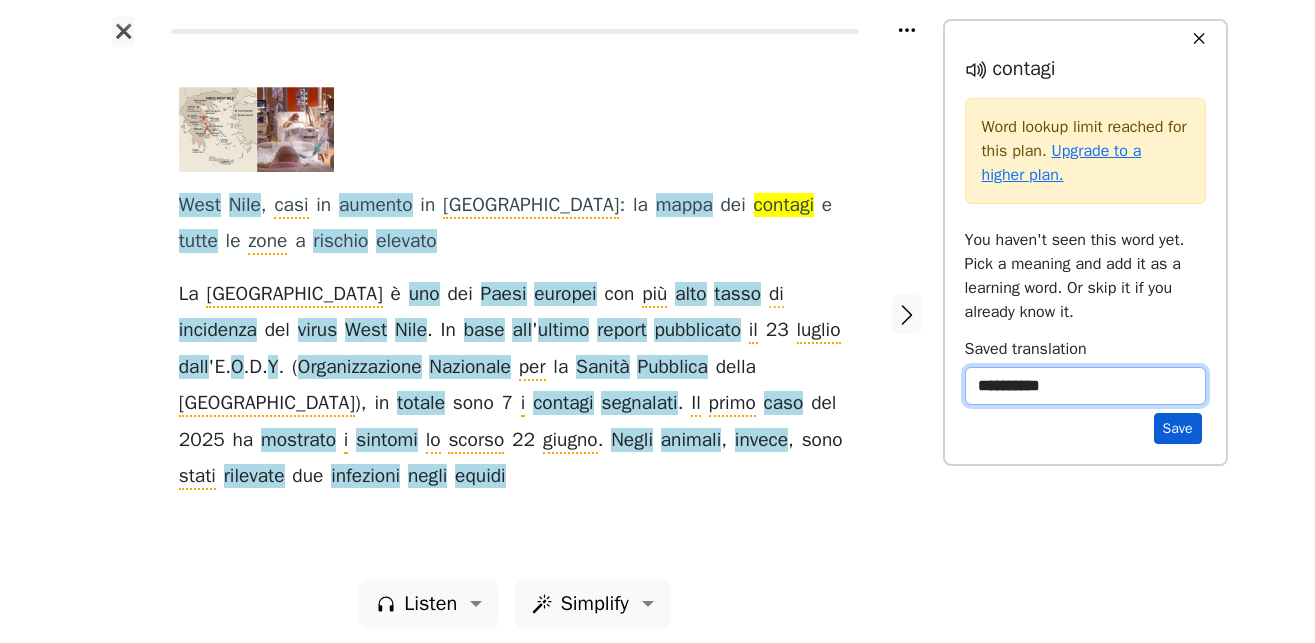 type on "**********" 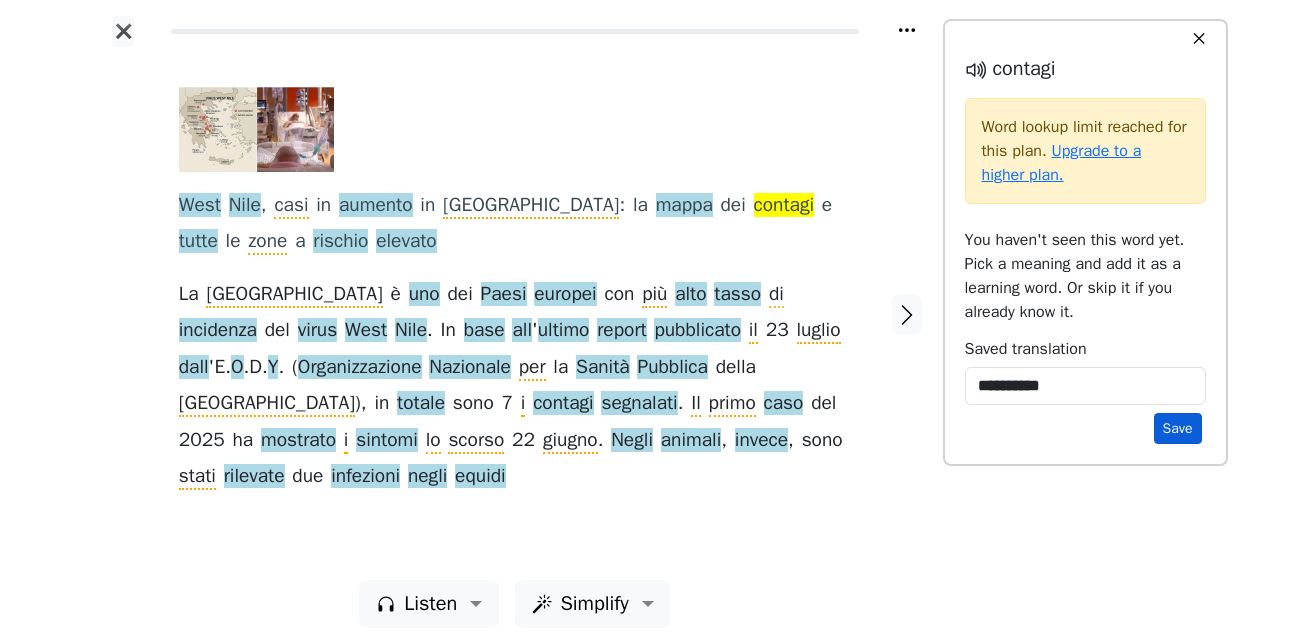 click on "Save" at bounding box center (1178, 428) 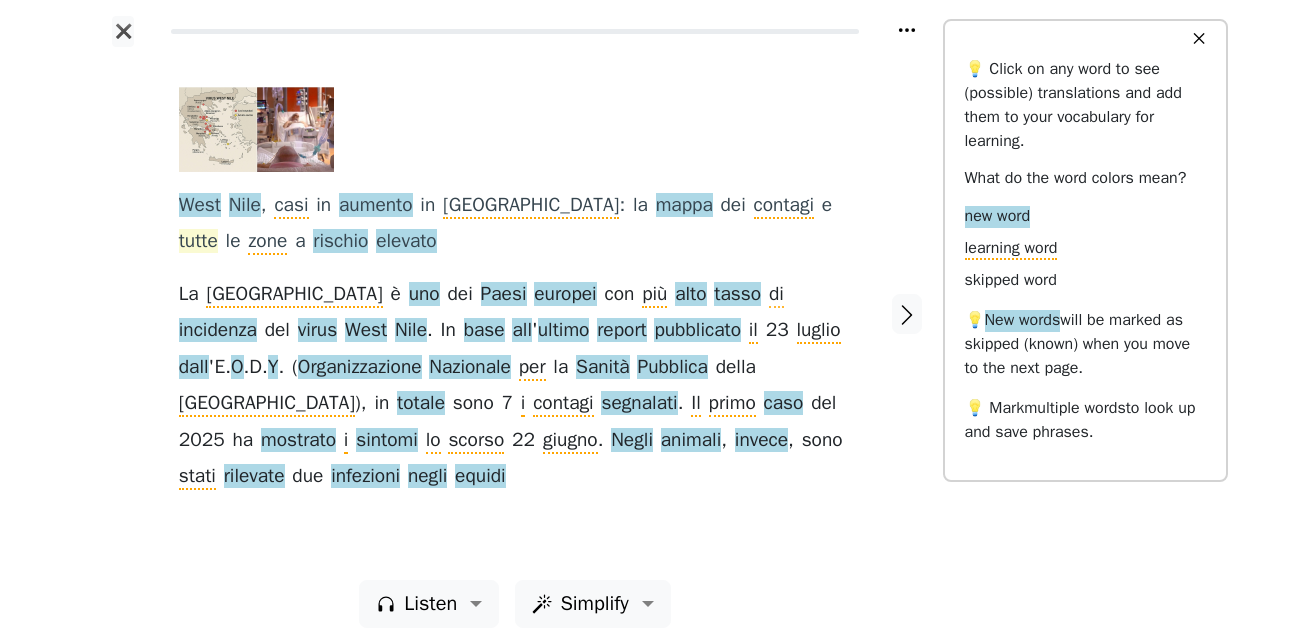 click on "tutte" at bounding box center (198, 242) 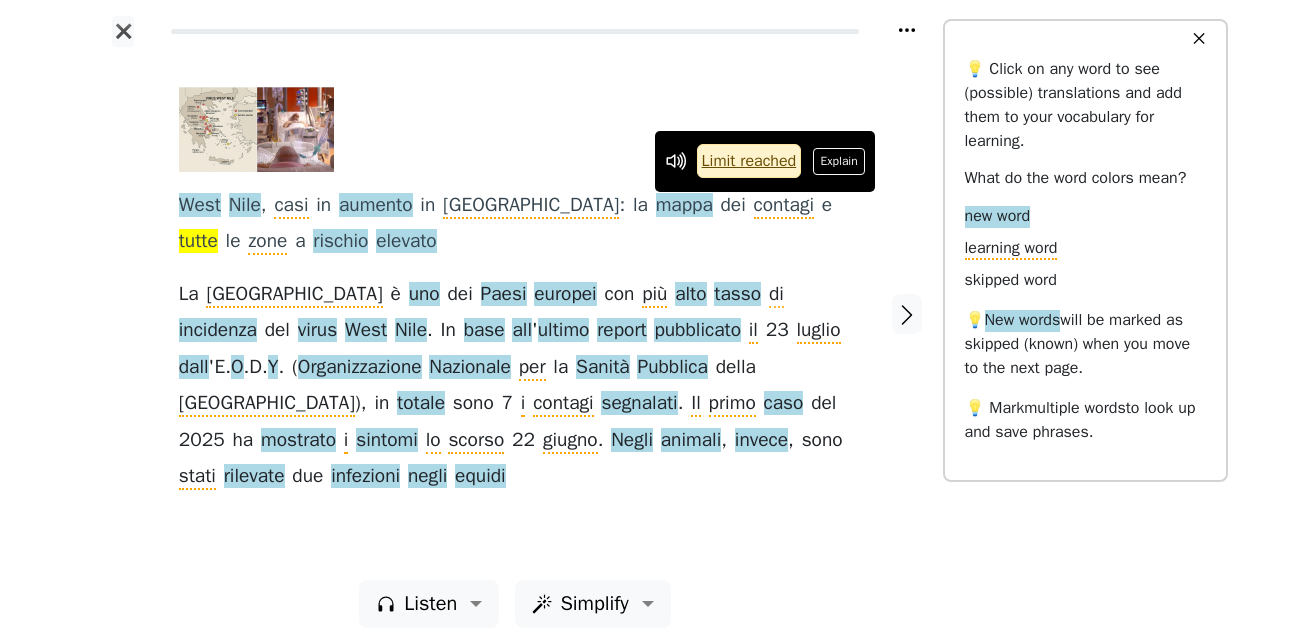 click on "Explain" at bounding box center (839, 161) 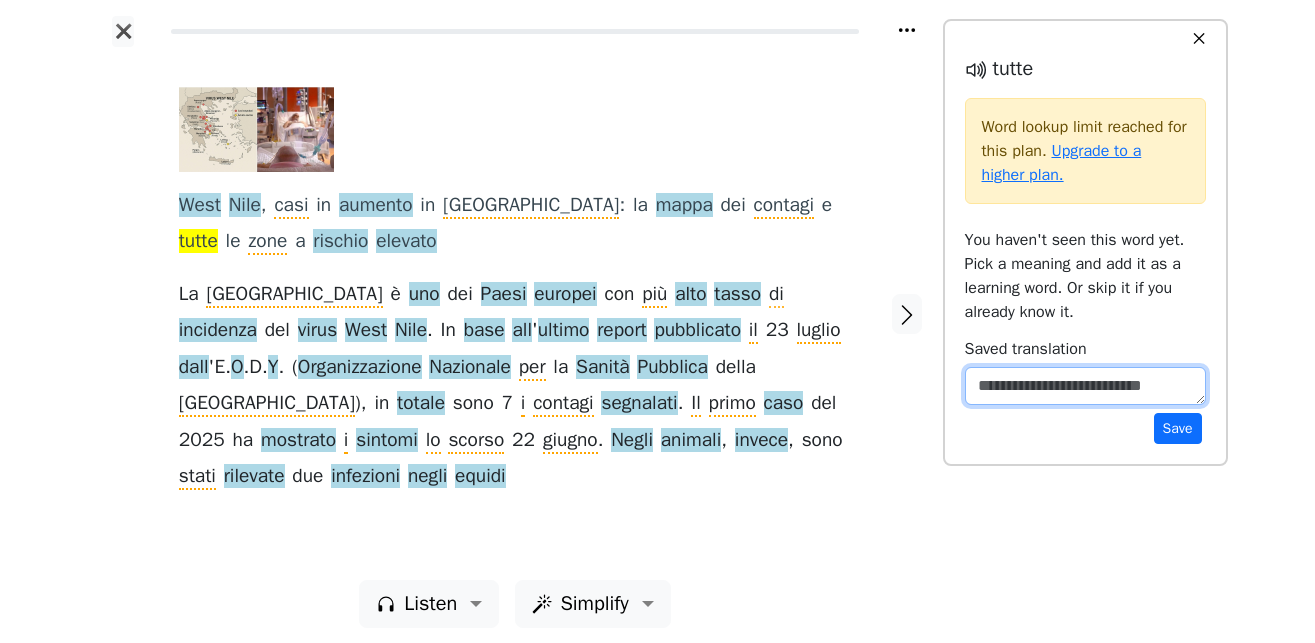 click at bounding box center (1085, 386) 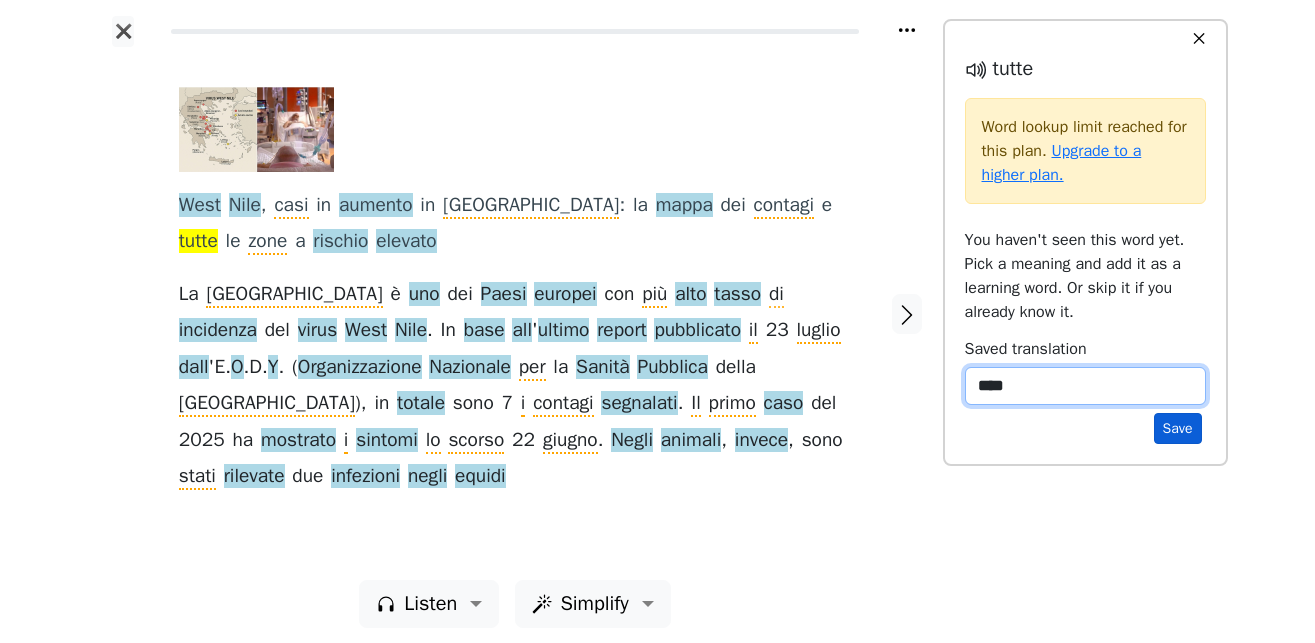 type on "****" 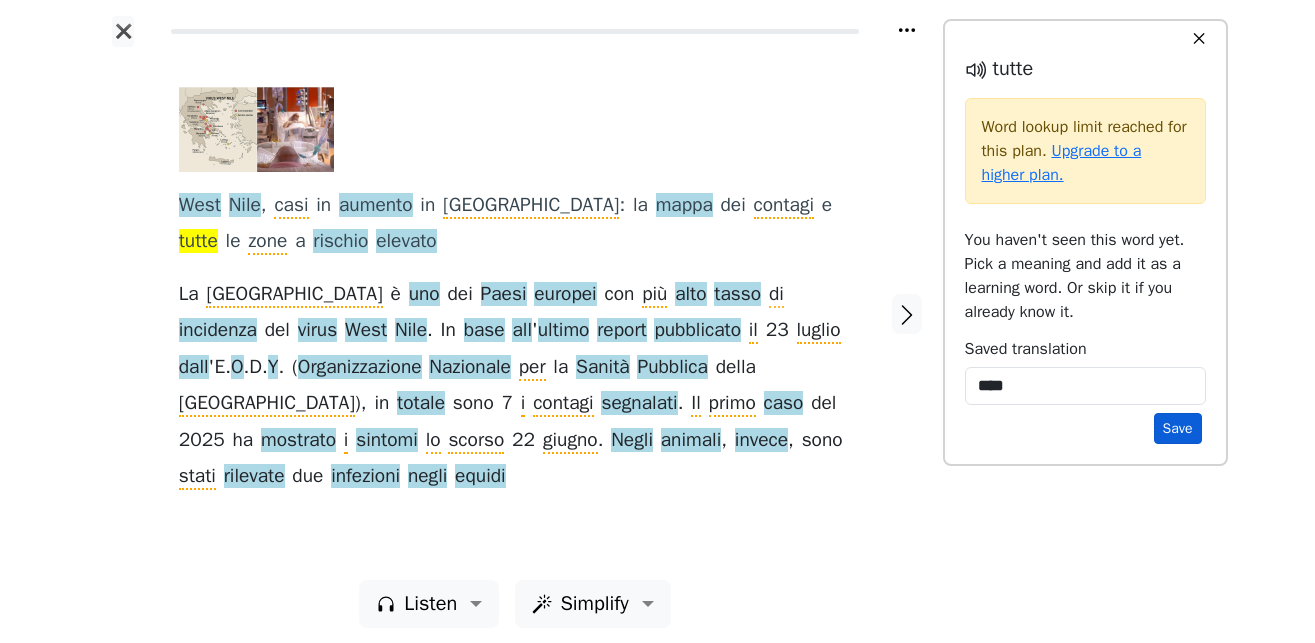 click on "Save" at bounding box center (1178, 428) 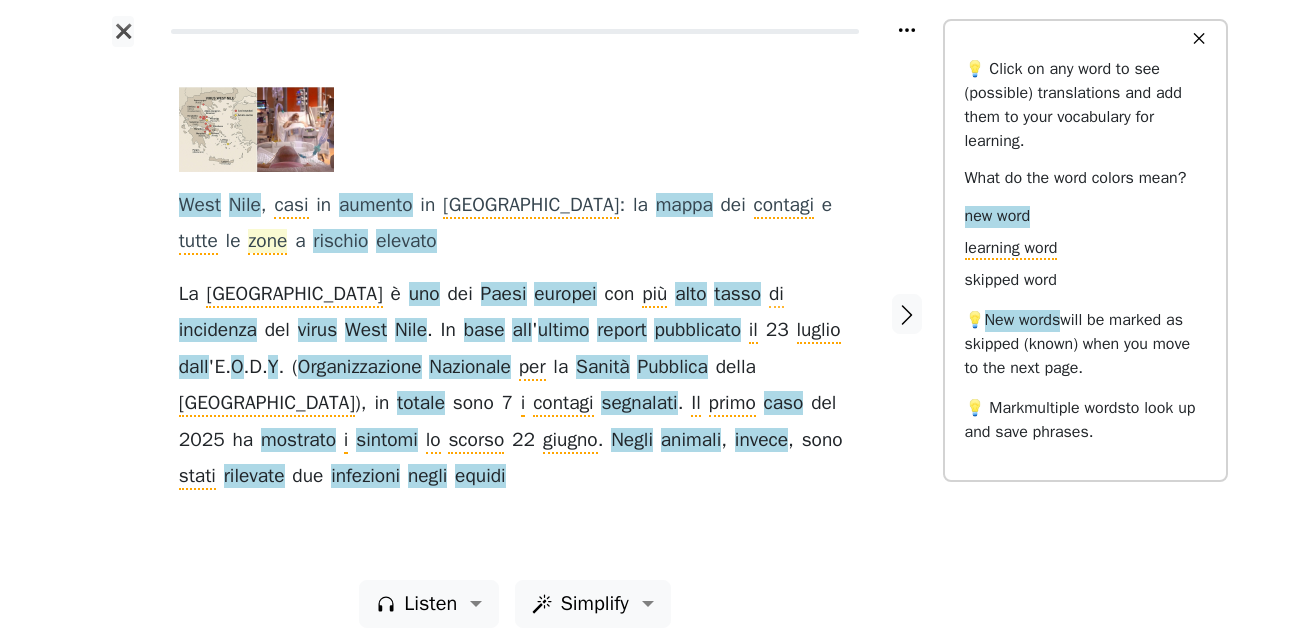 click on "zone" at bounding box center (267, 242) 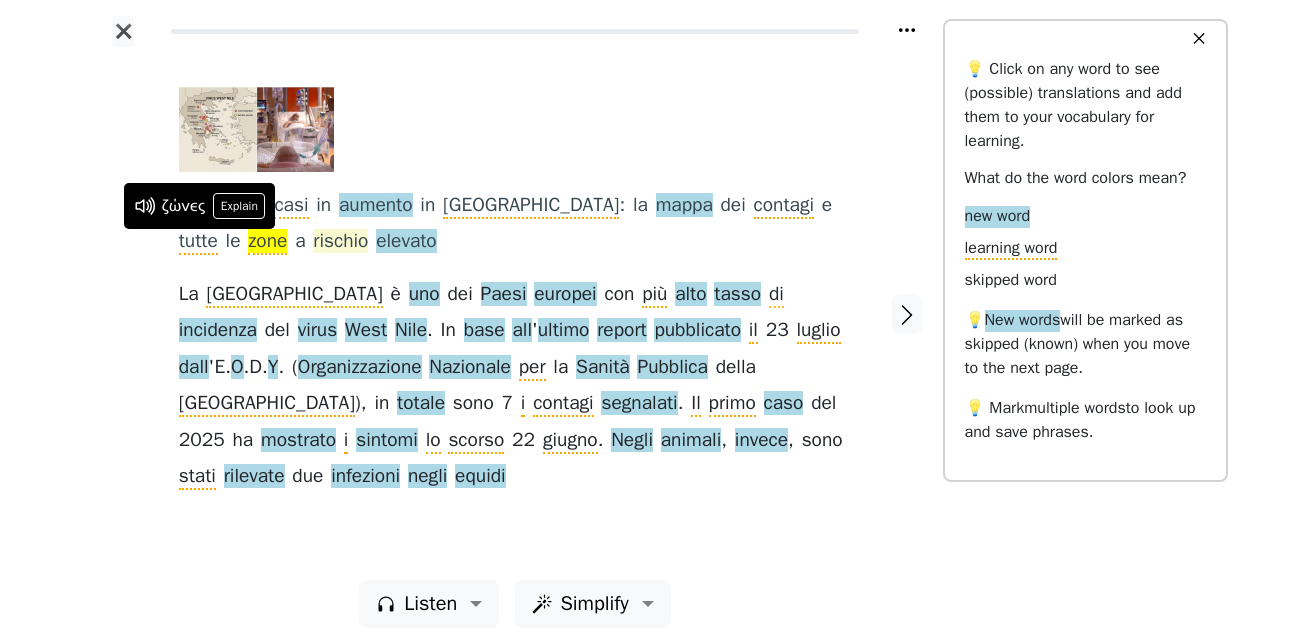 click on "rischio" at bounding box center [340, 242] 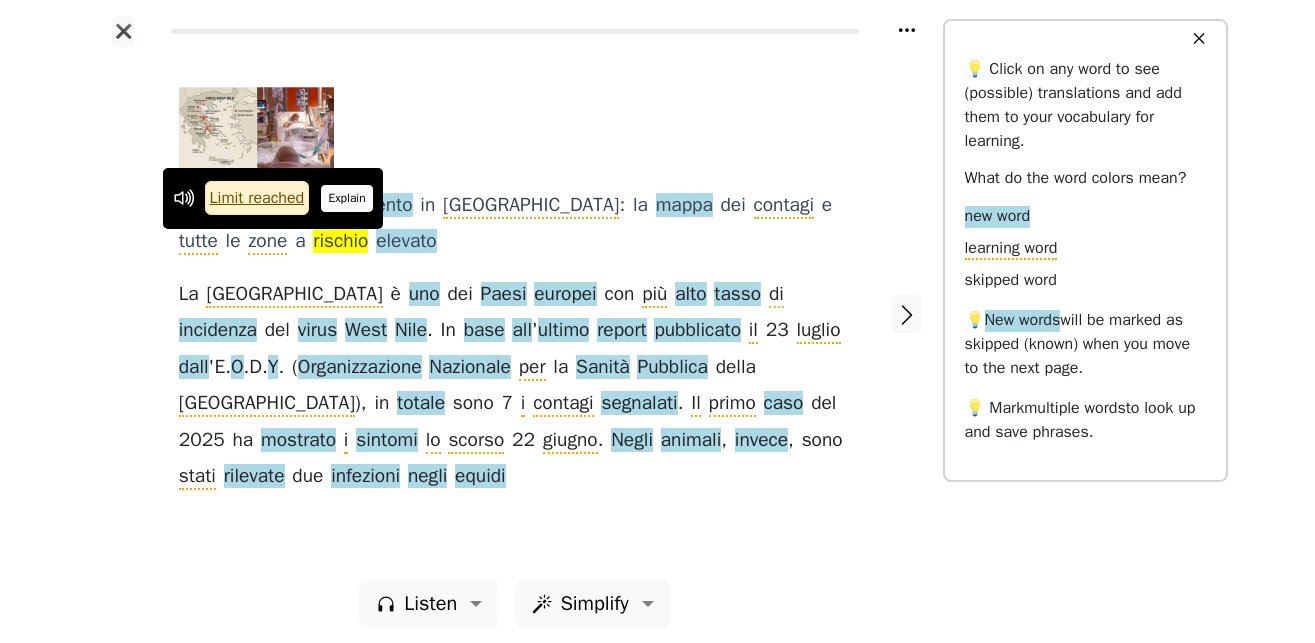 click on "Explain" at bounding box center (347, 198) 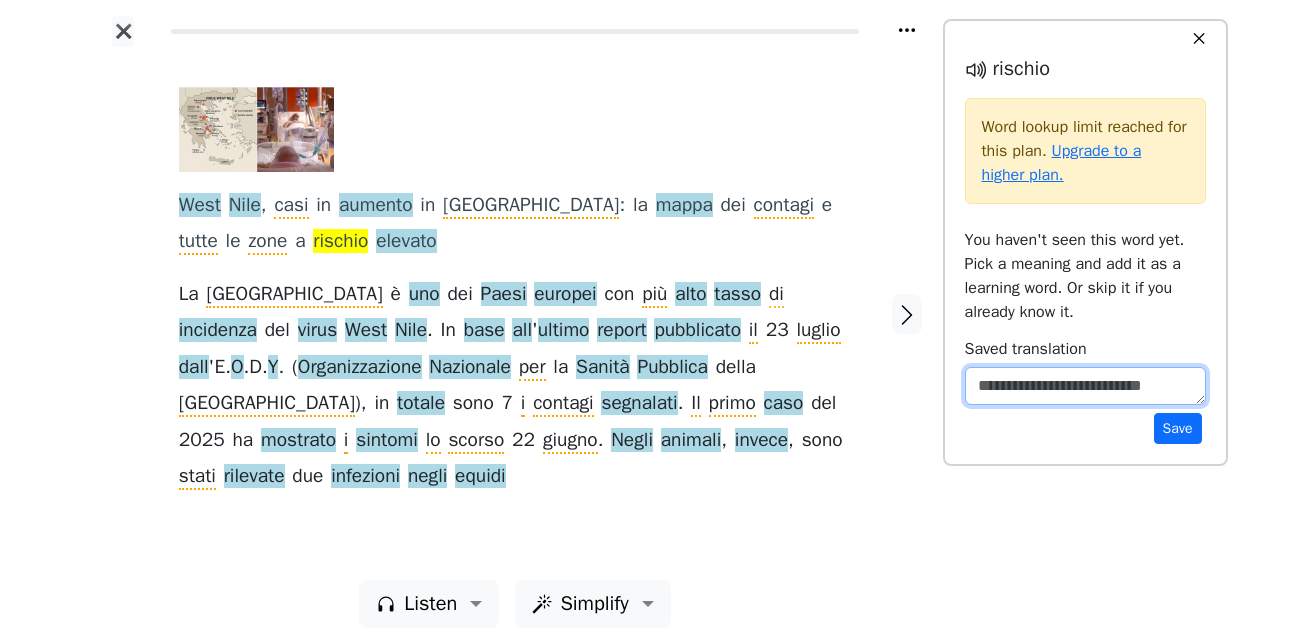 click at bounding box center [1085, 386] 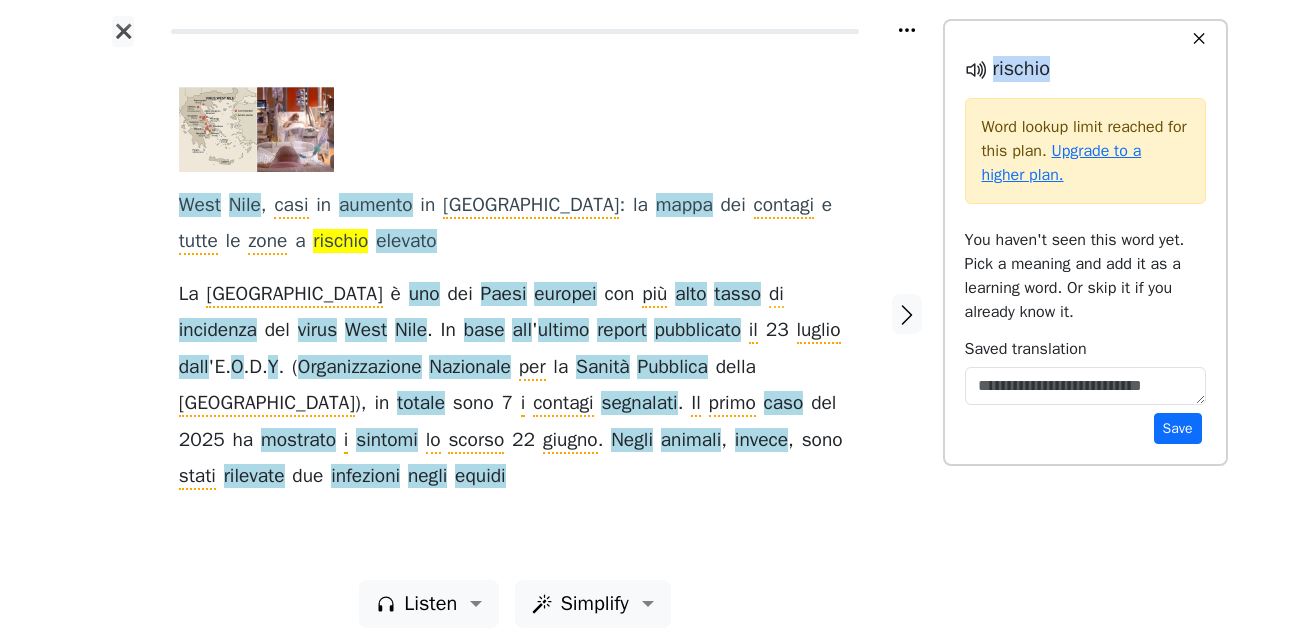 drag, startPoint x: 1057, startPoint y: 69, endPoint x: 989, endPoint y: 72, distance: 68.06615 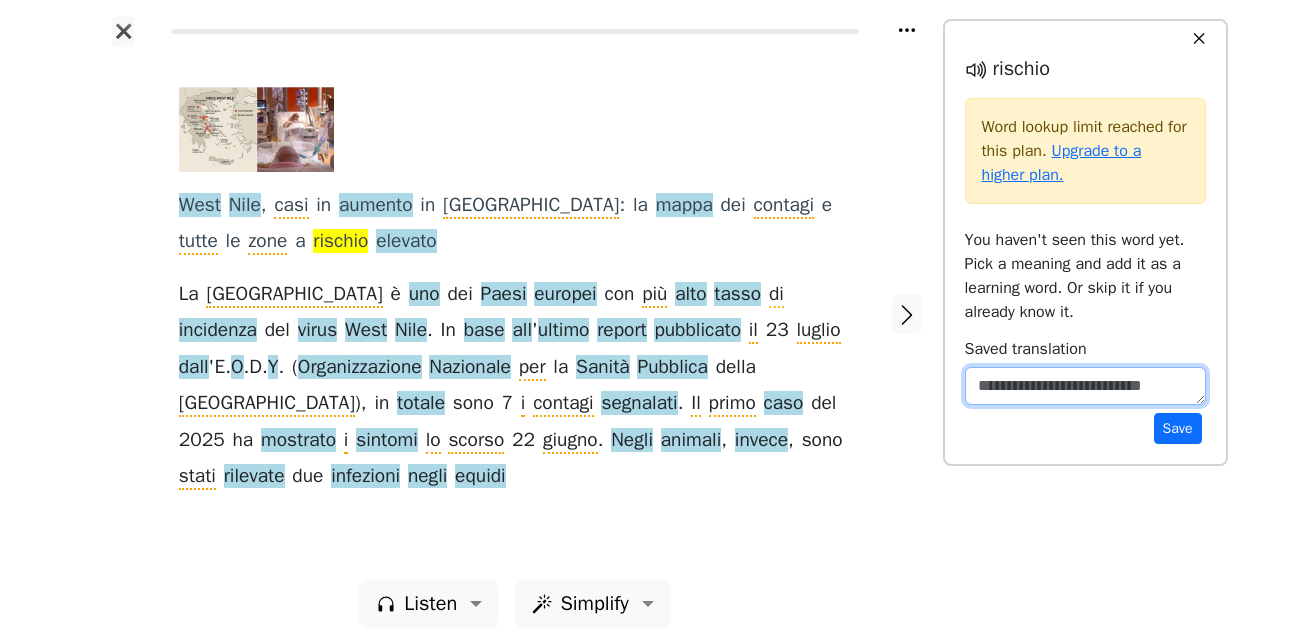 click at bounding box center (1085, 386) 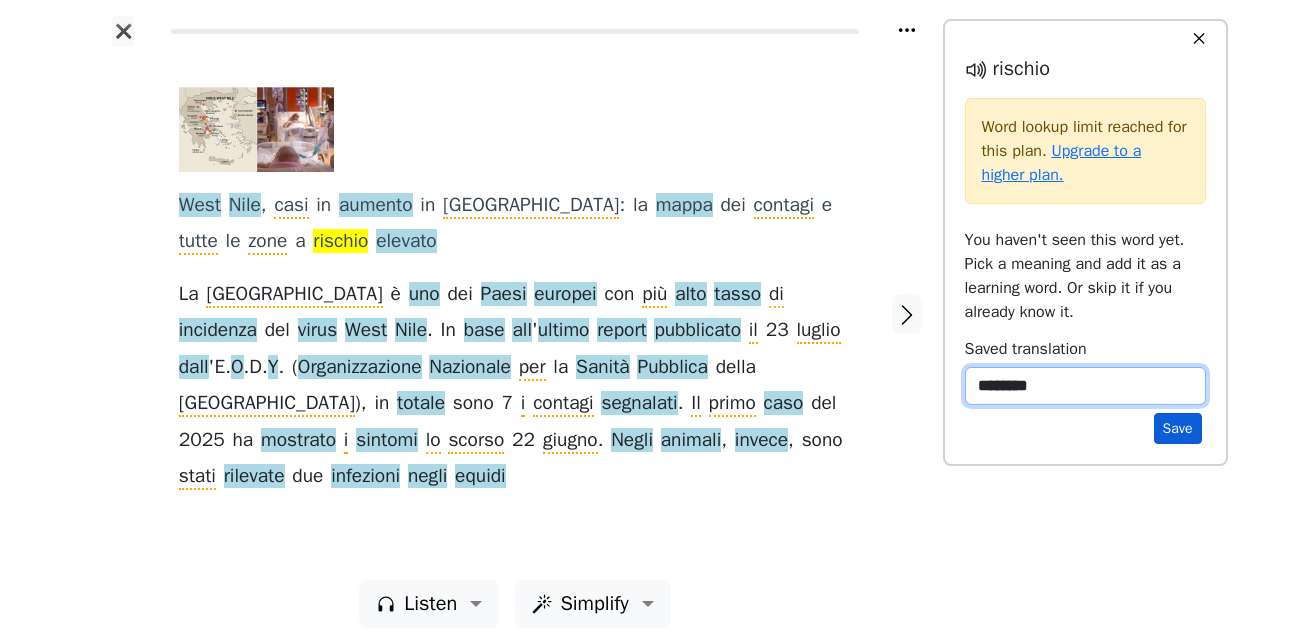 type on "********" 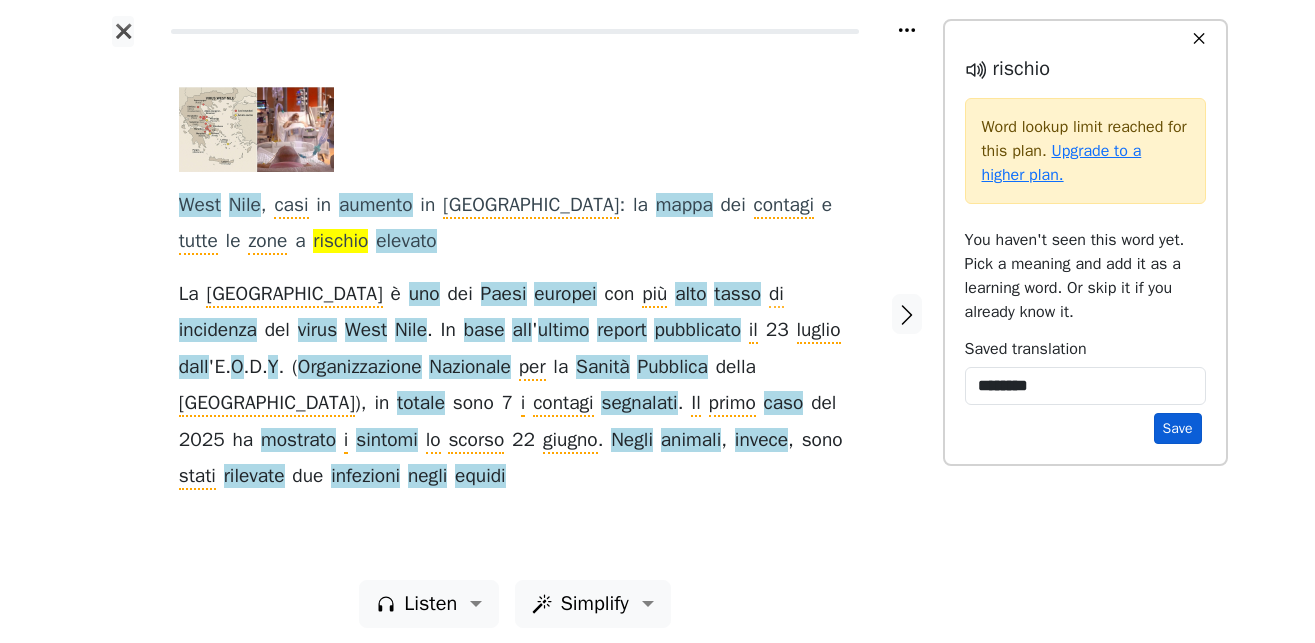 drag, startPoint x: 1171, startPoint y: 424, endPoint x: 1172, endPoint y: 434, distance: 10.049875 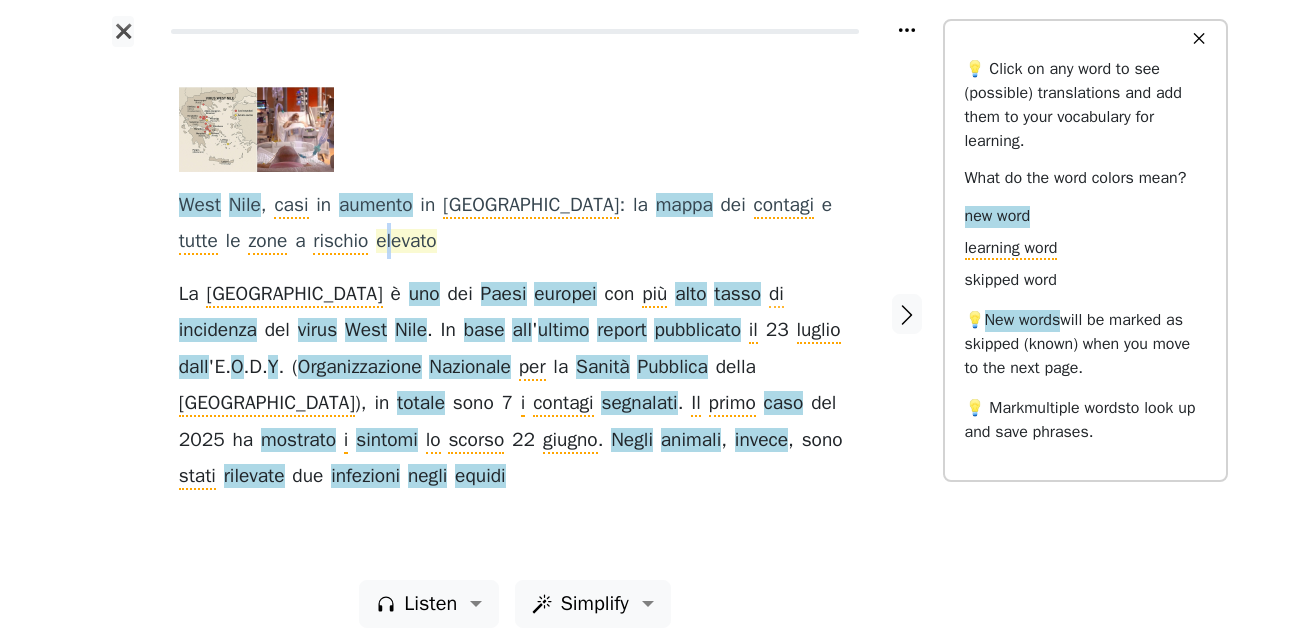 click on "elevato" at bounding box center [406, 242] 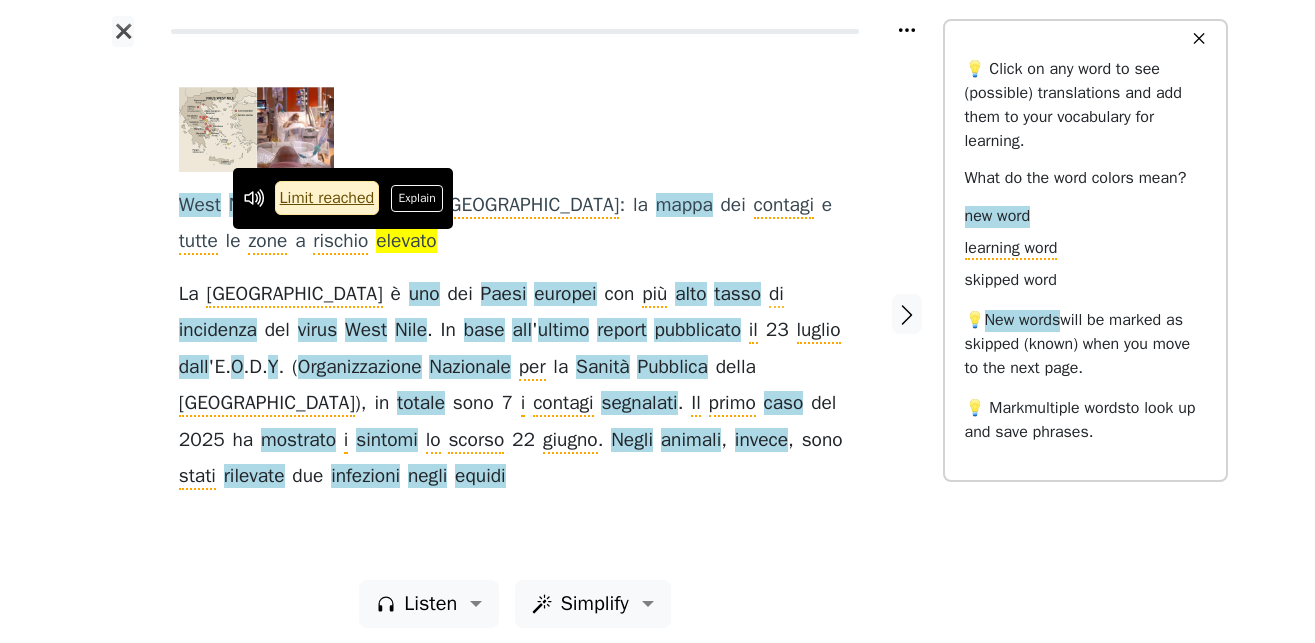 click on "elevato" at bounding box center [406, 242] 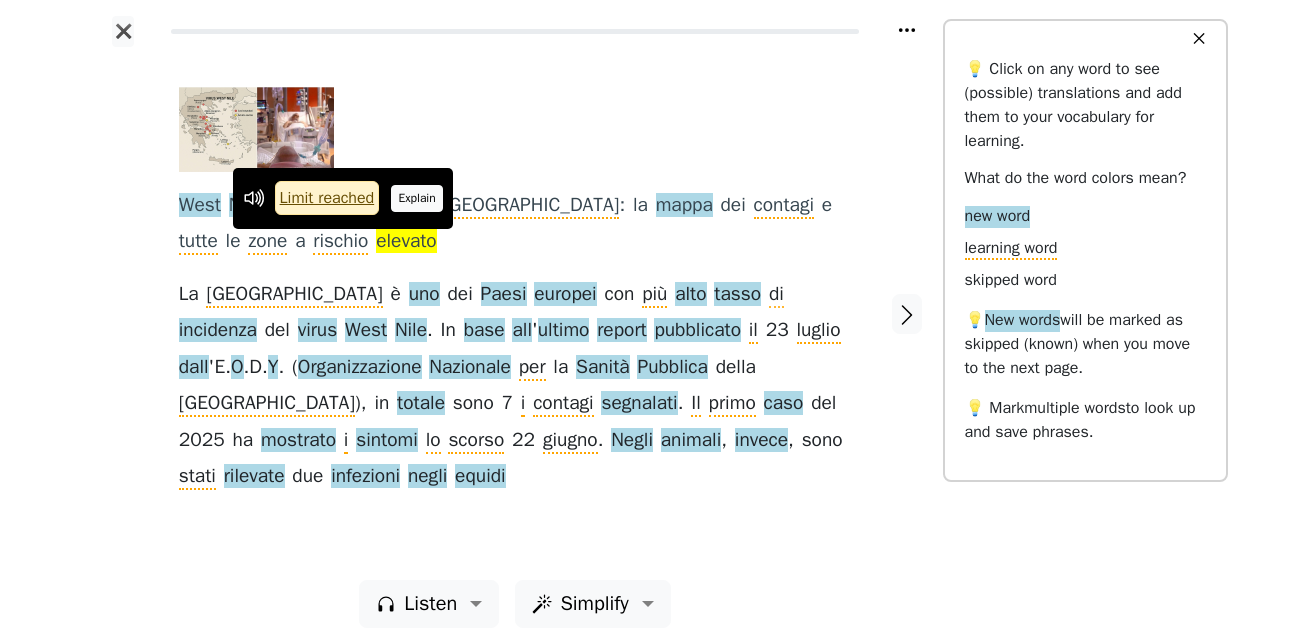 click on "Explain" at bounding box center [417, 198] 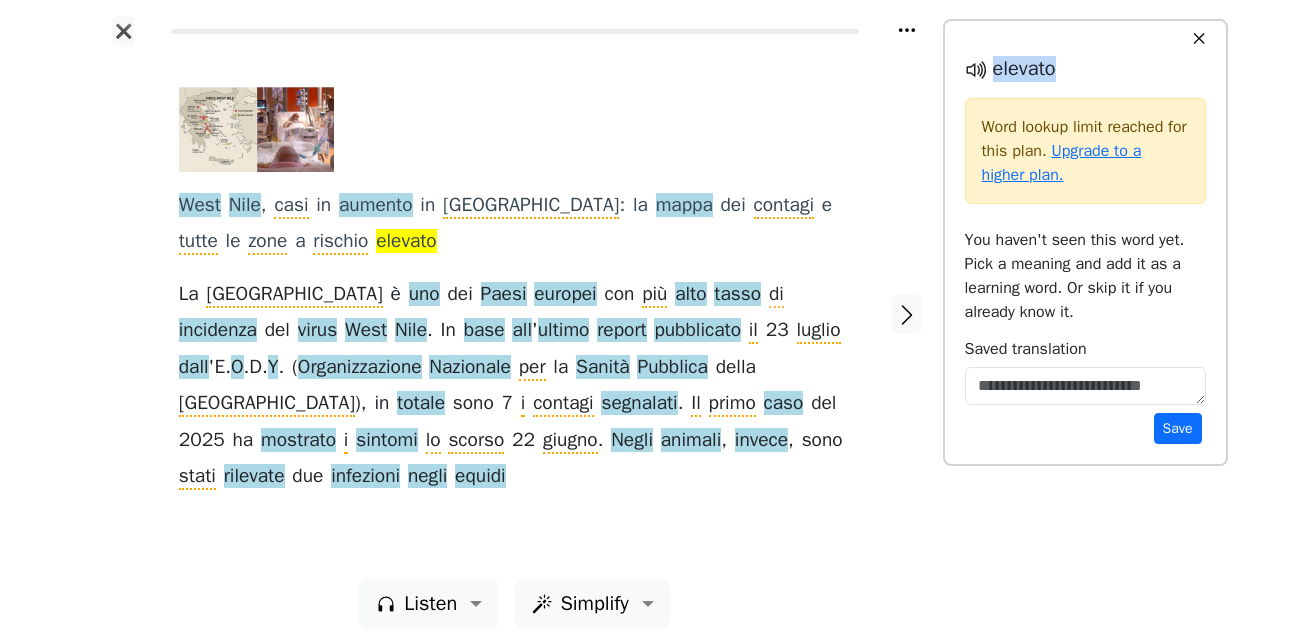 drag, startPoint x: 1015, startPoint y: 72, endPoint x: 990, endPoint y: 74, distance: 25.079872 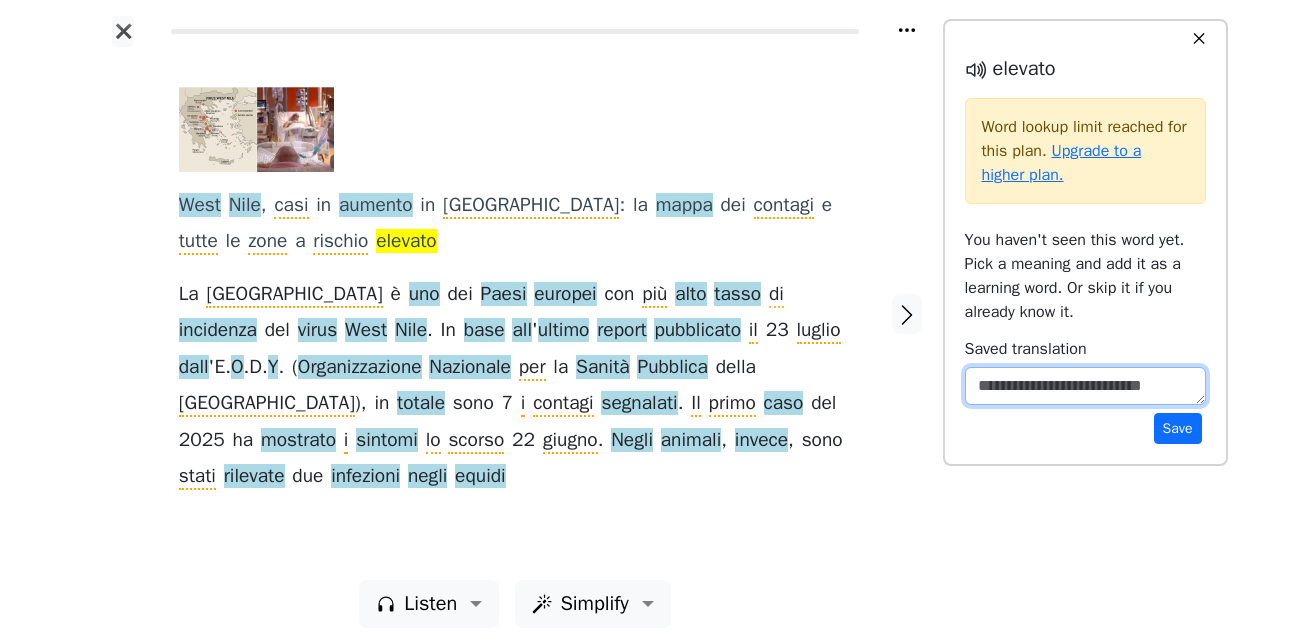 click at bounding box center [1085, 386] 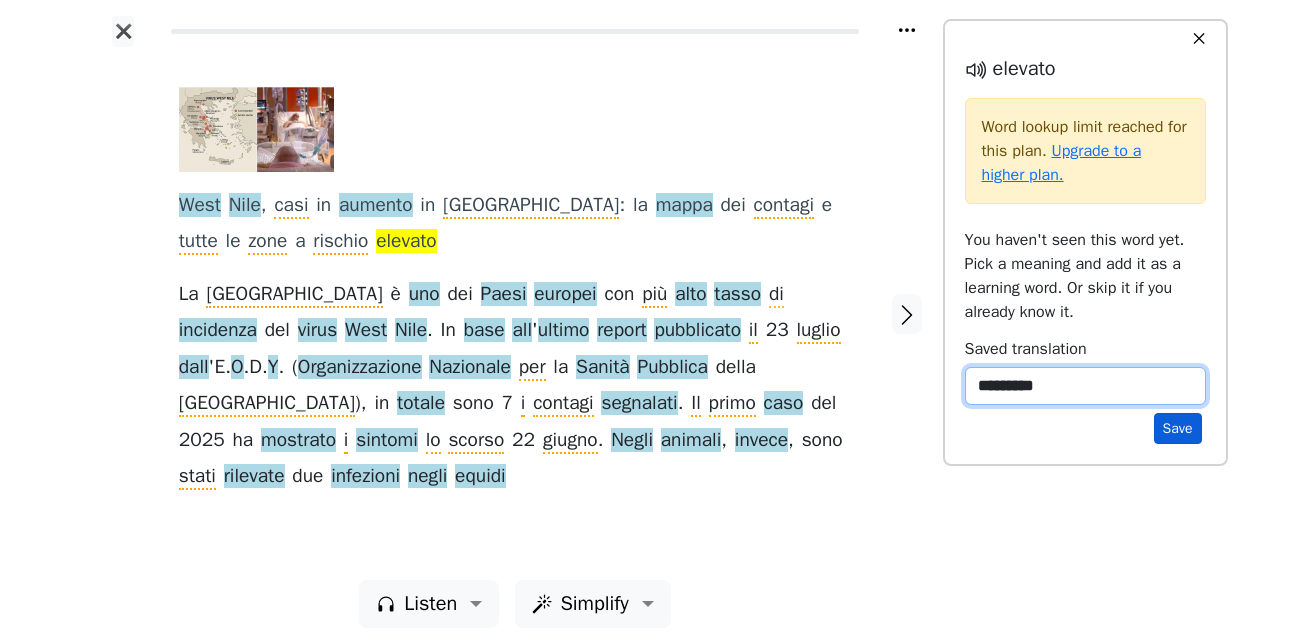 type on "*********" 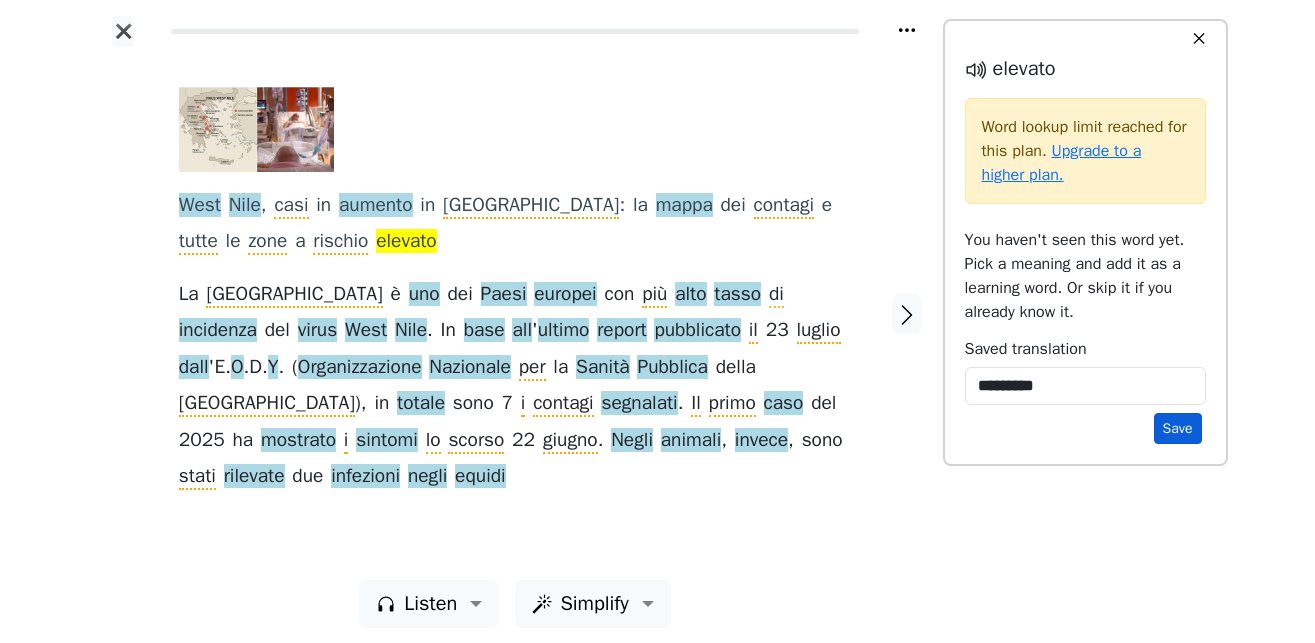 click on "Save" at bounding box center [1178, 428] 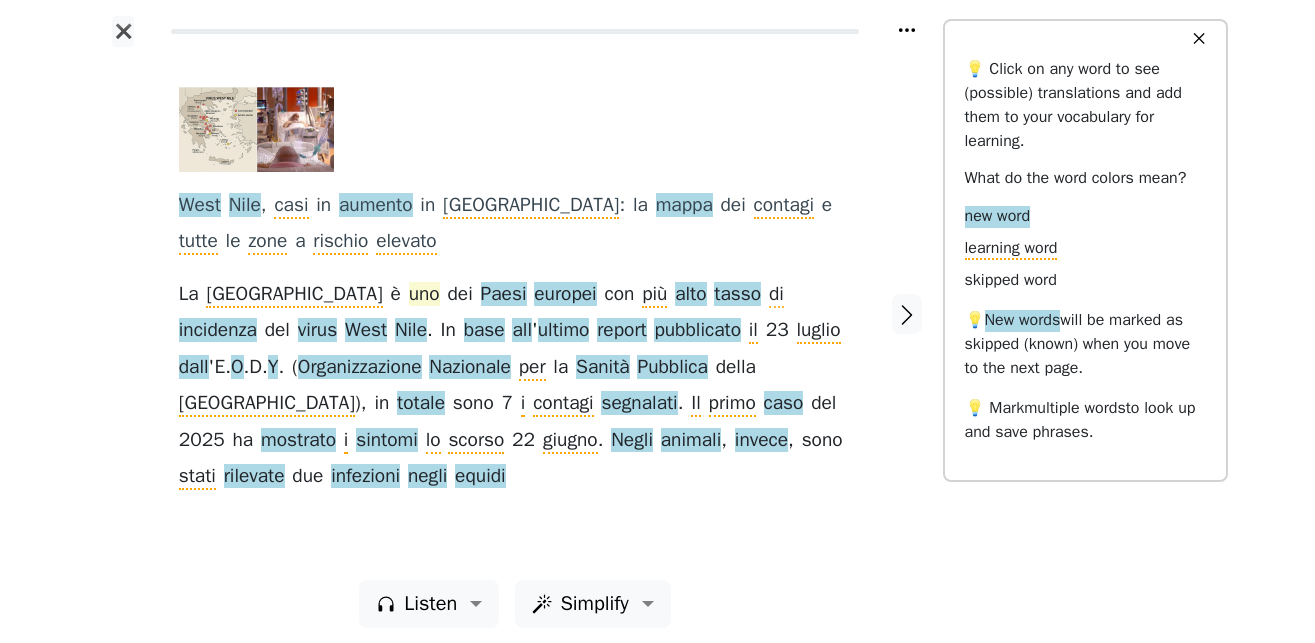 click on "uno" at bounding box center (424, 295) 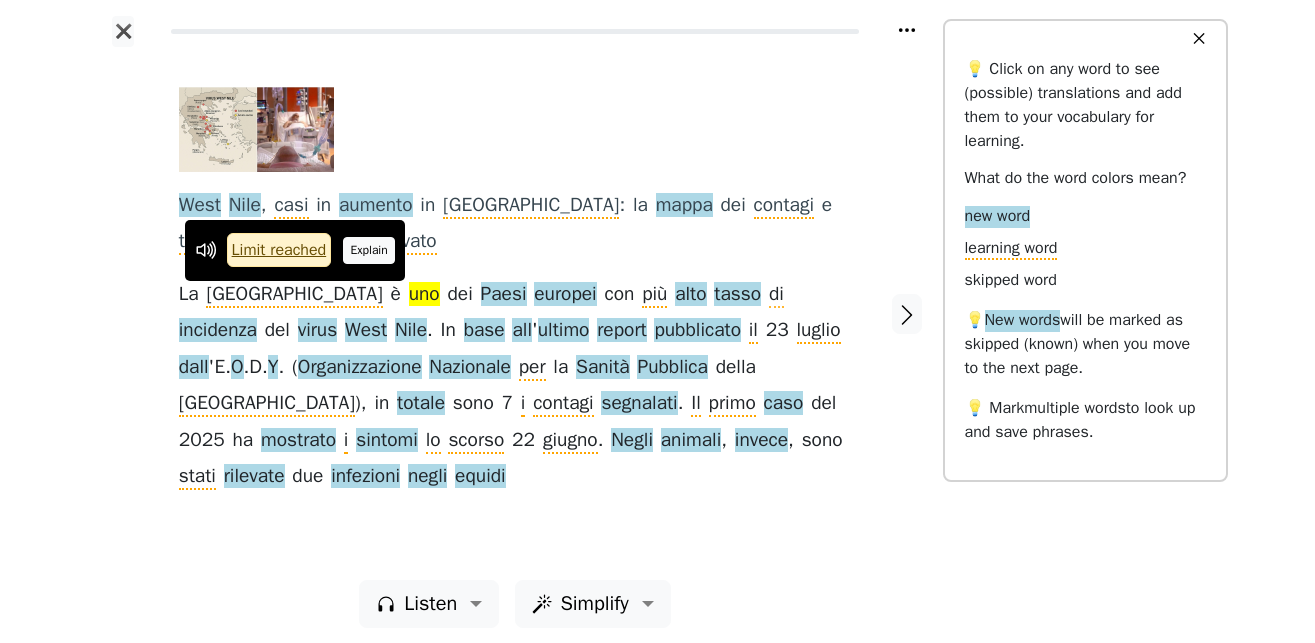 click on "Explain" at bounding box center [369, 250] 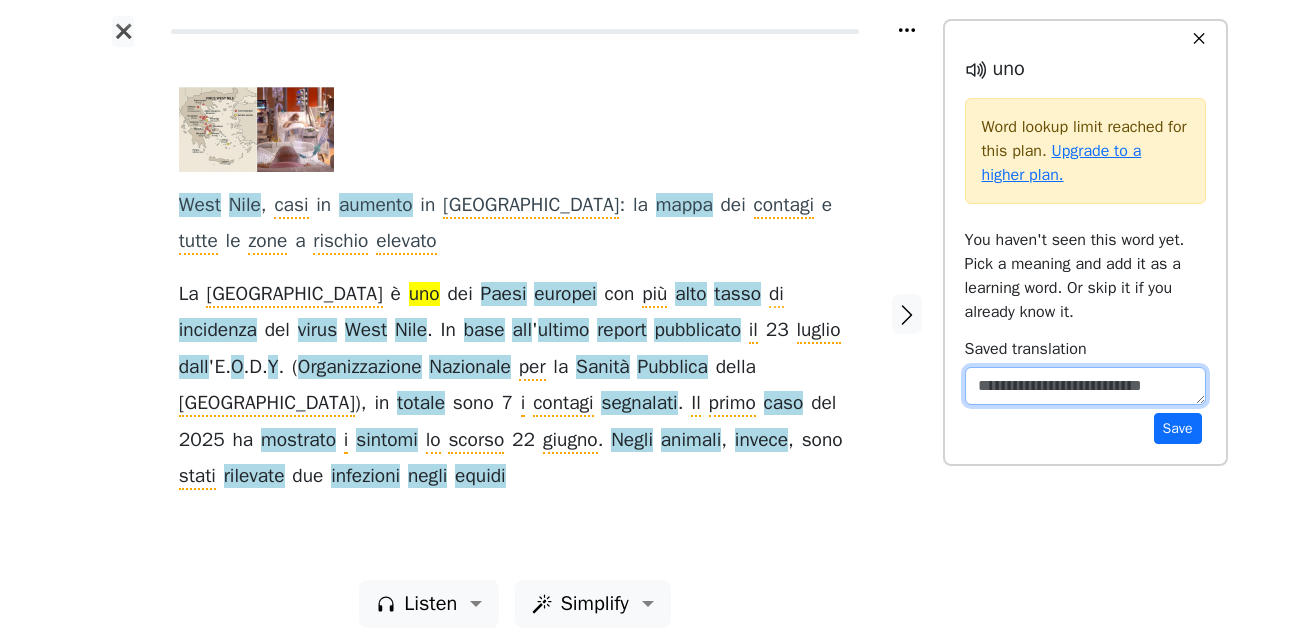 click at bounding box center (1085, 386) 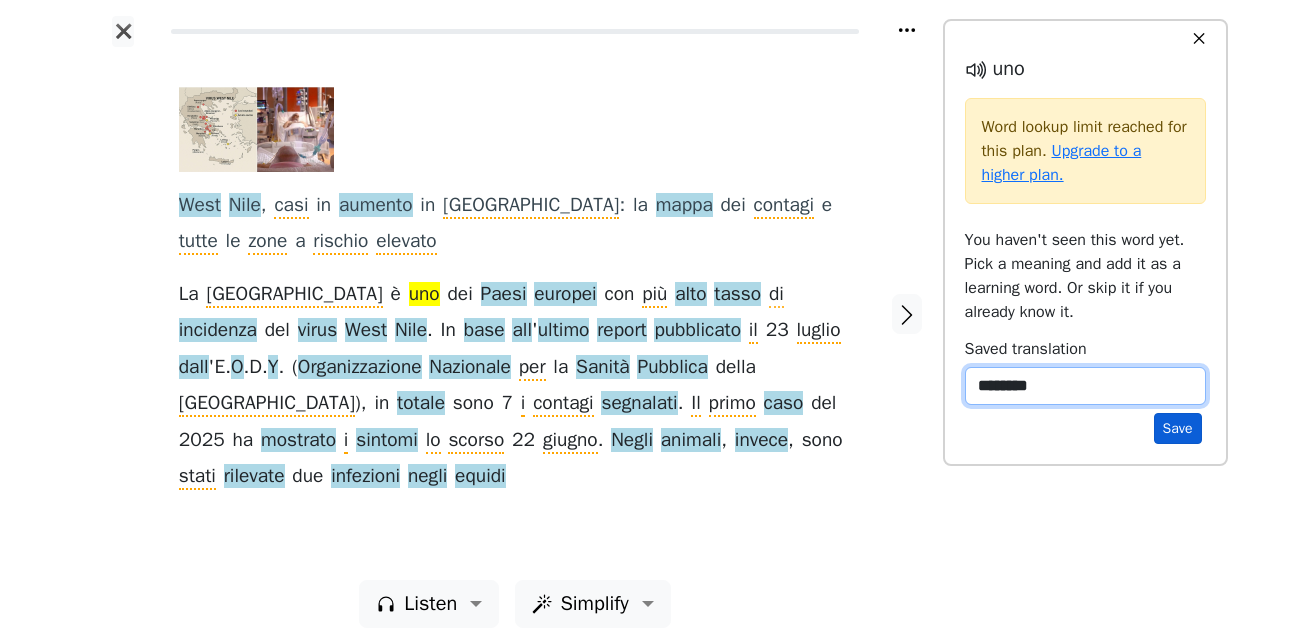 type on "********" 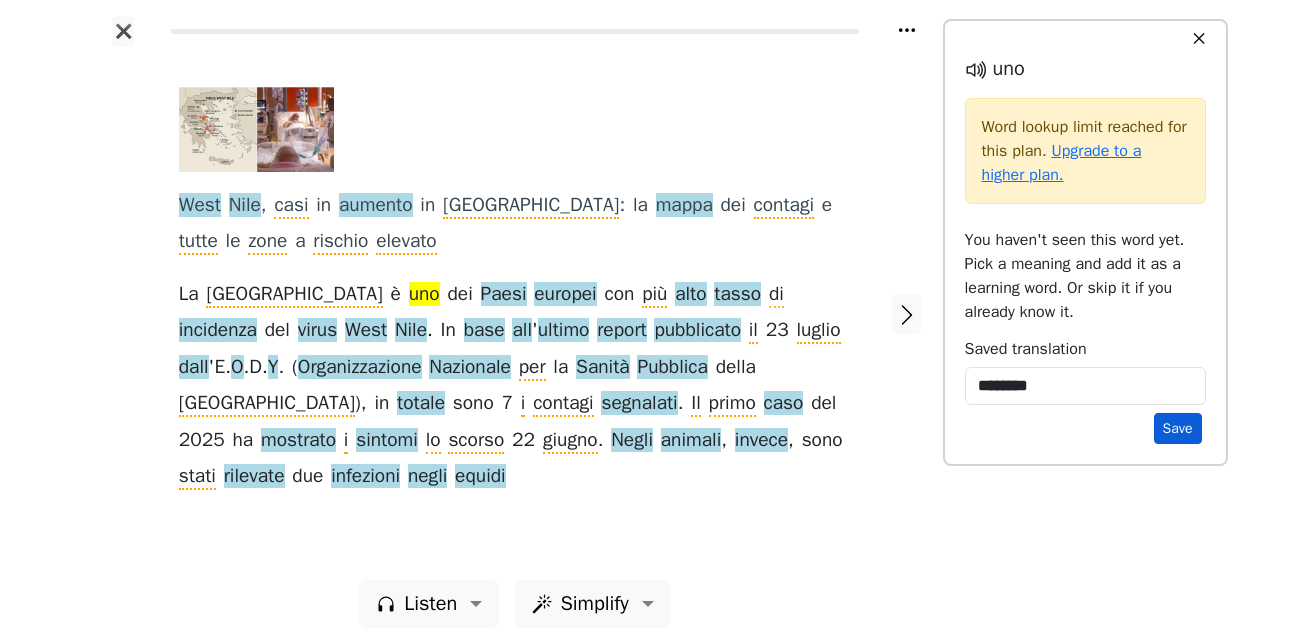 click on "Save" at bounding box center [1178, 428] 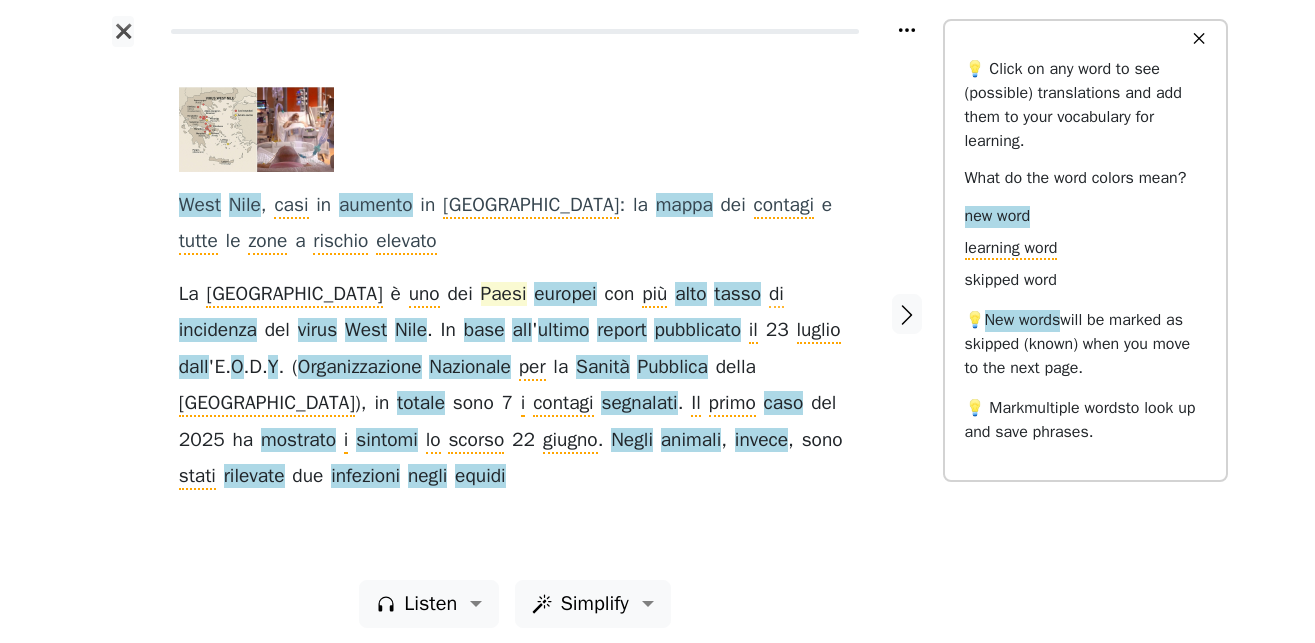 click on "Paesi" at bounding box center (504, 295) 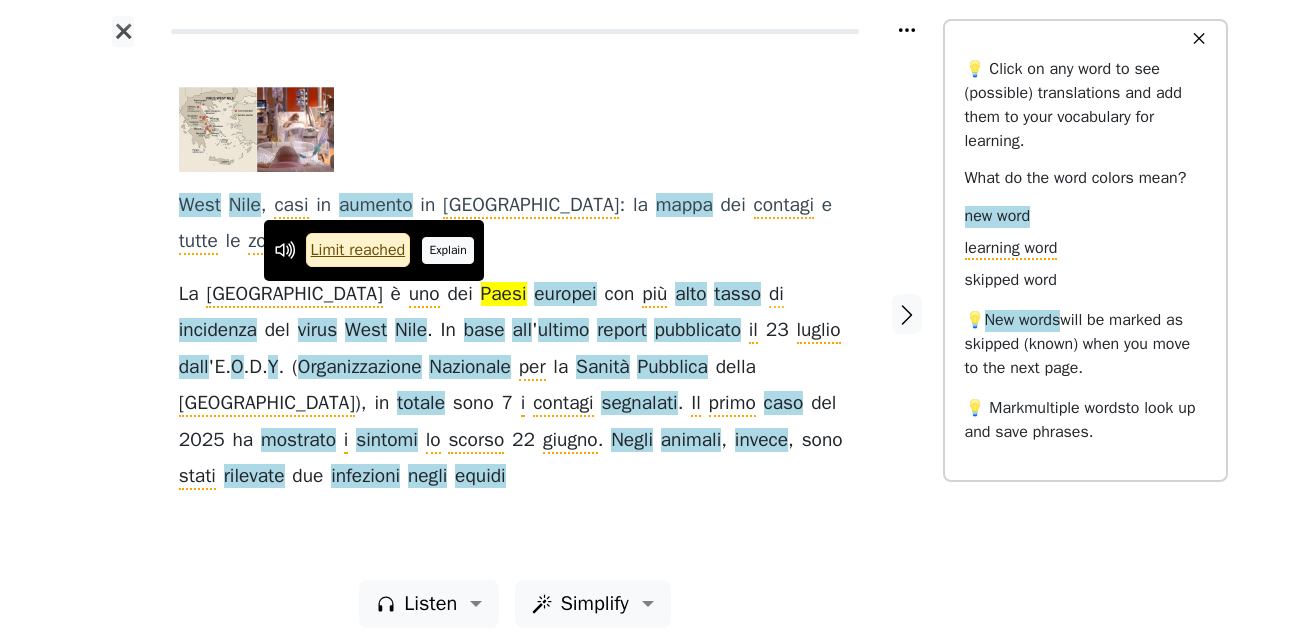 click on "Explain" at bounding box center (448, 250) 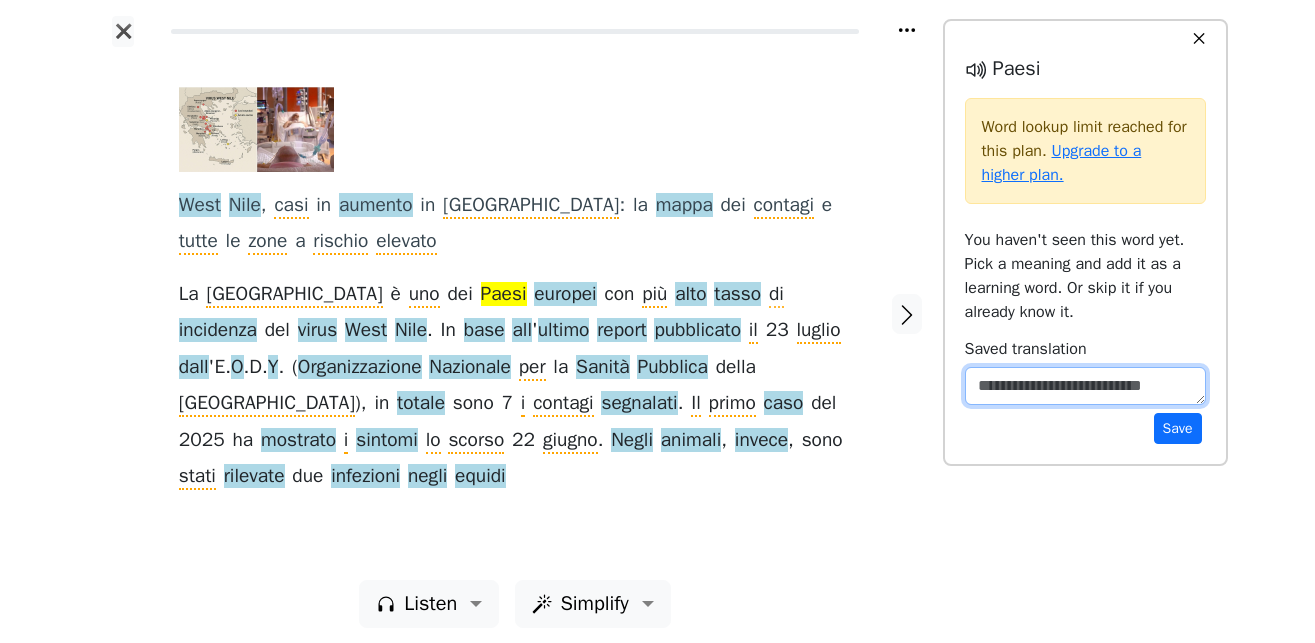click at bounding box center [1085, 386] 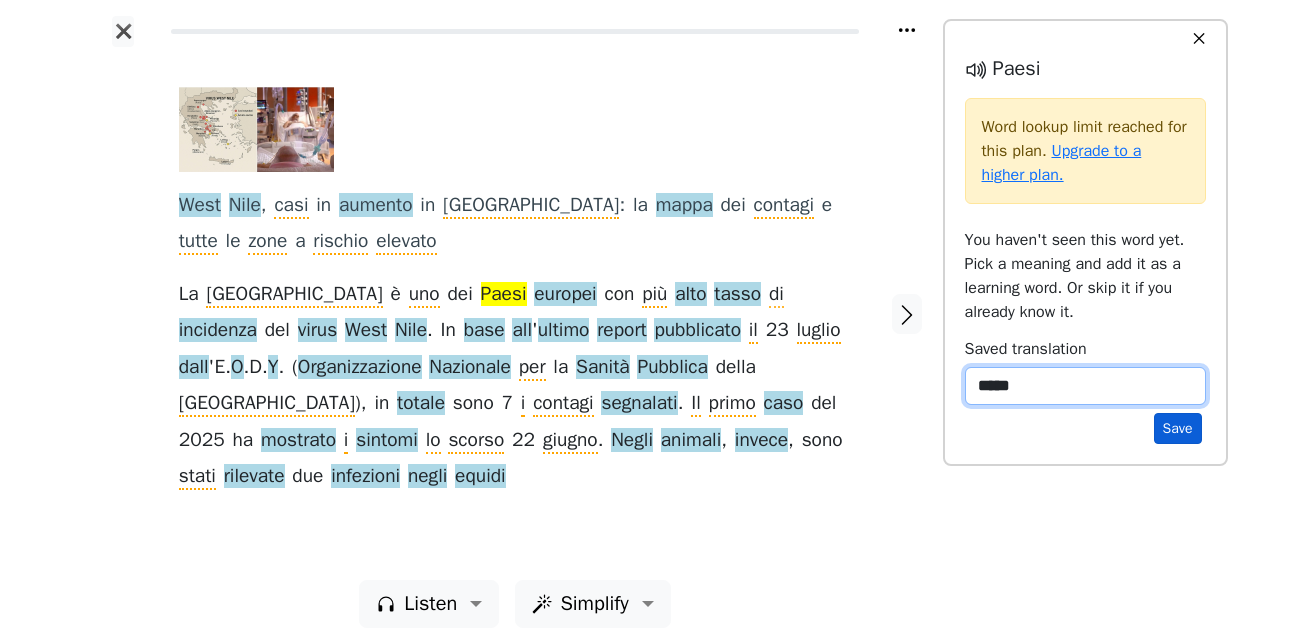 type on "*****" 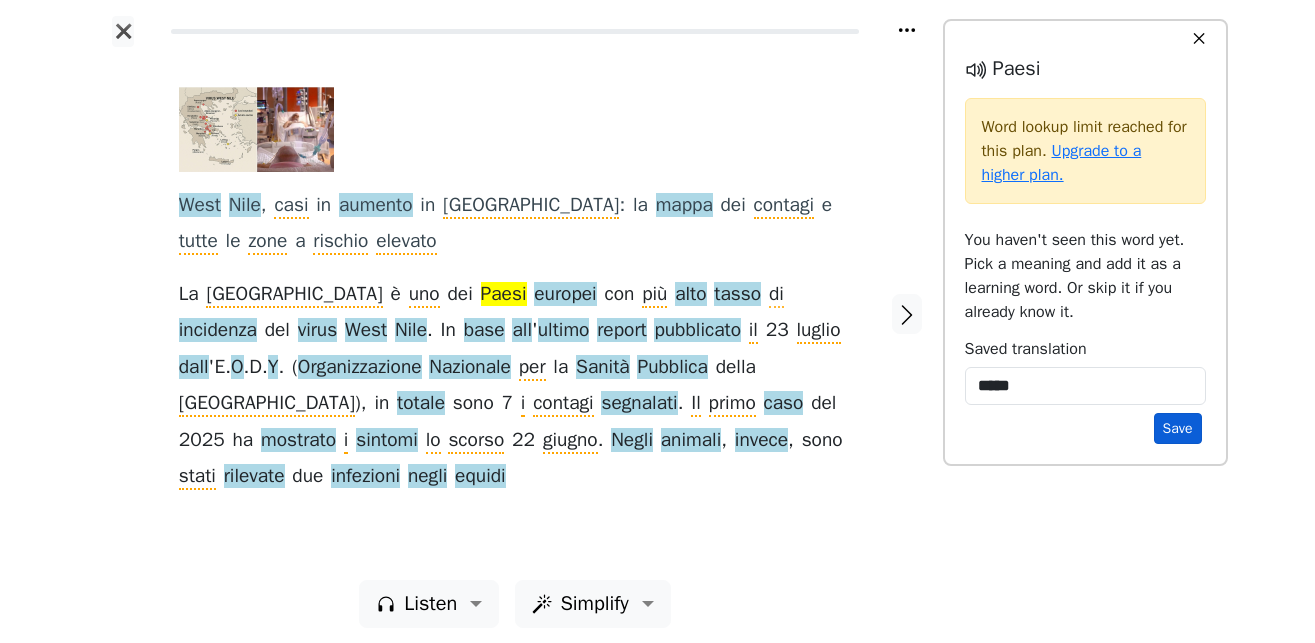 click on "Save" at bounding box center [1178, 428] 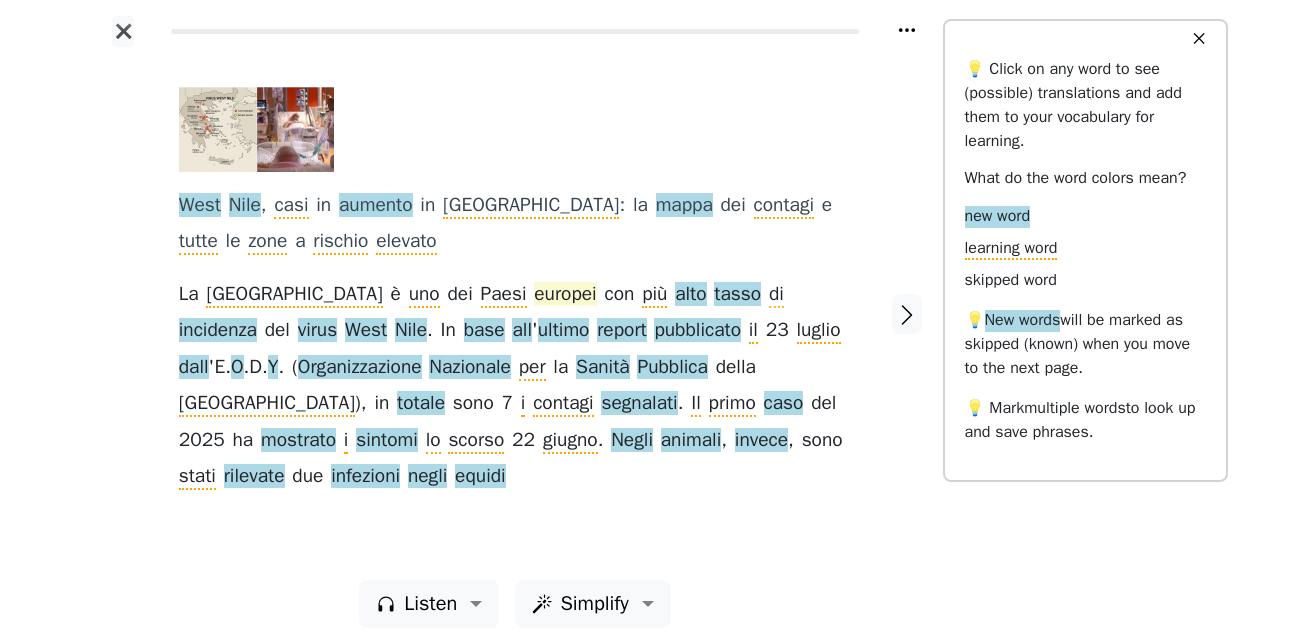 click on "europei" at bounding box center [565, 295] 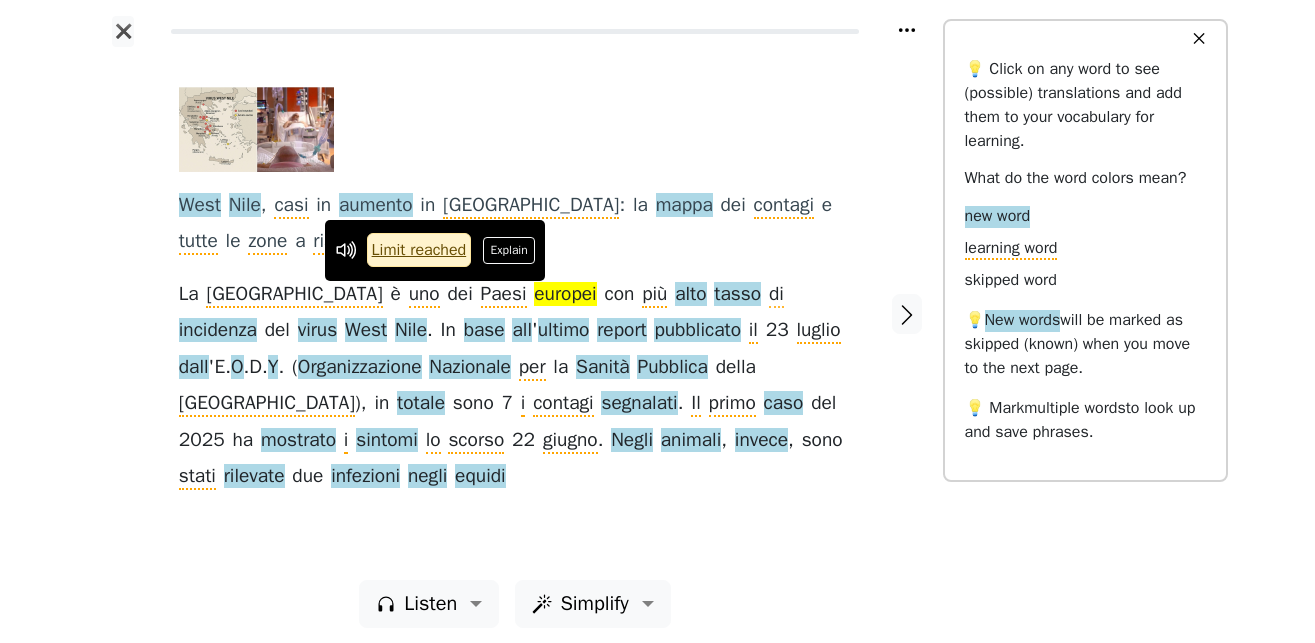 click on "Explain" at bounding box center [509, 250] 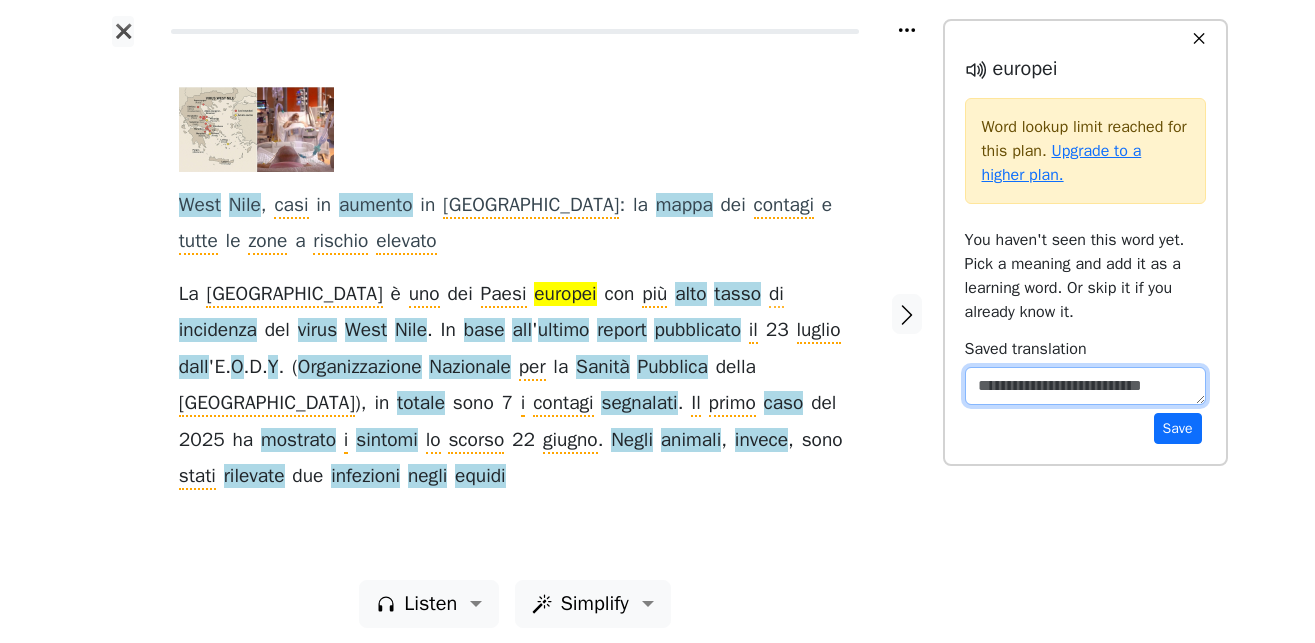 click at bounding box center (1085, 386) 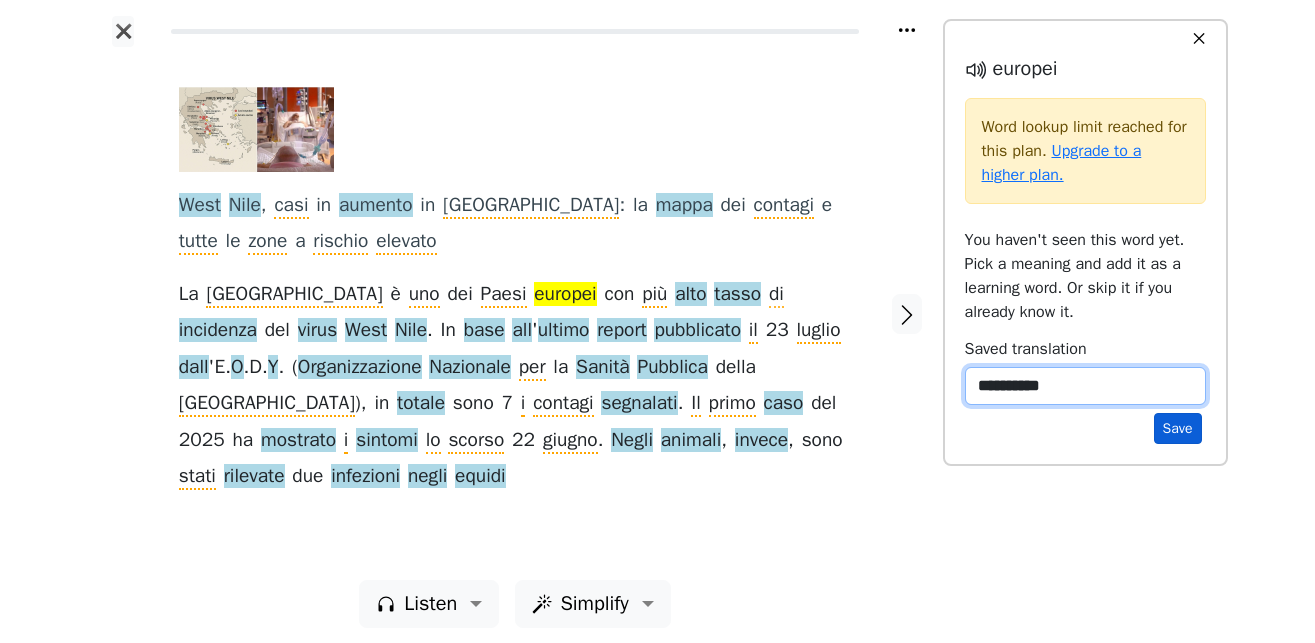 type on "**********" 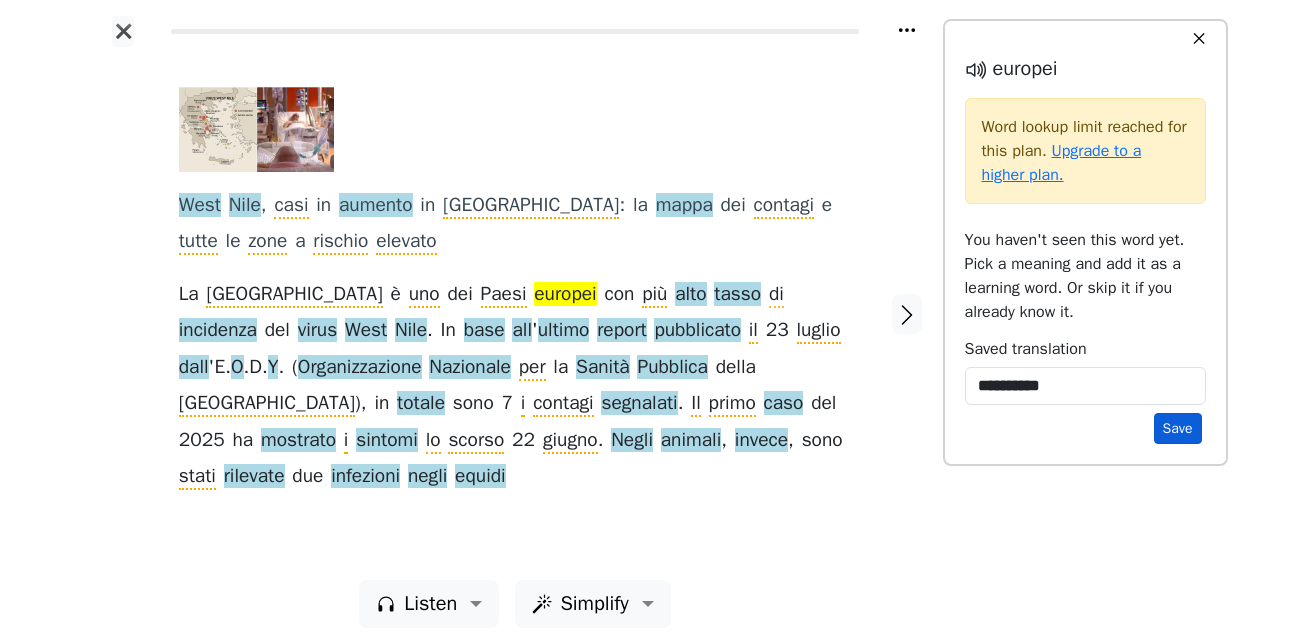 click on "Save" at bounding box center (1178, 428) 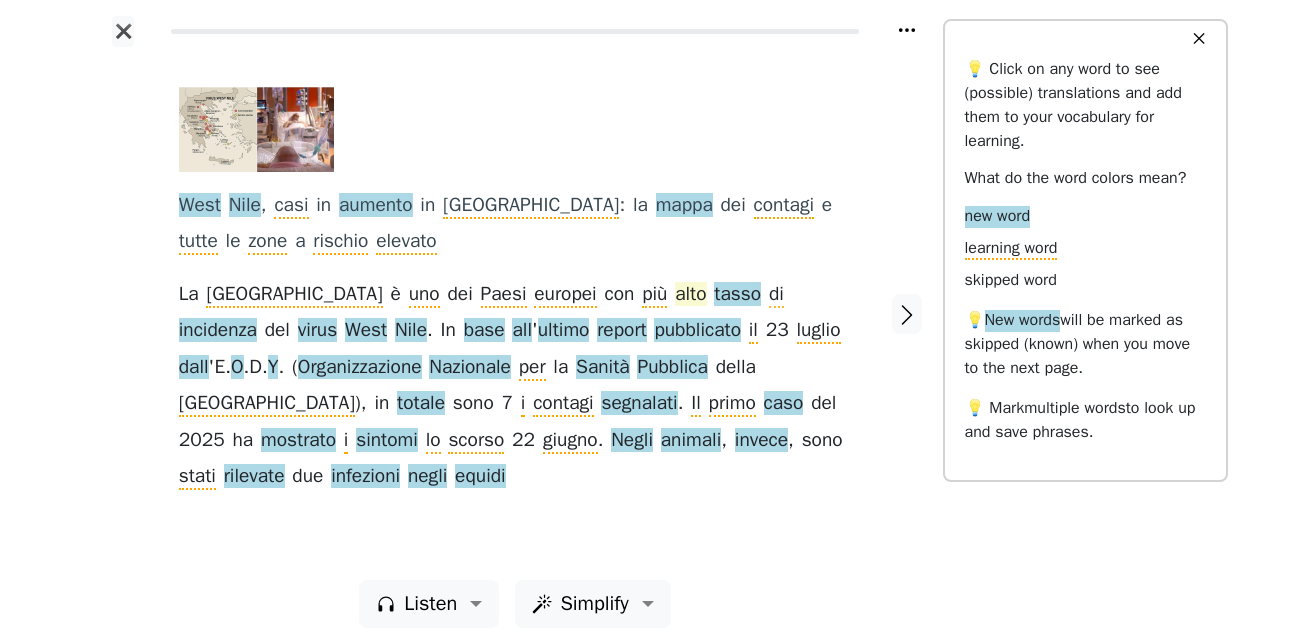 click on "alto" at bounding box center (690, 295) 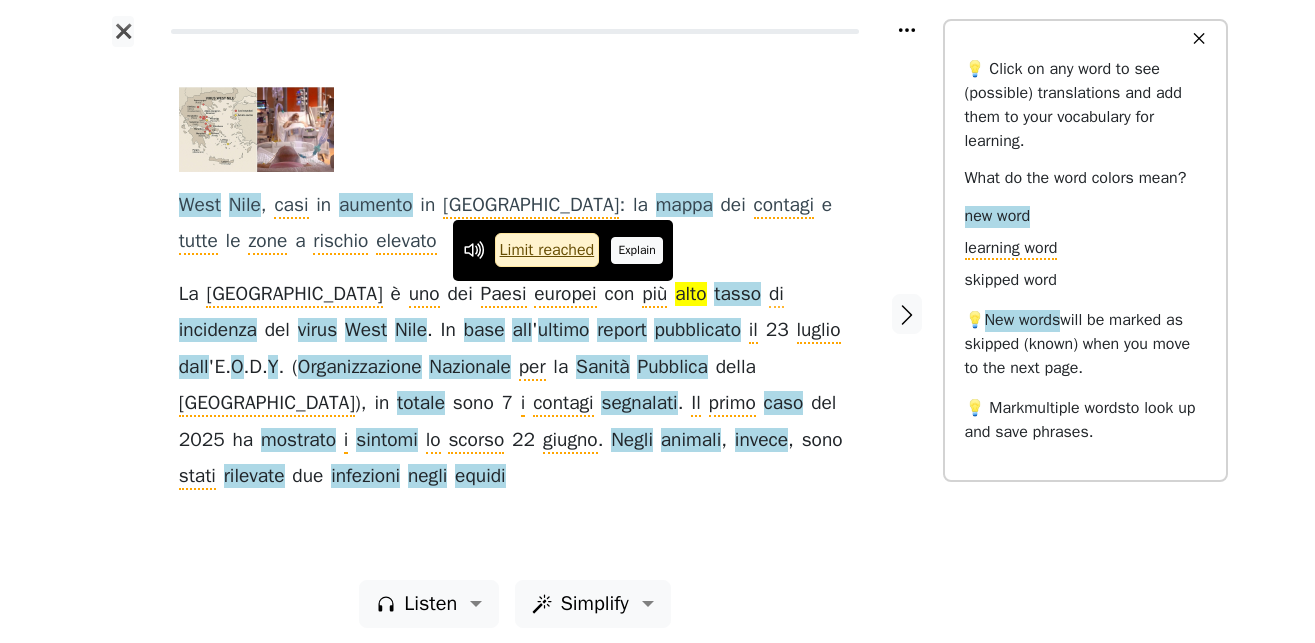 click on "Explain" at bounding box center (637, 250) 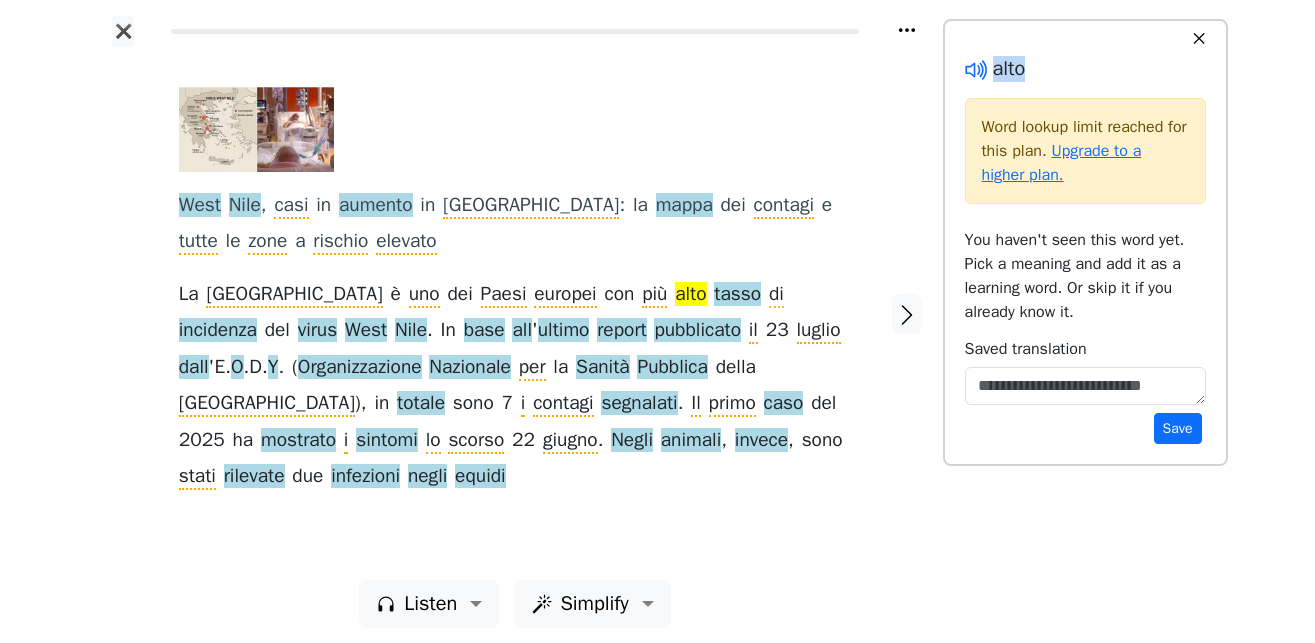 drag, startPoint x: 1035, startPoint y: 74, endPoint x: 988, endPoint y: 73, distance: 47.010635 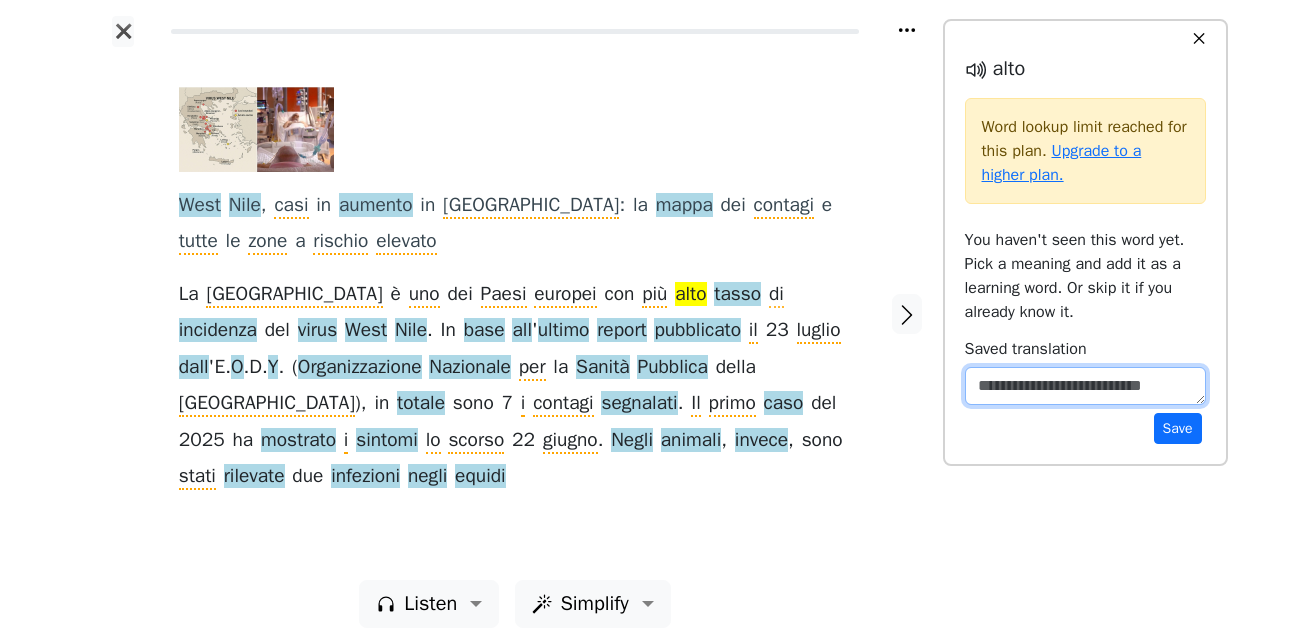 click at bounding box center [1085, 386] 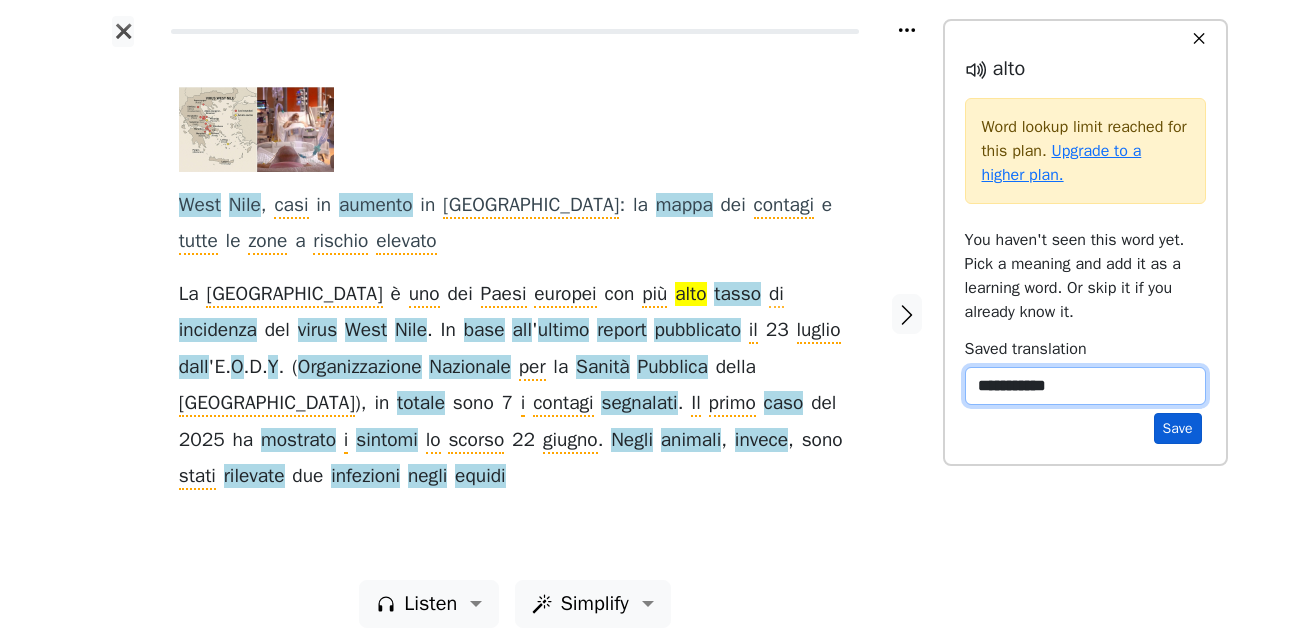 type on "**********" 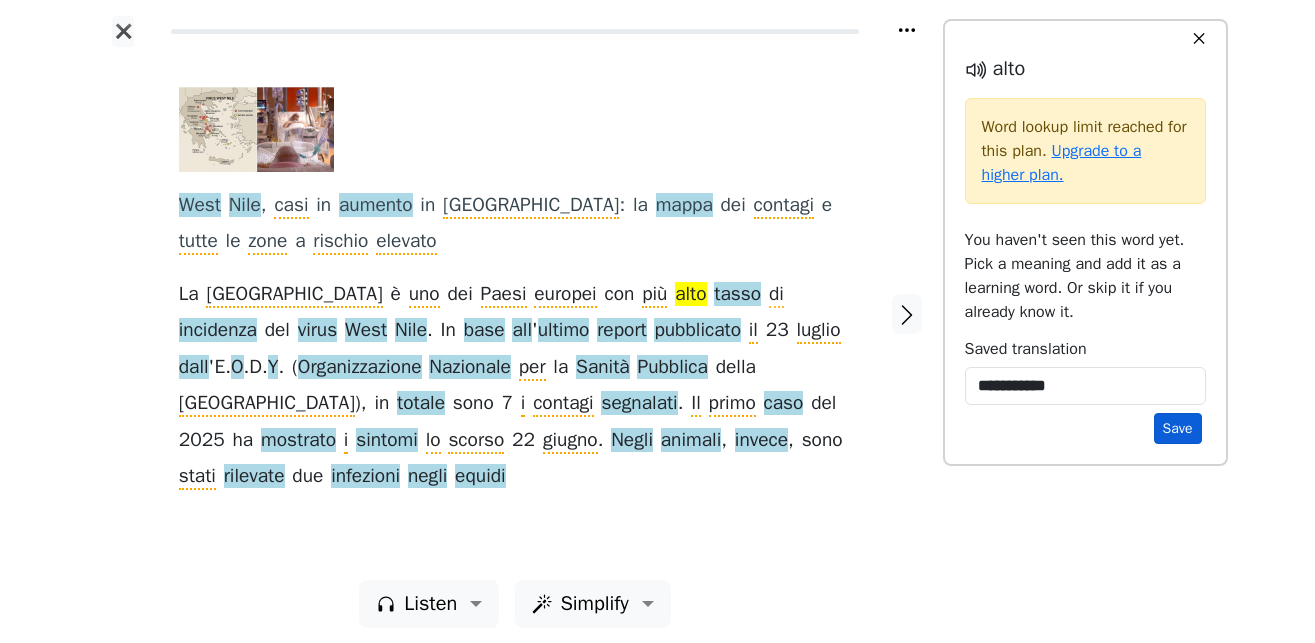 click on "Save" at bounding box center [1178, 428] 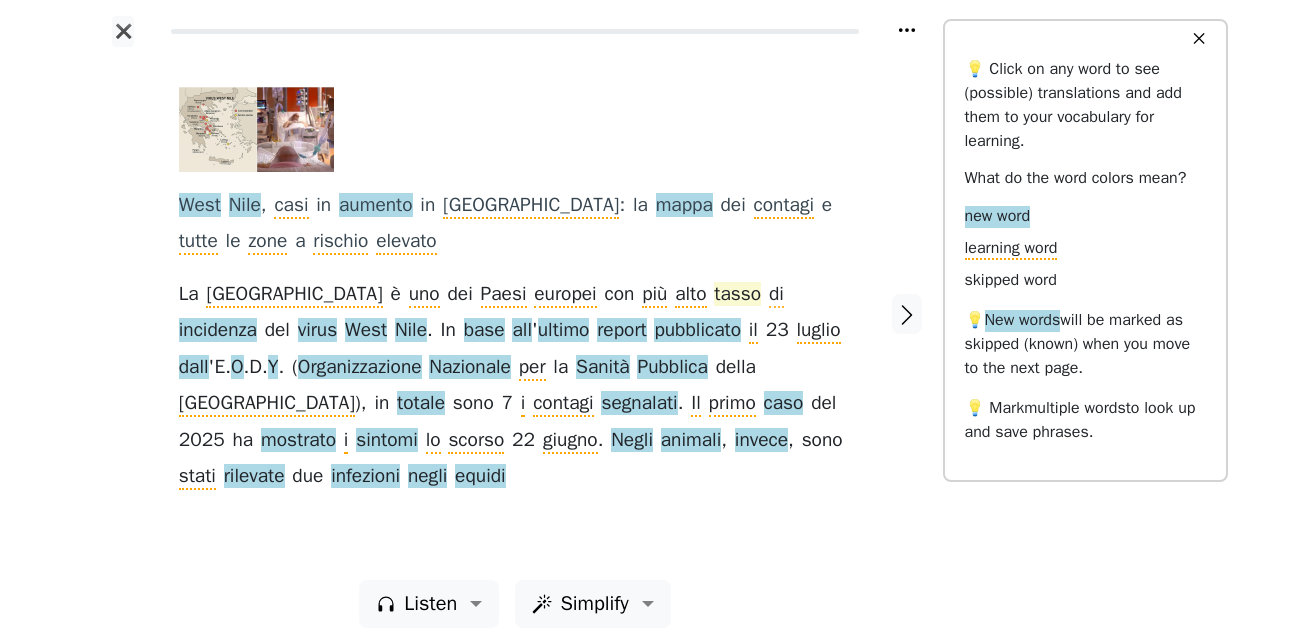 click on "tasso" at bounding box center [737, 295] 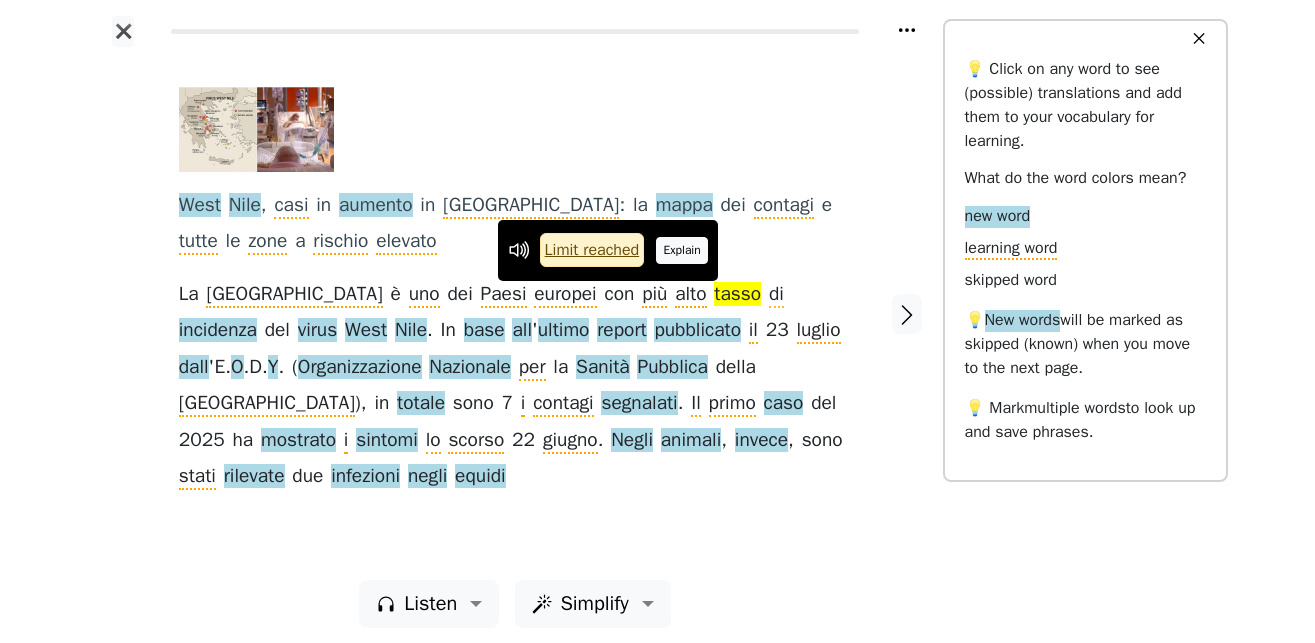 click on "Explain" at bounding box center (682, 250) 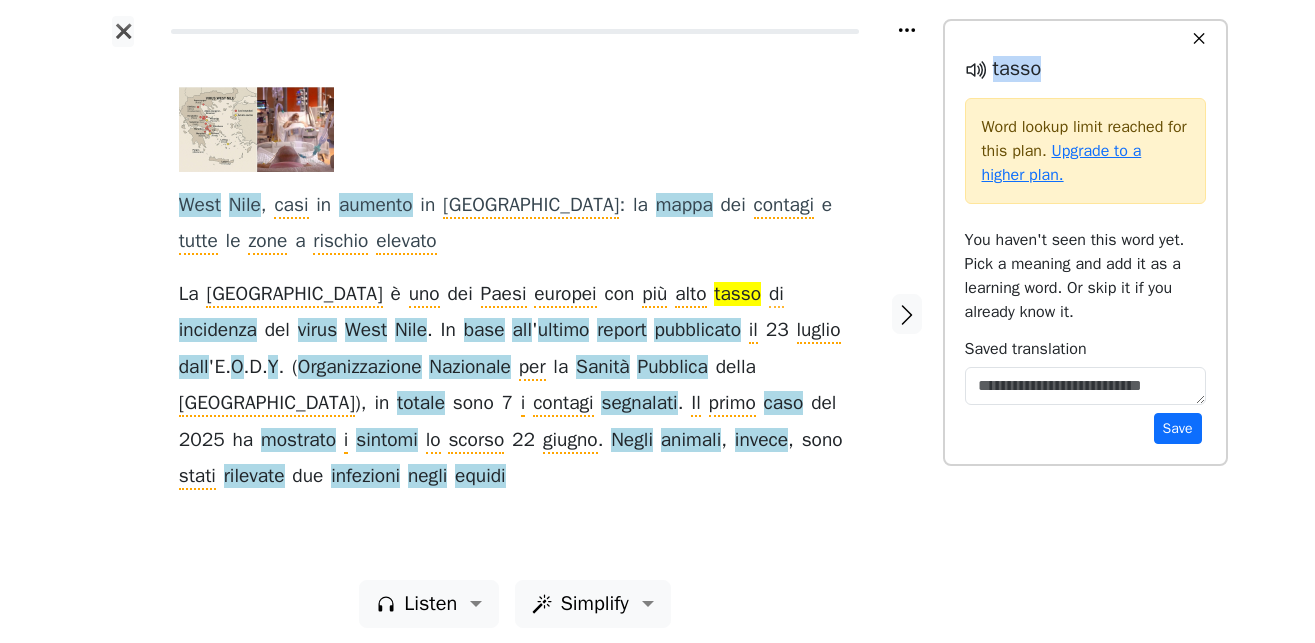 drag, startPoint x: 1038, startPoint y: 71, endPoint x: 991, endPoint y: 77, distance: 47.38143 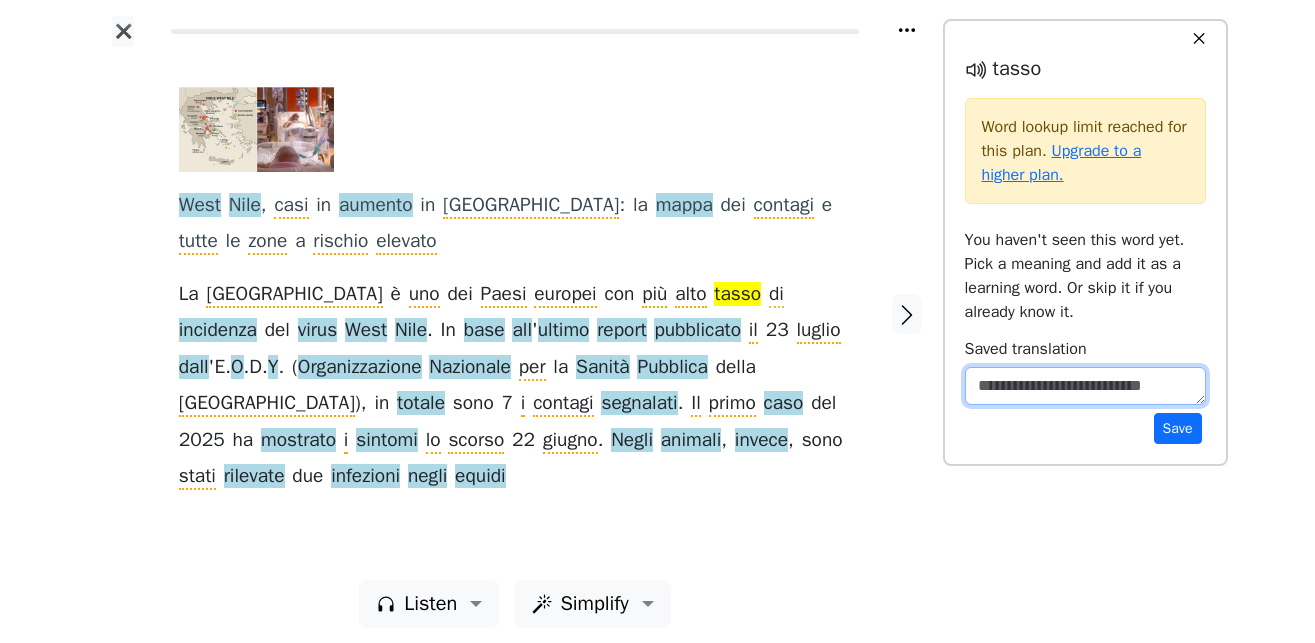 click at bounding box center (1085, 386) 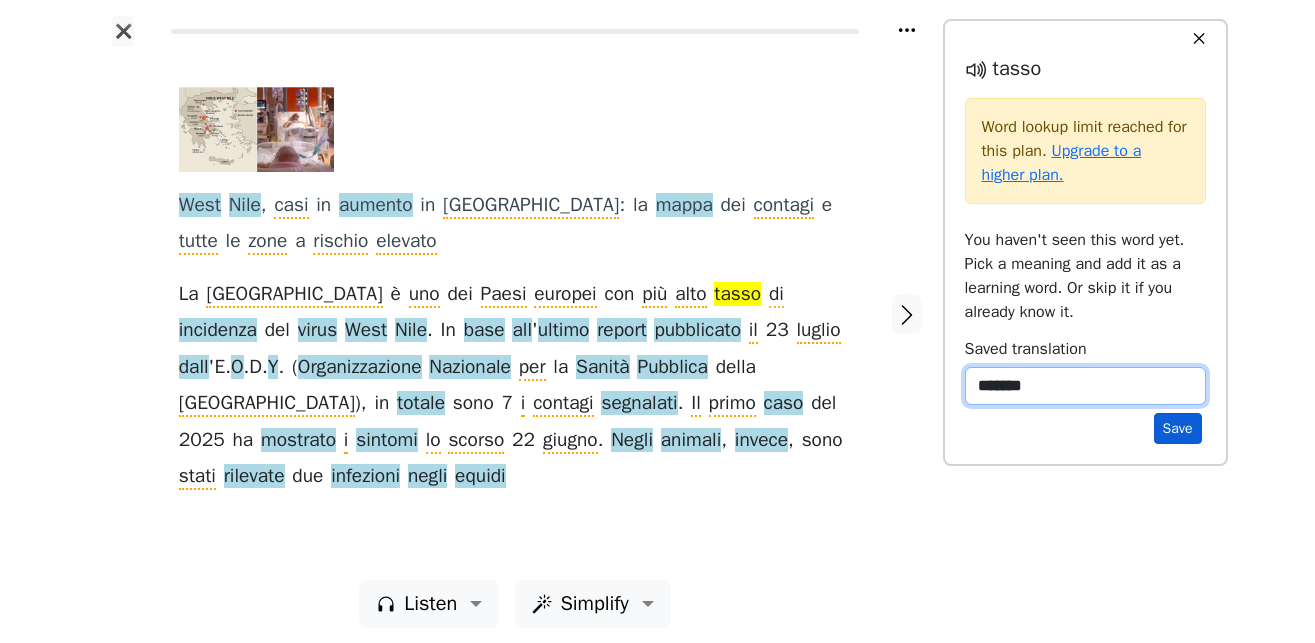type on "*******" 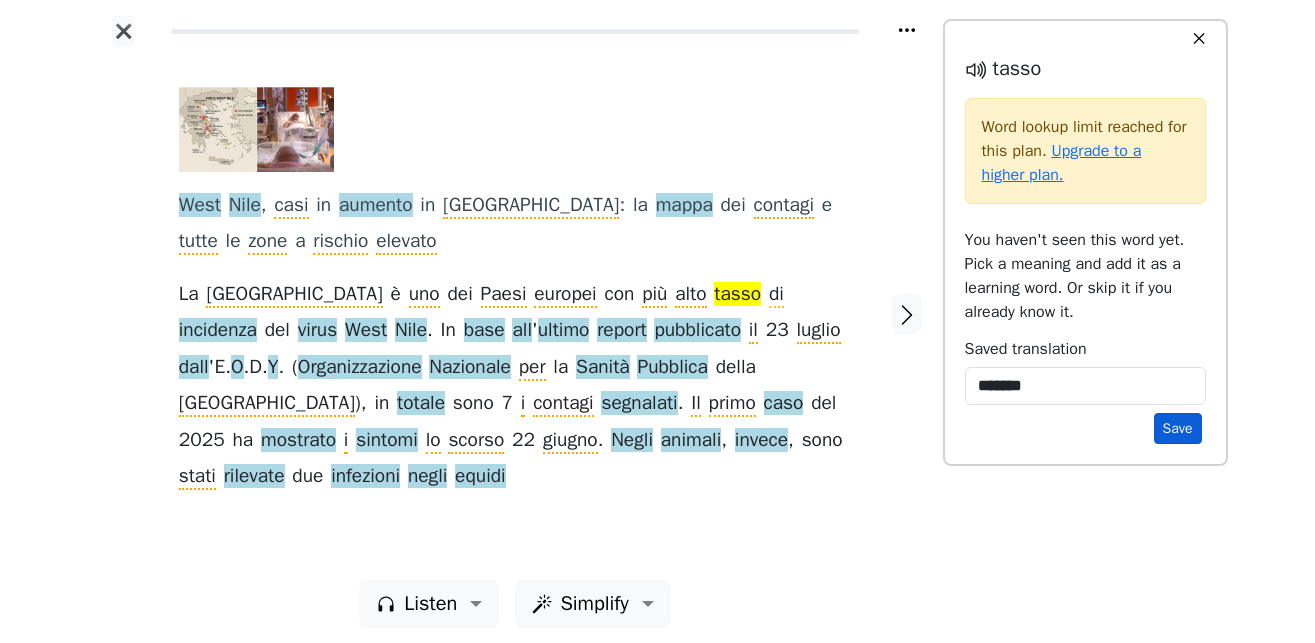 click on "Save" at bounding box center (1178, 428) 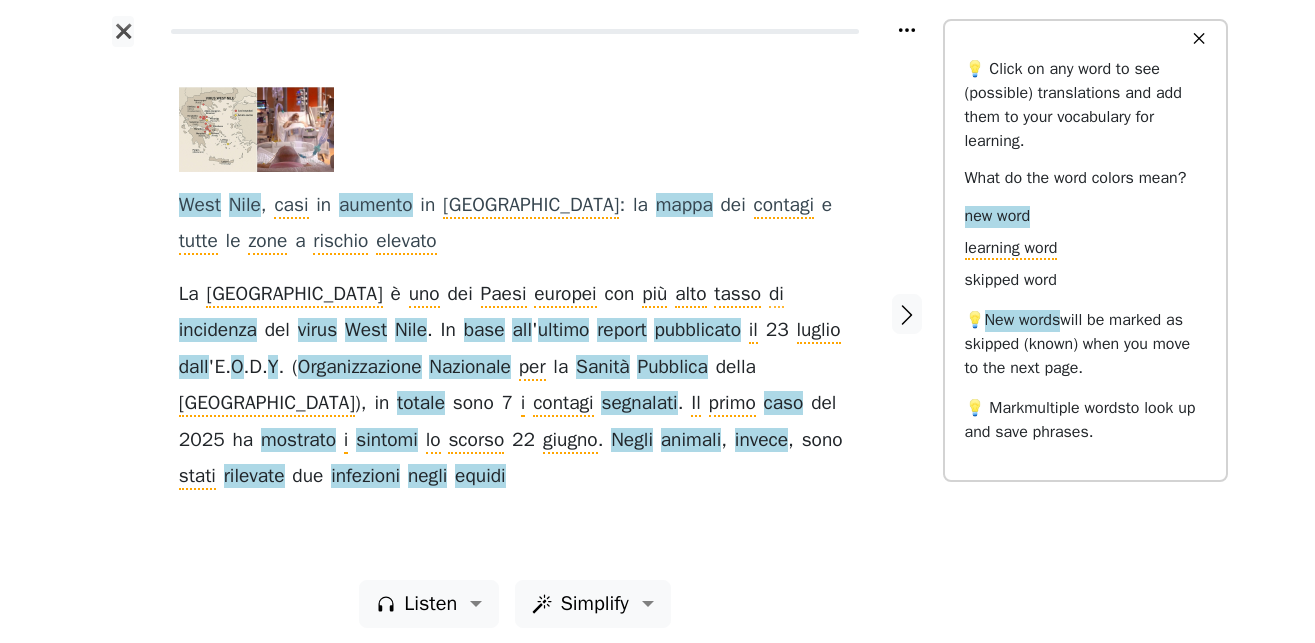click on "incidenza" at bounding box center [218, 331] 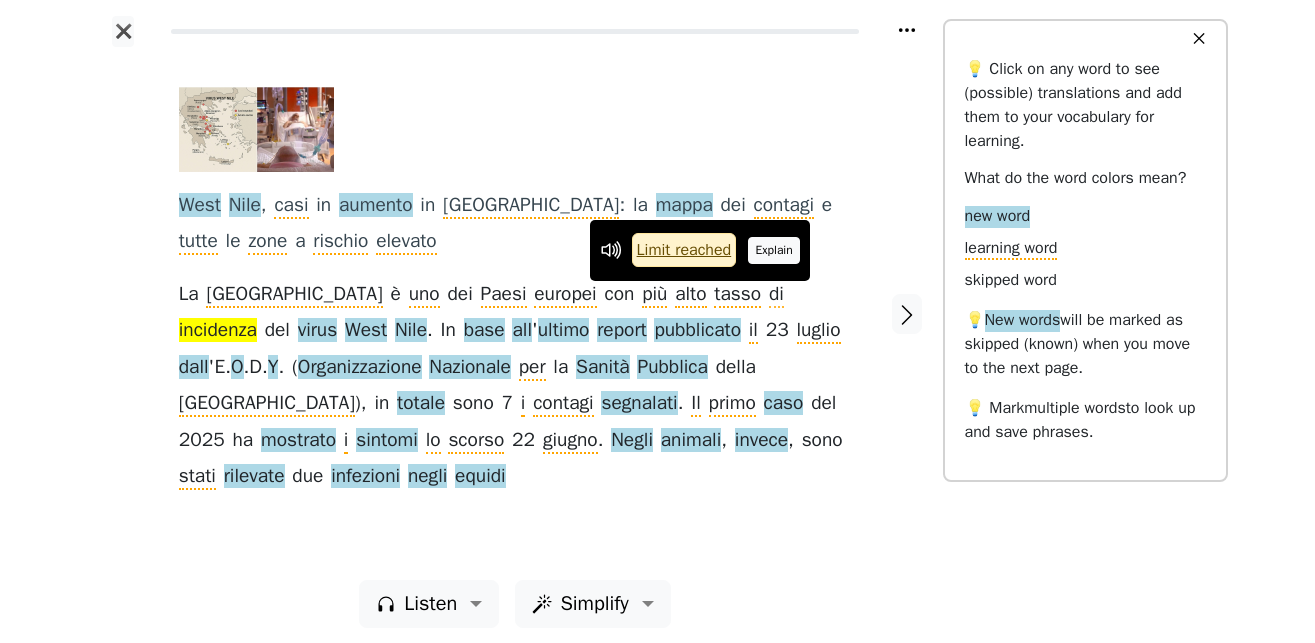 click on "Explain" at bounding box center [774, 250] 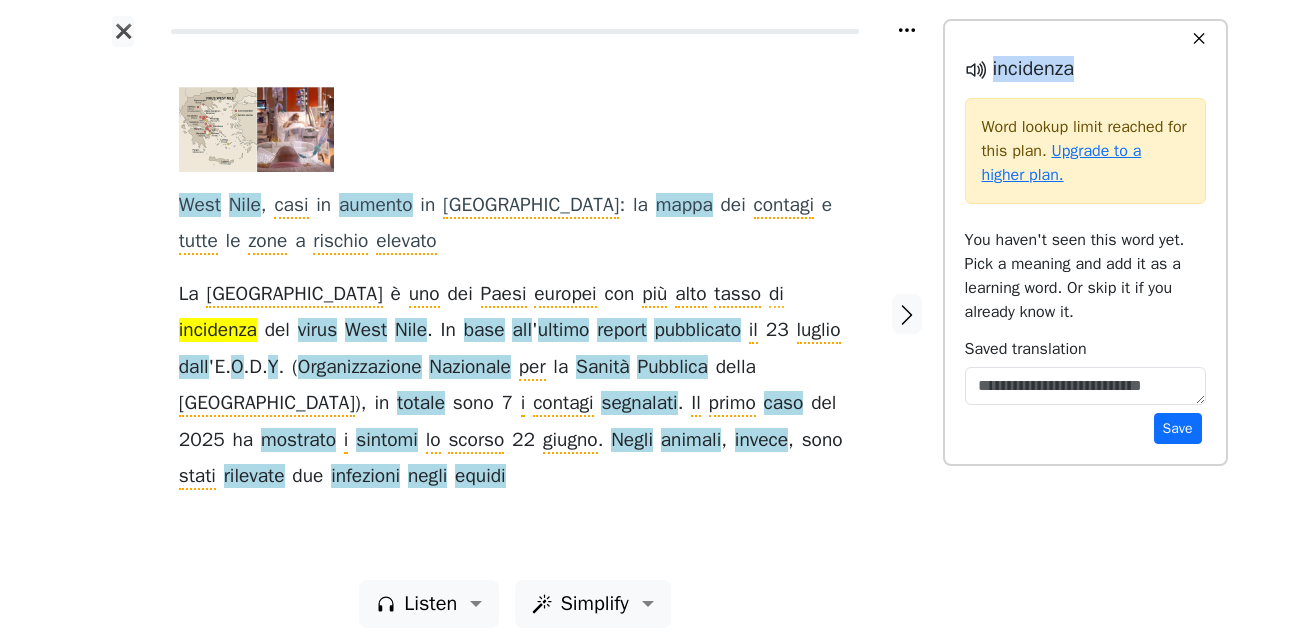 drag, startPoint x: 1082, startPoint y: 72, endPoint x: 993, endPoint y: 78, distance: 89.20202 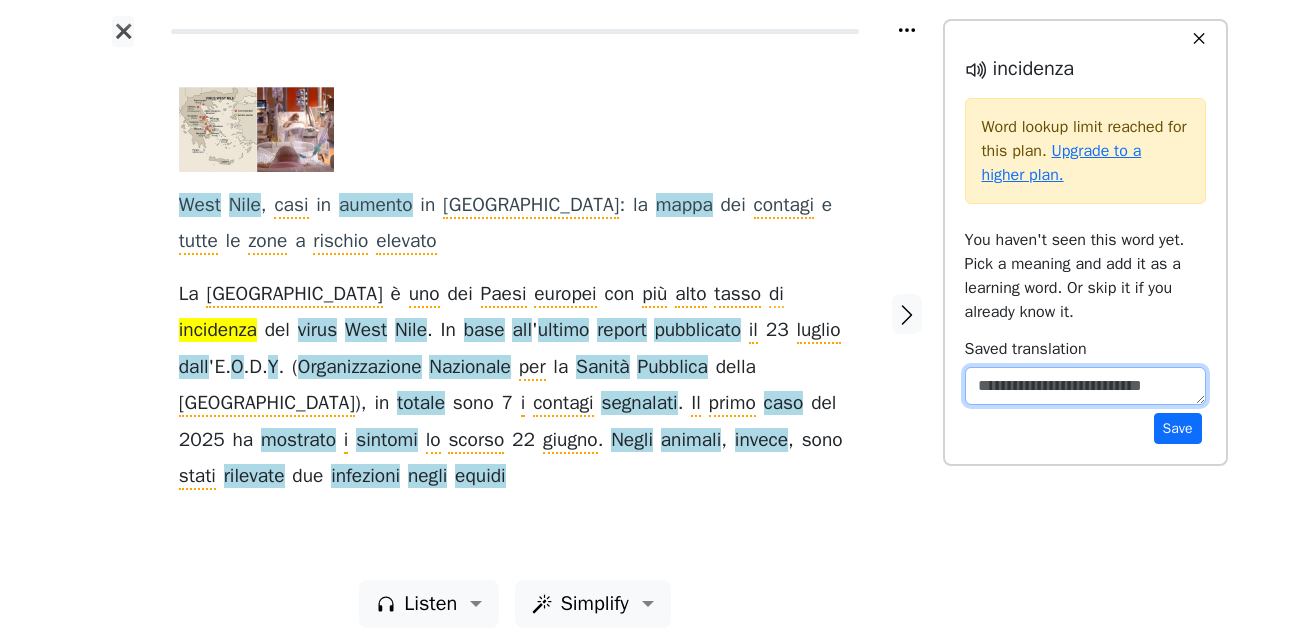 click at bounding box center [1085, 386] 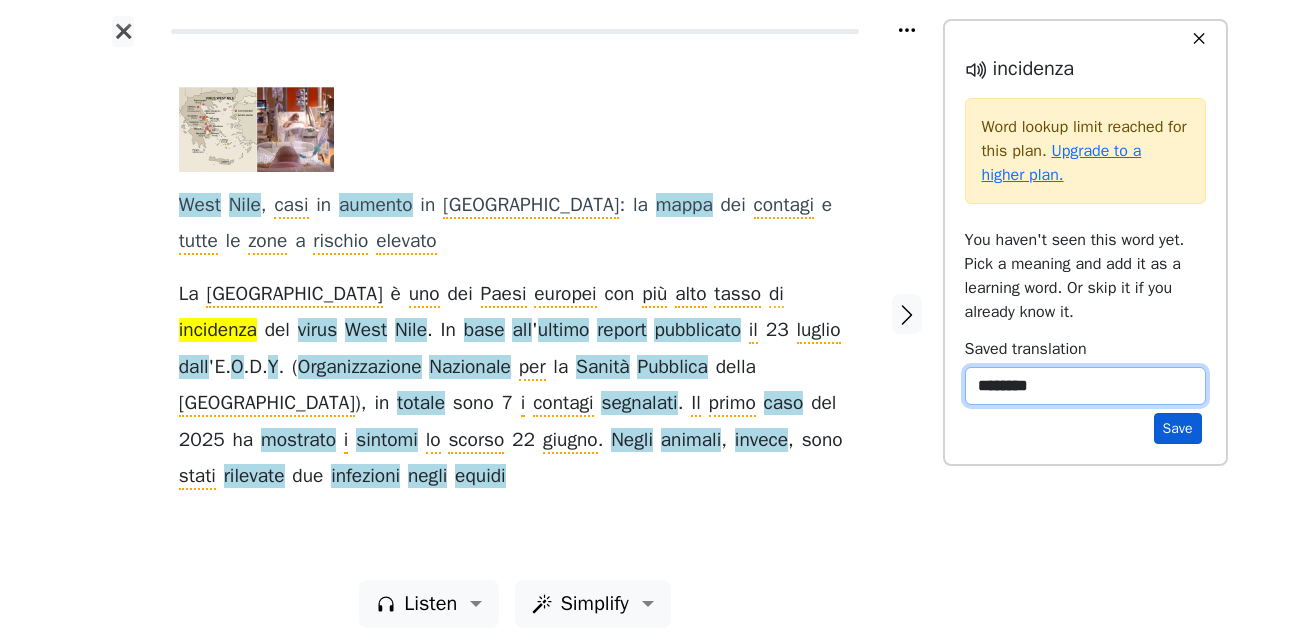 type on "********" 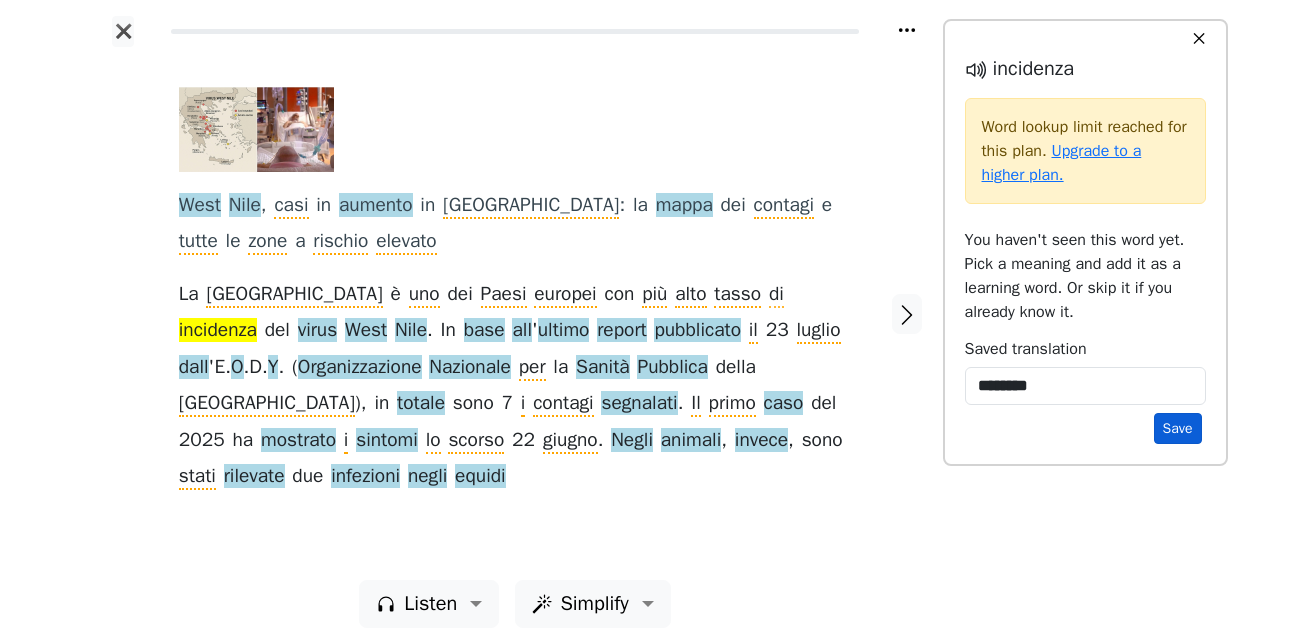 click on "Save" at bounding box center [1178, 428] 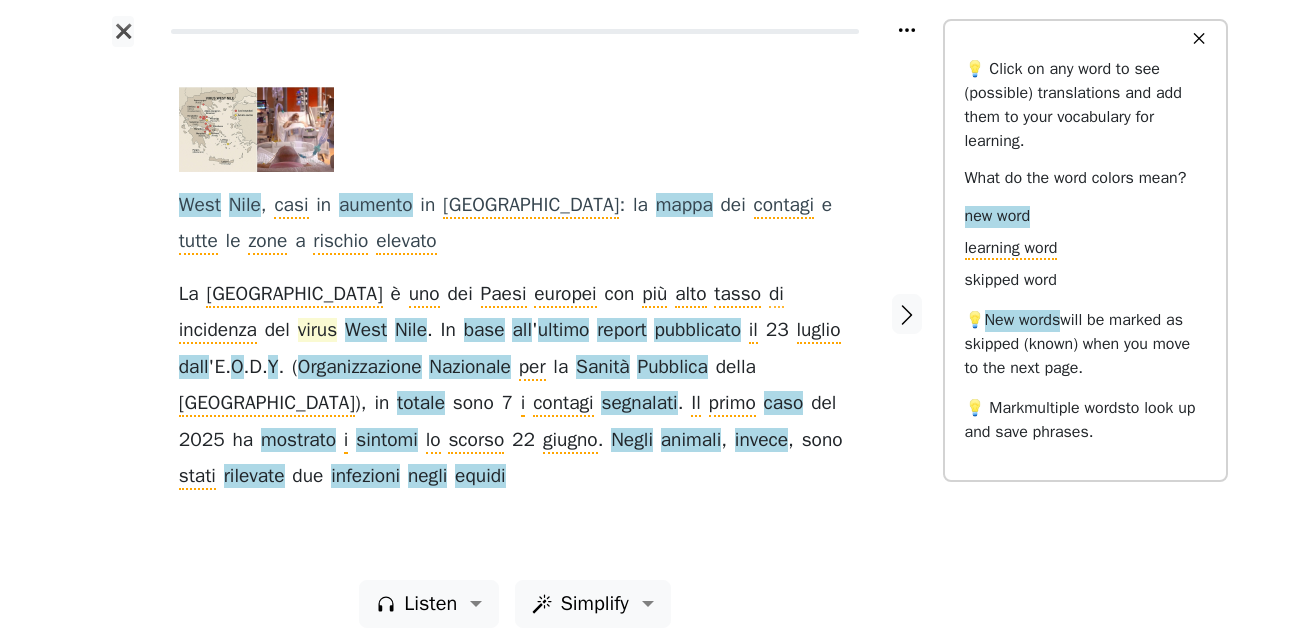 click on "virus" at bounding box center [317, 331] 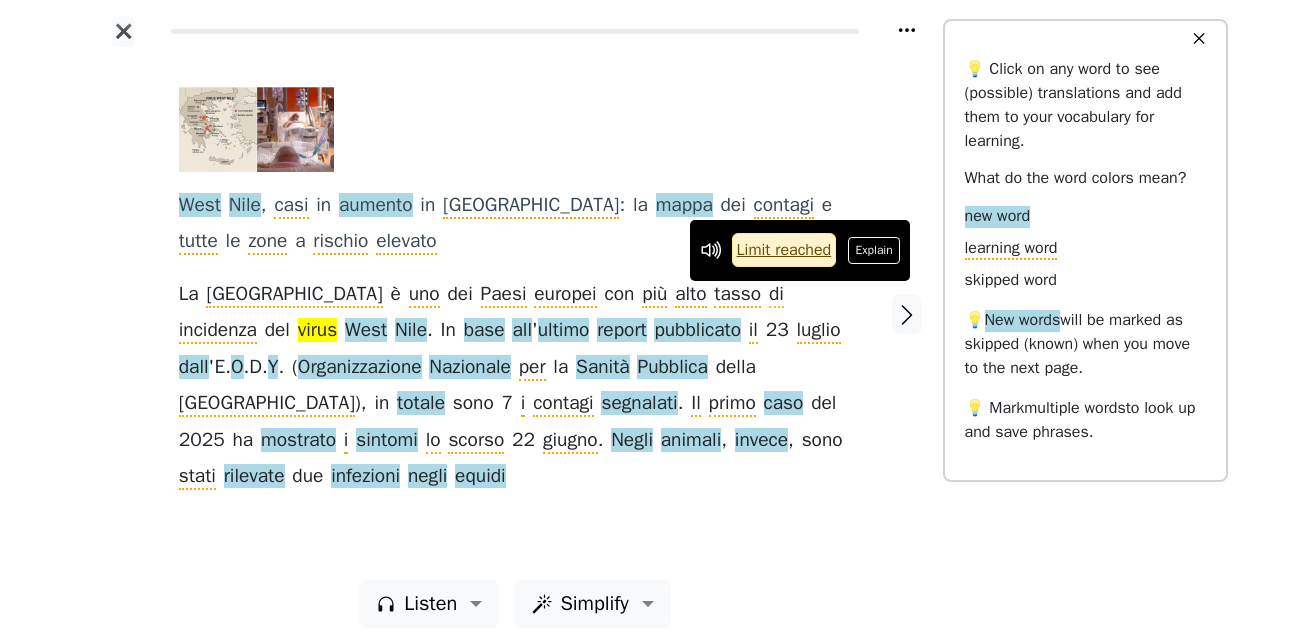 click on "Explain" at bounding box center (874, 250) 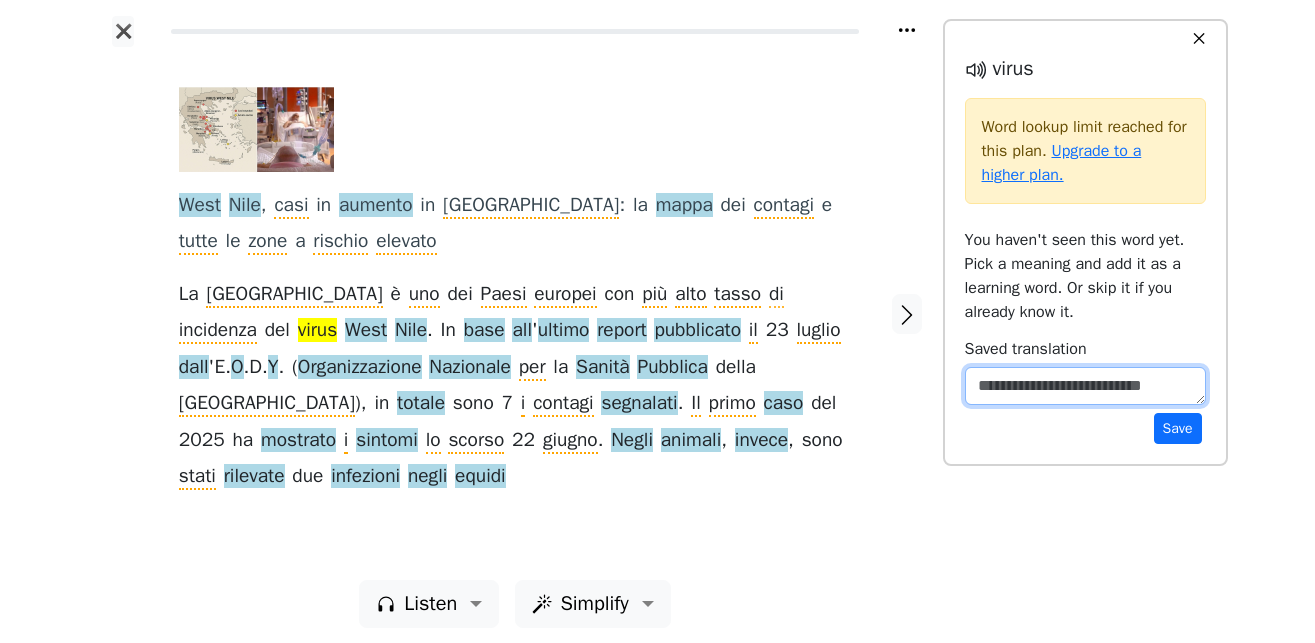 click at bounding box center (1085, 386) 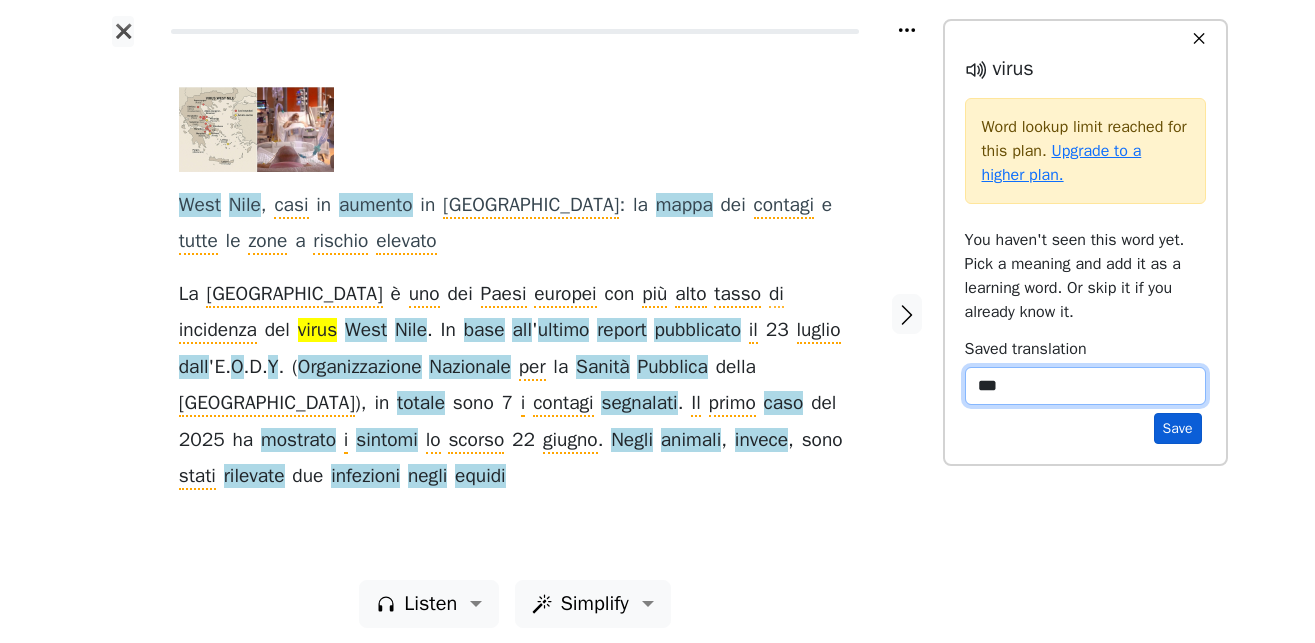 type on "***" 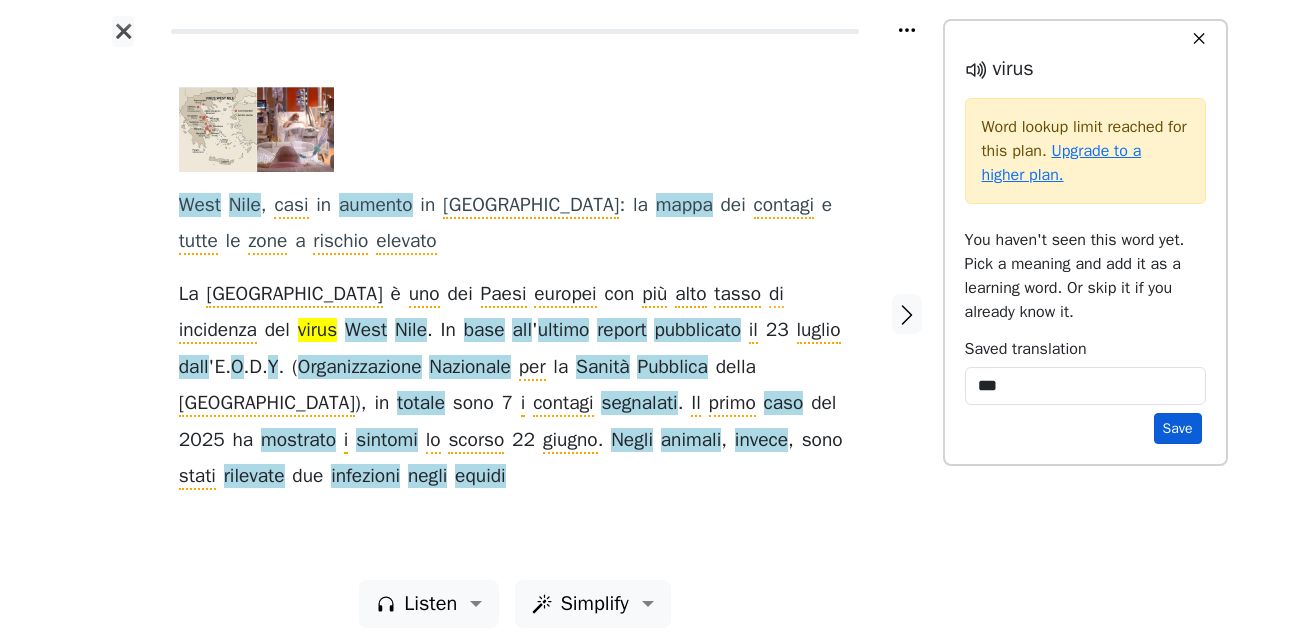 click on "Save" at bounding box center (1178, 428) 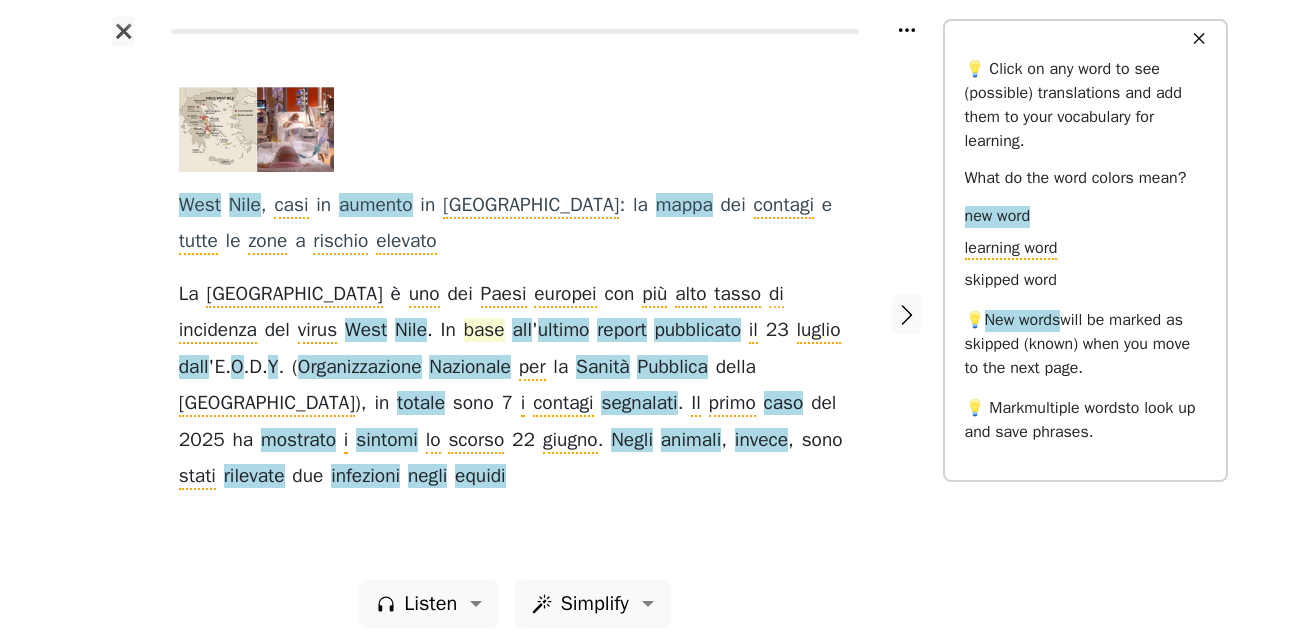 click on "base" at bounding box center [484, 331] 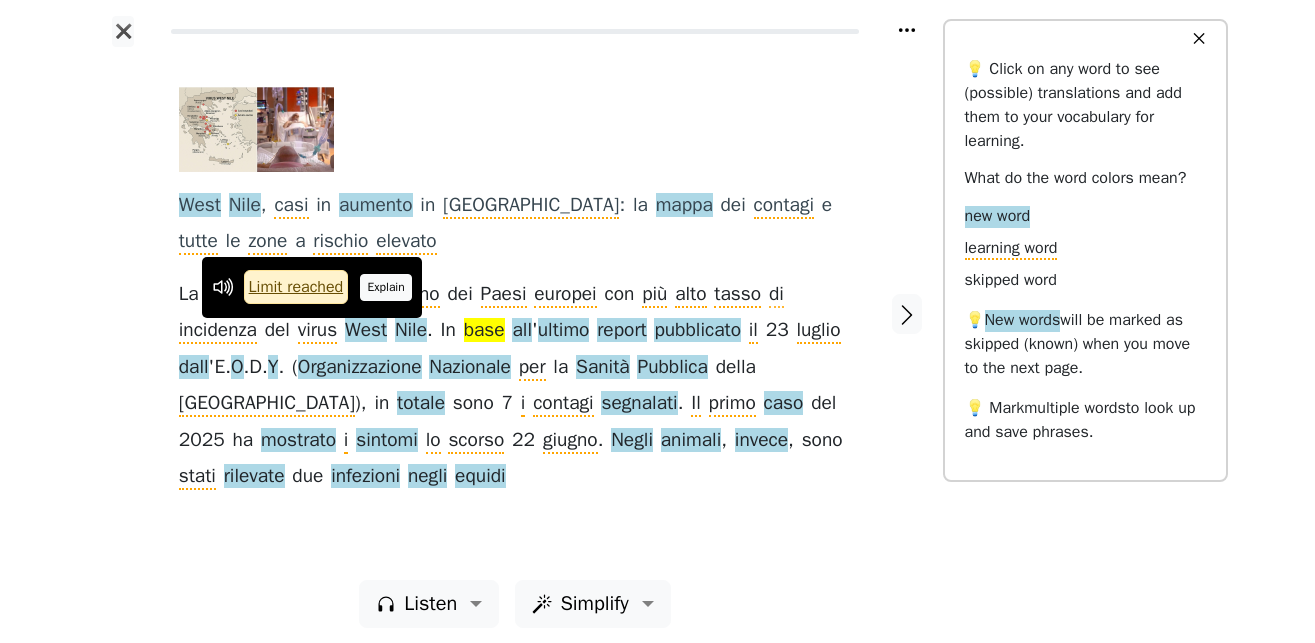 click on "Explain" at bounding box center (386, 287) 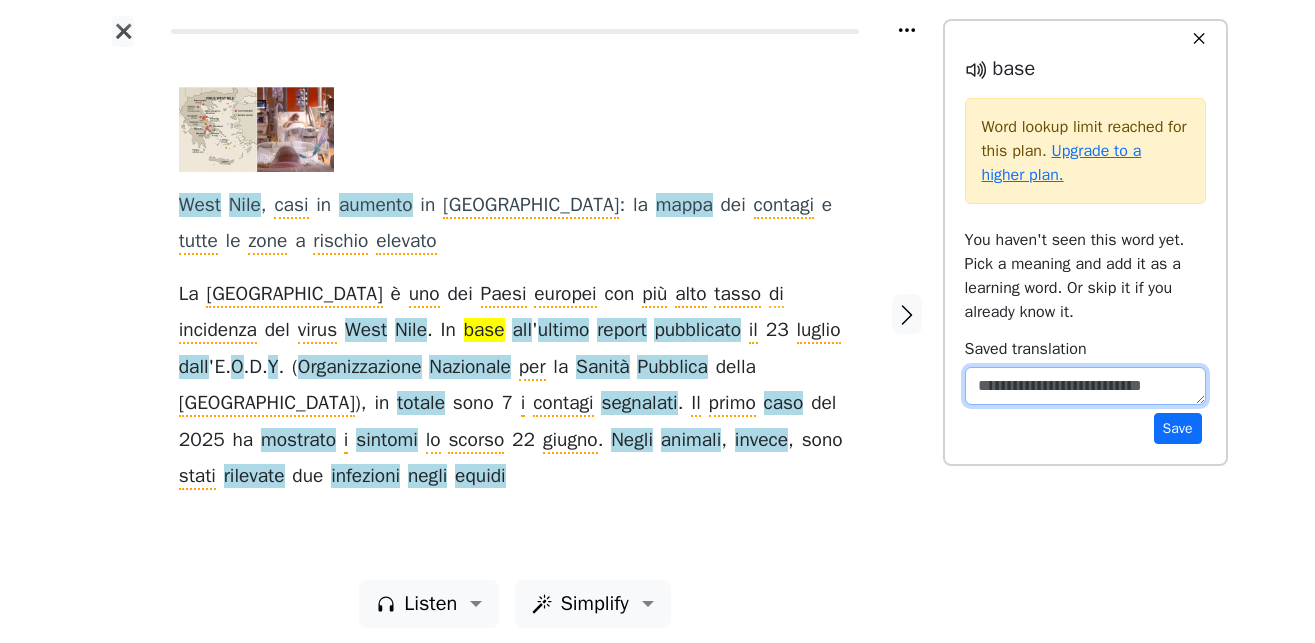 click at bounding box center (1085, 386) 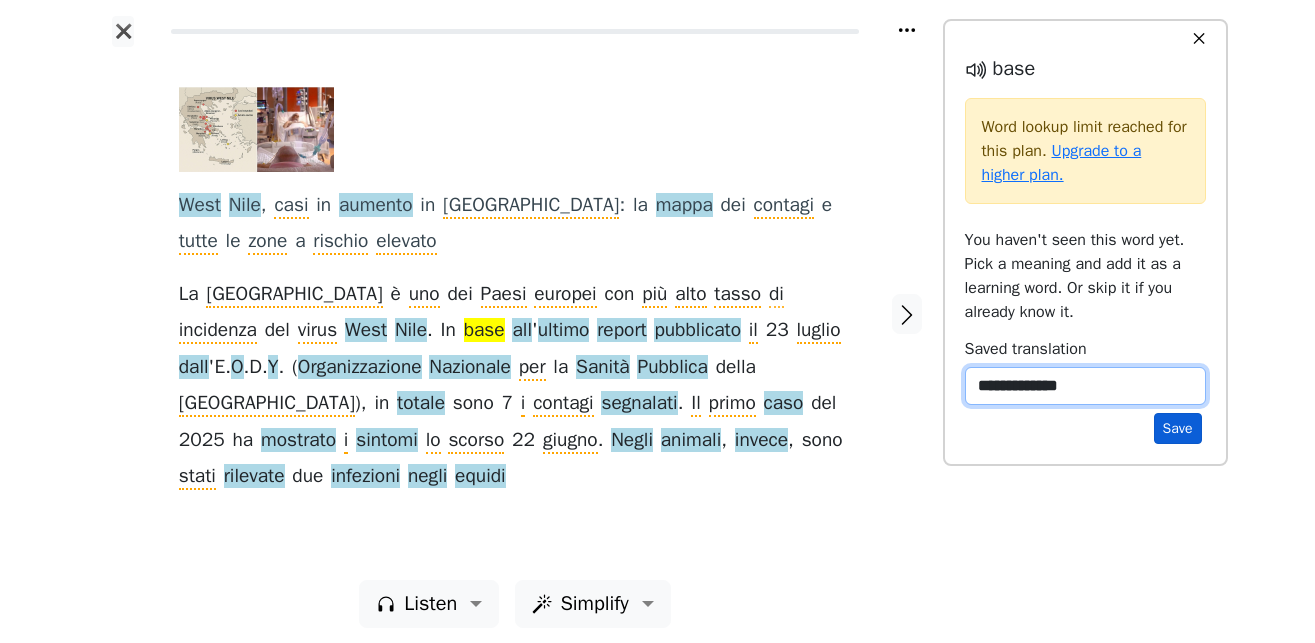 type on "**********" 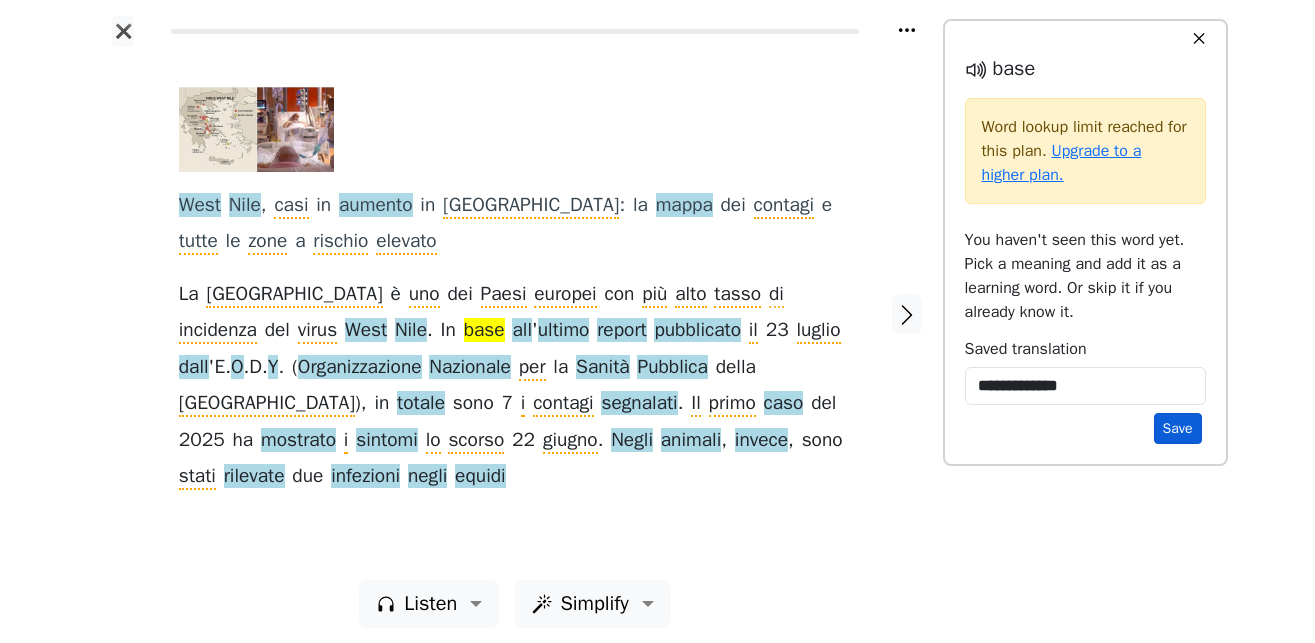 click on "Save" at bounding box center [1178, 428] 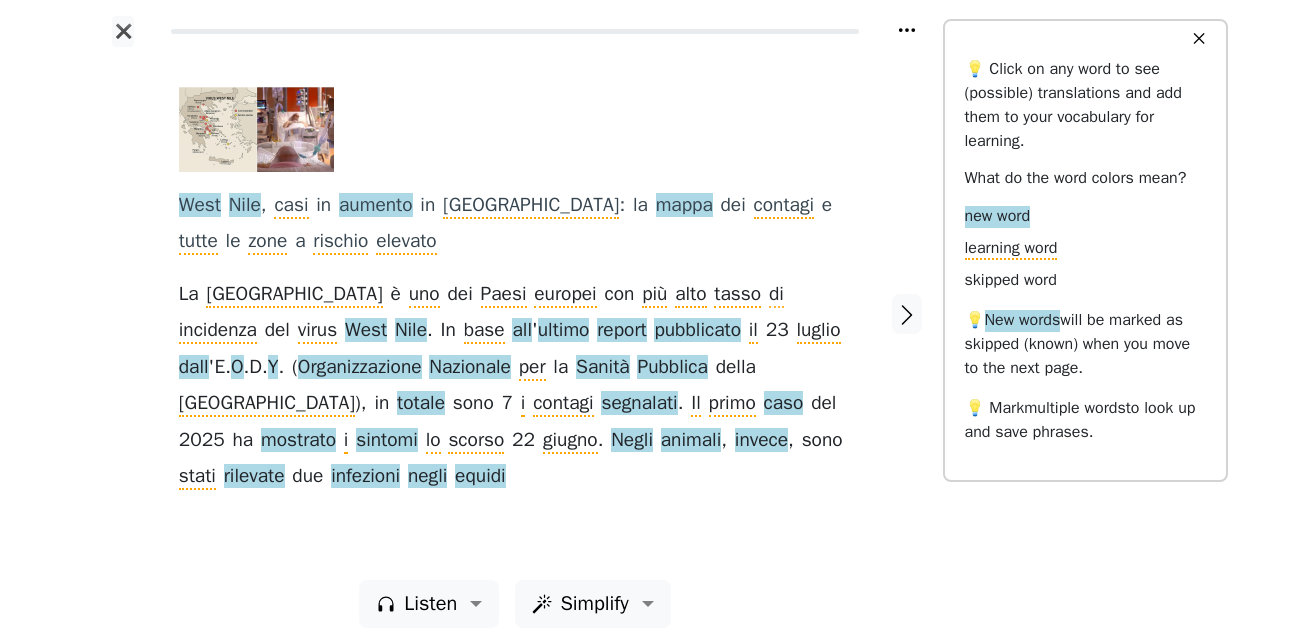 click at bounding box center (906, 313) 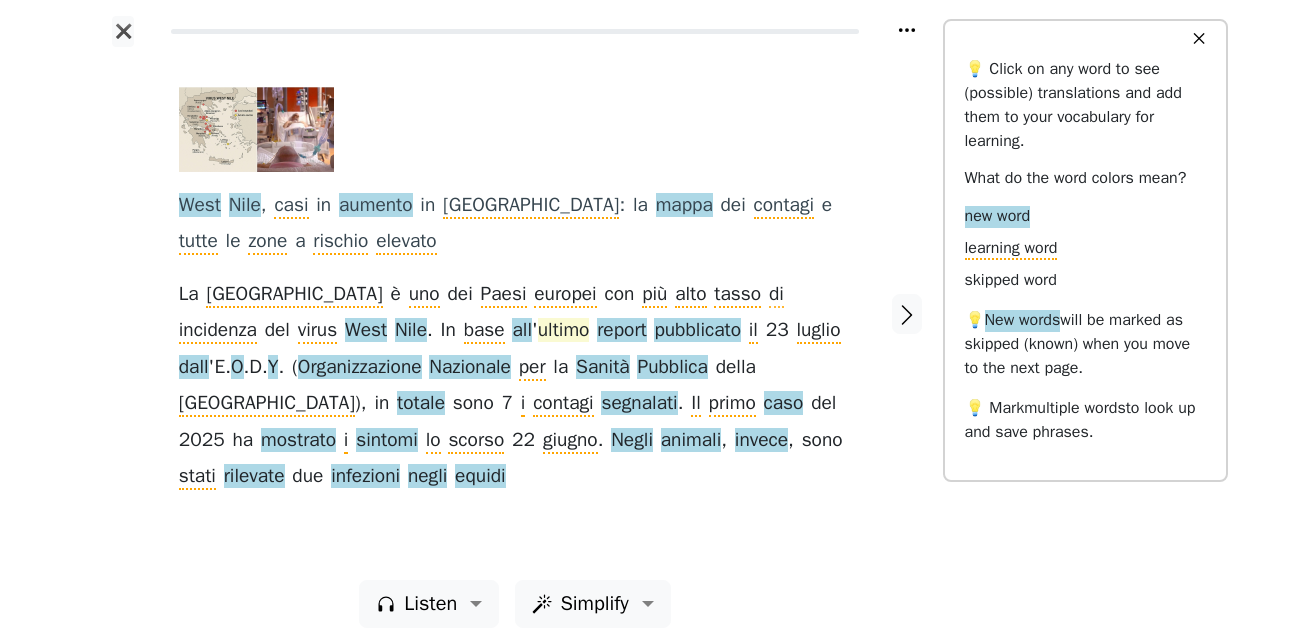 click on "ultimo" at bounding box center [564, 331] 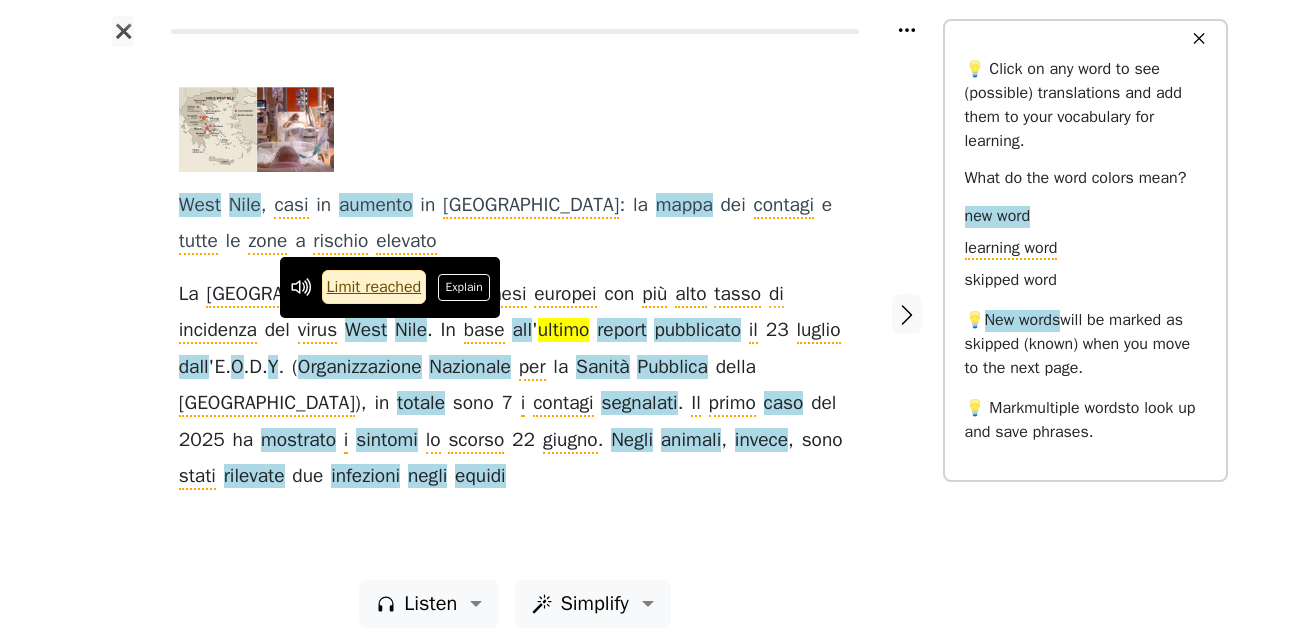 drag, startPoint x: 463, startPoint y: 291, endPoint x: 493, endPoint y: 350, distance: 66.189125 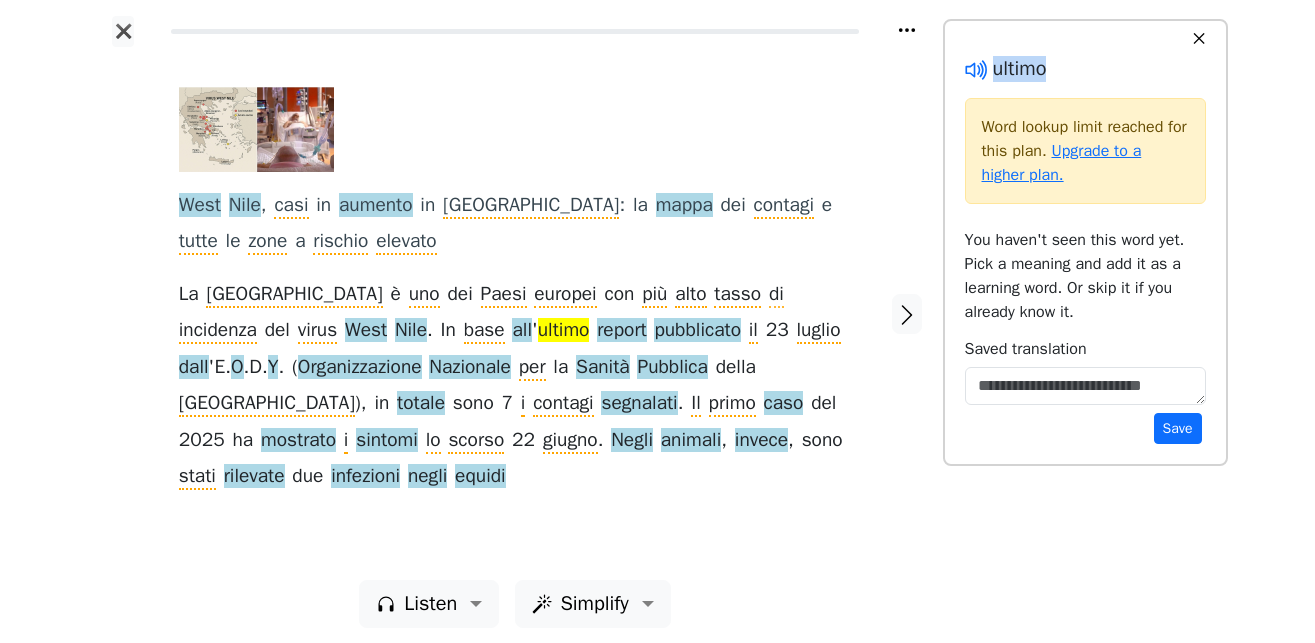 drag, startPoint x: 1063, startPoint y: 69, endPoint x: 981, endPoint y: 69, distance: 82 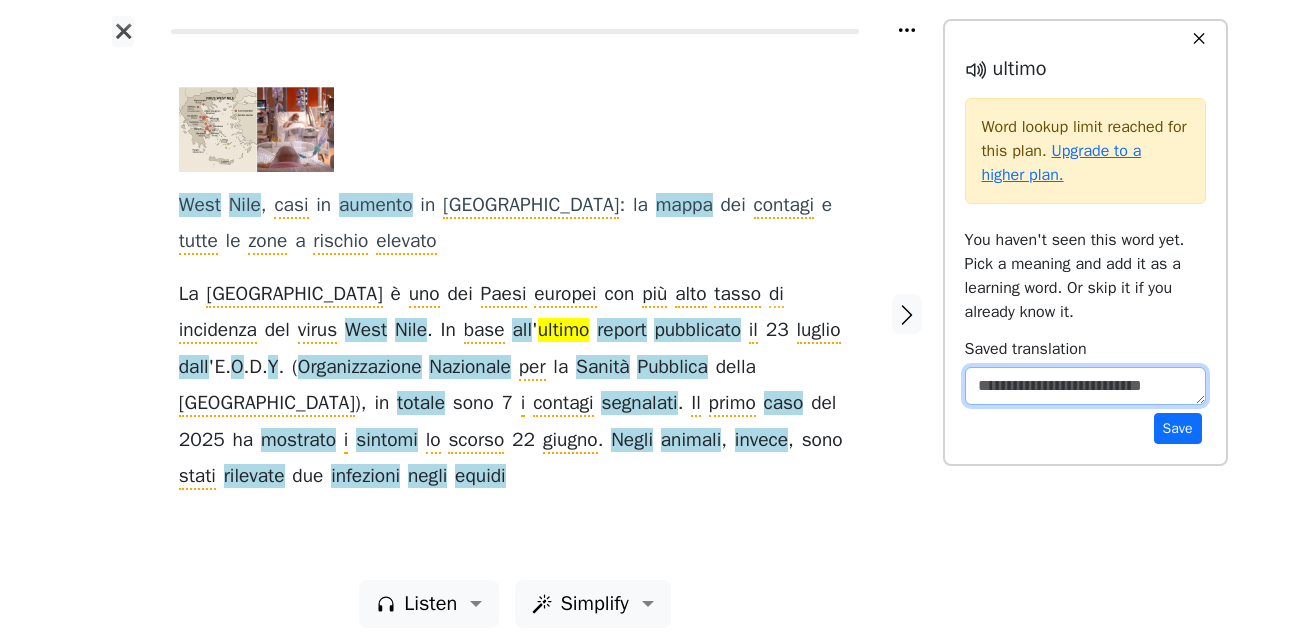 click at bounding box center [1085, 386] 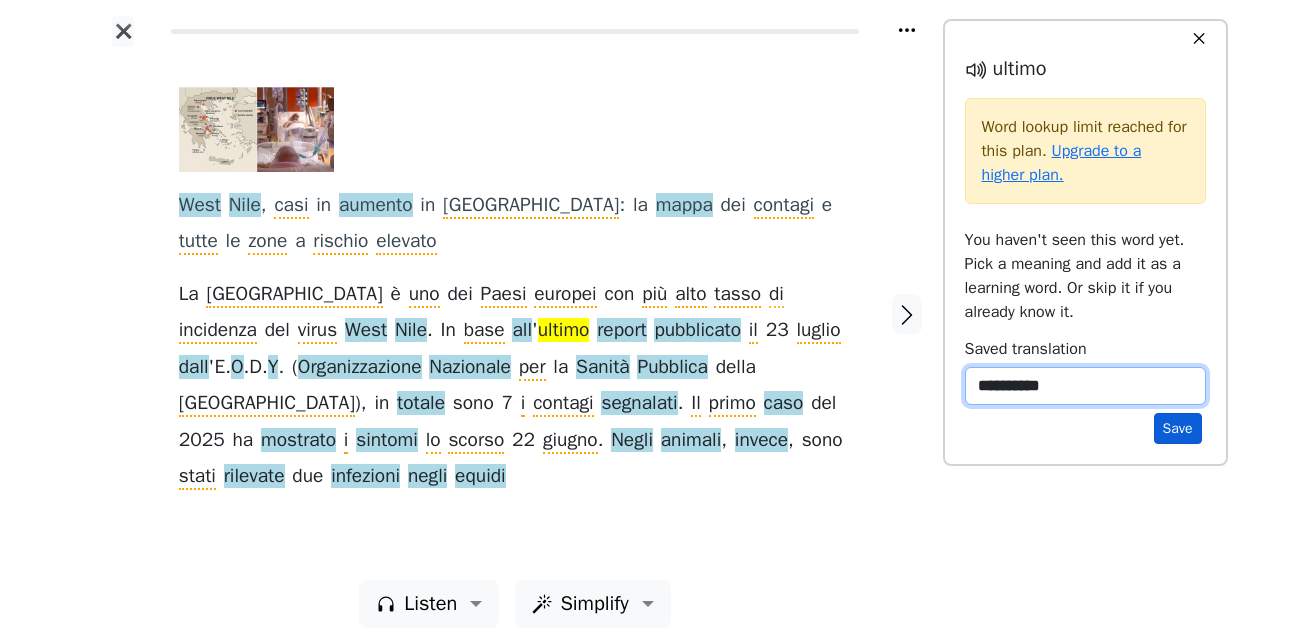 type on "**********" 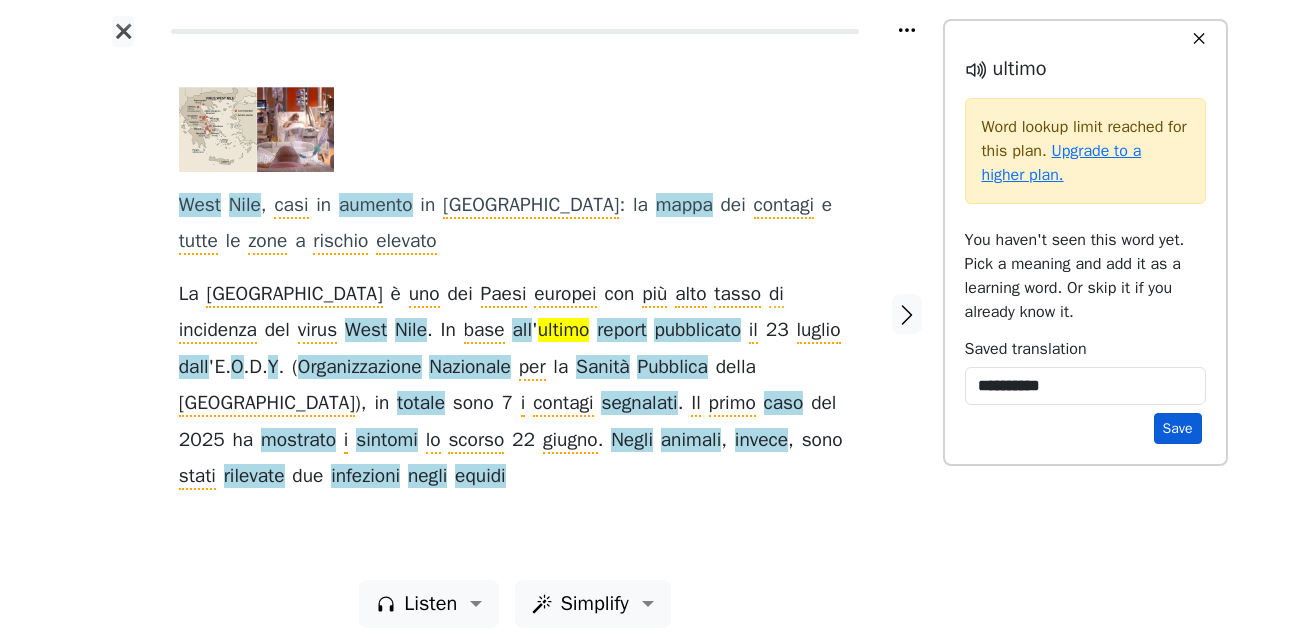 click on "Save" at bounding box center (1178, 428) 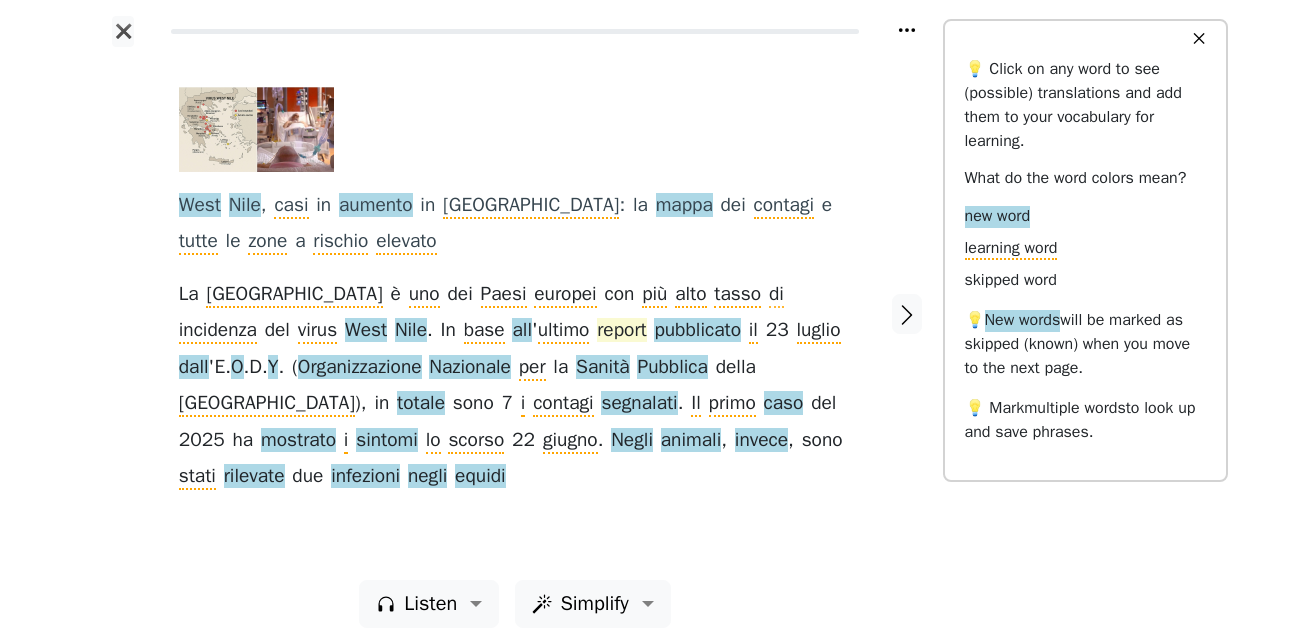 click on "report" at bounding box center [621, 331] 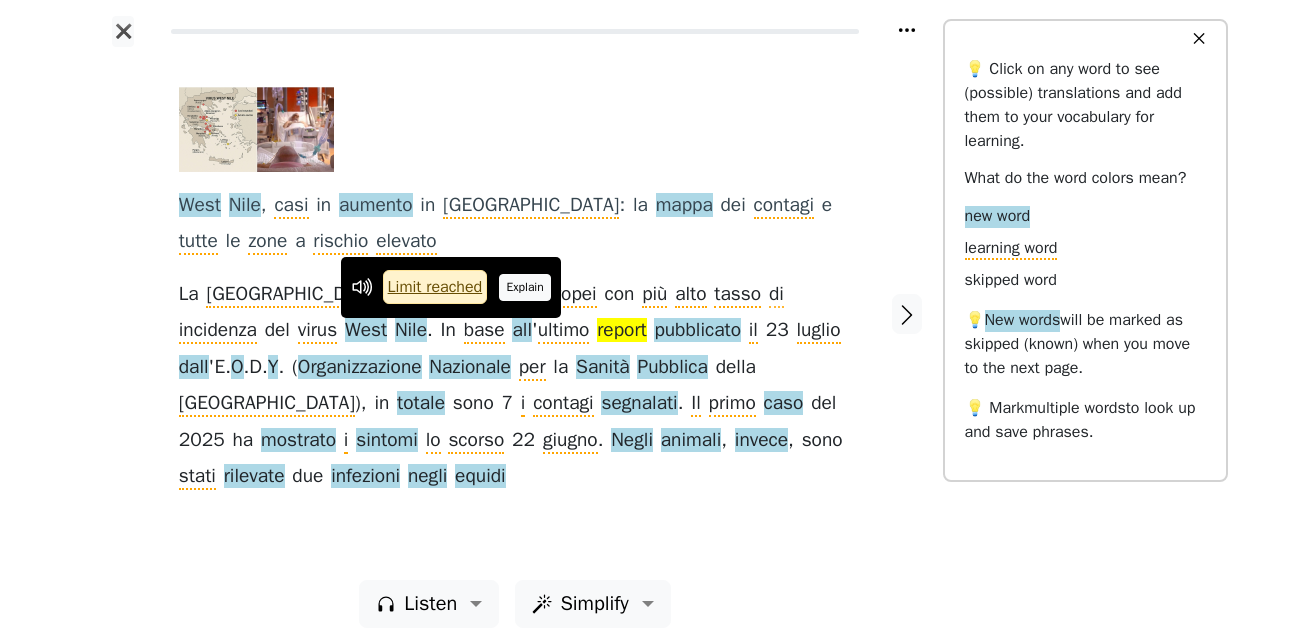 click on "Explain" at bounding box center (525, 287) 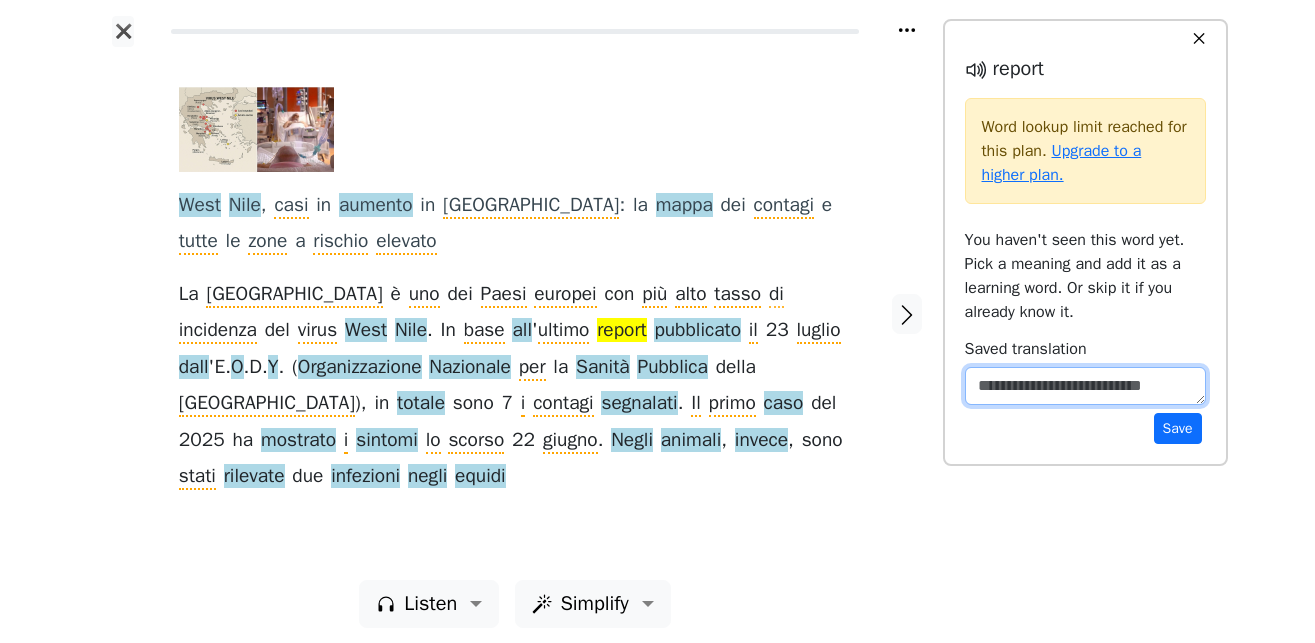 click at bounding box center [1085, 386] 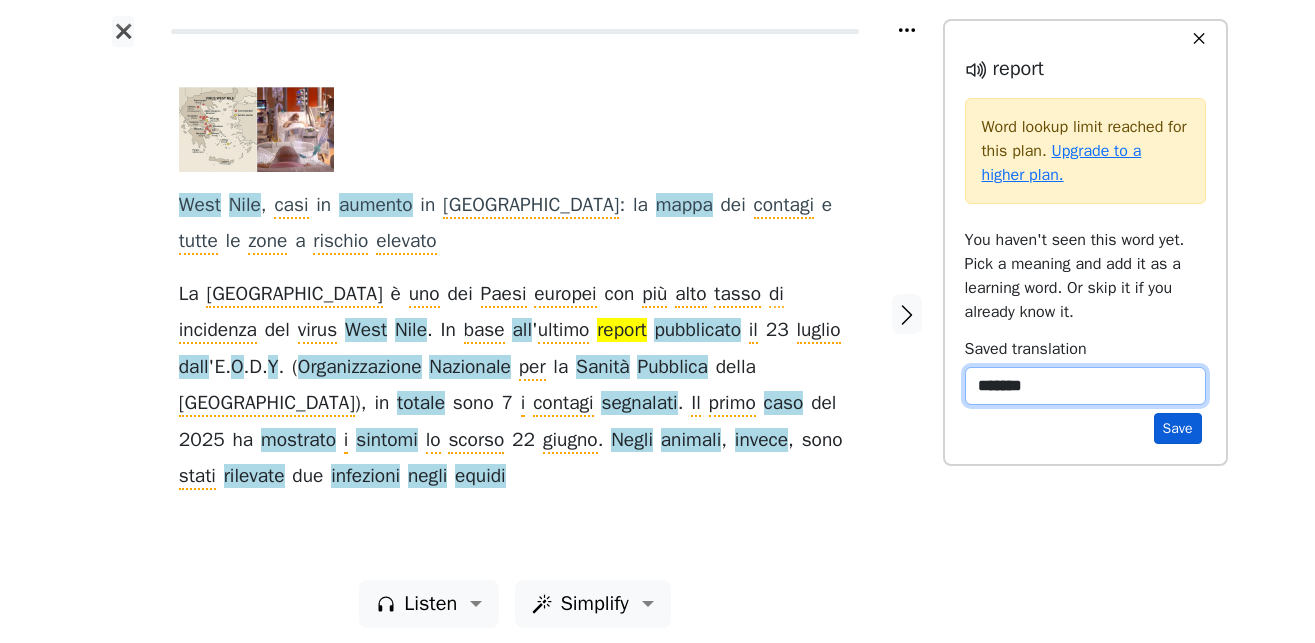 type on "*******" 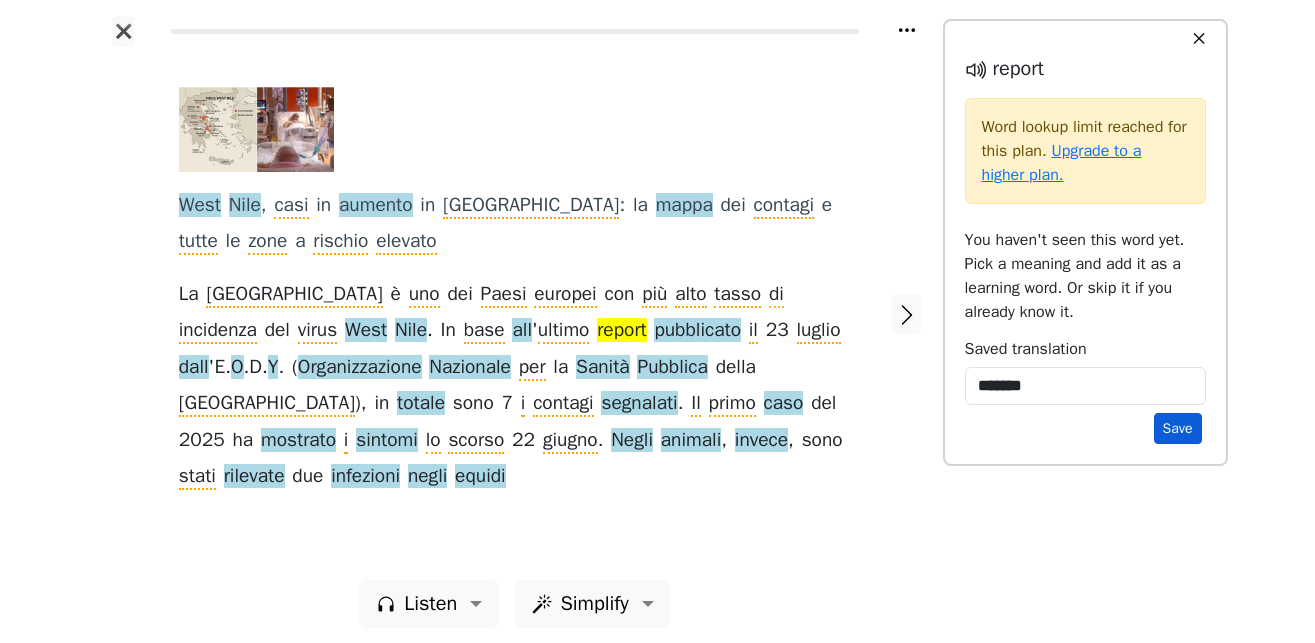 click on "Save" at bounding box center [1178, 428] 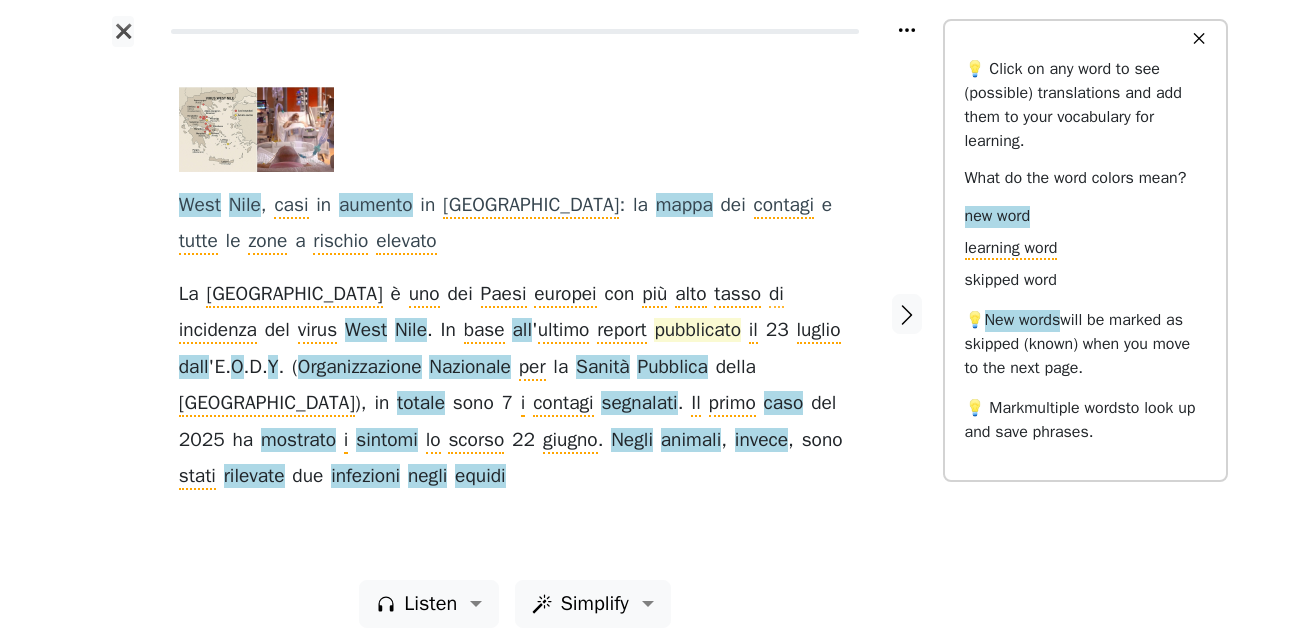 click on "pubblicato" at bounding box center [697, 331] 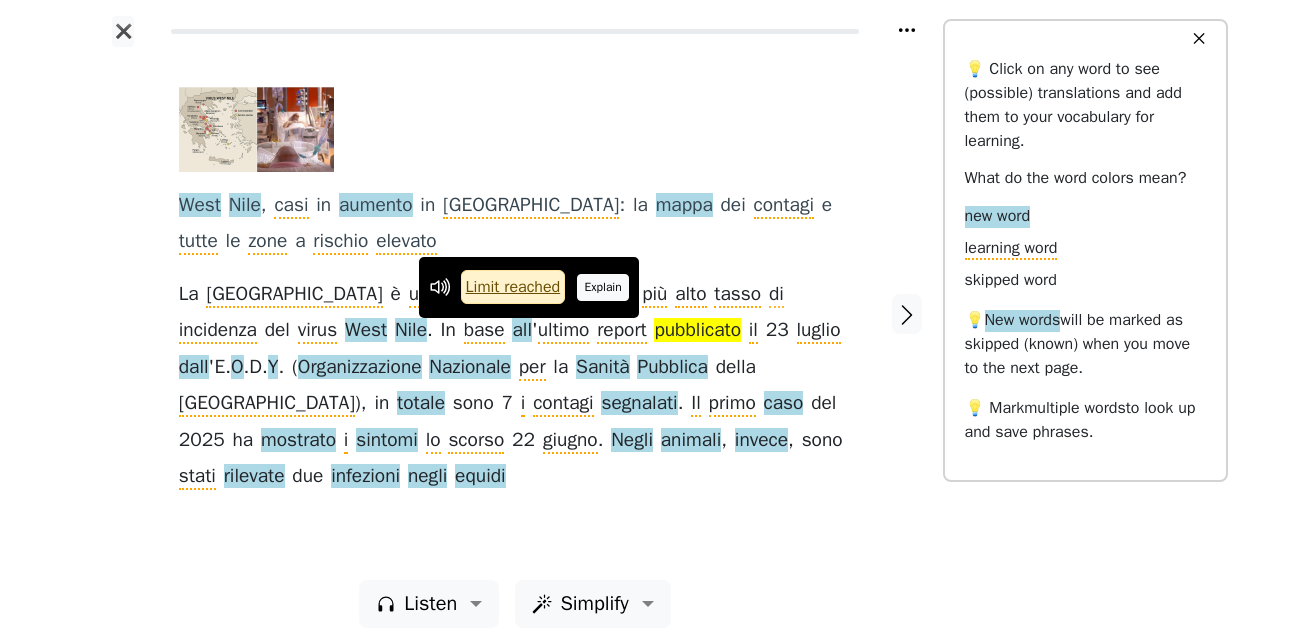 click on "Explain" at bounding box center [603, 287] 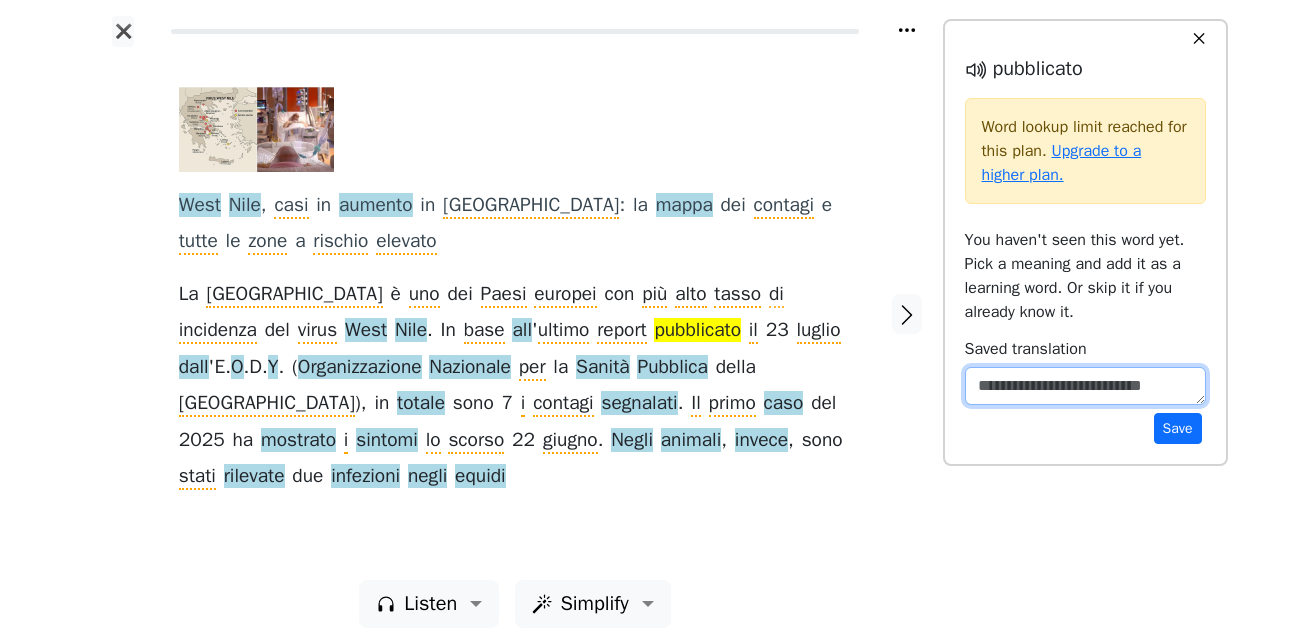 click at bounding box center (1085, 386) 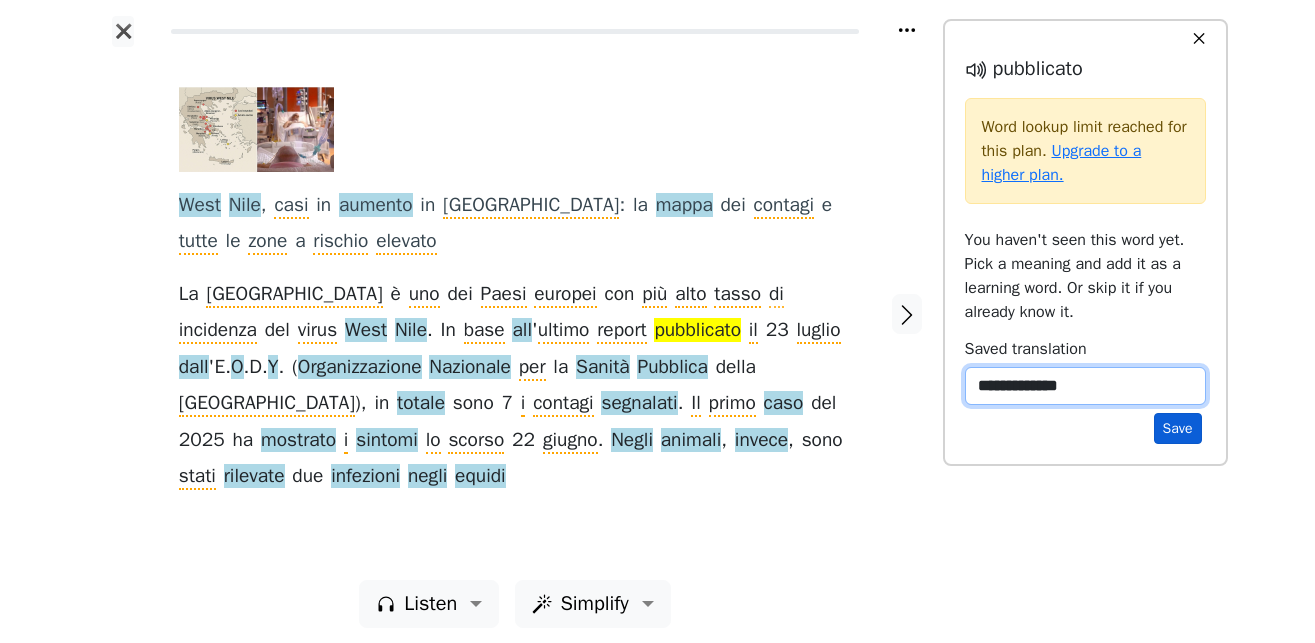 type on "**********" 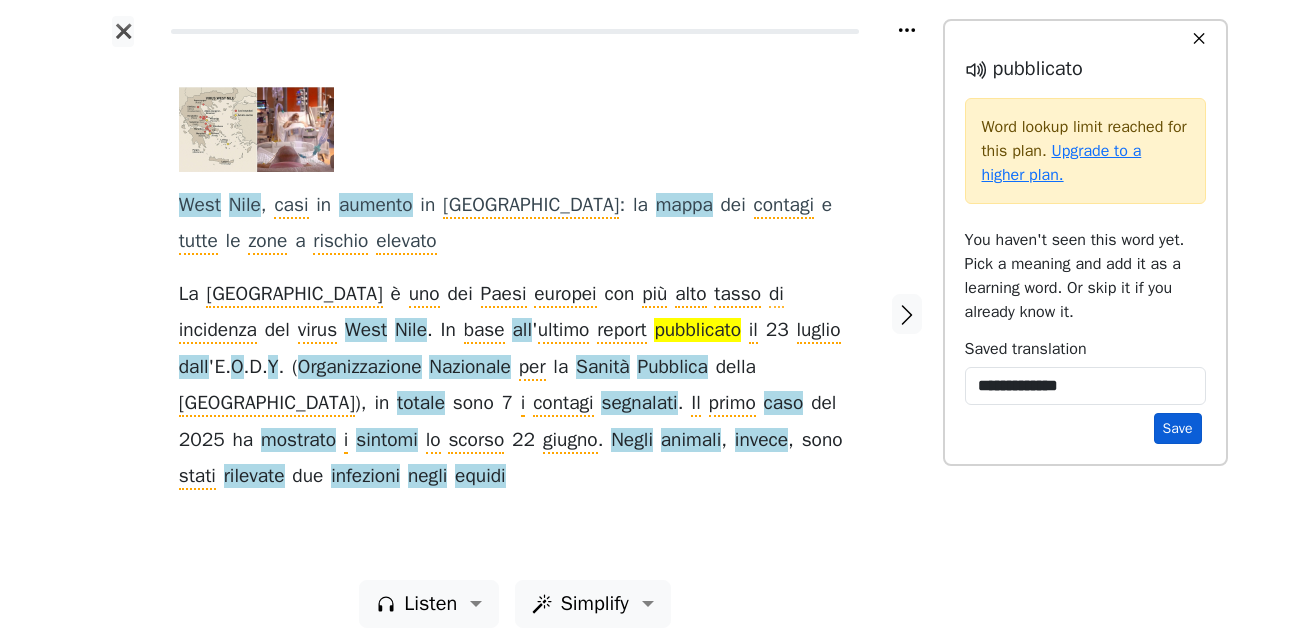 click on "Save" at bounding box center [1178, 428] 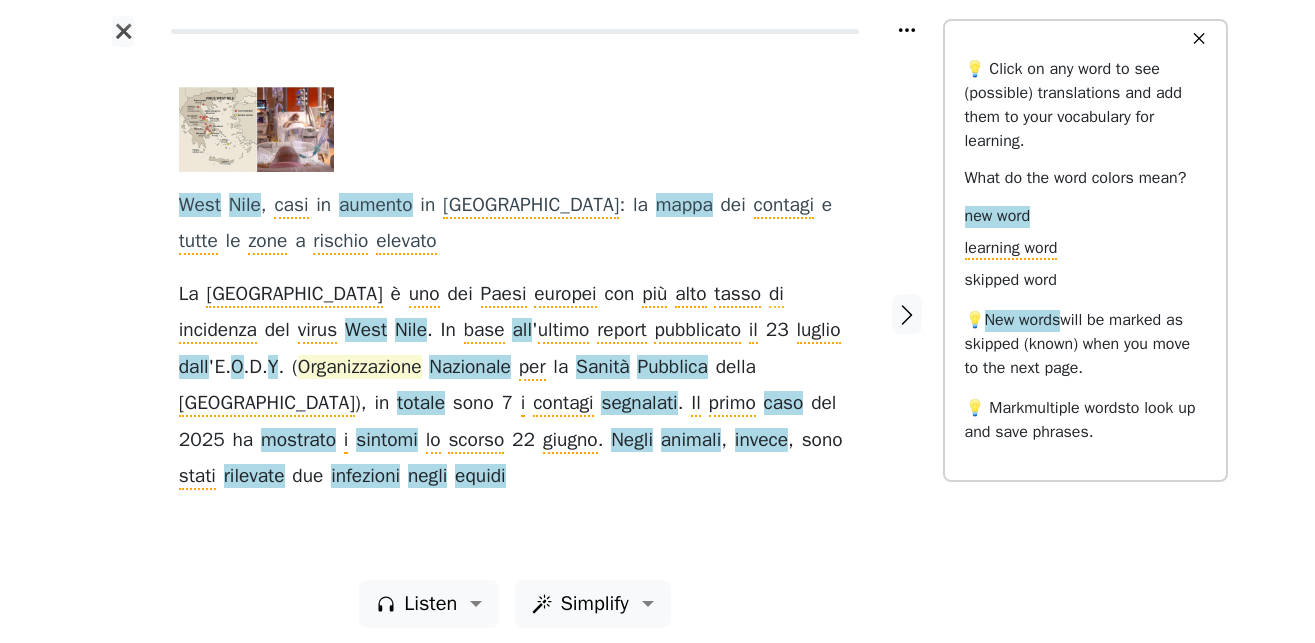 click on "Organizzazione" at bounding box center [360, 368] 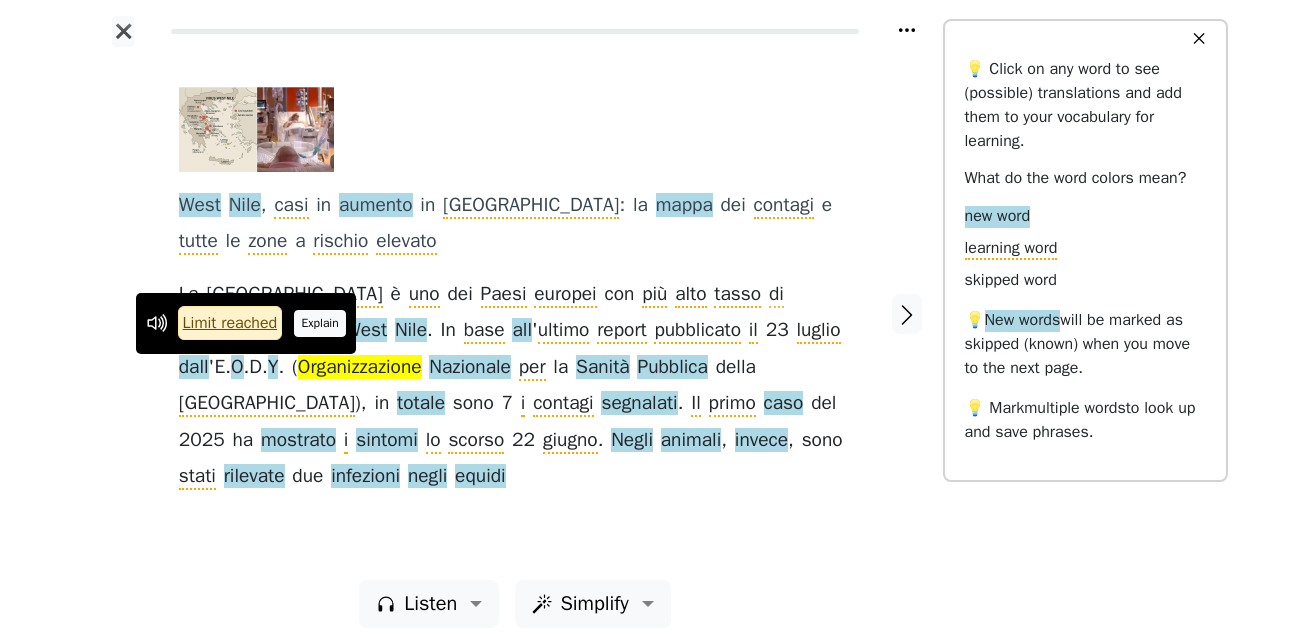 click on "Explain" at bounding box center [320, 323] 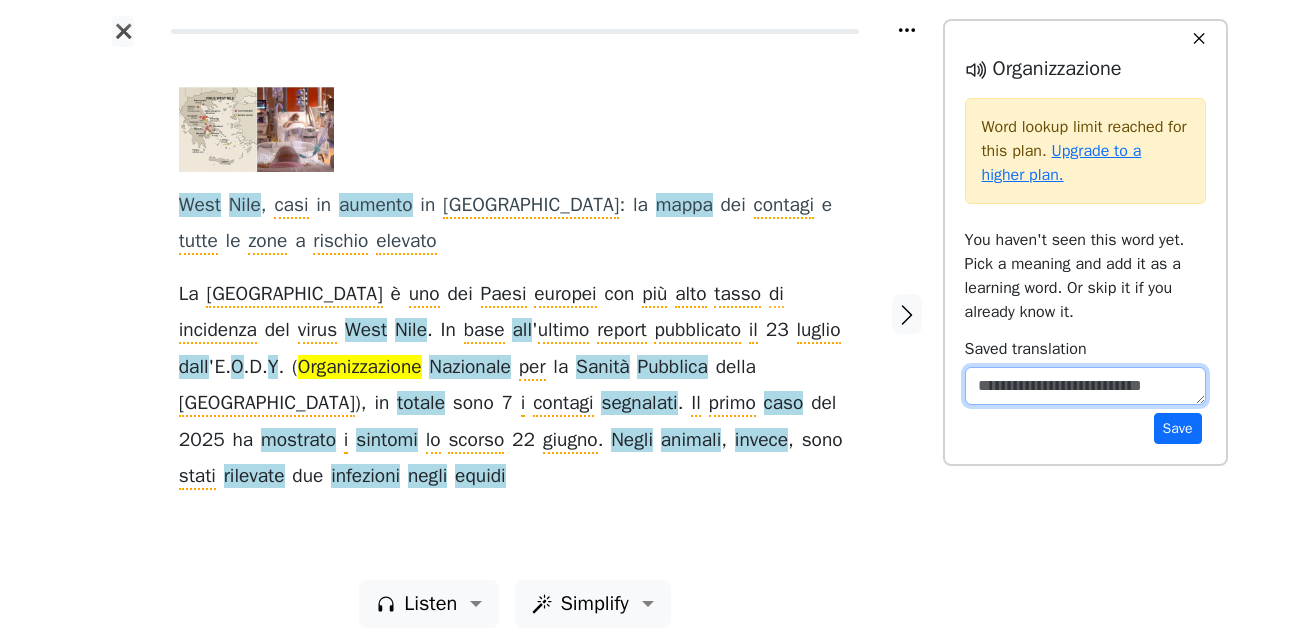click at bounding box center [1085, 386] 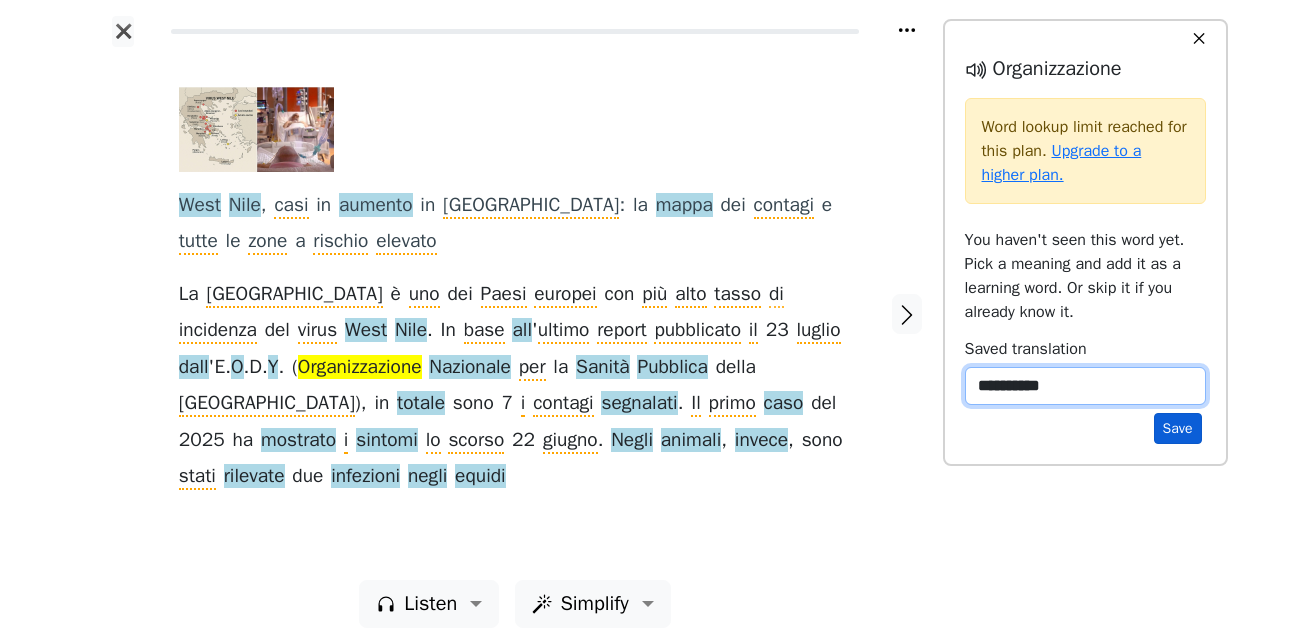 type on "**********" 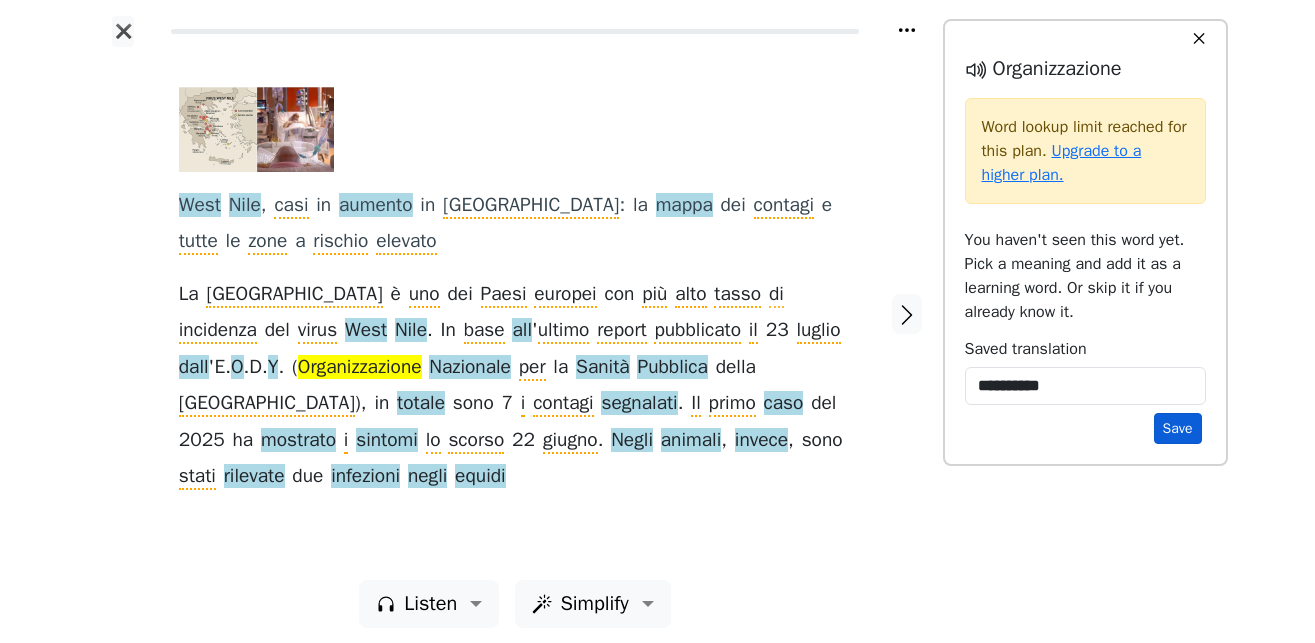 click on "Save" at bounding box center [1178, 428] 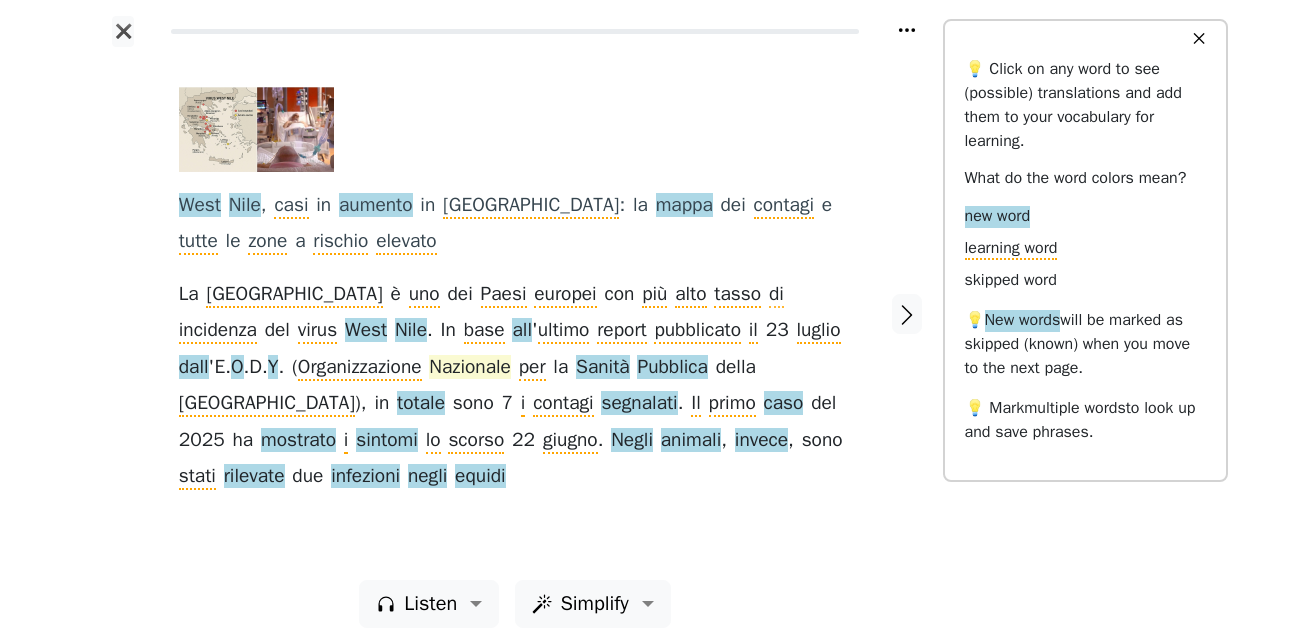 click on "Nazionale" at bounding box center [470, 368] 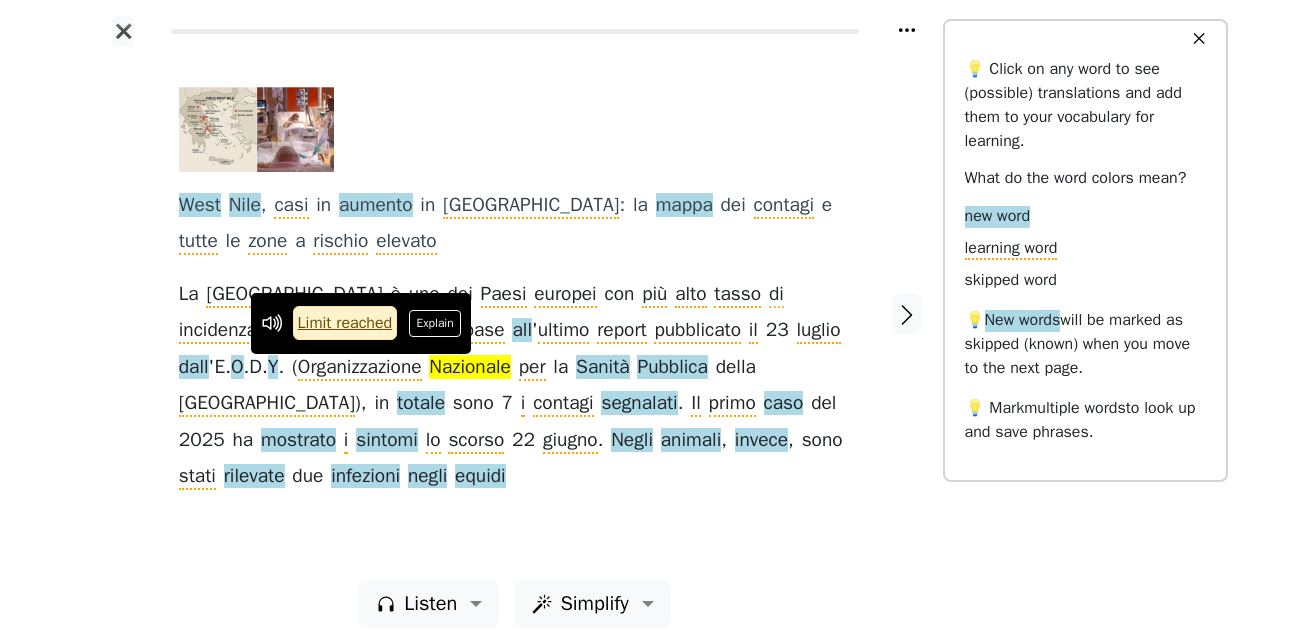 click on "Limit reached Explain" at bounding box center [361, 323] 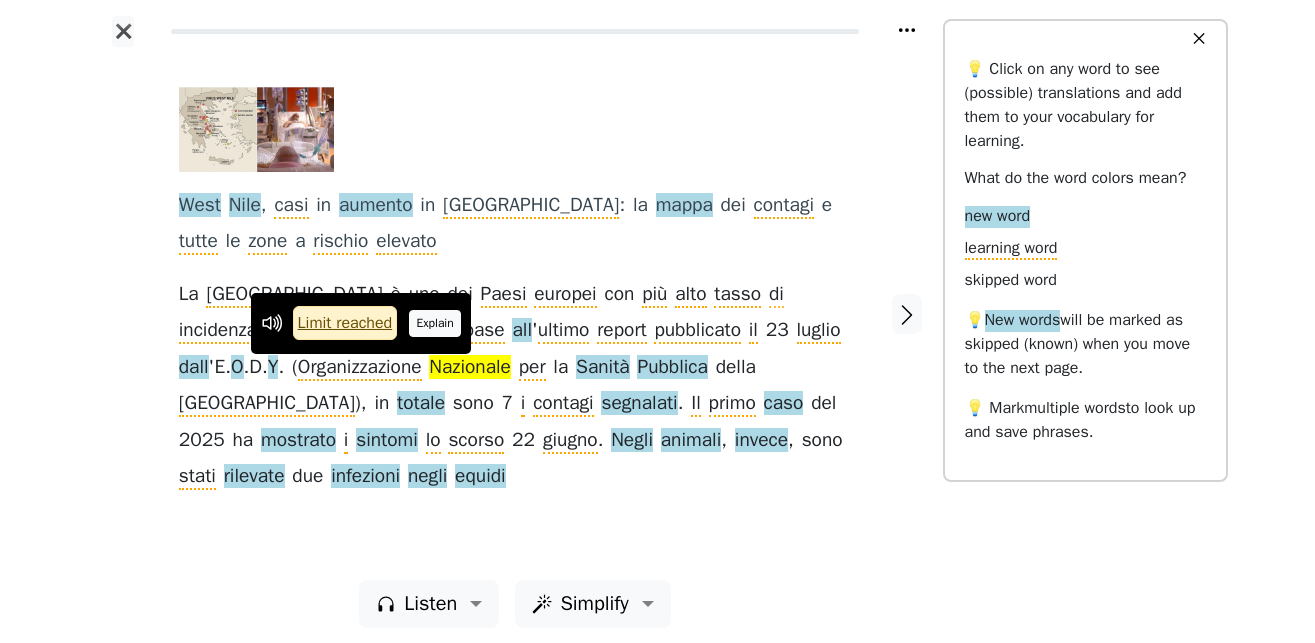 click on "Explain" at bounding box center (435, 323) 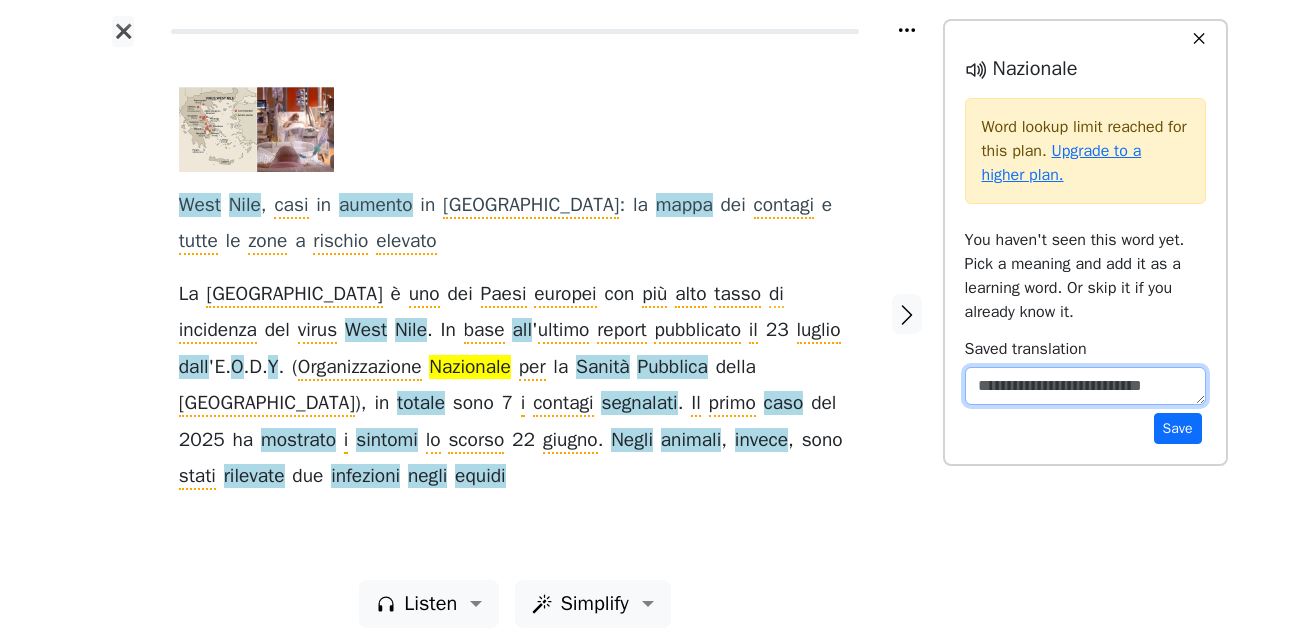 click at bounding box center (1085, 386) 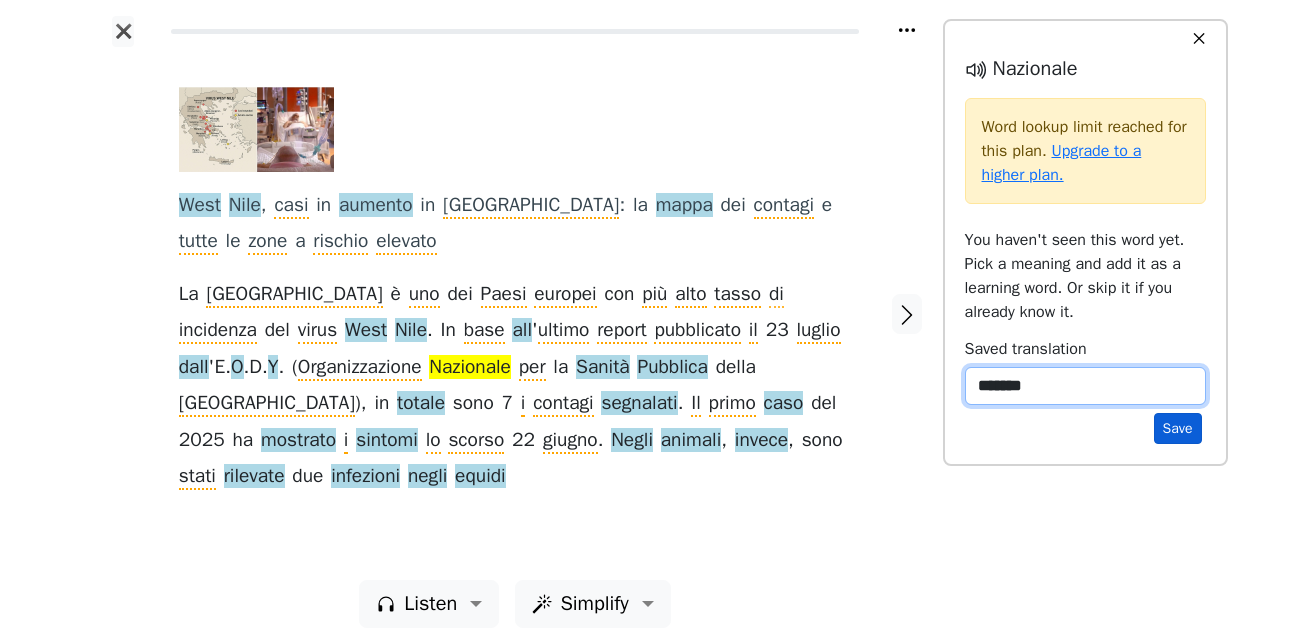 type on "*******" 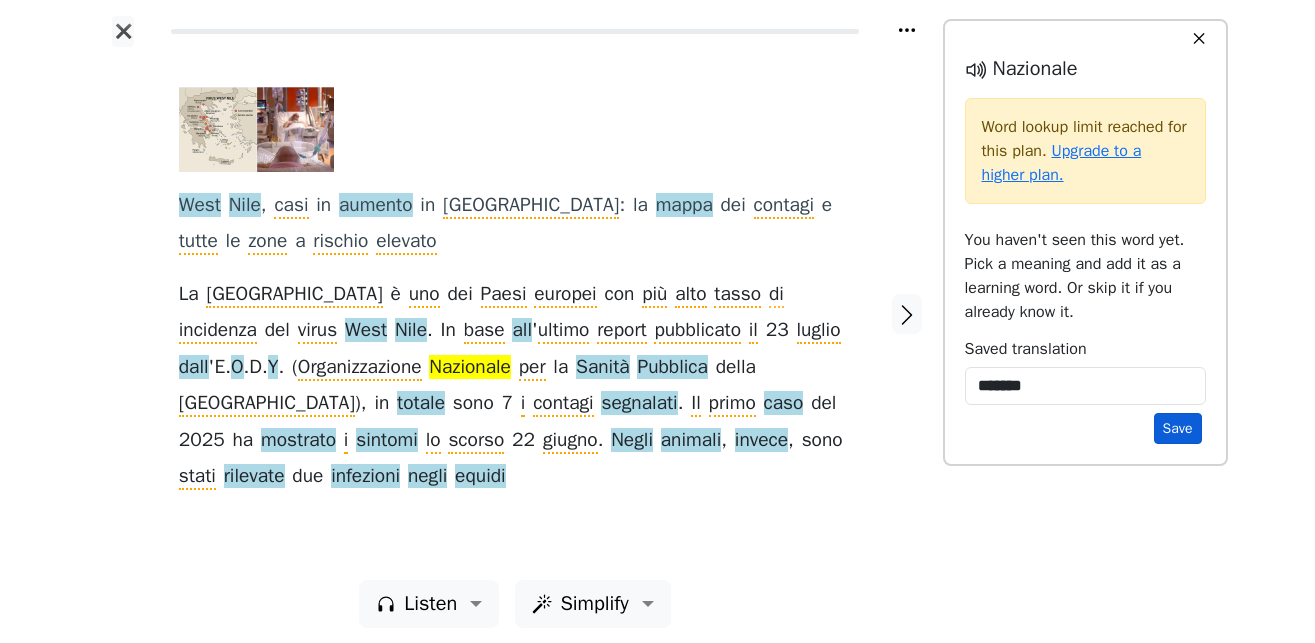 click on "Save" at bounding box center [1178, 428] 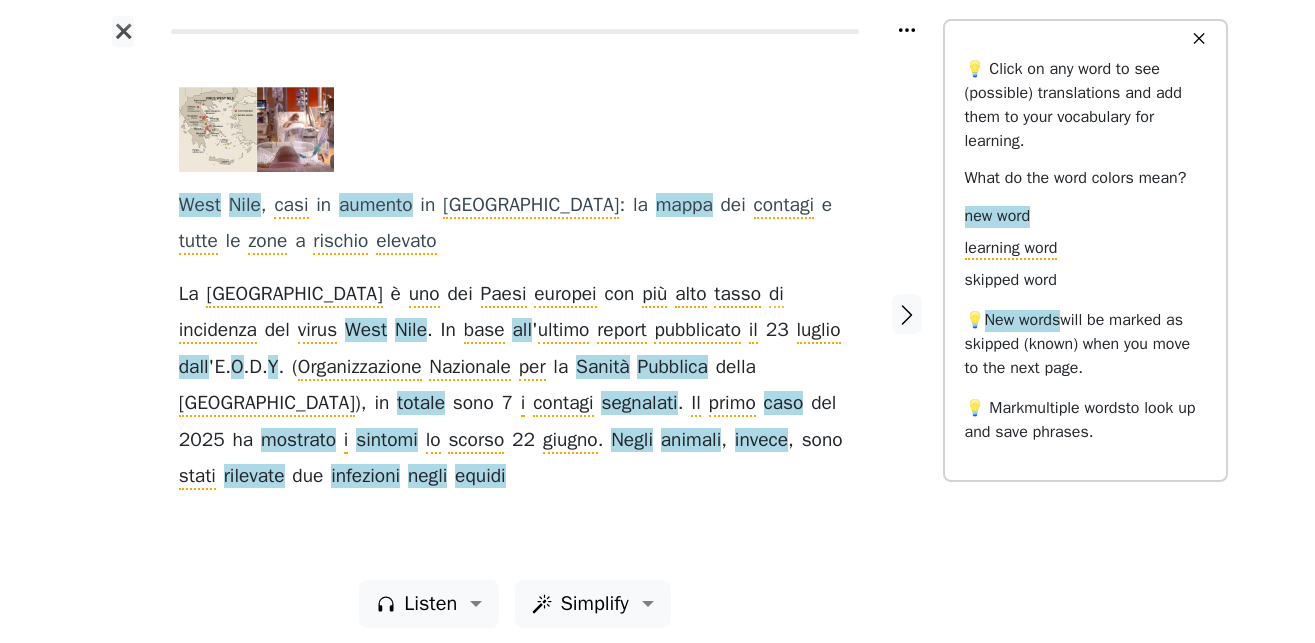 click at bounding box center (634, 368) 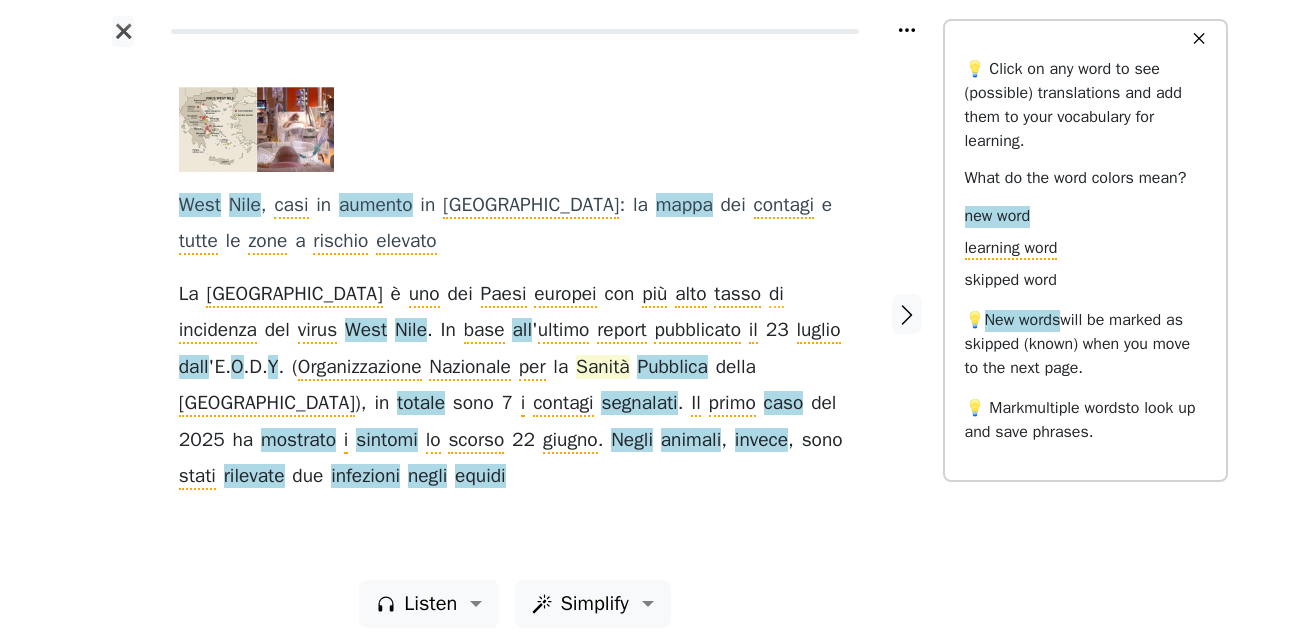 click on "Sanità" at bounding box center [603, 368] 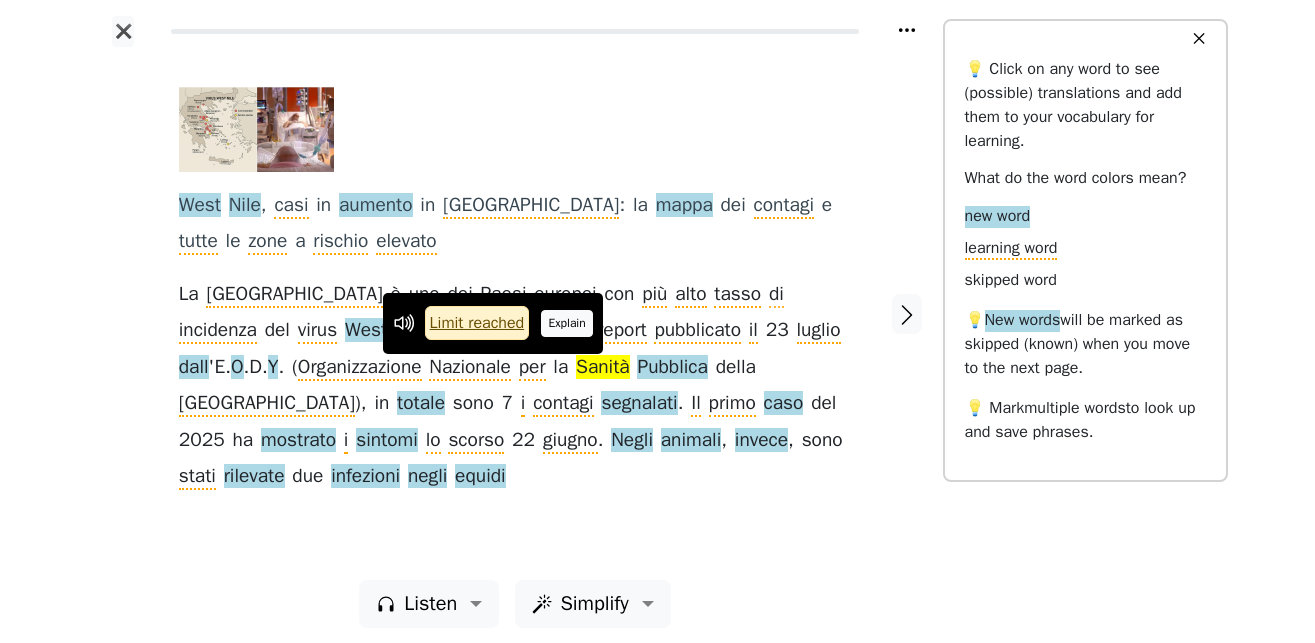 click on "Explain" at bounding box center (567, 323) 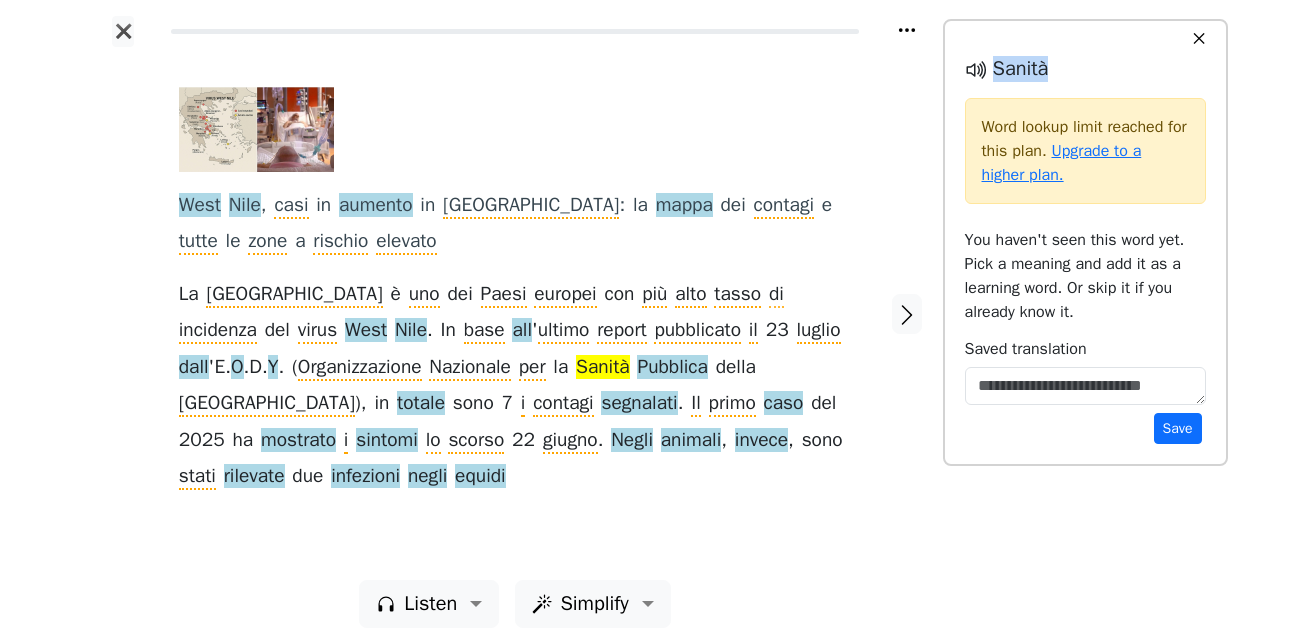 drag, startPoint x: 1044, startPoint y: 70, endPoint x: 1025, endPoint y: 75, distance: 19.646883 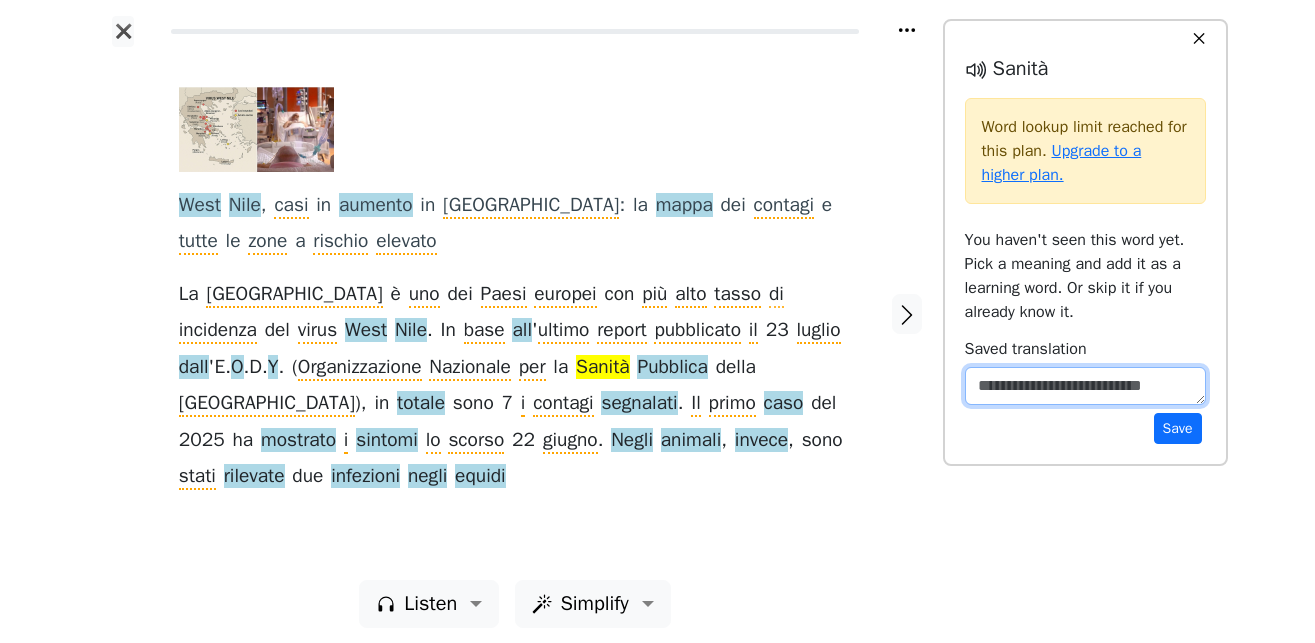 click at bounding box center (1085, 386) 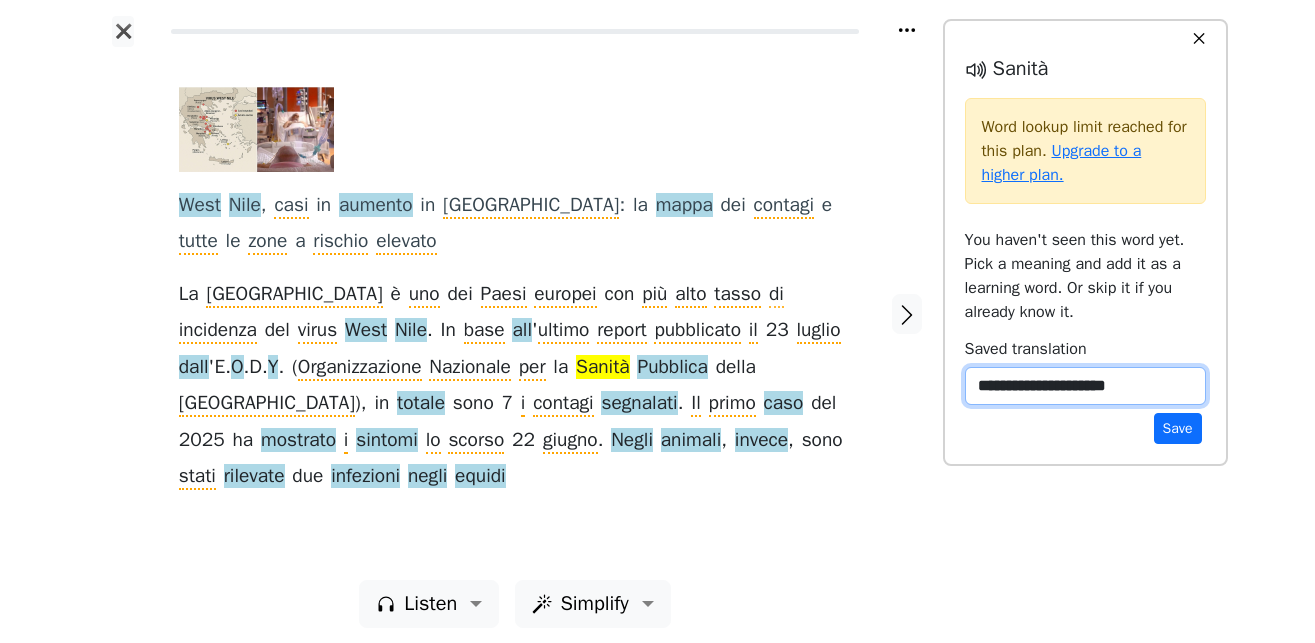 click on "**********" at bounding box center [1085, 386] 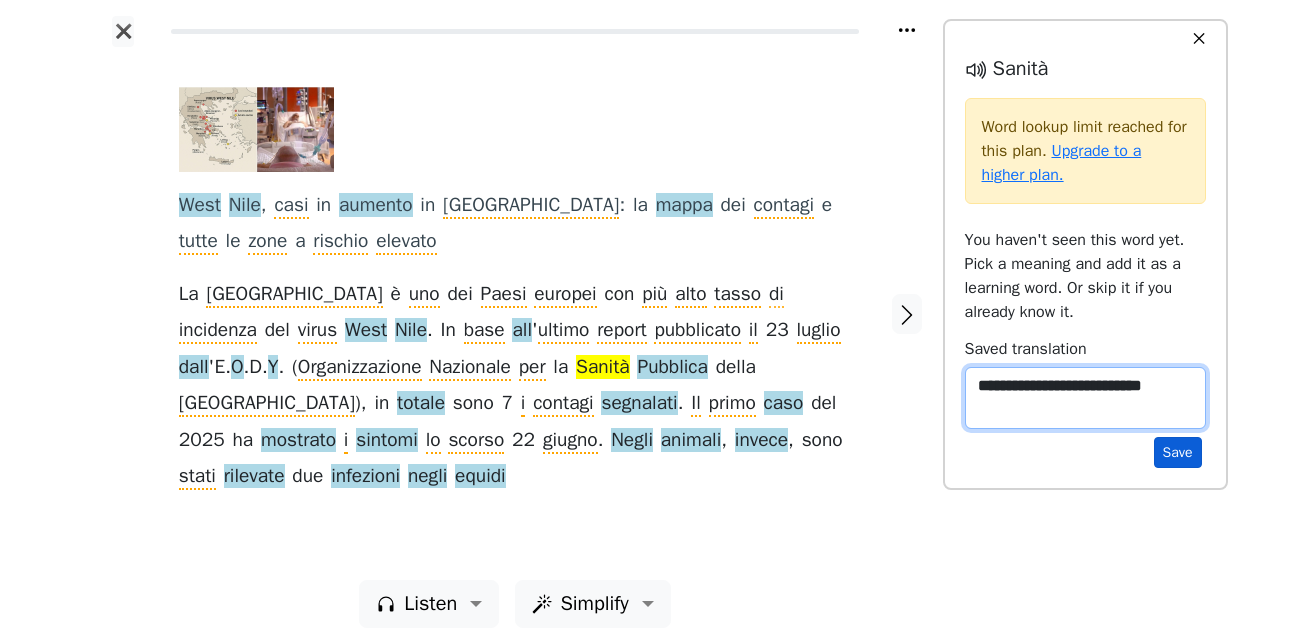 type on "**********" 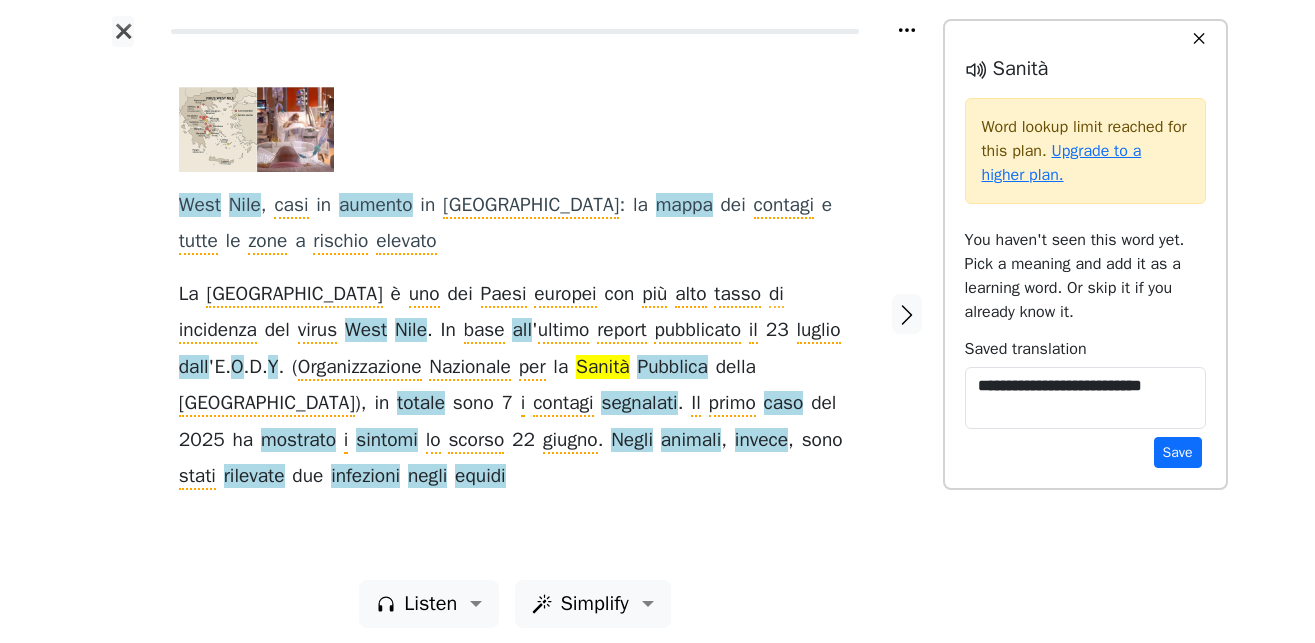 drag, startPoint x: 1184, startPoint y: 452, endPoint x: 1111, endPoint y: 470, distance: 75.18643 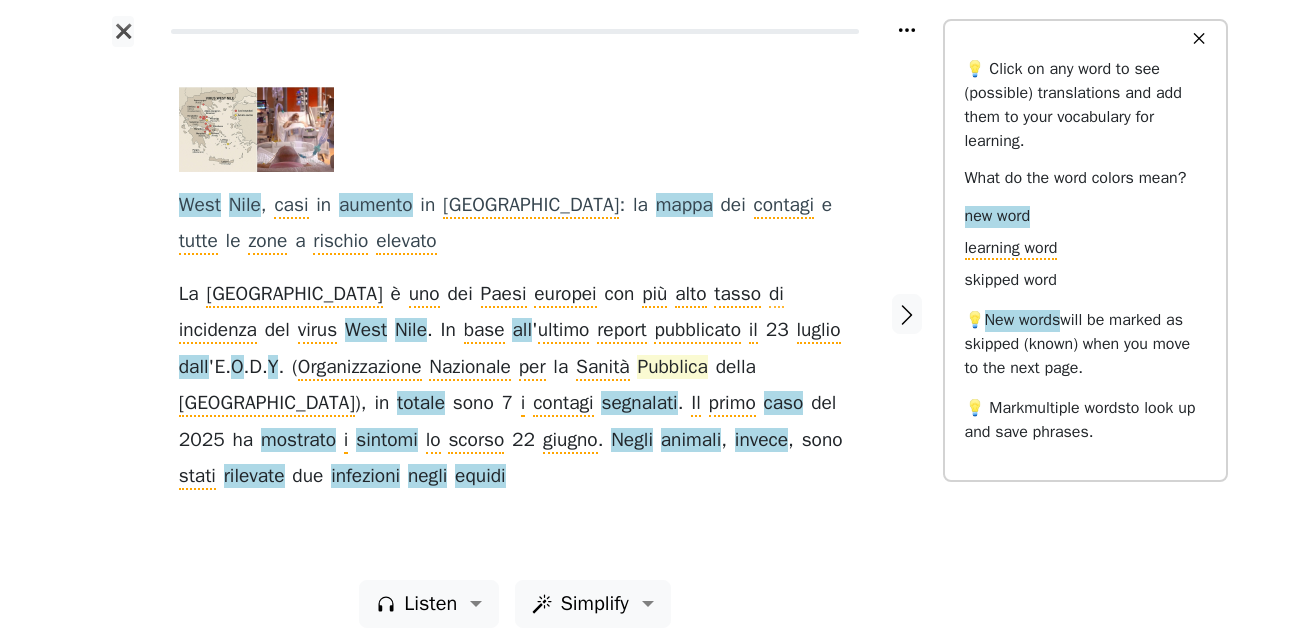 click on "Pubblica" at bounding box center [672, 368] 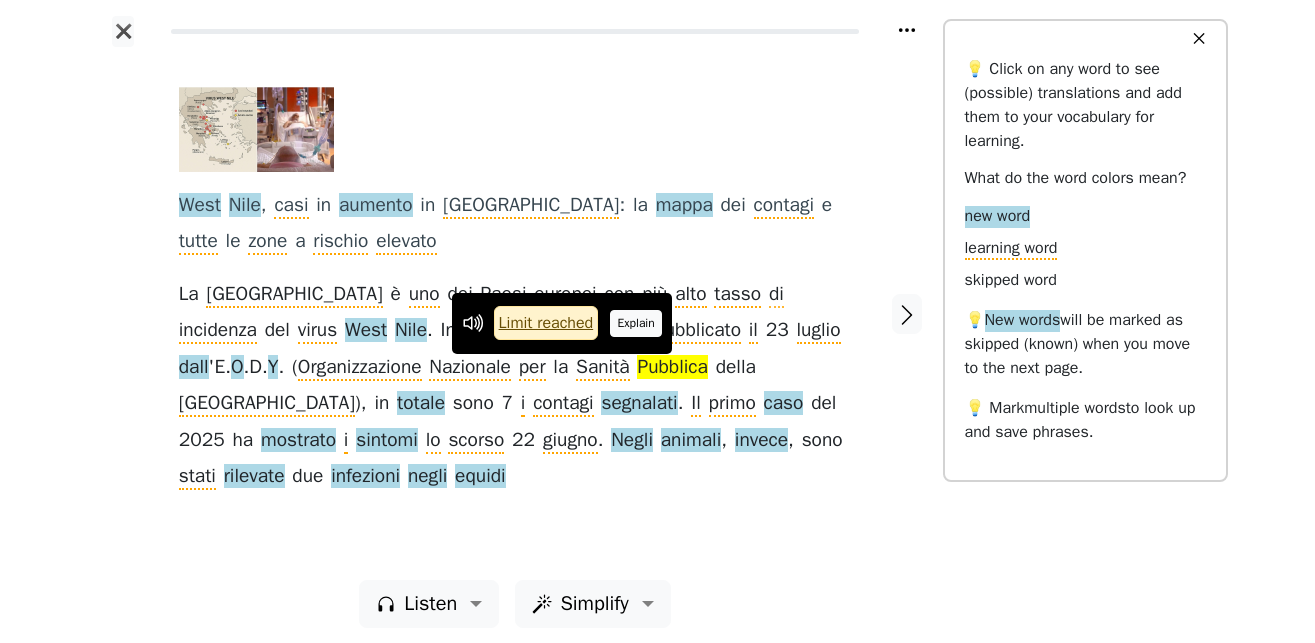 click on "Explain" at bounding box center (636, 323) 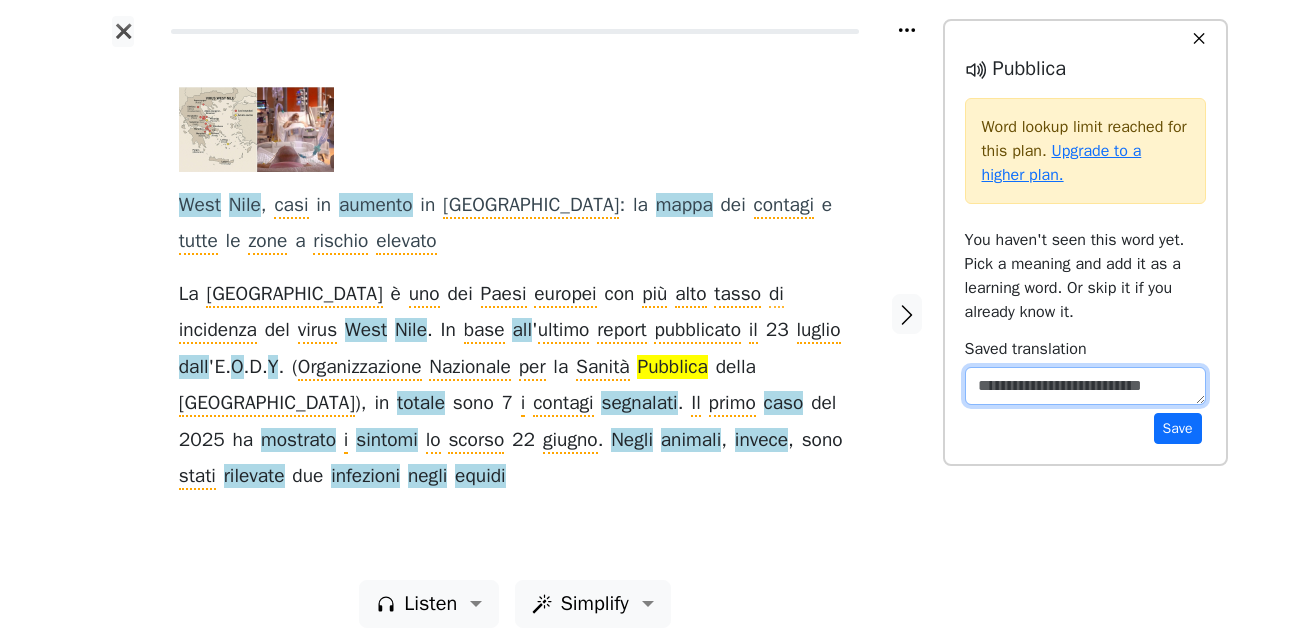 click at bounding box center (1085, 386) 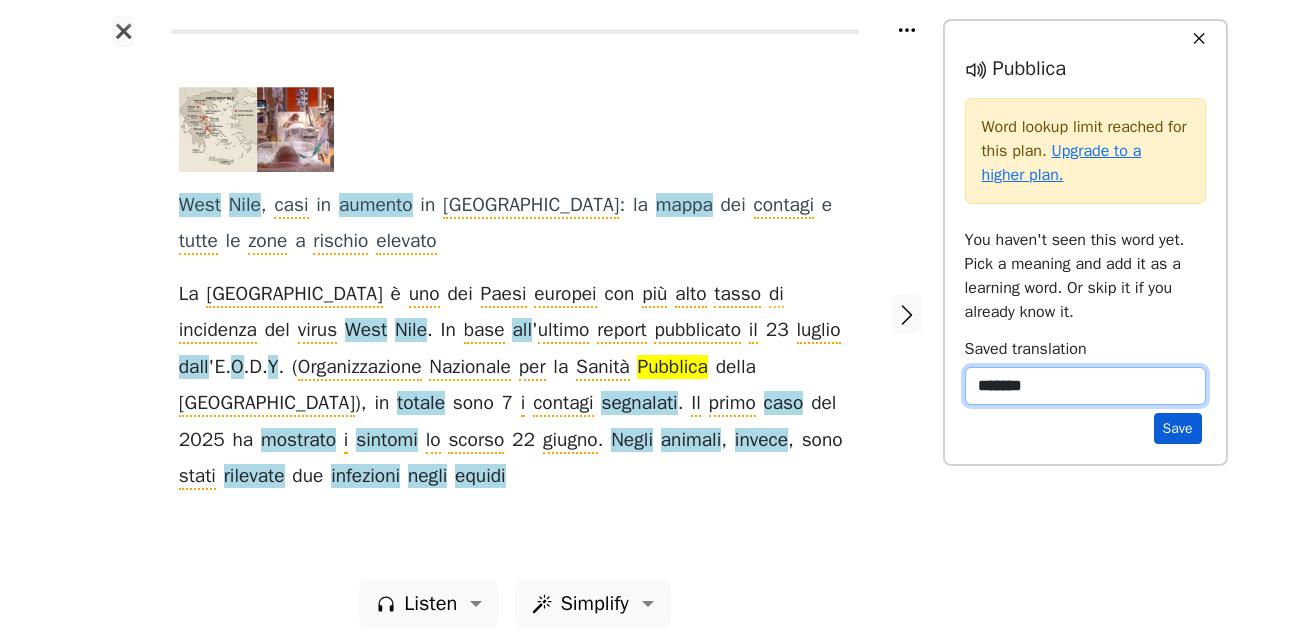 type on "*******" 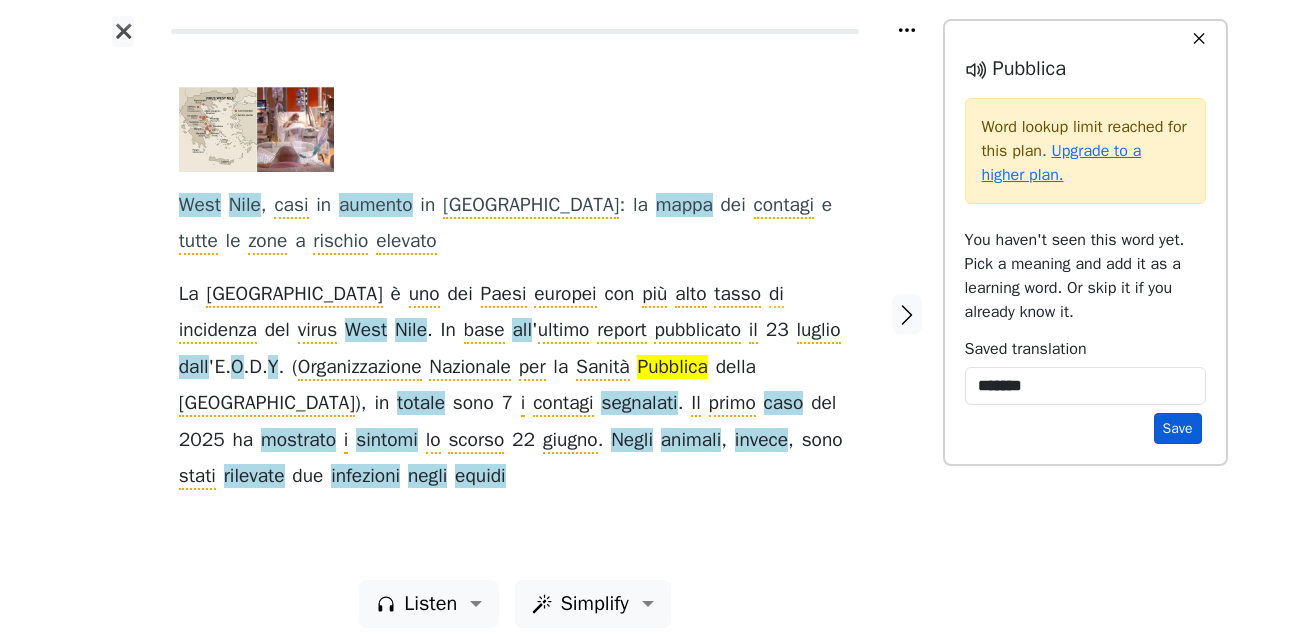 click on "Save" at bounding box center (1178, 428) 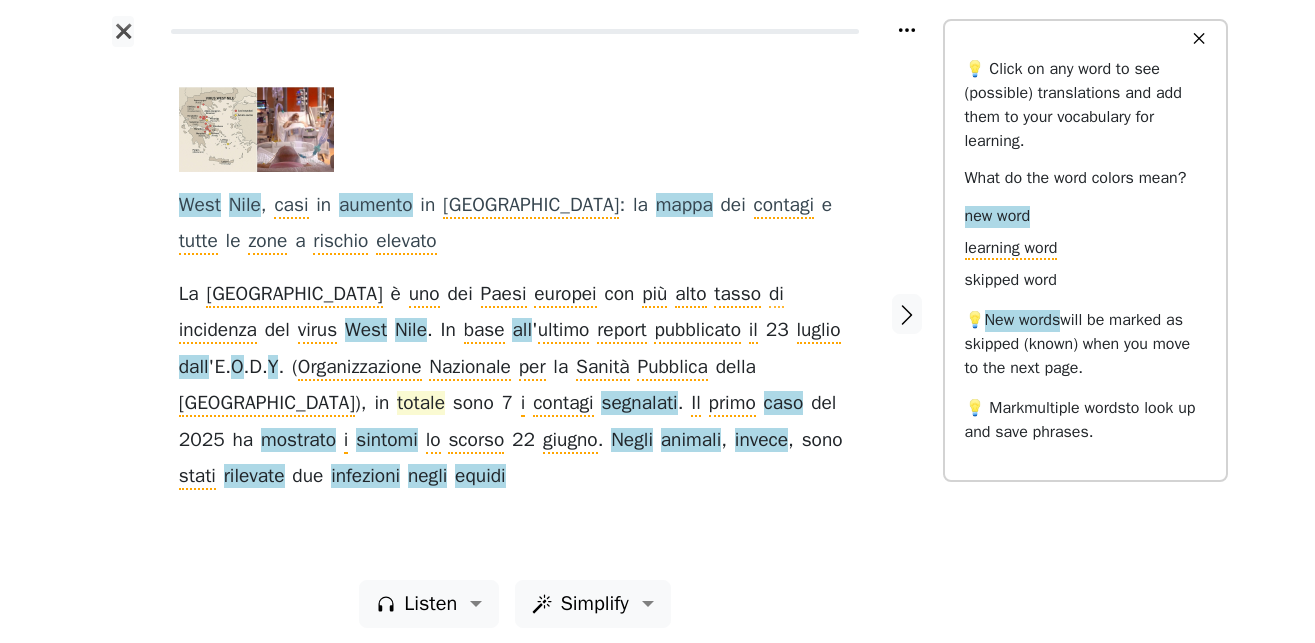 click on "totale" at bounding box center [421, 404] 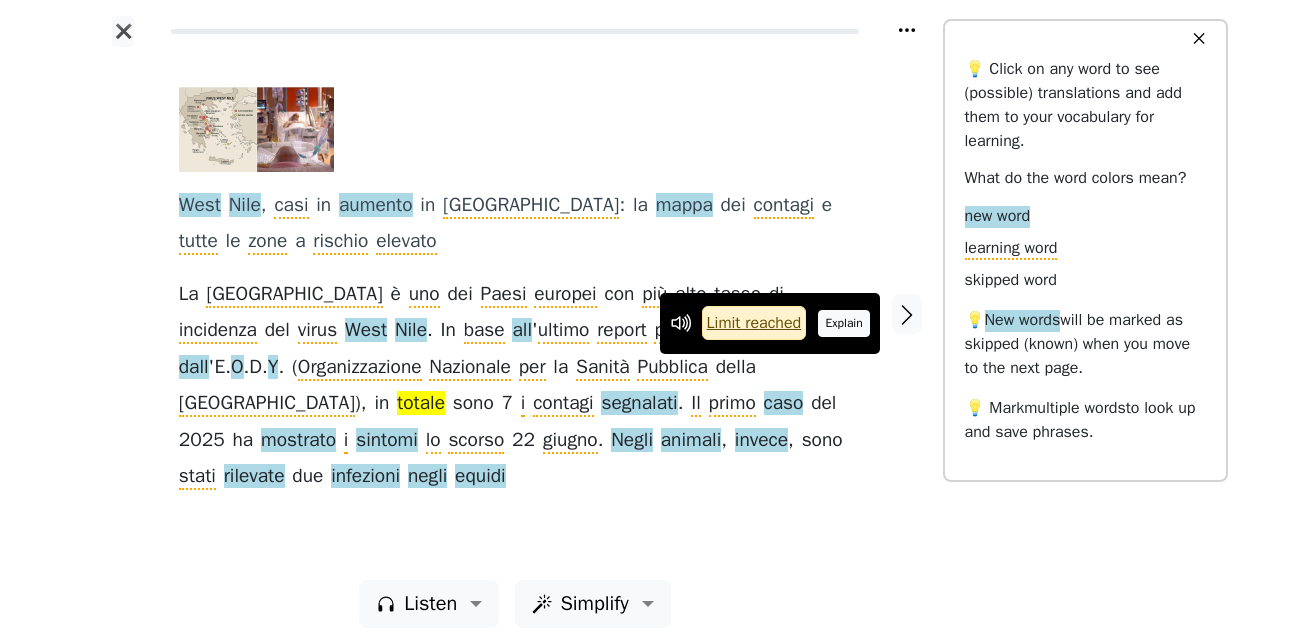 click on "Explain" at bounding box center [844, 323] 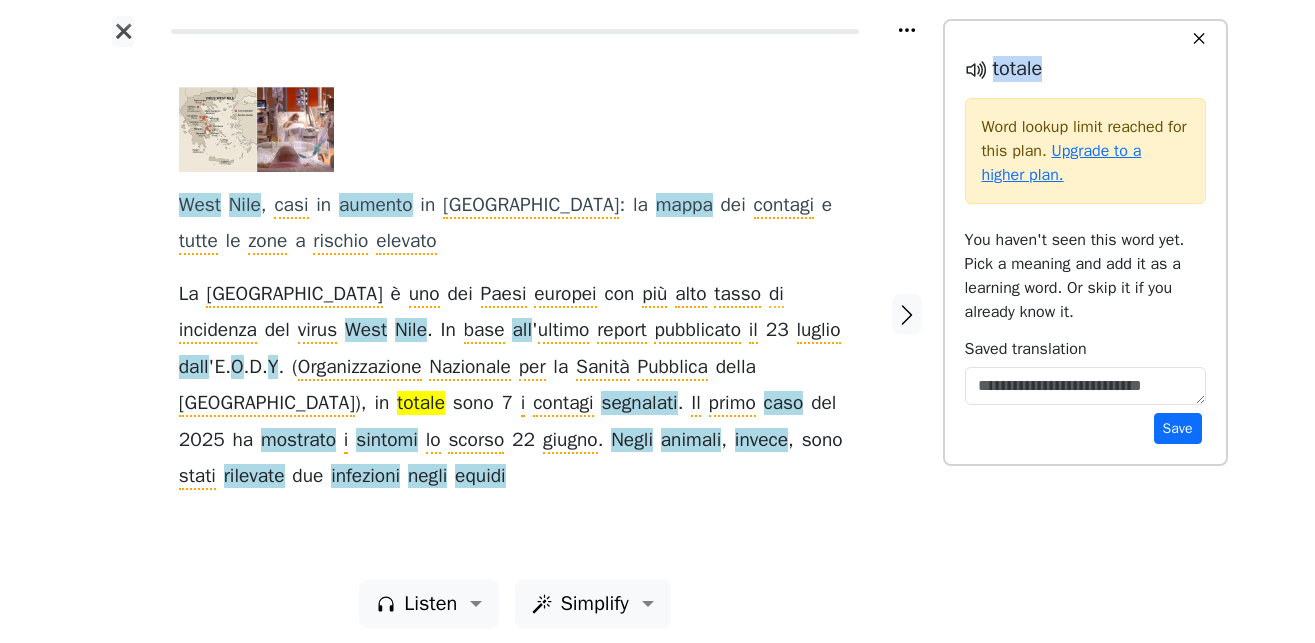 drag, startPoint x: 1059, startPoint y: 72, endPoint x: 993, endPoint y: 72, distance: 66 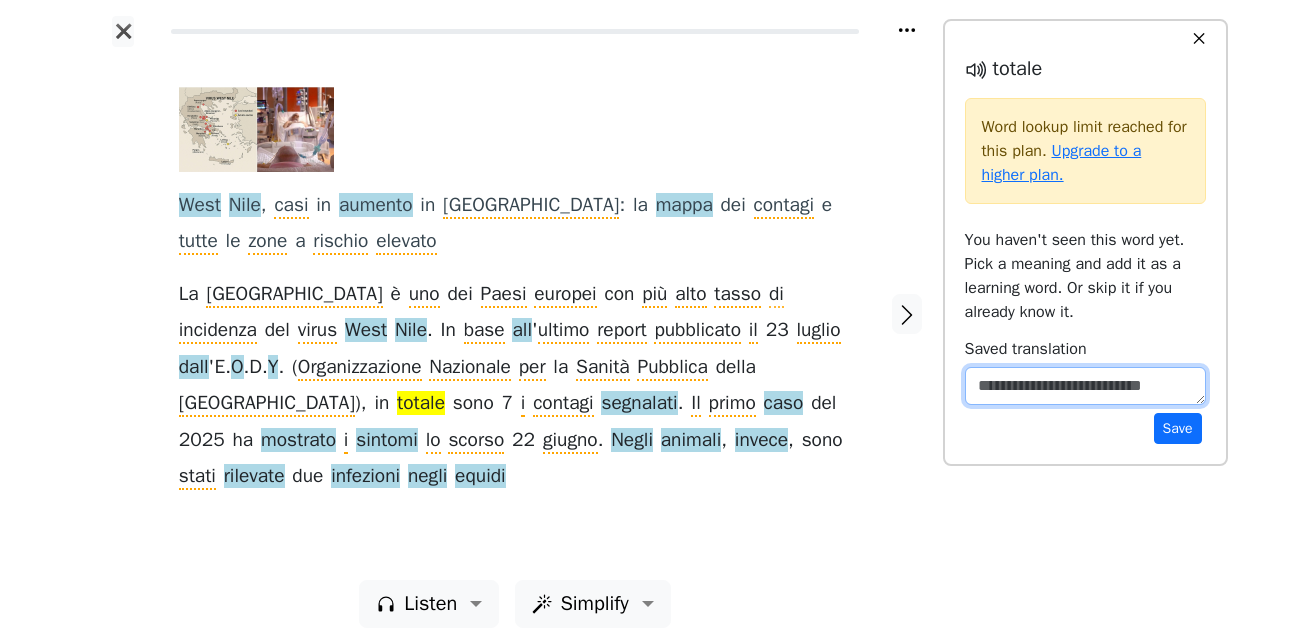 click at bounding box center [1085, 386] 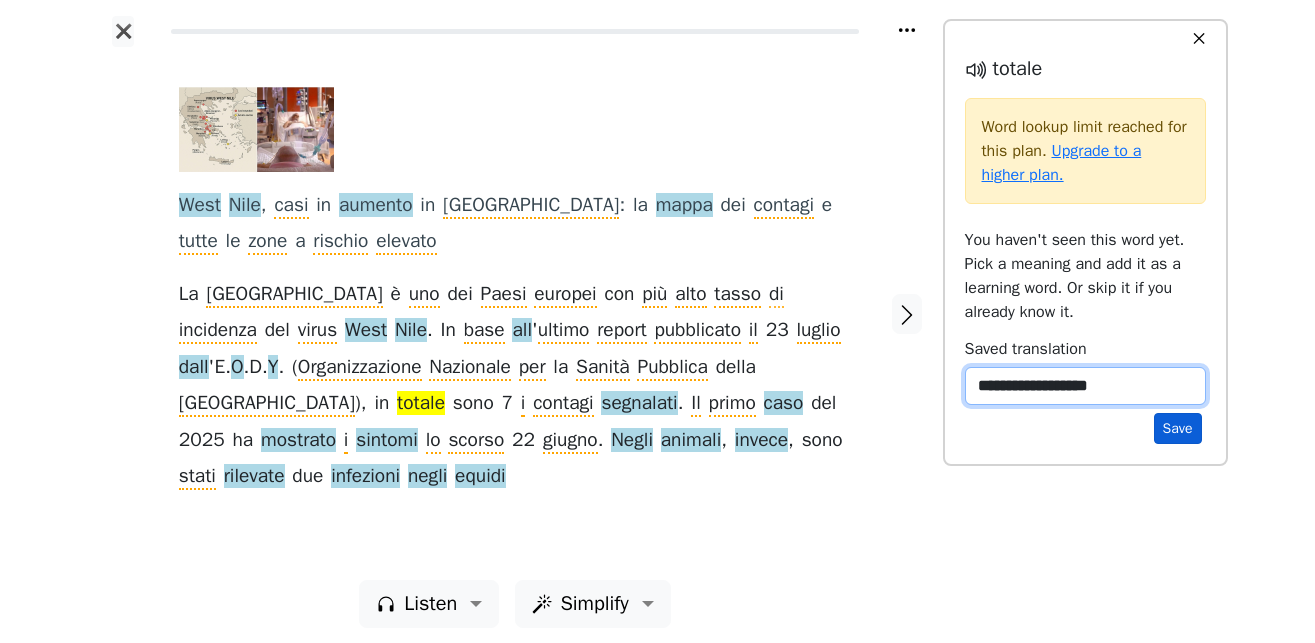 type on "**********" 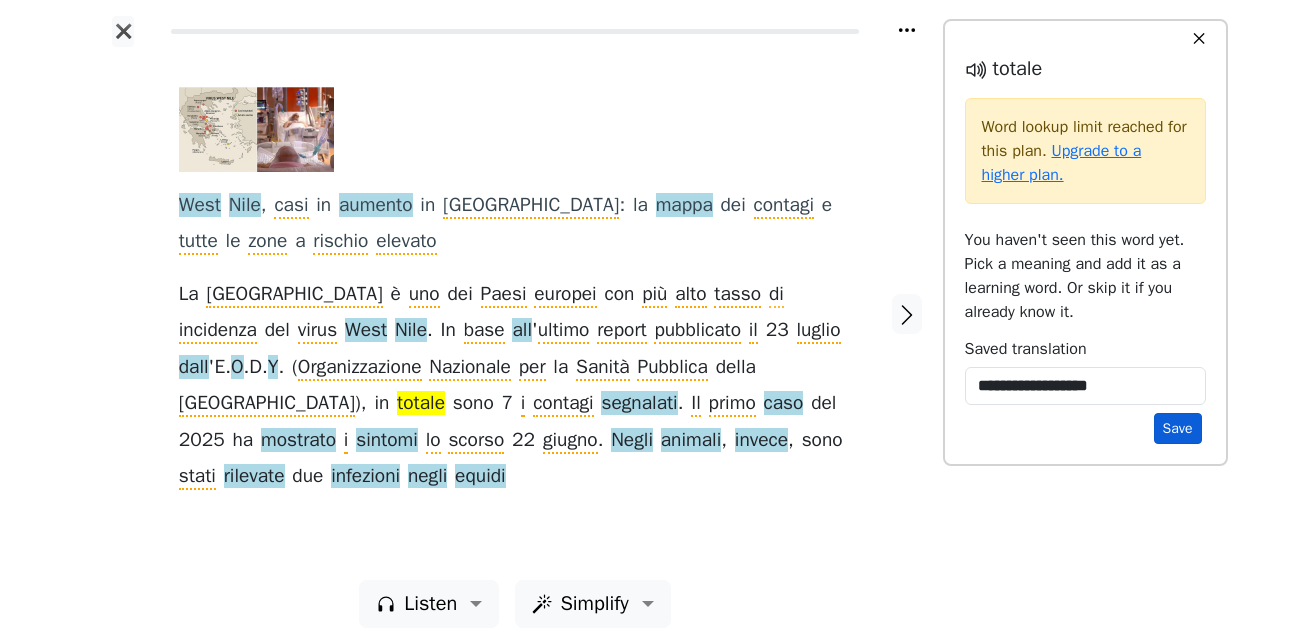 click on "Save" at bounding box center [1178, 428] 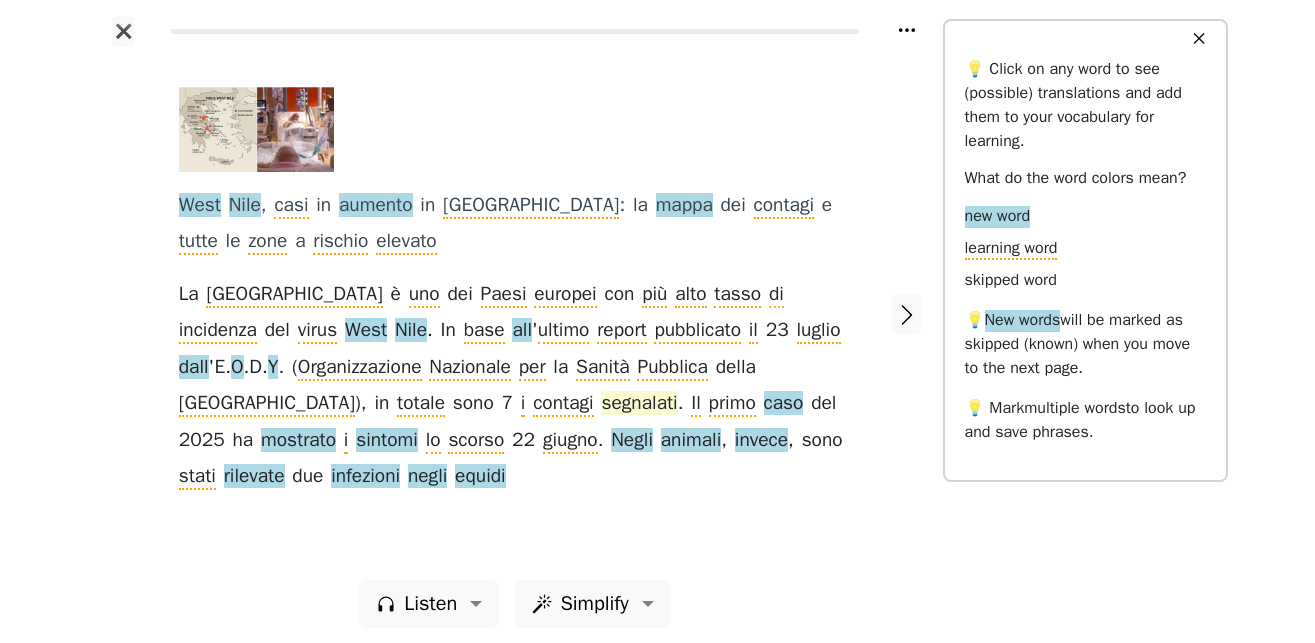 click on "segnalati" at bounding box center (639, 404) 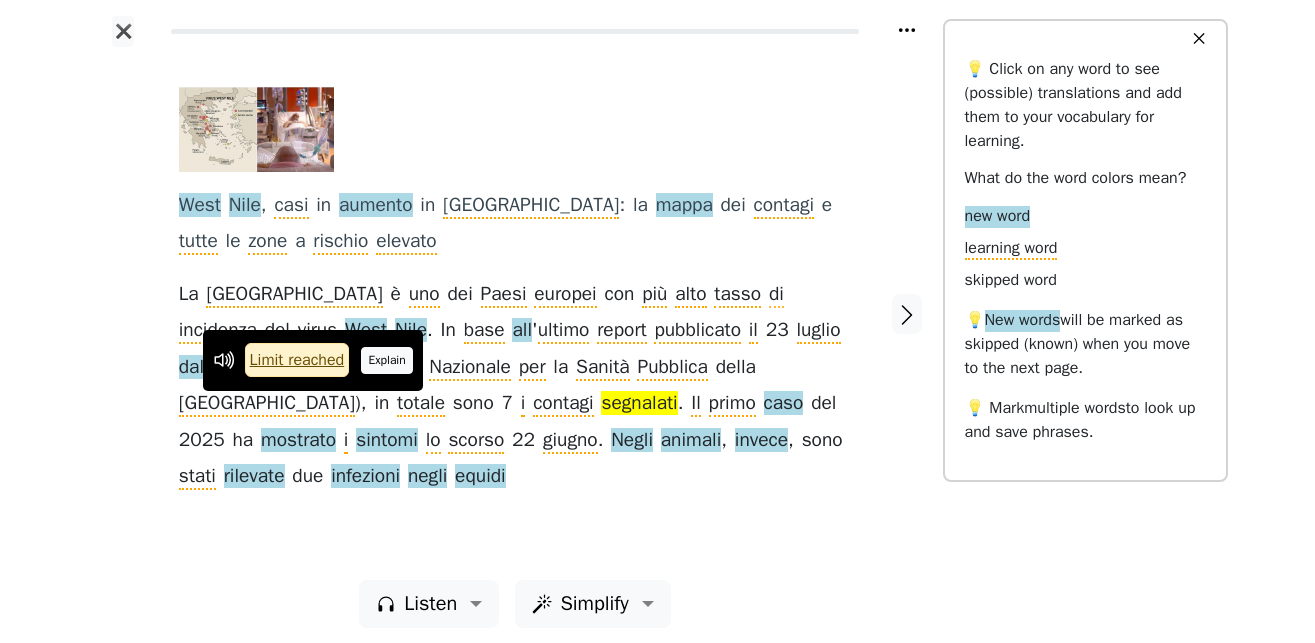 click on "Explain" at bounding box center (387, 360) 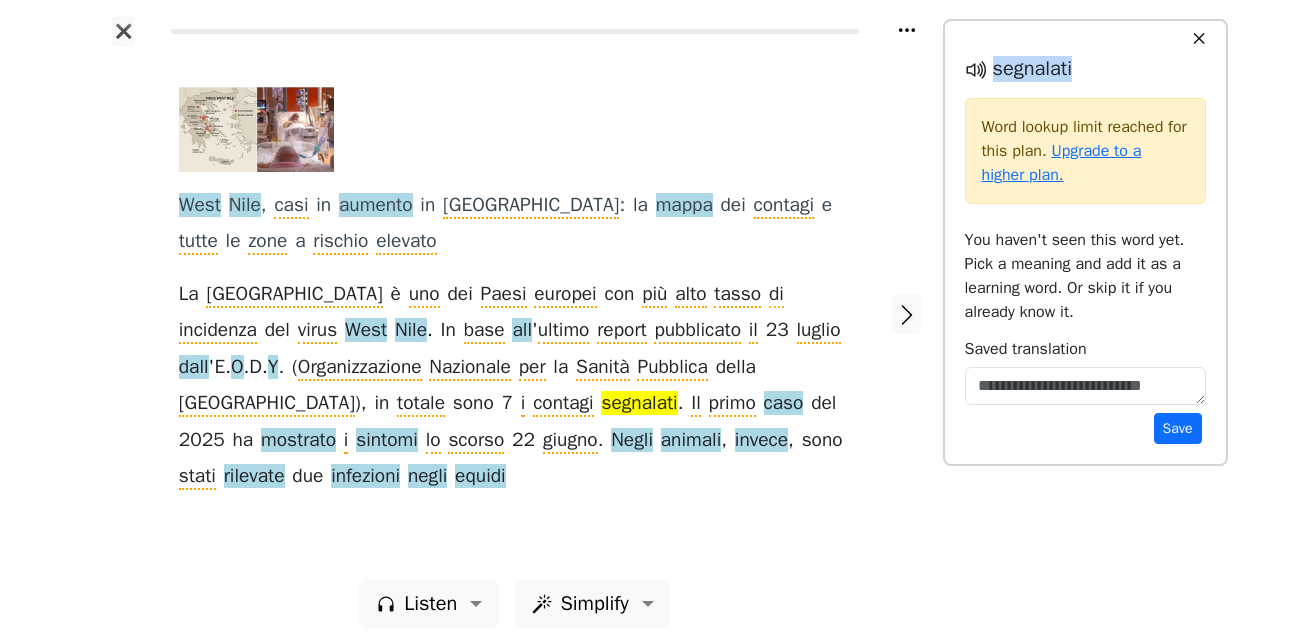 drag, startPoint x: 1031, startPoint y: 78, endPoint x: 994, endPoint y: 77, distance: 37.01351 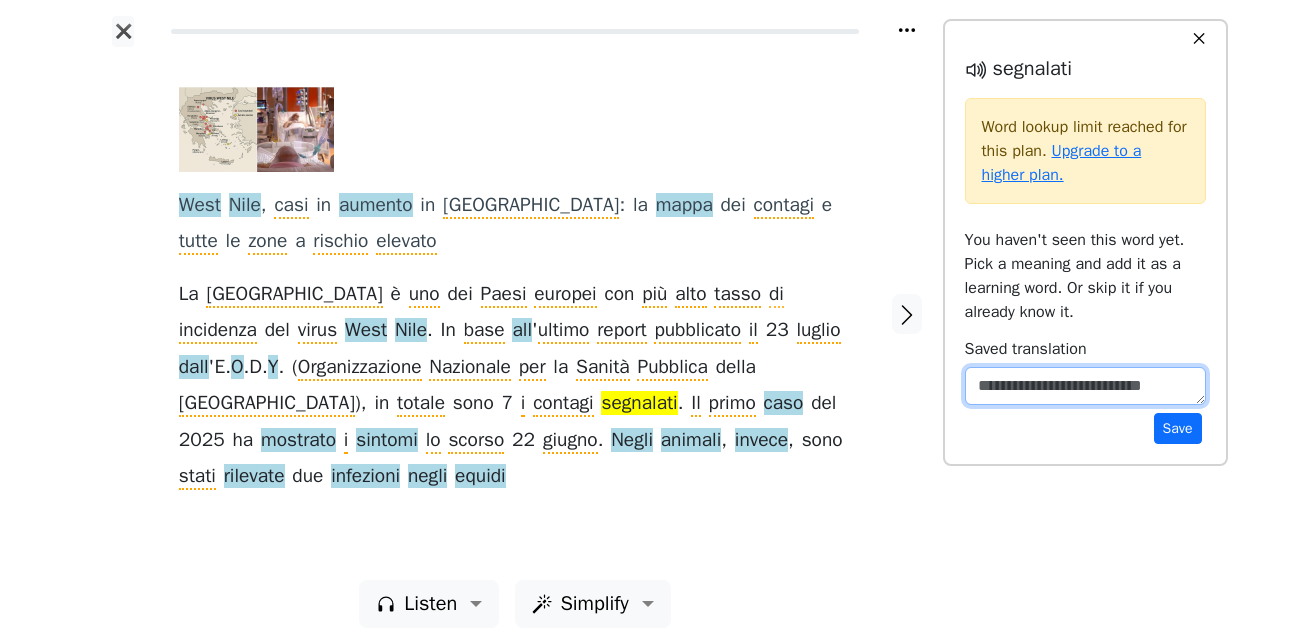 click at bounding box center [1085, 386] 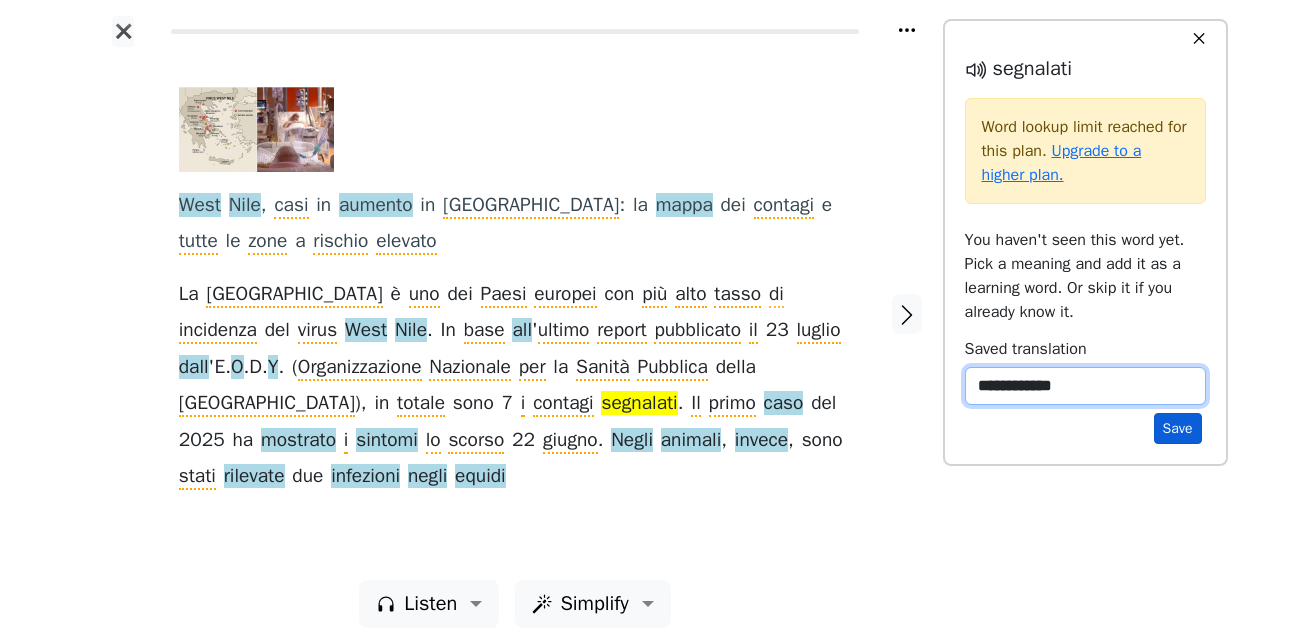 type on "**********" 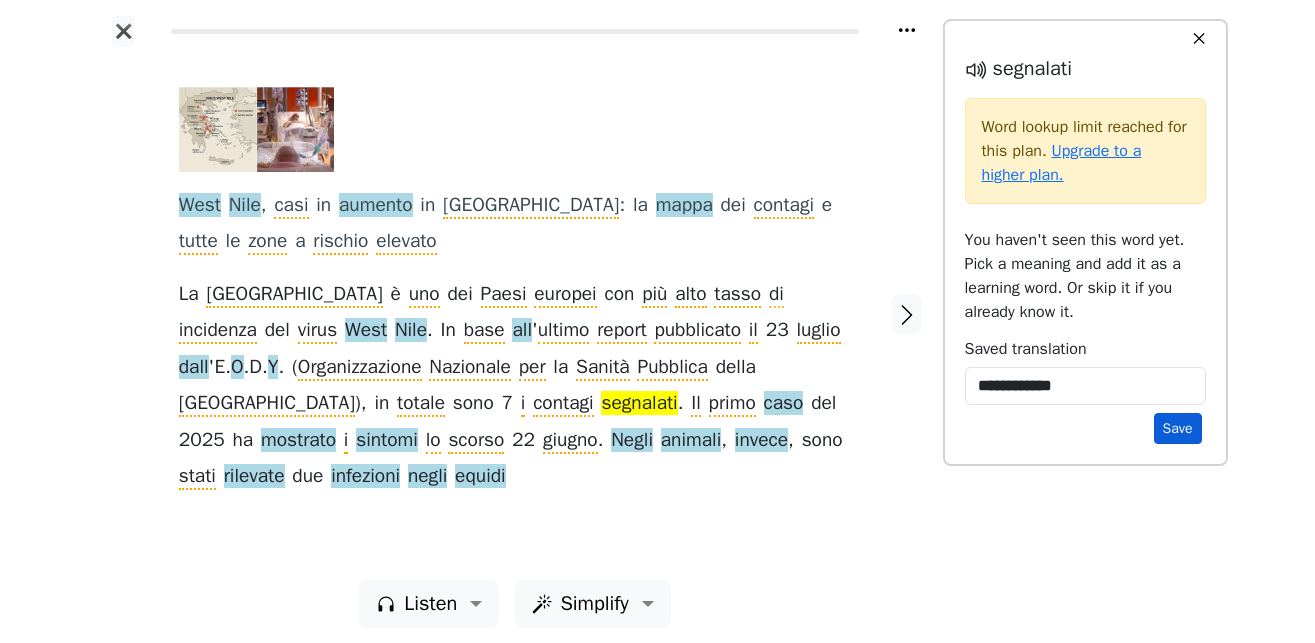 click on "Save" at bounding box center (1178, 428) 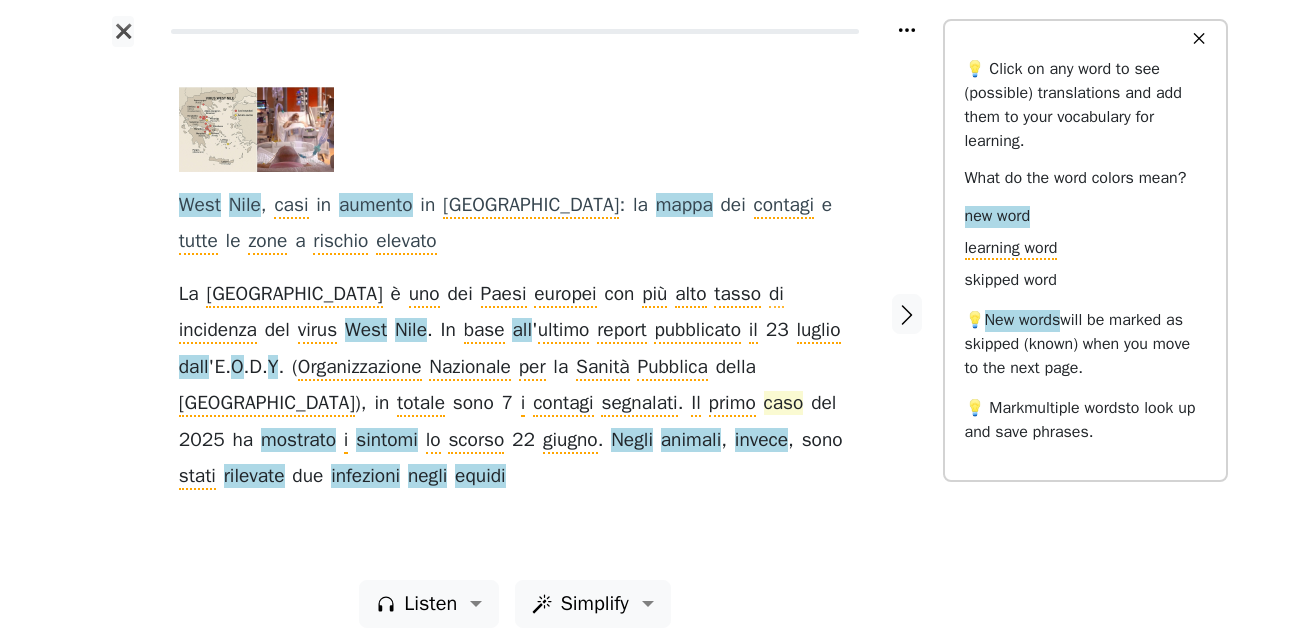 click on "caso" at bounding box center [784, 404] 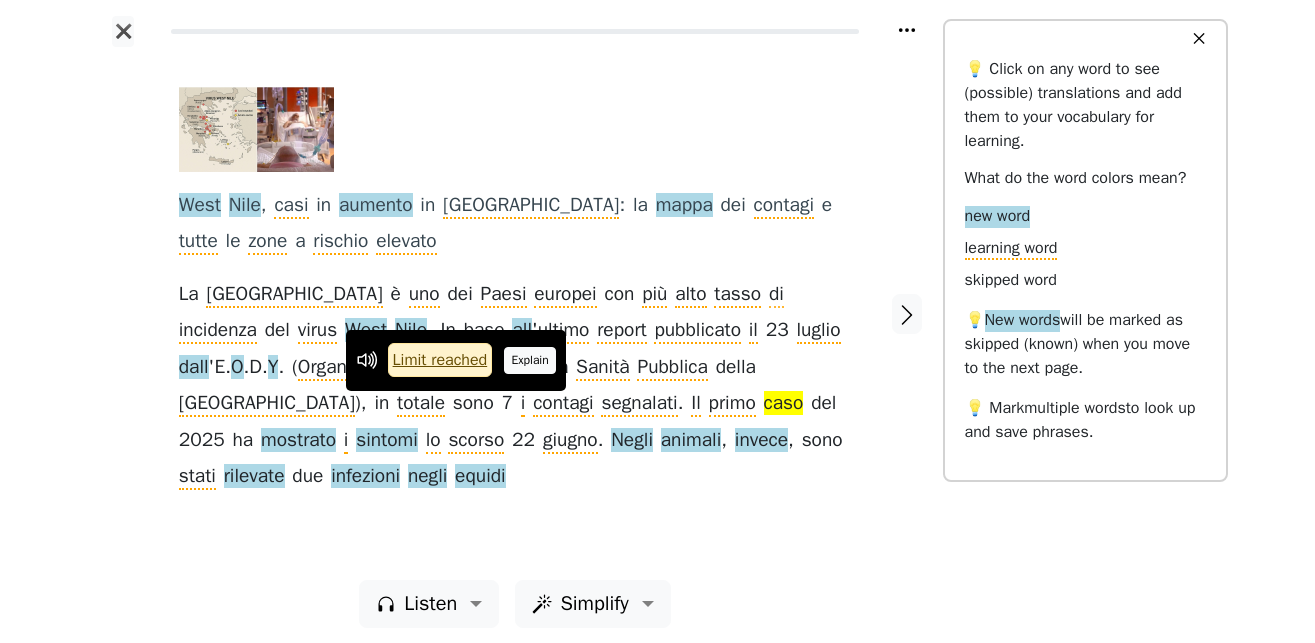 click on "Explain" at bounding box center [530, 360] 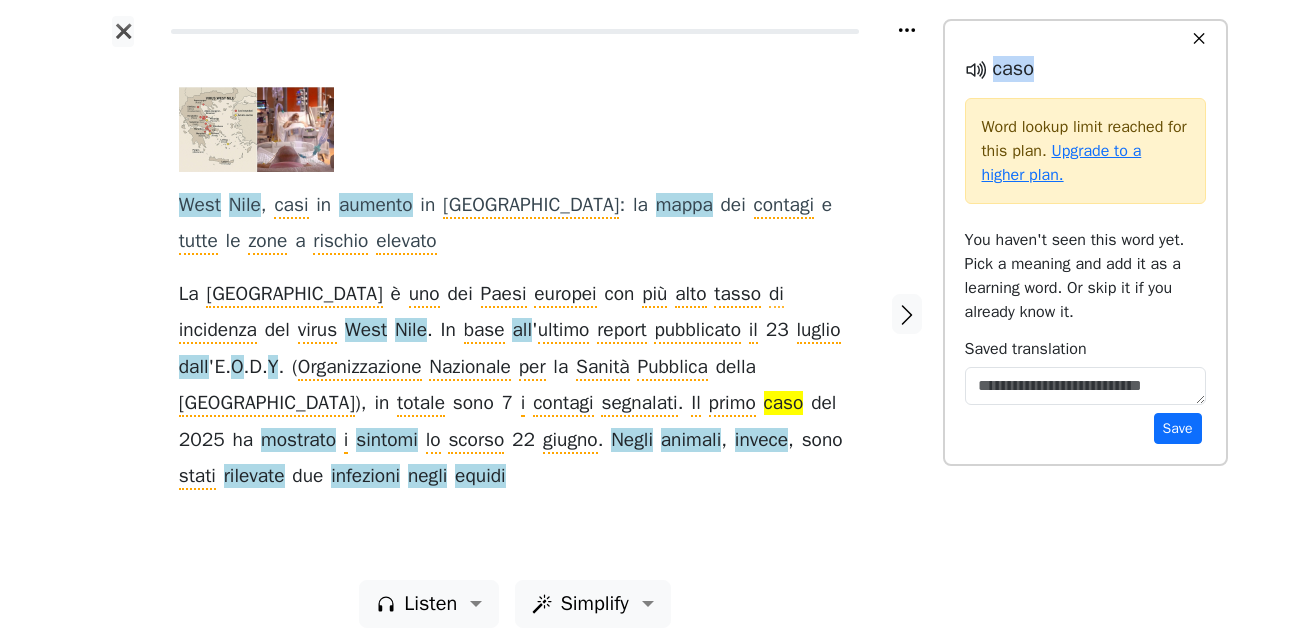 drag, startPoint x: 1016, startPoint y: 69, endPoint x: 994, endPoint y: 69, distance: 22 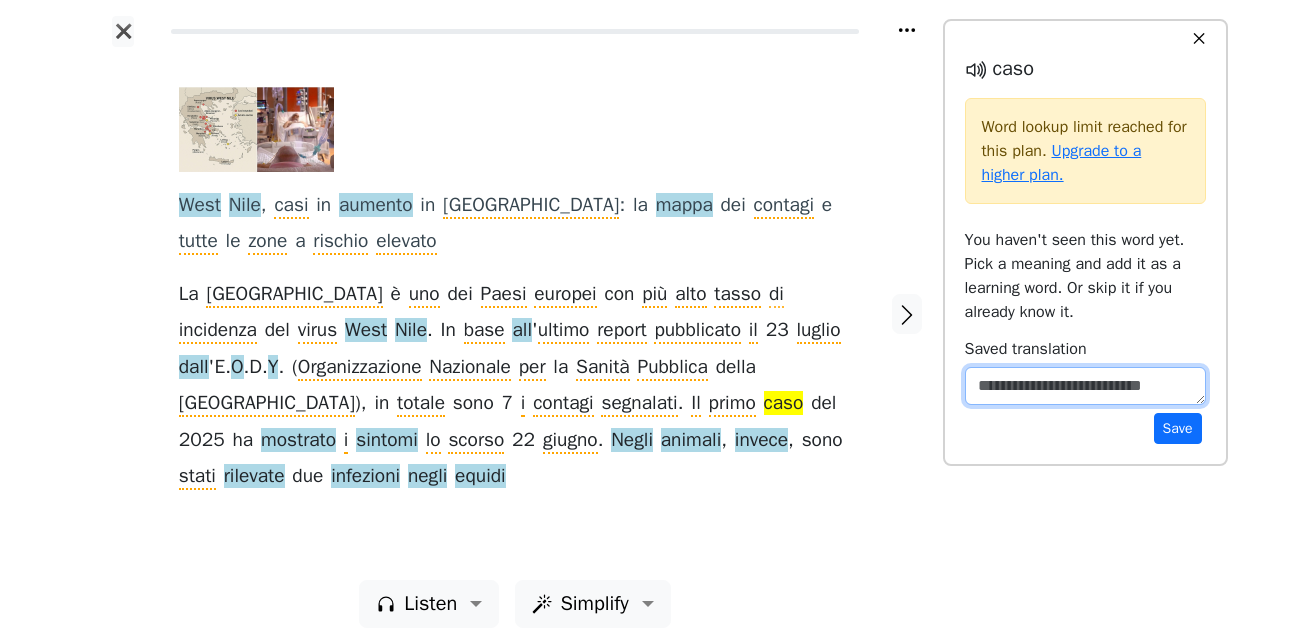 click at bounding box center [1085, 386] 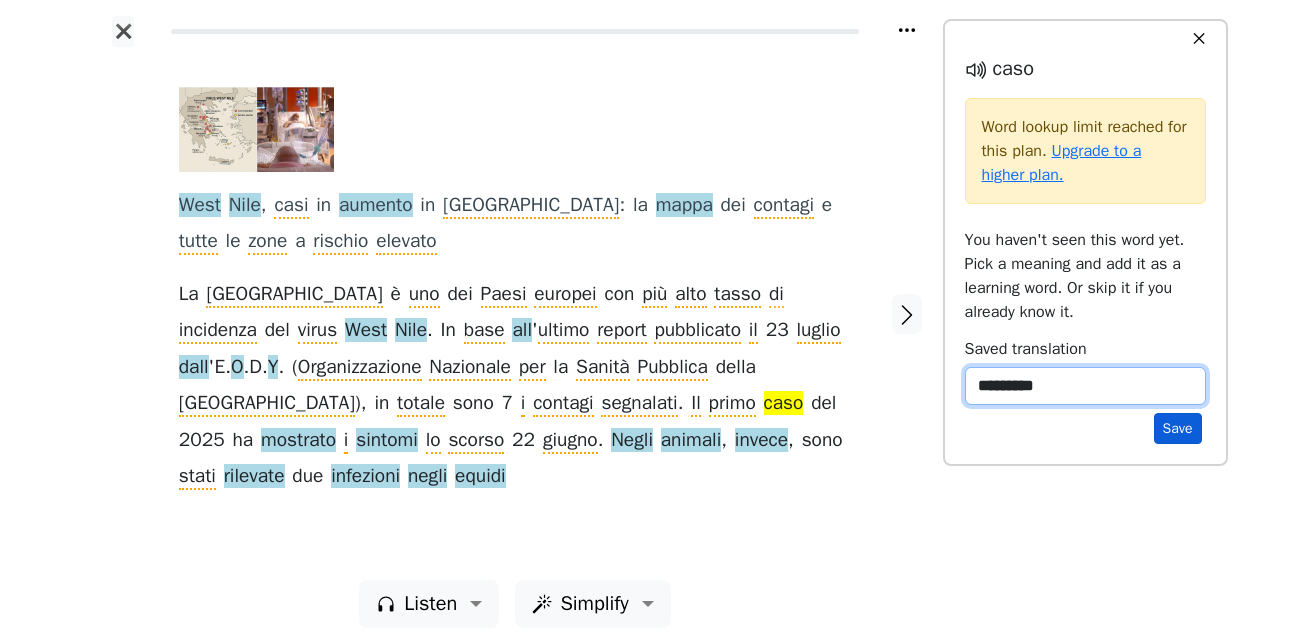 type on "*********" 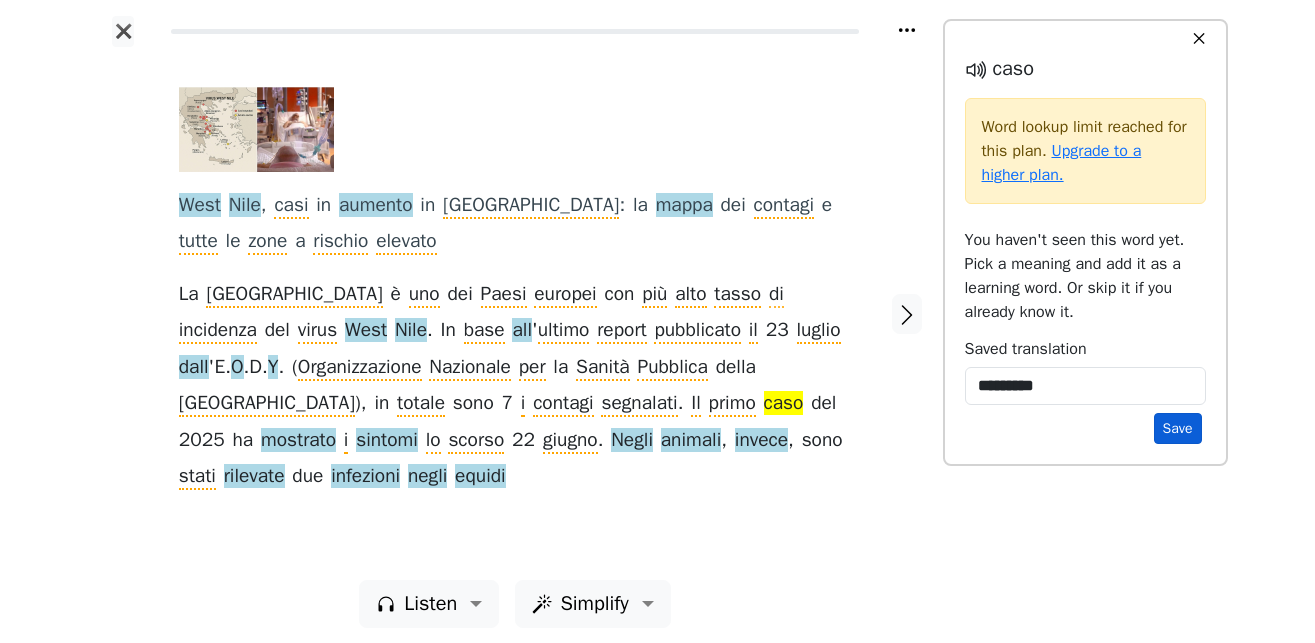 click on "Save" at bounding box center [1178, 428] 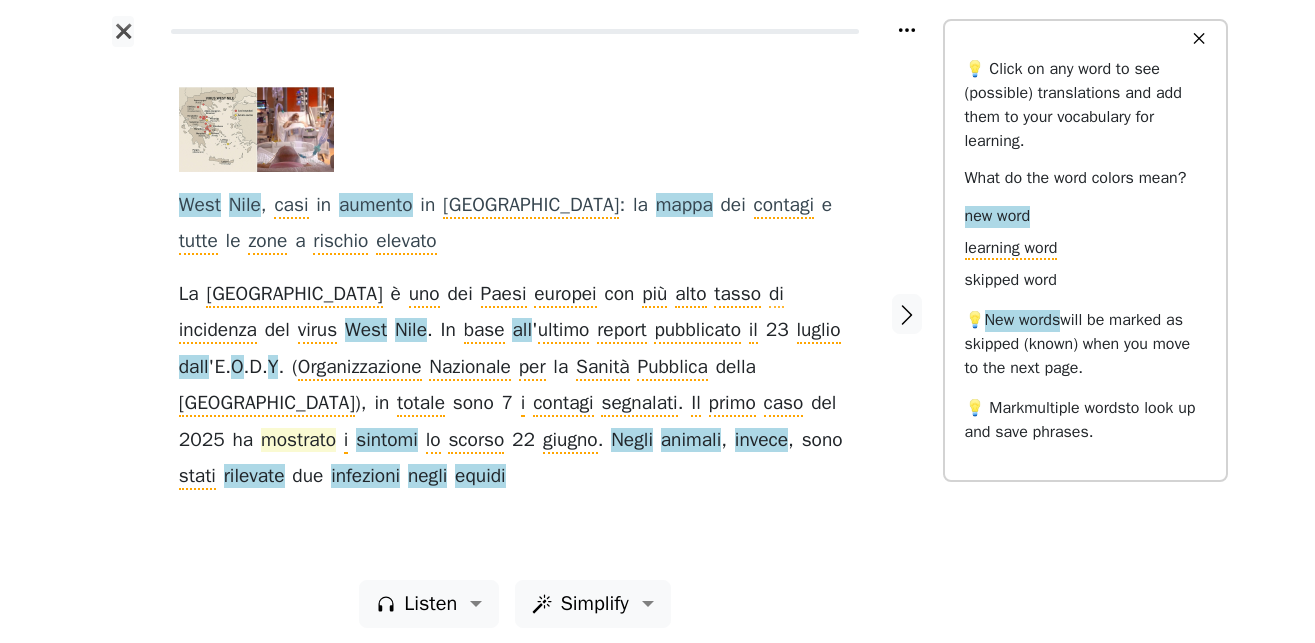 click on "mostrato" at bounding box center (298, 441) 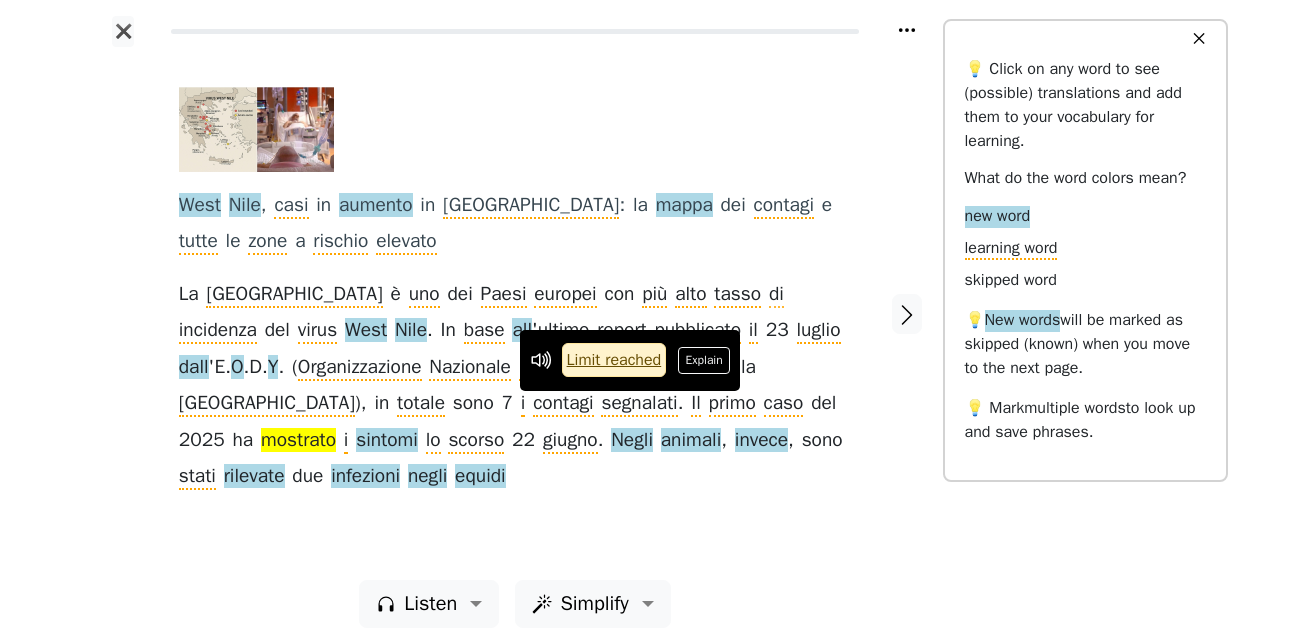 click on "Explain" at bounding box center (704, 360) 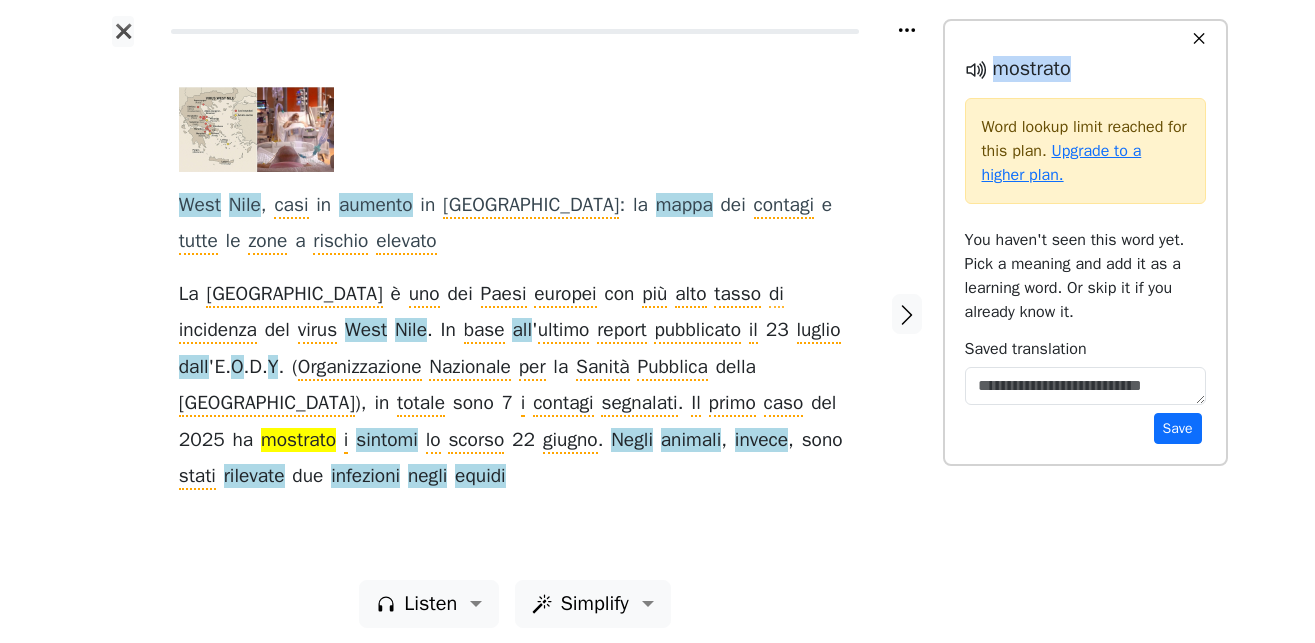 drag, startPoint x: 1089, startPoint y: 77, endPoint x: 1021, endPoint y: 83, distance: 68.26419 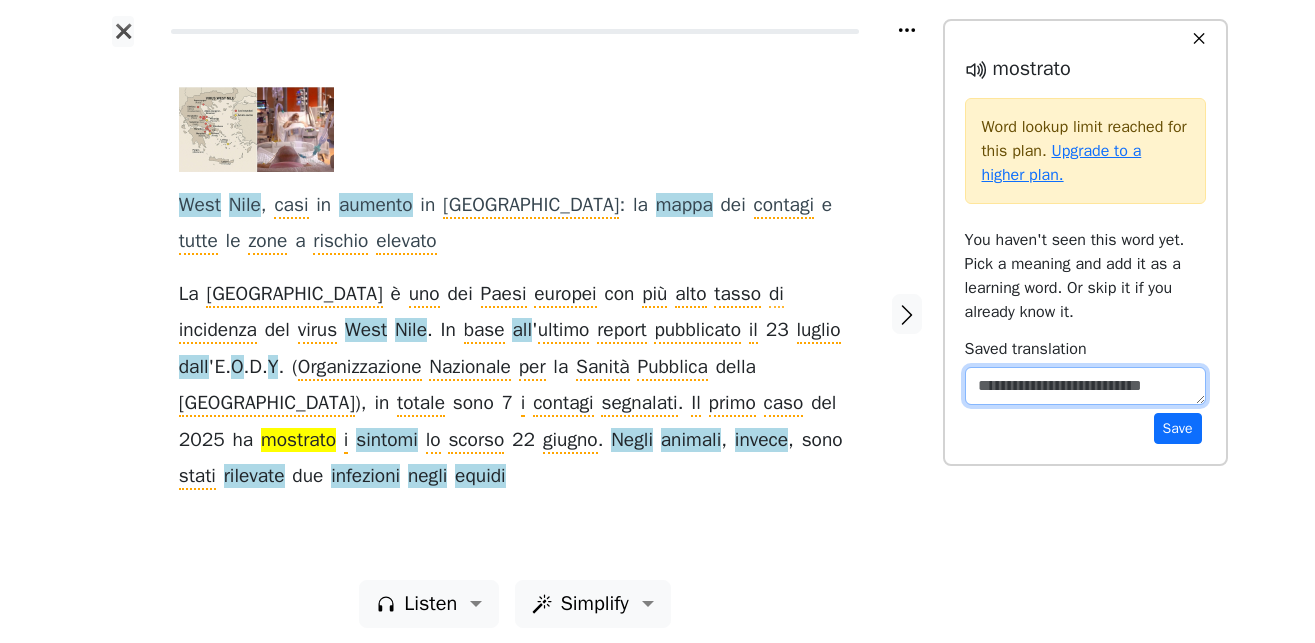 click at bounding box center (1085, 386) 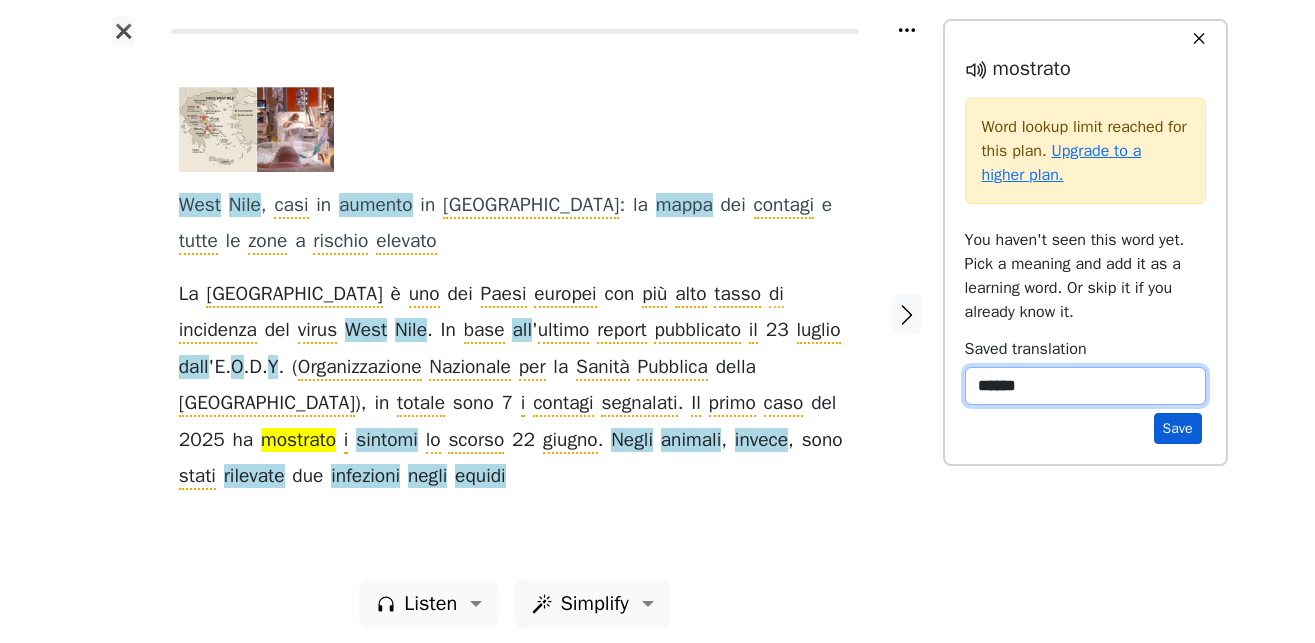 type on "******" 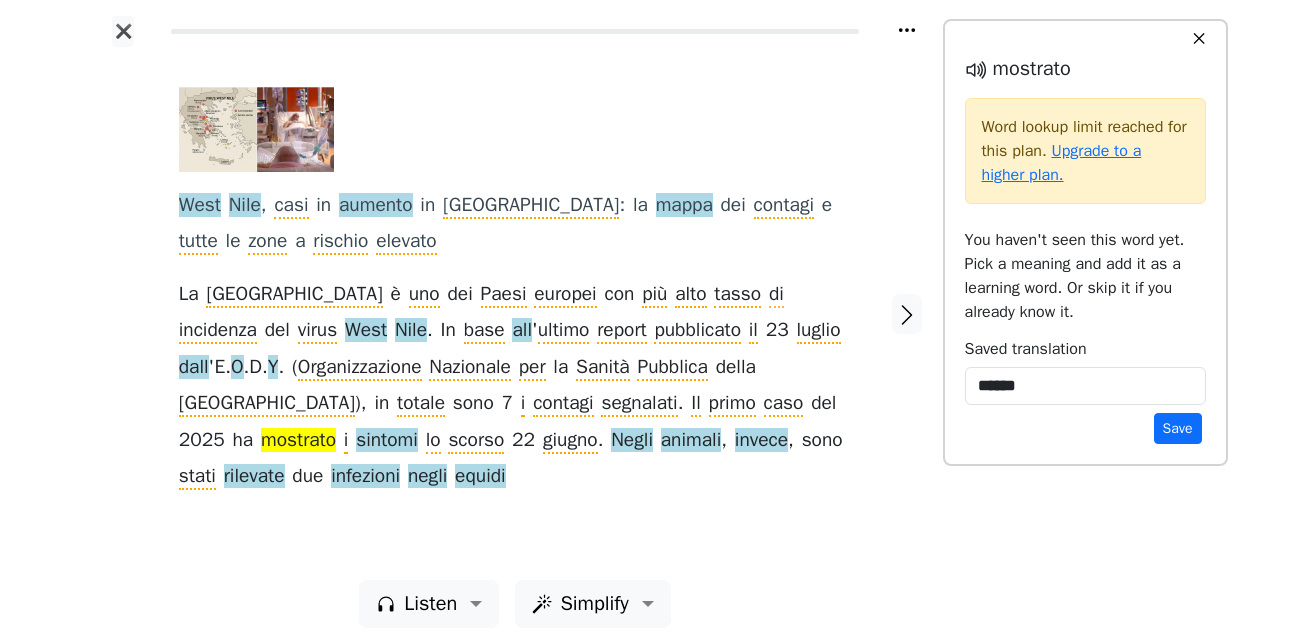 drag, startPoint x: 1180, startPoint y: 441, endPoint x: 1151, endPoint y: 448, distance: 29.832869 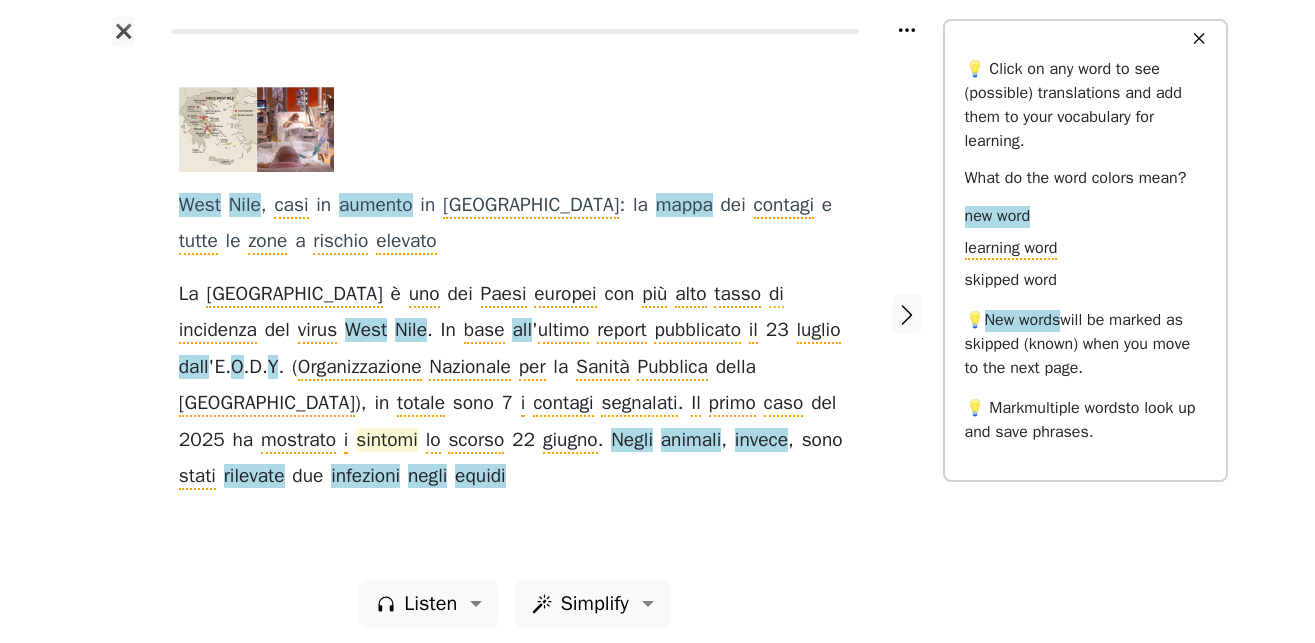 click on "sintomi" at bounding box center [387, 441] 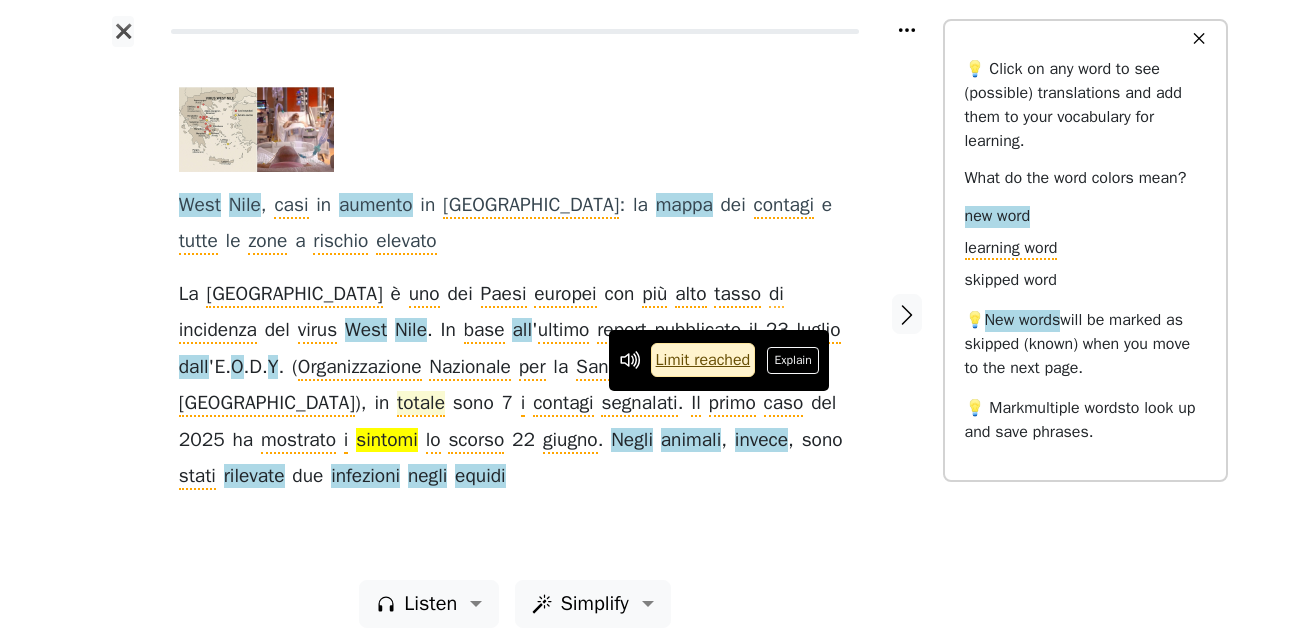 click on "Explain" at bounding box center [793, 360] 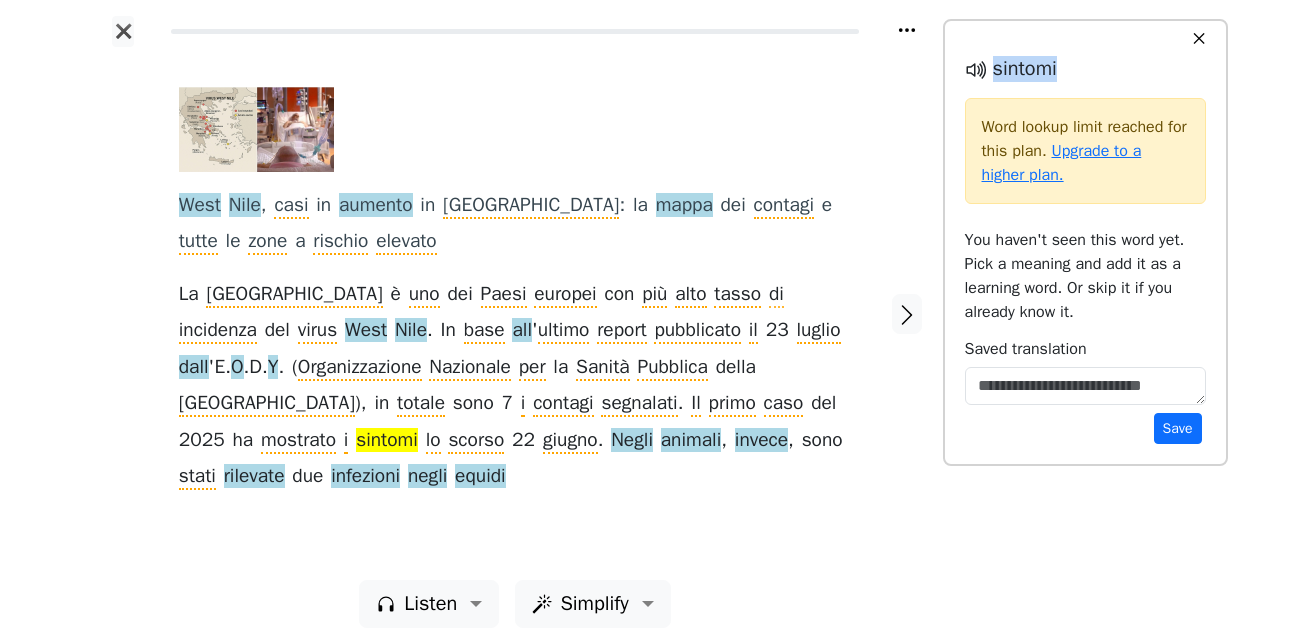 drag, startPoint x: 1075, startPoint y: 71, endPoint x: 993, endPoint y: 71, distance: 82 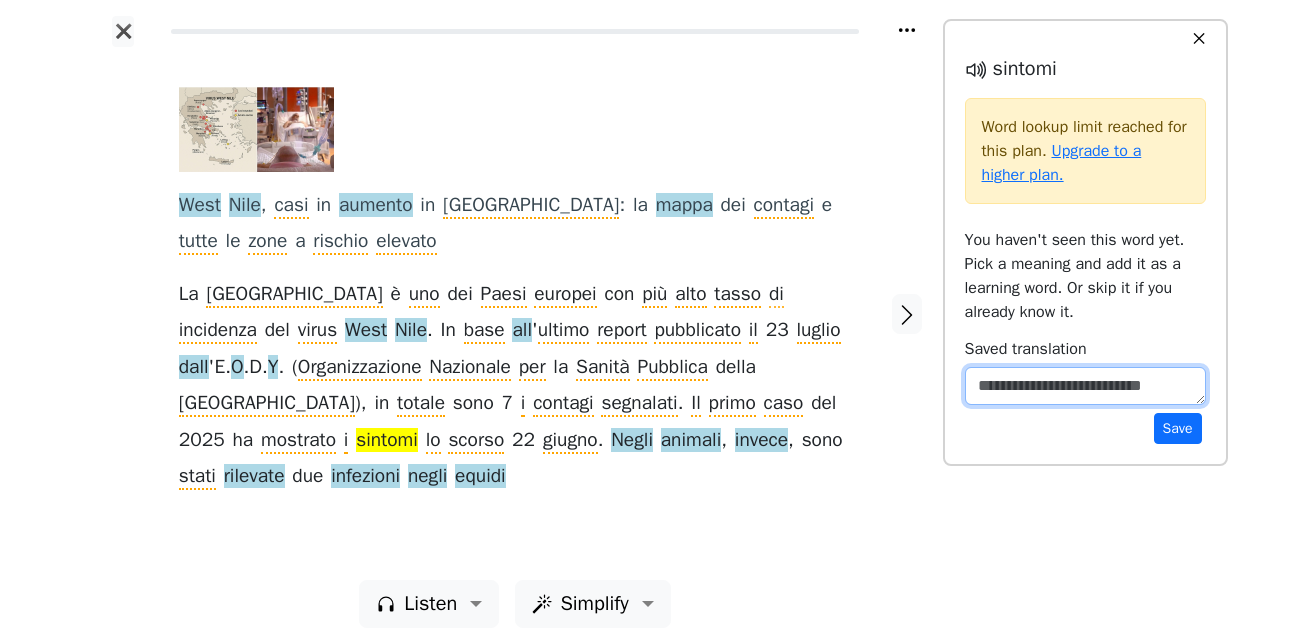 click at bounding box center (1085, 386) 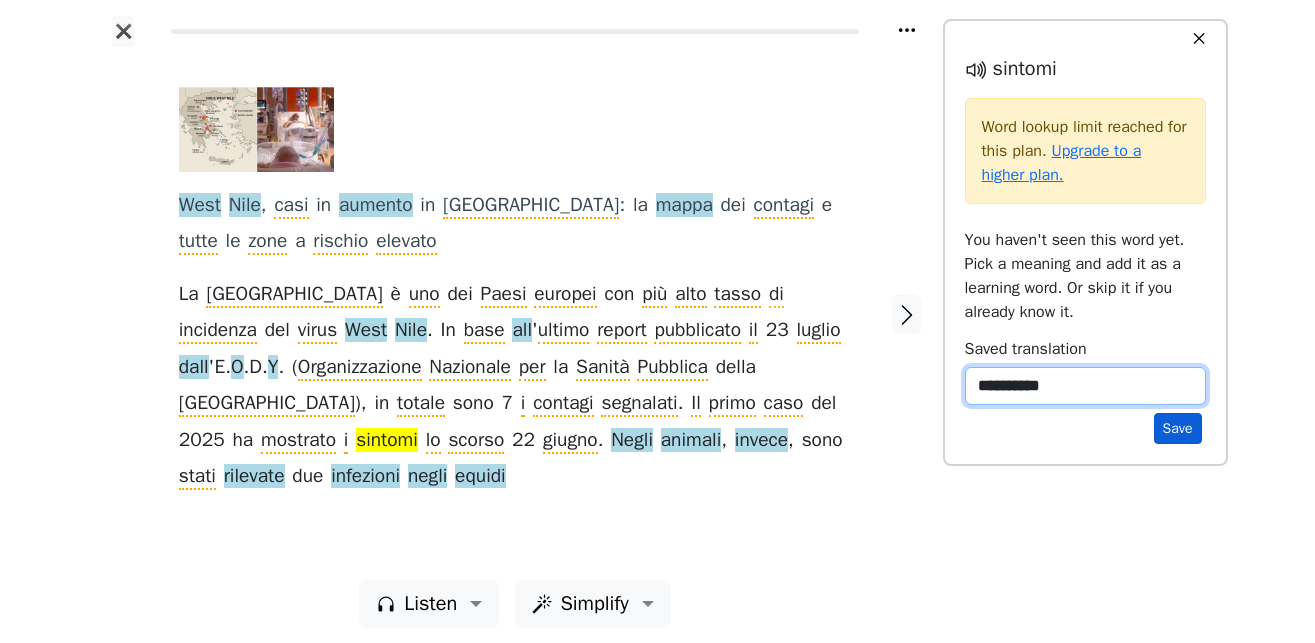 type on "**********" 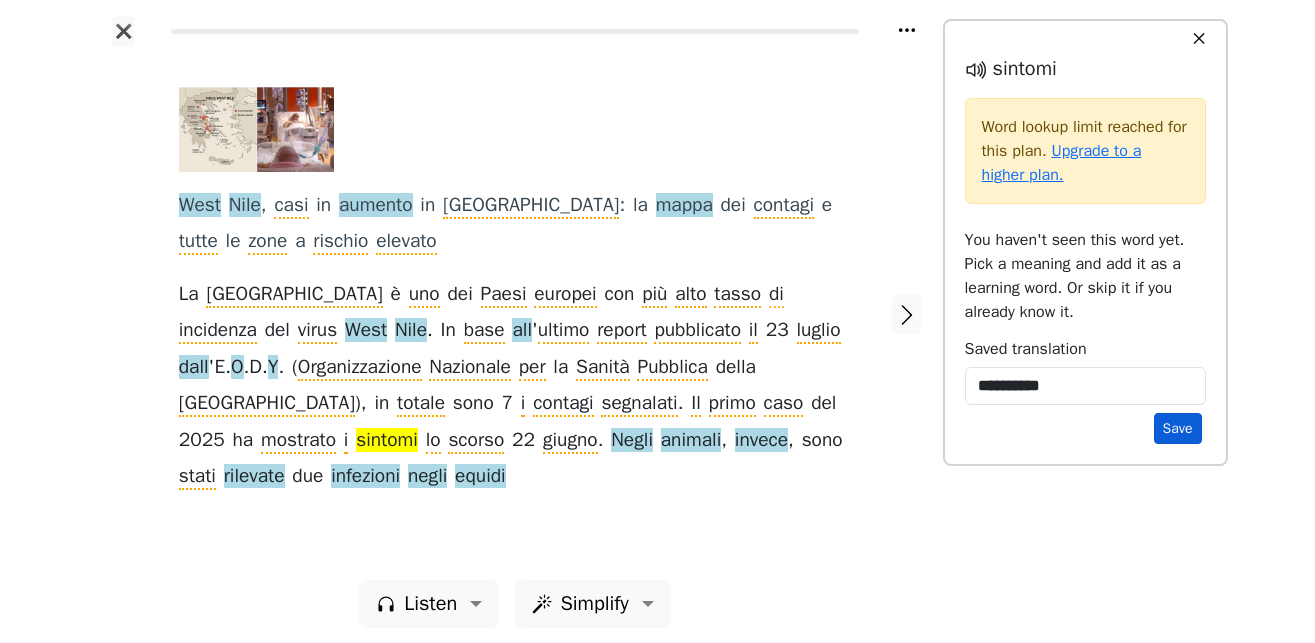 click on "Save" at bounding box center (1178, 428) 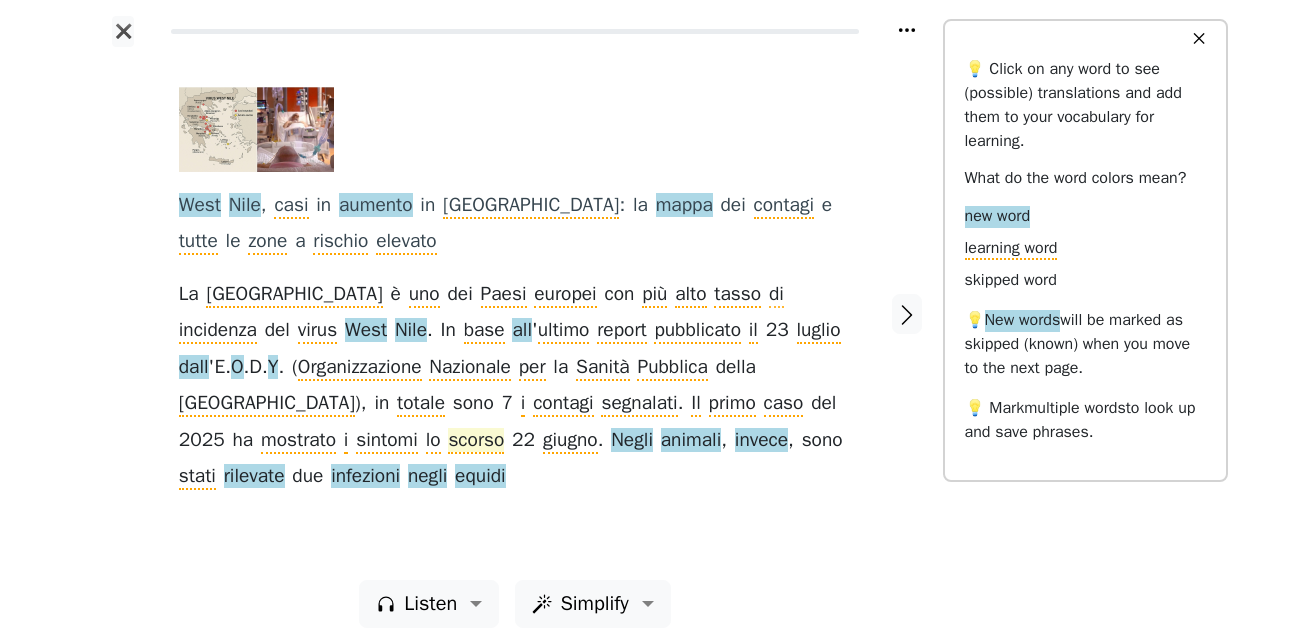 click on "scorso" at bounding box center (476, 441) 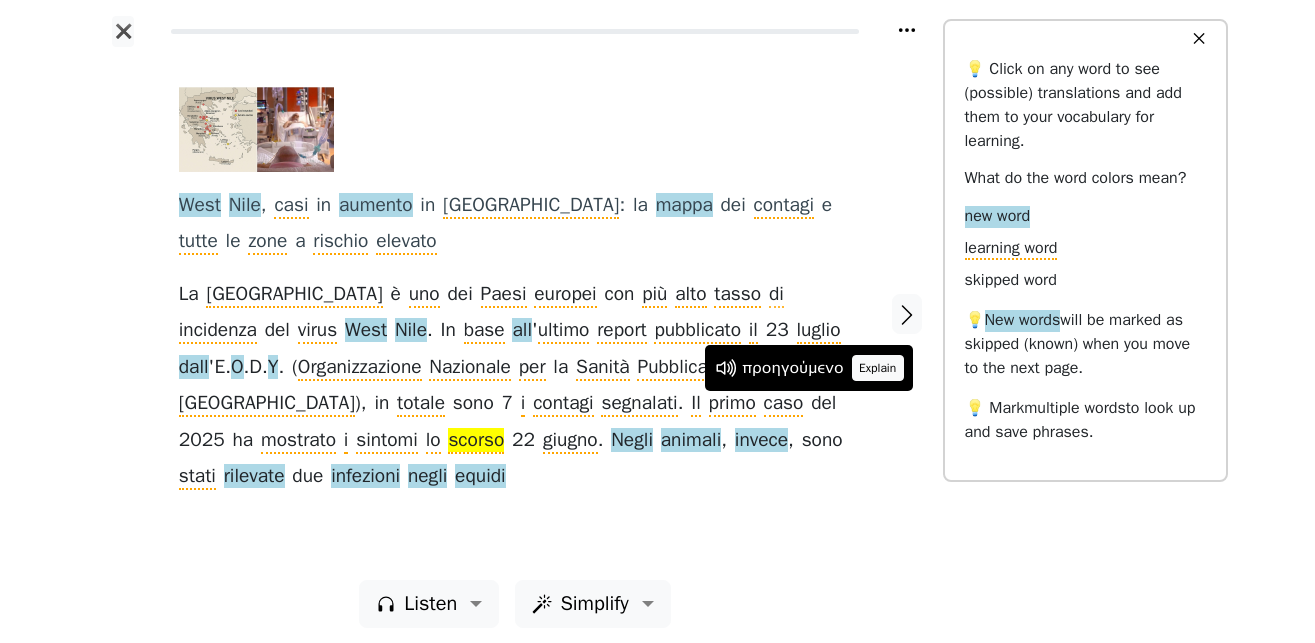 click on "Explain" at bounding box center [878, 368] 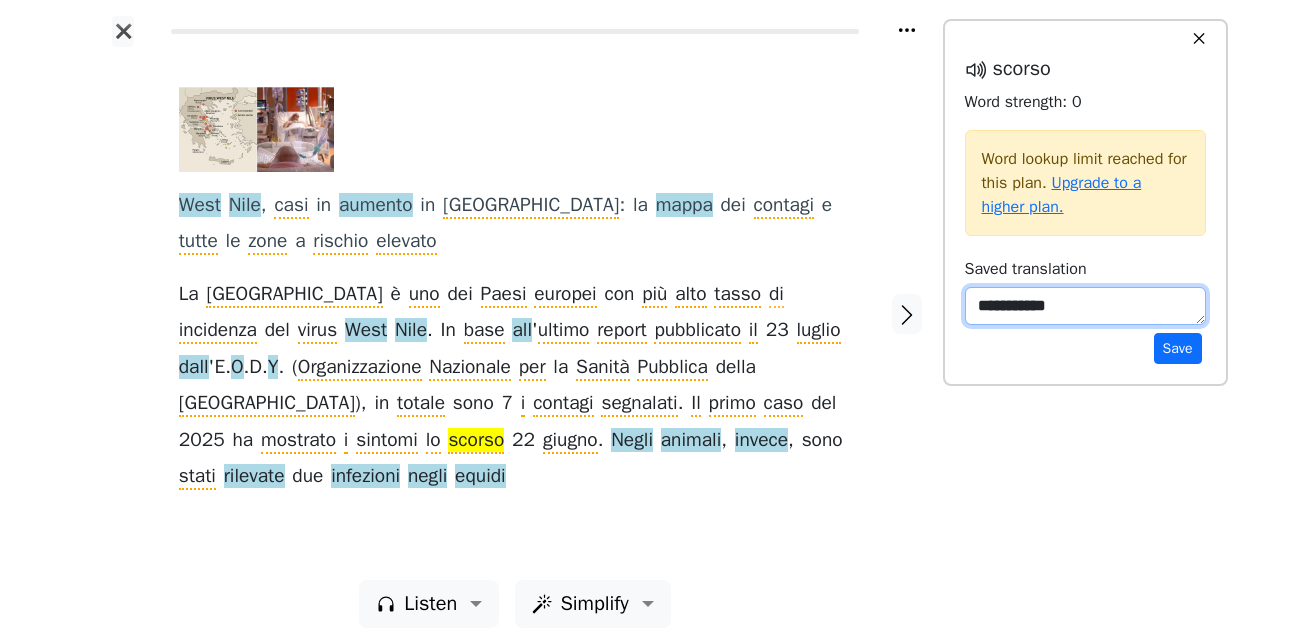 click on "**********" at bounding box center [1085, 306] 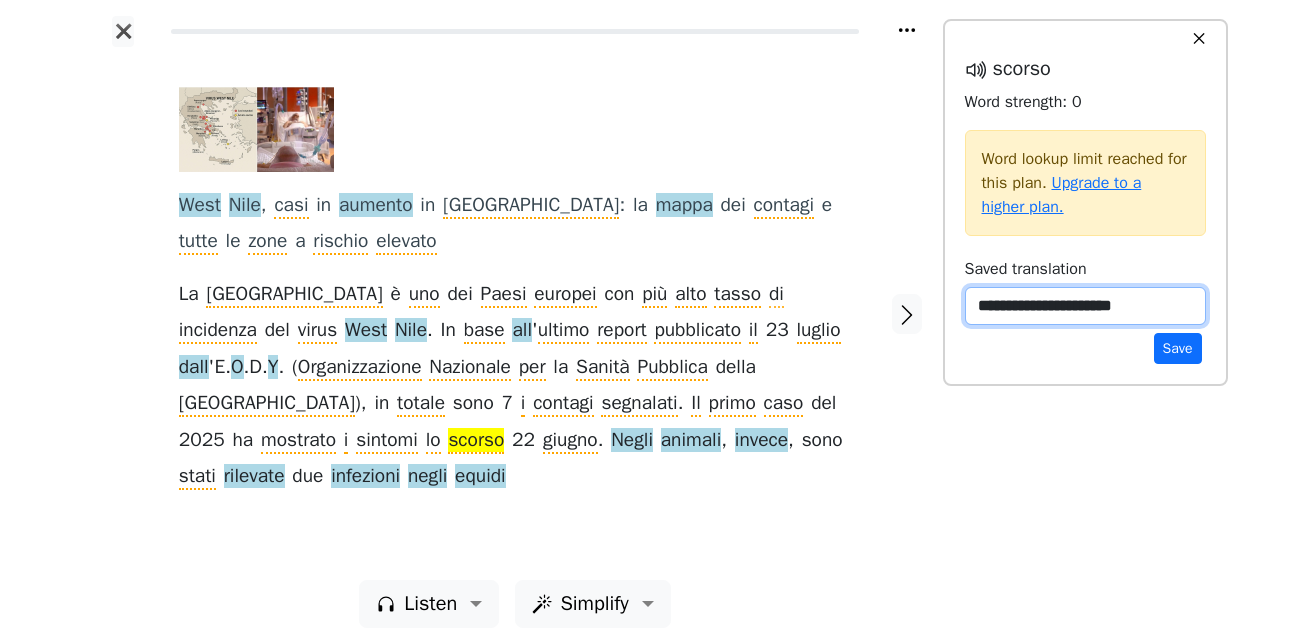 click on "**********" at bounding box center (1085, 306) 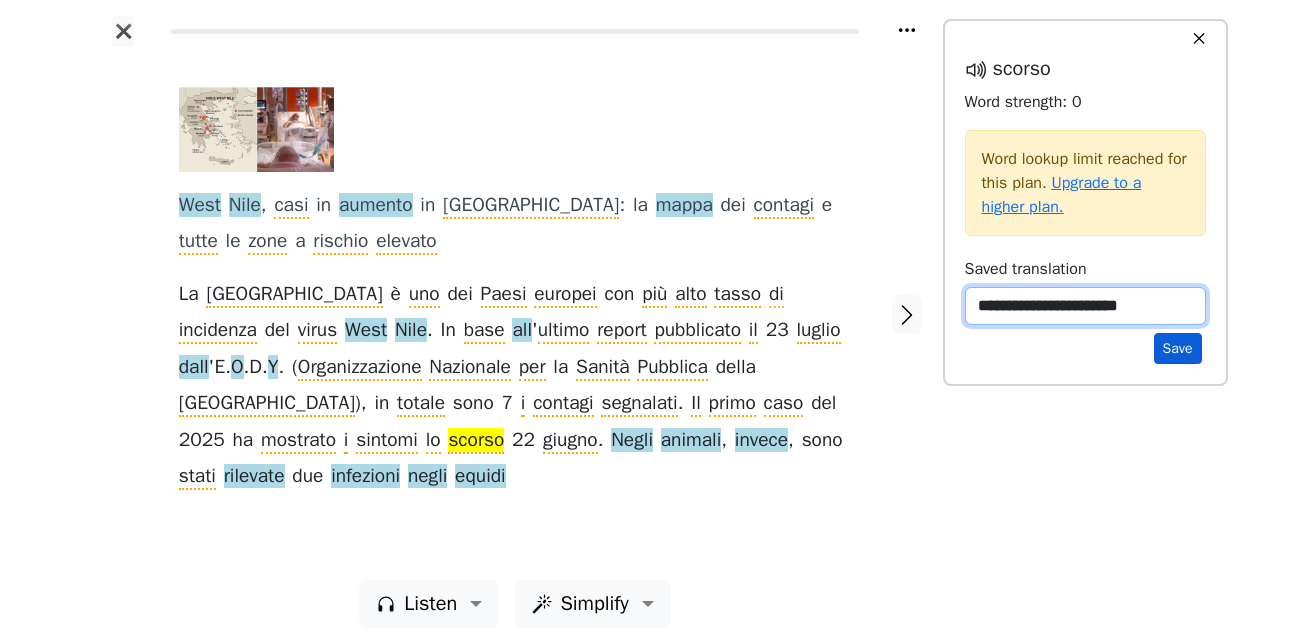 type on "**********" 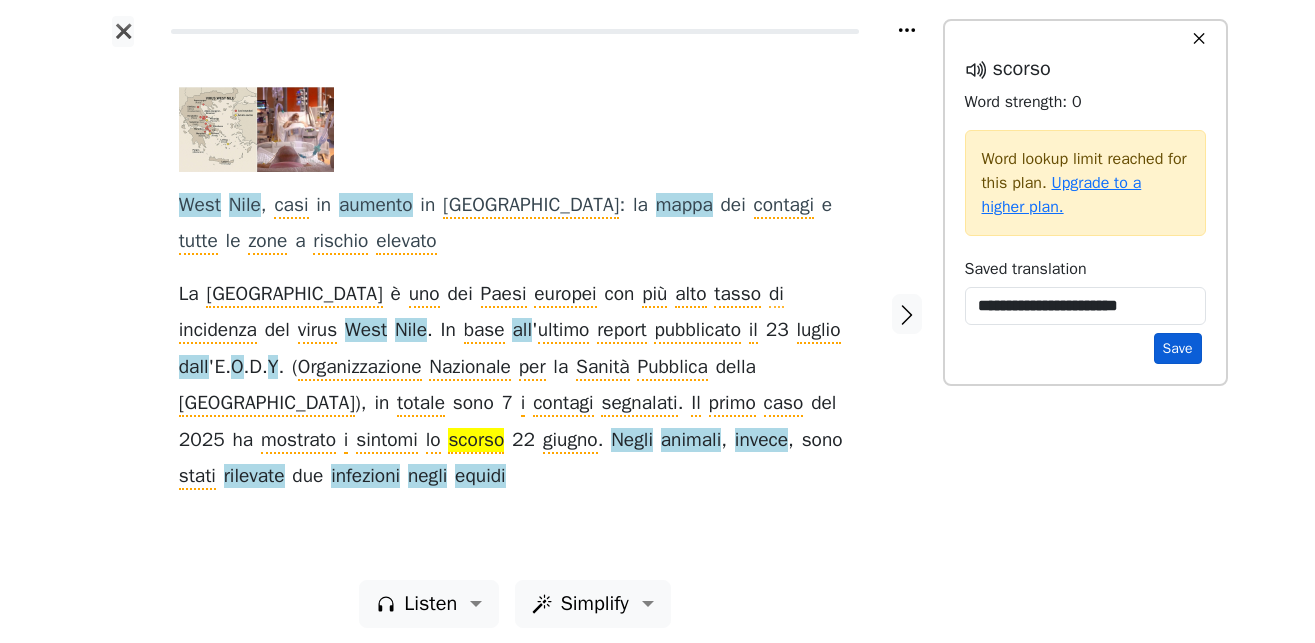 click on "Save" at bounding box center (1178, 348) 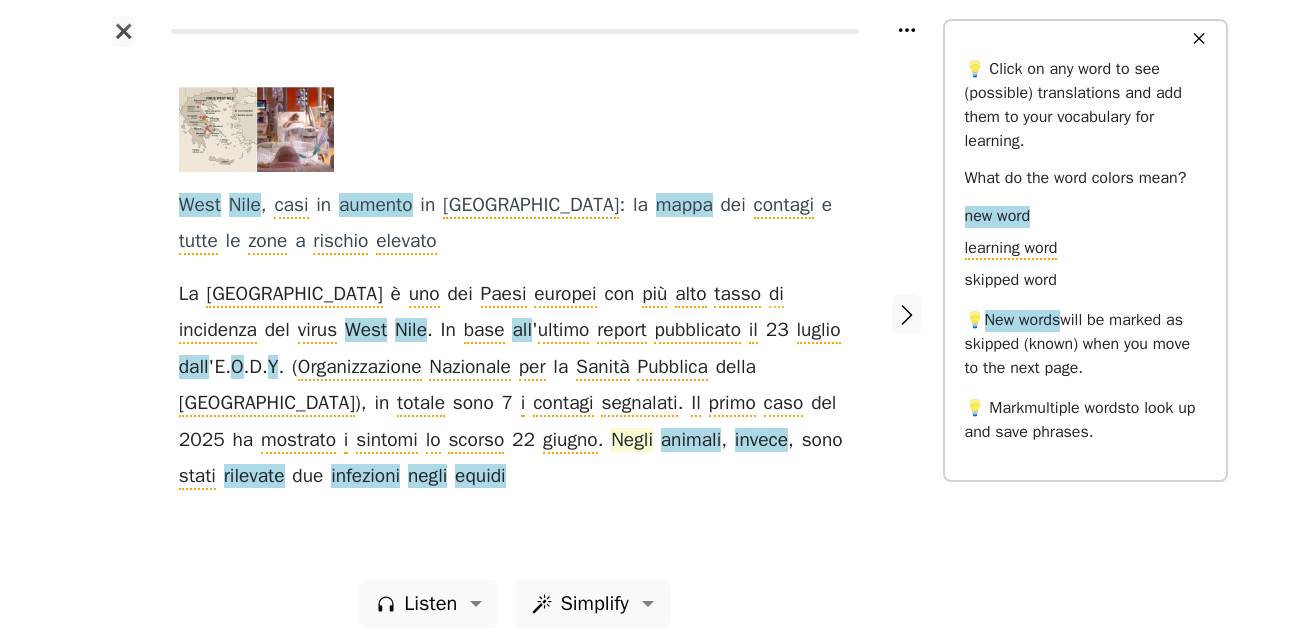 click on "Negli" at bounding box center (632, 441) 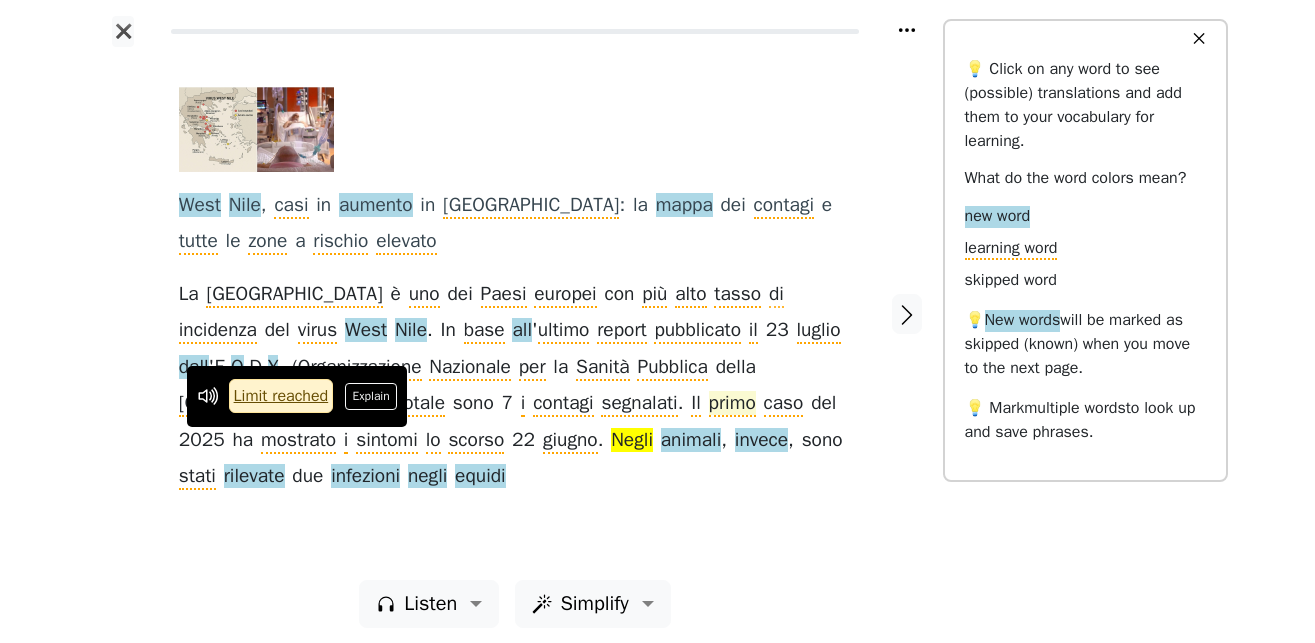 click on "Explain" at bounding box center (371, 396) 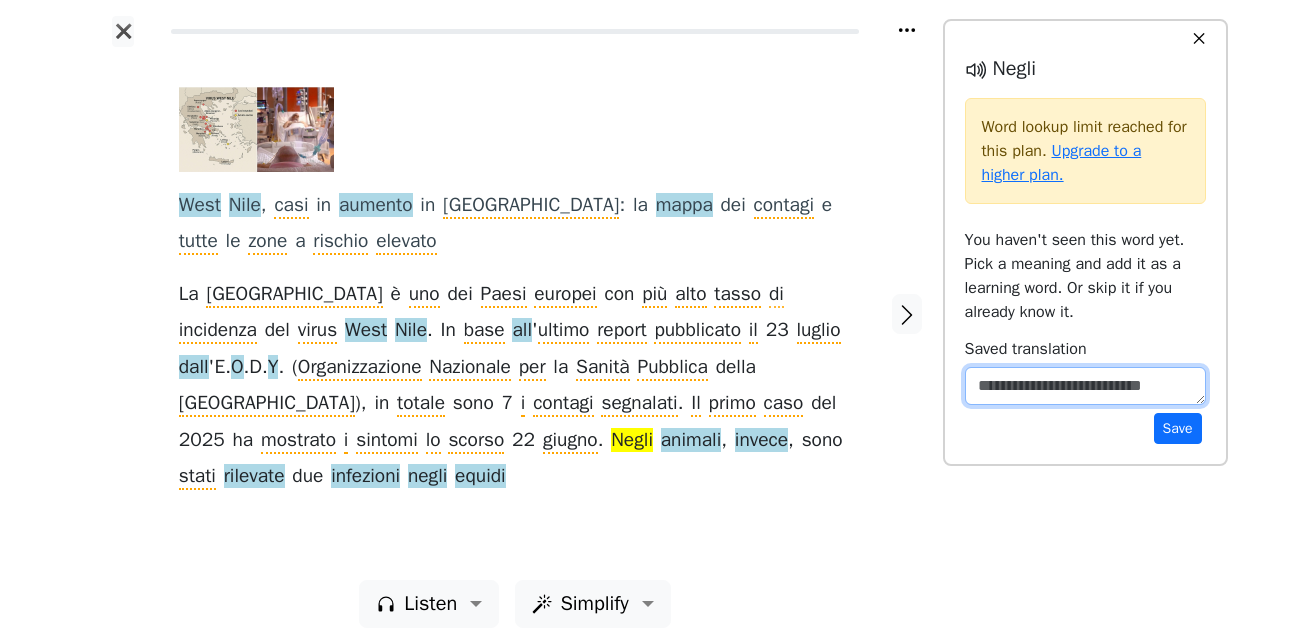 click at bounding box center (1085, 386) 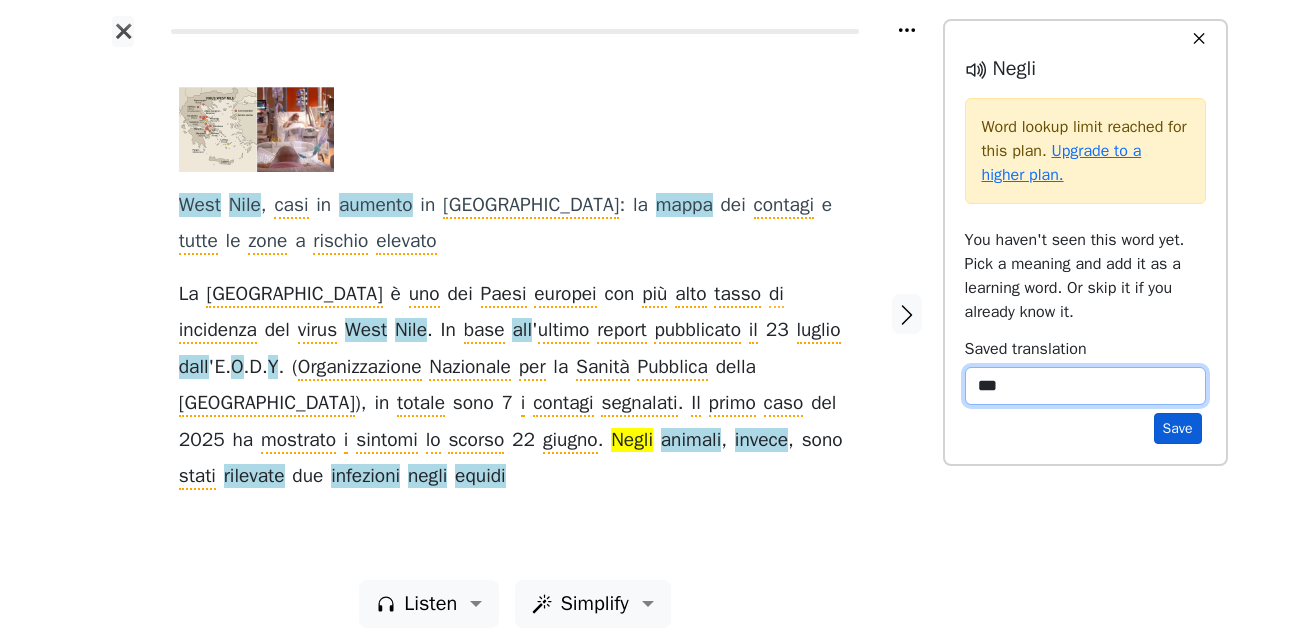 type on "***" 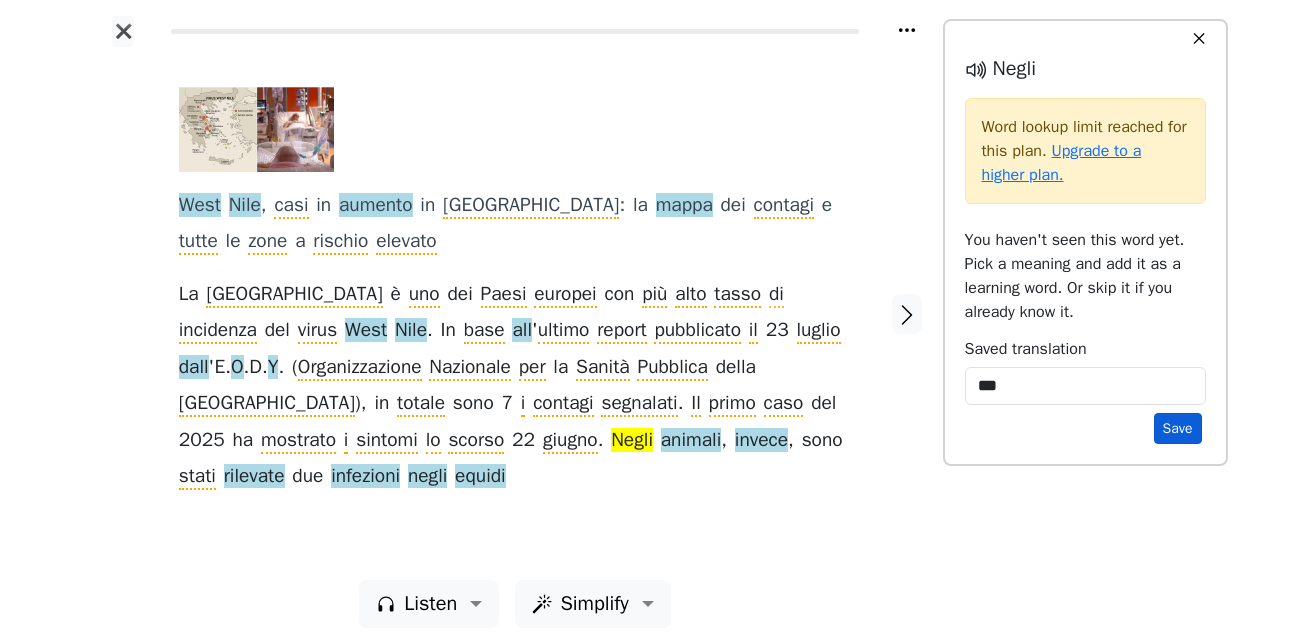click on "Save" at bounding box center (1178, 428) 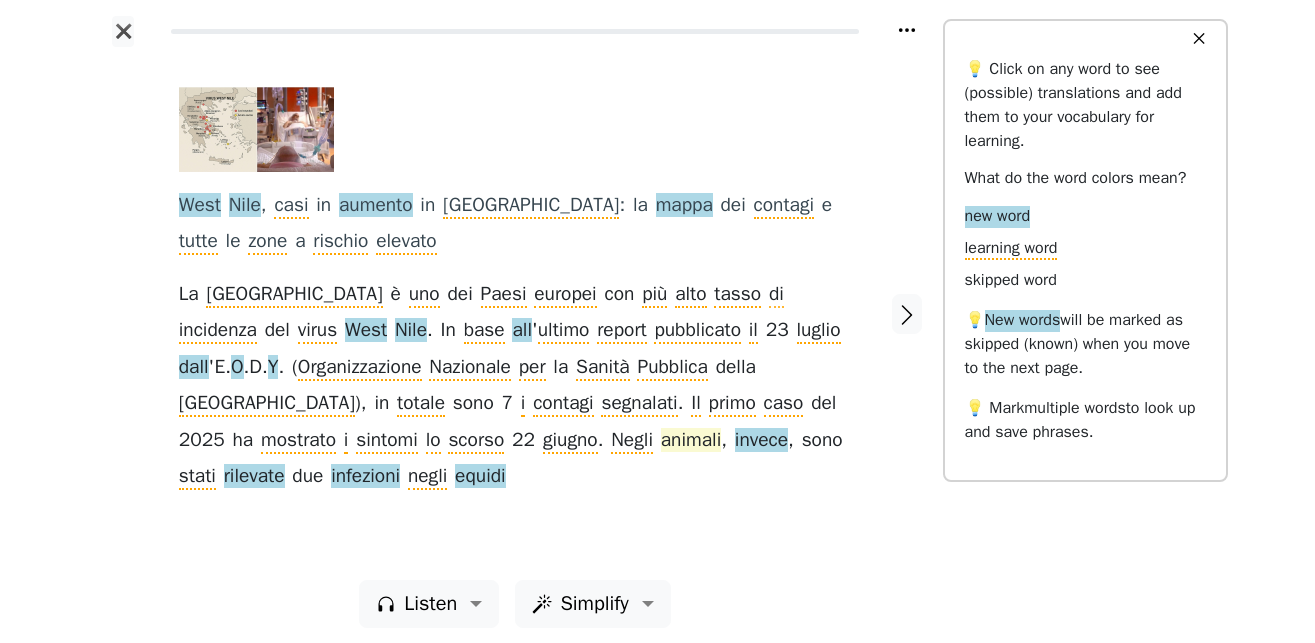 click on "animali" at bounding box center (691, 441) 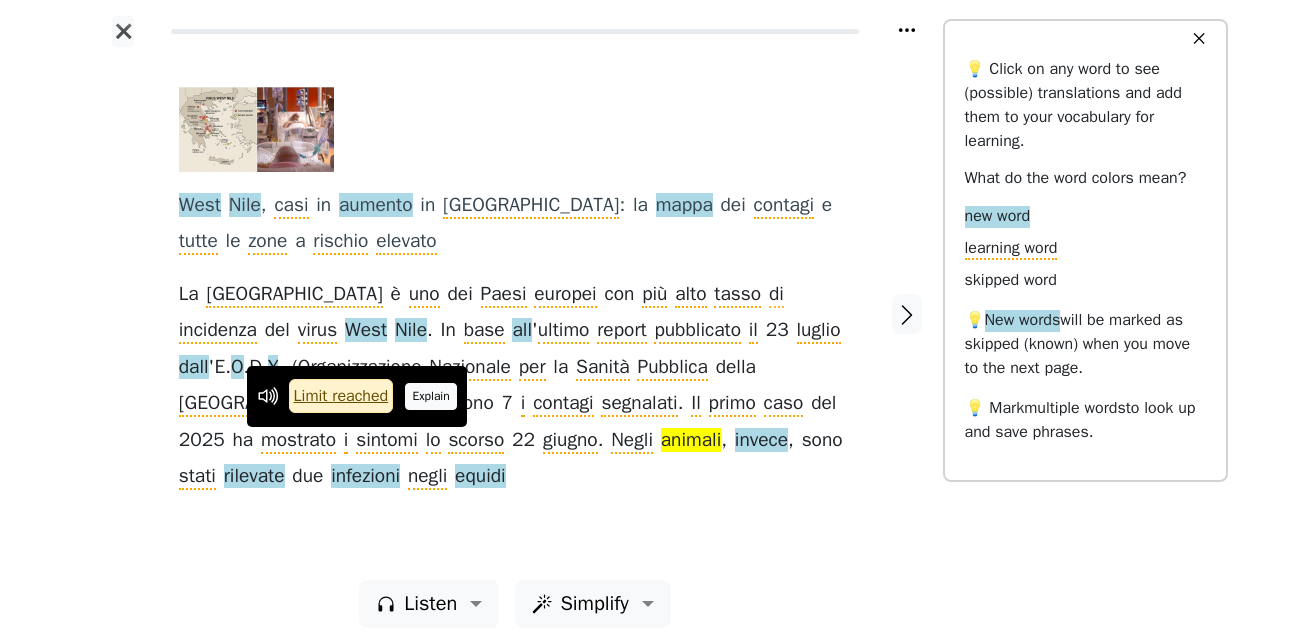 click on "Explain" at bounding box center (431, 396) 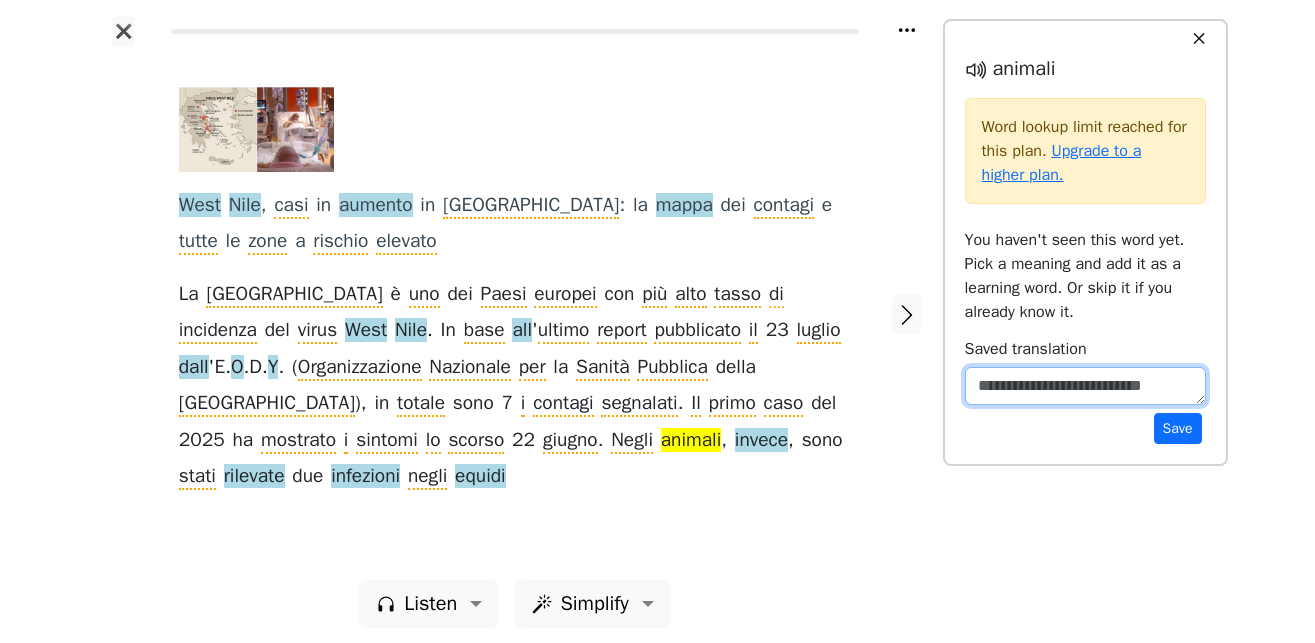 click at bounding box center (1085, 386) 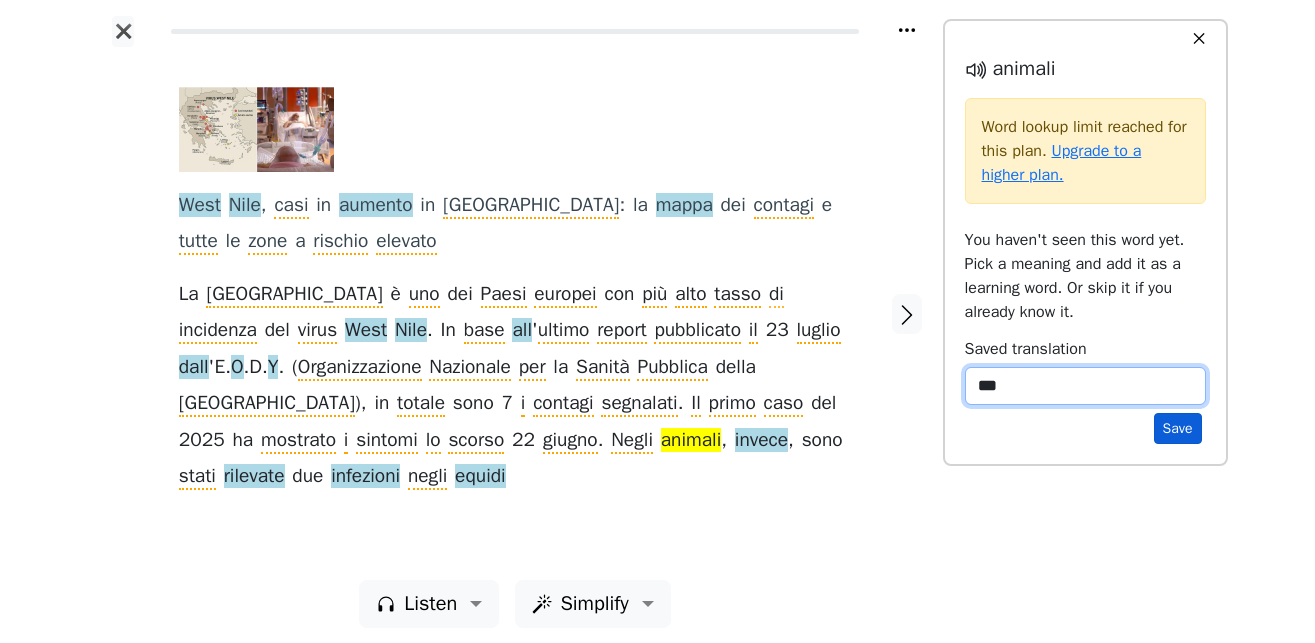 type on "***" 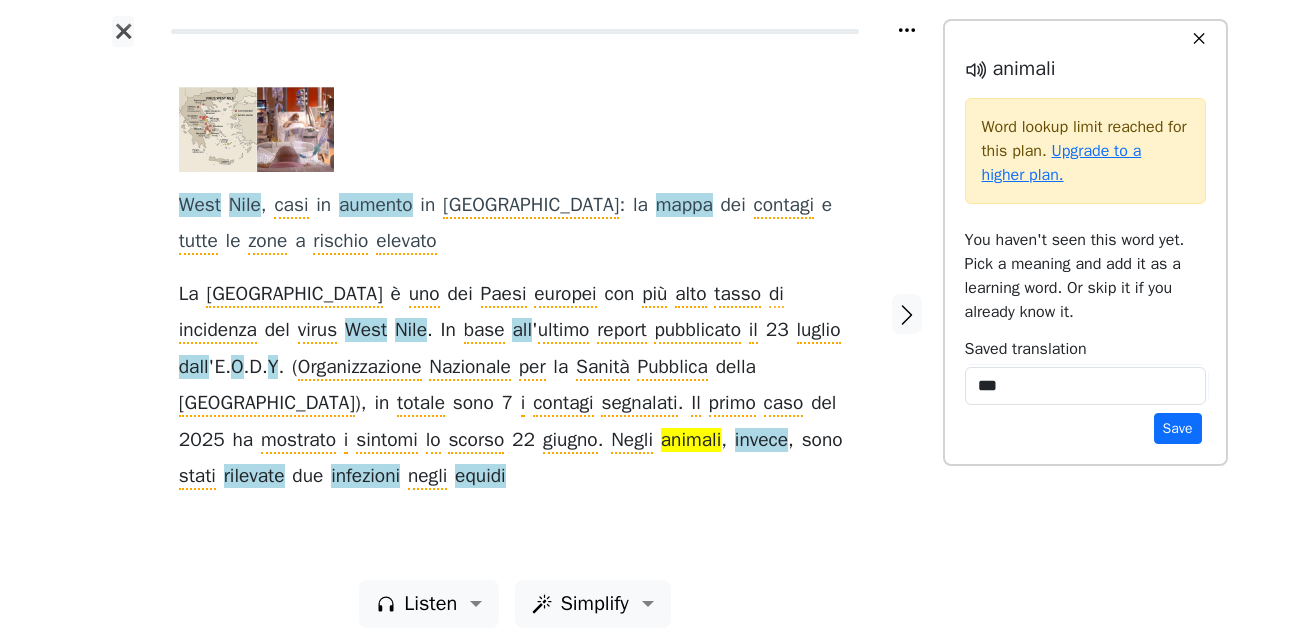 click on "Save" at bounding box center (1178, 428) 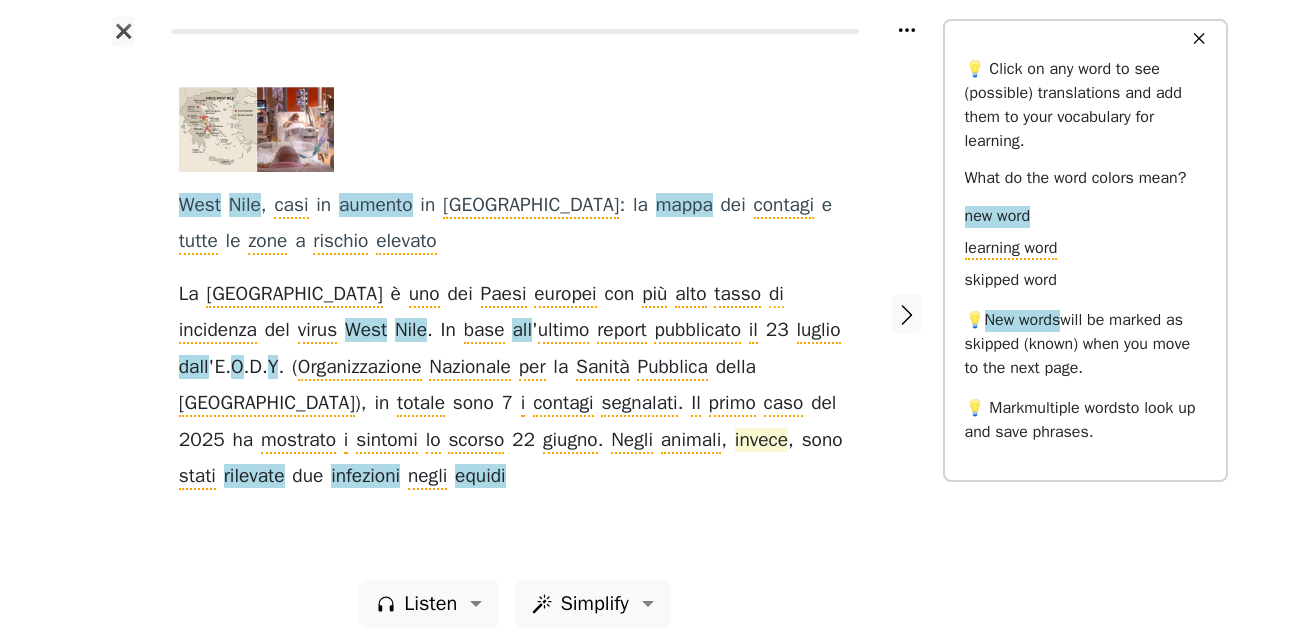 click on "invece" at bounding box center [761, 441] 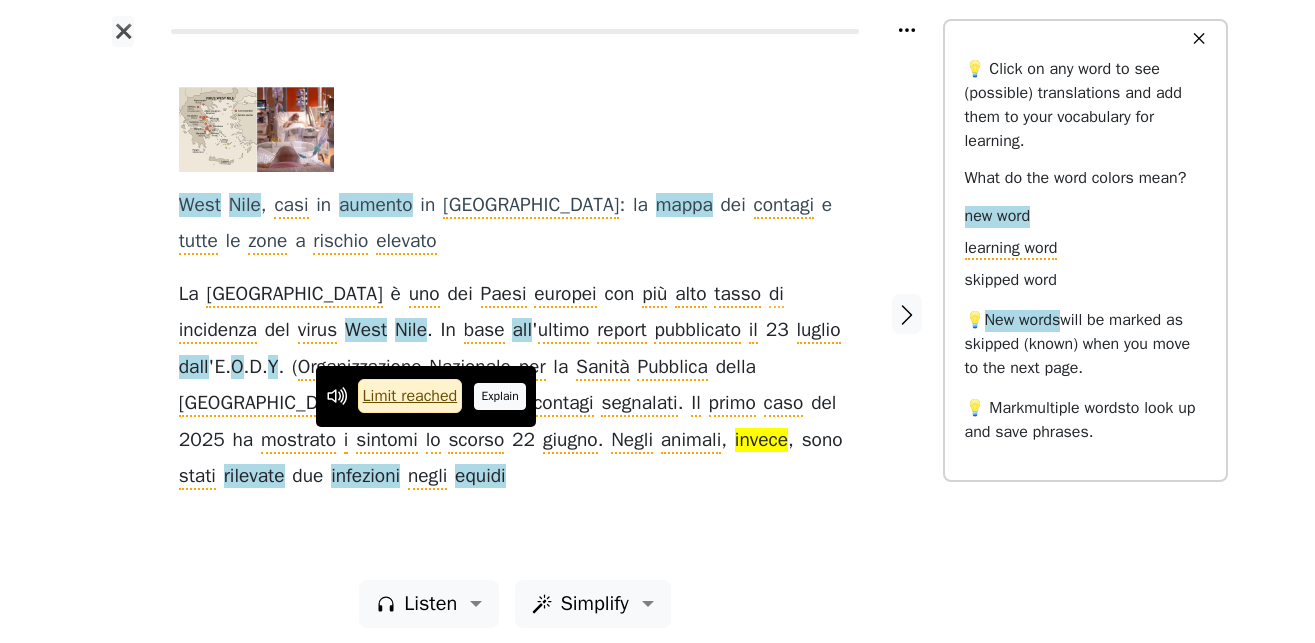 click on "Explain" at bounding box center (500, 396) 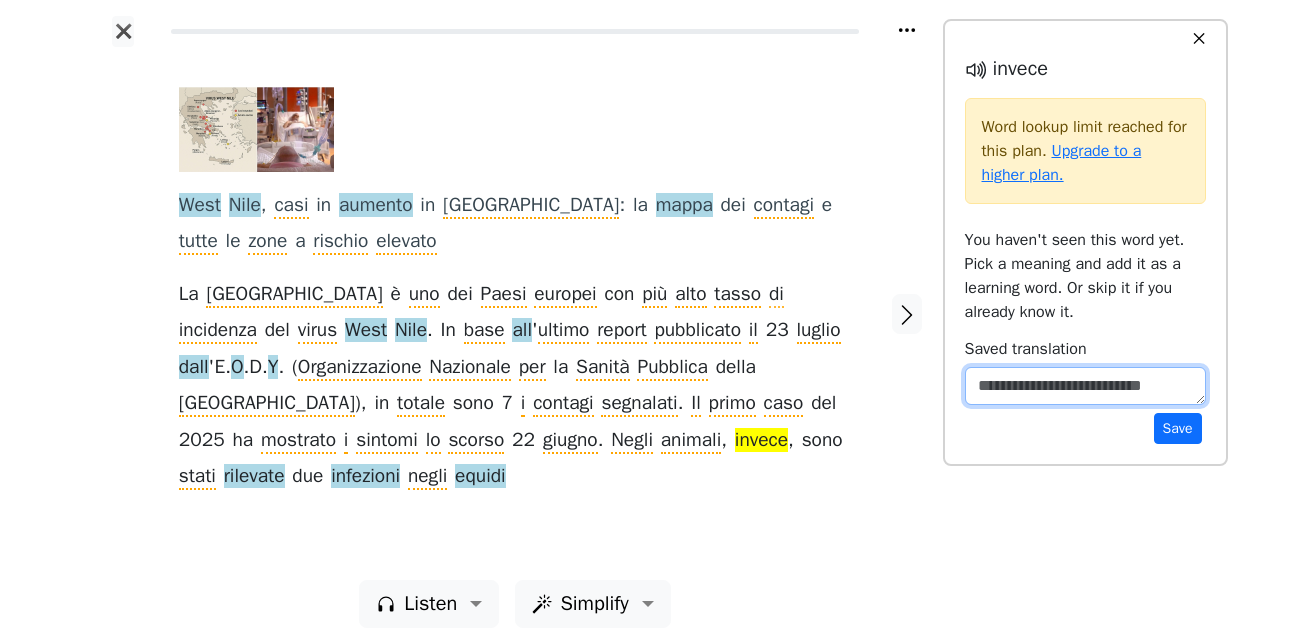 click at bounding box center (1085, 386) 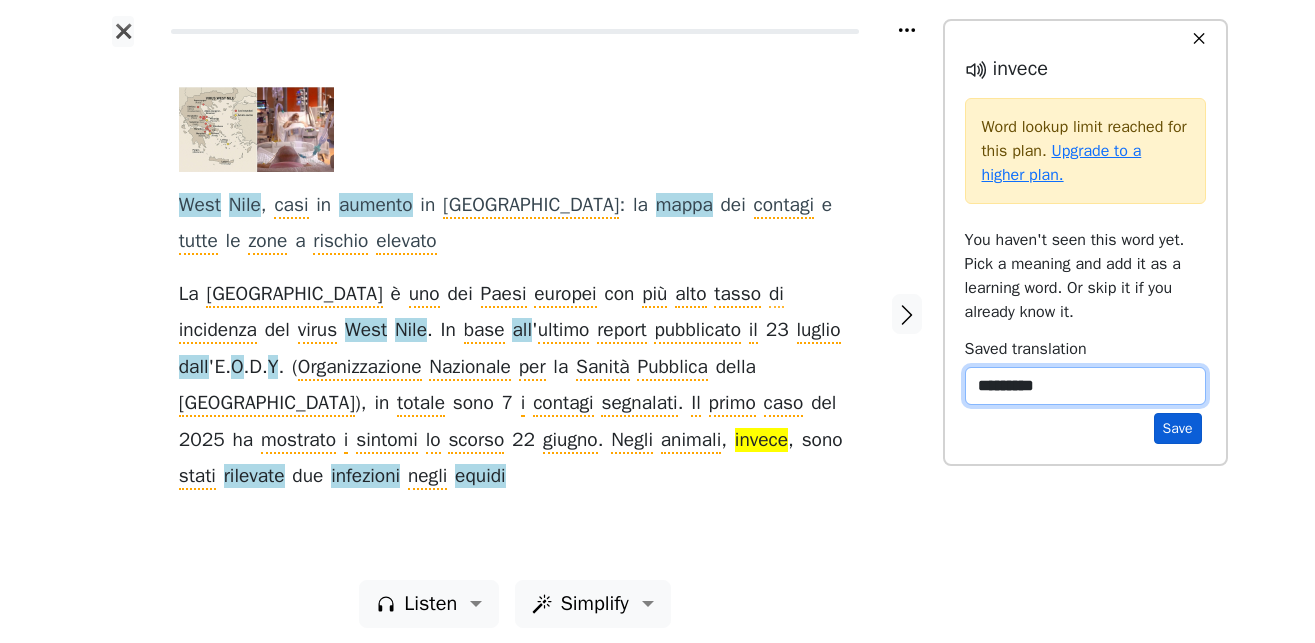 type on "*********" 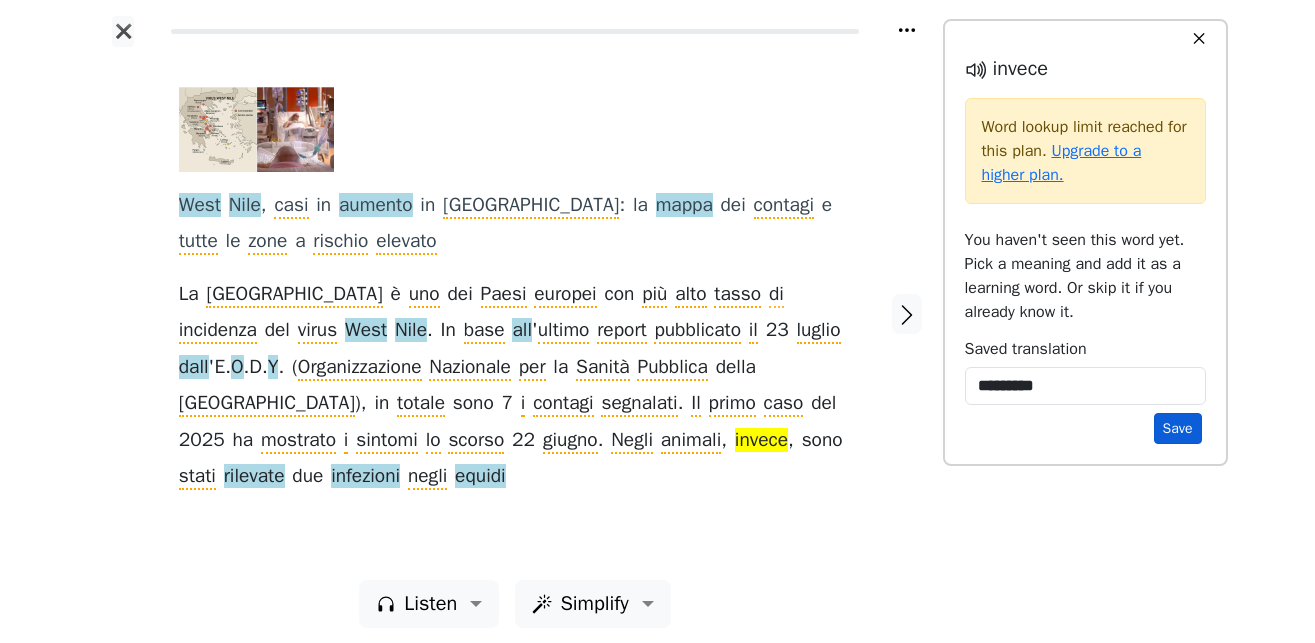 click on "Save" at bounding box center (1178, 428) 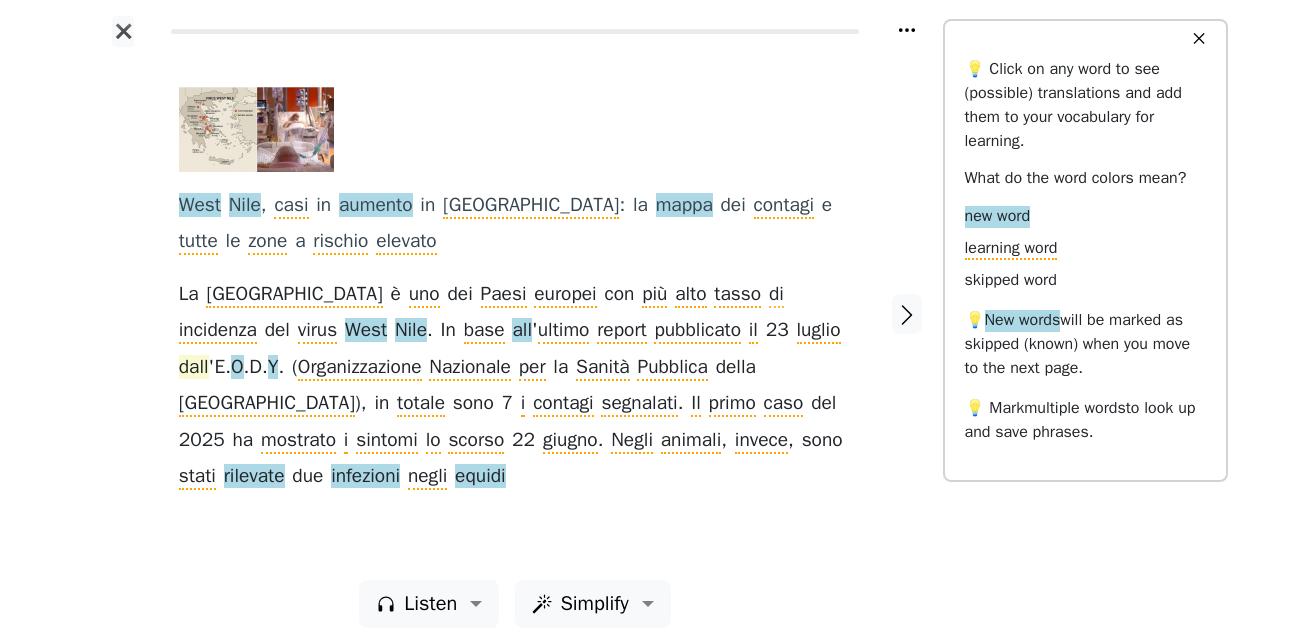 click on "dall" at bounding box center [194, 368] 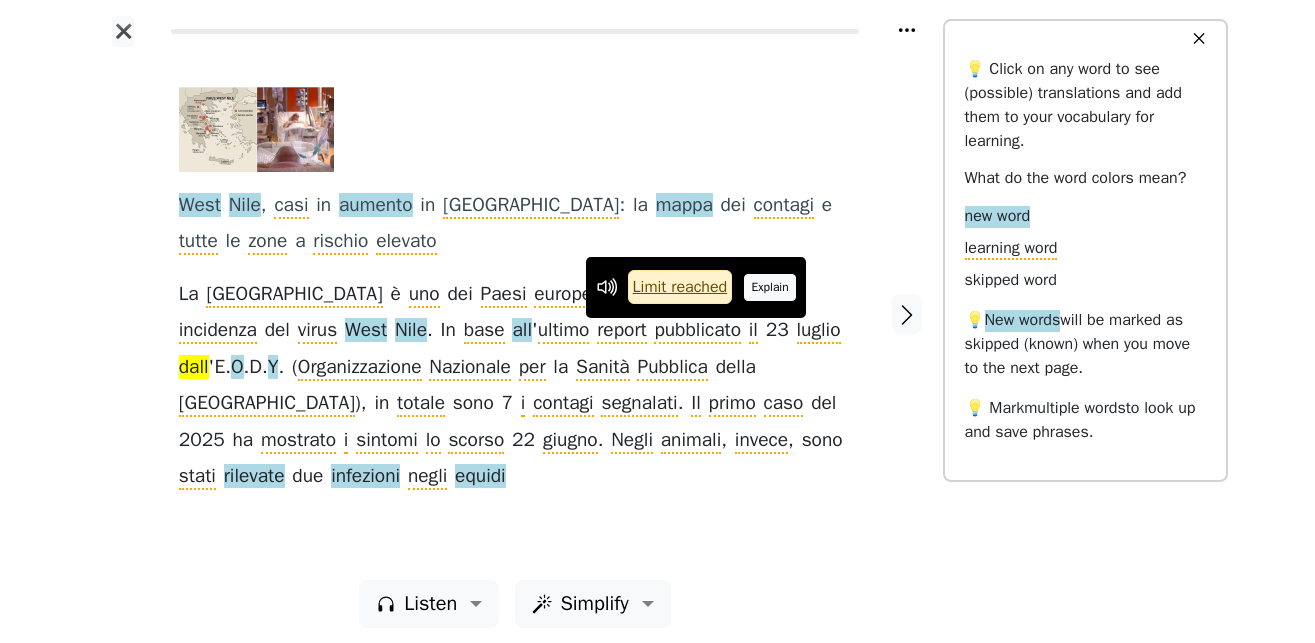 click on "Explain" at bounding box center (770, 287) 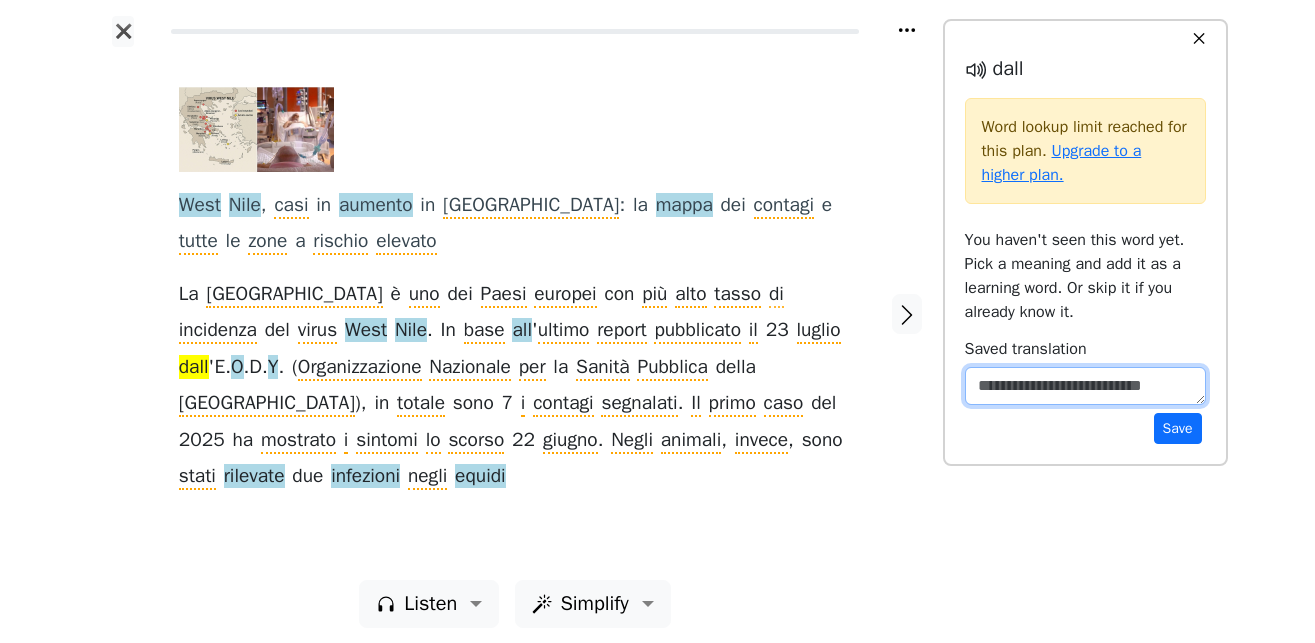 click at bounding box center [1085, 386] 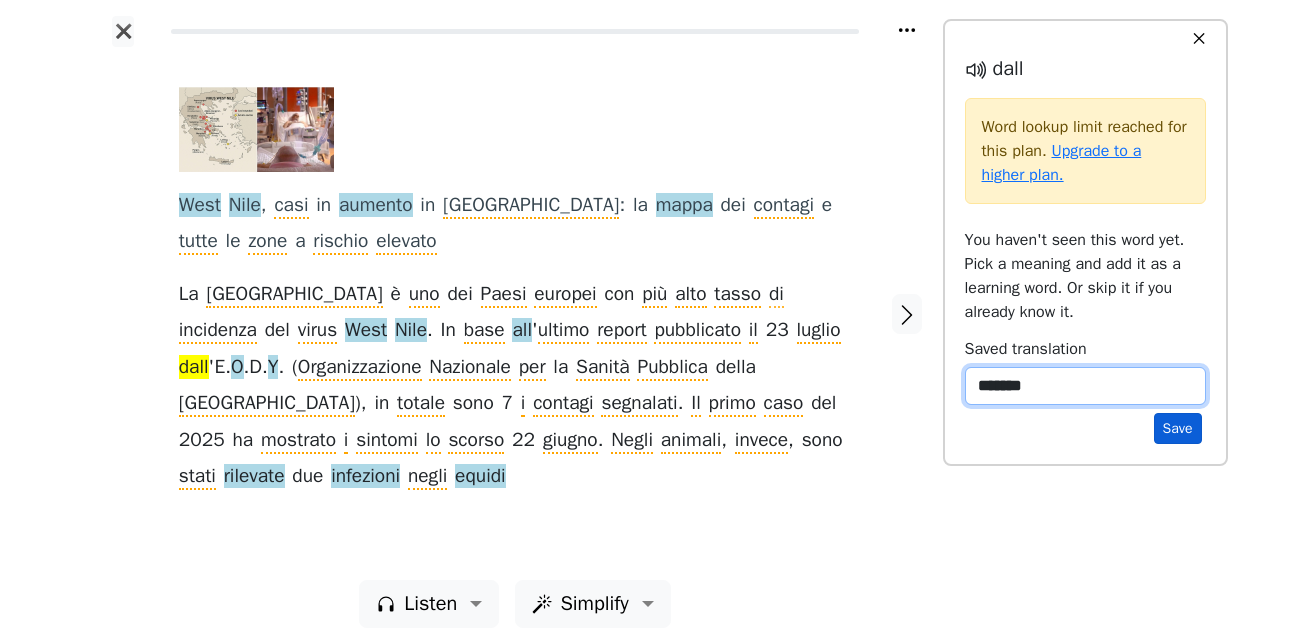 type on "*******" 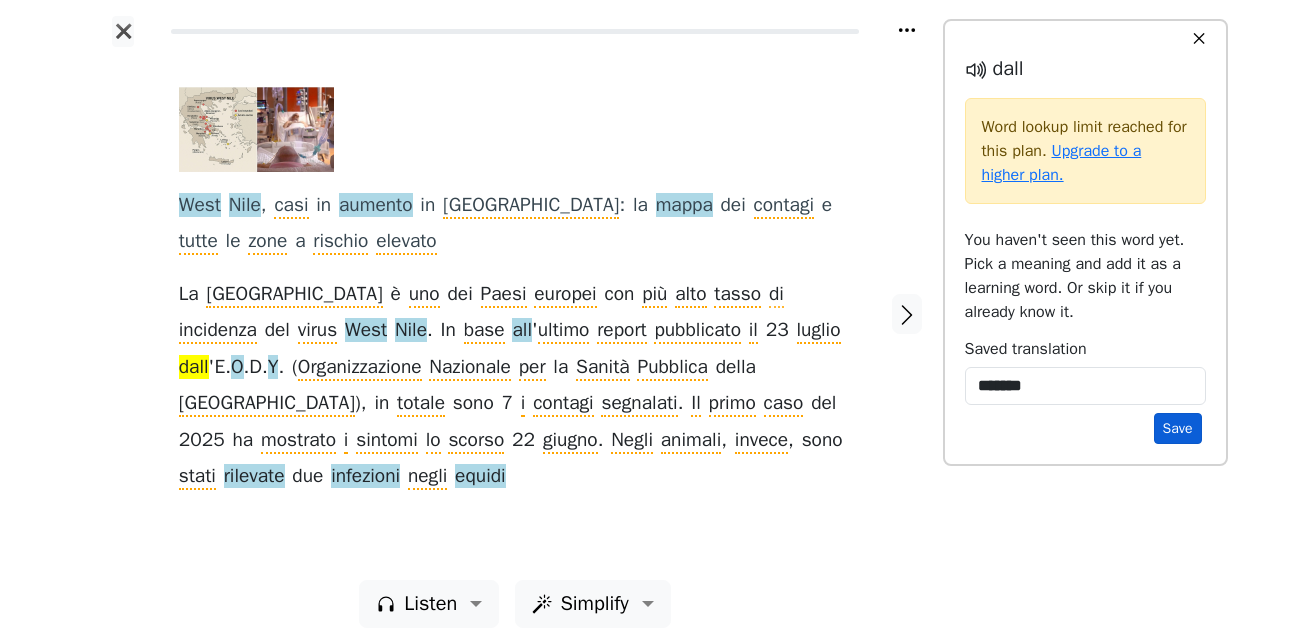 click on "Save" at bounding box center (1178, 428) 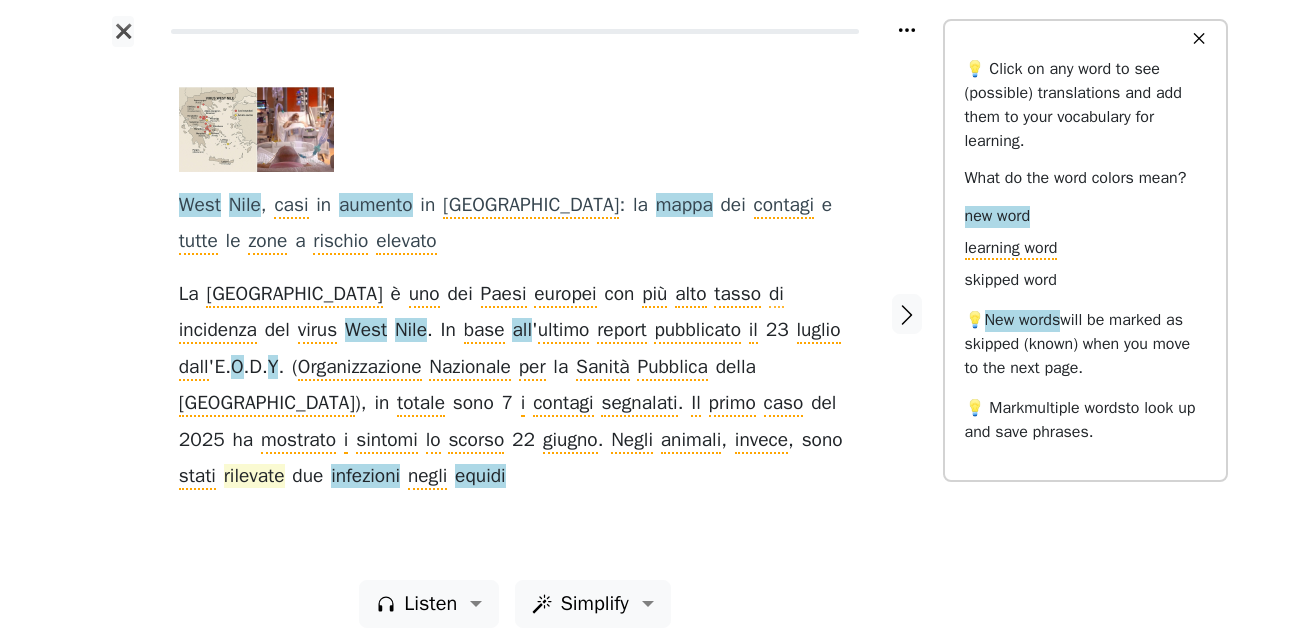 click on "rilevate" at bounding box center [254, 477] 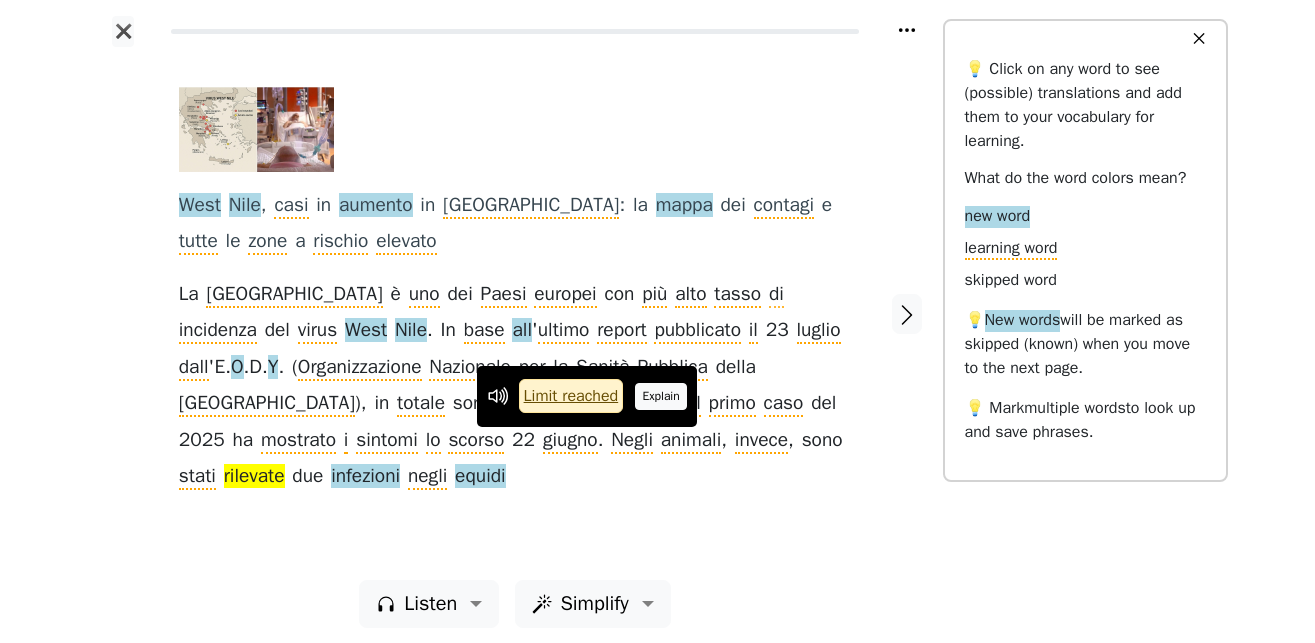 click on "Explain" at bounding box center [661, 396] 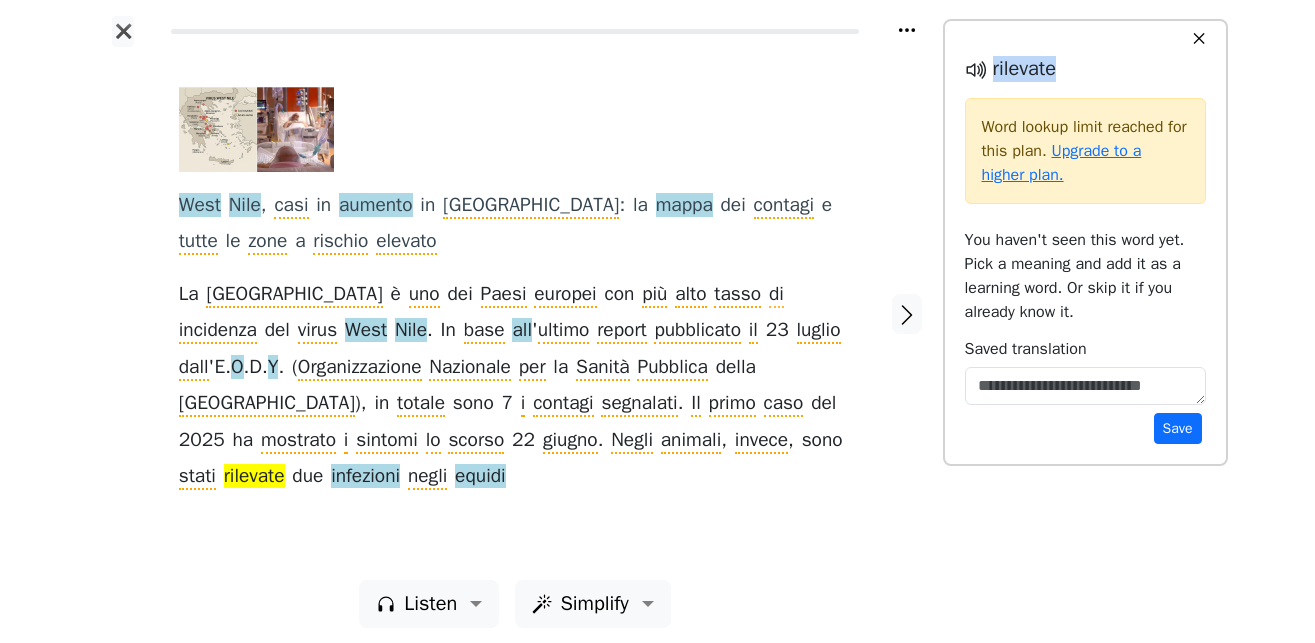 drag, startPoint x: 1065, startPoint y: 68, endPoint x: 991, endPoint y: 77, distance: 74.54529 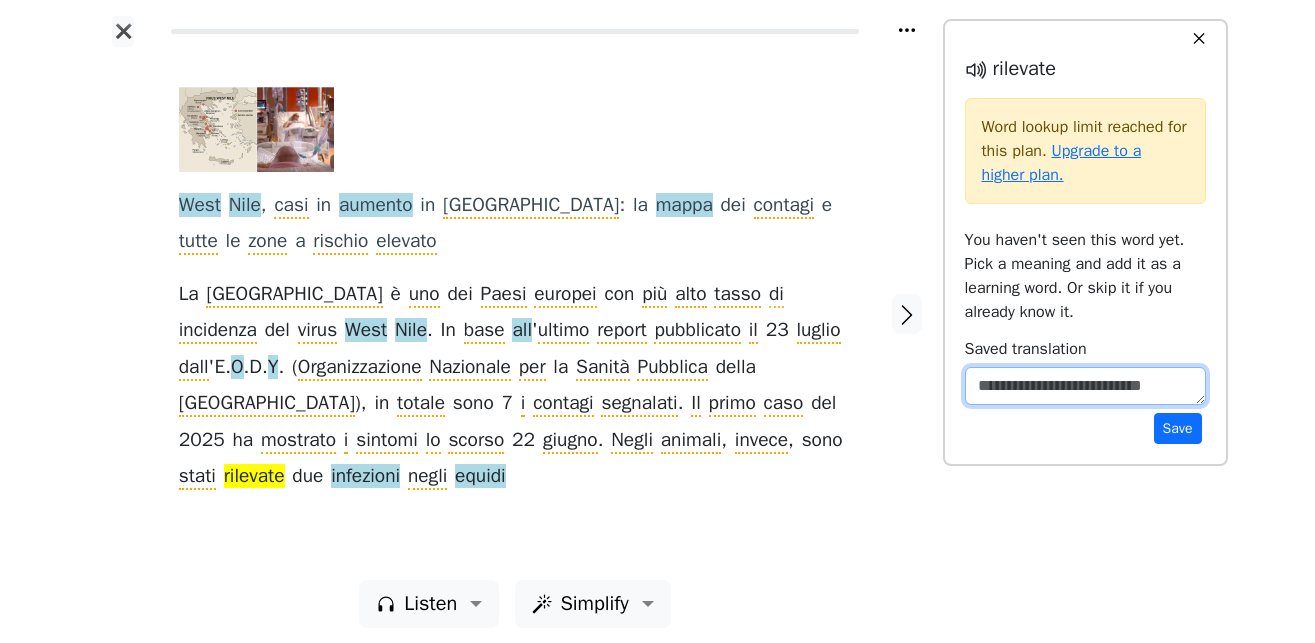 click at bounding box center [1085, 386] 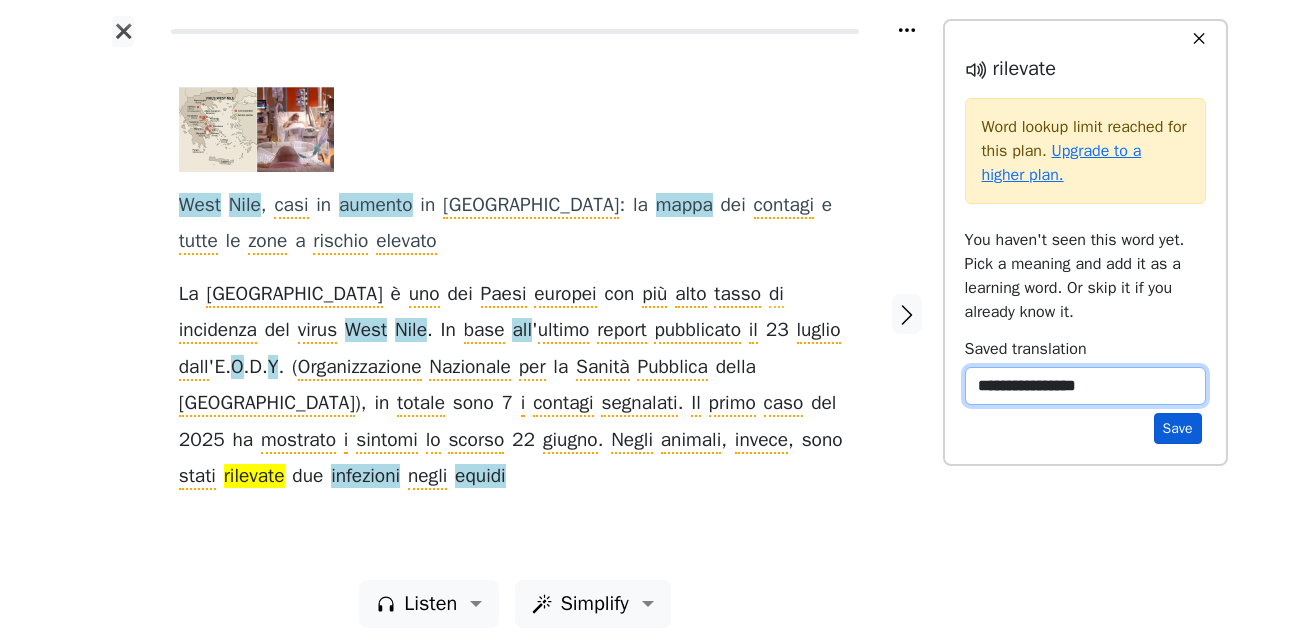 type on "**********" 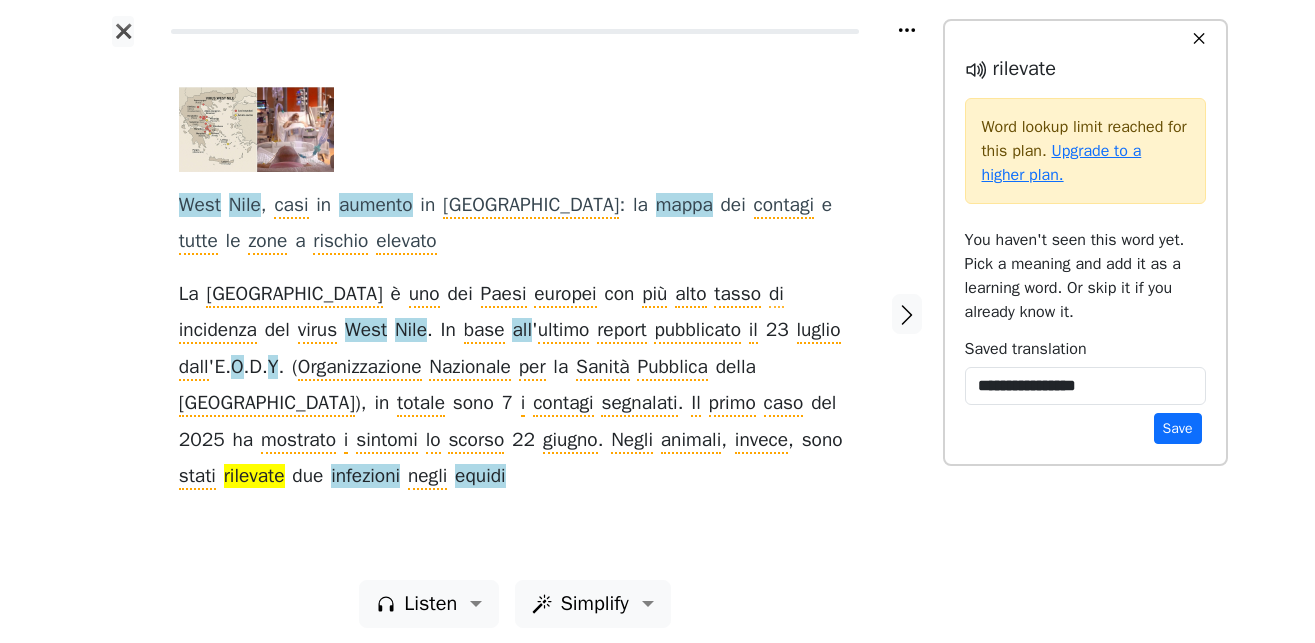 drag, startPoint x: 1180, startPoint y: 423, endPoint x: 1125, endPoint y: 420, distance: 55.081757 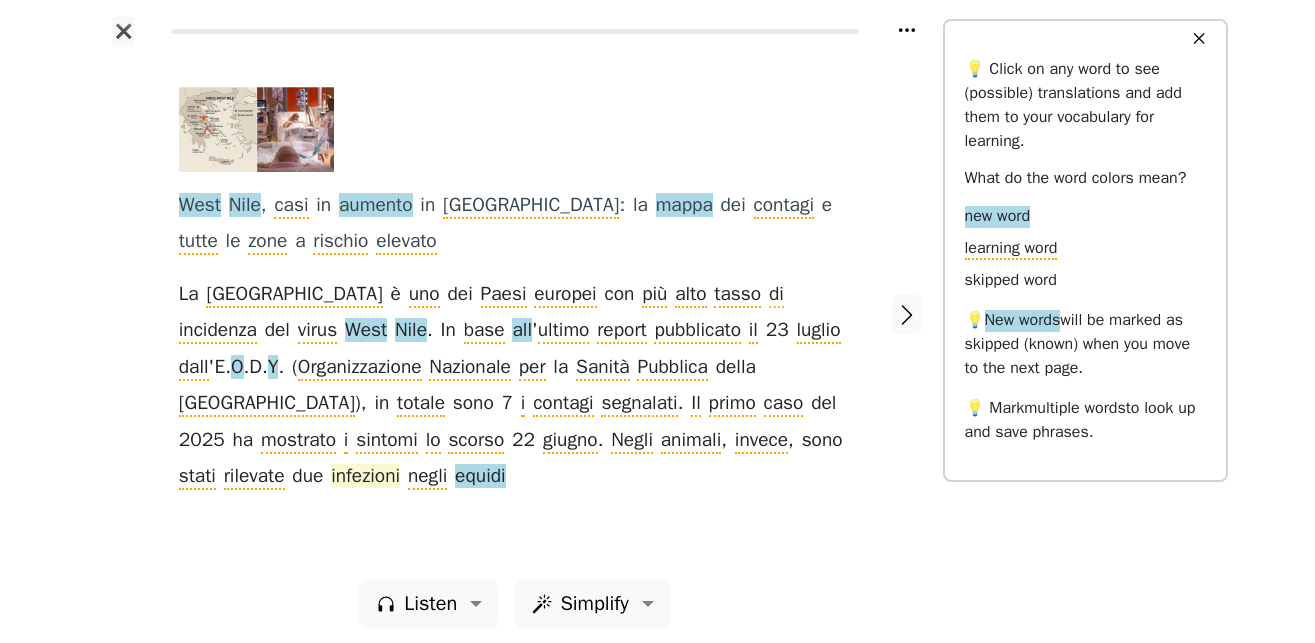 click on "infezioni" at bounding box center (365, 477) 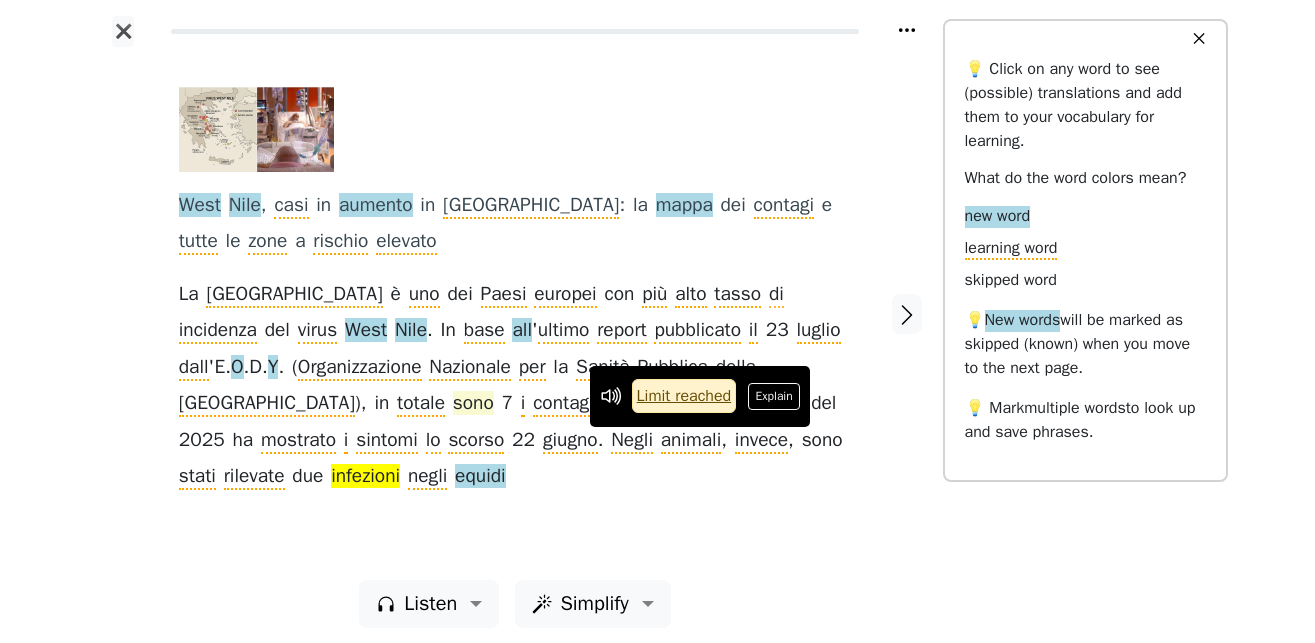 drag, startPoint x: 782, startPoint y: 399, endPoint x: 841, endPoint y: 368, distance: 66.64833 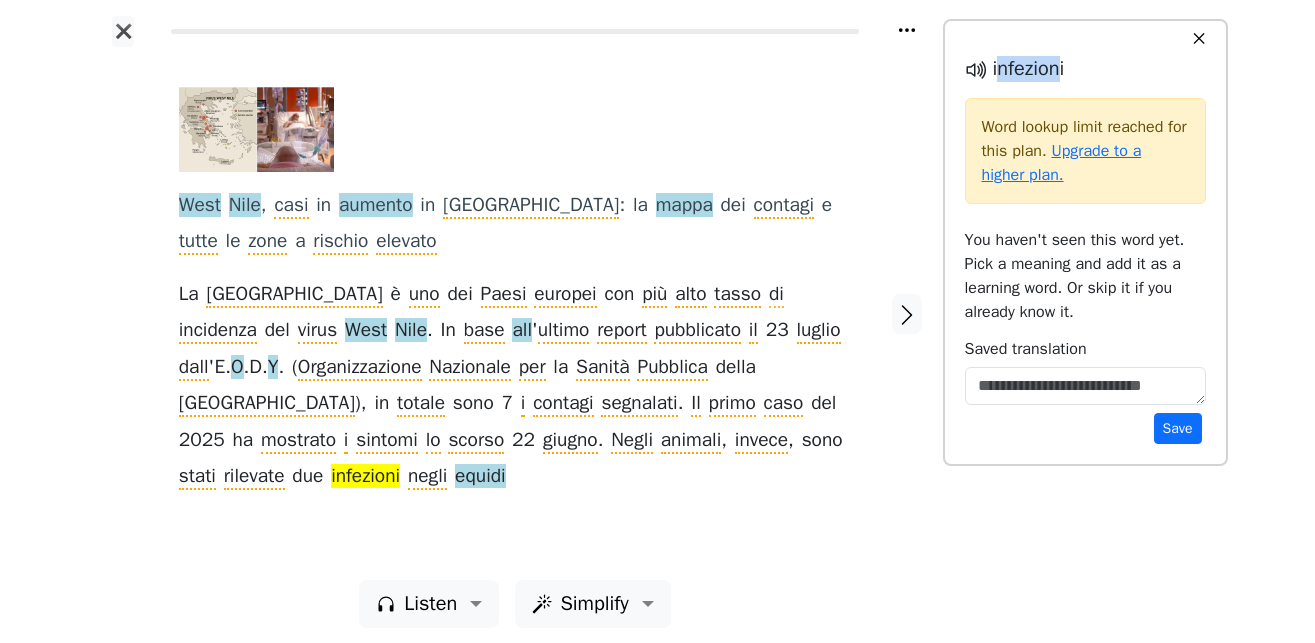 drag, startPoint x: 1062, startPoint y: 72, endPoint x: 995, endPoint y: 79, distance: 67.36468 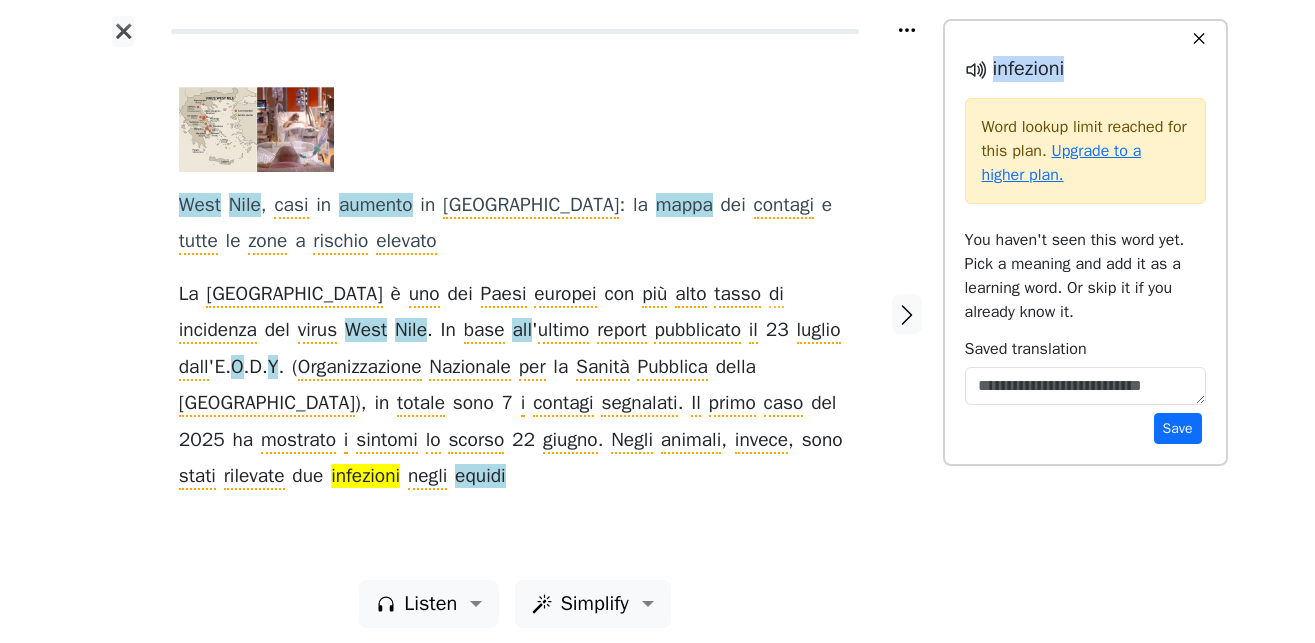 drag, startPoint x: 1088, startPoint y: 72, endPoint x: 993, endPoint y: 74, distance: 95.02105 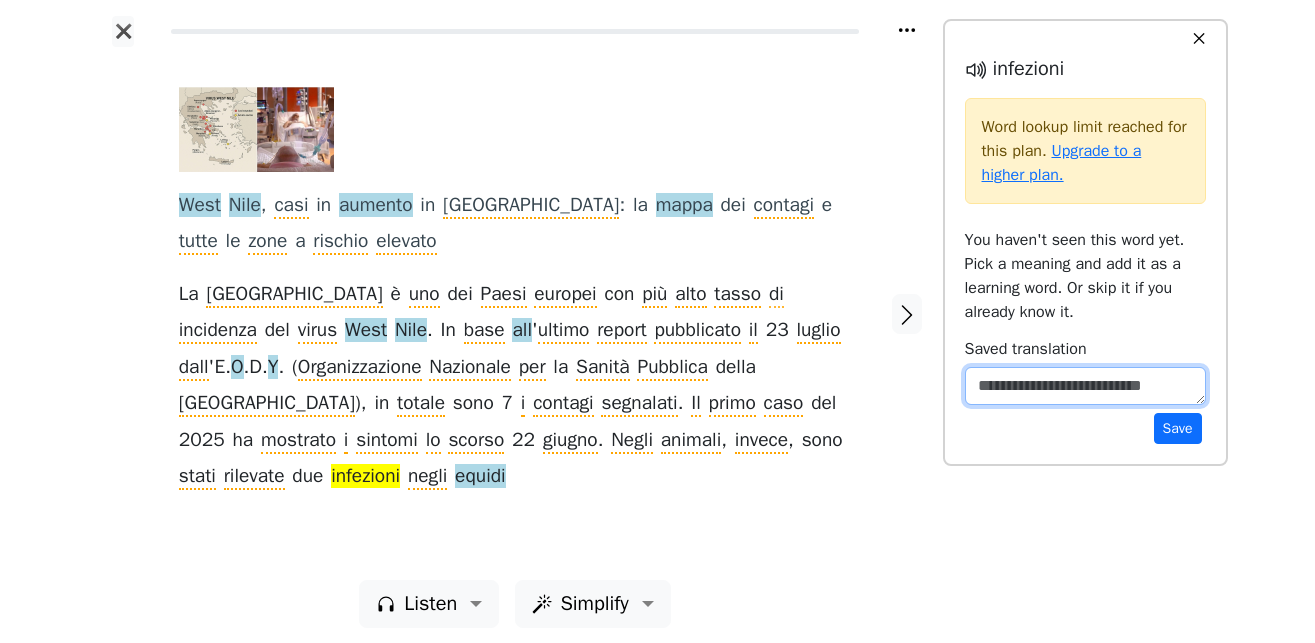 click at bounding box center [1085, 386] 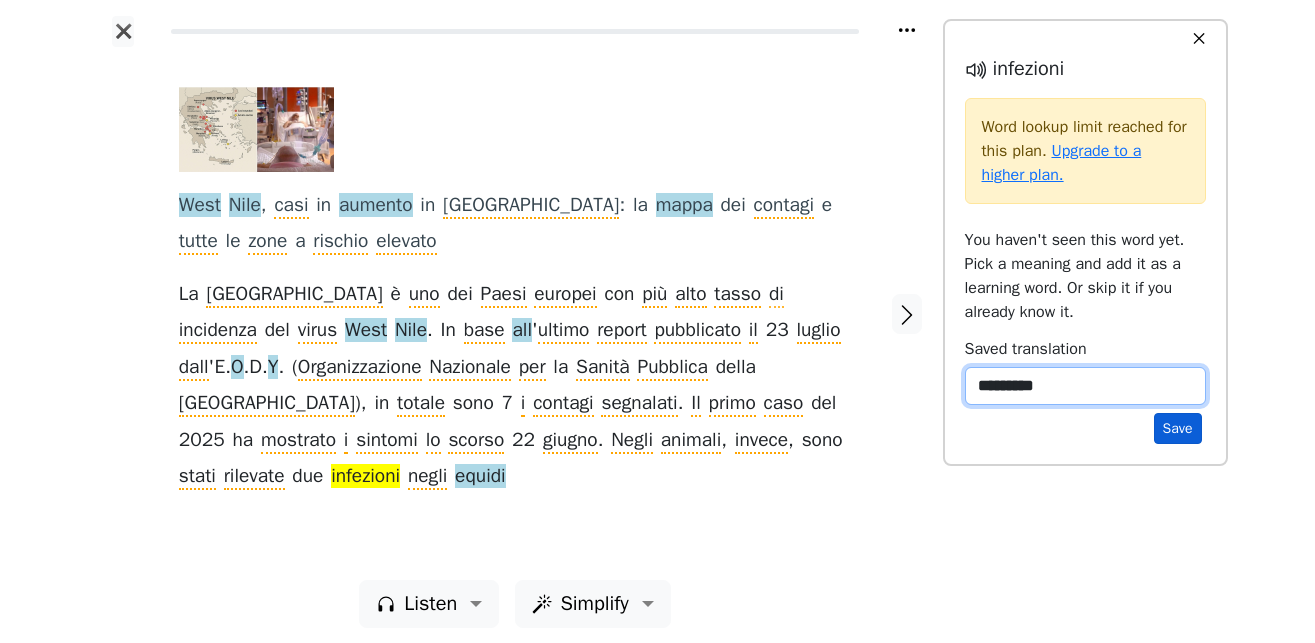 type on "*********" 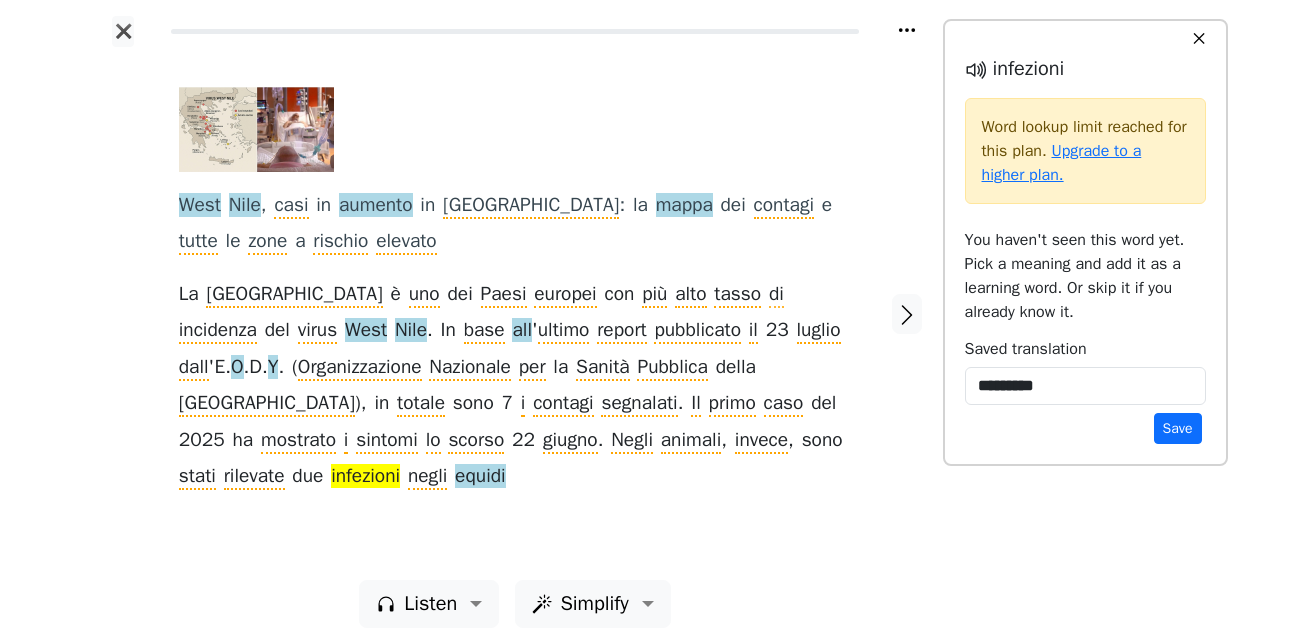 click on "Save" at bounding box center (1178, 428) 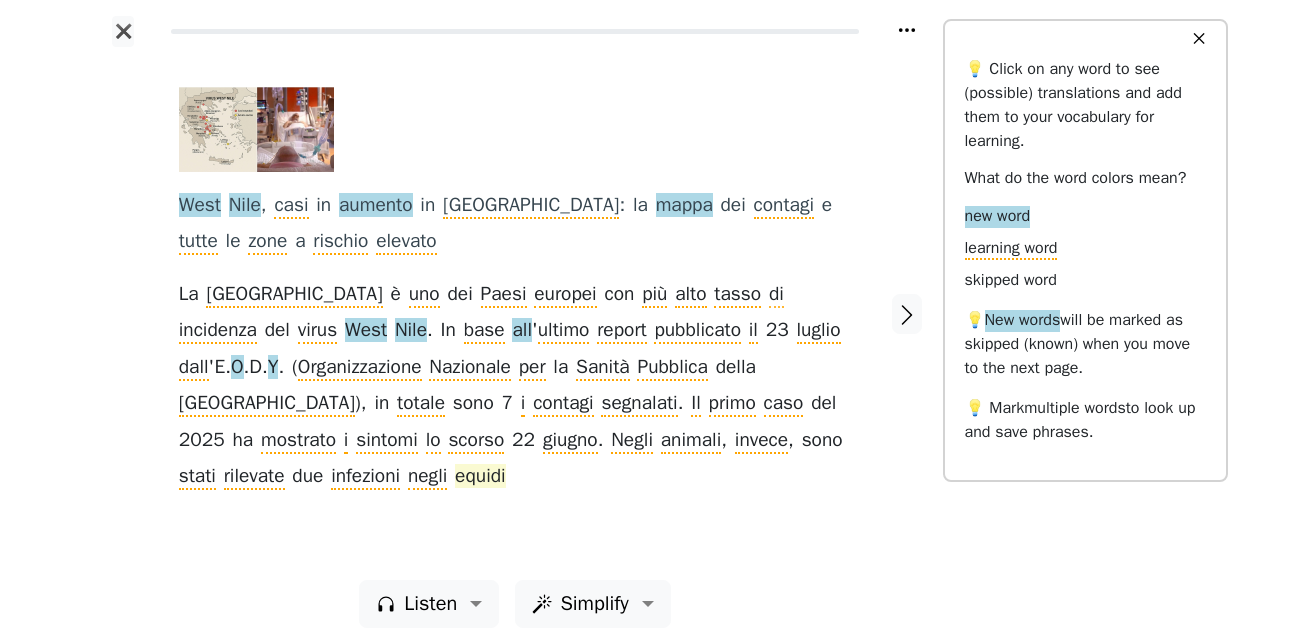click on "equidi" at bounding box center [480, 477] 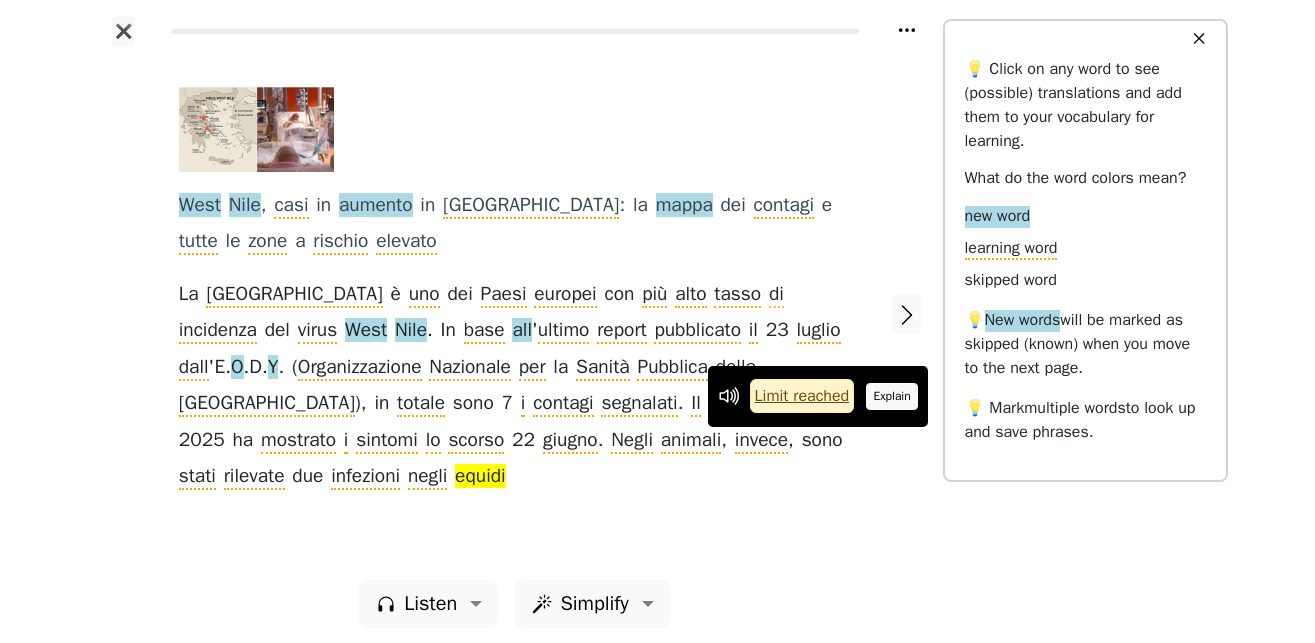click on "Explain" at bounding box center (892, 396) 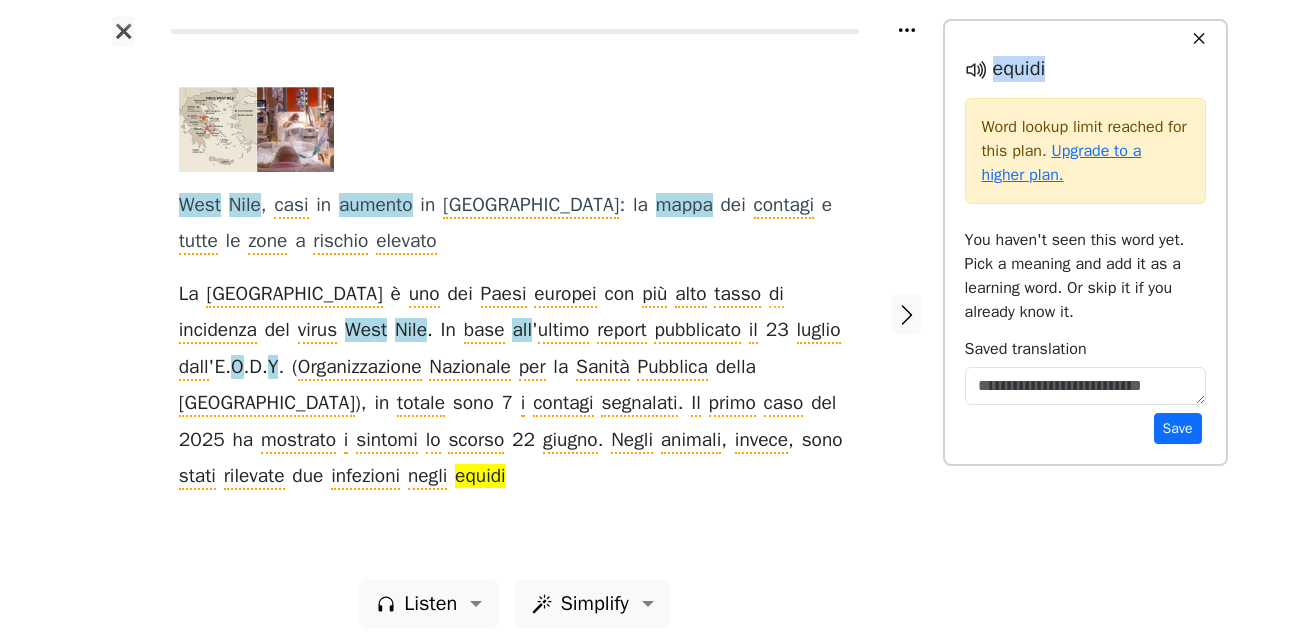 drag, startPoint x: 1040, startPoint y: 77, endPoint x: 1019, endPoint y: 77, distance: 21 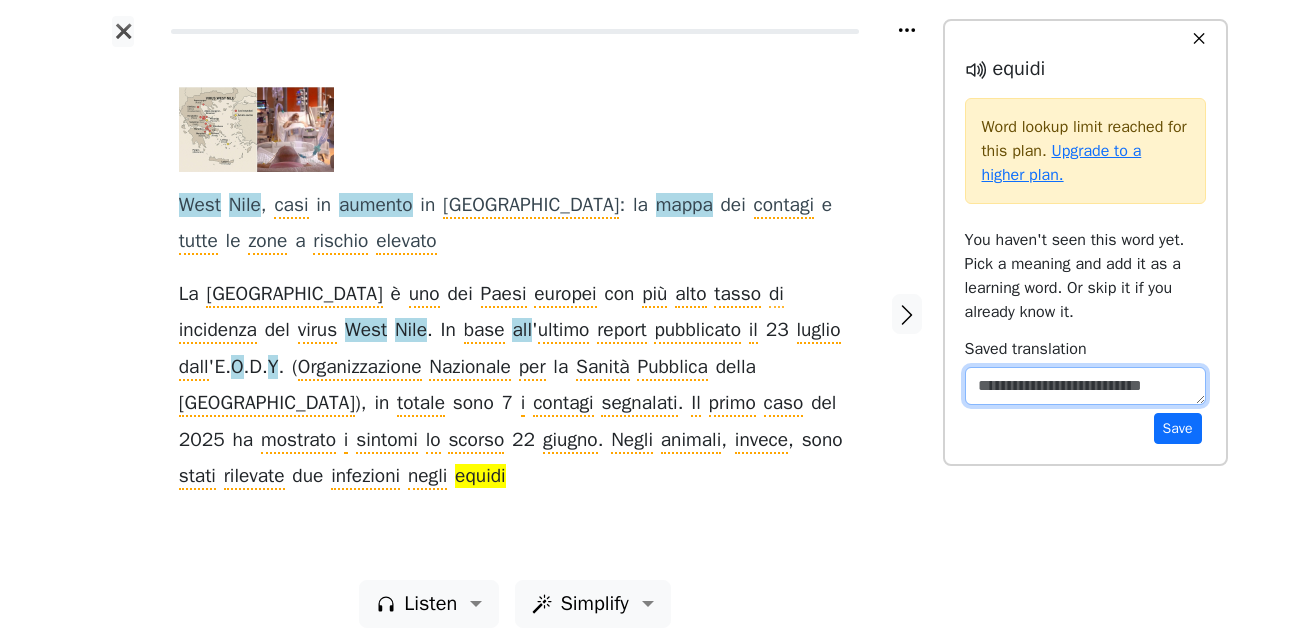 click at bounding box center [1085, 386] 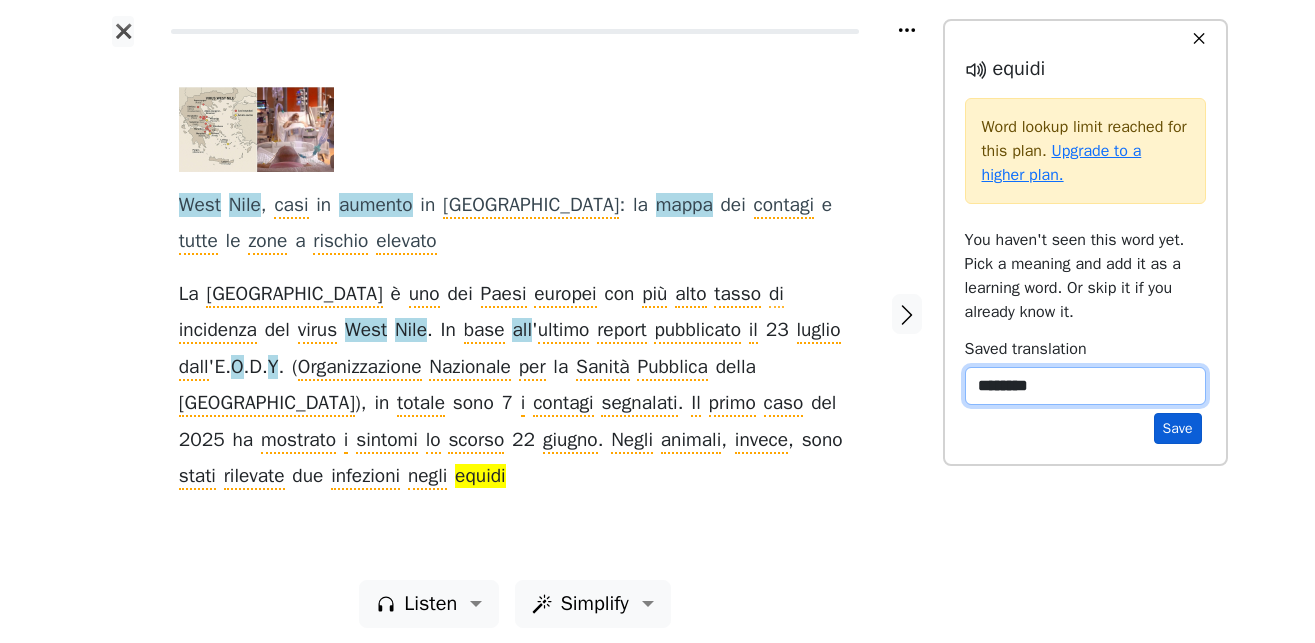 type on "********" 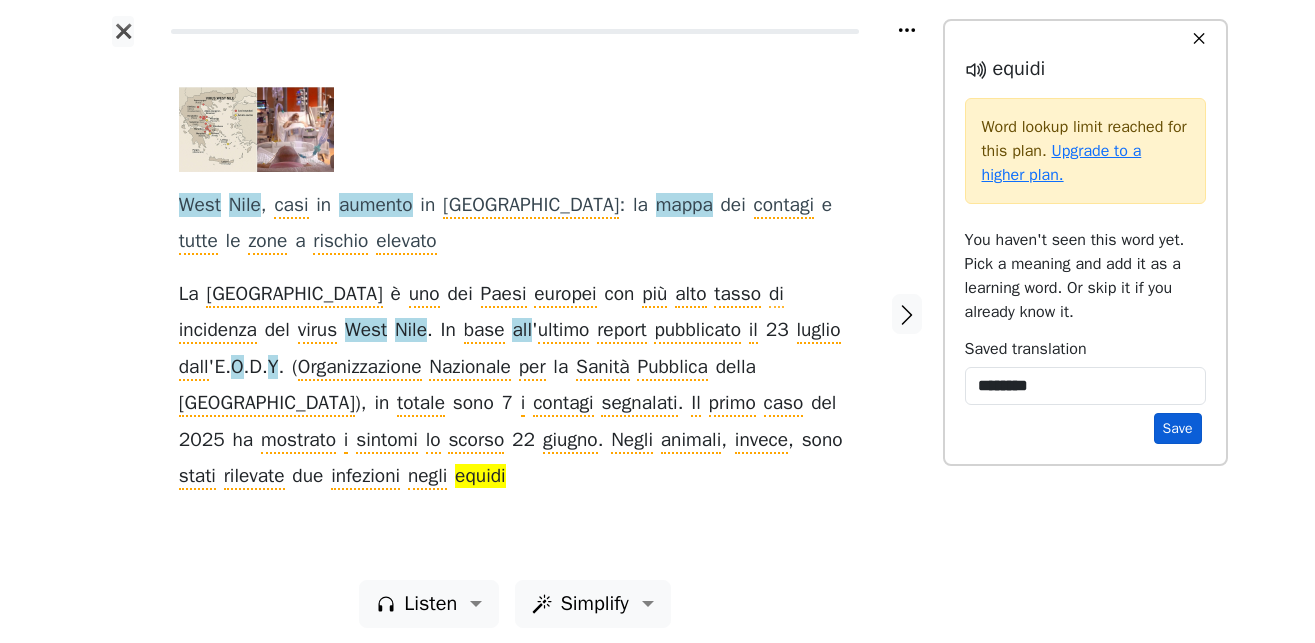 click on "Save" at bounding box center [1178, 428] 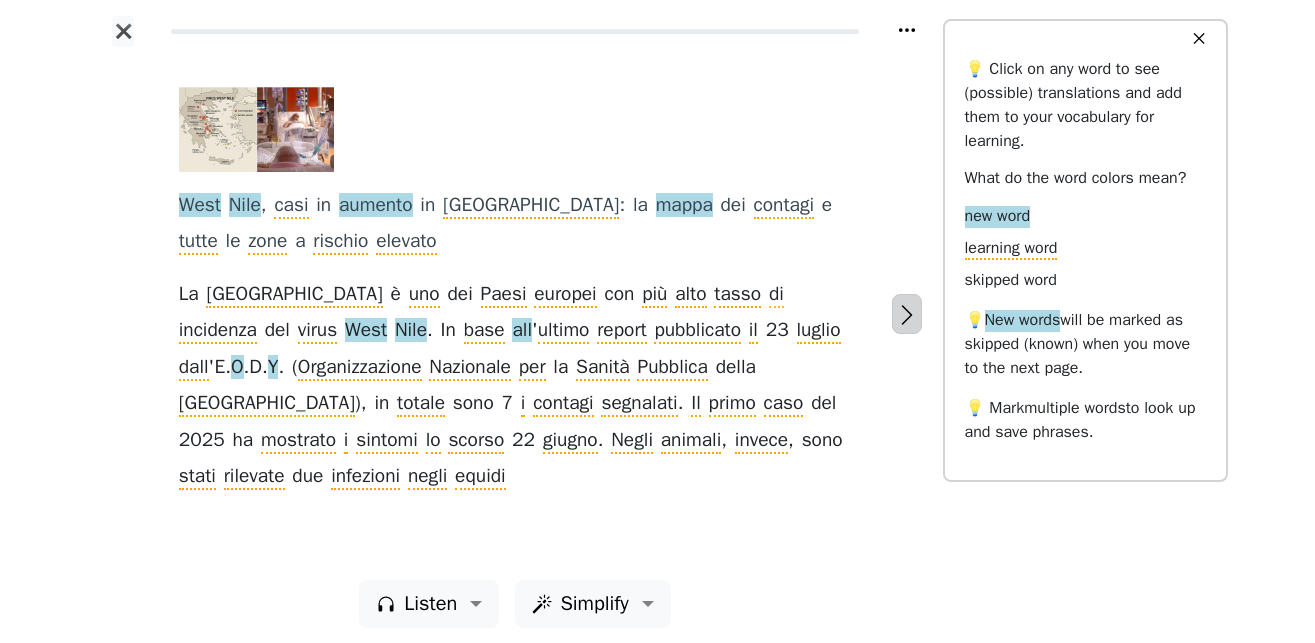 drag, startPoint x: 904, startPoint y: 305, endPoint x: 907, endPoint y: 316, distance: 11.401754 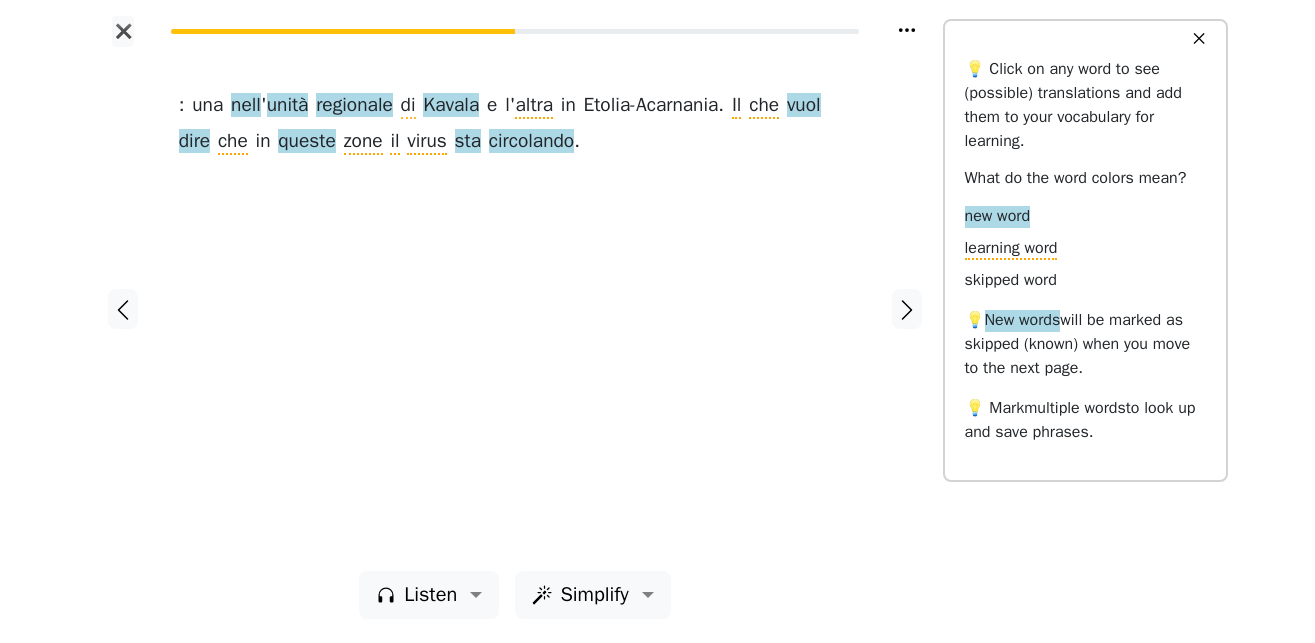 click at bounding box center [123, 309] 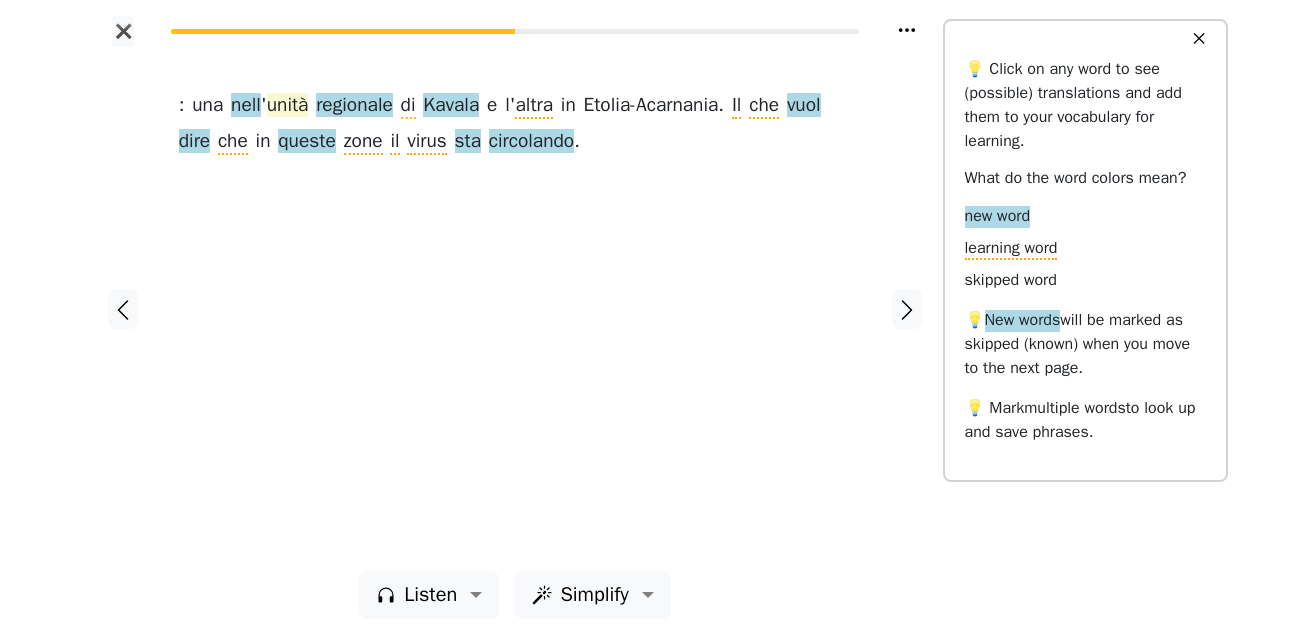 click on "unità" at bounding box center (288, 106) 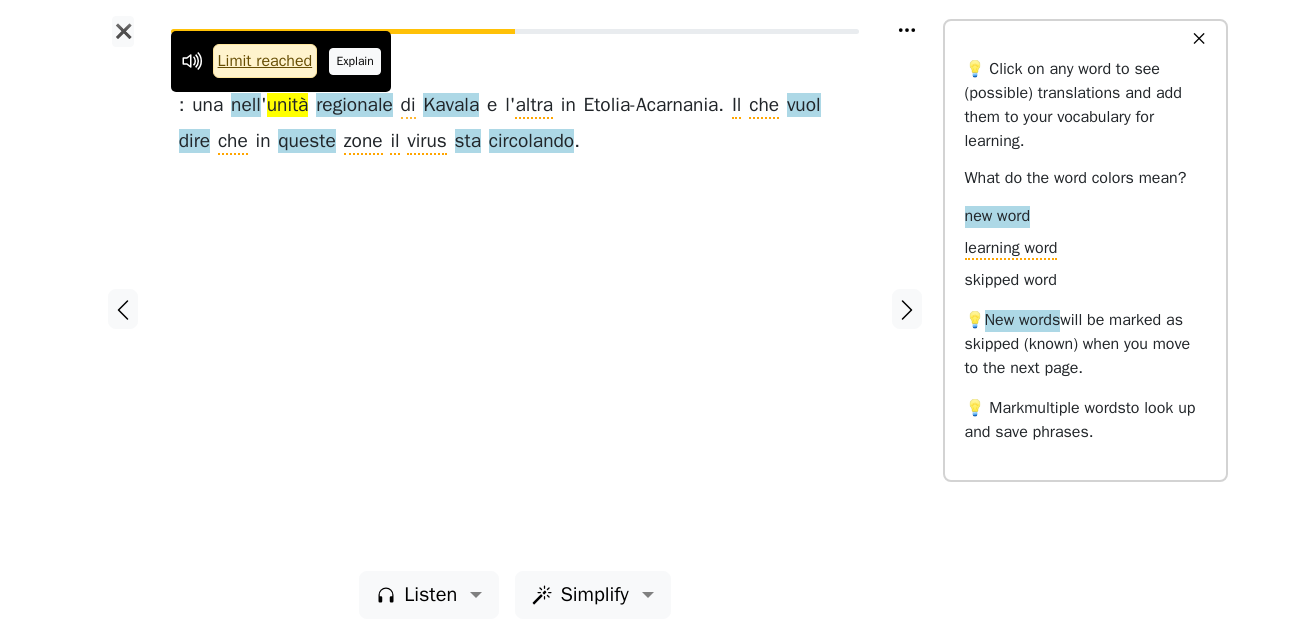 click on "Explain" at bounding box center (355, 61) 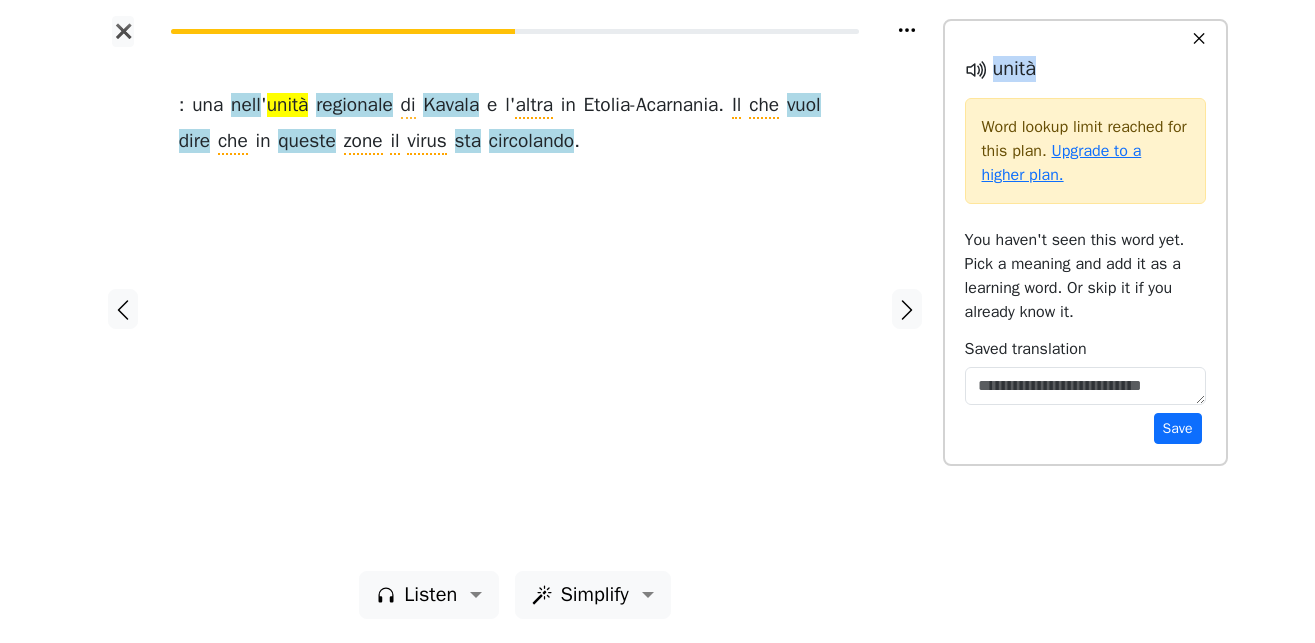 drag, startPoint x: 1053, startPoint y: 71, endPoint x: 994, endPoint y: 69, distance: 59.03389 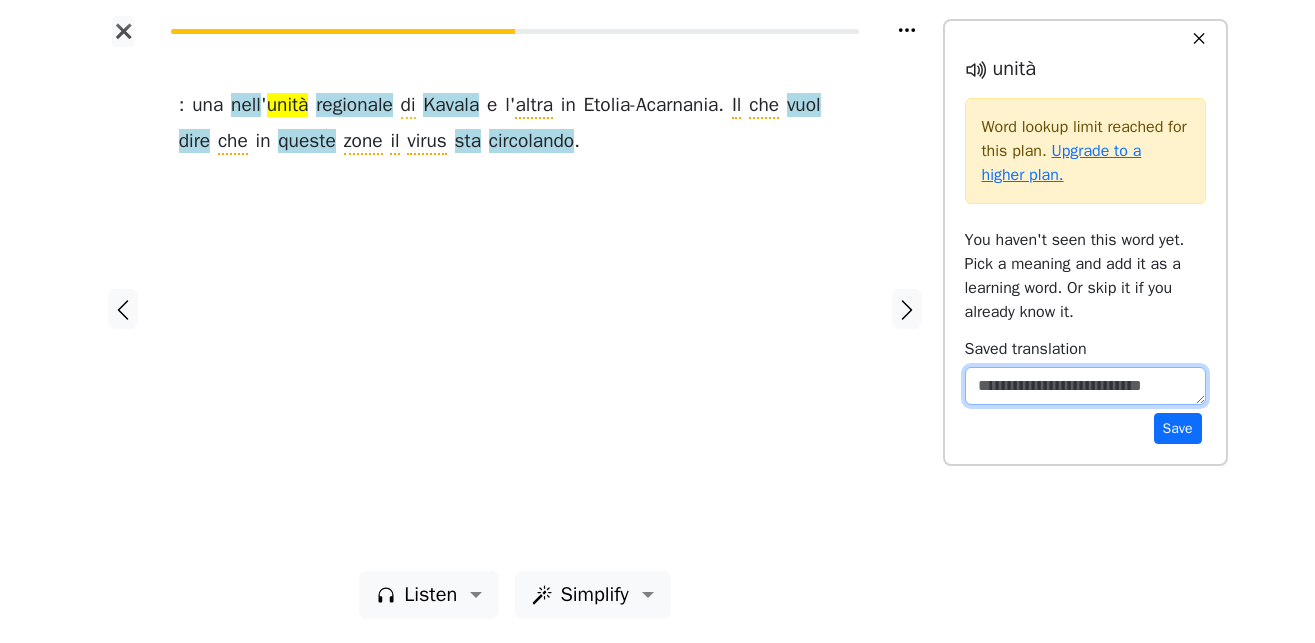 click at bounding box center (1085, 386) 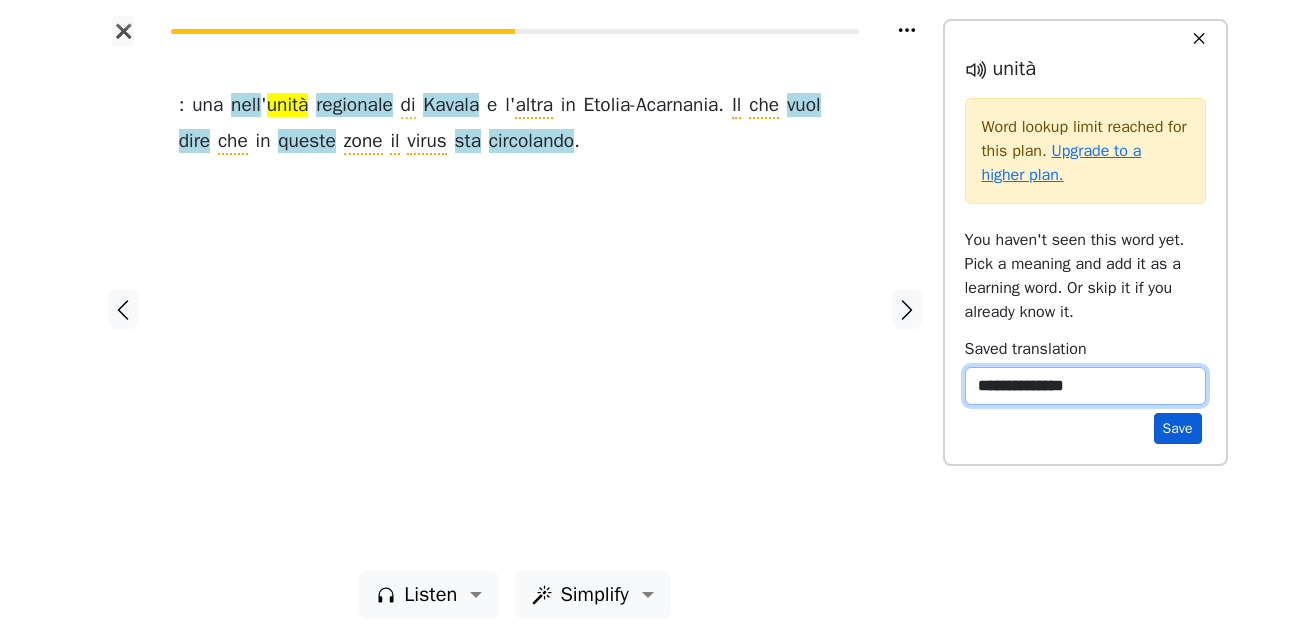 type on "**********" 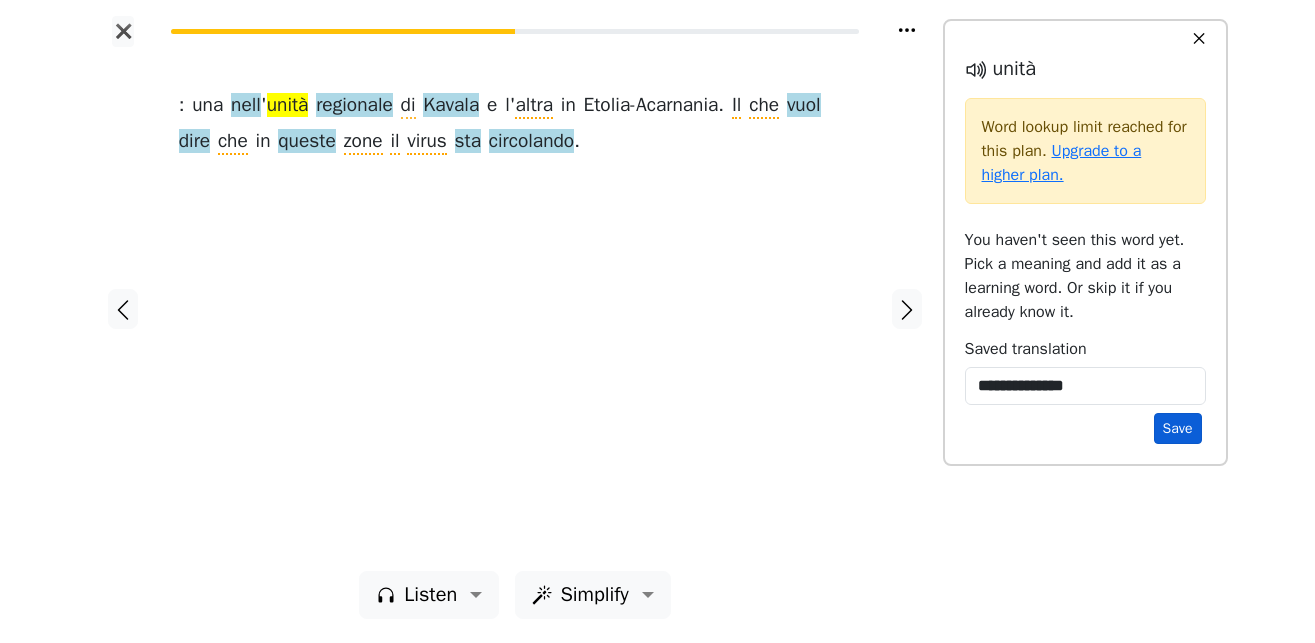 click on "Save" at bounding box center [1178, 428] 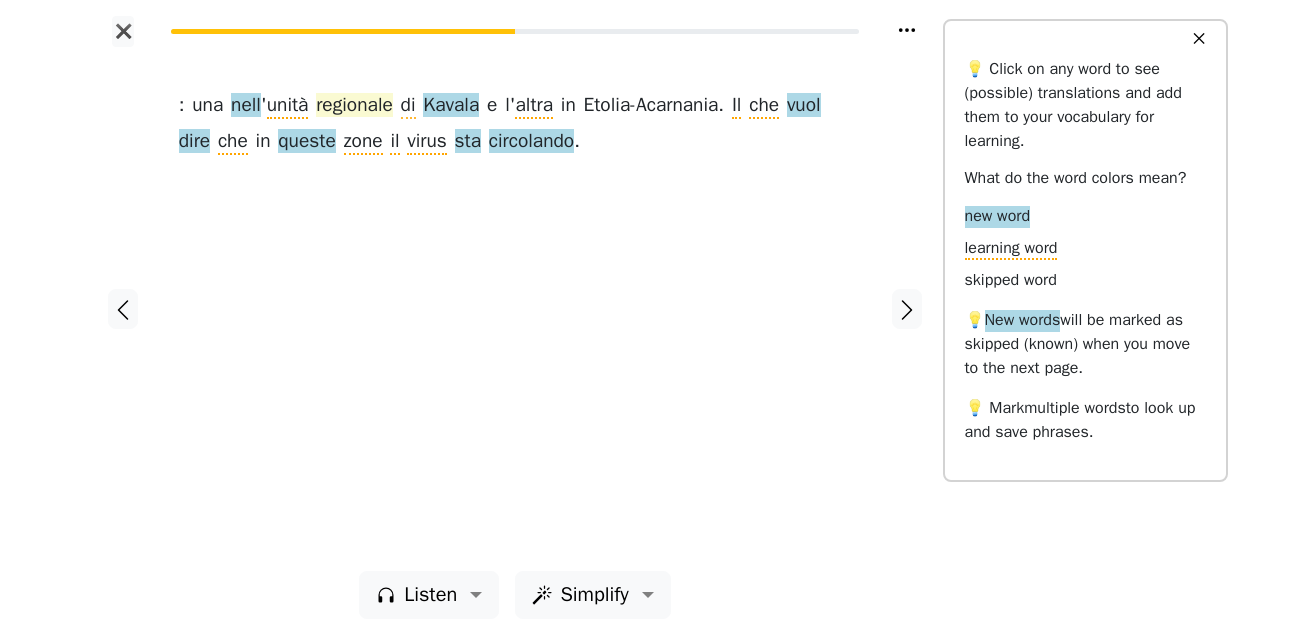 click on "regionale" at bounding box center [354, 106] 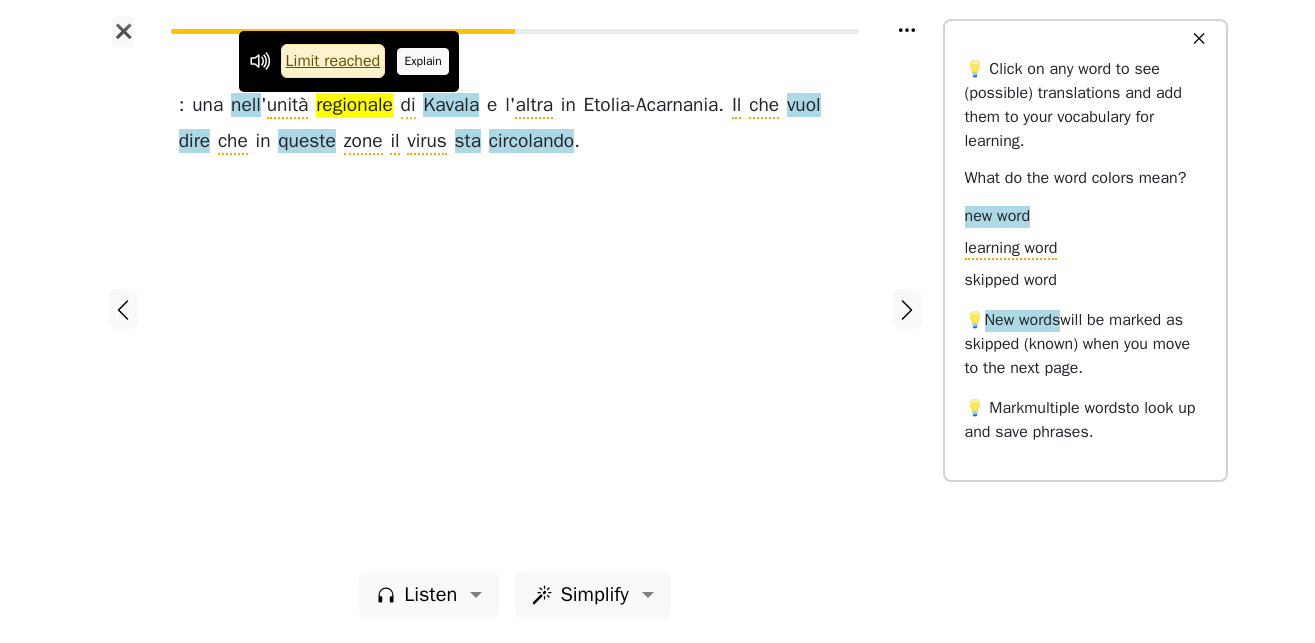 click on "Explain" at bounding box center [423, 61] 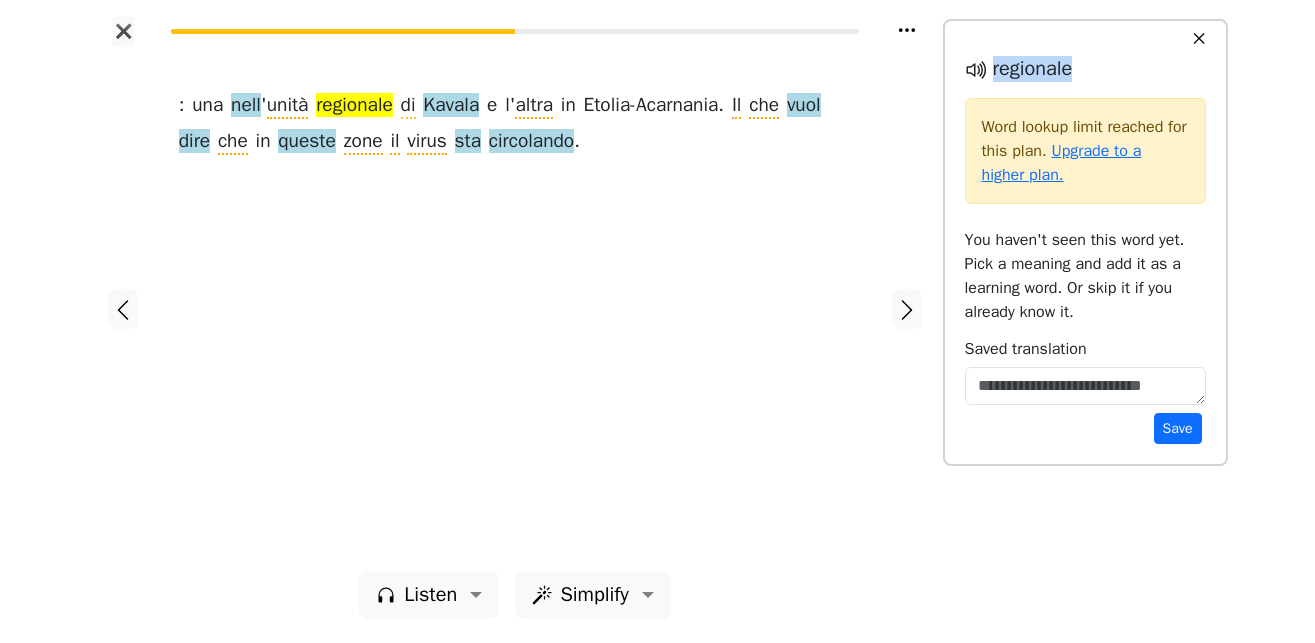 drag, startPoint x: 1076, startPoint y: 76, endPoint x: 991, endPoint y: 76, distance: 85 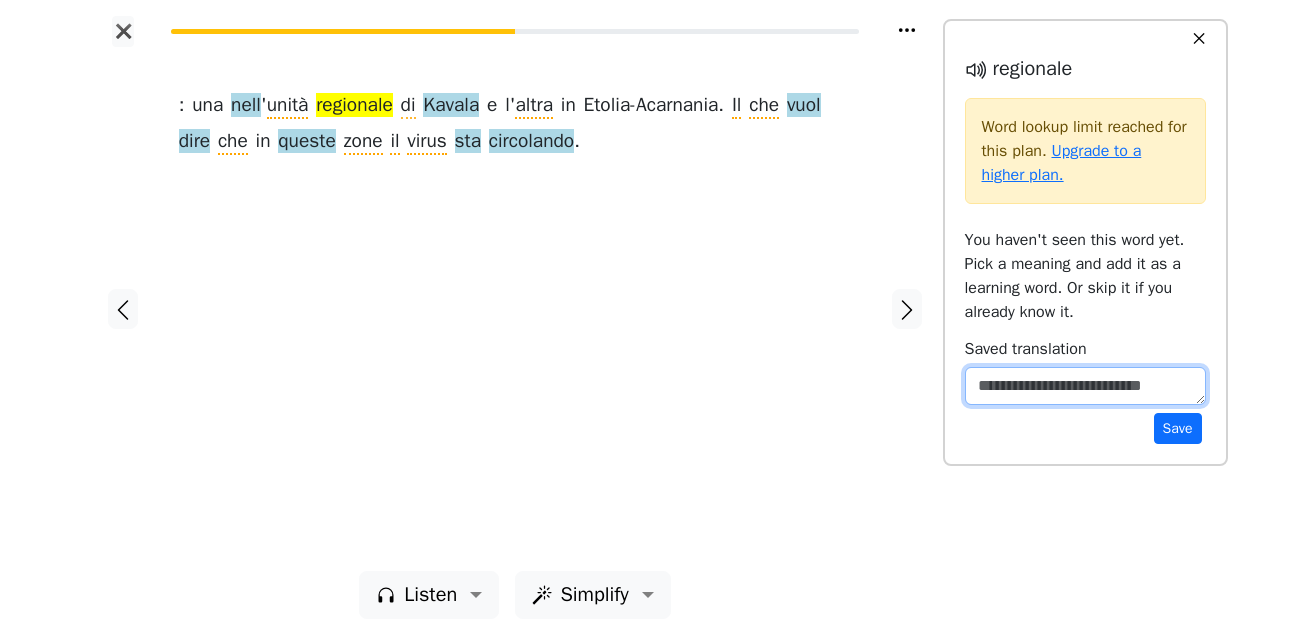 click at bounding box center [1085, 386] 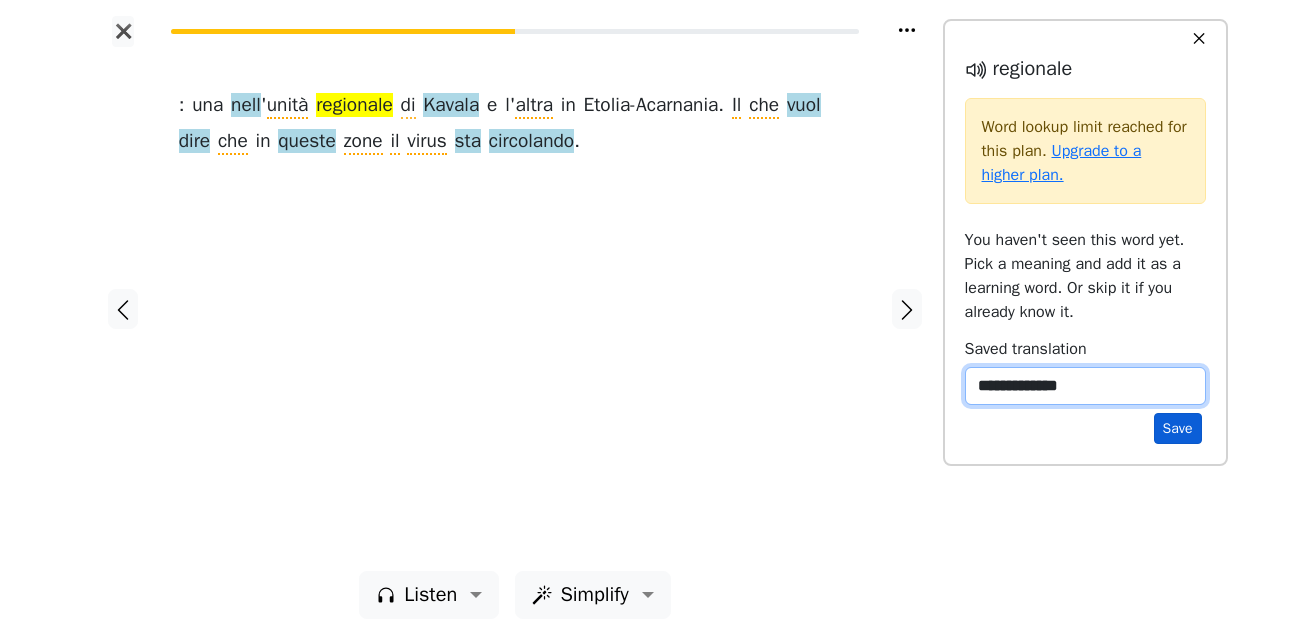 type on "**********" 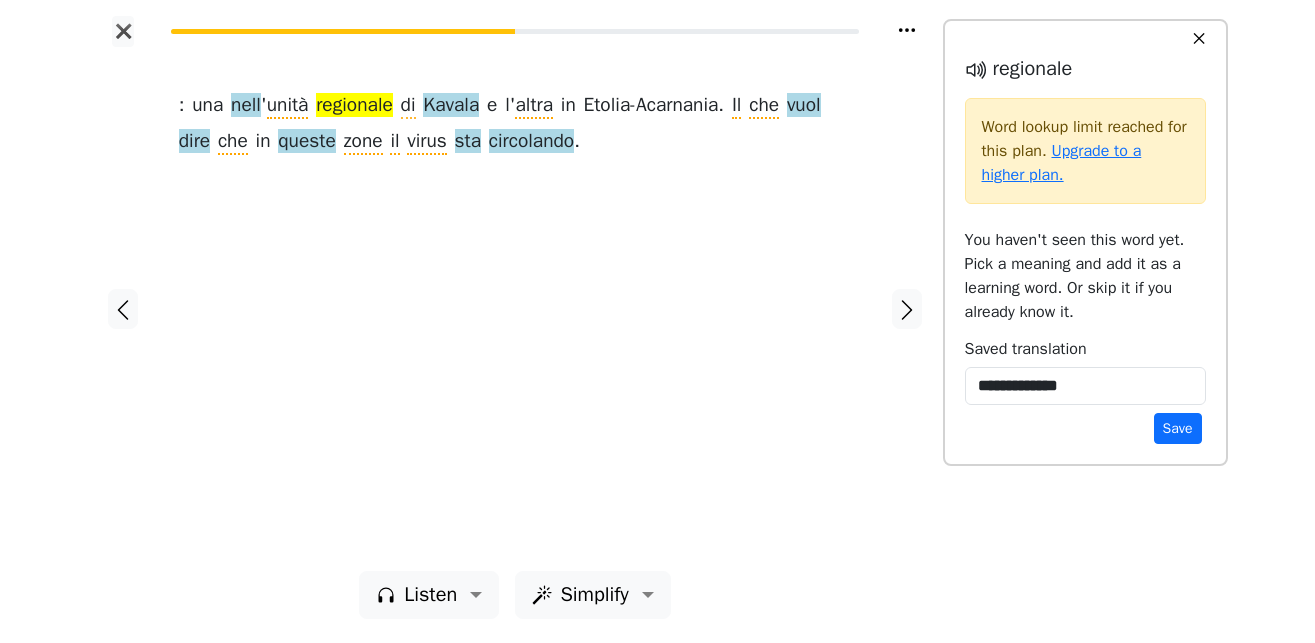 drag, startPoint x: 1171, startPoint y: 418, endPoint x: 1143, endPoint y: 438, distance: 34.4093 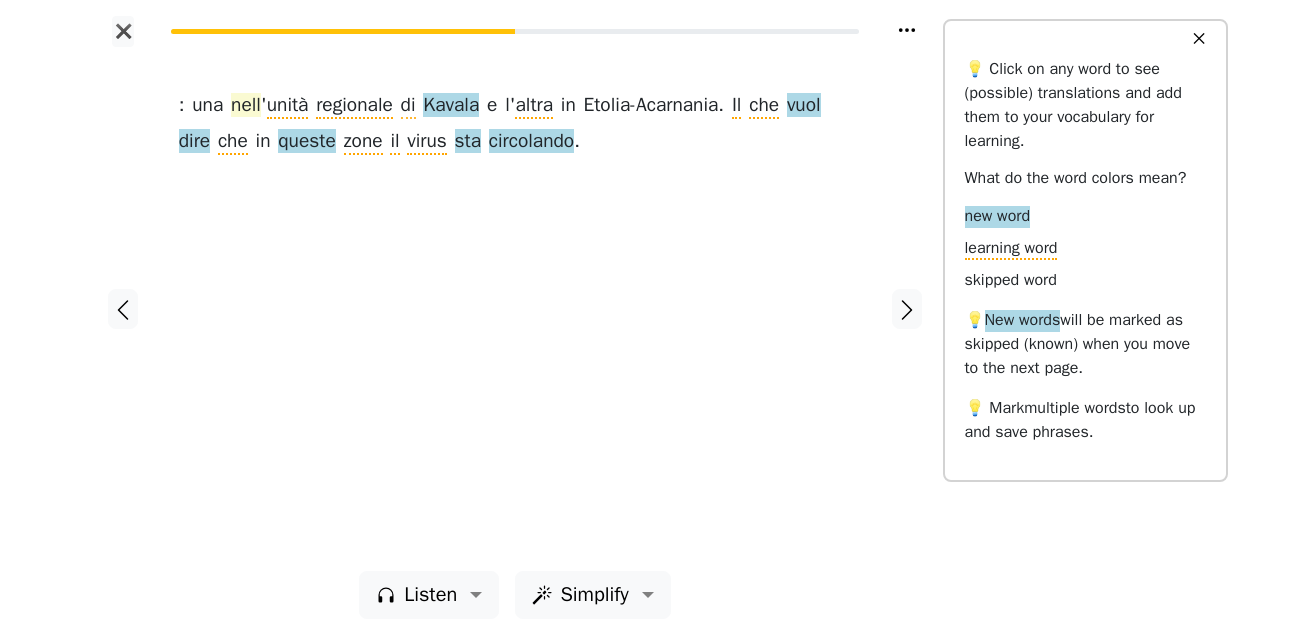 click on "nell" at bounding box center [246, 106] 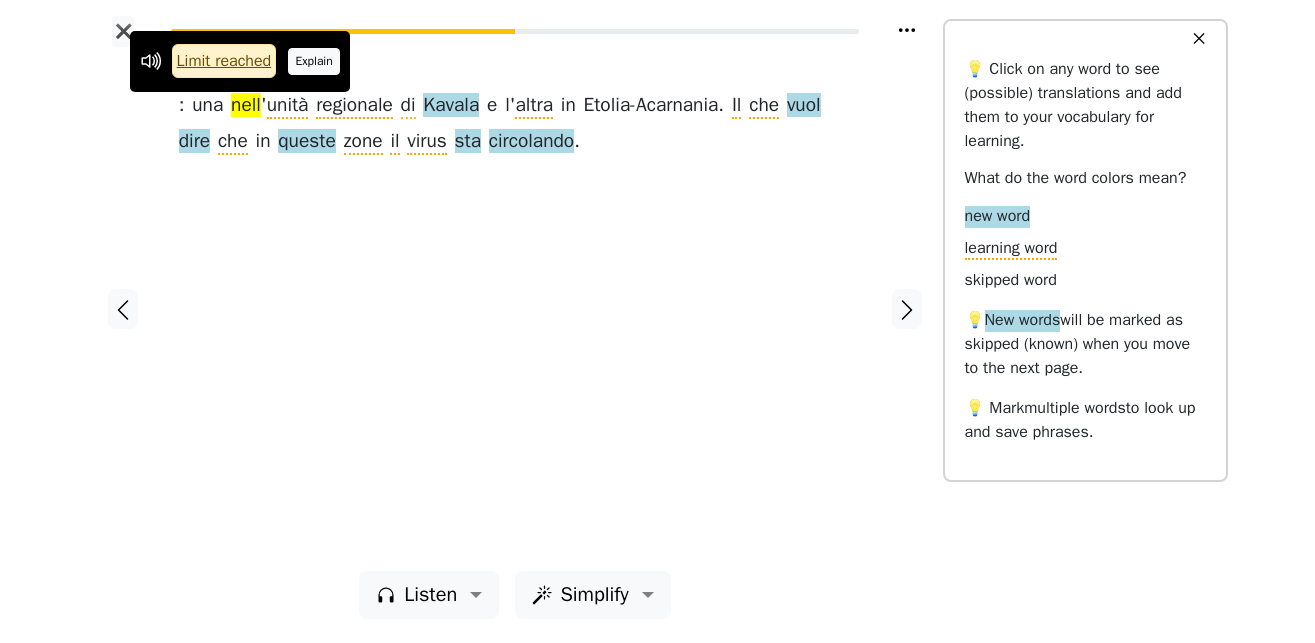 click on "Explain" at bounding box center [314, 61] 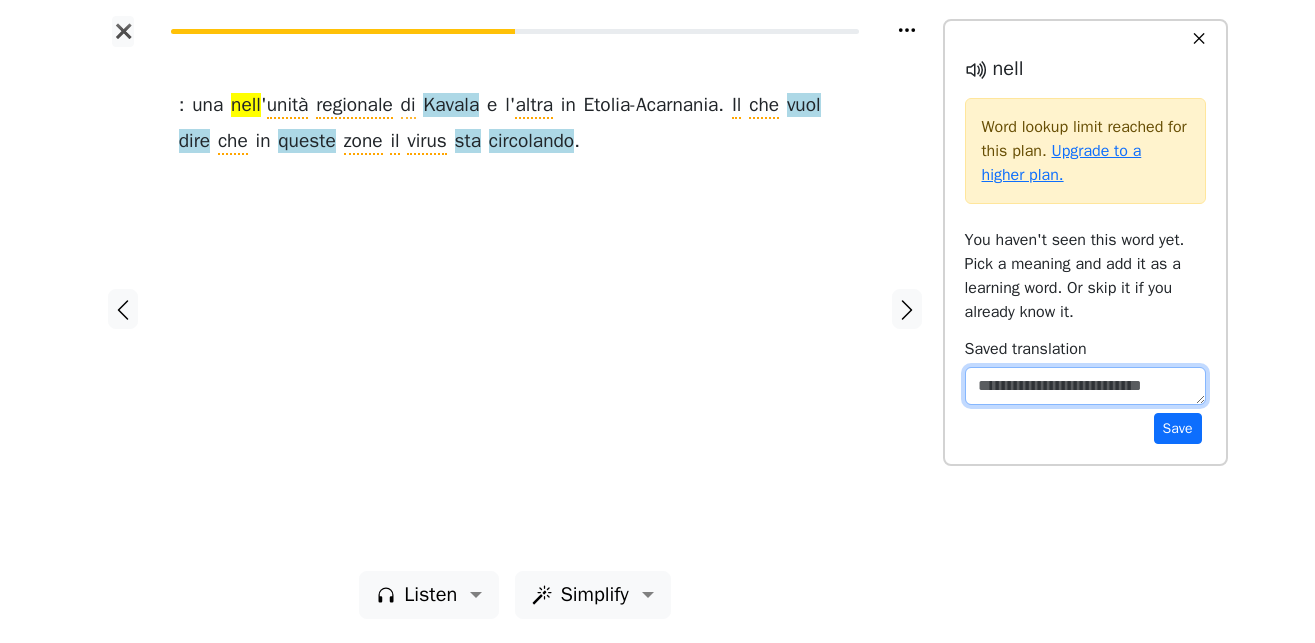click at bounding box center [1085, 386] 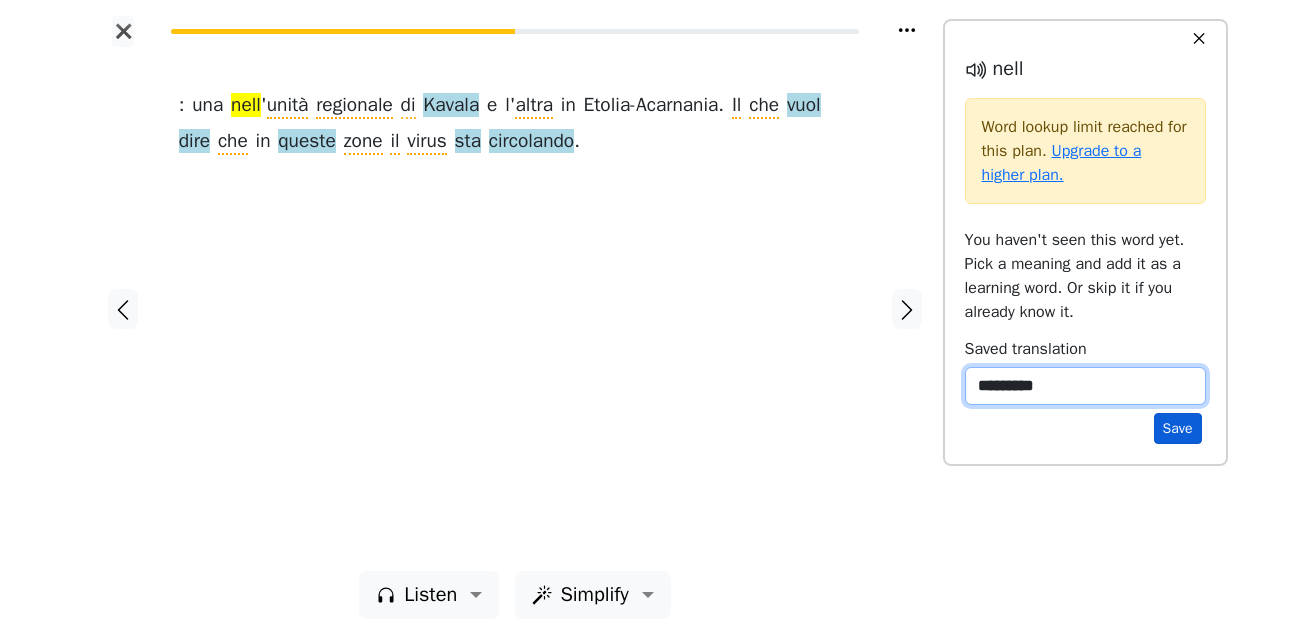type on "*********" 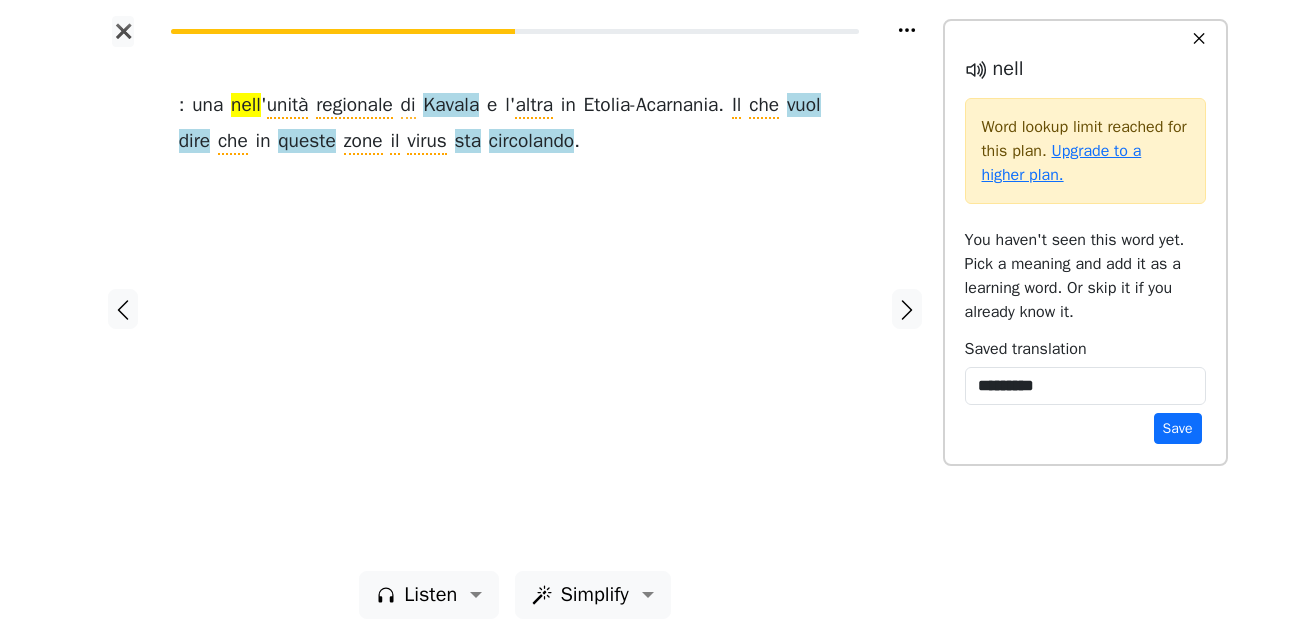 click on "Save" at bounding box center (1178, 428) 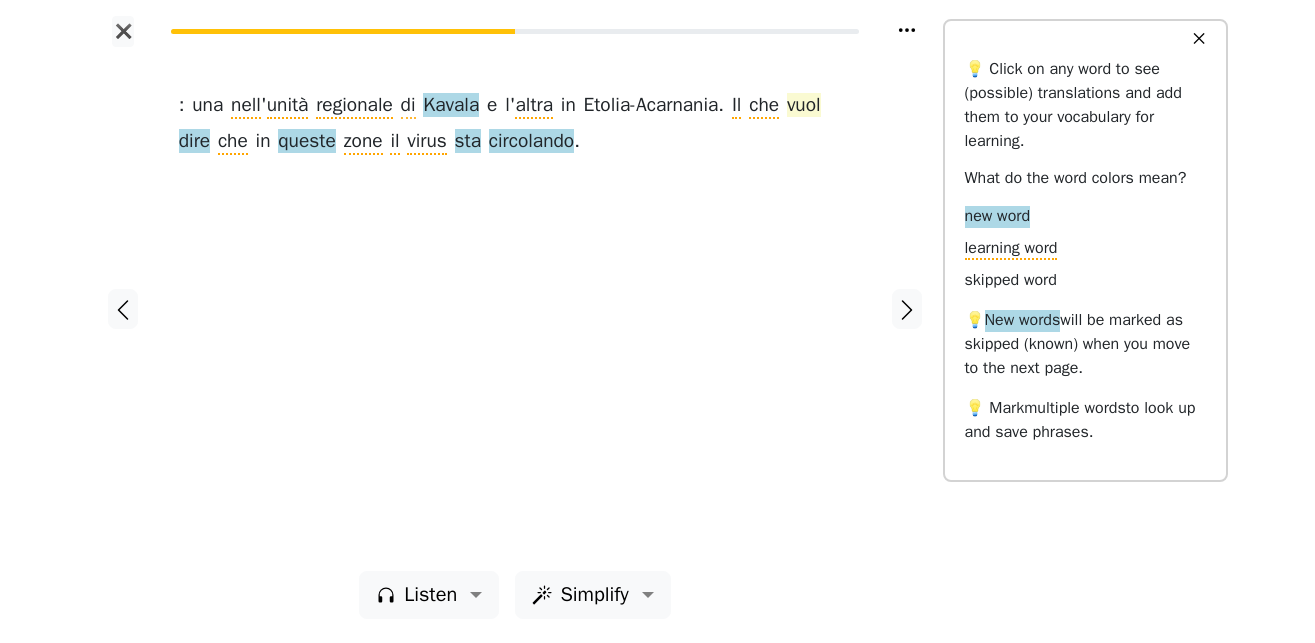 click on "vuol" at bounding box center [804, 106] 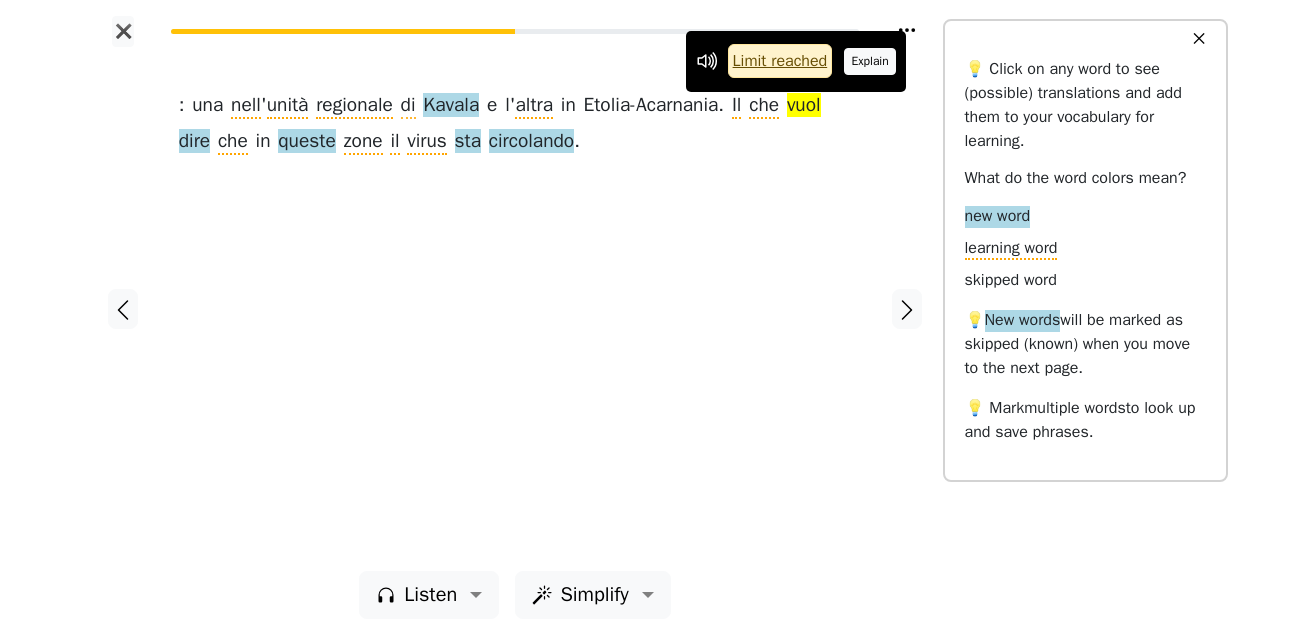 click on "Explain" at bounding box center [870, 61] 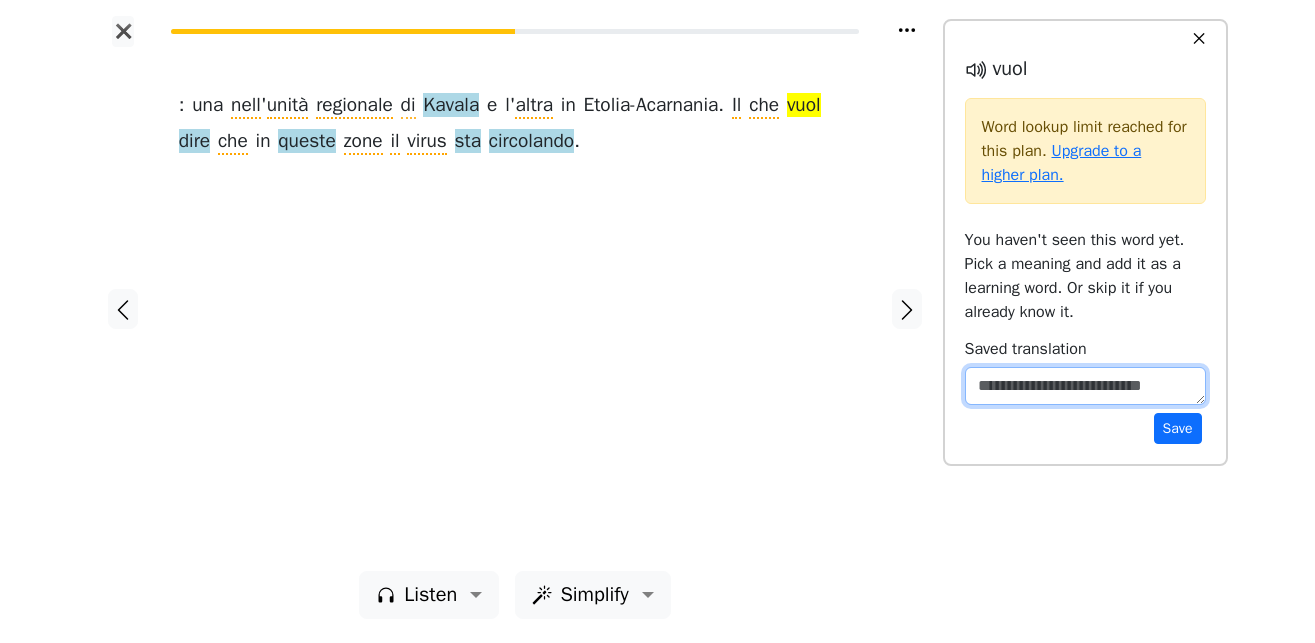 click at bounding box center (1085, 386) 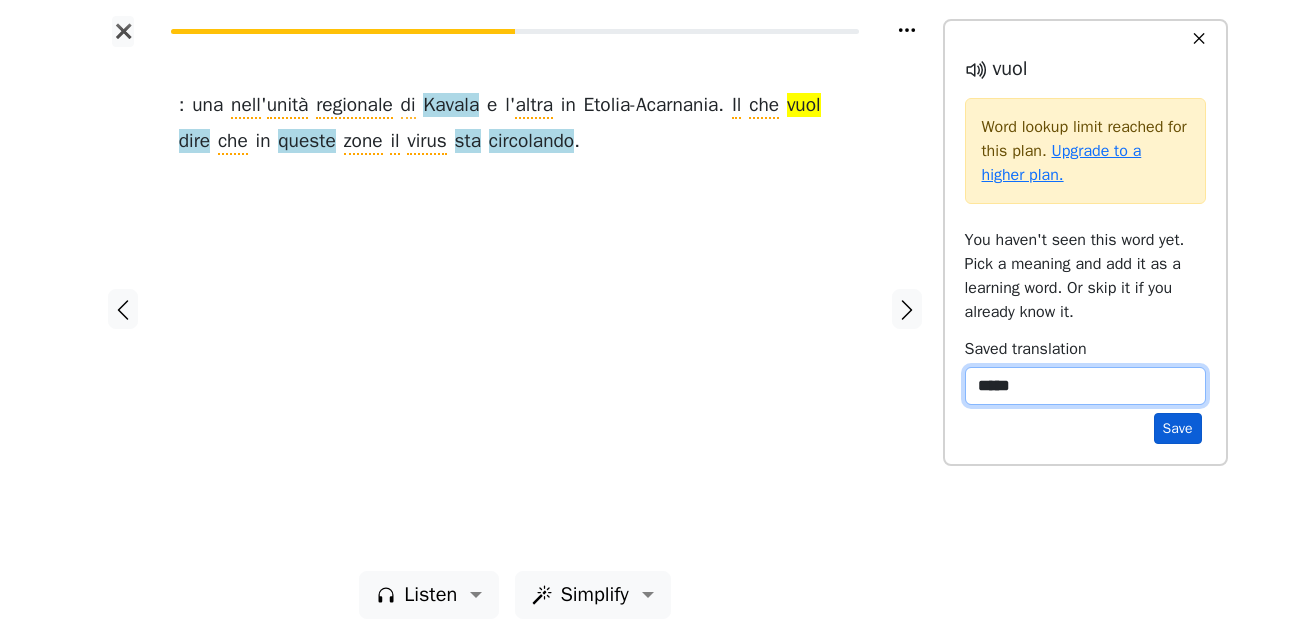type on "*****" 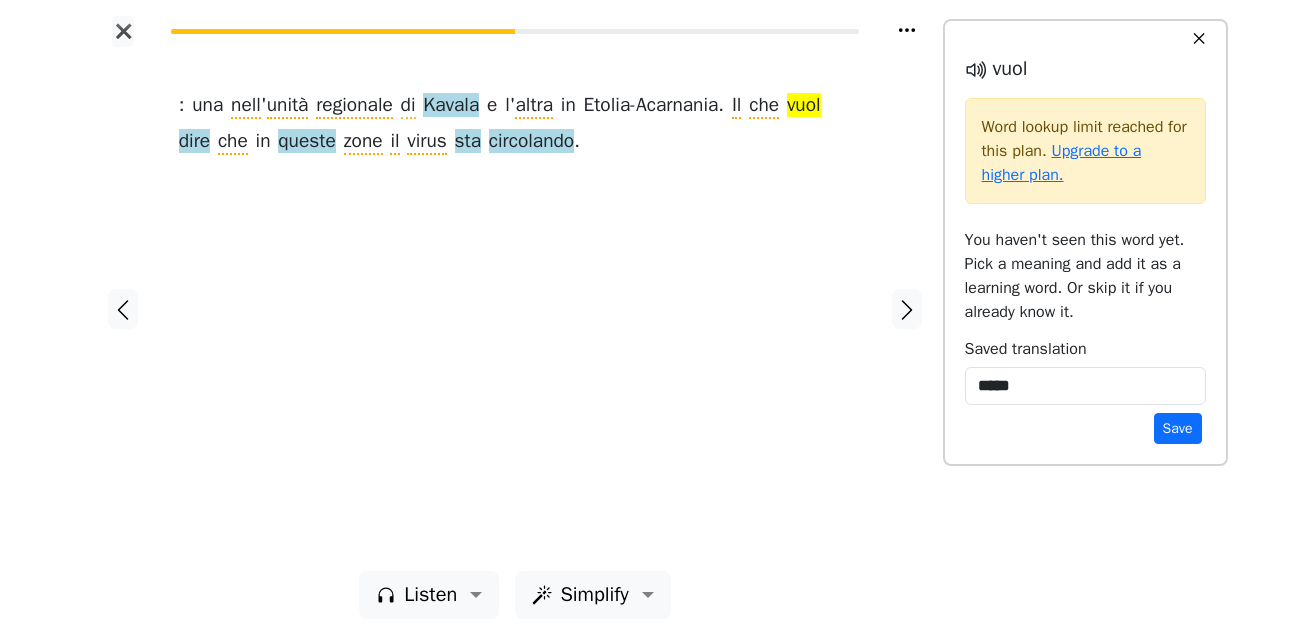 drag, startPoint x: 1185, startPoint y: 437, endPoint x: 1051, endPoint y: 432, distance: 134.09325 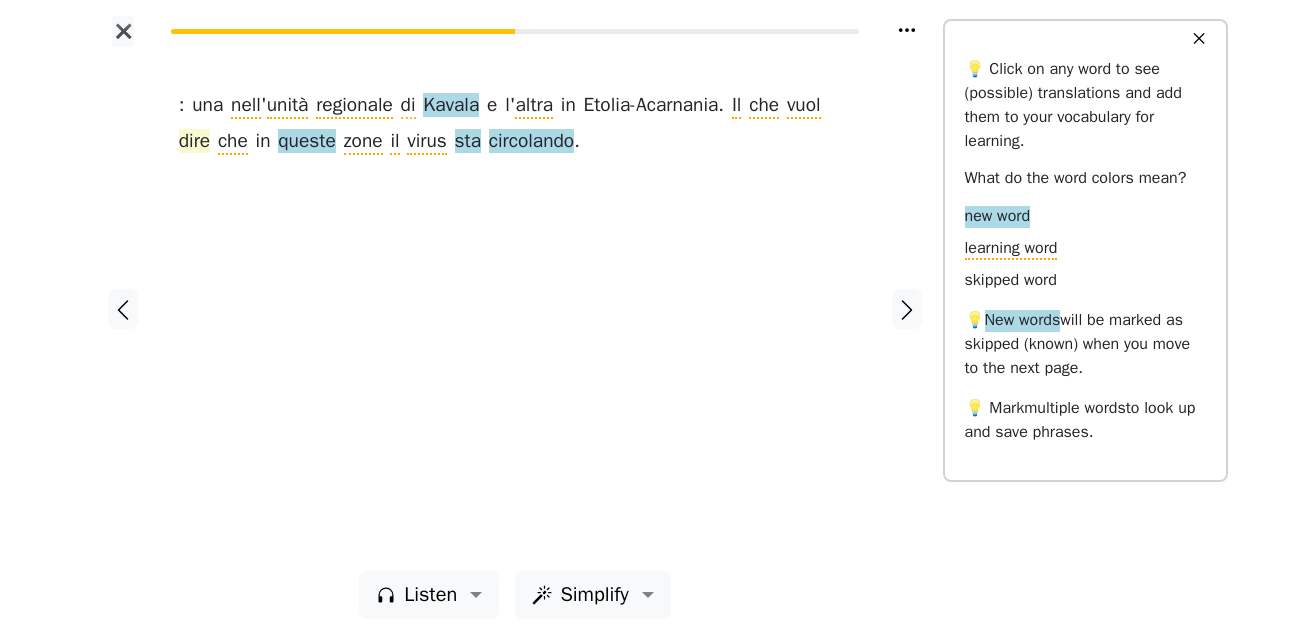 click on "dire" at bounding box center (194, 142) 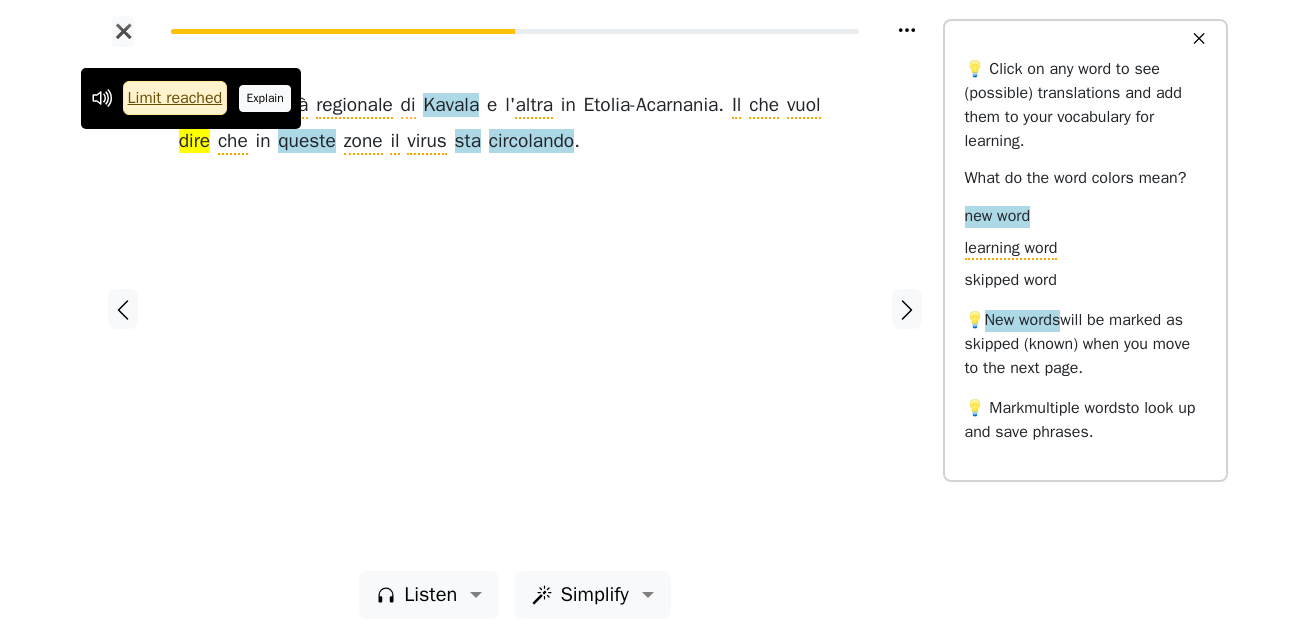 click on "Explain" at bounding box center [265, 98] 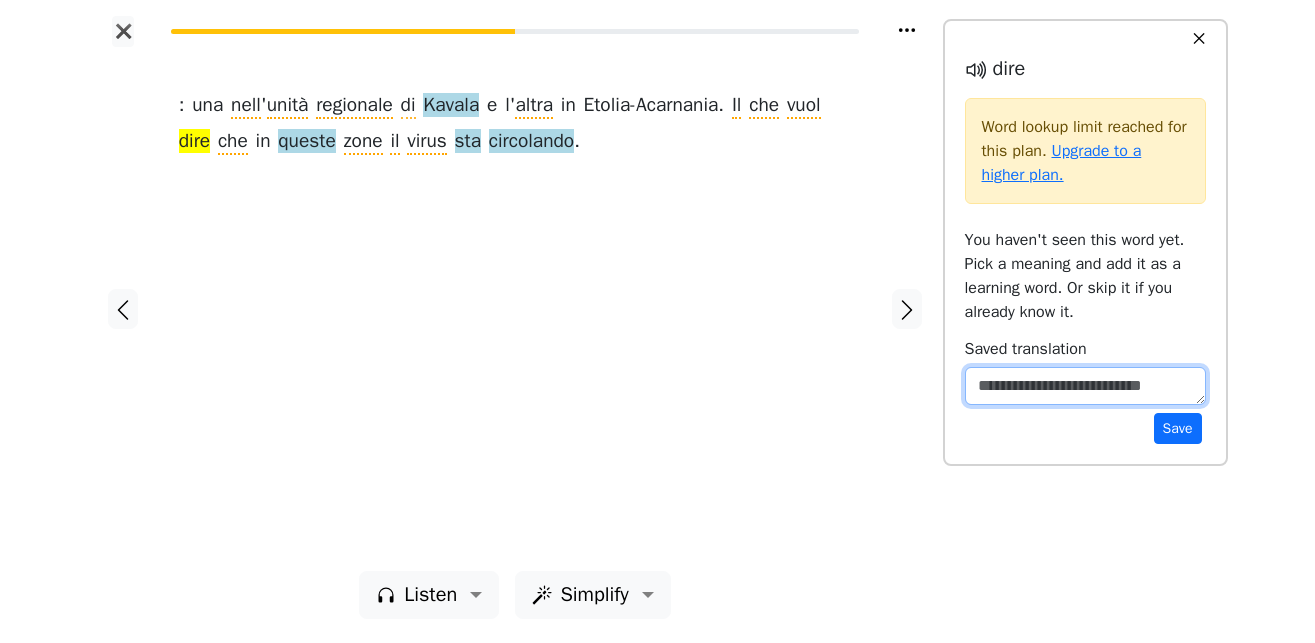click at bounding box center (1085, 386) 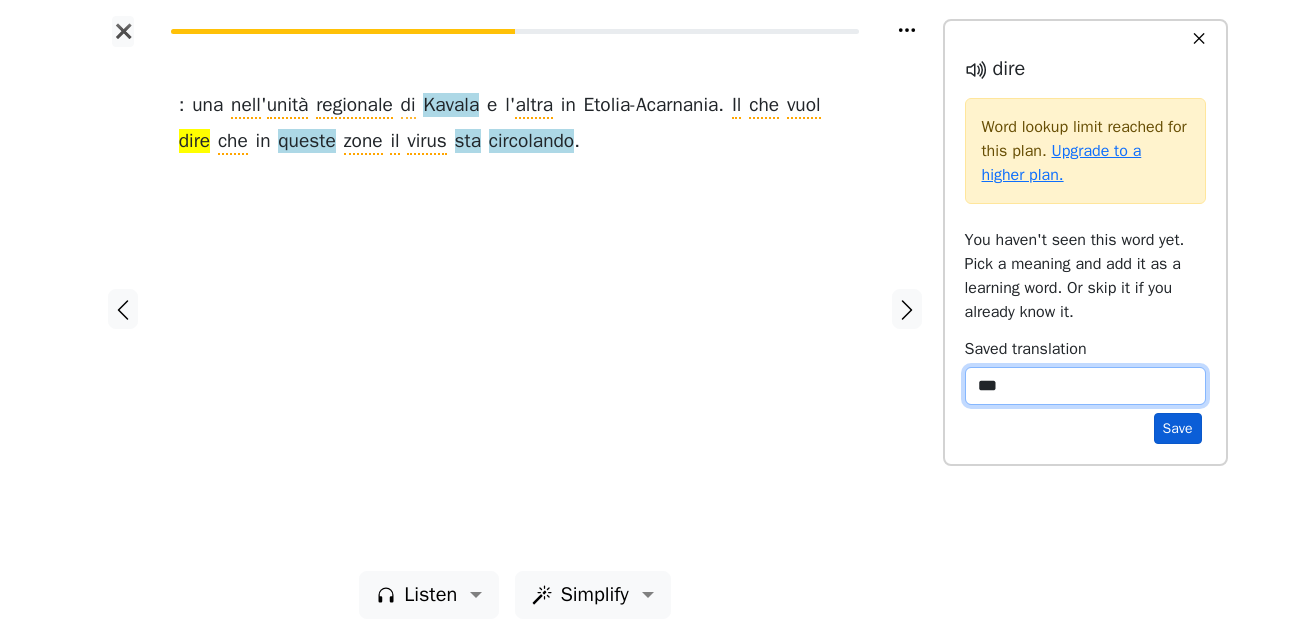type on "***" 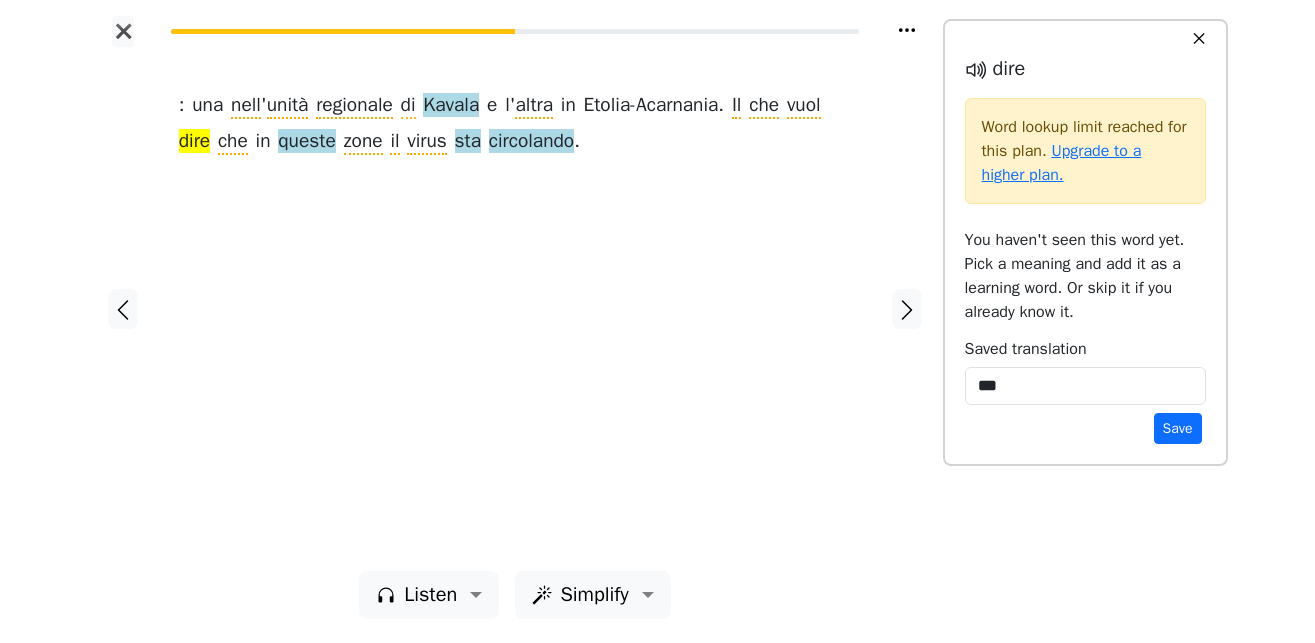 click on "Save" at bounding box center (1178, 428) 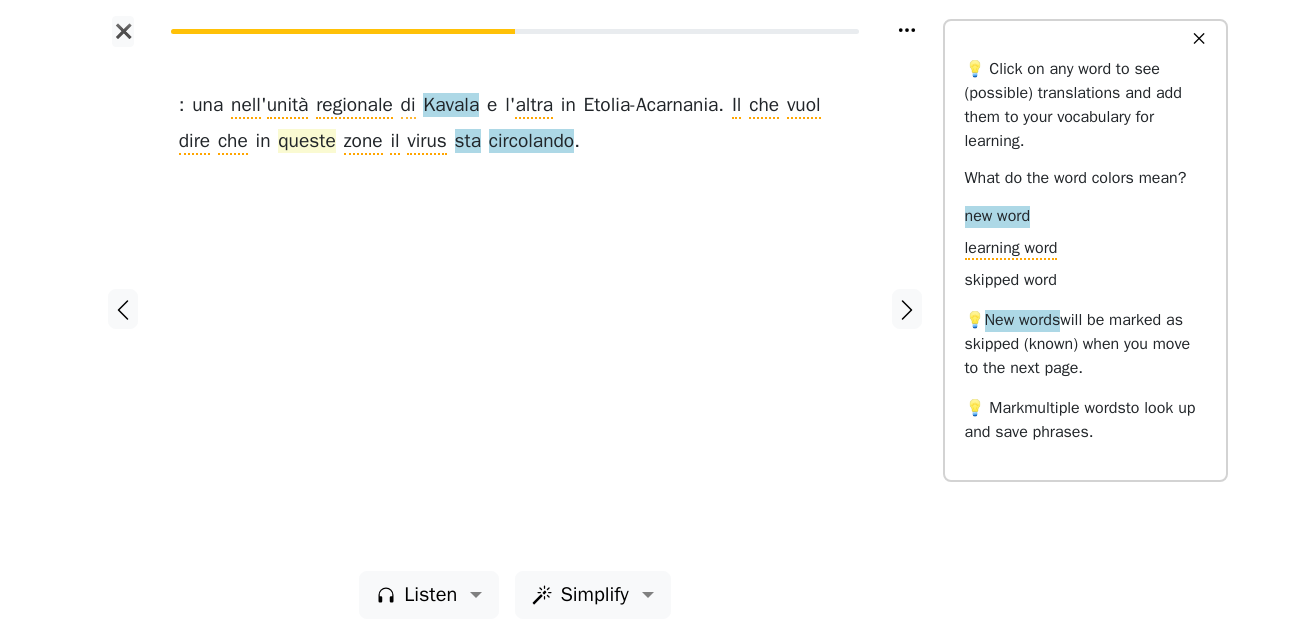 click on "queste" at bounding box center [306, 142] 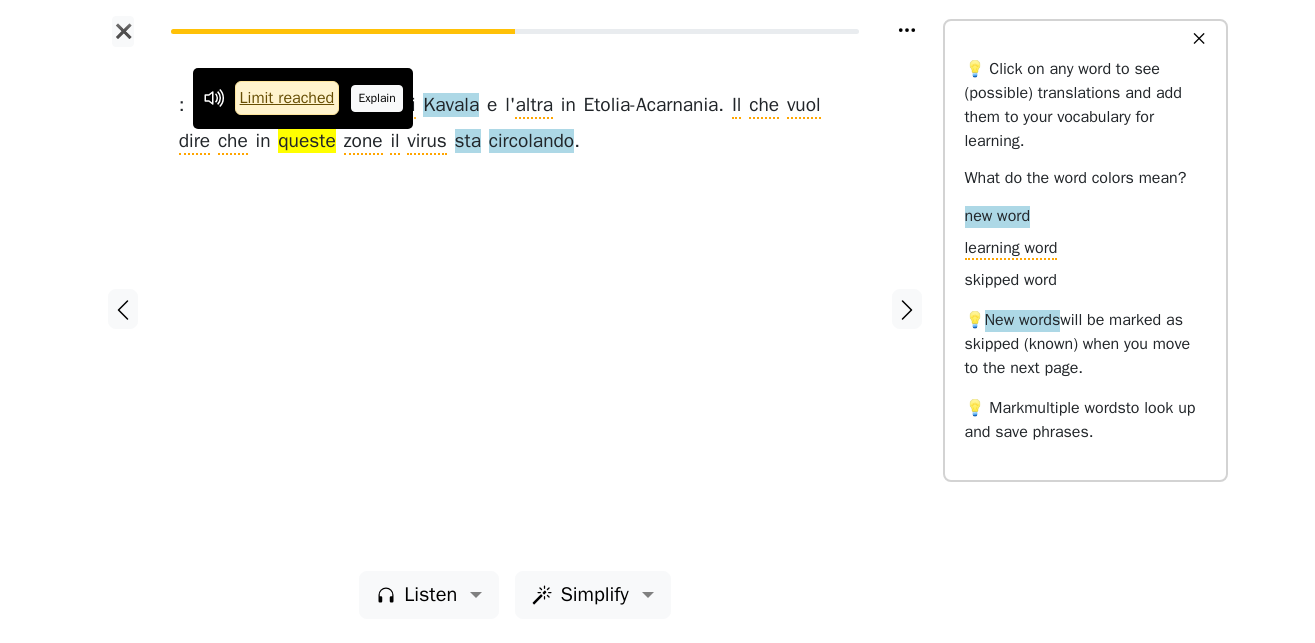 click on "Explain" at bounding box center [377, 98] 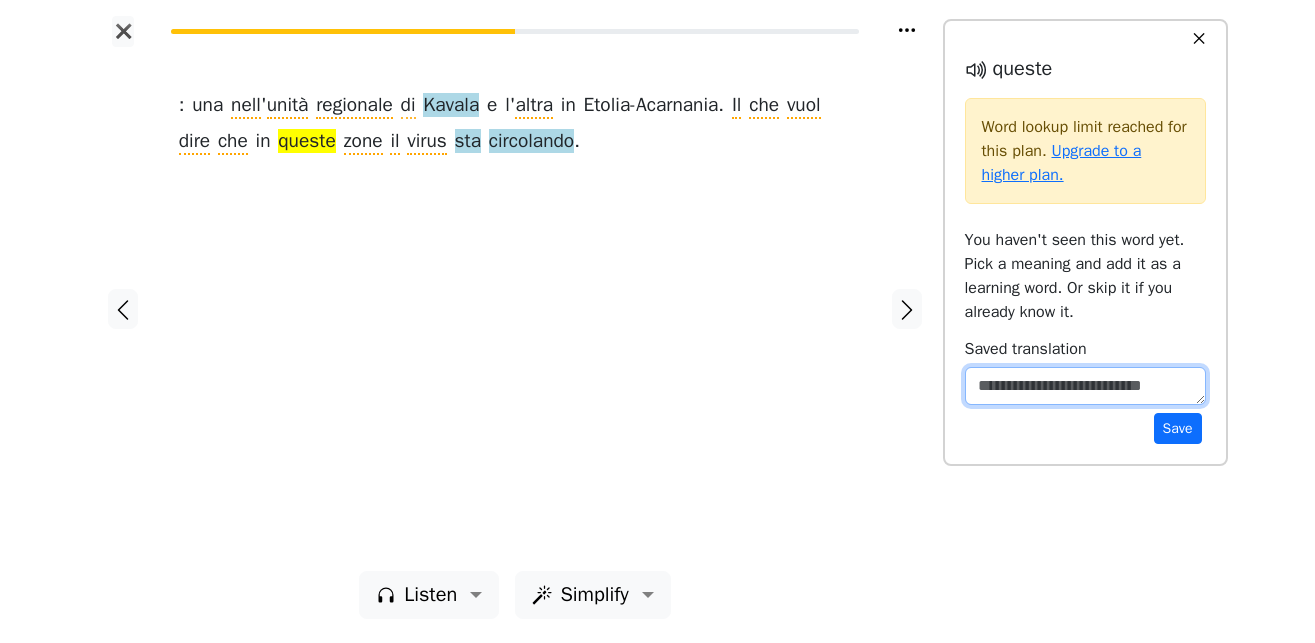 click at bounding box center (1085, 386) 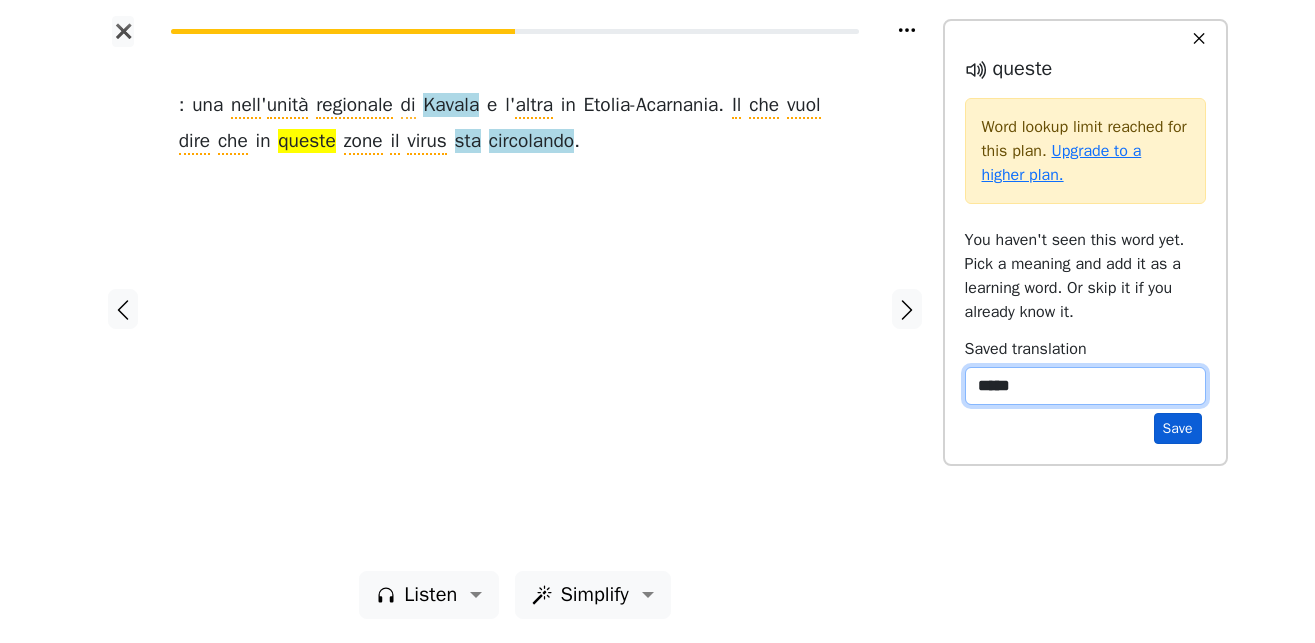 type on "*****" 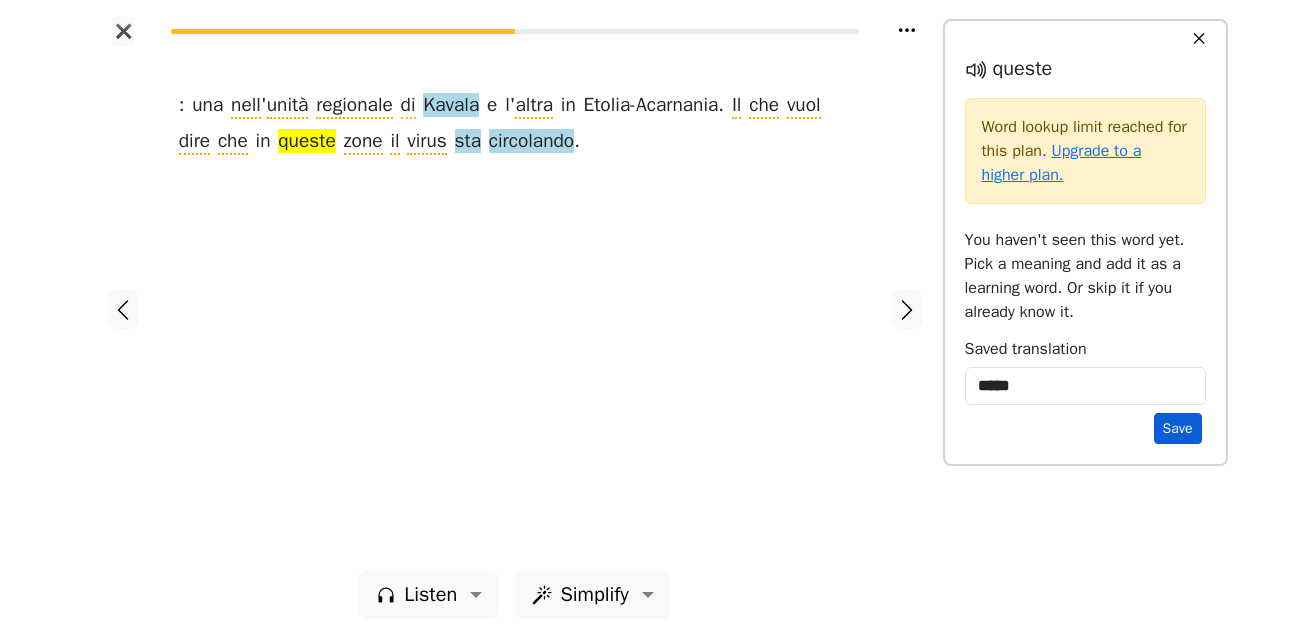 click on "Save" at bounding box center [1178, 428] 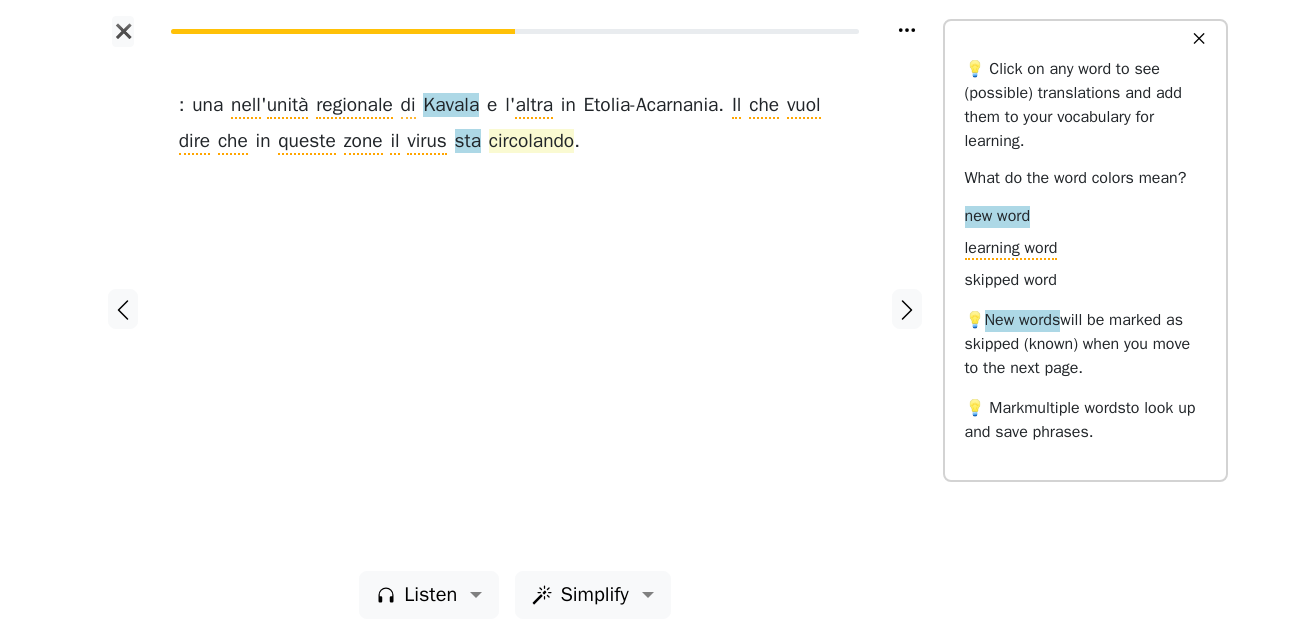 click on "circolando" at bounding box center (531, 142) 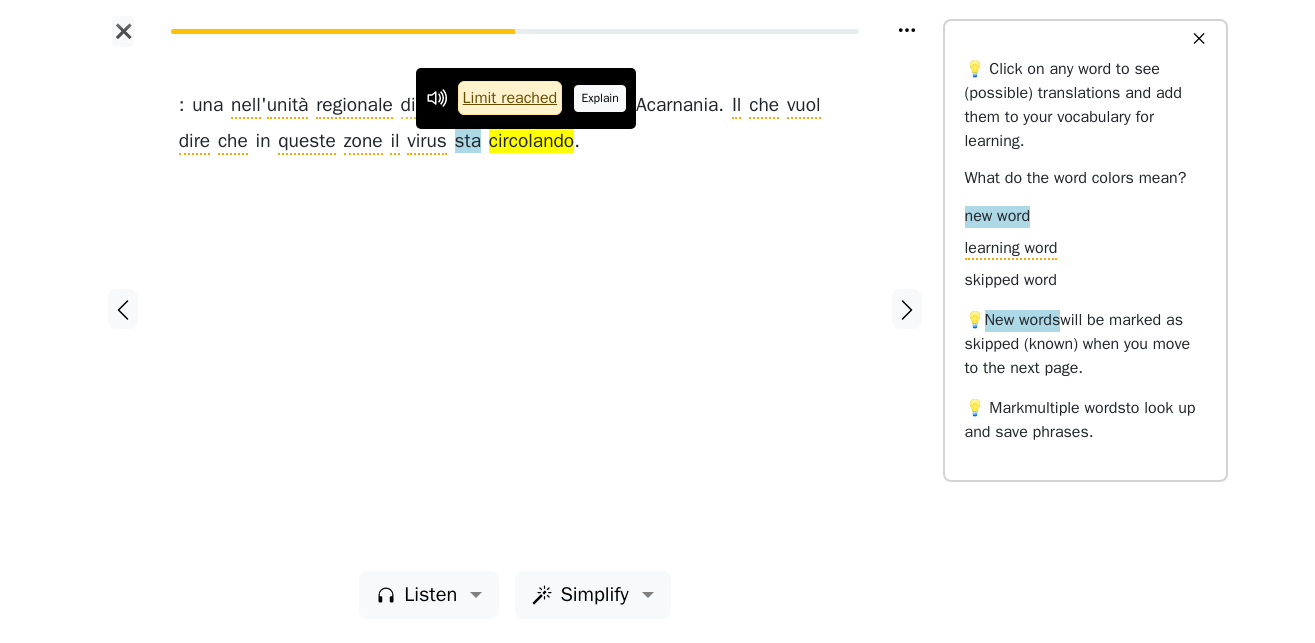 click on "Explain" at bounding box center [600, 98] 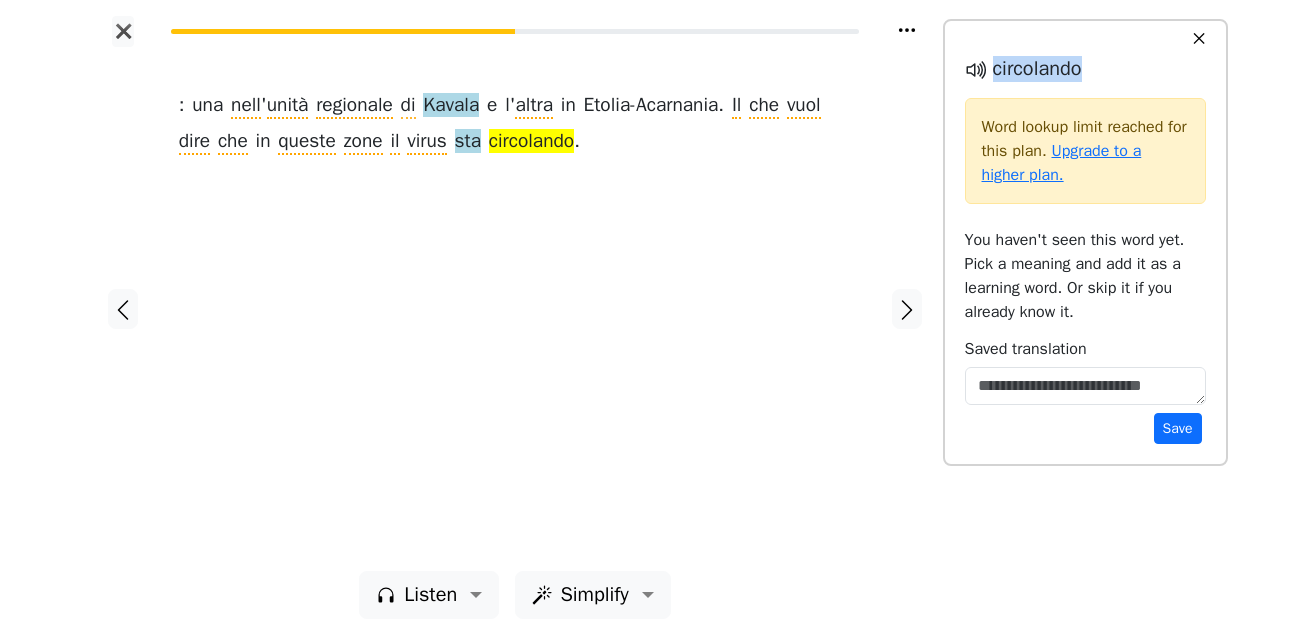 drag, startPoint x: 1028, startPoint y: 70, endPoint x: 995, endPoint y: 71, distance: 33.01515 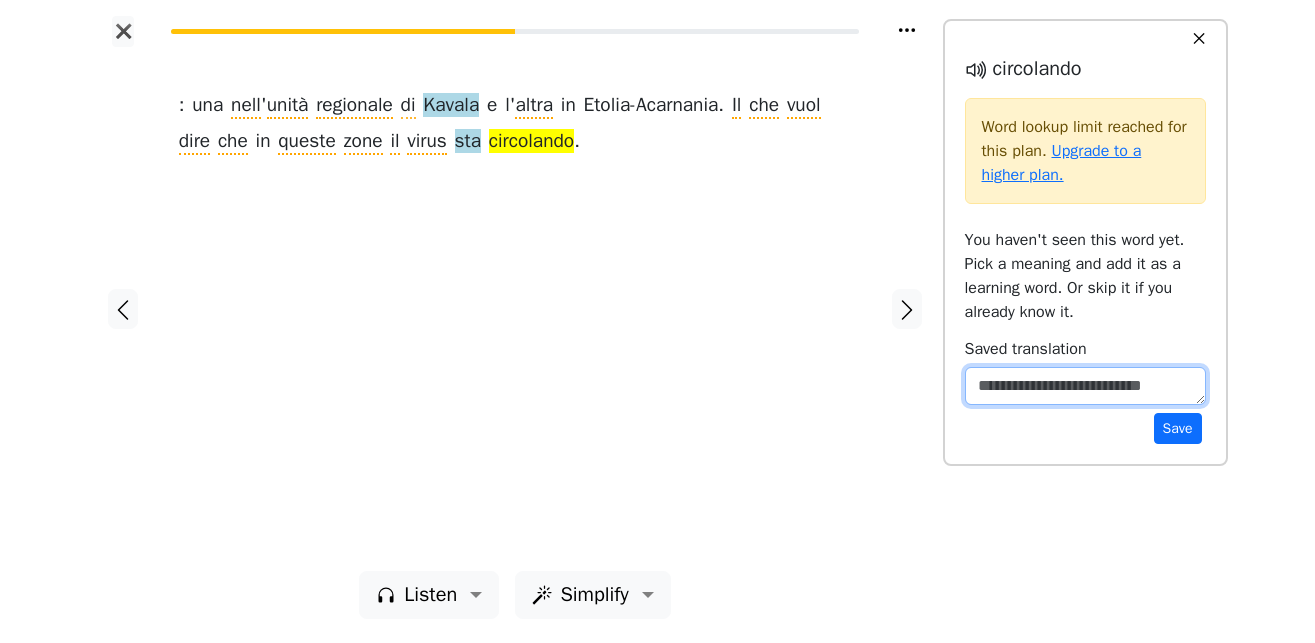 click at bounding box center [1085, 386] 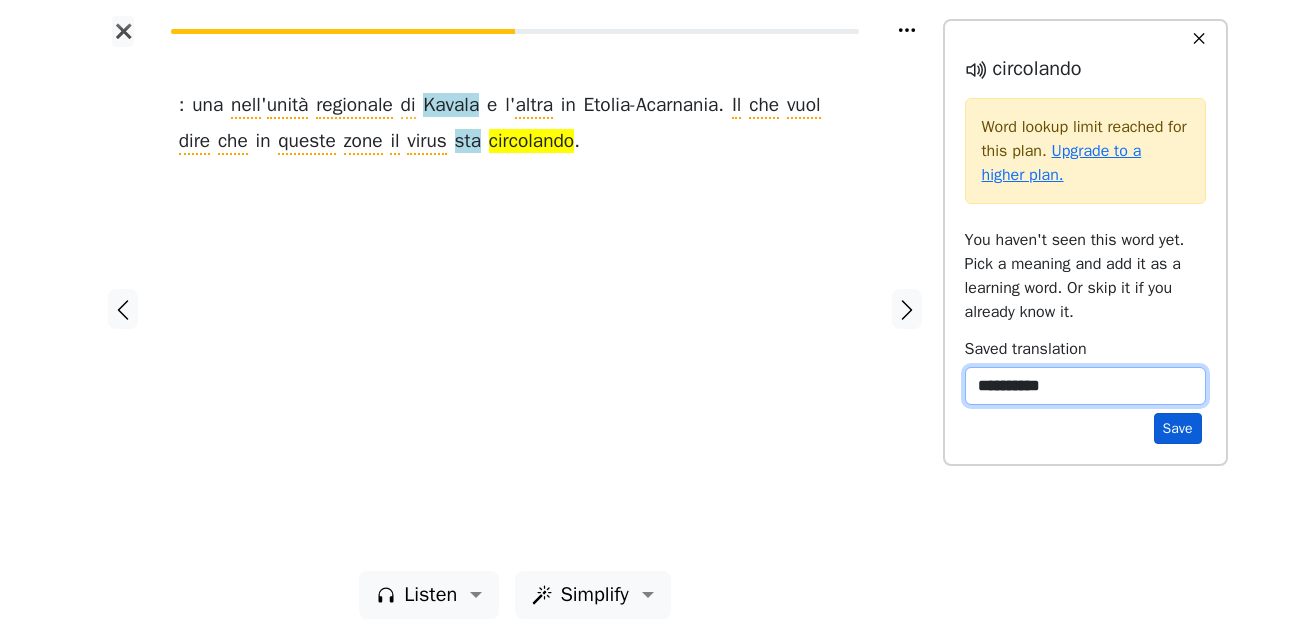 type on "**********" 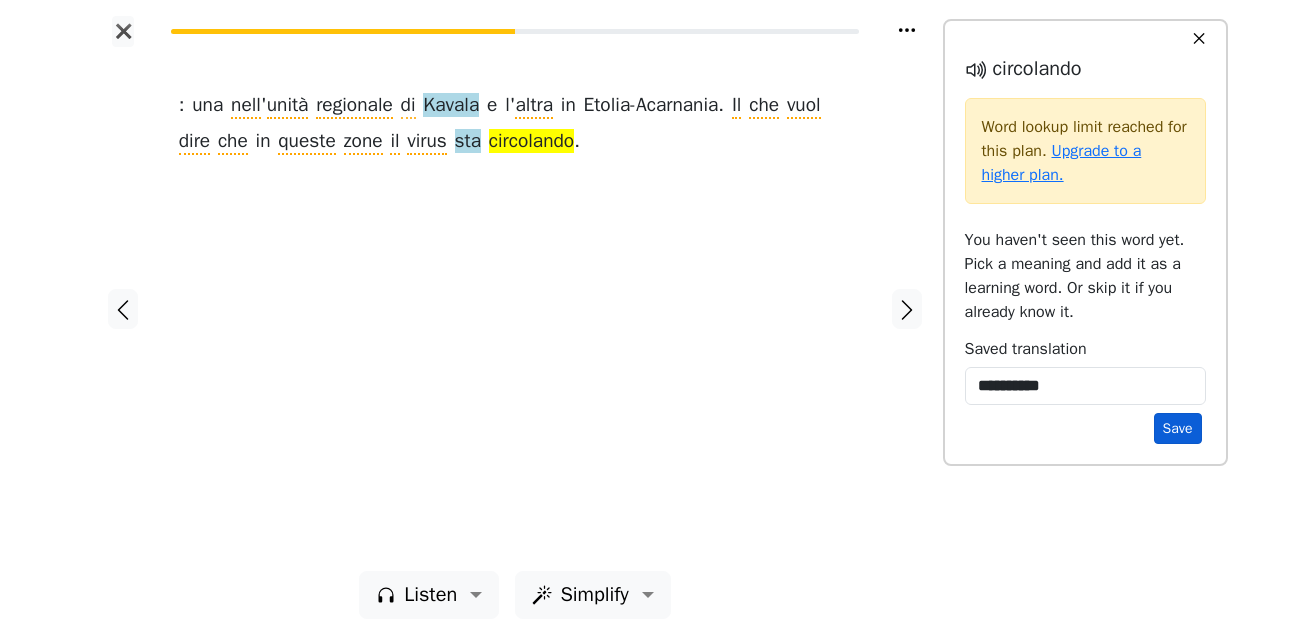 click on "Save" at bounding box center (1178, 428) 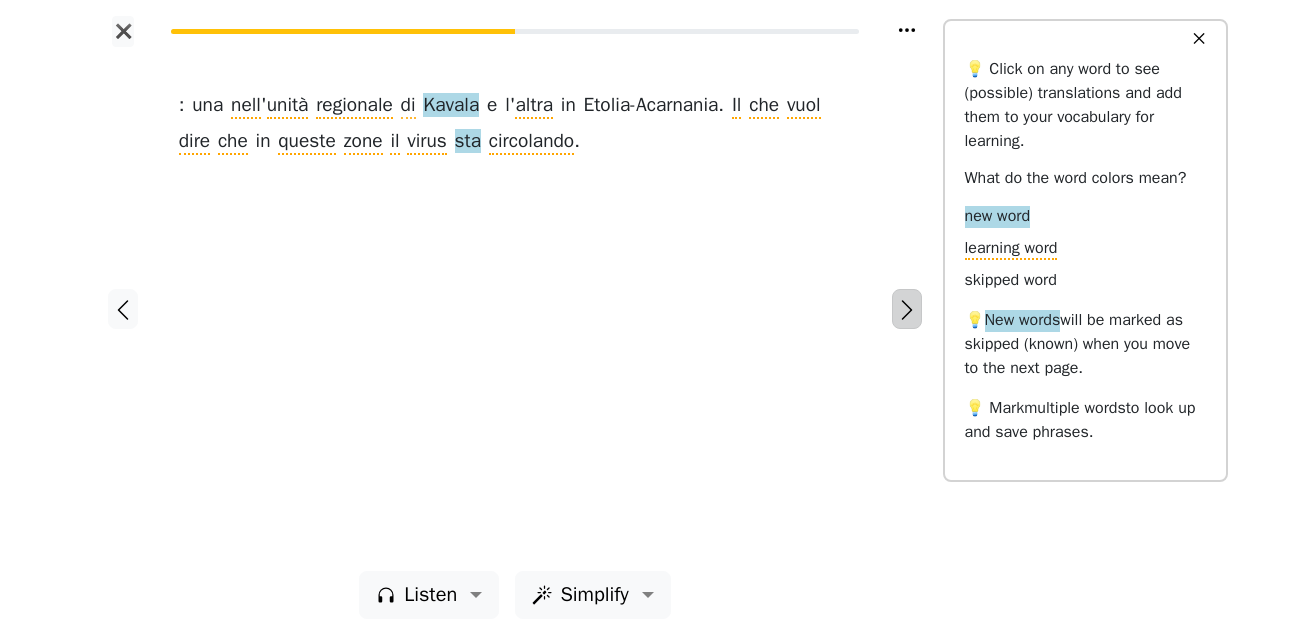 click 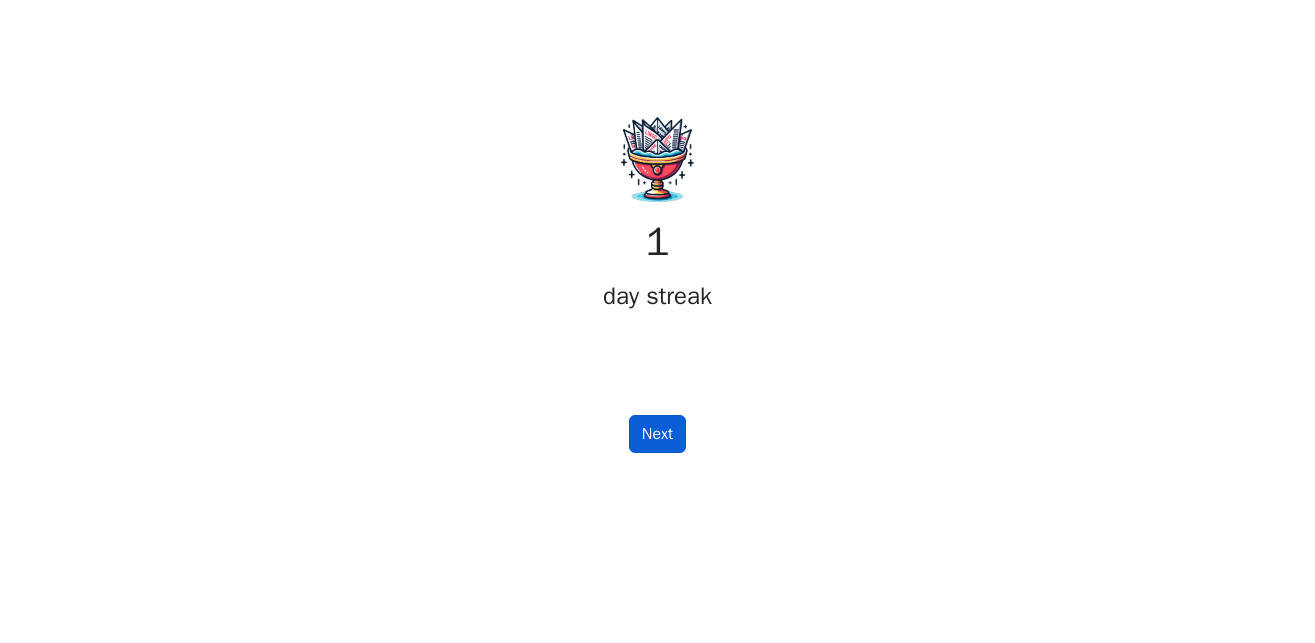click on "Next" at bounding box center (657, 434) 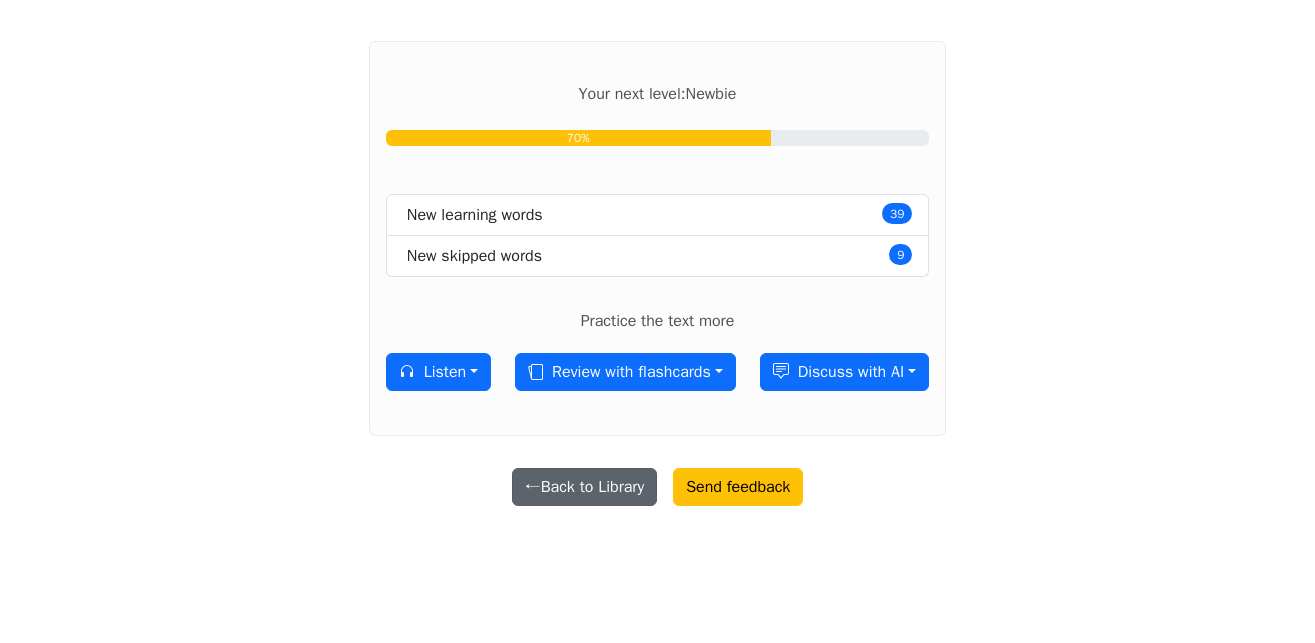click on "←  Back to Library" at bounding box center (585, 487) 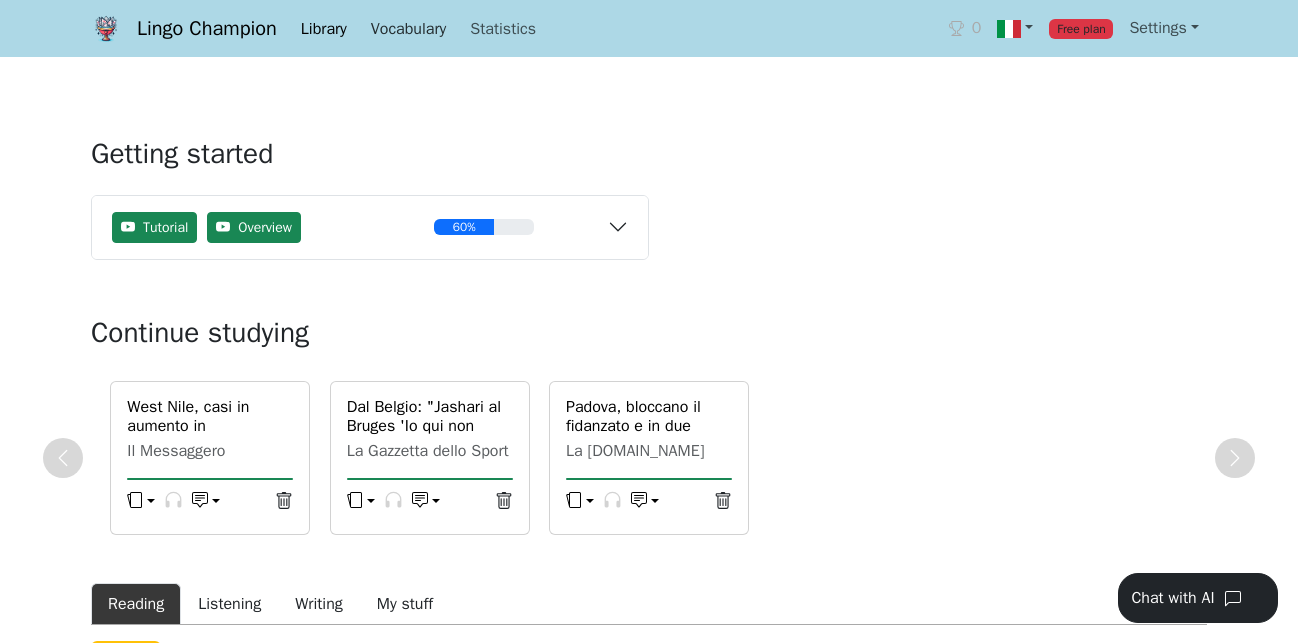 click on "Vocabulary" at bounding box center (408, 29) 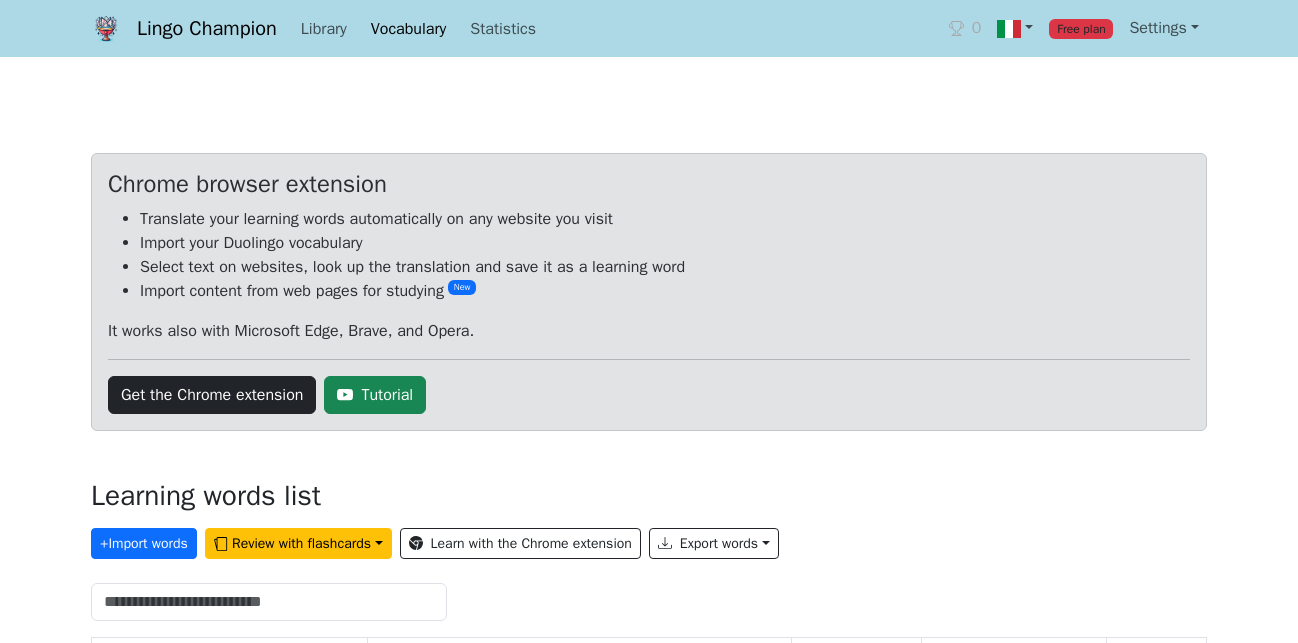 click on "Lingo Champion   Library Vocabulary Statistics 0 Free plan Settings Browser extension Support 0 Free plan Lingo Champion Account Change plan Browser extension Support Feedback & bugs What's new? Get the Android app New Get the iOS app Log out Library Vocabulary Shortcuts Statistics Settings Chrome browser extension Translate your learning words automatically on any website you visit Import your Duolingo vocabulary Select text on websites, look up the translation and save it as a learning word Import content from web pages for studying New It works also with Microsoft Edge, Brave, and Opera. Get the Chrome extension Tutorial Learning words list +  Import words   Review with flashcards Learn with the Chrome extension Export words Word Translation Strength SRS due date bloccano αυτοί μπλοκάρουν 0 [DATE] fidanzato αρραβωνιαστικός 0 [DATE] abusano κακοποιούν 0 [DATE] di ενός 1 [DATE] manette χειροπέδες 0 [DATE] tunisino τυνήσιος 0" at bounding box center [649, 5137] 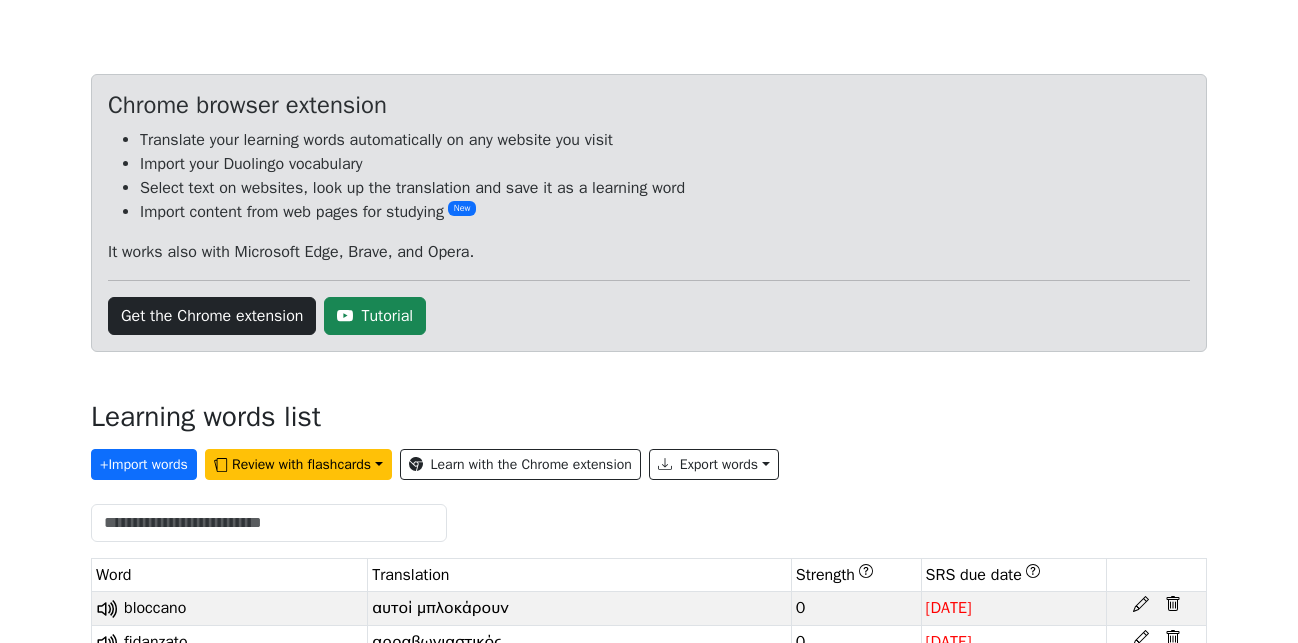 scroll, scrollTop: 0, scrollLeft: 0, axis: both 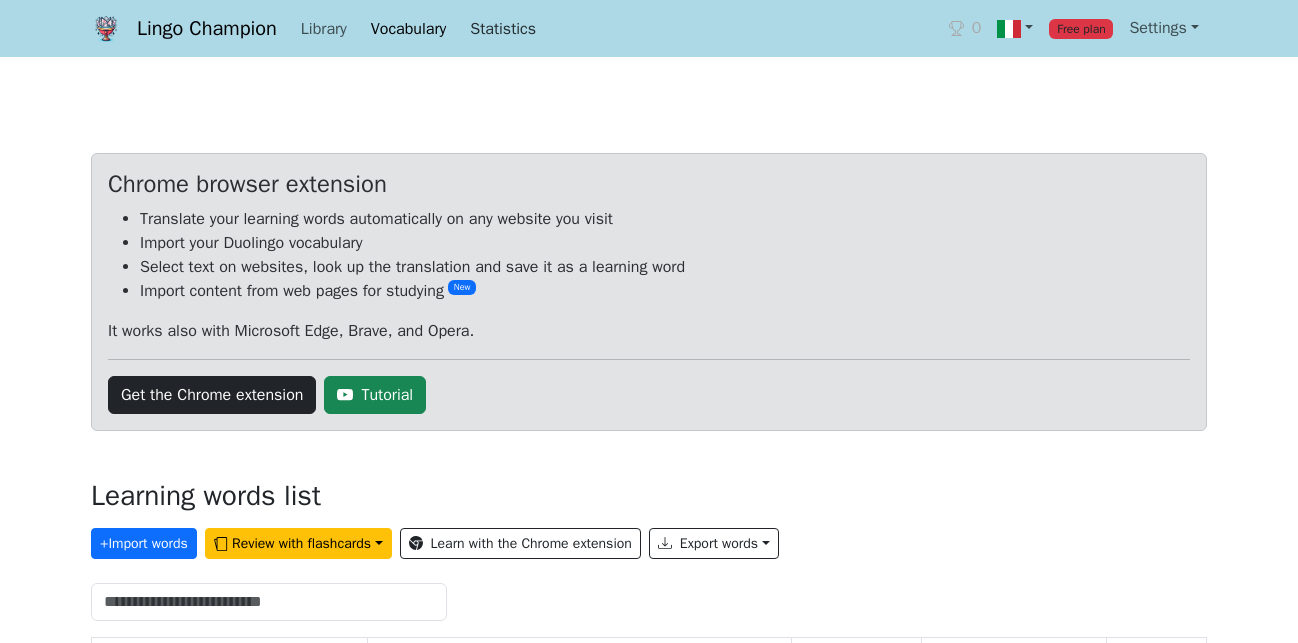 click on "Statistics" at bounding box center [503, 29] 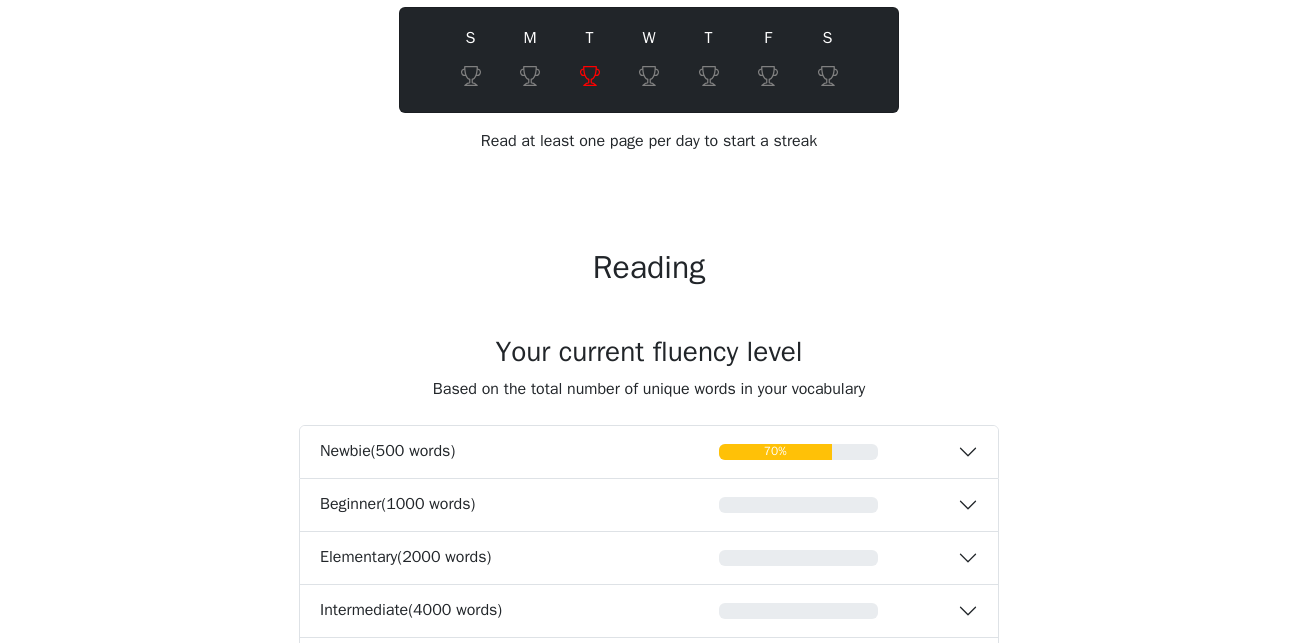 scroll, scrollTop: 408, scrollLeft: 0, axis: vertical 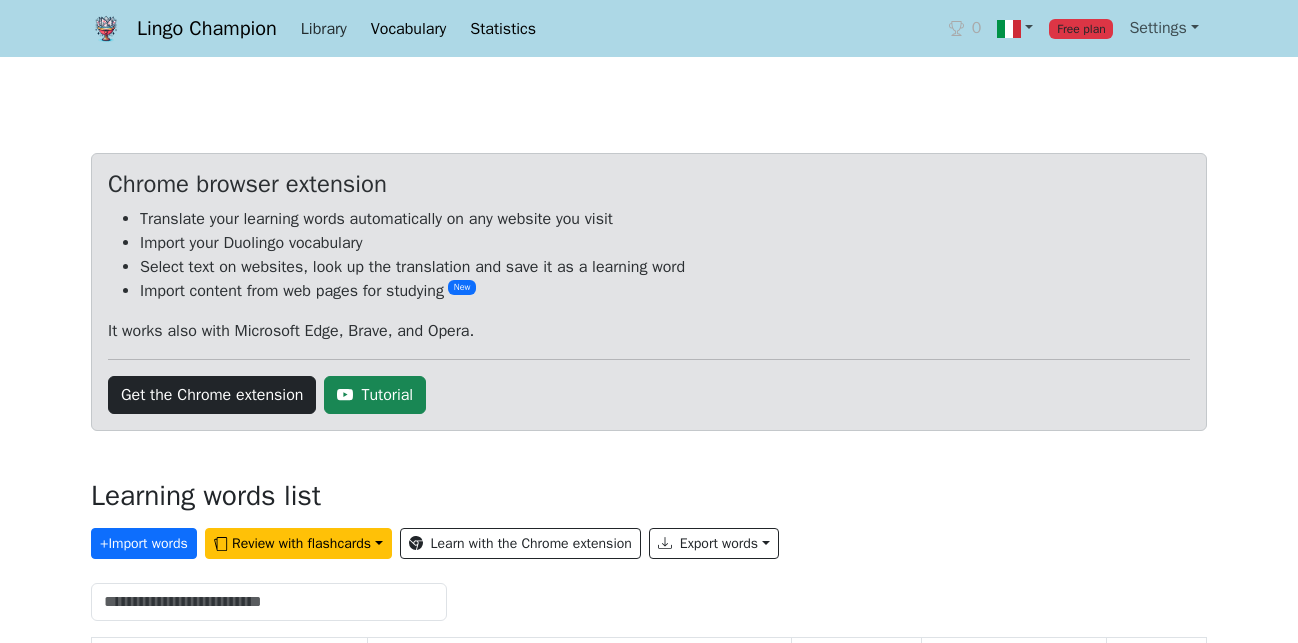 click on "Library" at bounding box center (324, 29) 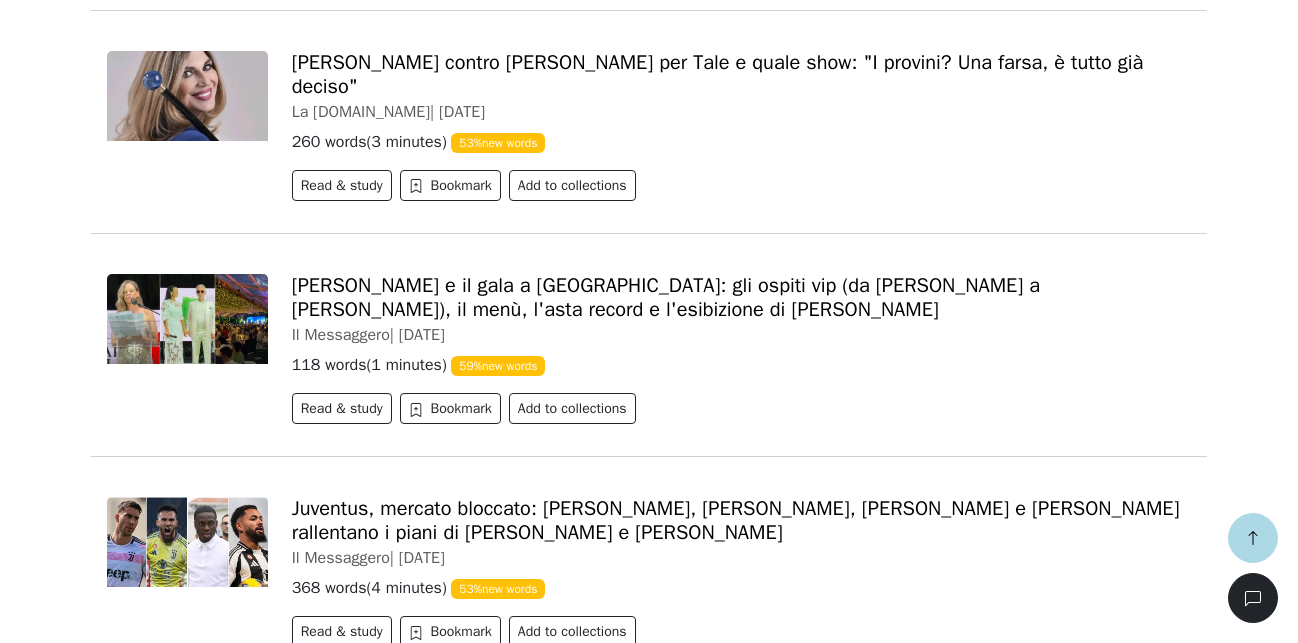 scroll, scrollTop: 2652, scrollLeft: 0, axis: vertical 